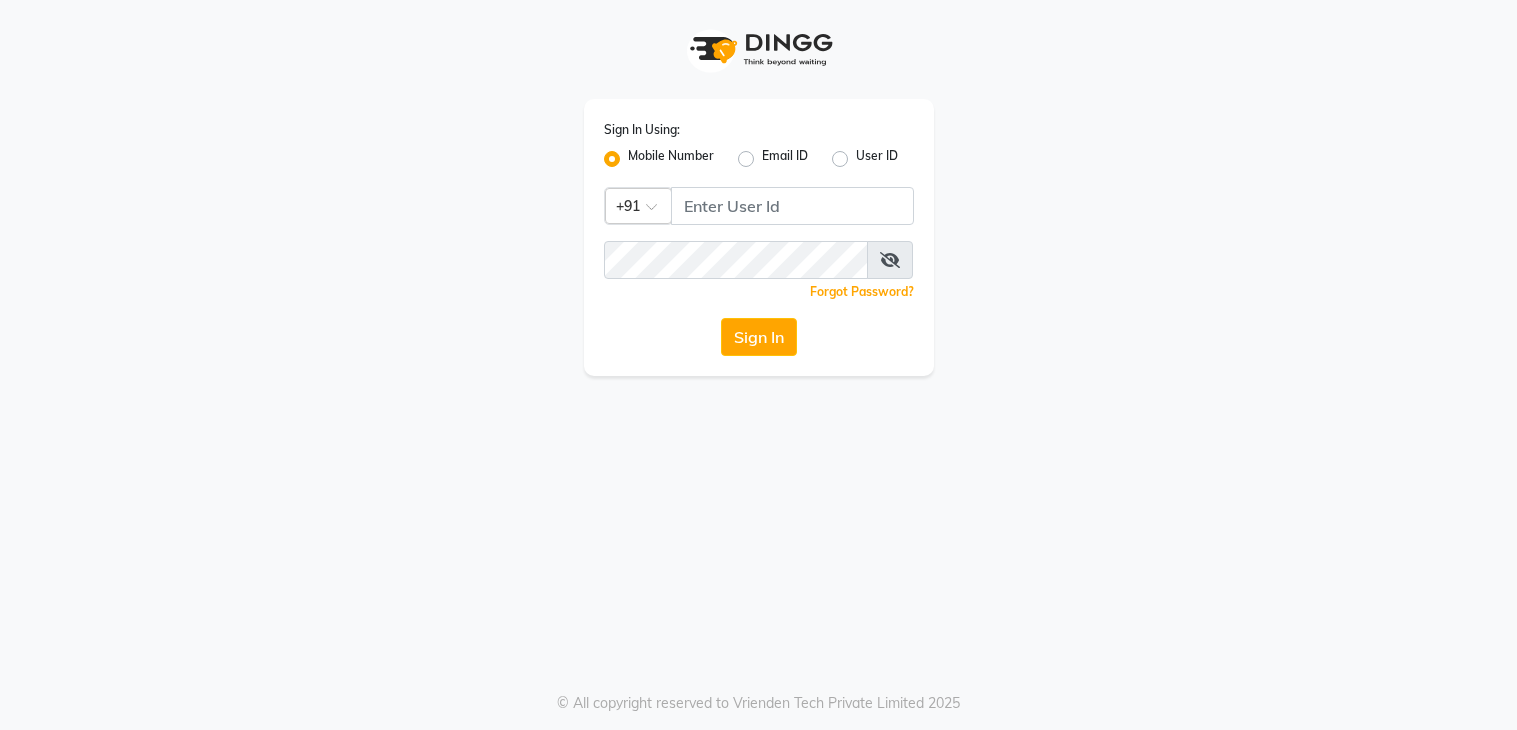 scroll, scrollTop: 0, scrollLeft: 0, axis: both 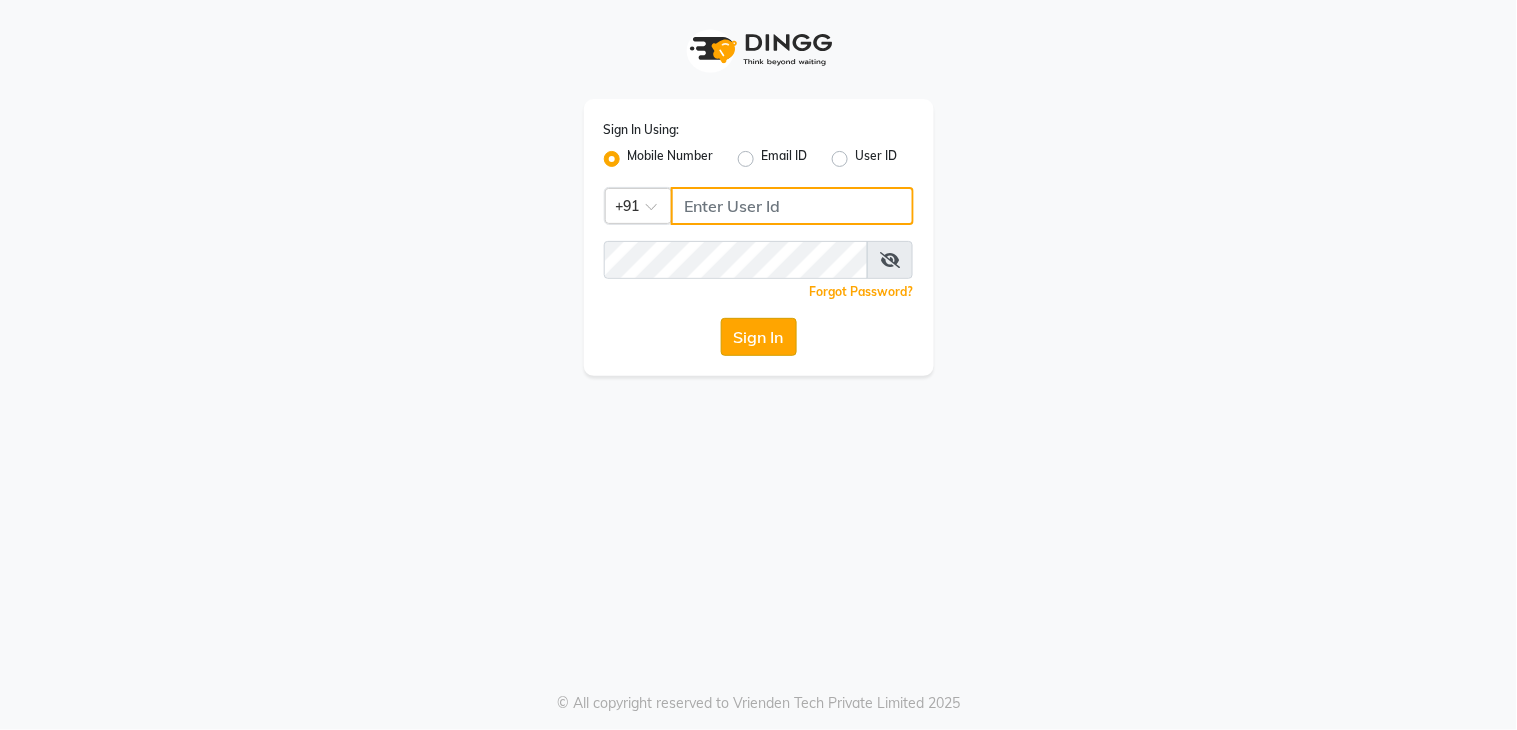 type on "7278274131" 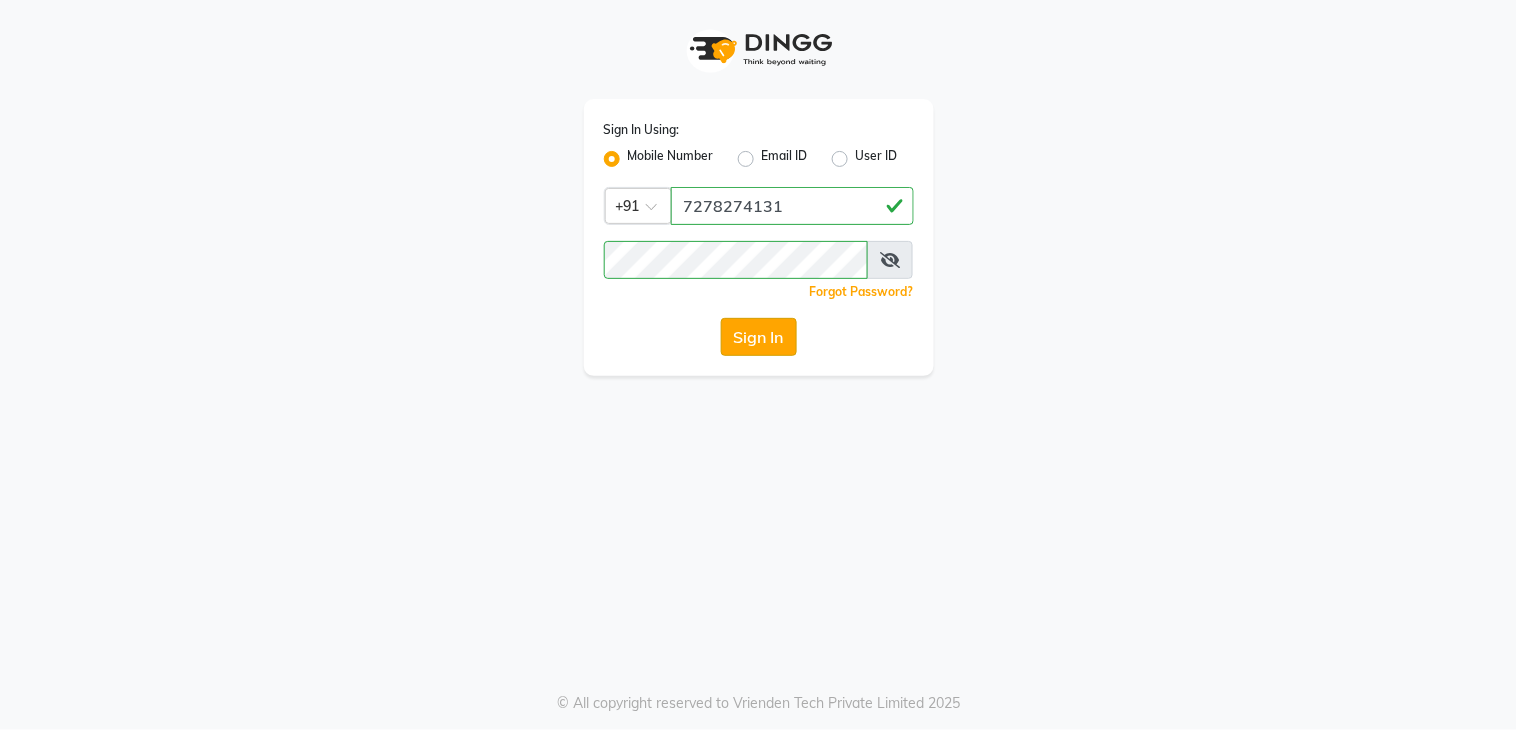 click on "Sign In" 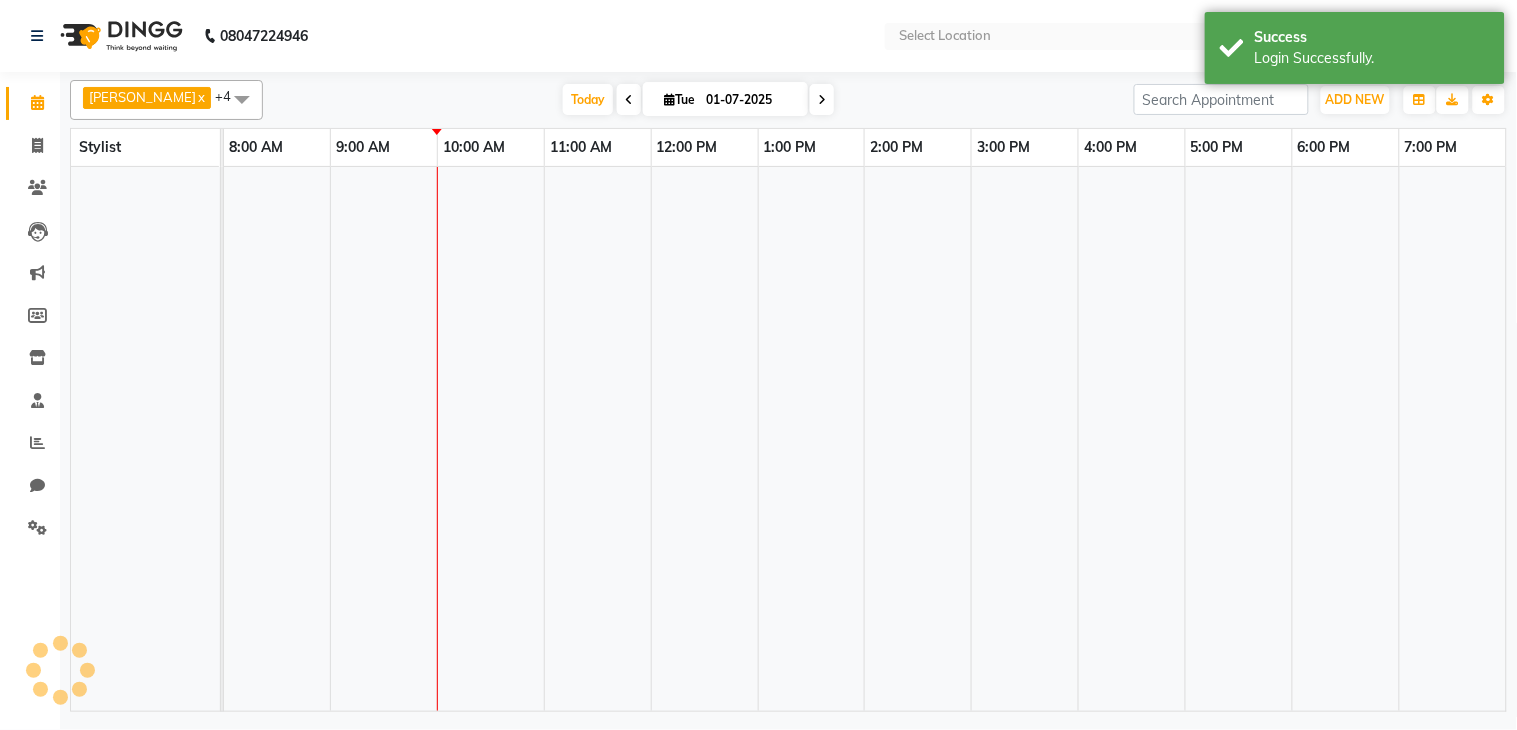 select on "en" 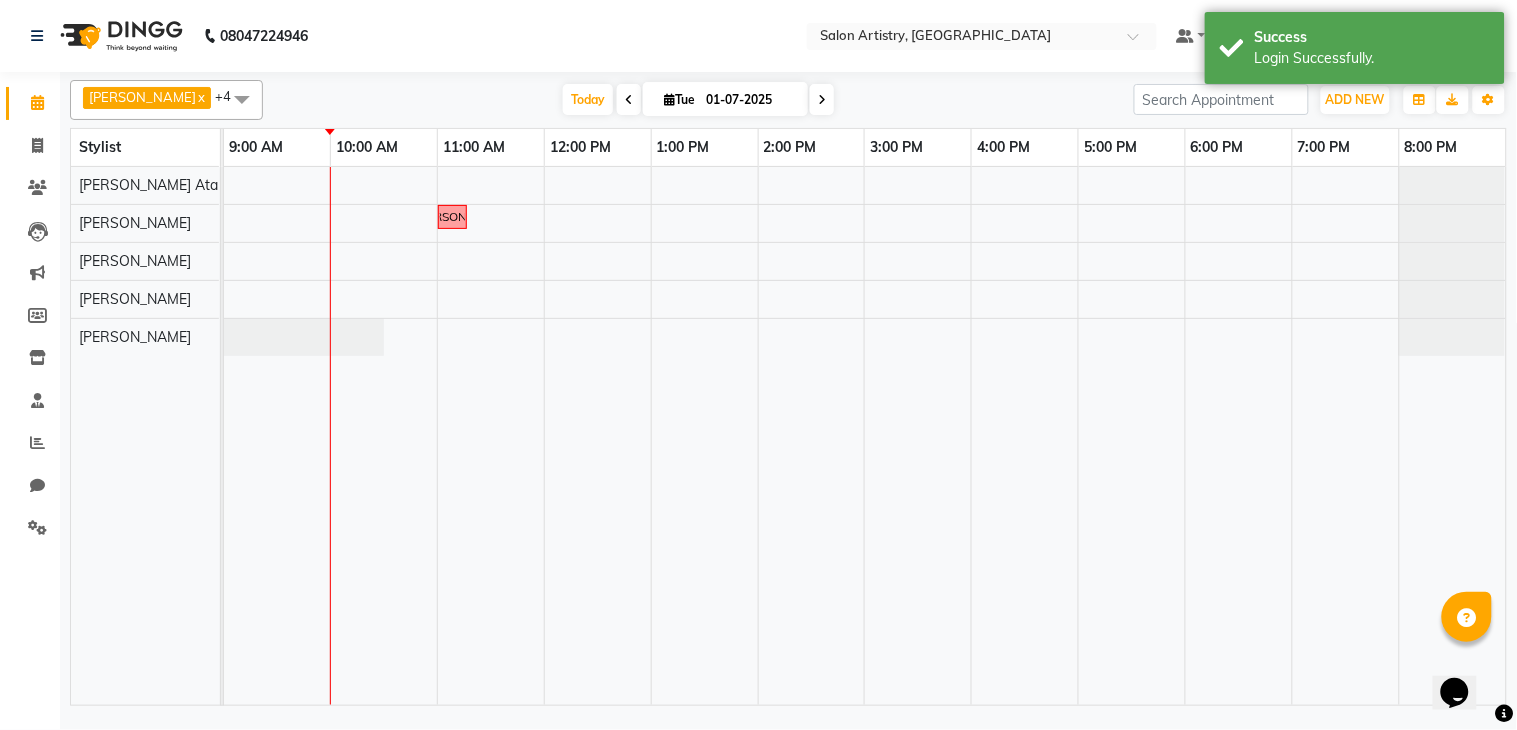 scroll, scrollTop: 0, scrollLeft: 0, axis: both 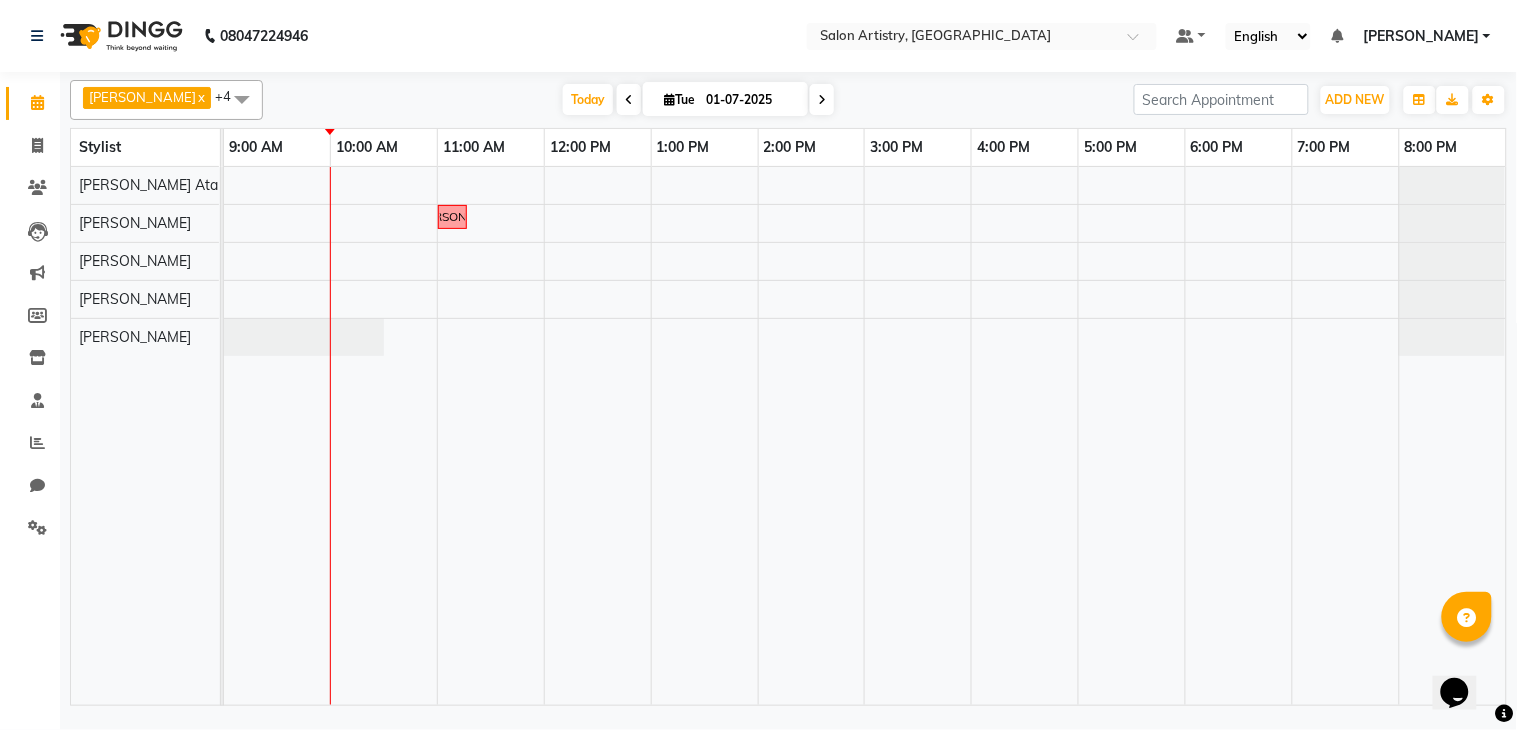 click at bounding box center (242, 99) 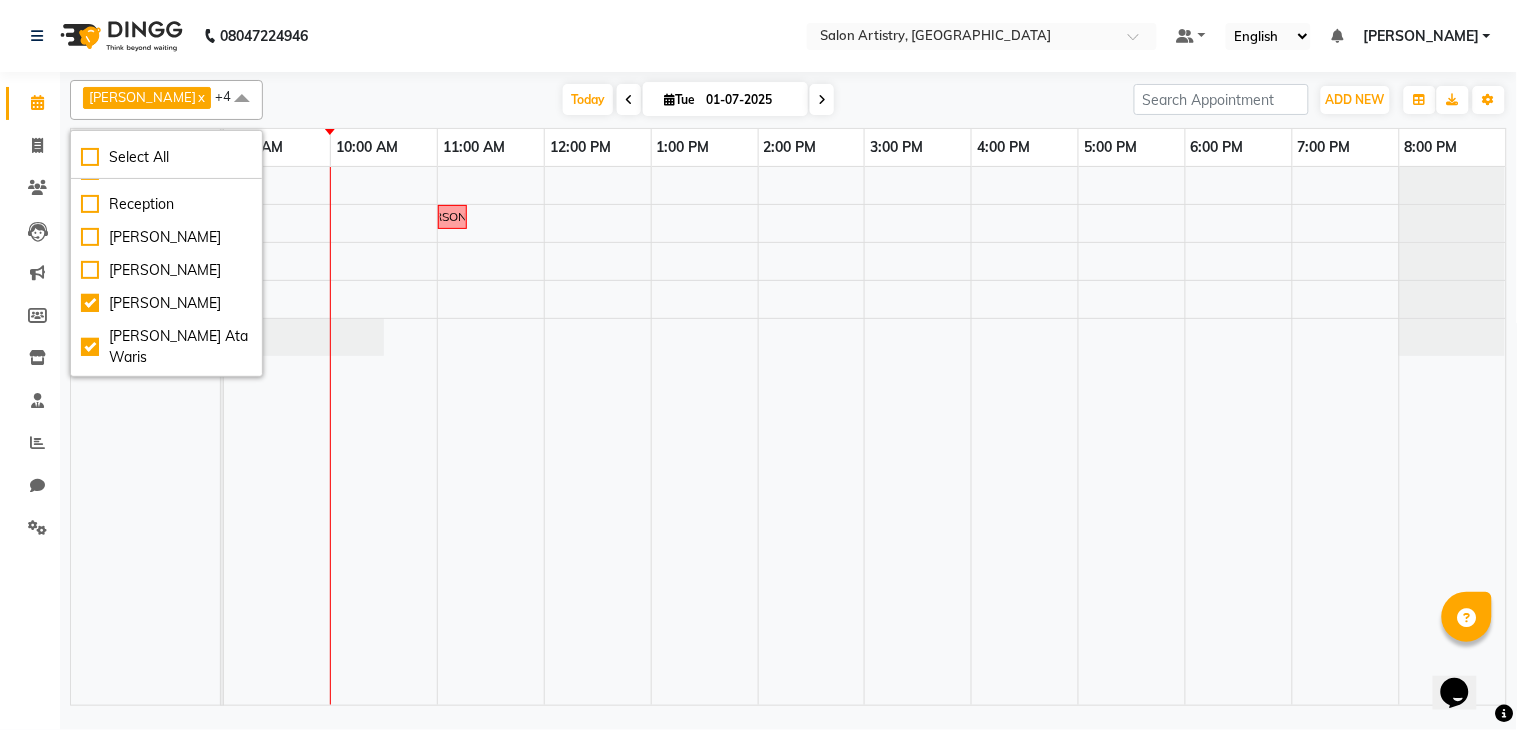 scroll, scrollTop: 390, scrollLeft: 0, axis: vertical 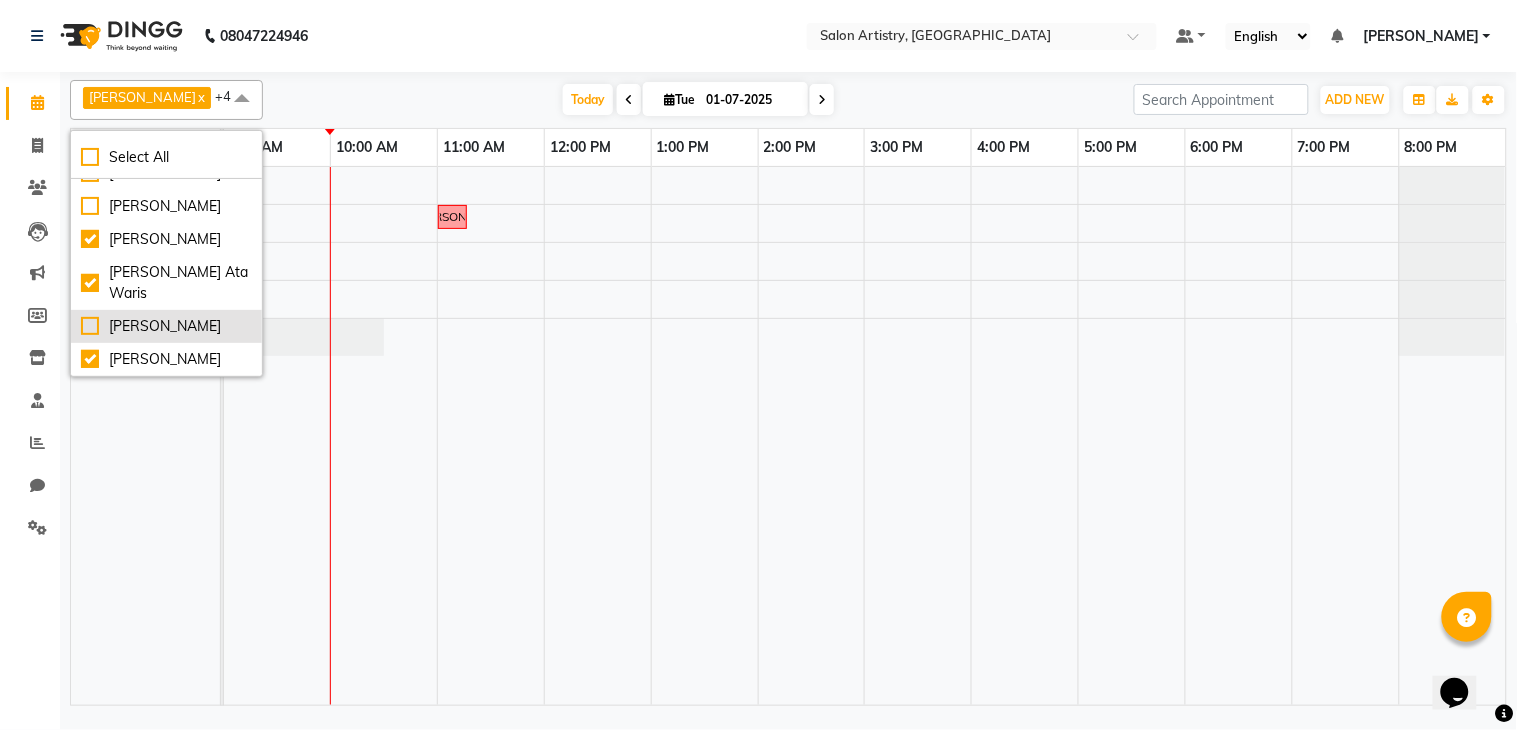 click on "[PERSON_NAME]" at bounding box center (166, 326) 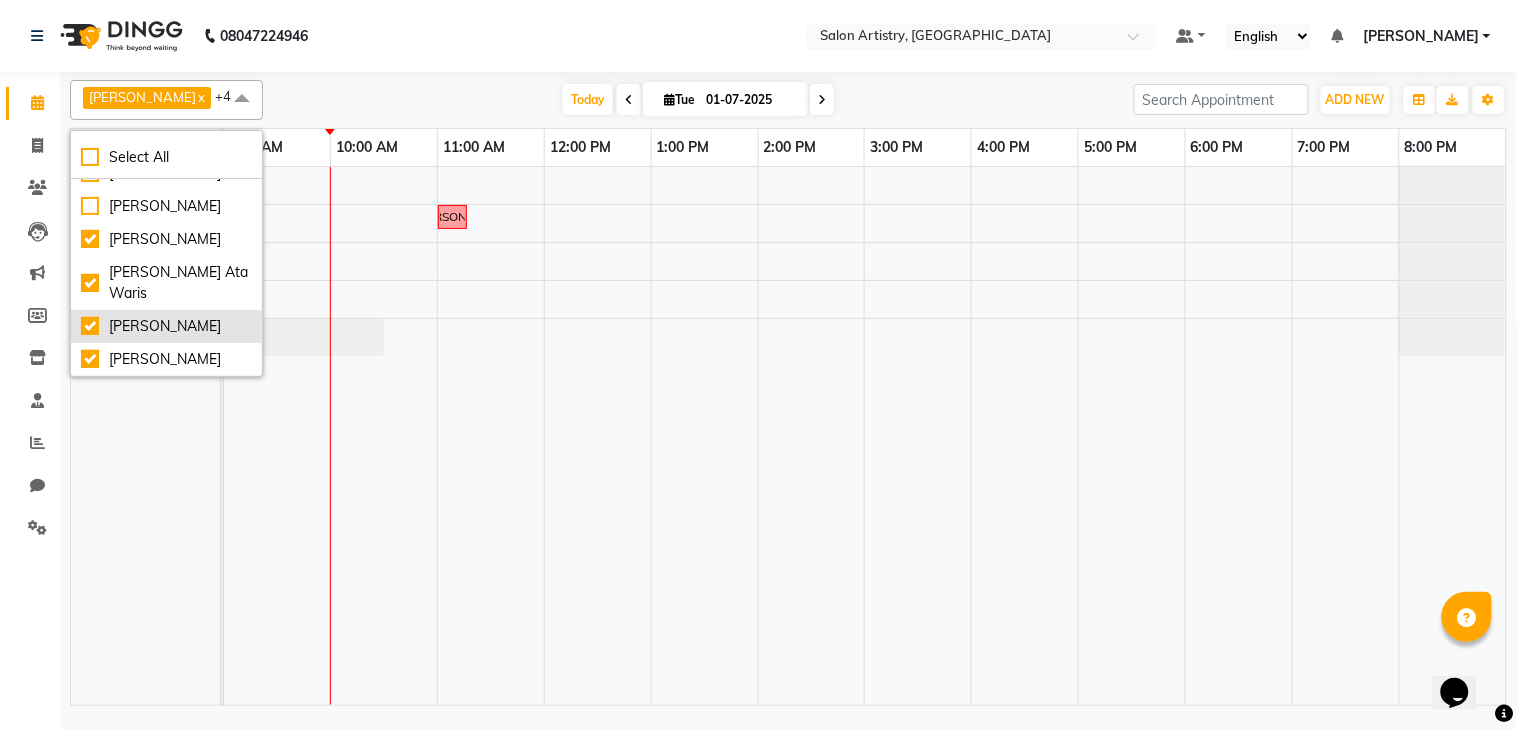 checkbox on "true" 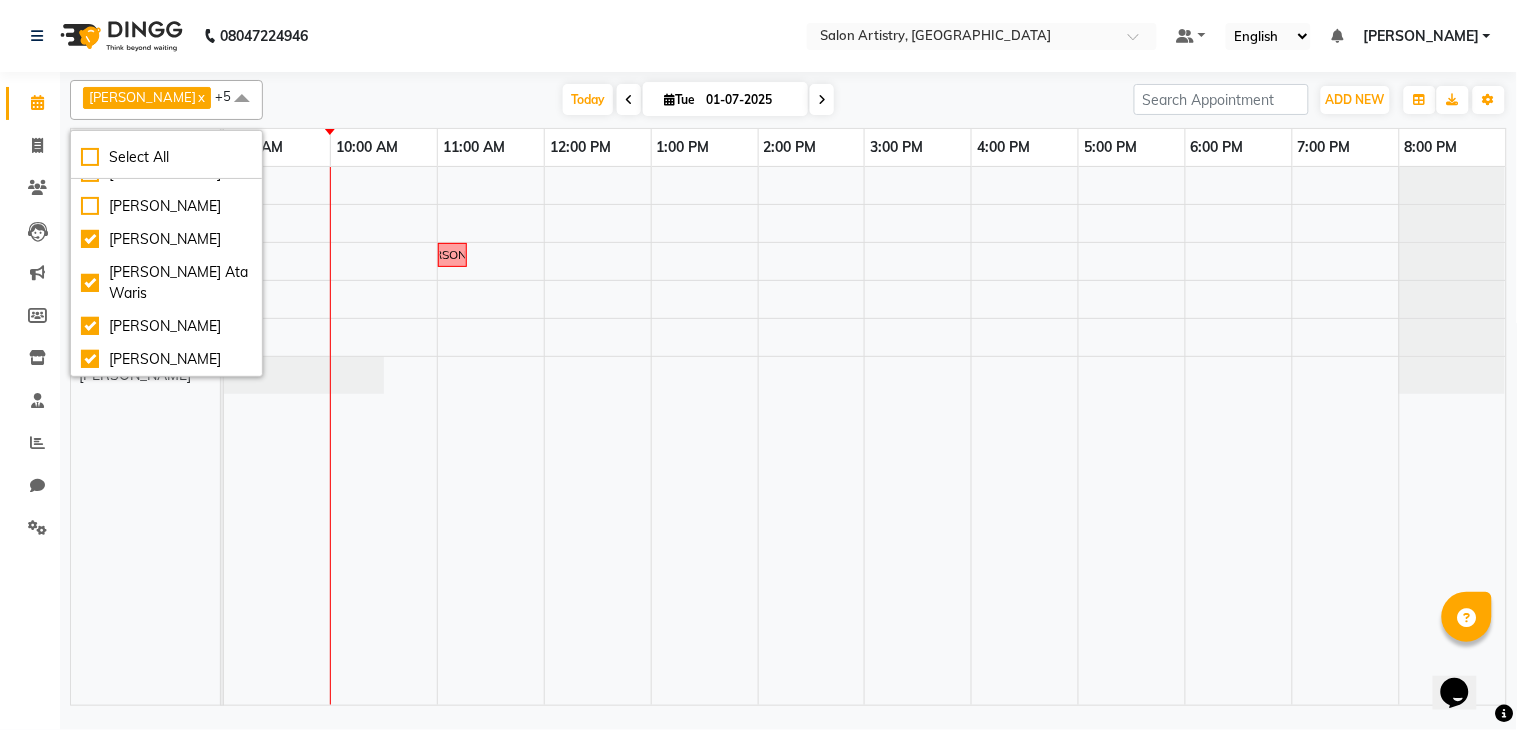 click on "08047224946 Select Location ×  Salon Artistry, Middleton Street Default Panel My Panel English ENGLISH Español العربية मराठी हिंदी ગુજરાતી தமிழ் 中文 Notifications nothing to show Mannu Kumar Gupta Manage Profile Change Password Sign out  Version:3.14.0" 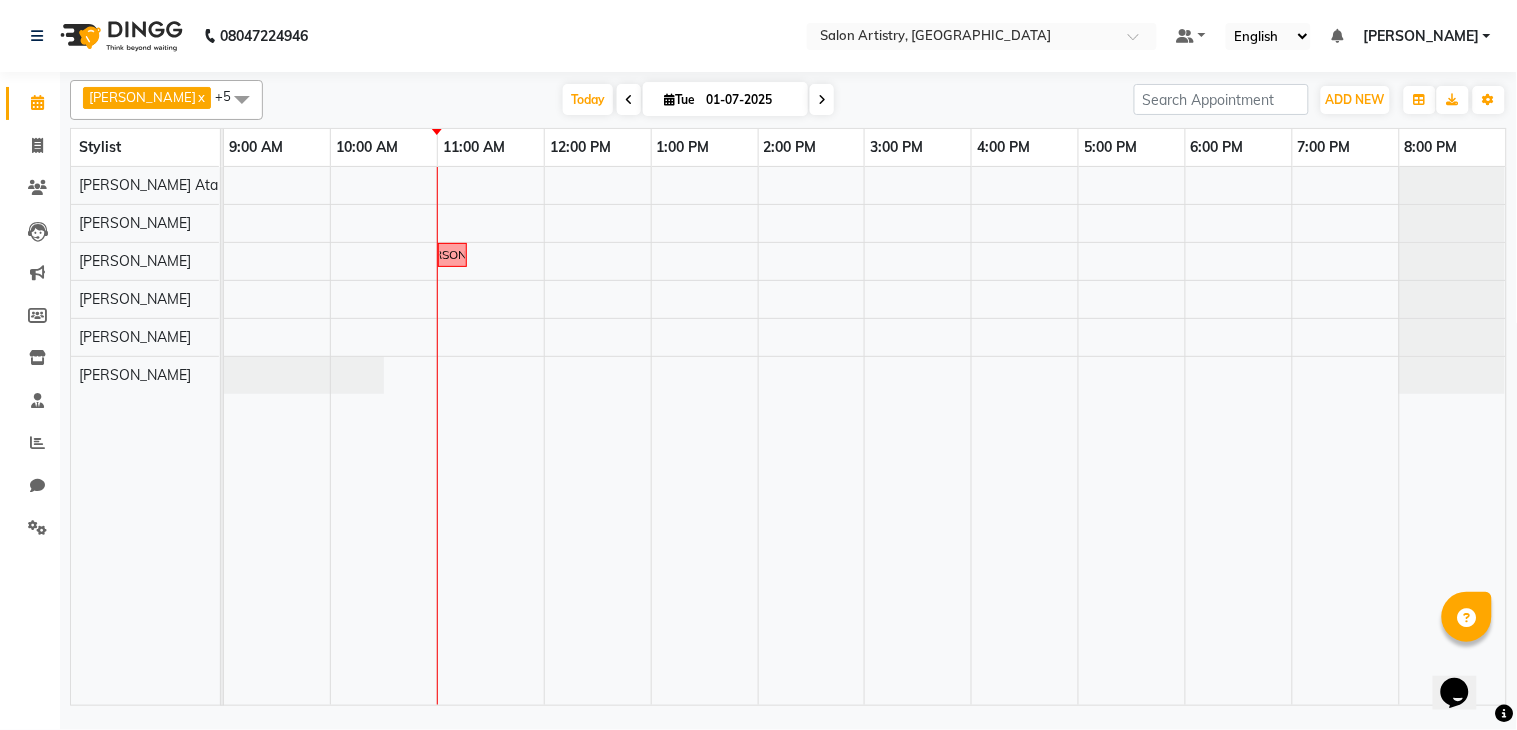 click at bounding box center (822, 99) 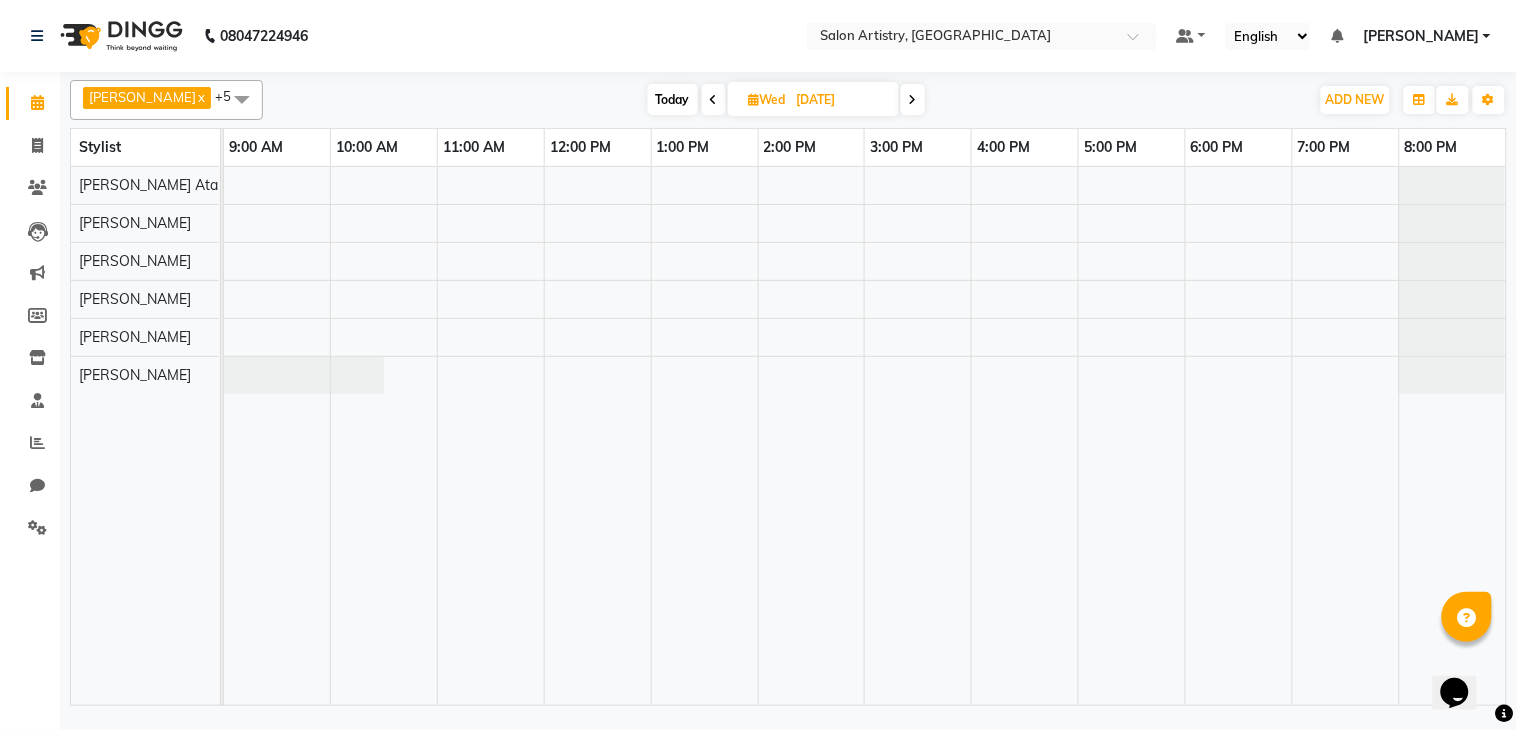 click at bounding box center (865, 436) 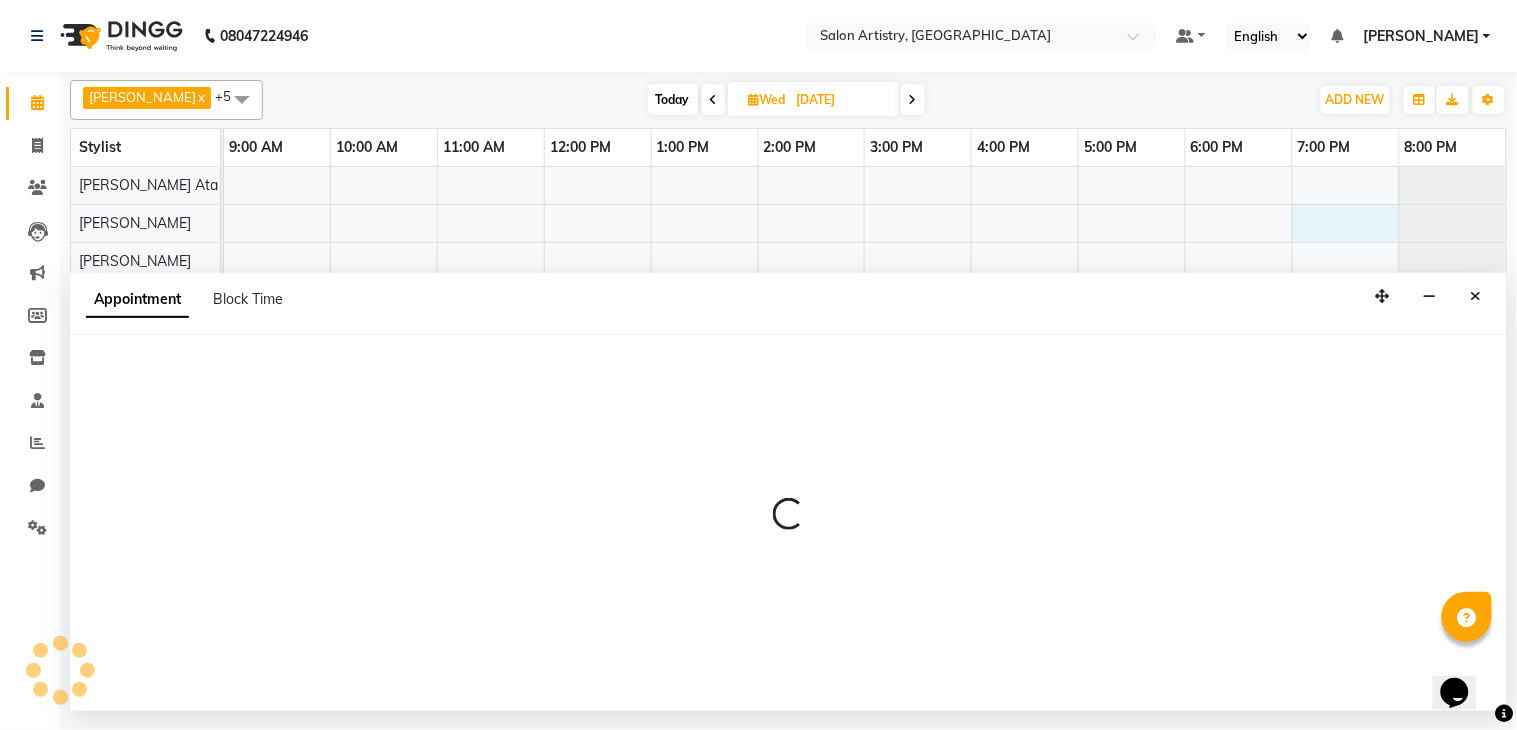 select on "79859" 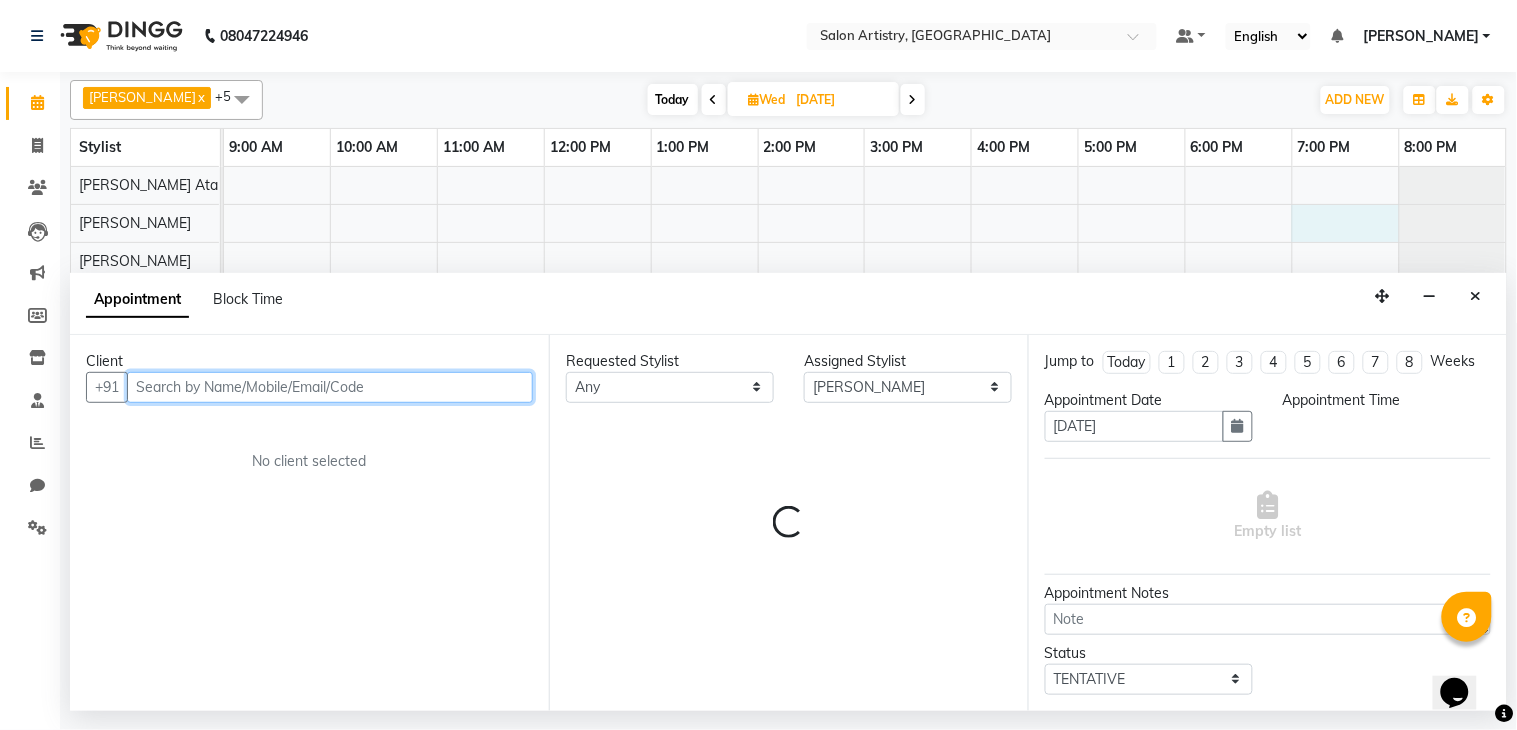 select on "1140" 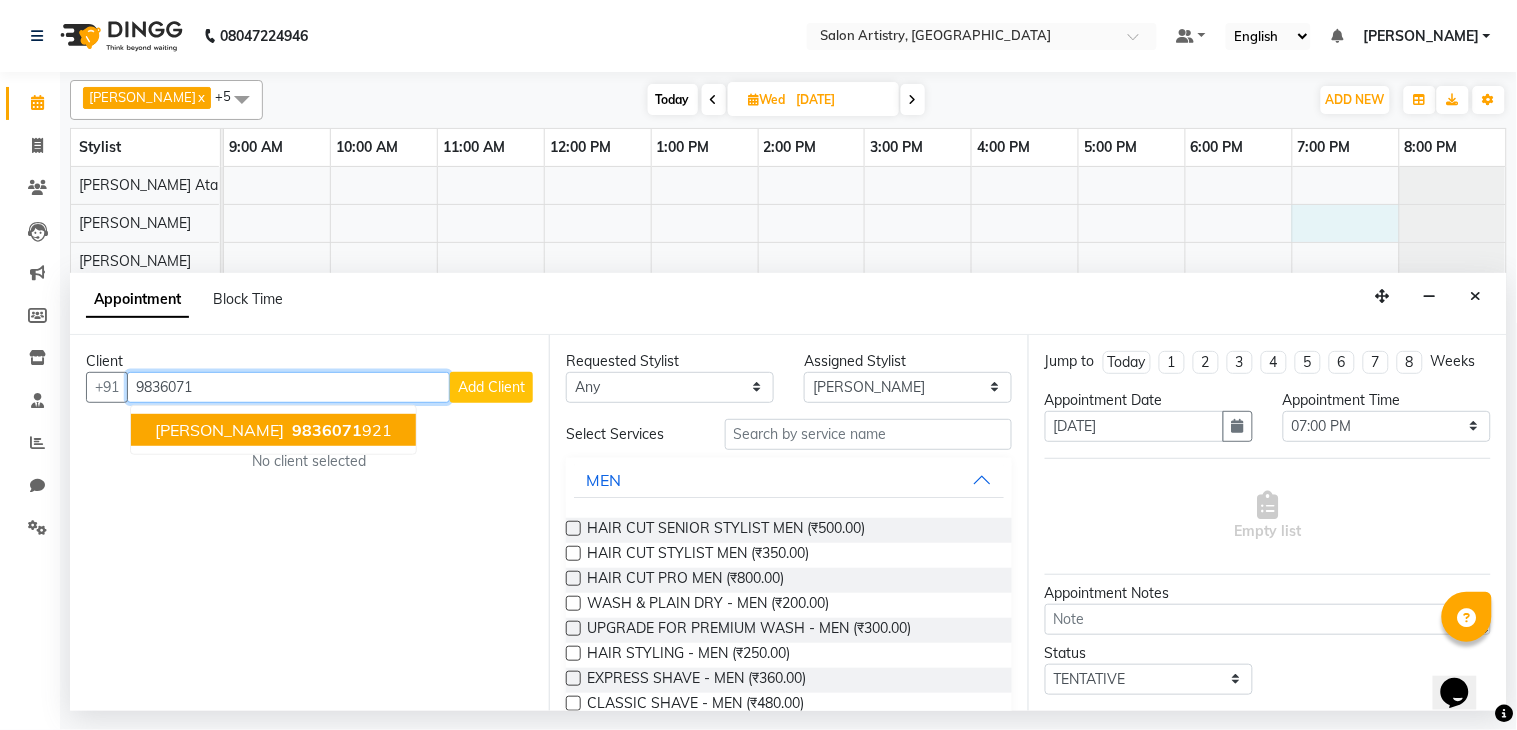 click on "9836071" at bounding box center [327, 430] 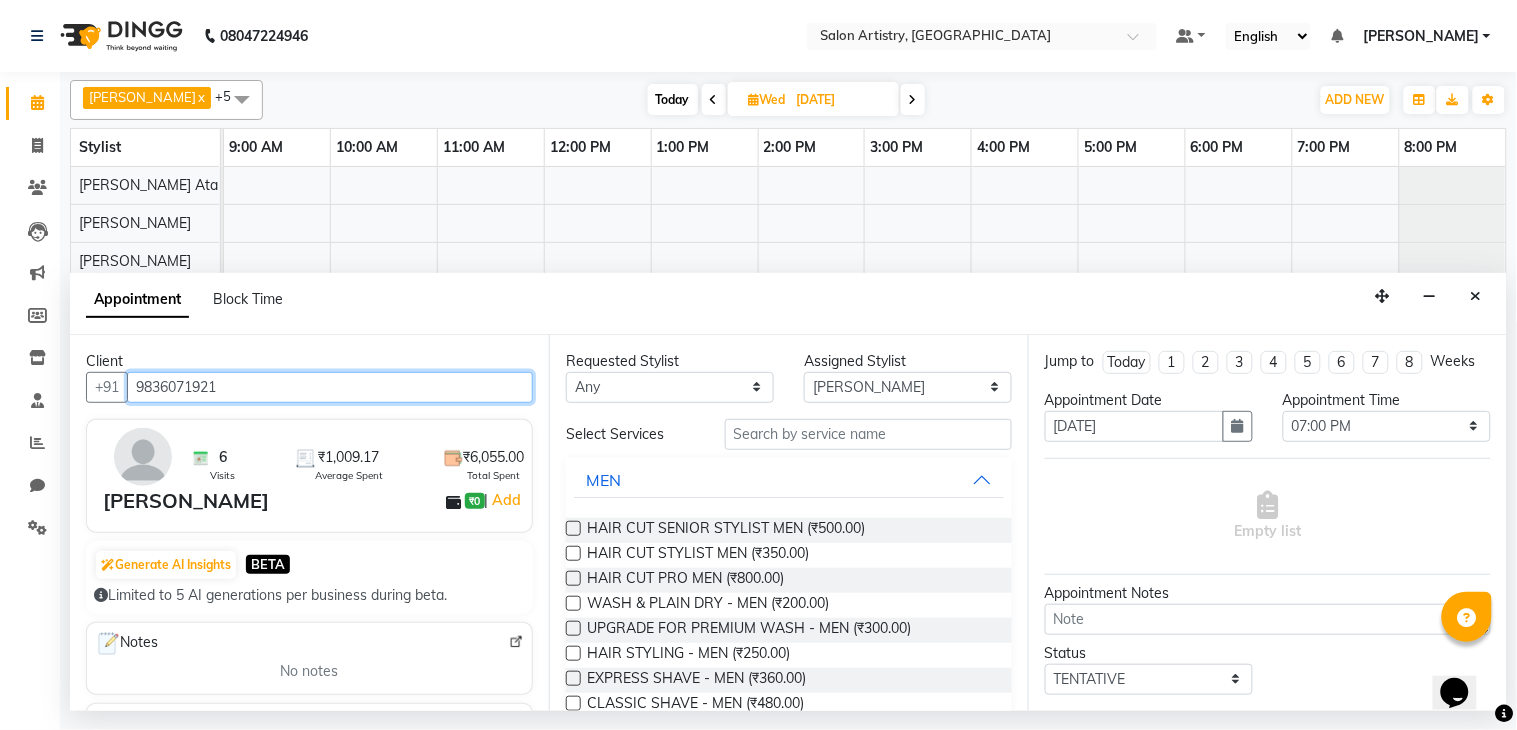 type on "9836071921" 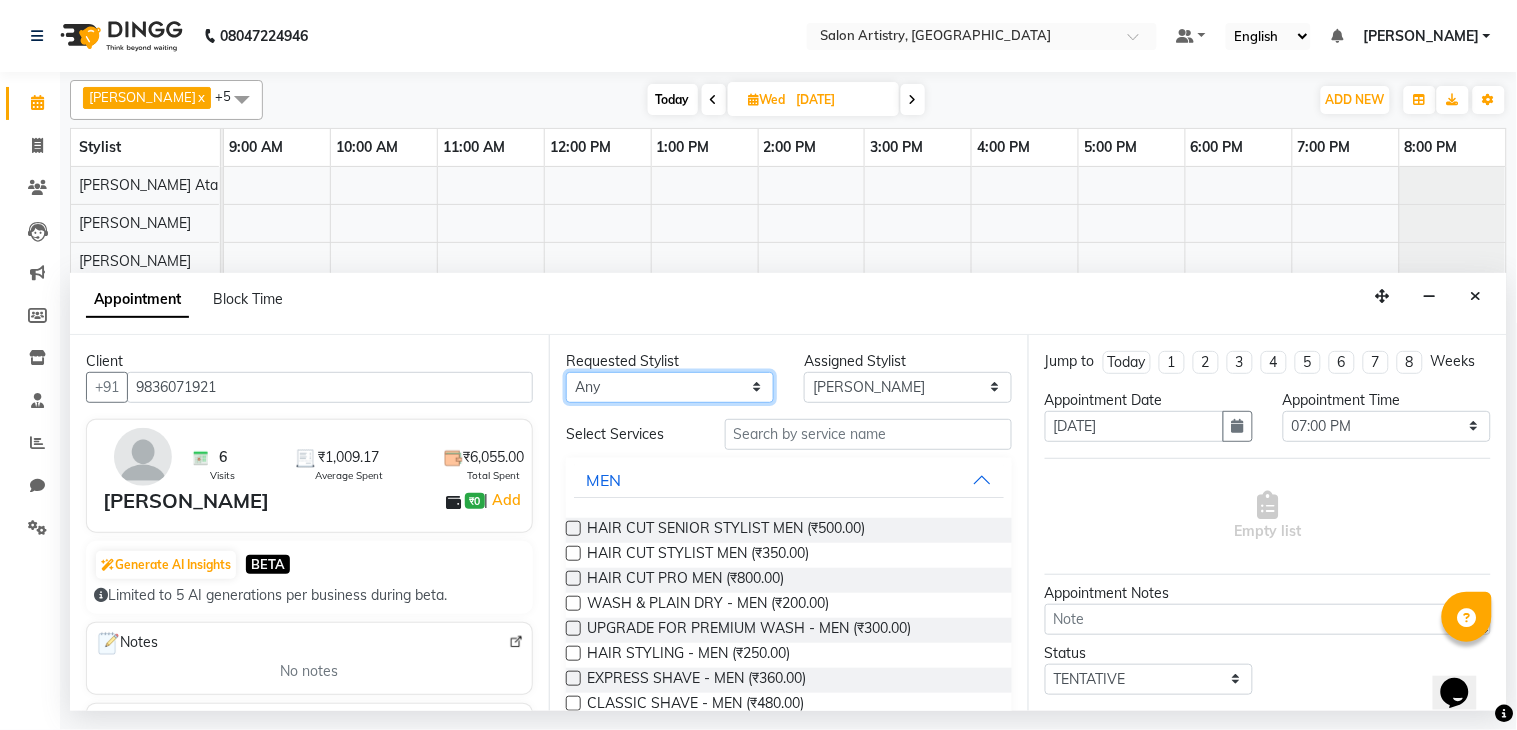 click on "Any [PERSON_NAME] [PERSON_NAME] [PERSON_NAME] [PERSON_NAME] Gupta [PERSON_NAME] [PERSON_NAME] [PERSON_NAME] Reception [PERSON_NAME] [PERSON_NAME] [PERSON_NAME] [PERSON_NAME] [PERSON_NAME]" at bounding box center (670, 387) 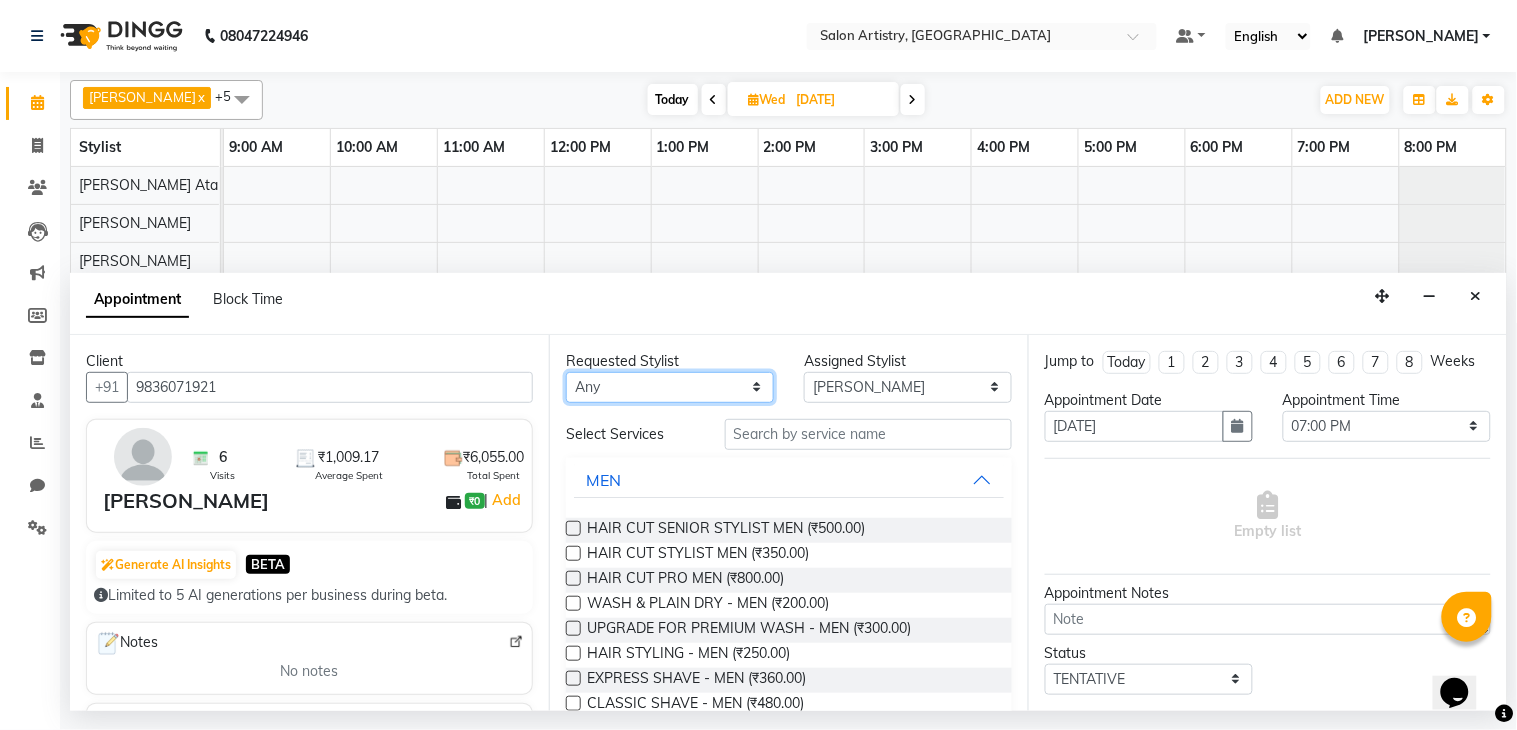 select on "79859" 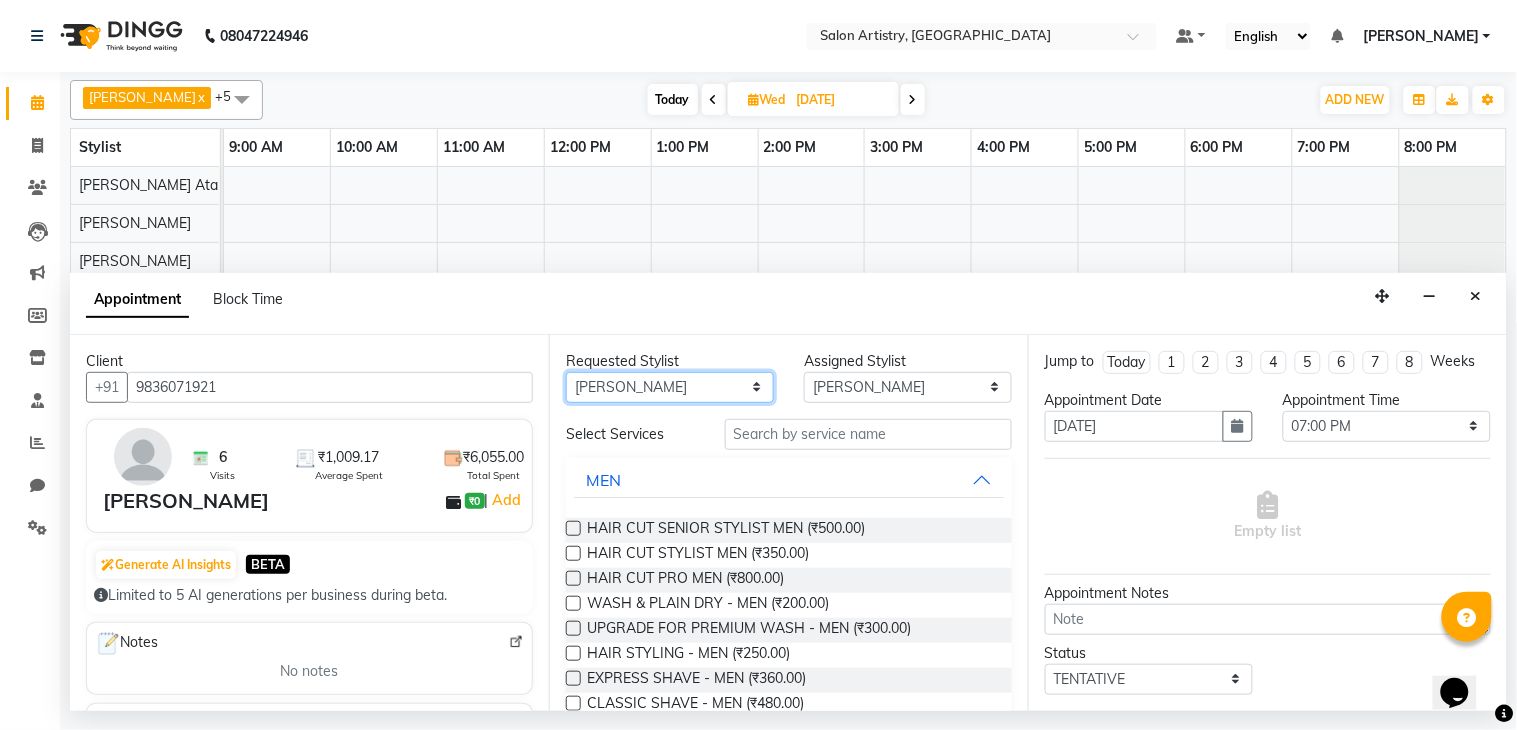click on "Any Anupriya Ghosh Iqbal Ahmed Irshad Khan Mannu Kumar Gupta Mekhla Bhattacharya Minika Das Puja Debnath Reception Rekha Singh Rony Das Sangeeta Lodh Sharfaraz Ata Waris Simmy Rai Tapasi" at bounding box center (670, 387) 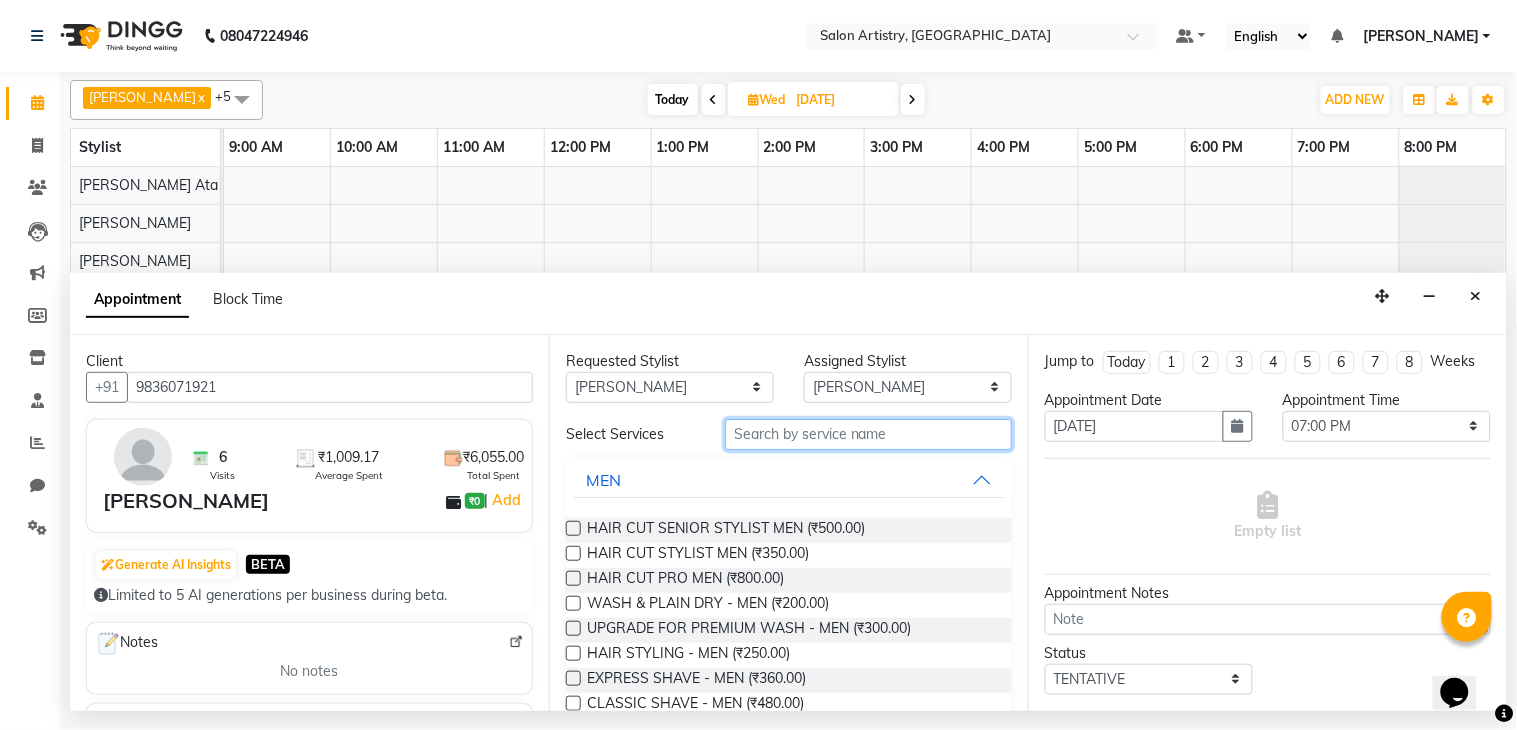 click at bounding box center [868, 434] 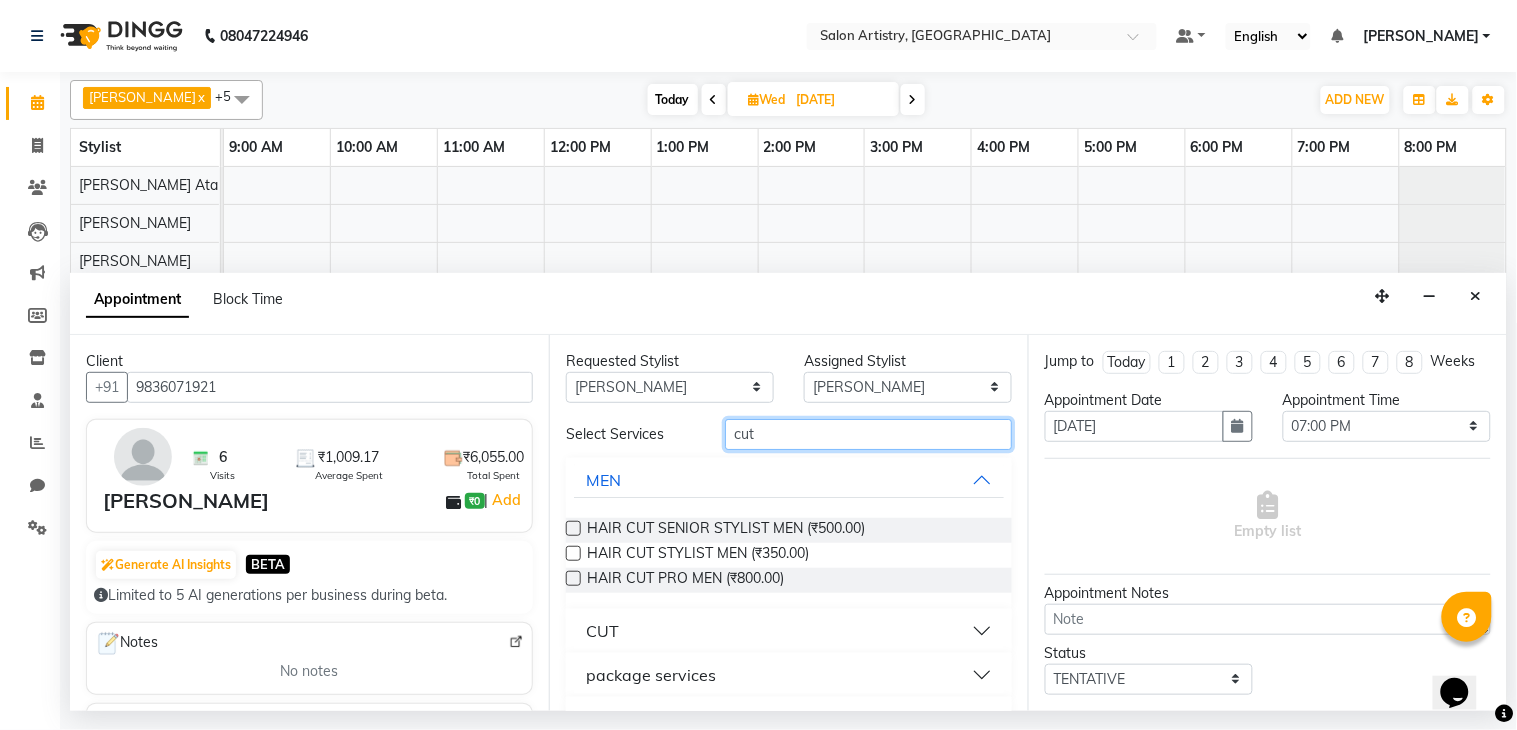 type on "cut" 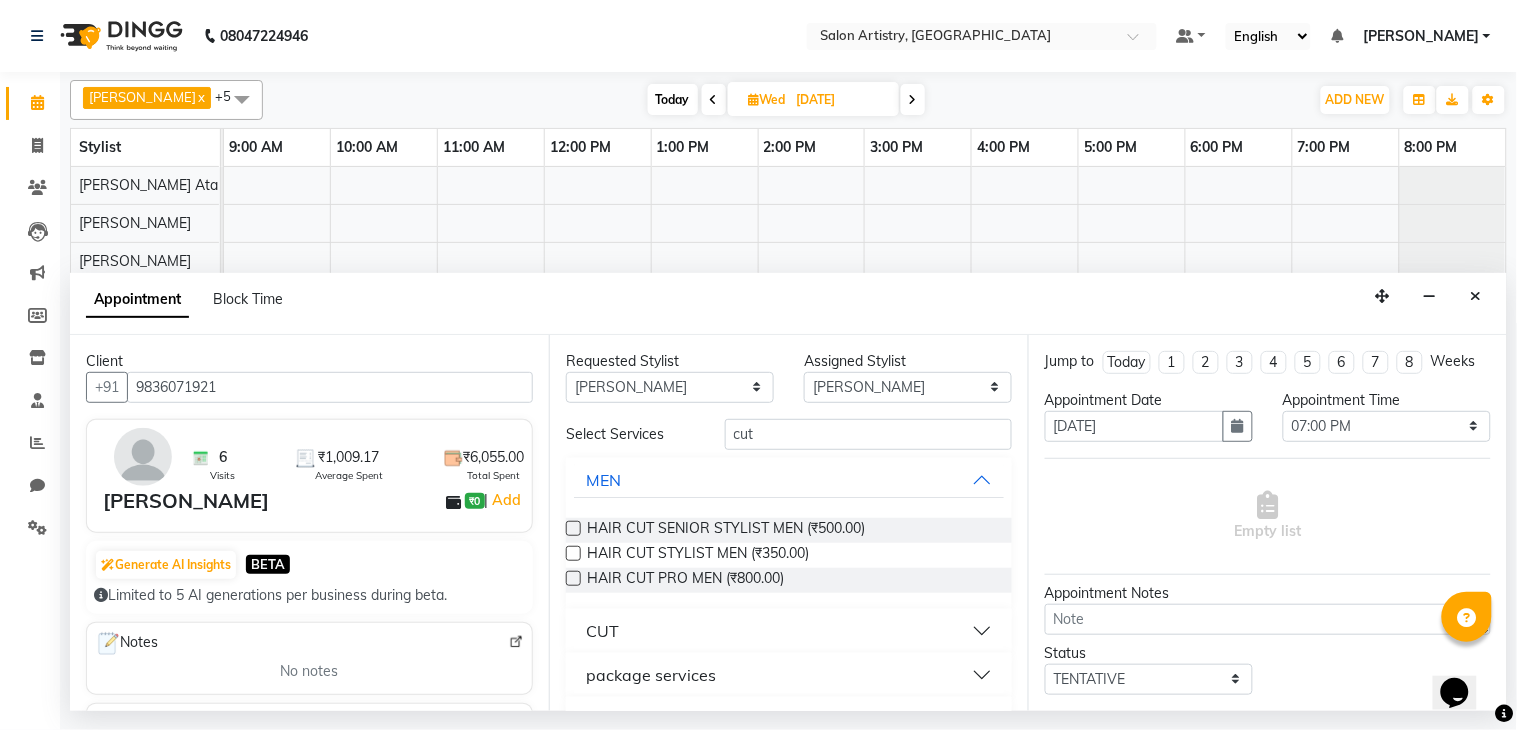 click on "package services" at bounding box center [651, 675] 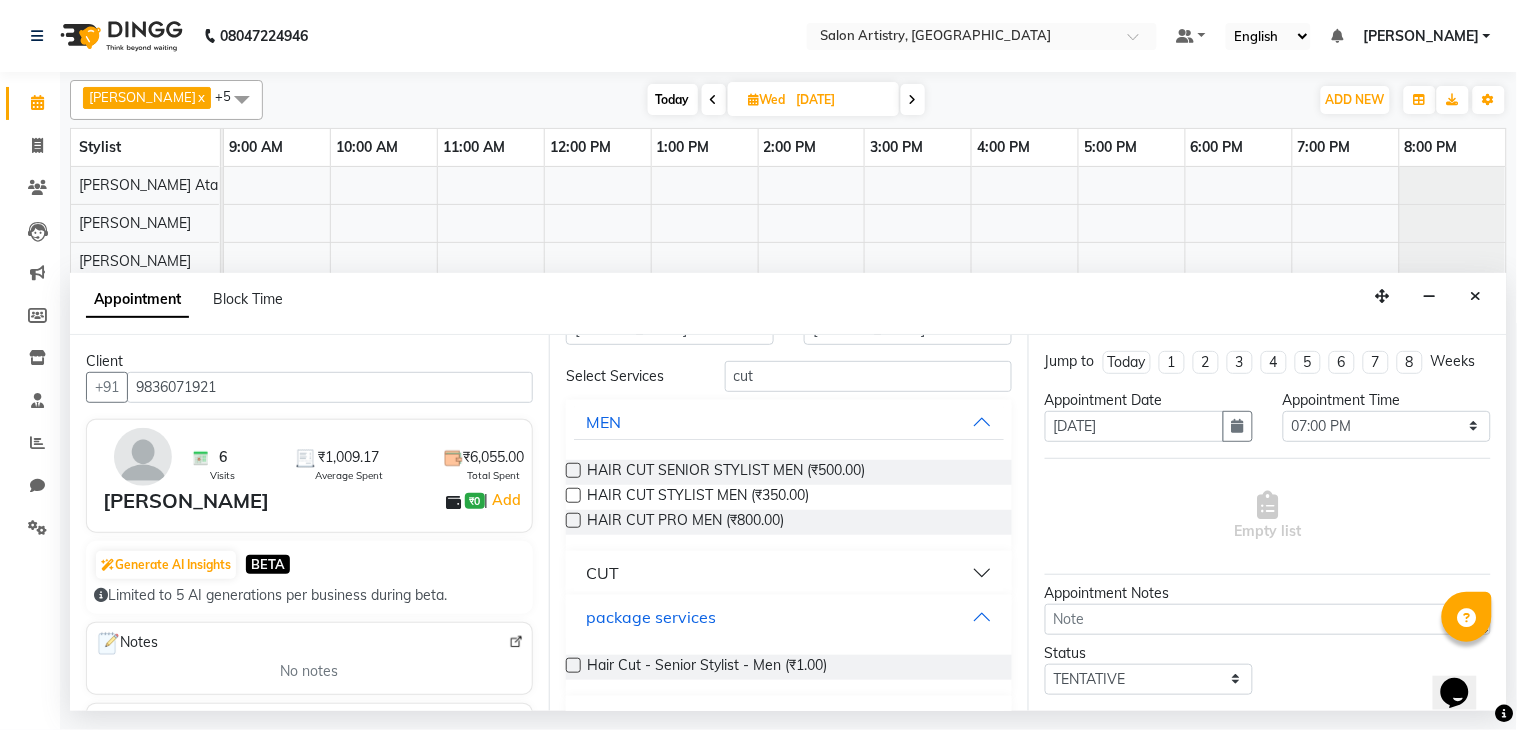 scroll, scrollTop: 111, scrollLeft: 0, axis: vertical 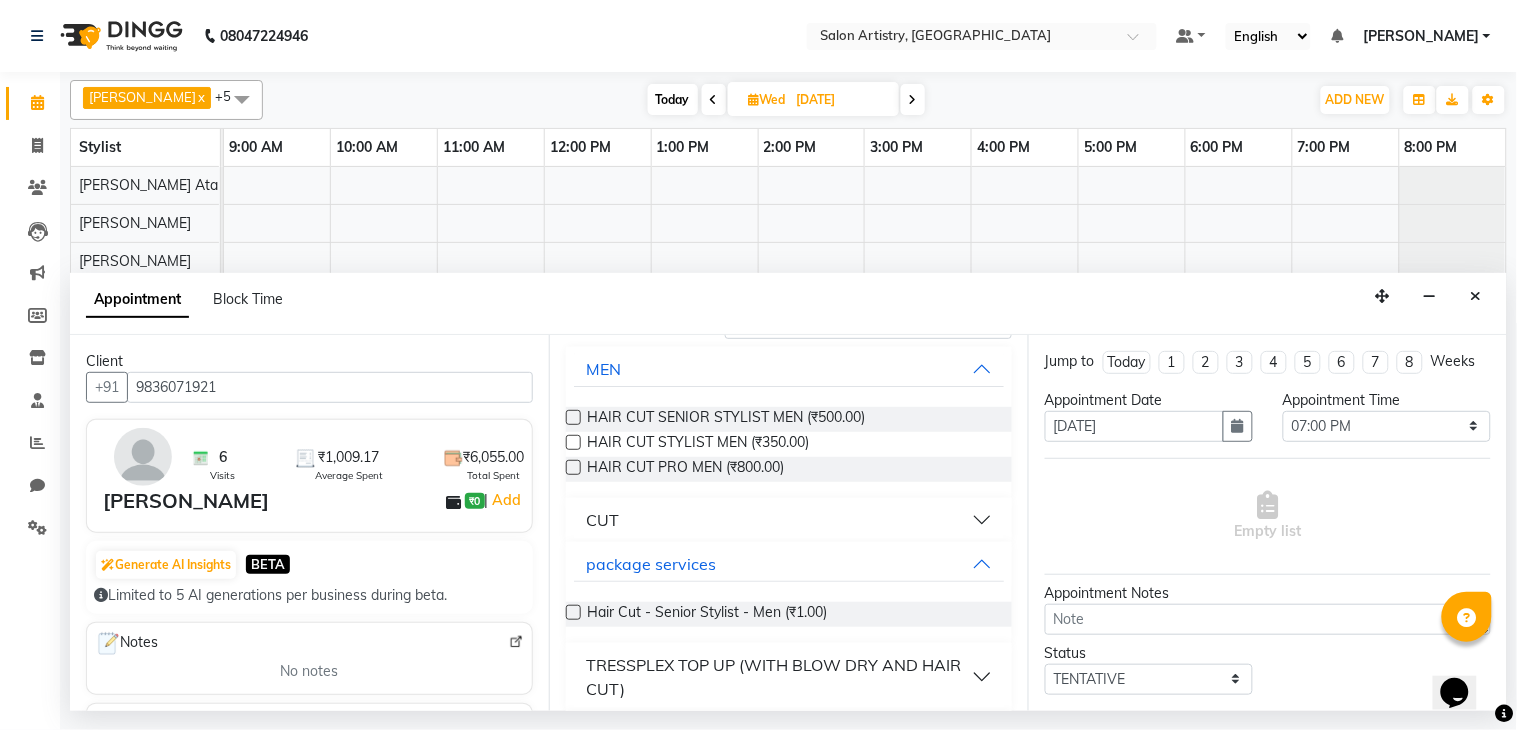 click on "CUT" at bounding box center (789, 520) 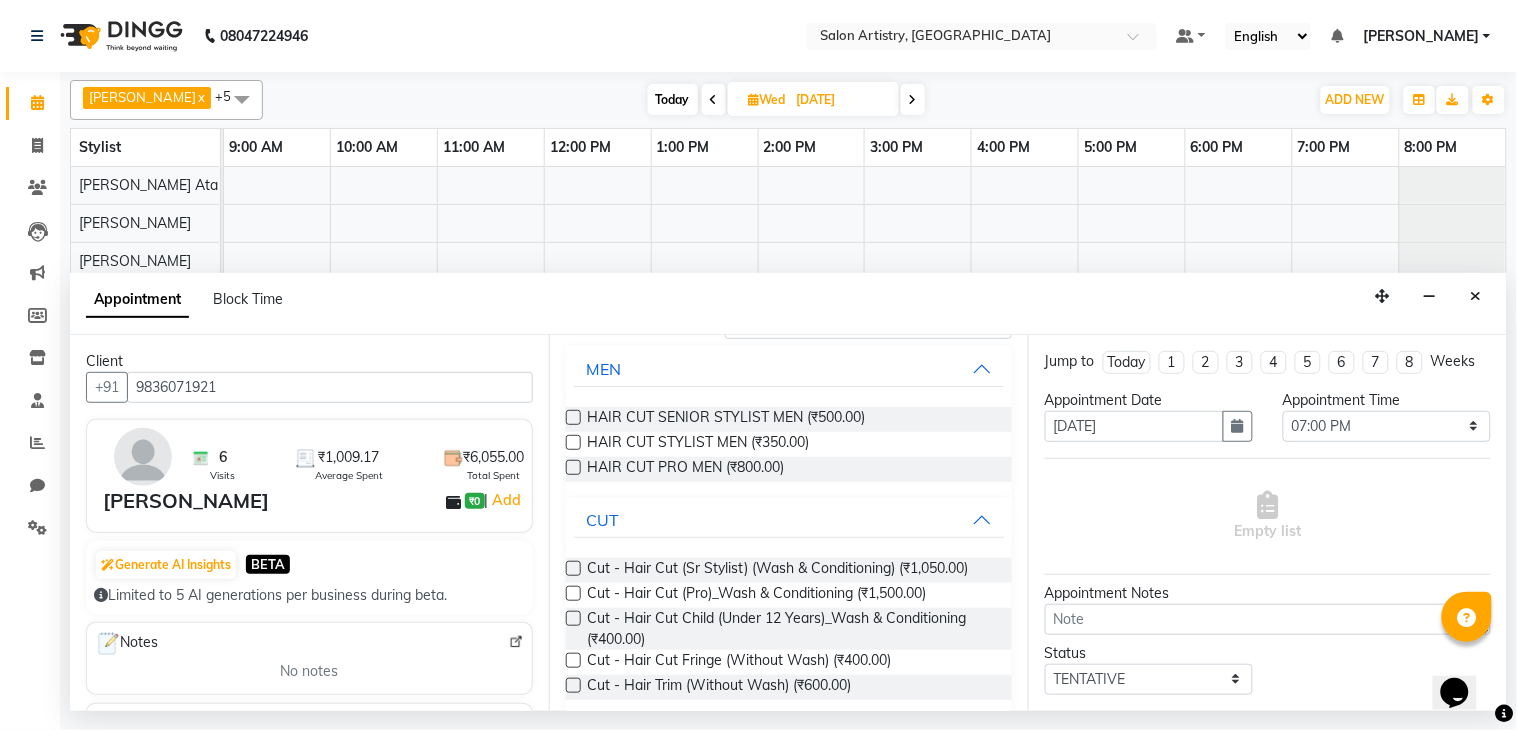 click at bounding box center (573, 568) 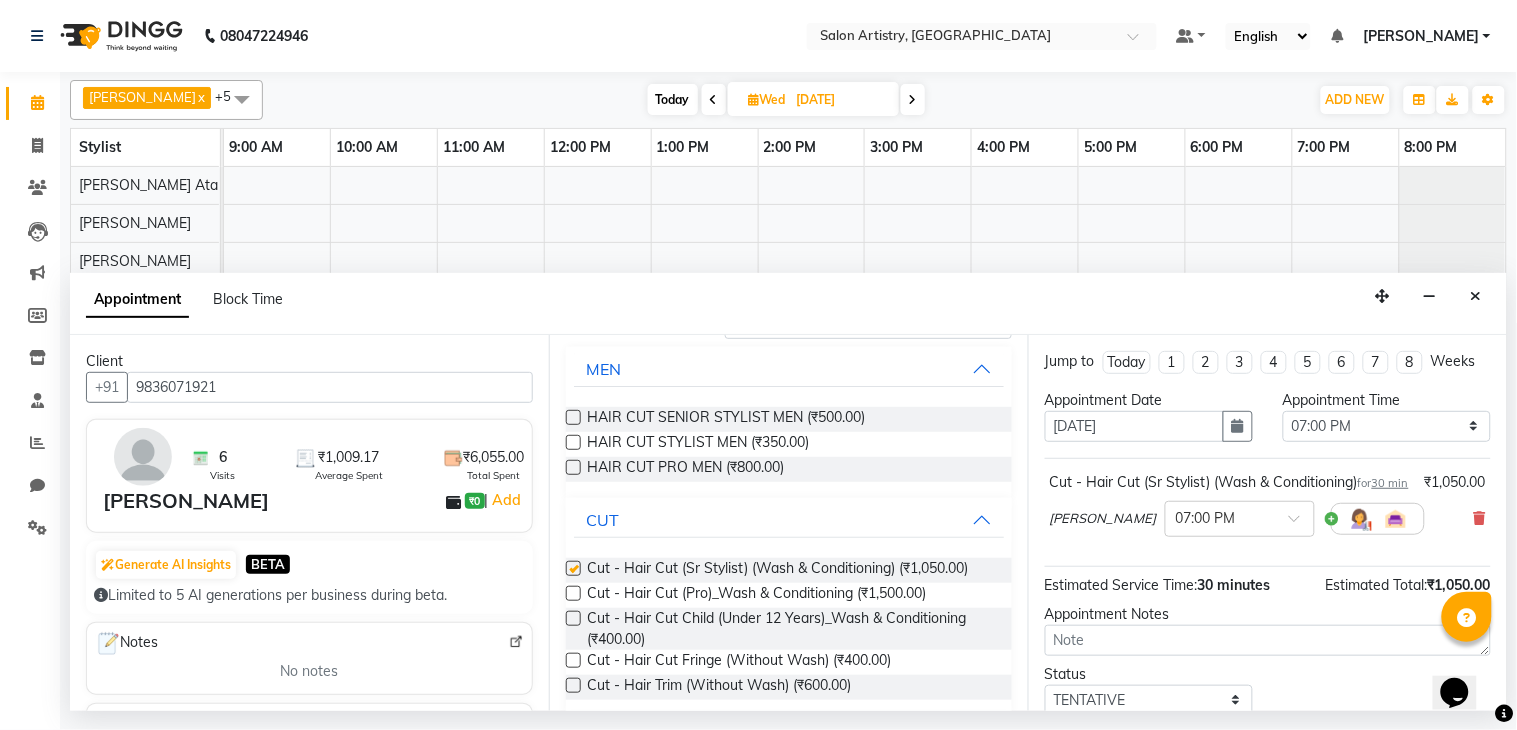 checkbox on "false" 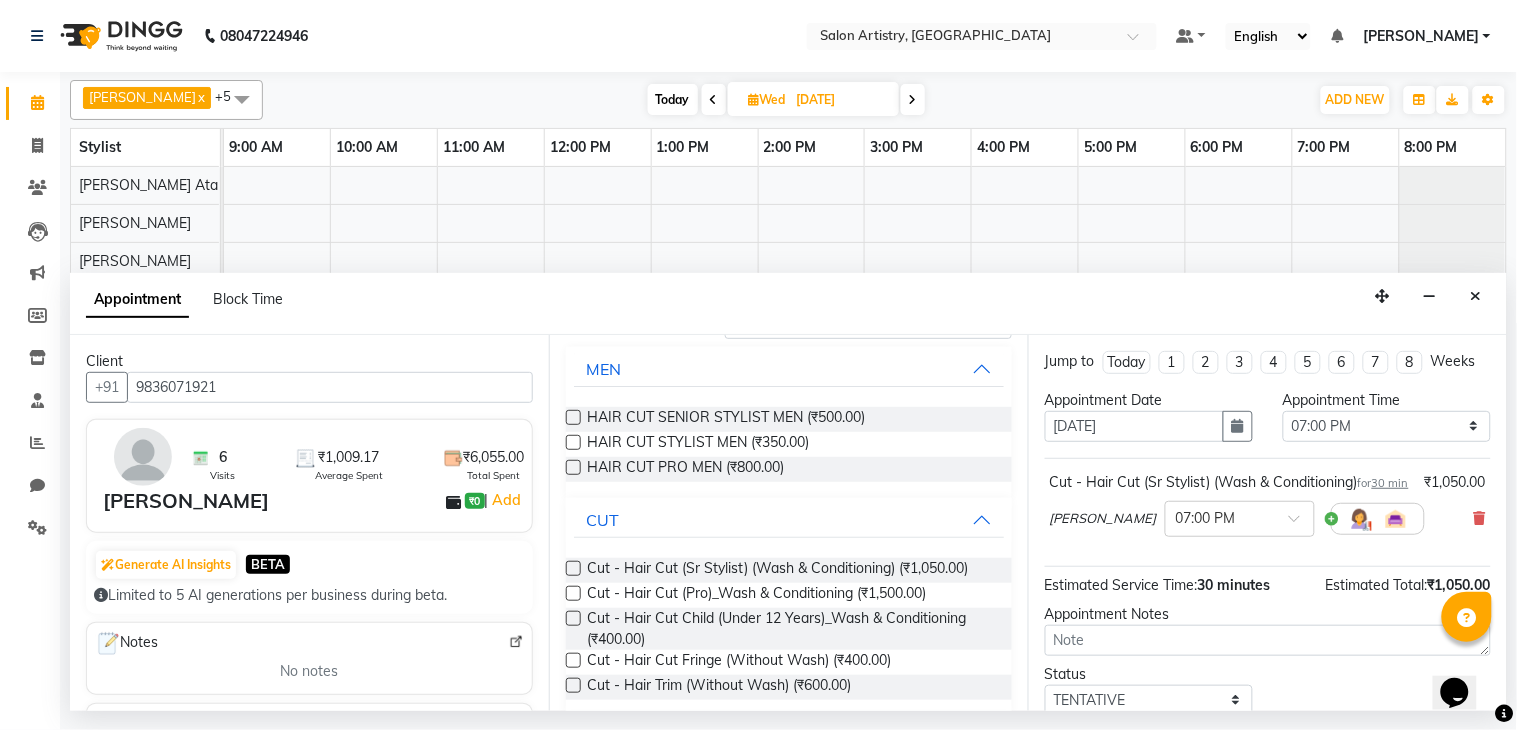 click on "30 min" at bounding box center (1390, 483) 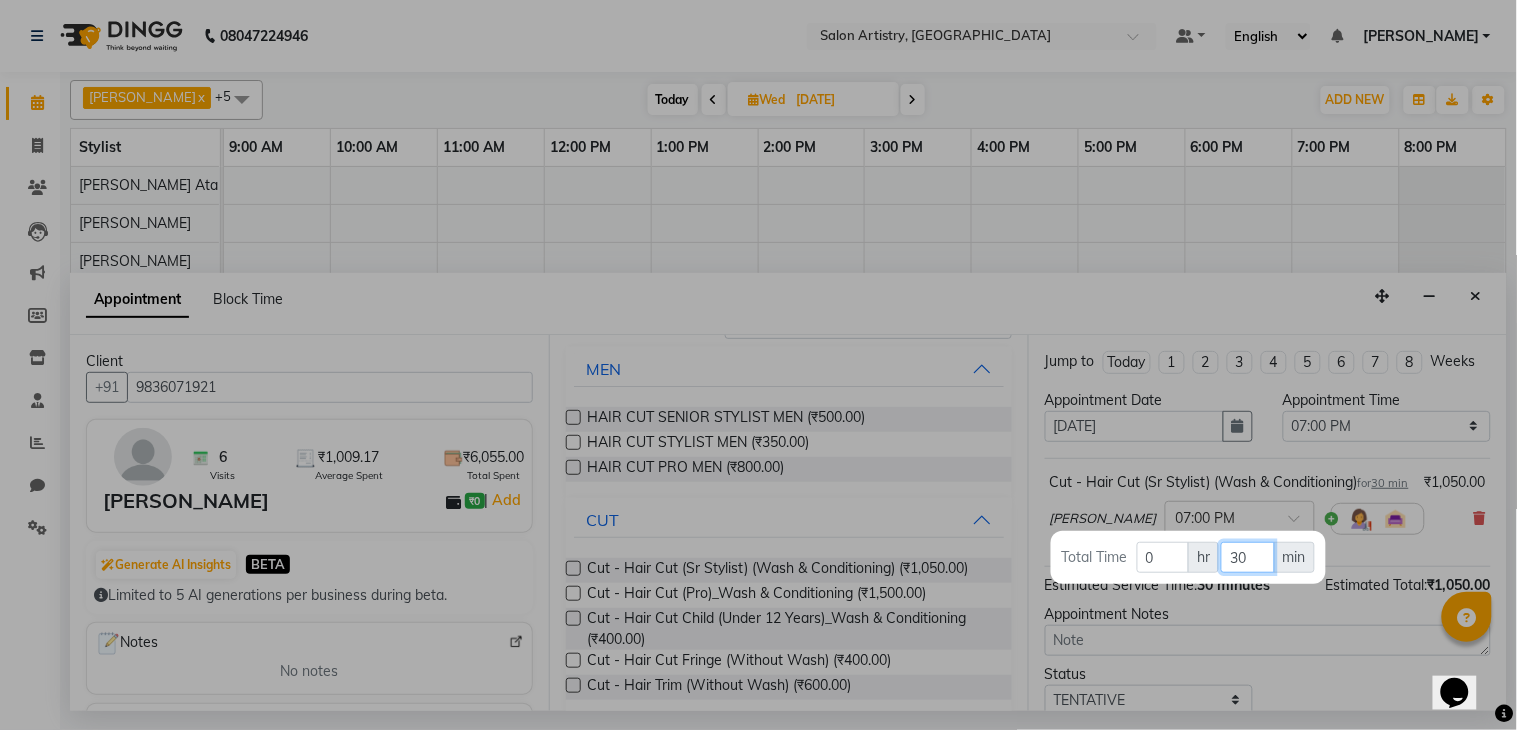 click on "30" at bounding box center (1247, 557) 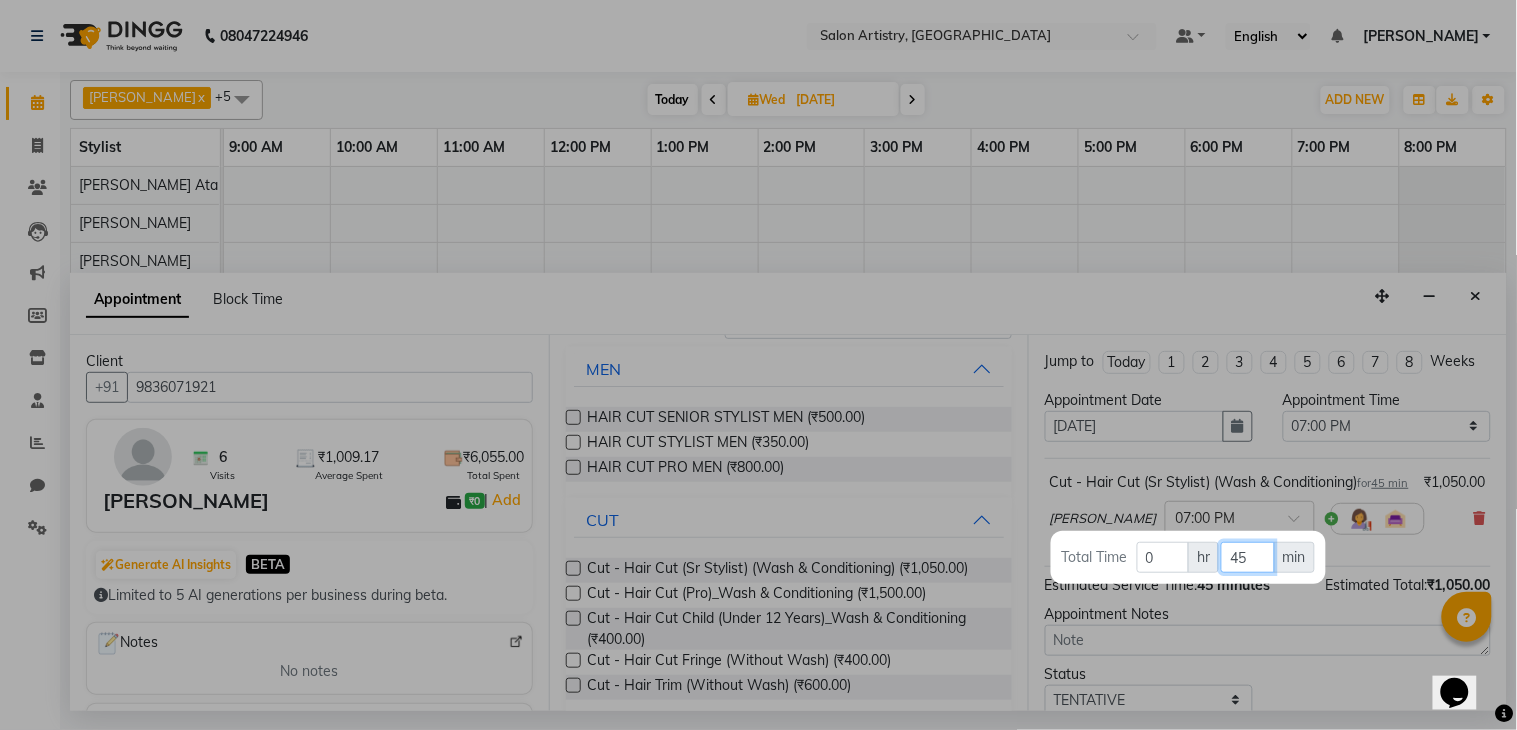 type on "45" 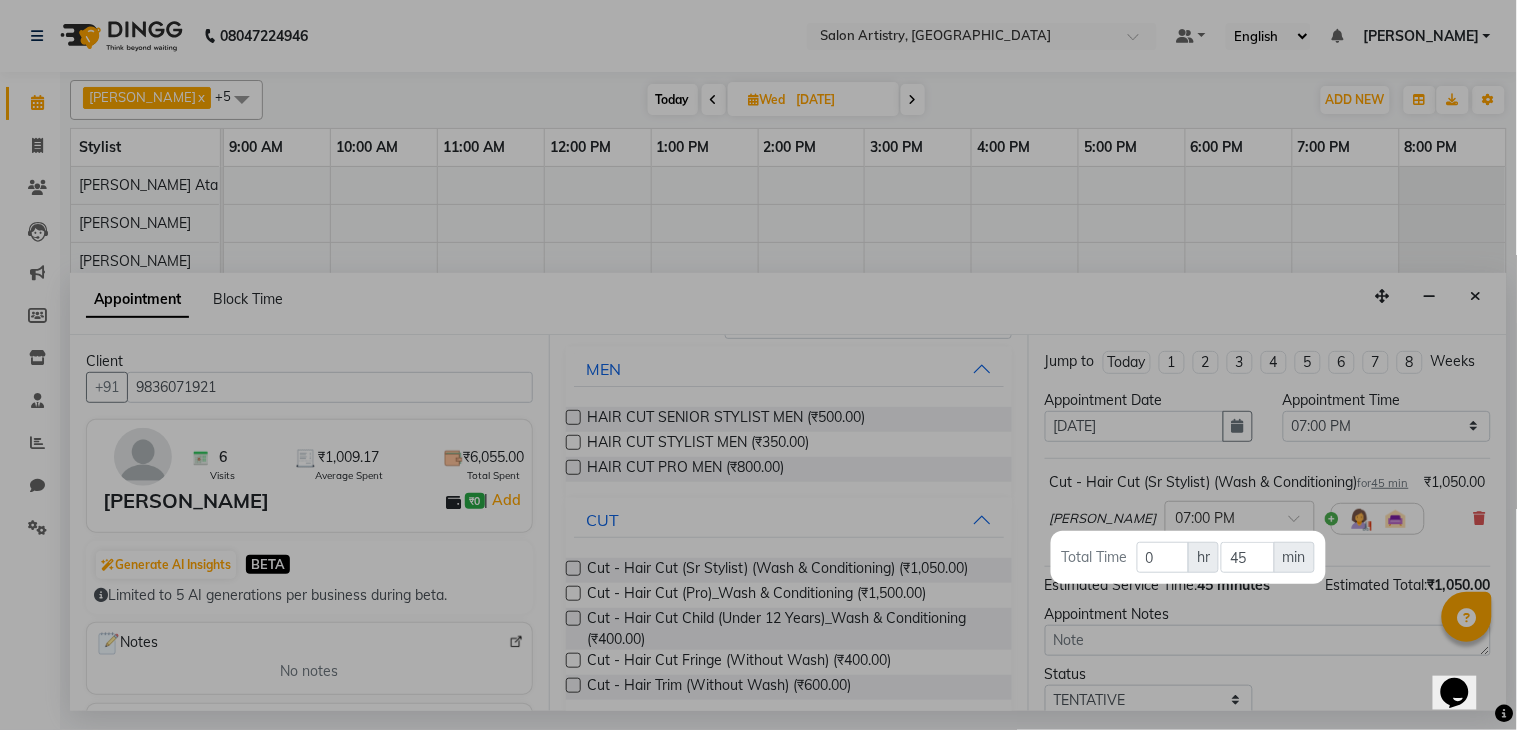 click at bounding box center [758, 365] 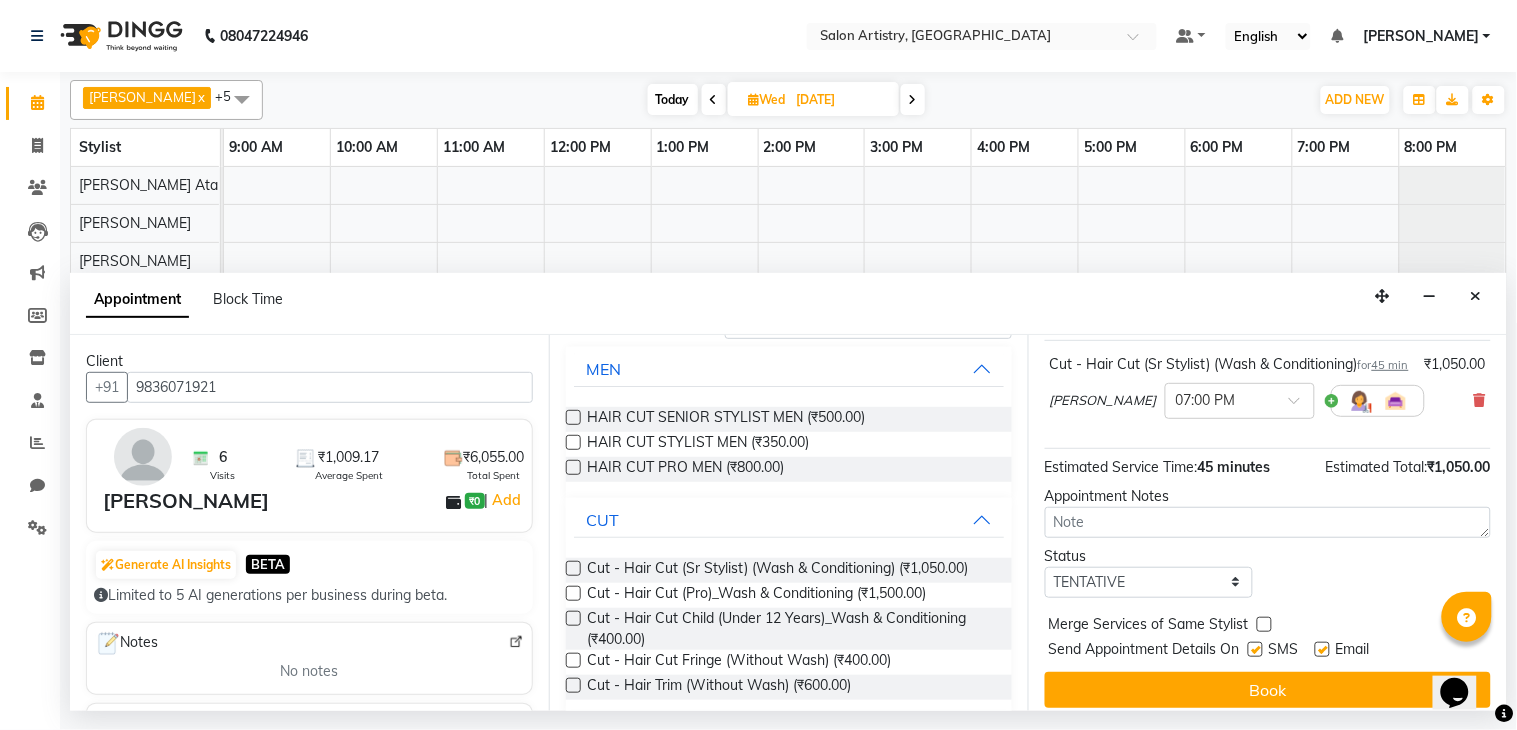 scroll, scrollTop: 171, scrollLeft: 0, axis: vertical 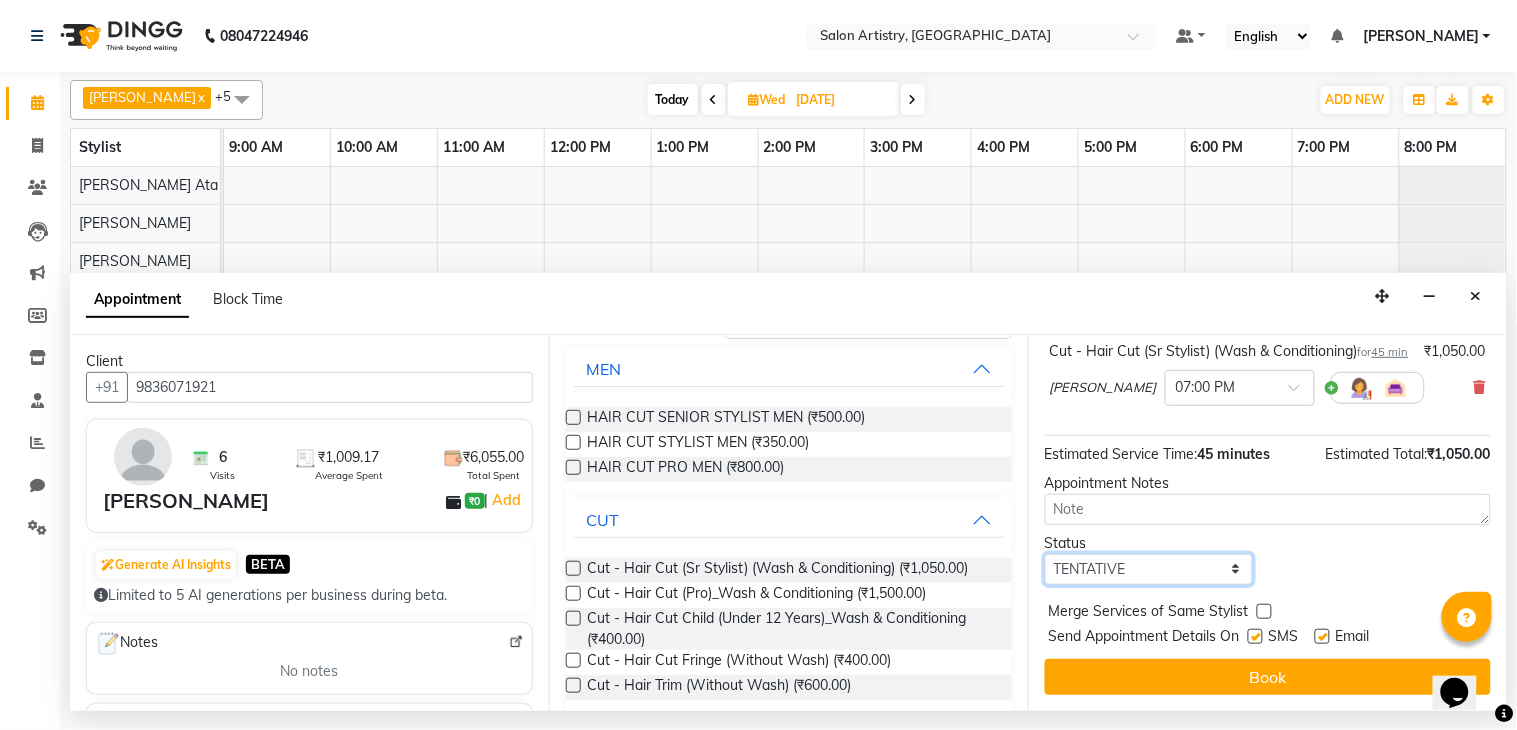click on "Select TENTATIVE CONFIRM UPCOMING" at bounding box center [1149, 569] 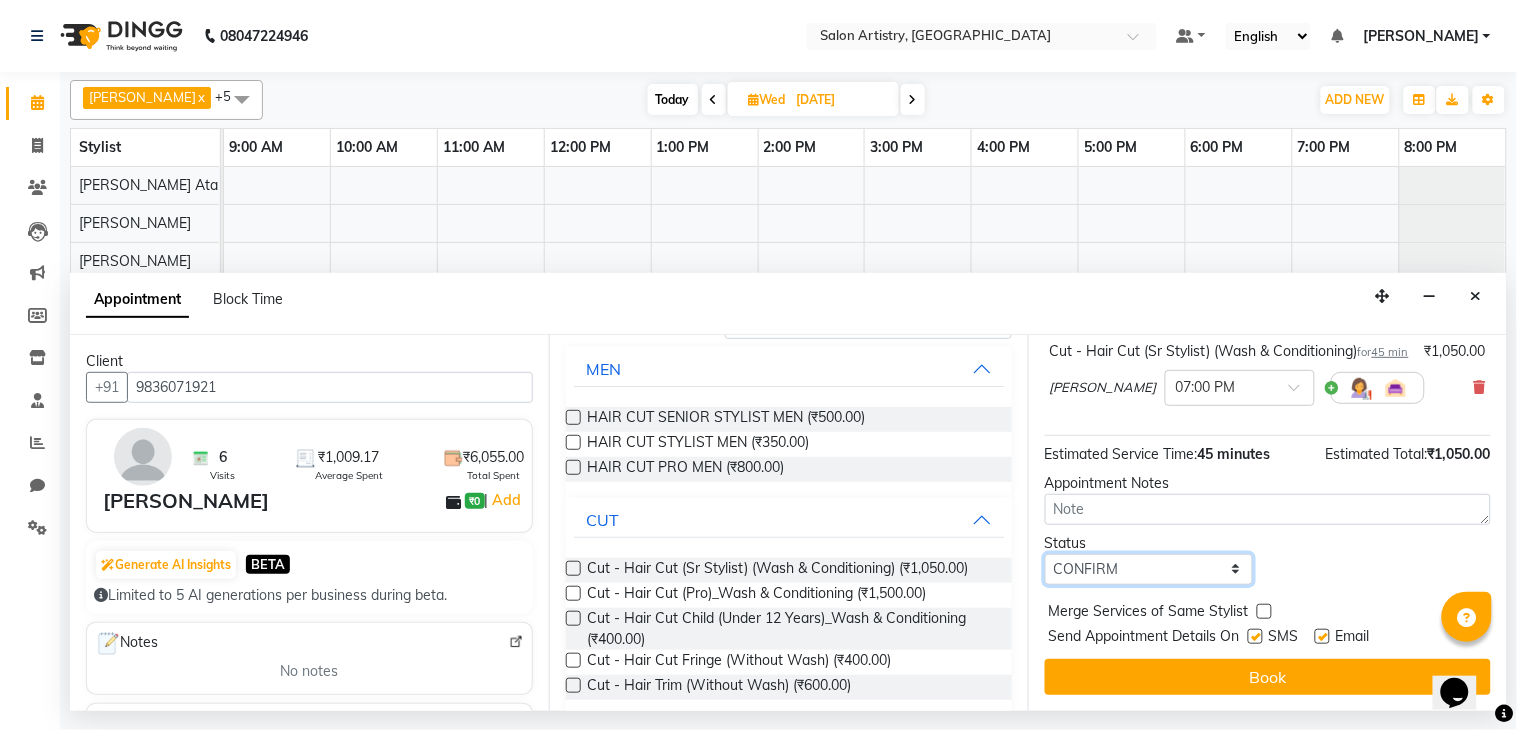 click on "Select TENTATIVE CONFIRM UPCOMING" at bounding box center (1149, 569) 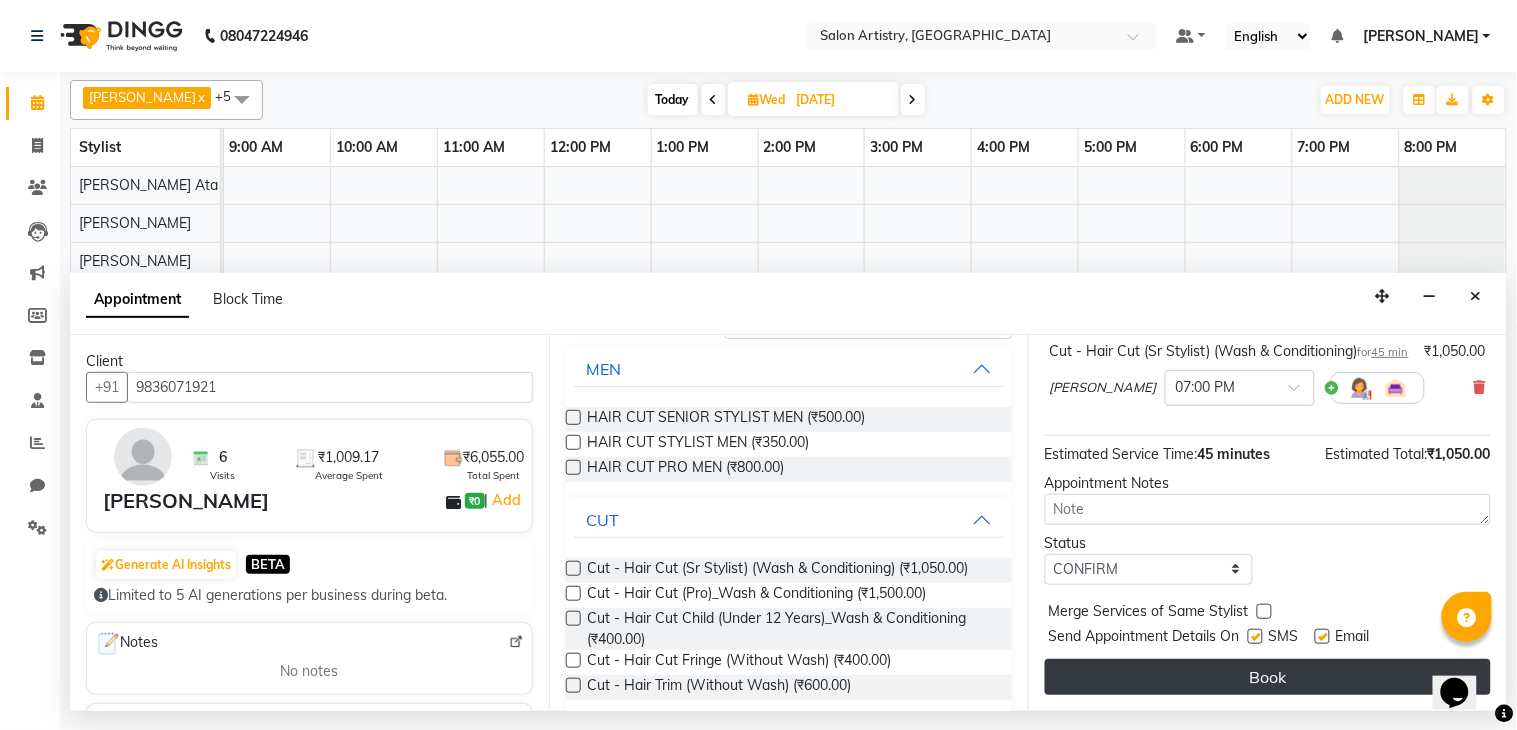 click on "Book" at bounding box center [1268, 677] 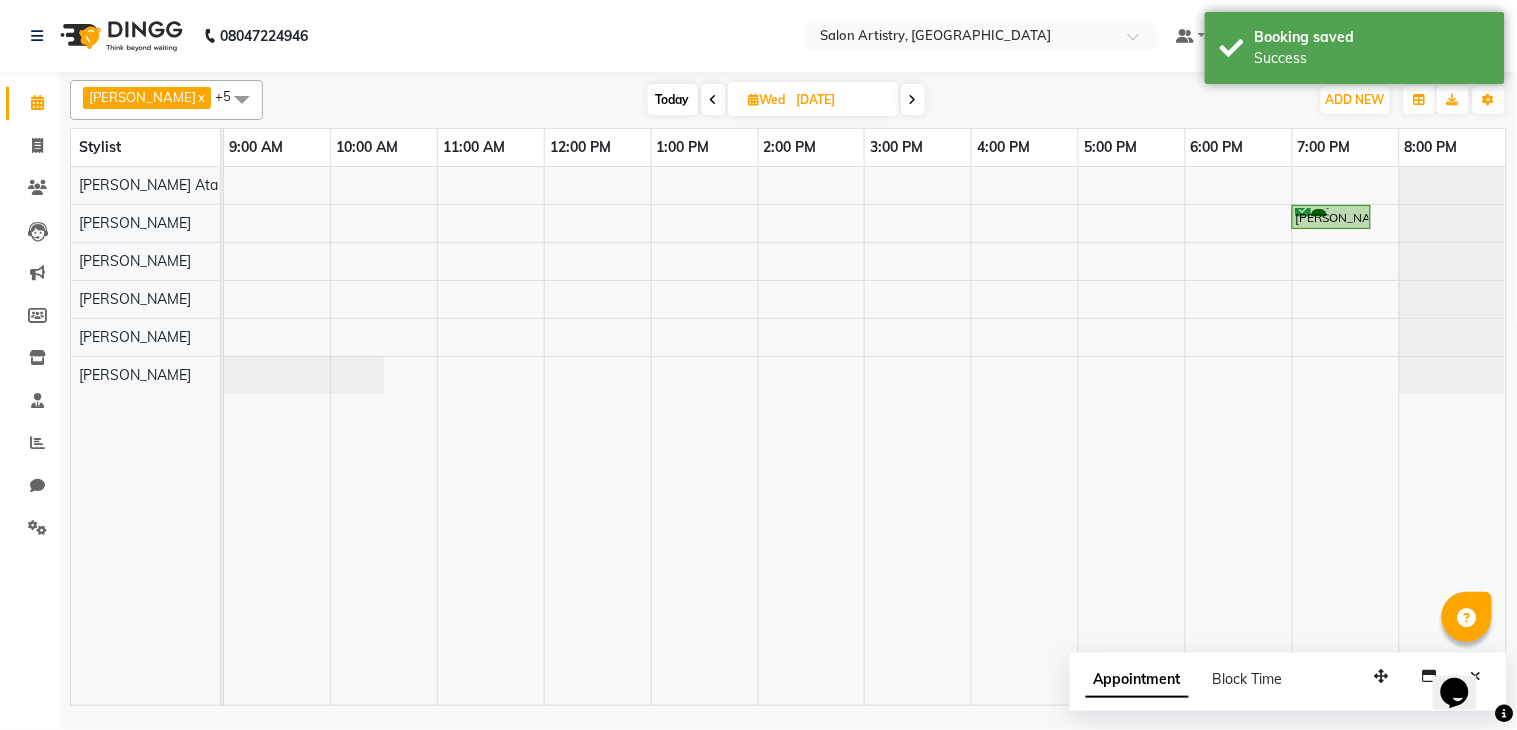 click at bounding box center (714, 99) 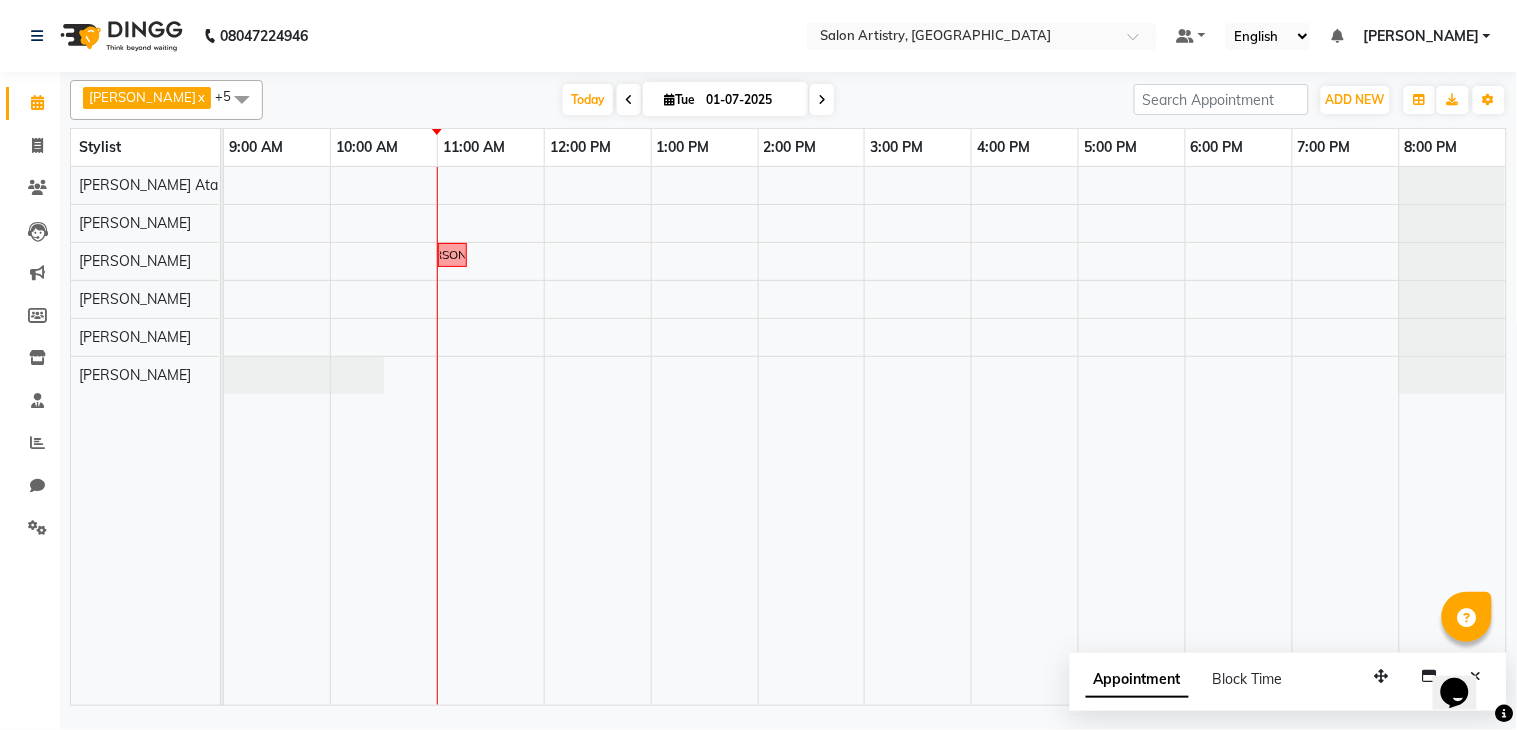 click on "01-07-2025" at bounding box center (750, 100) 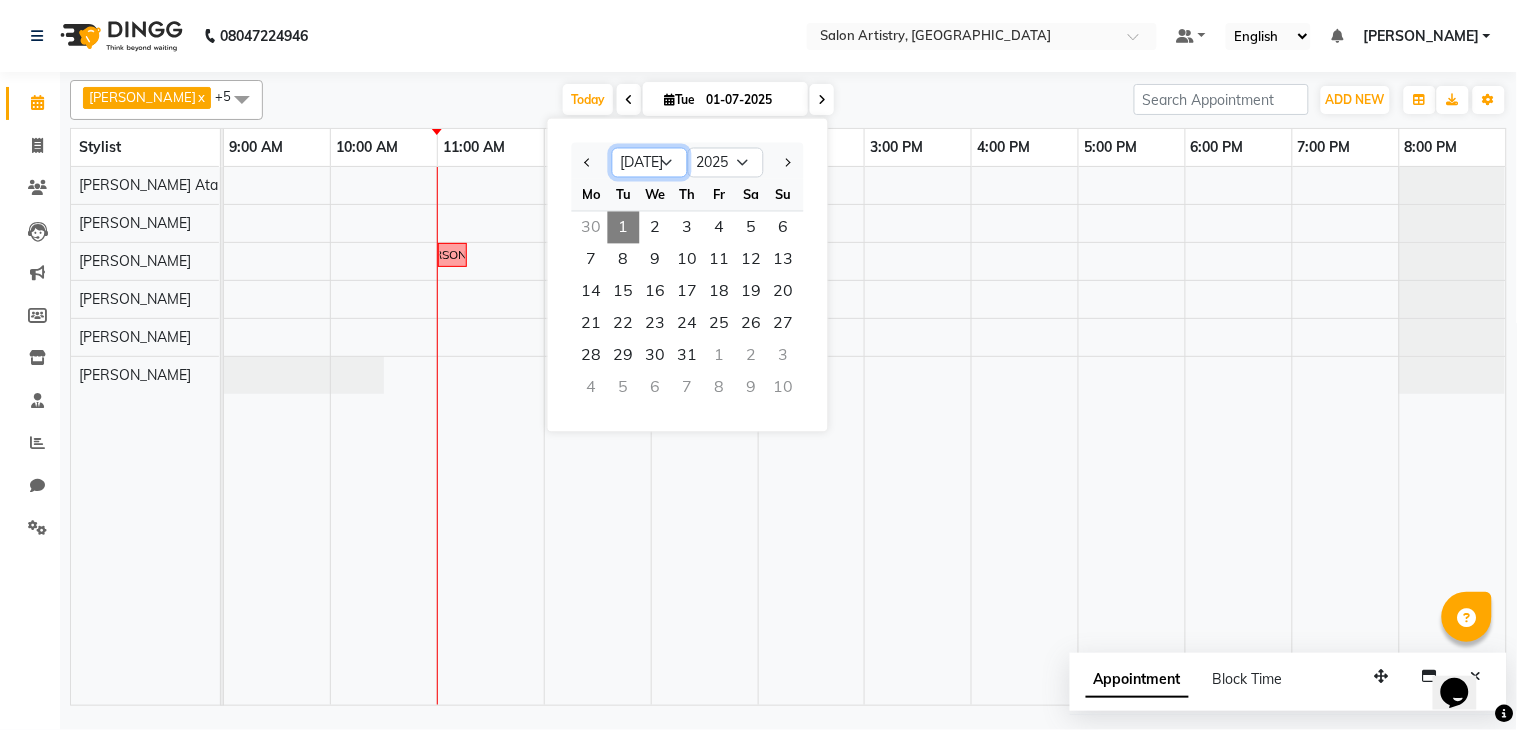 click on "Jan Feb Mar Apr May Jun Jul Aug Sep Oct Nov Dec" at bounding box center (650, 163) 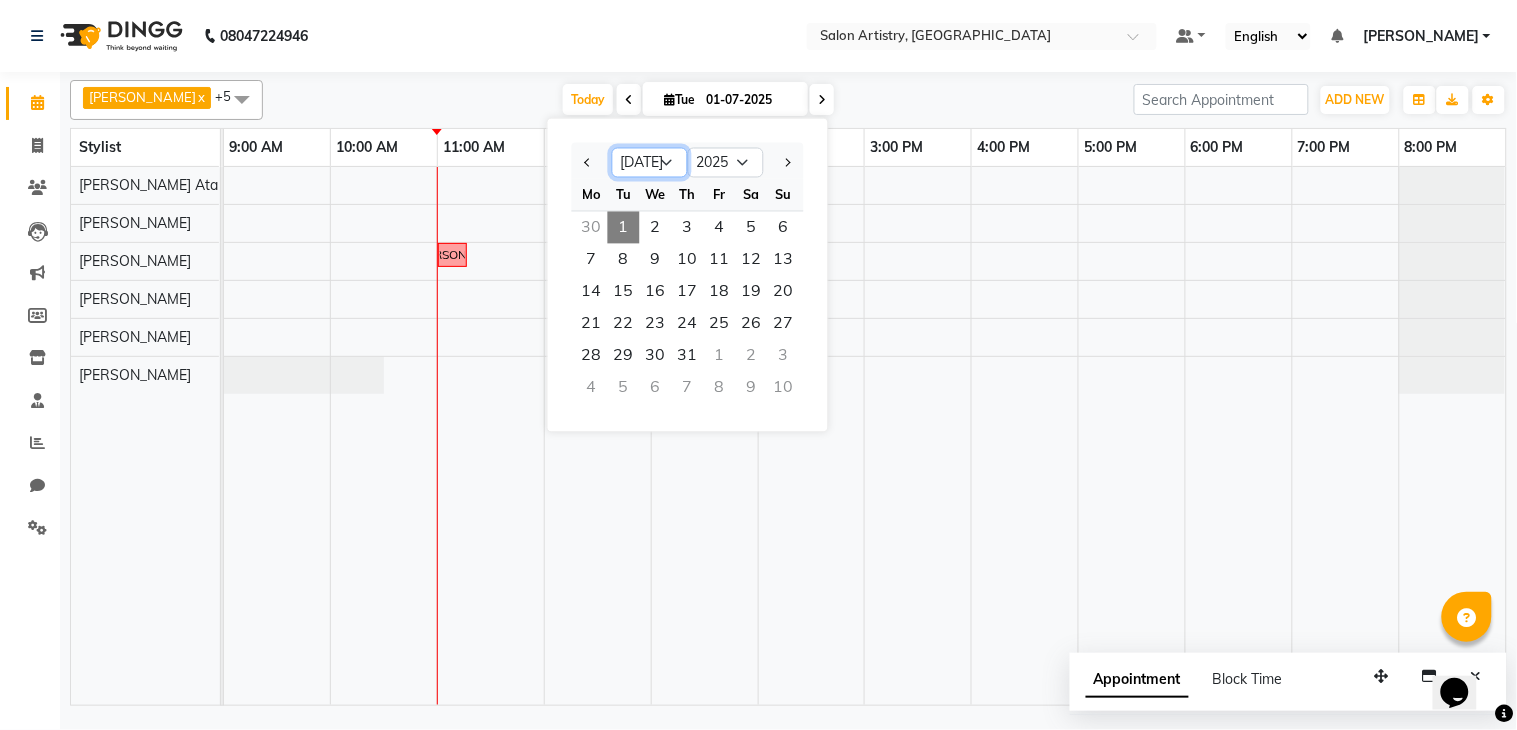select on "6" 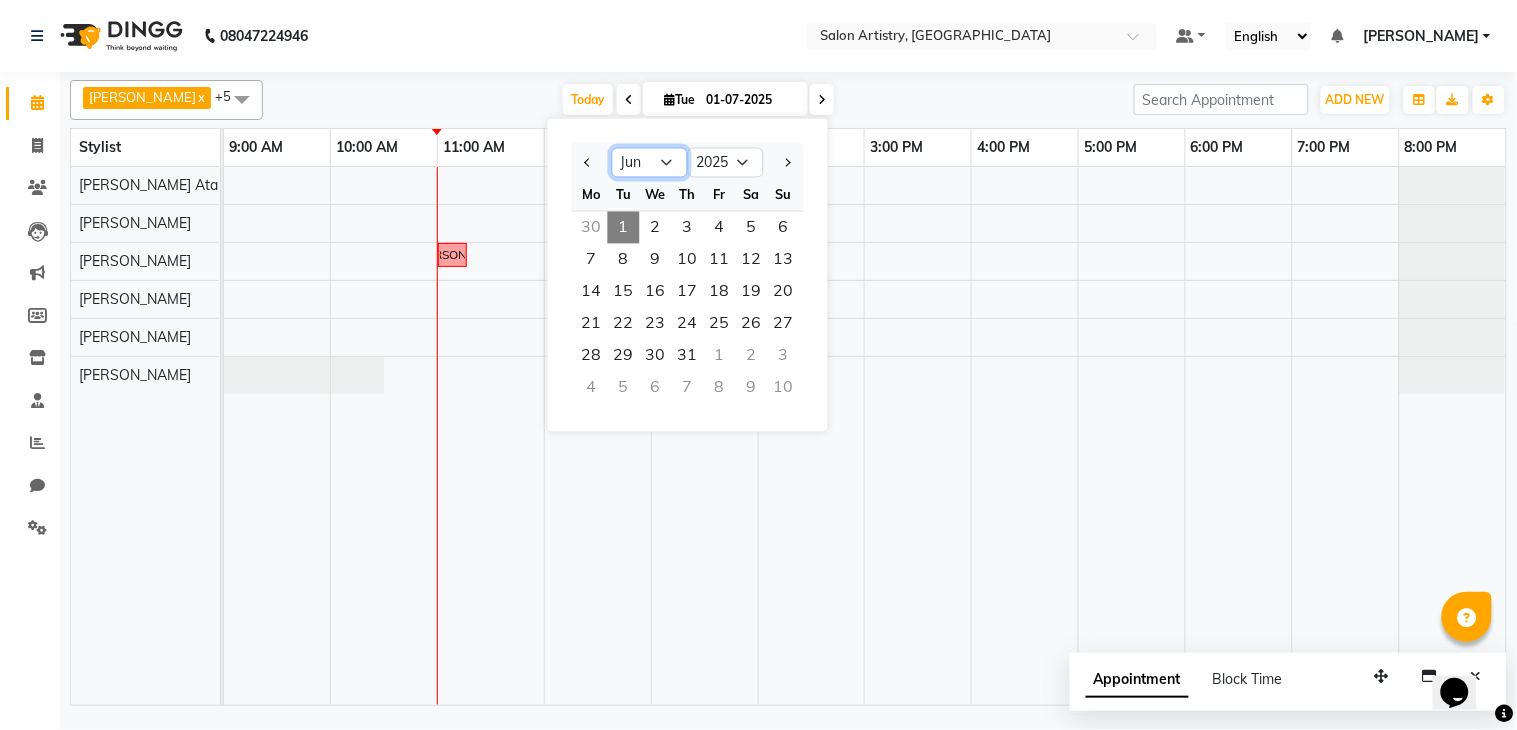 click on "Jan Feb Mar Apr May Jun Jul Aug Sep Oct Nov Dec" at bounding box center (650, 163) 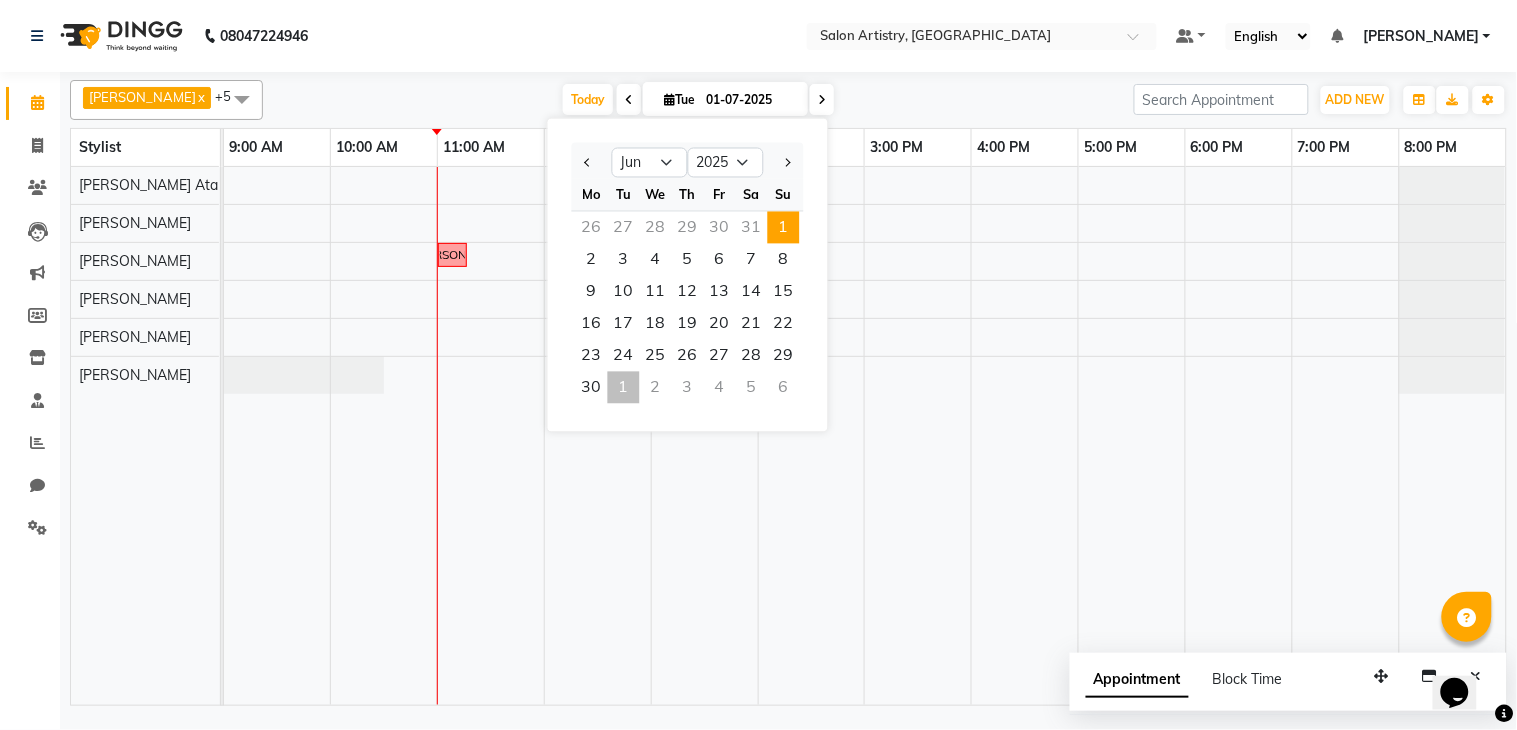 click on "1" at bounding box center (784, 228) 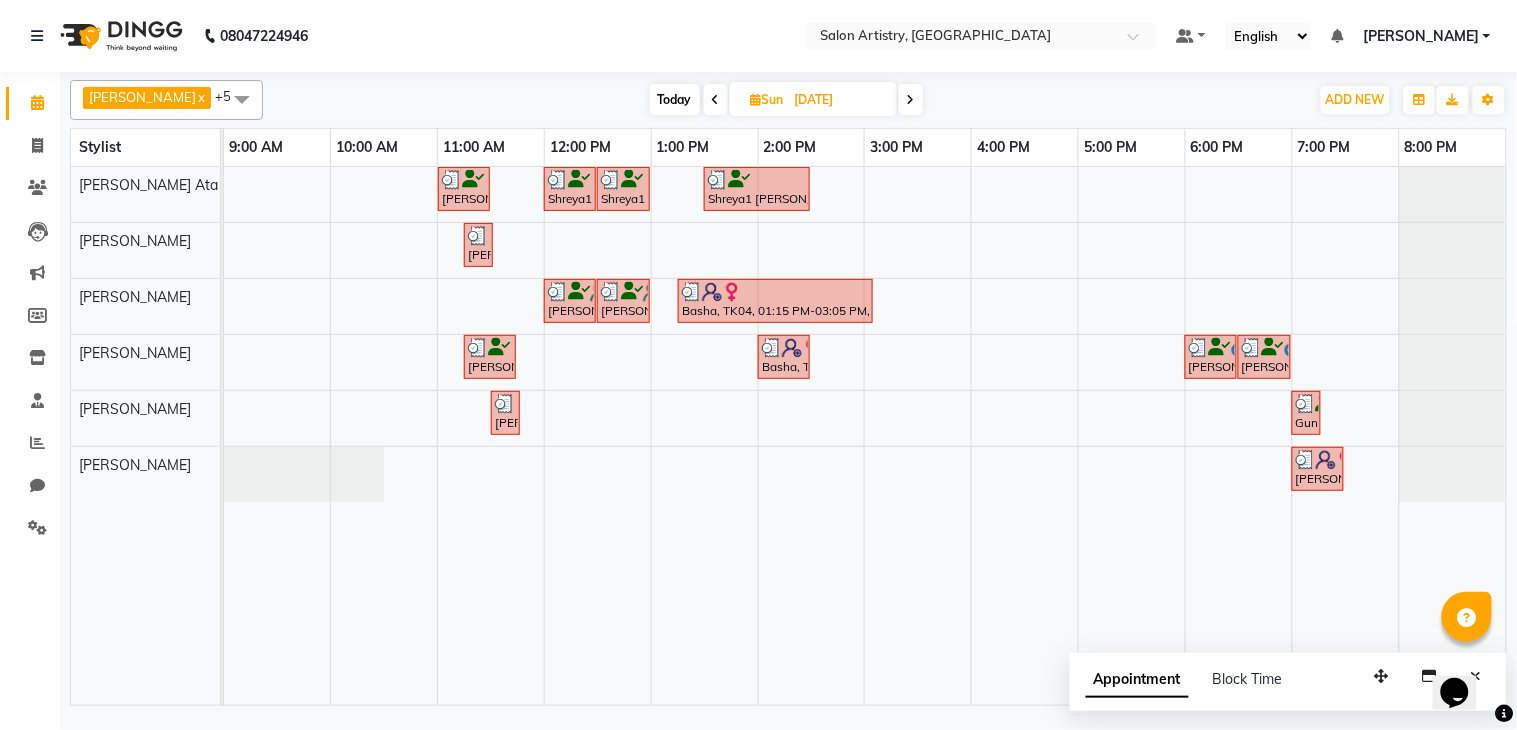 click at bounding box center (242, 99) 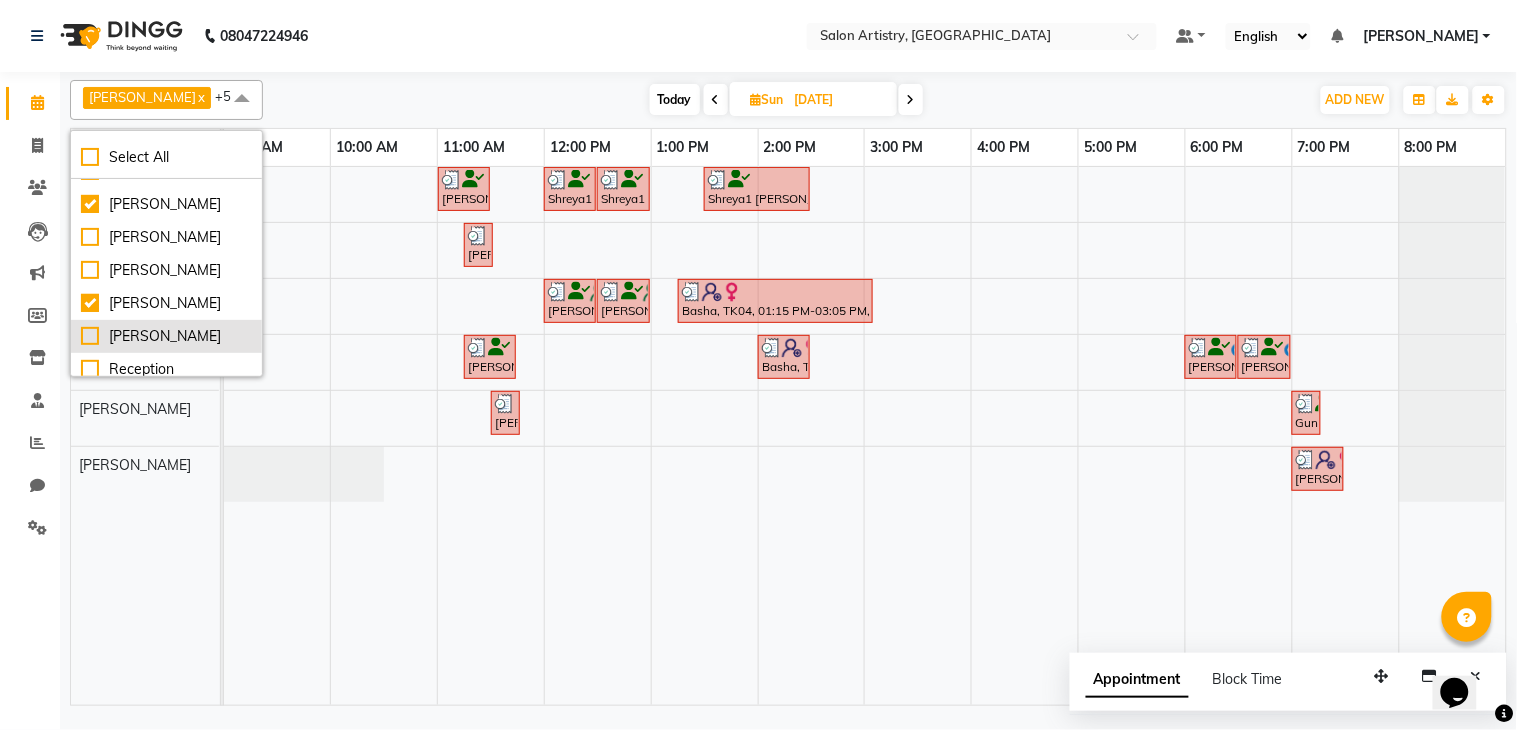 scroll, scrollTop: 56, scrollLeft: 0, axis: vertical 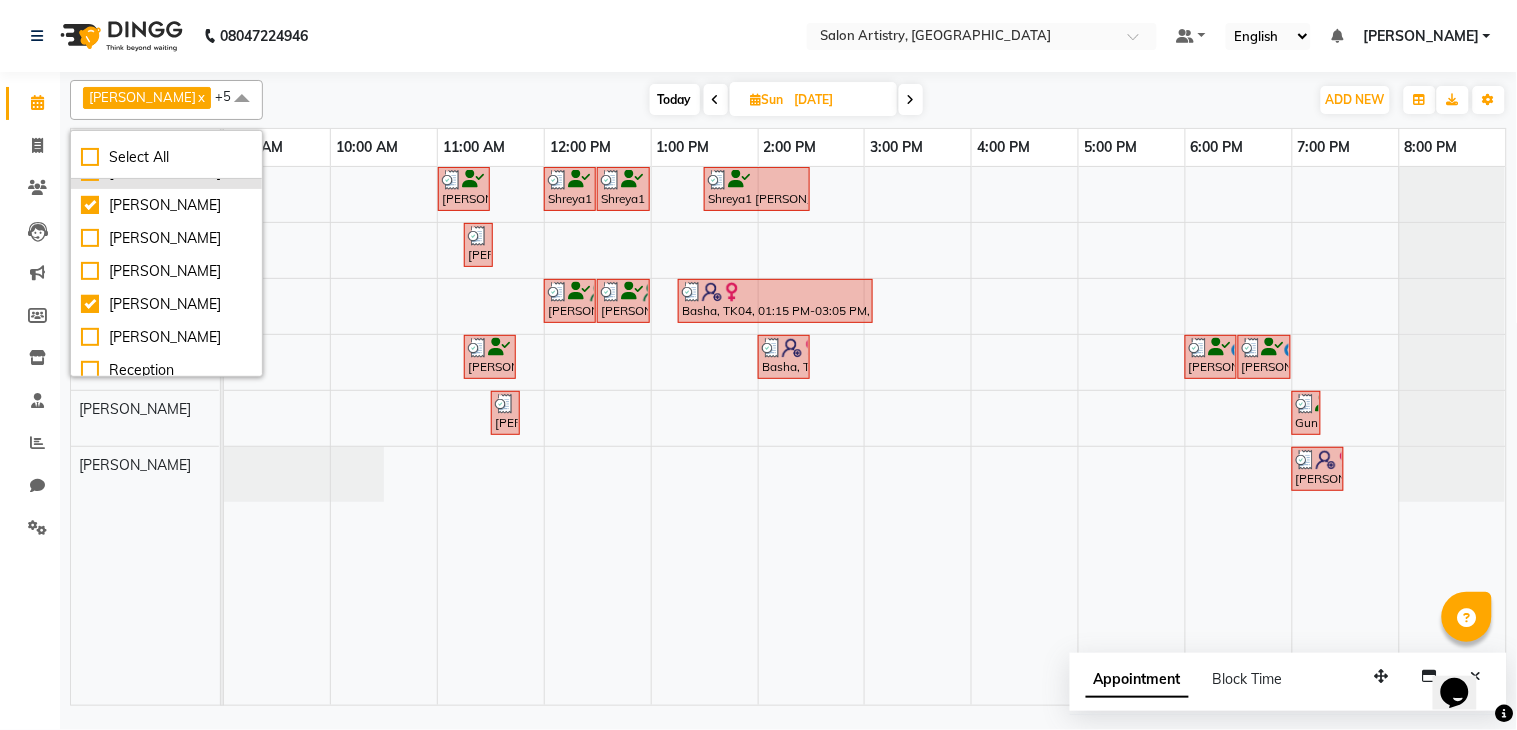 click on "Iqbal Ahmed" at bounding box center (166, 172) 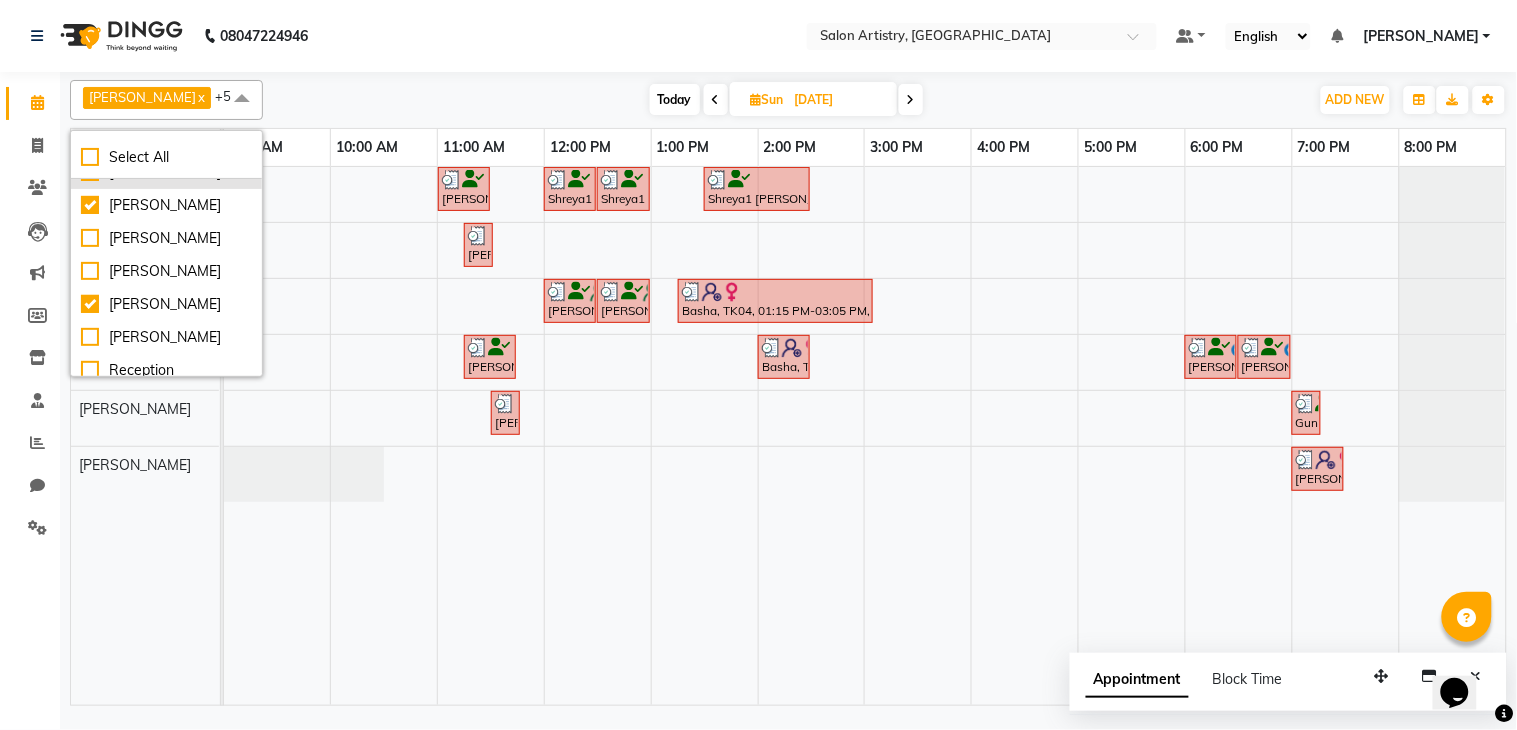 checkbox on "true" 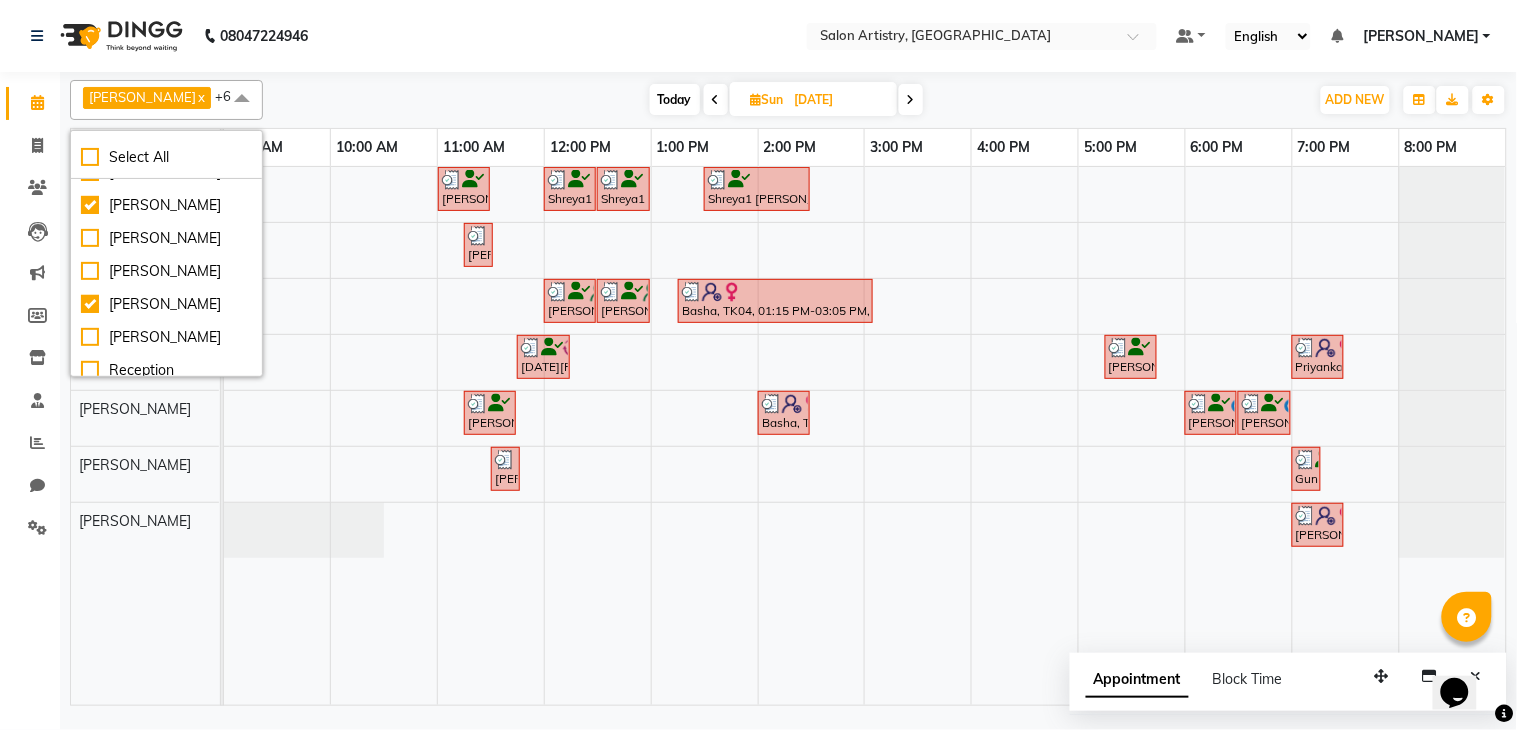 click on "Sharfaraz Ata Waris Simmy Rai Minika Das Iqbal Ahmed Tapasi Sangeeta Lodh Irshad Khan" at bounding box center (155, 436) 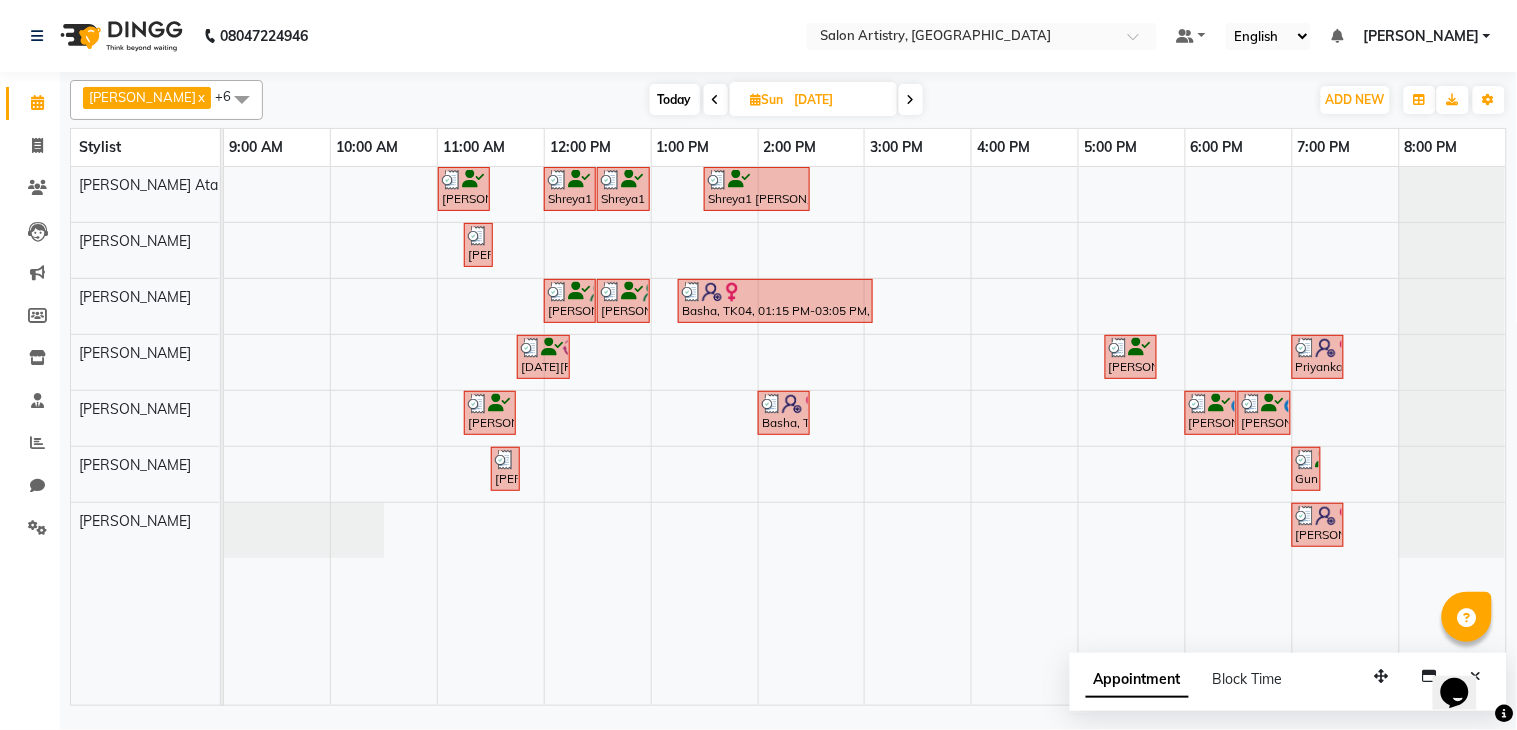 click at bounding box center [242, 99] 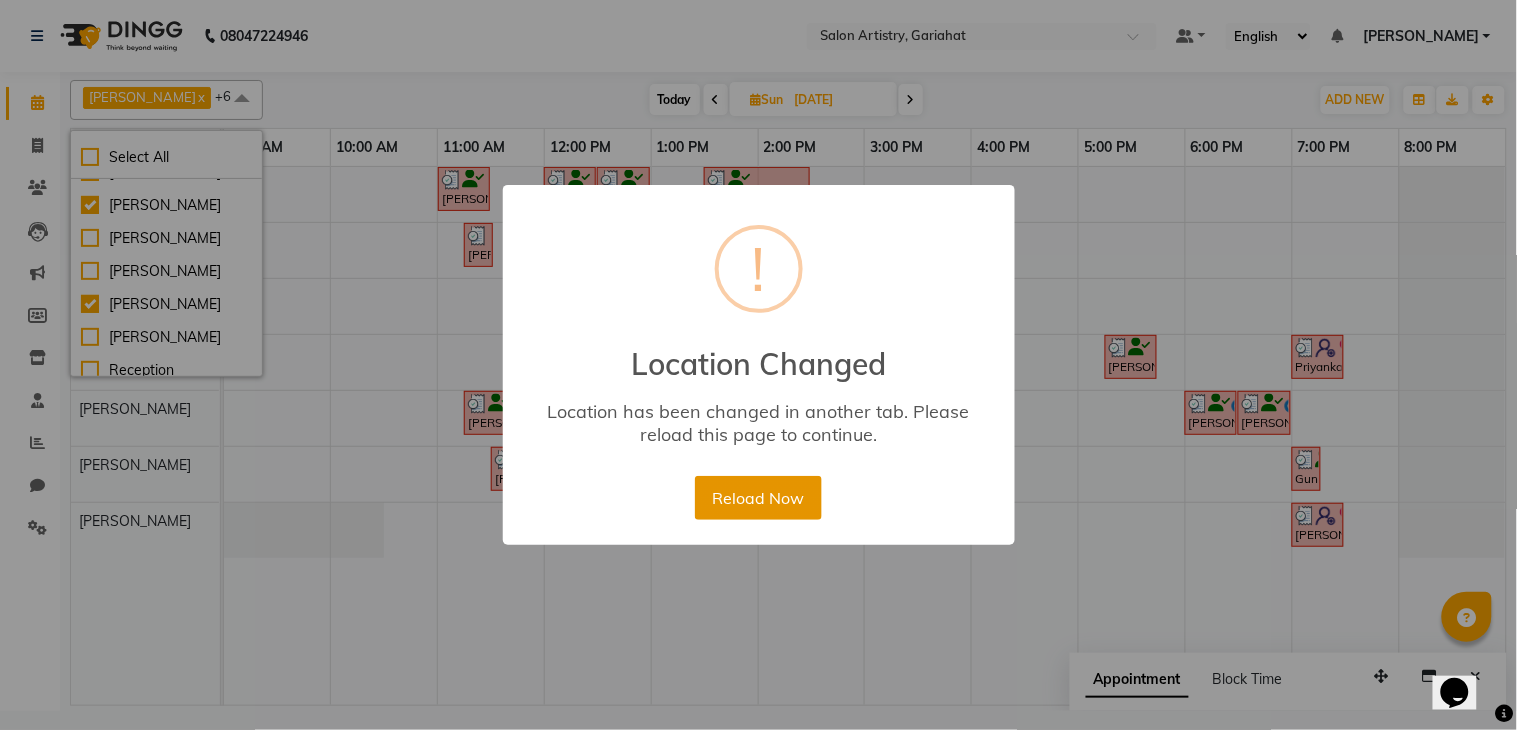 click on "Reload Now" at bounding box center (758, 498) 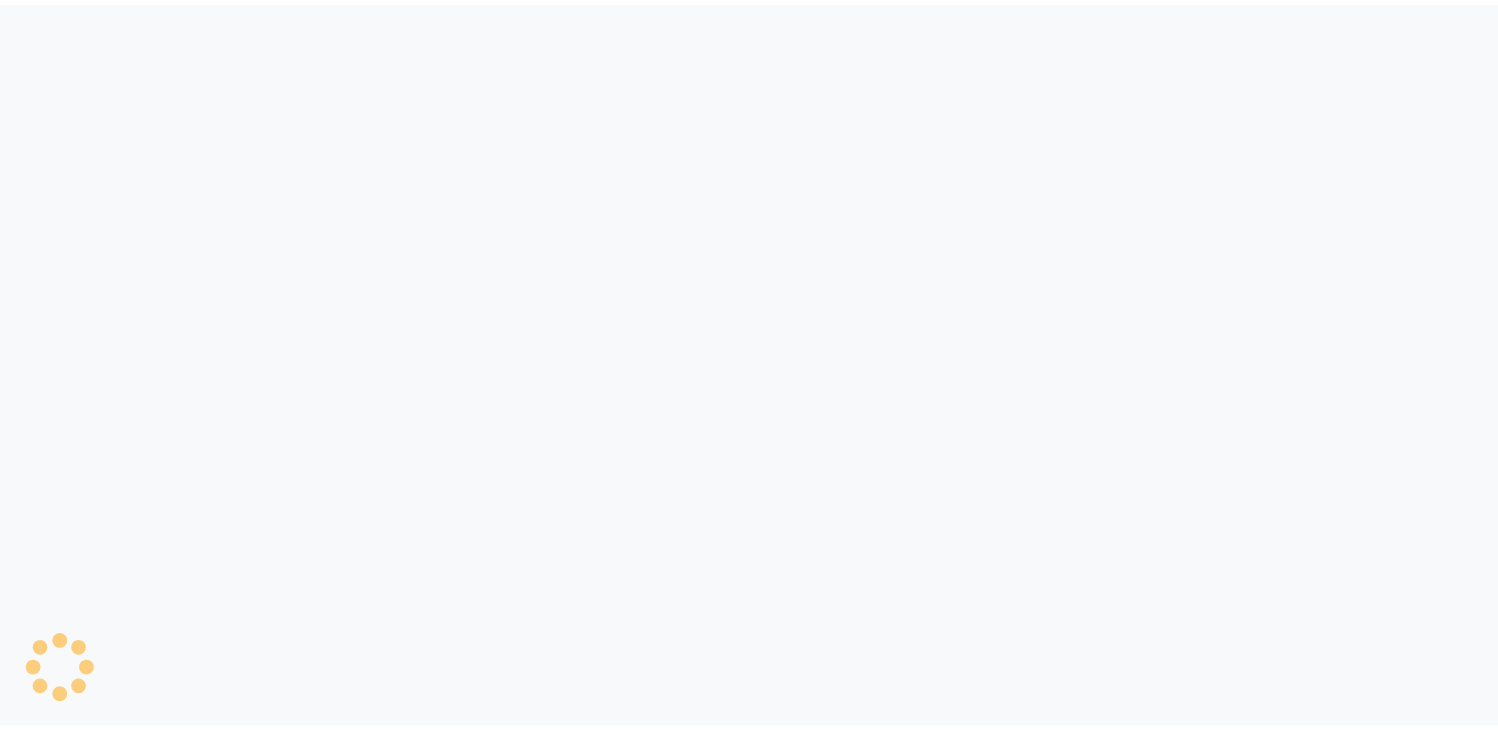 scroll, scrollTop: 0, scrollLeft: 0, axis: both 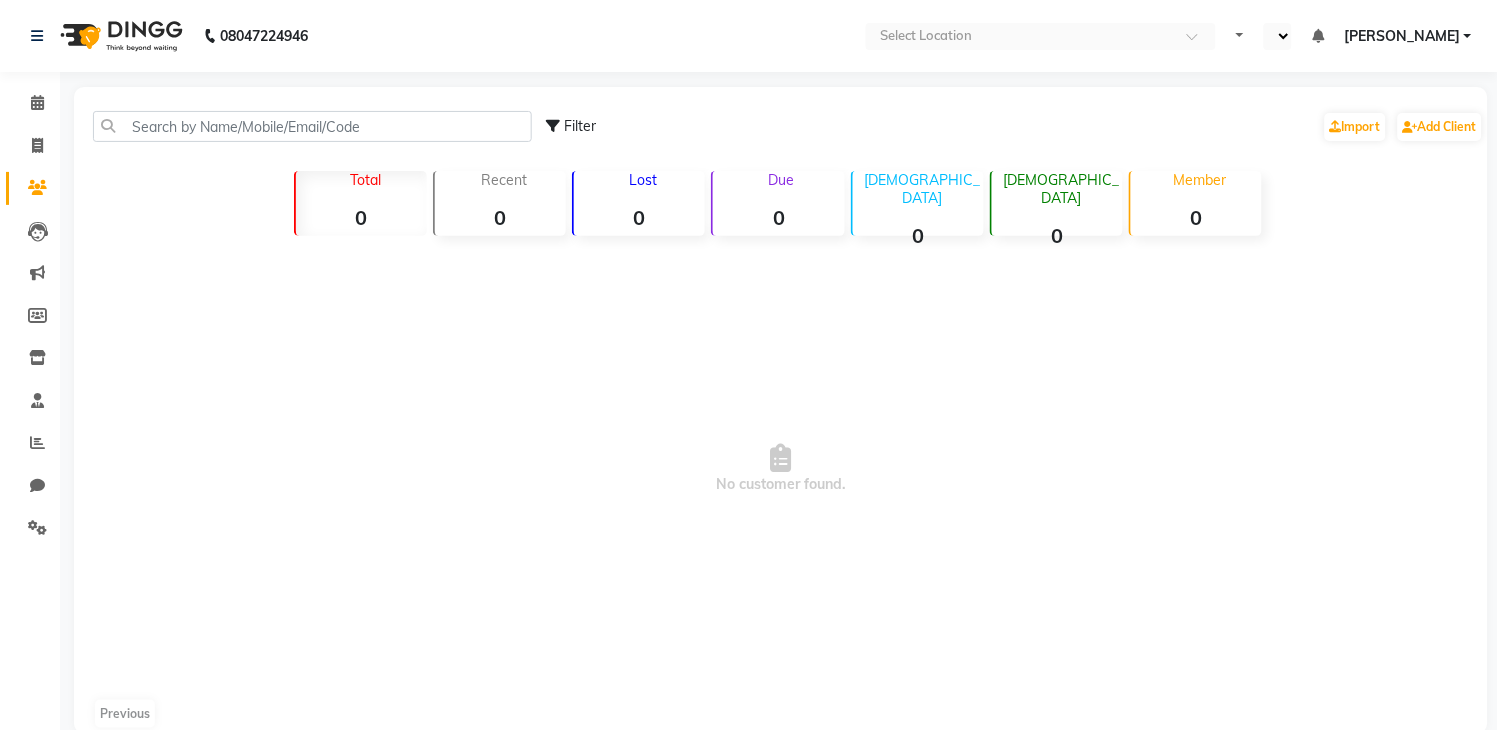 select on "en" 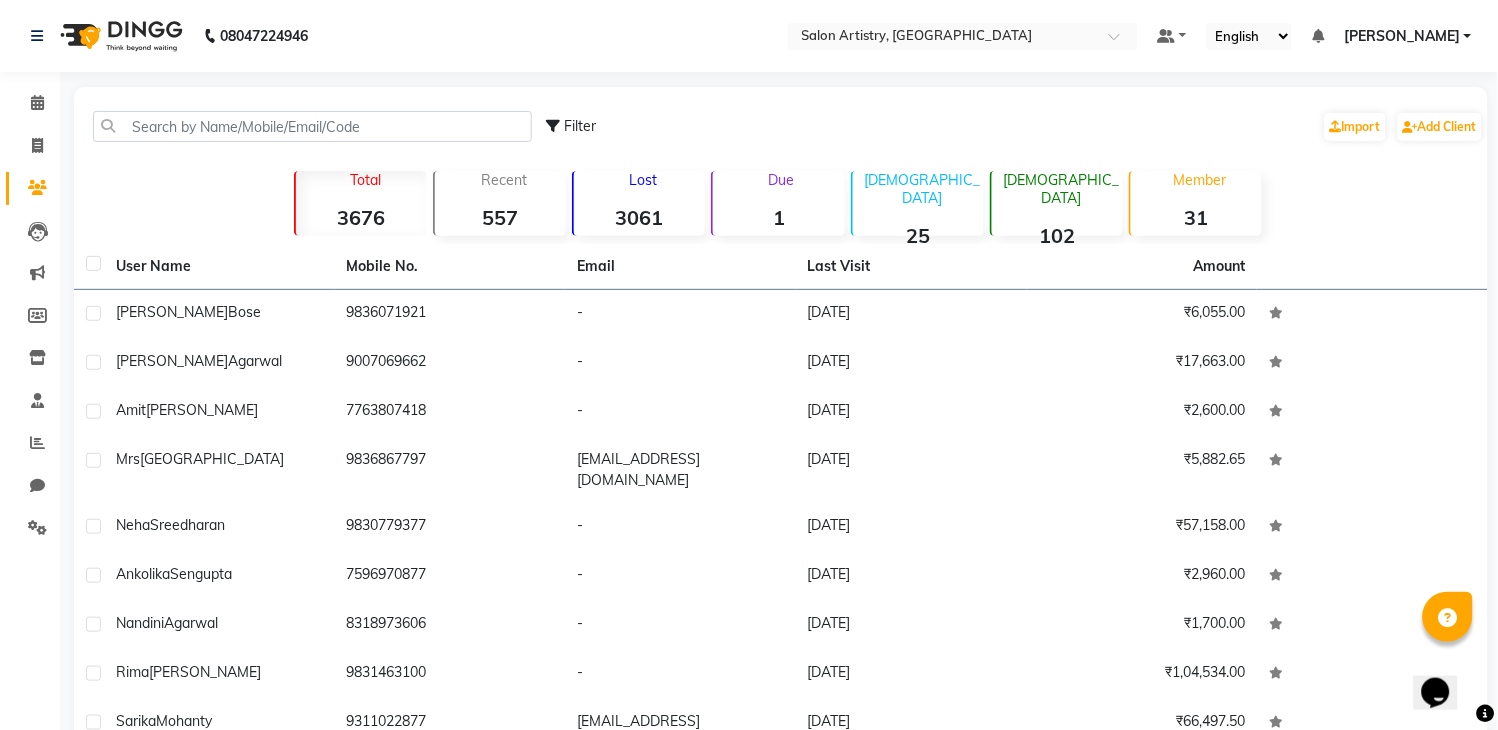 scroll, scrollTop: 0, scrollLeft: 0, axis: both 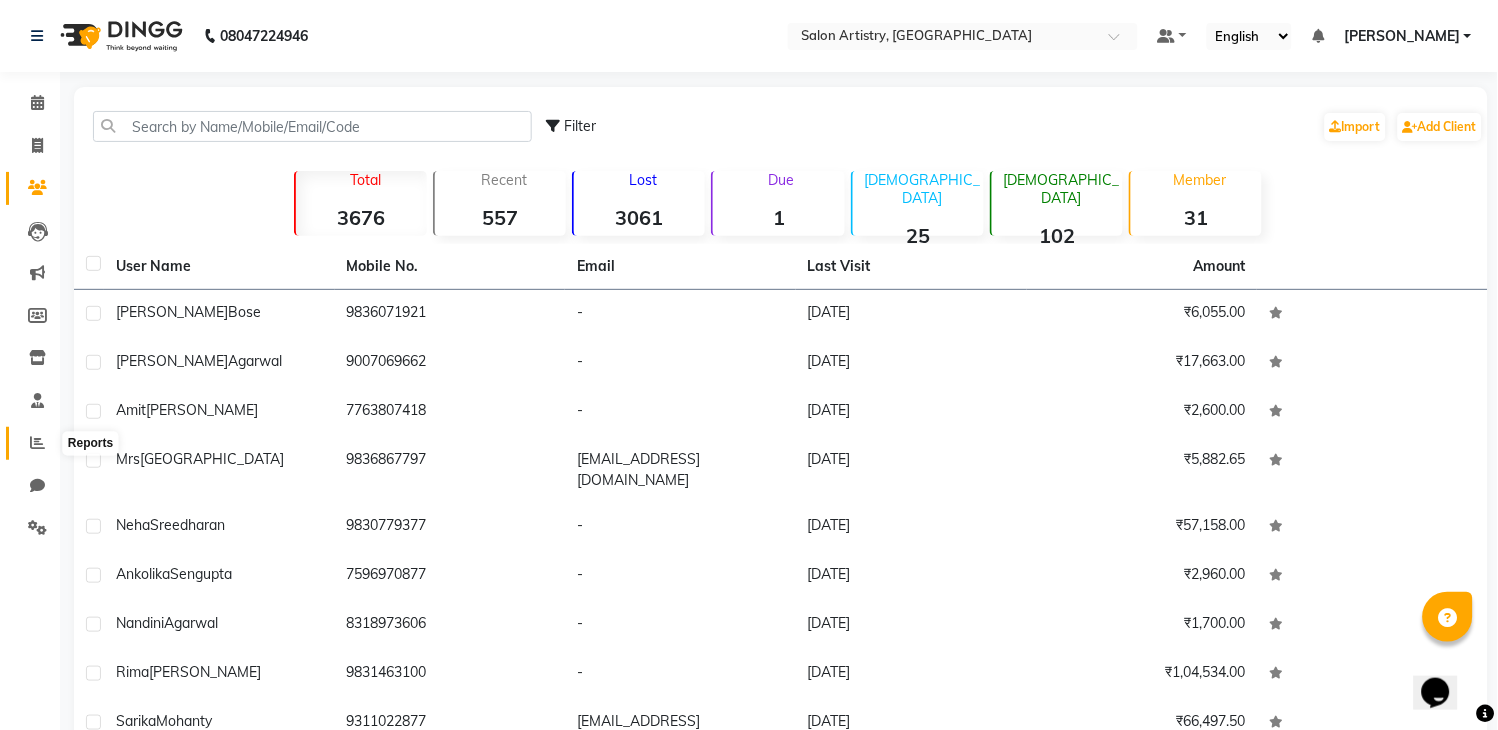 click 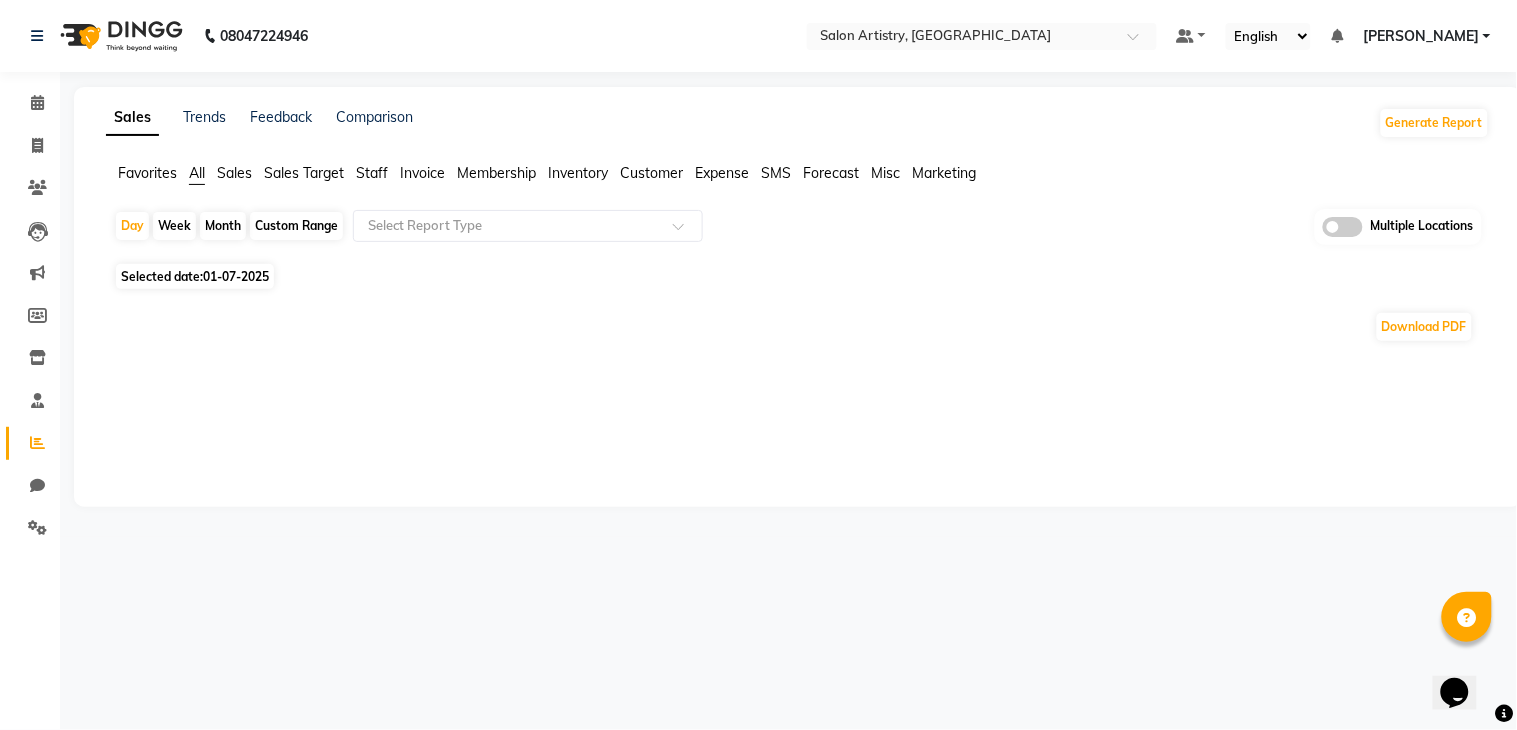 click on "Staff" 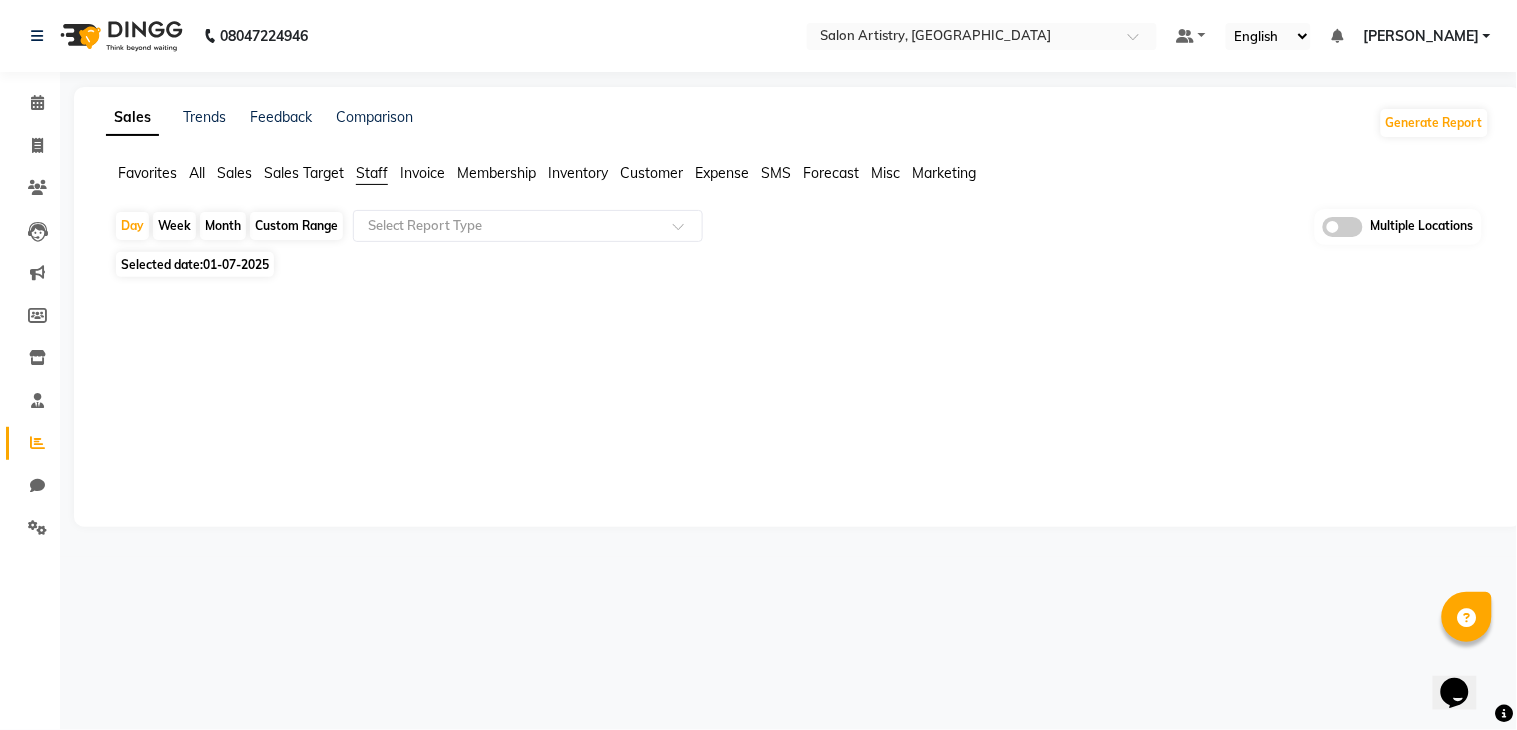 click on "01-07-2025" 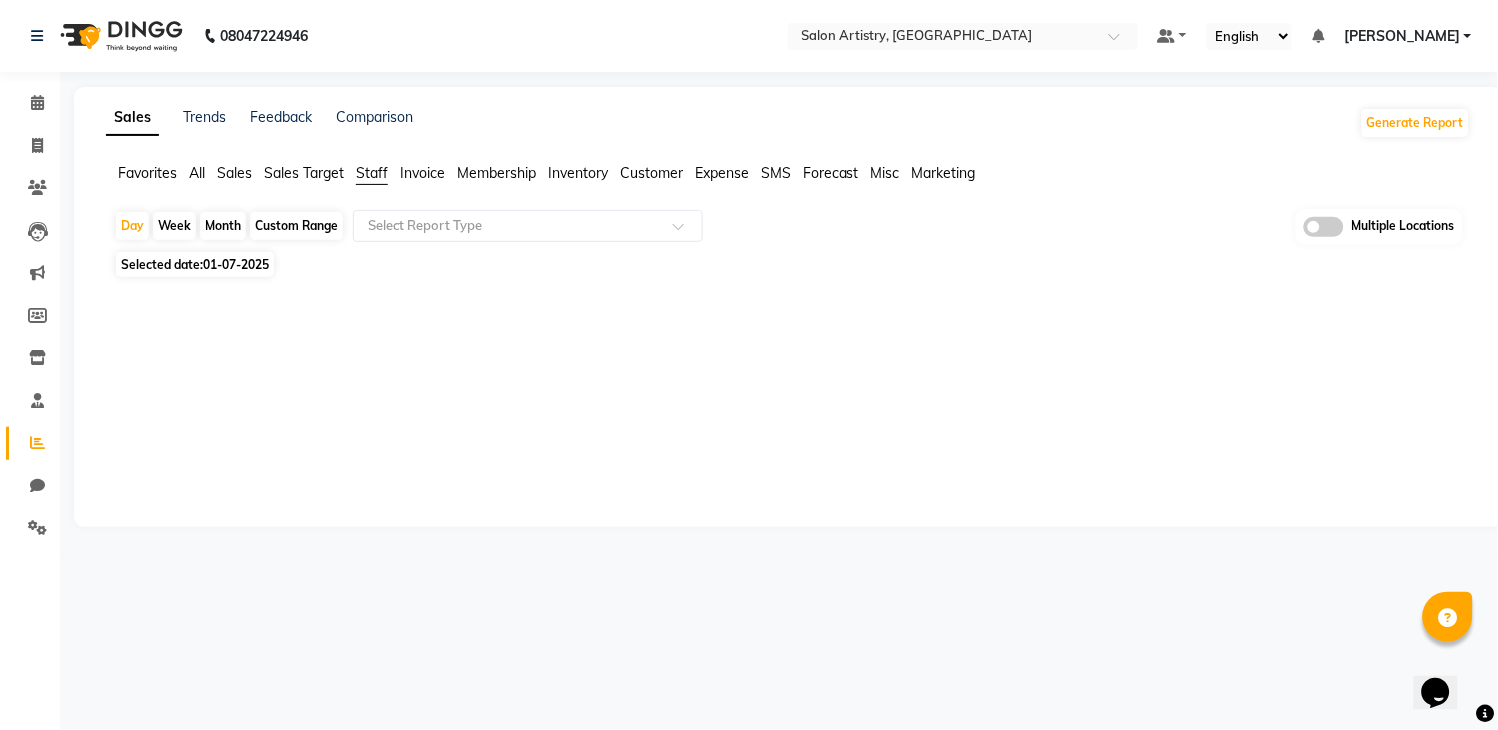 select on "7" 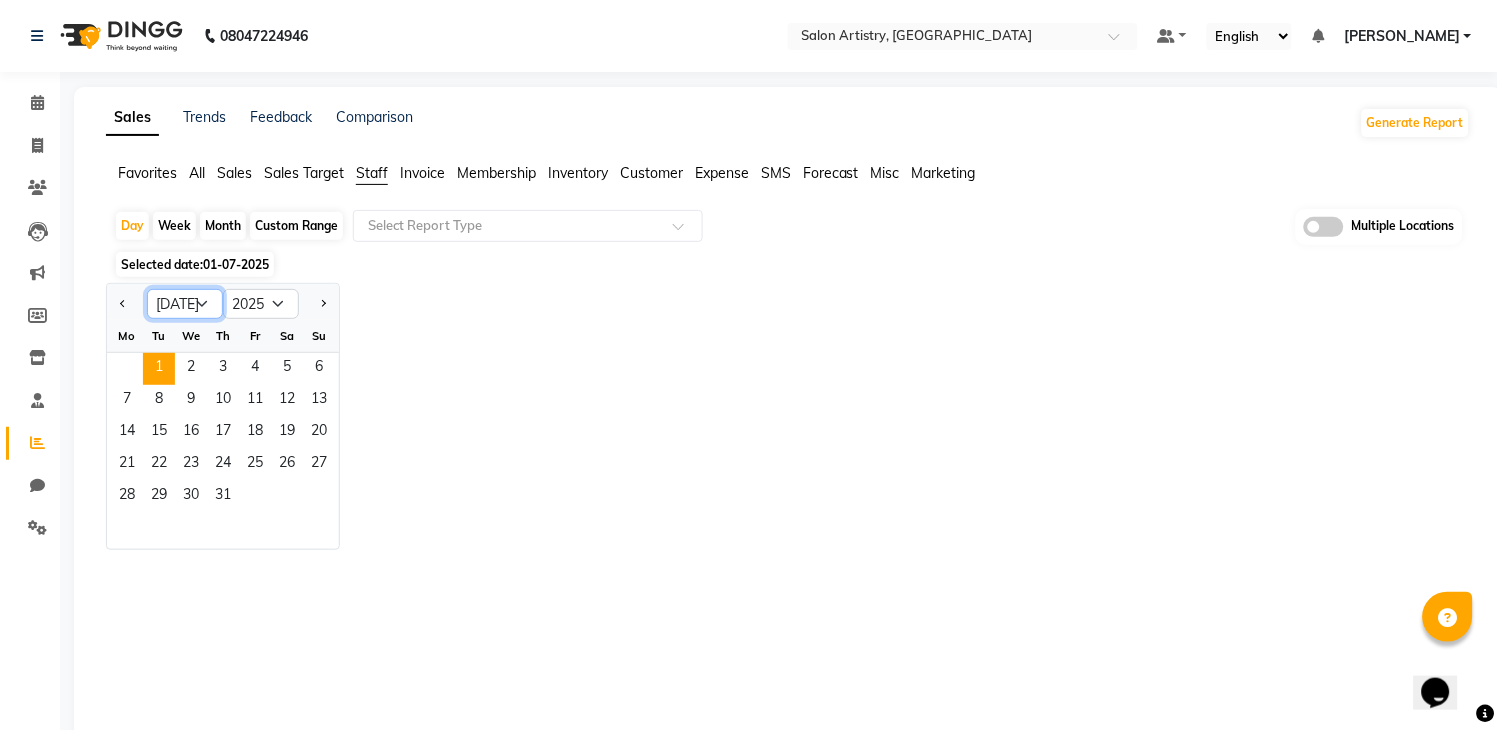 drag, startPoint x: 206, startPoint y: 307, endPoint x: 203, endPoint y: 317, distance: 10.440307 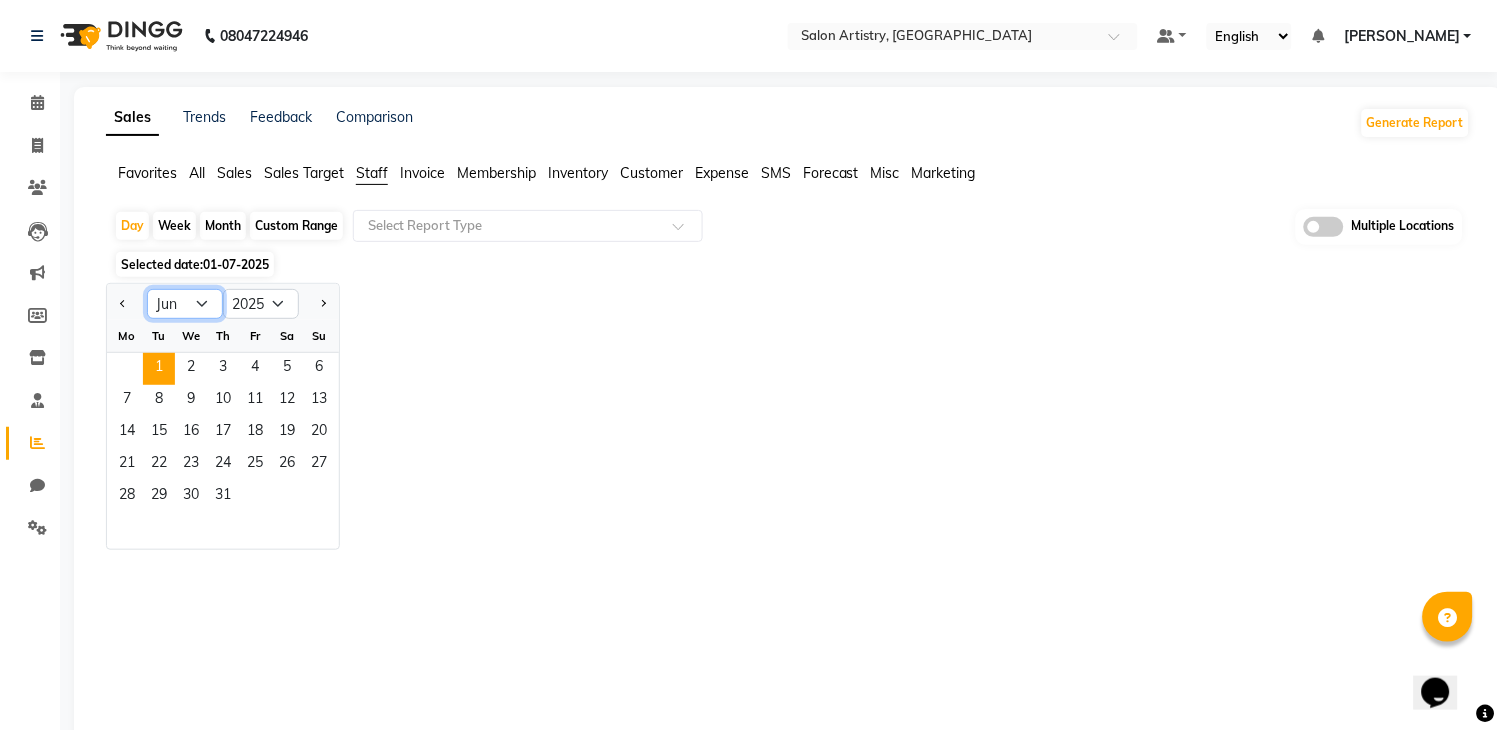 click on "Jan Feb Mar Apr May Jun [DATE] Aug Sep Oct Nov Dec" 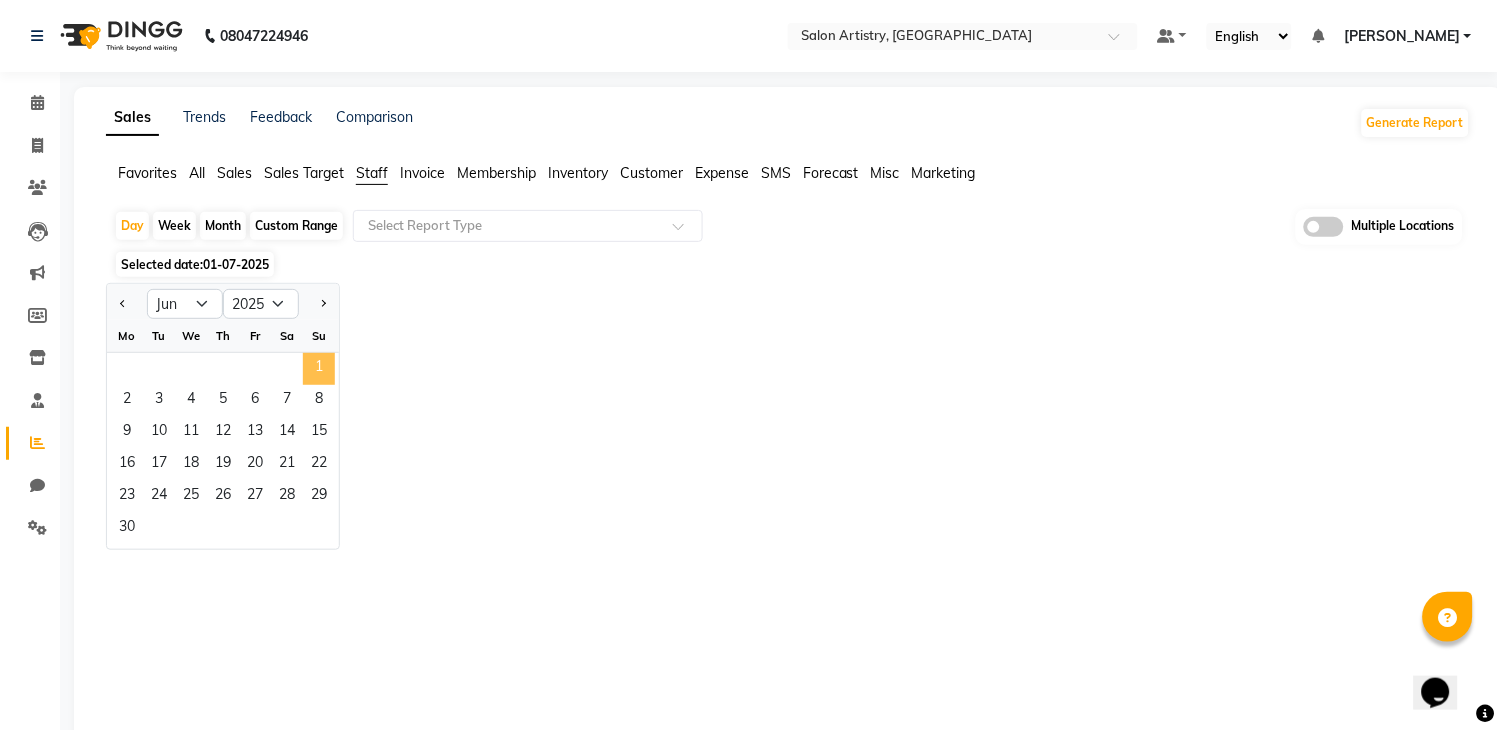 click on "1" 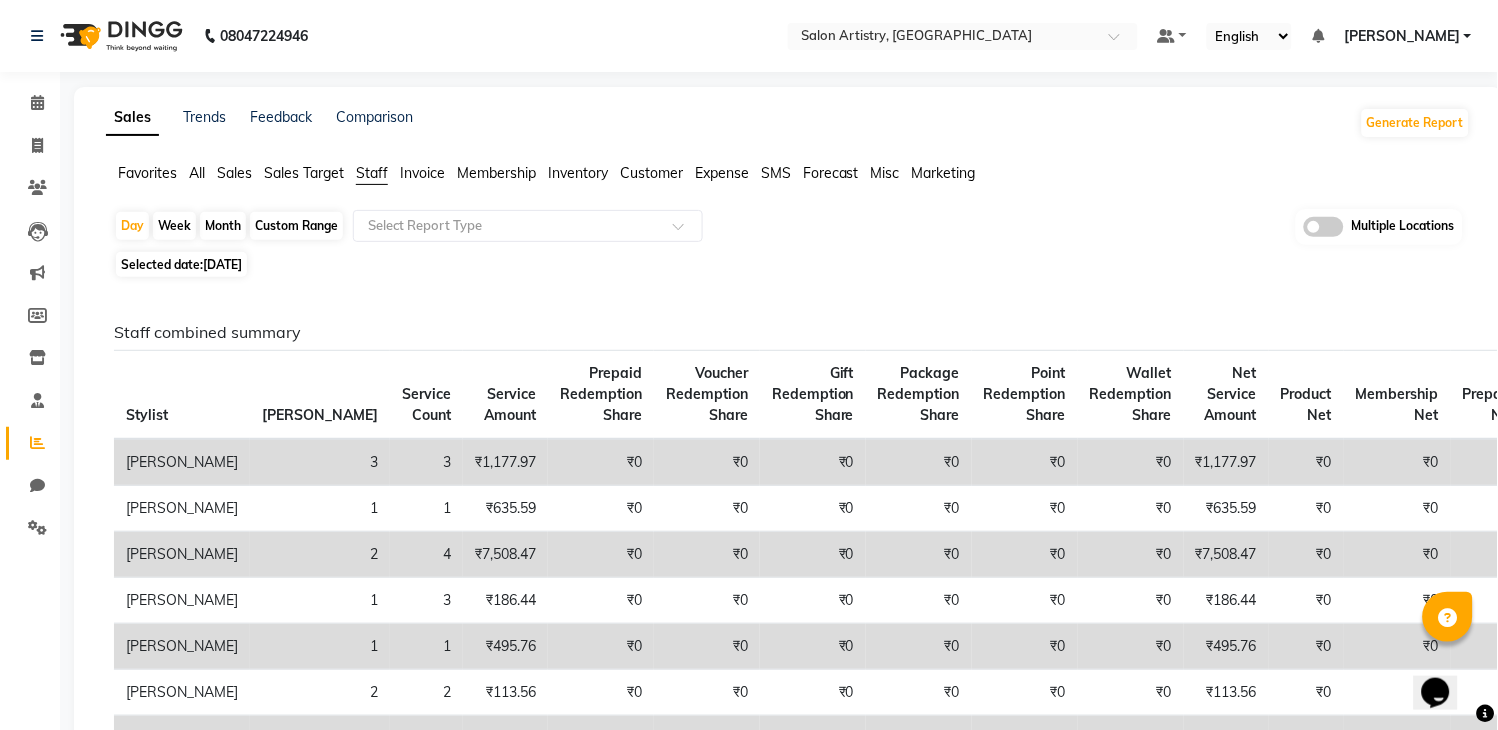 click on "Custom Range" 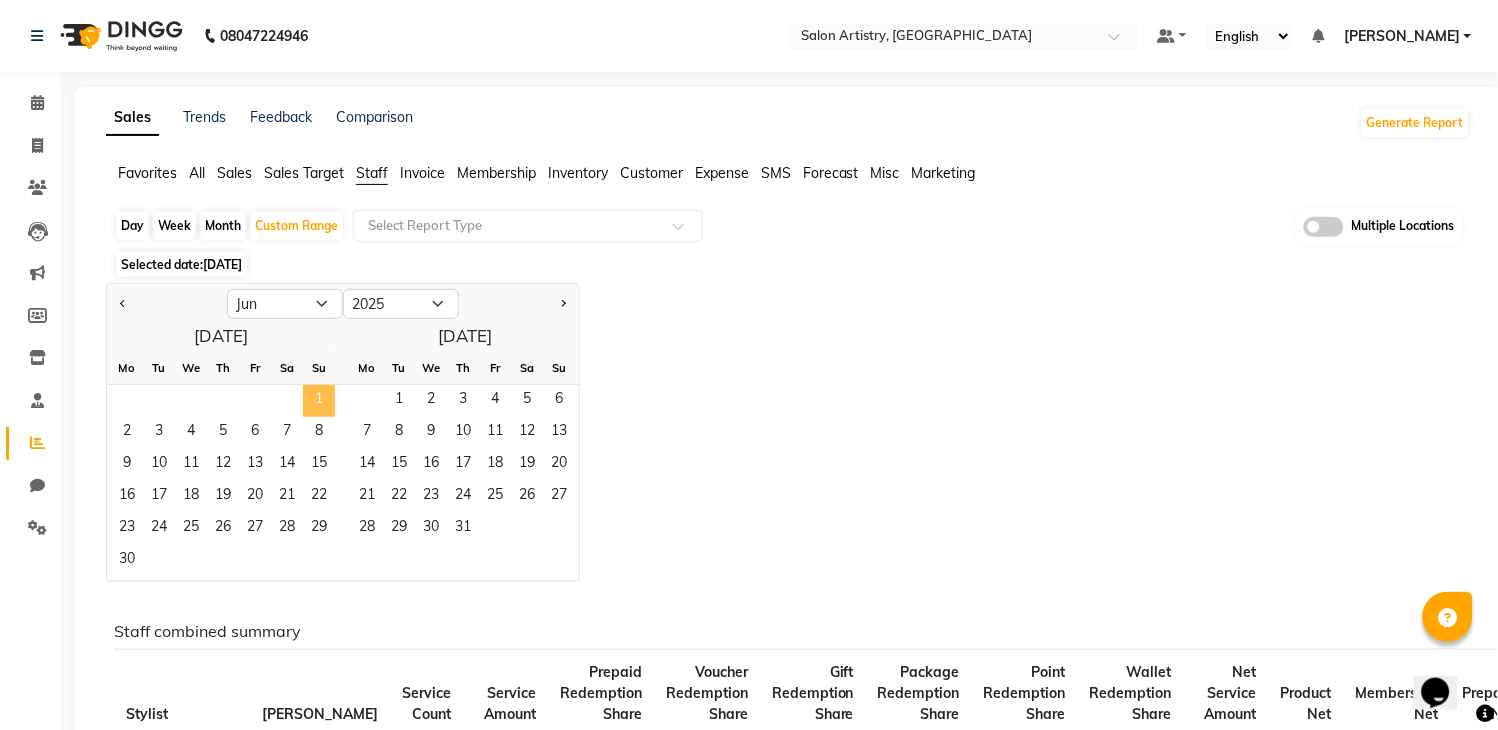 click on "1" 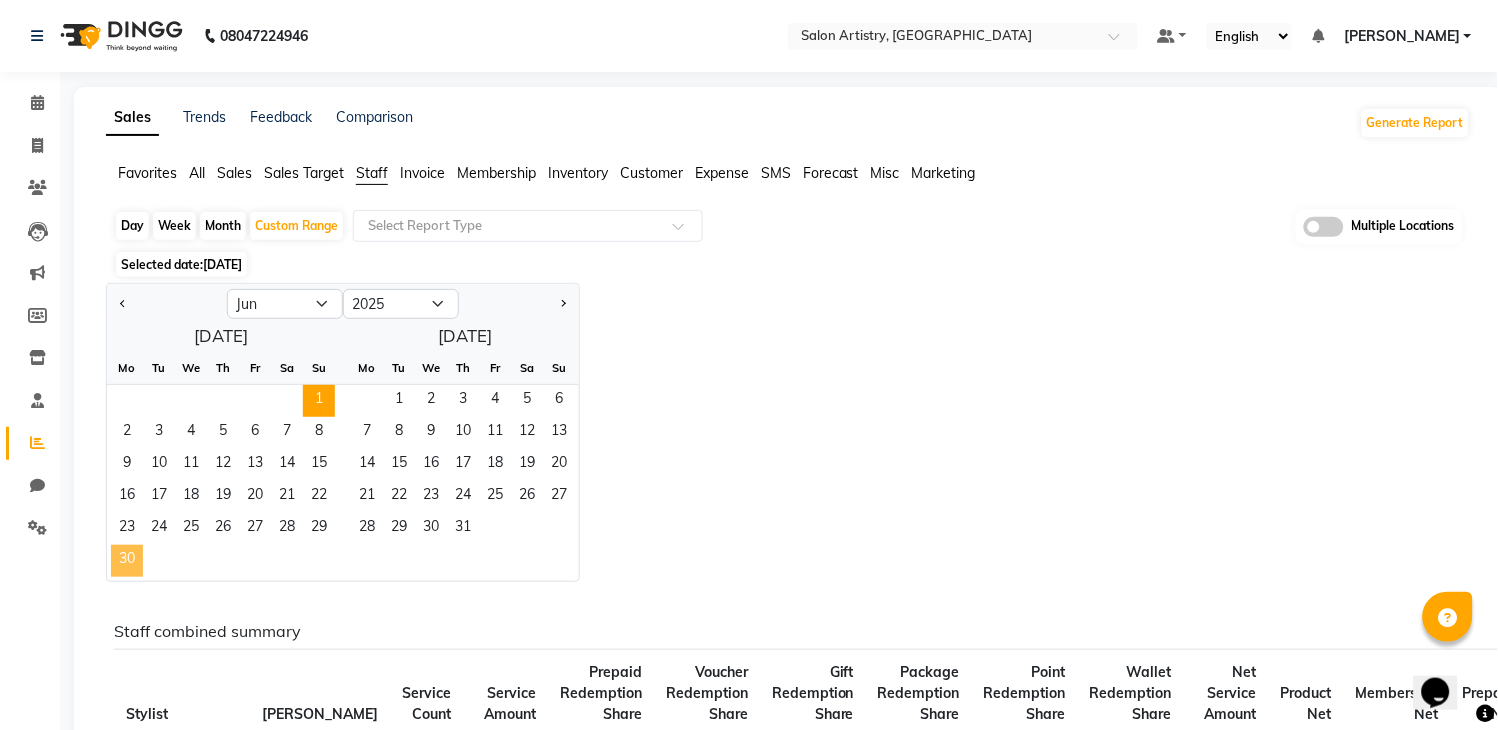 click on "30" 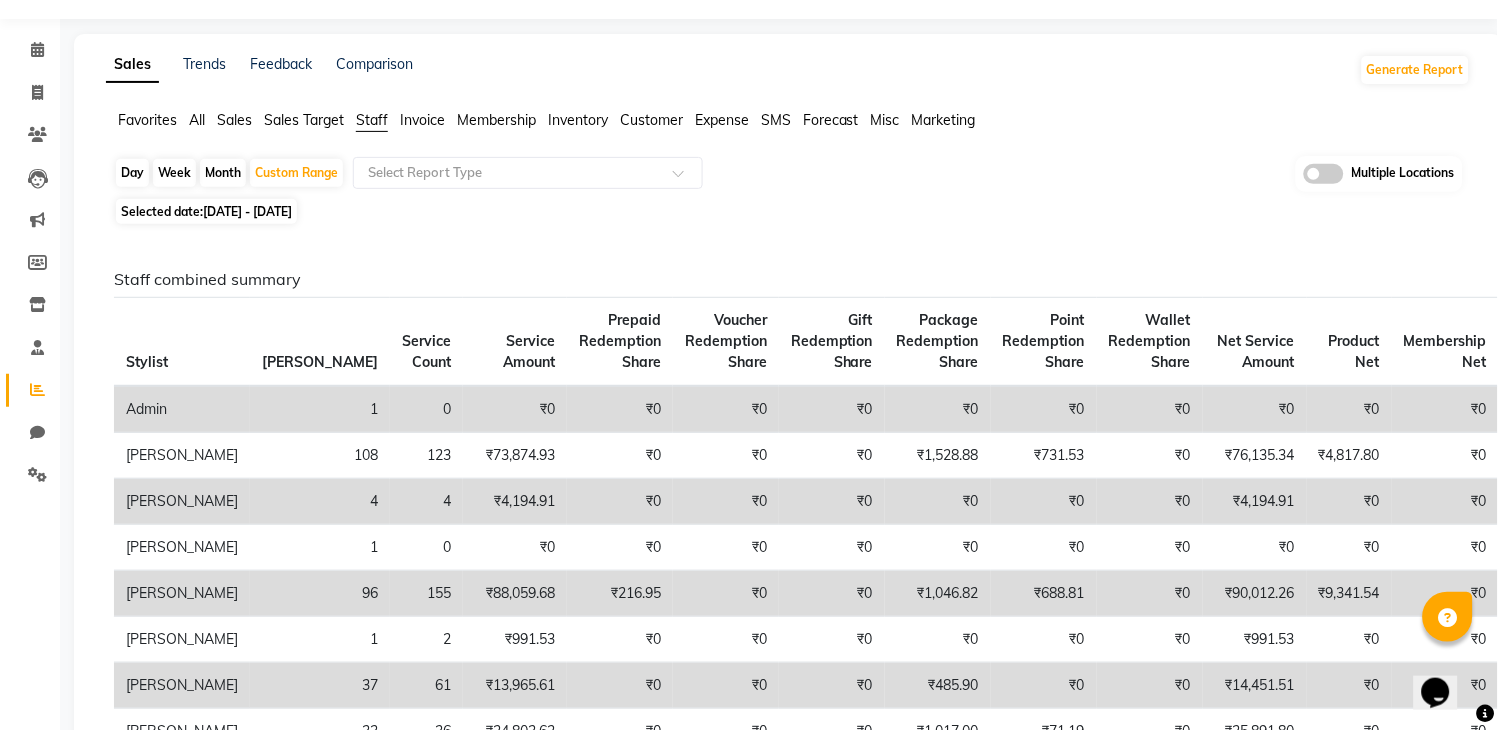 scroll, scrollTop: 0, scrollLeft: 0, axis: both 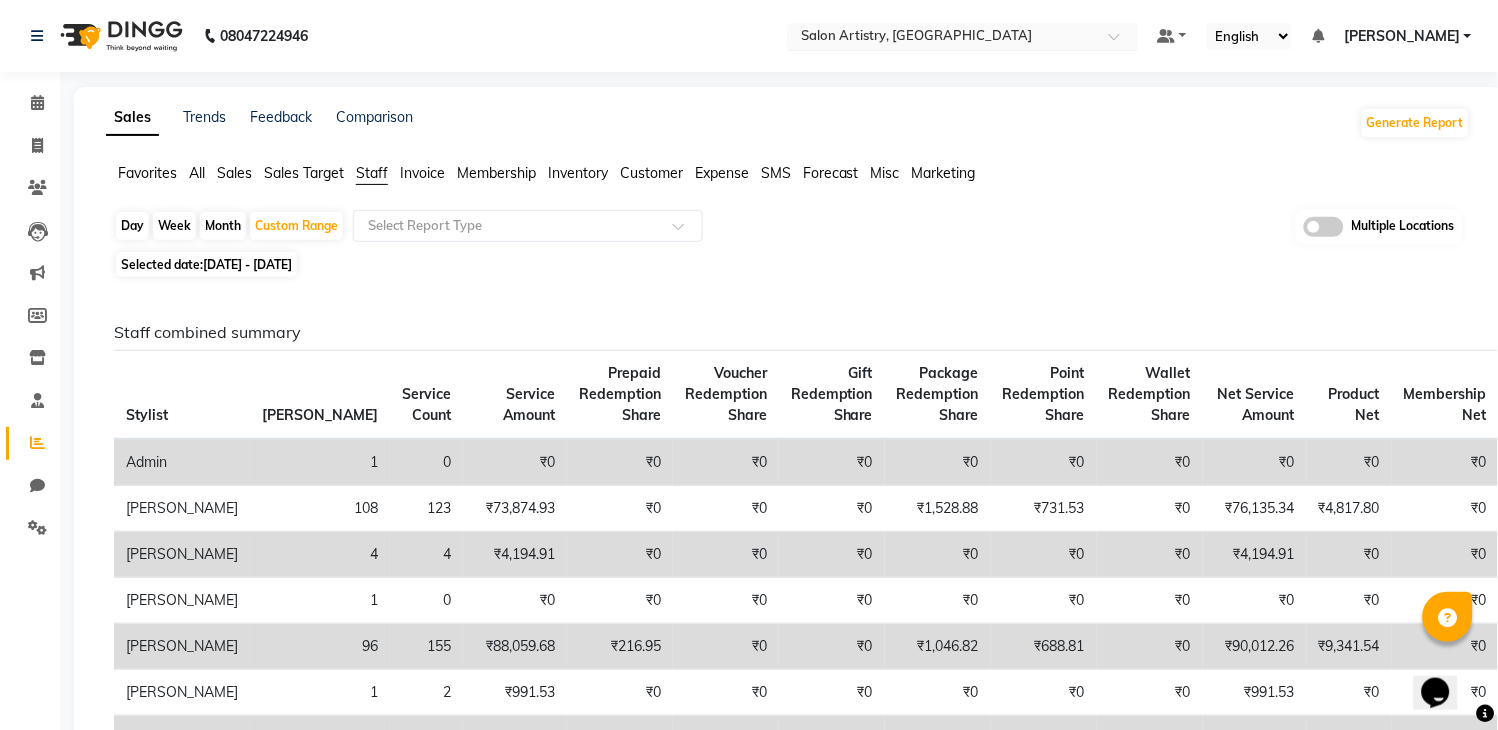 click at bounding box center (943, 38) 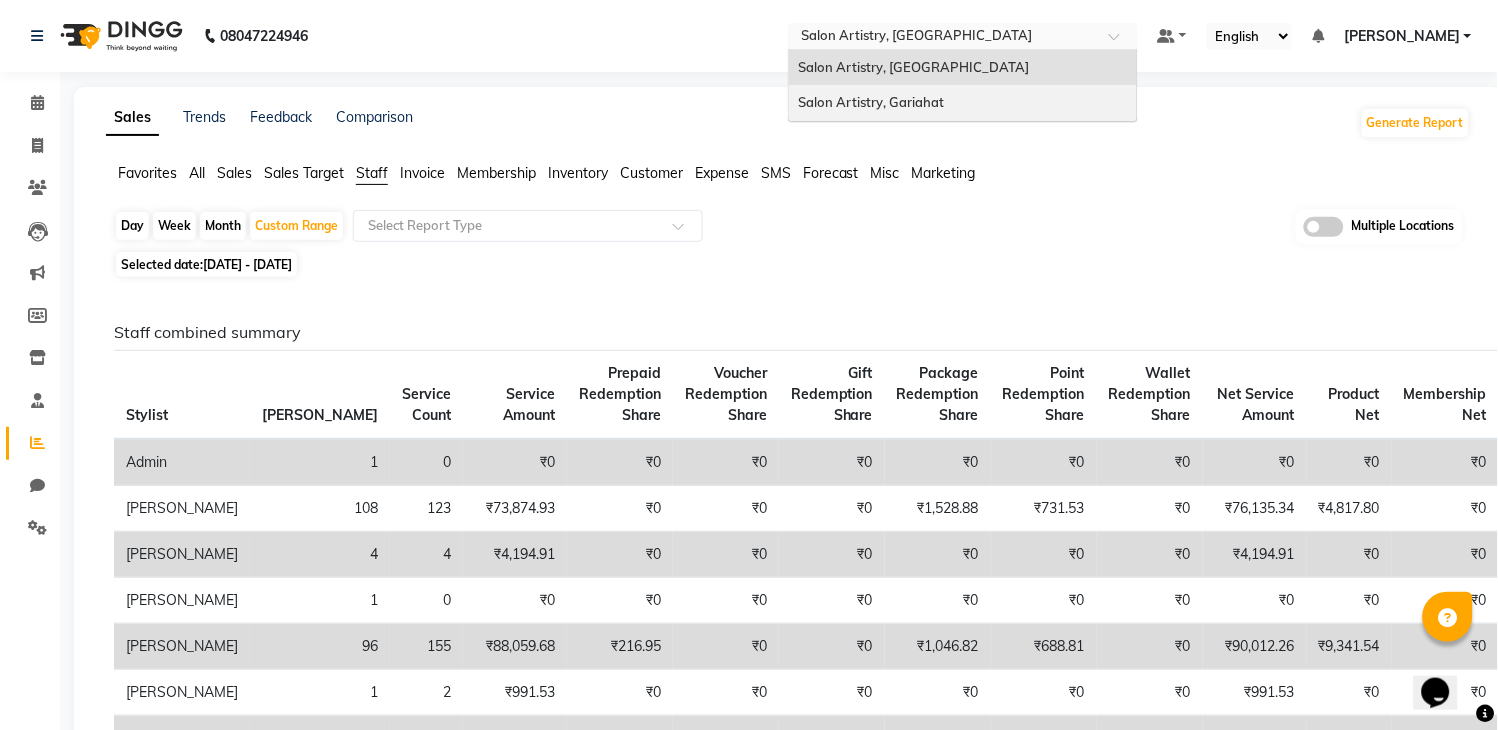 click on "Salon Artistry, Gariahat" at bounding box center (872, 102) 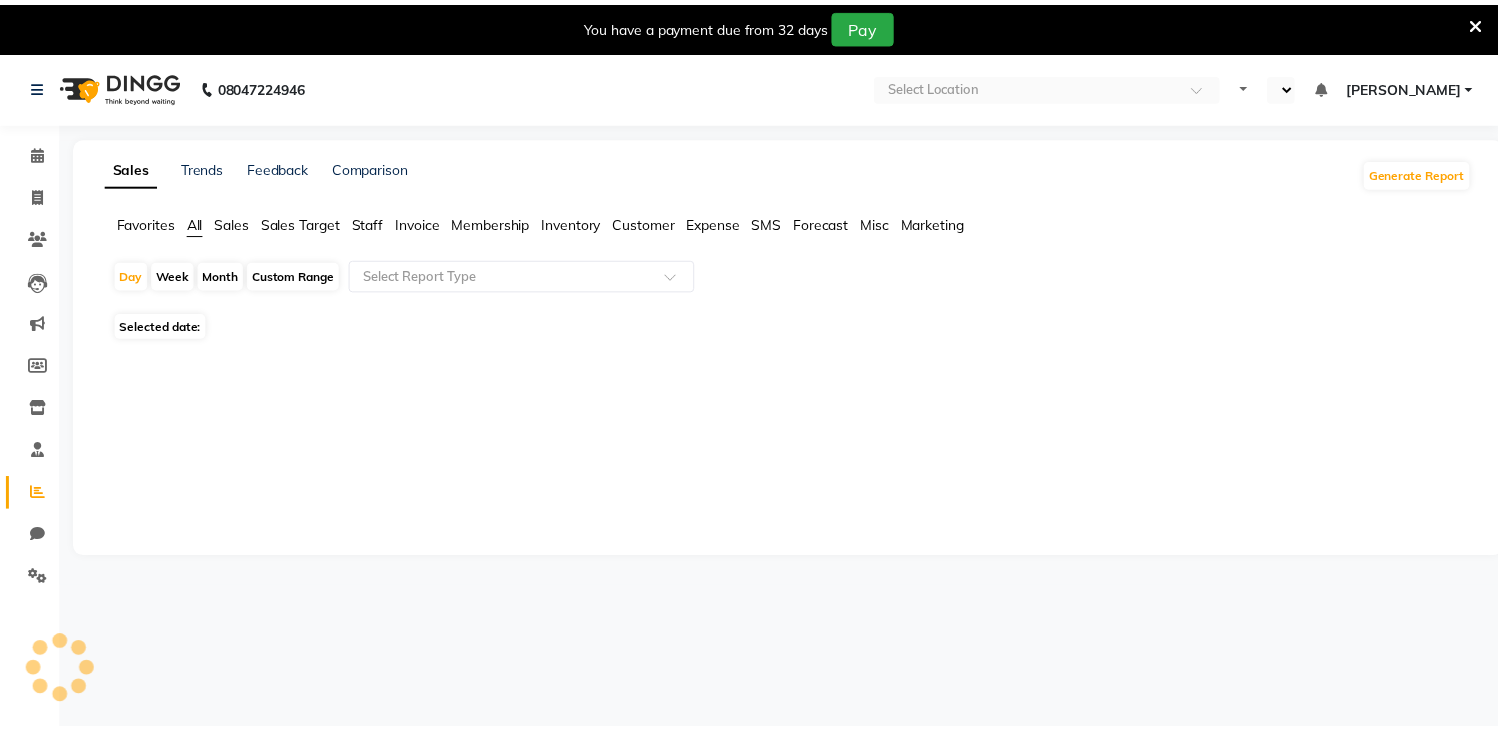 scroll, scrollTop: 0, scrollLeft: 0, axis: both 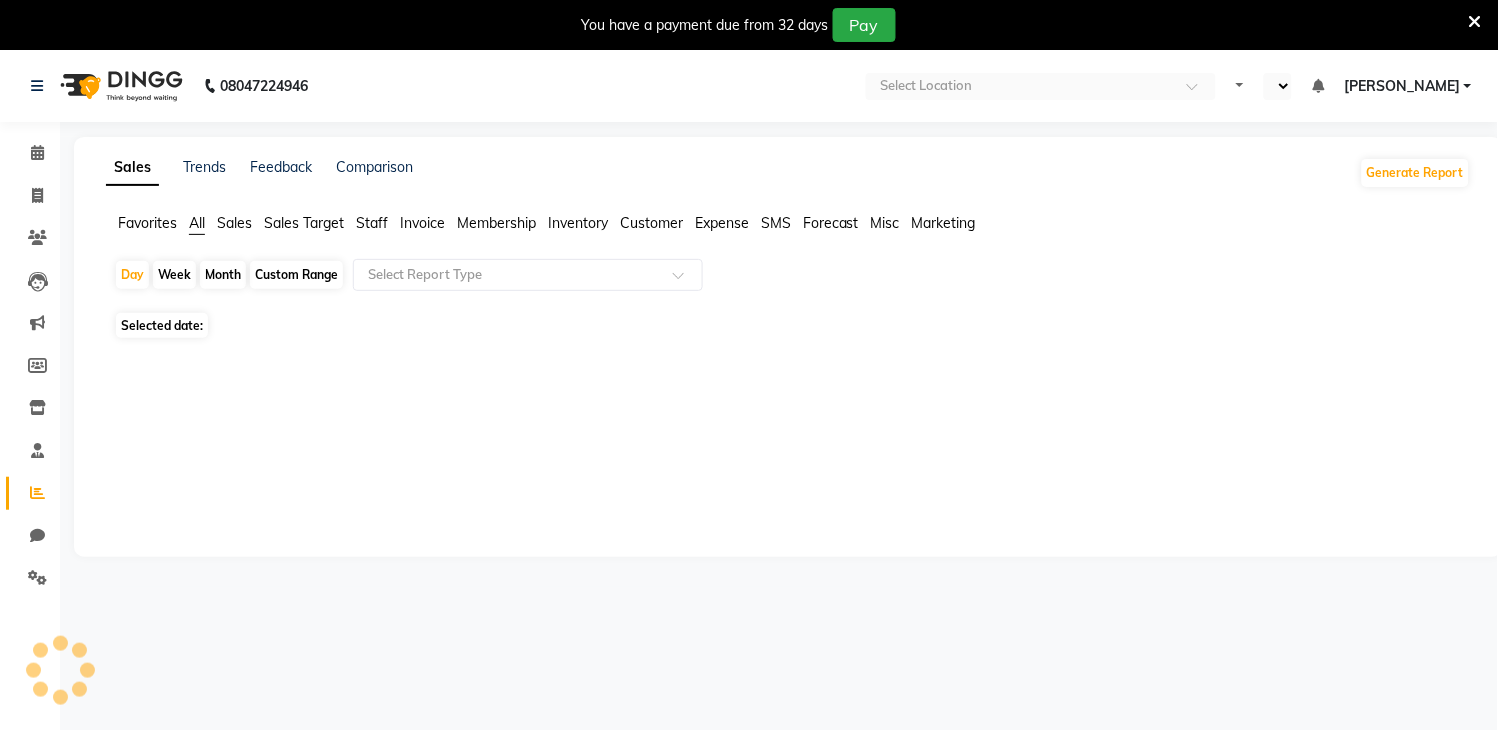 select on "en" 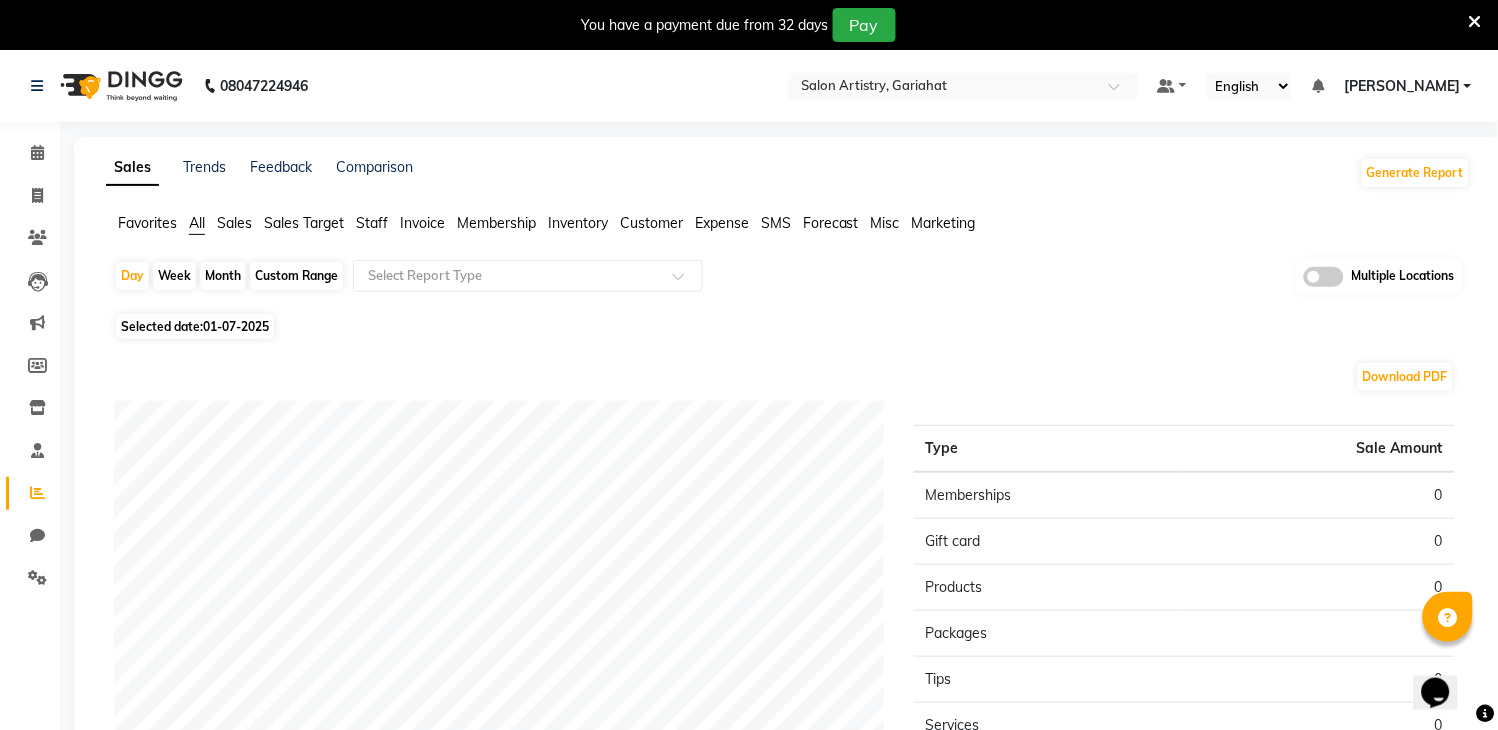 scroll, scrollTop: 0, scrollLeft: 0, axis: both 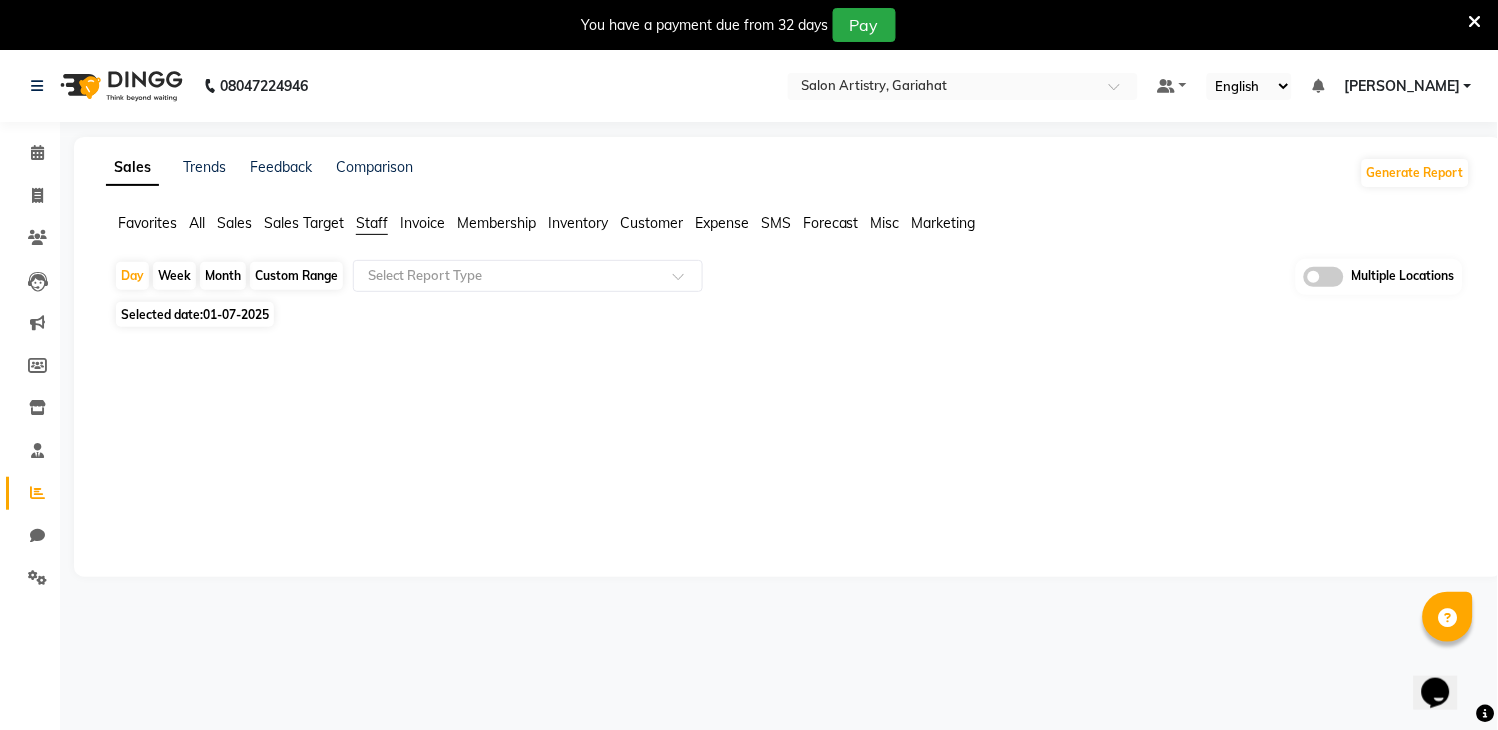 click on "01-07-2025" 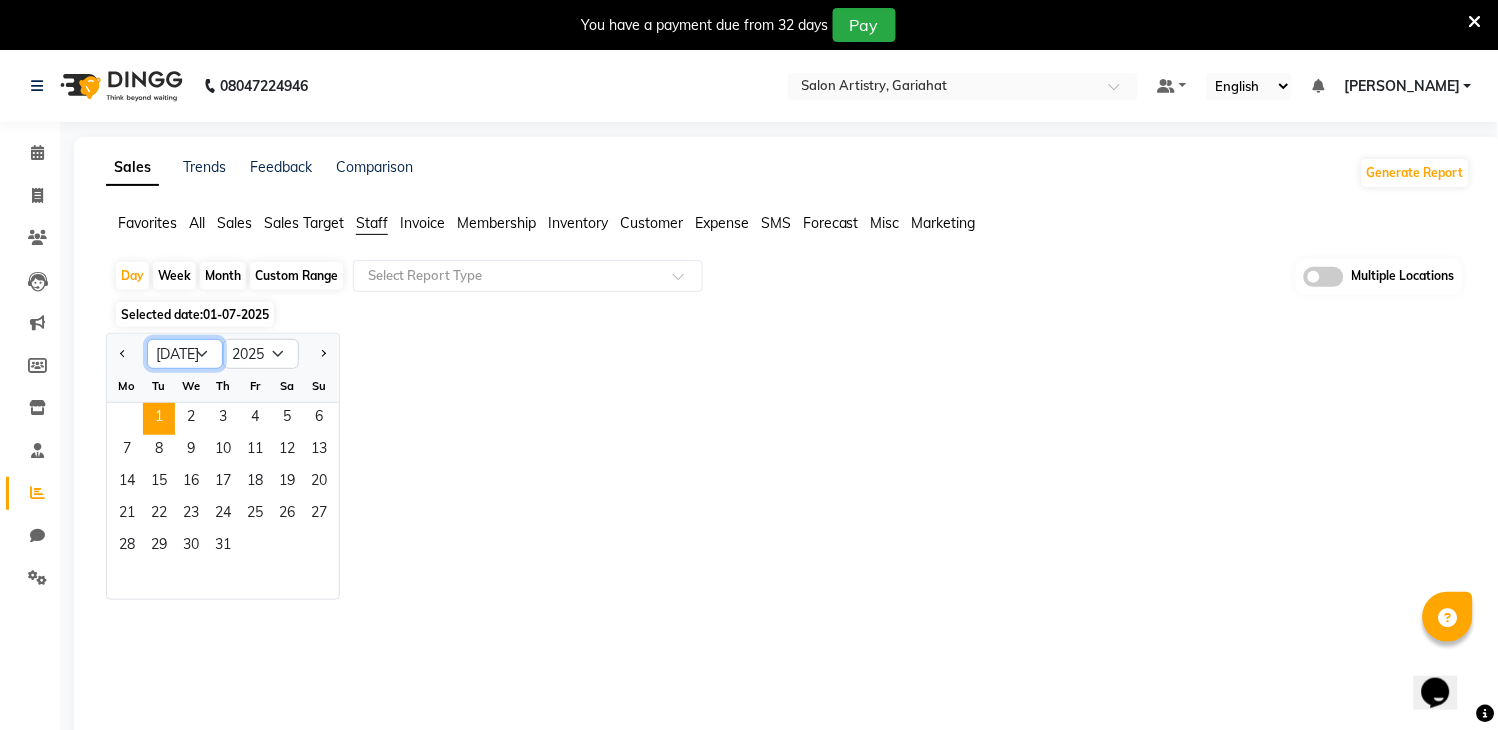 click on "Jan Feb Mar Apr May Jun [DATE] Aug Sep Oct Nov Dec" 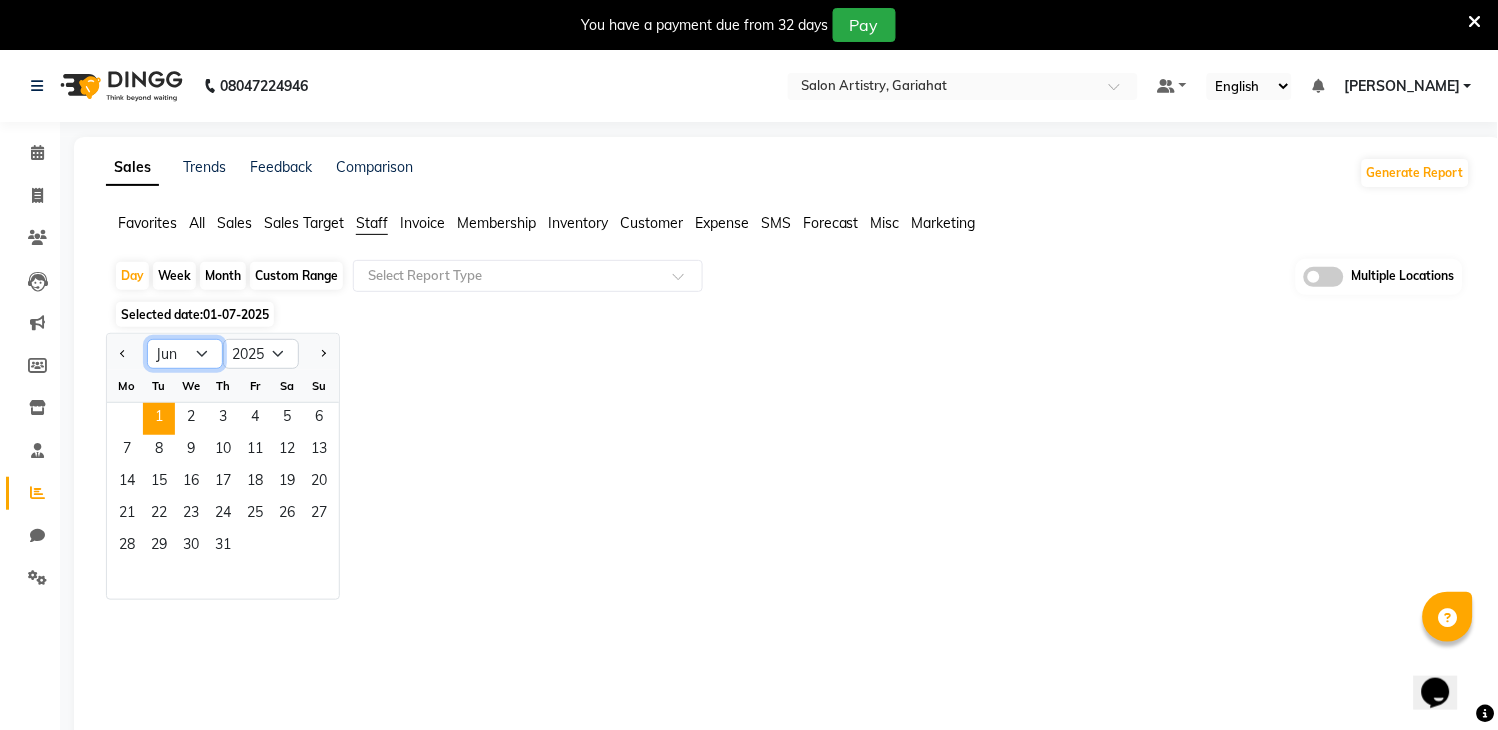 click on "Jan Feb Mar Apr May Jun [DATE] Aug Sep Oct Nov Dec" 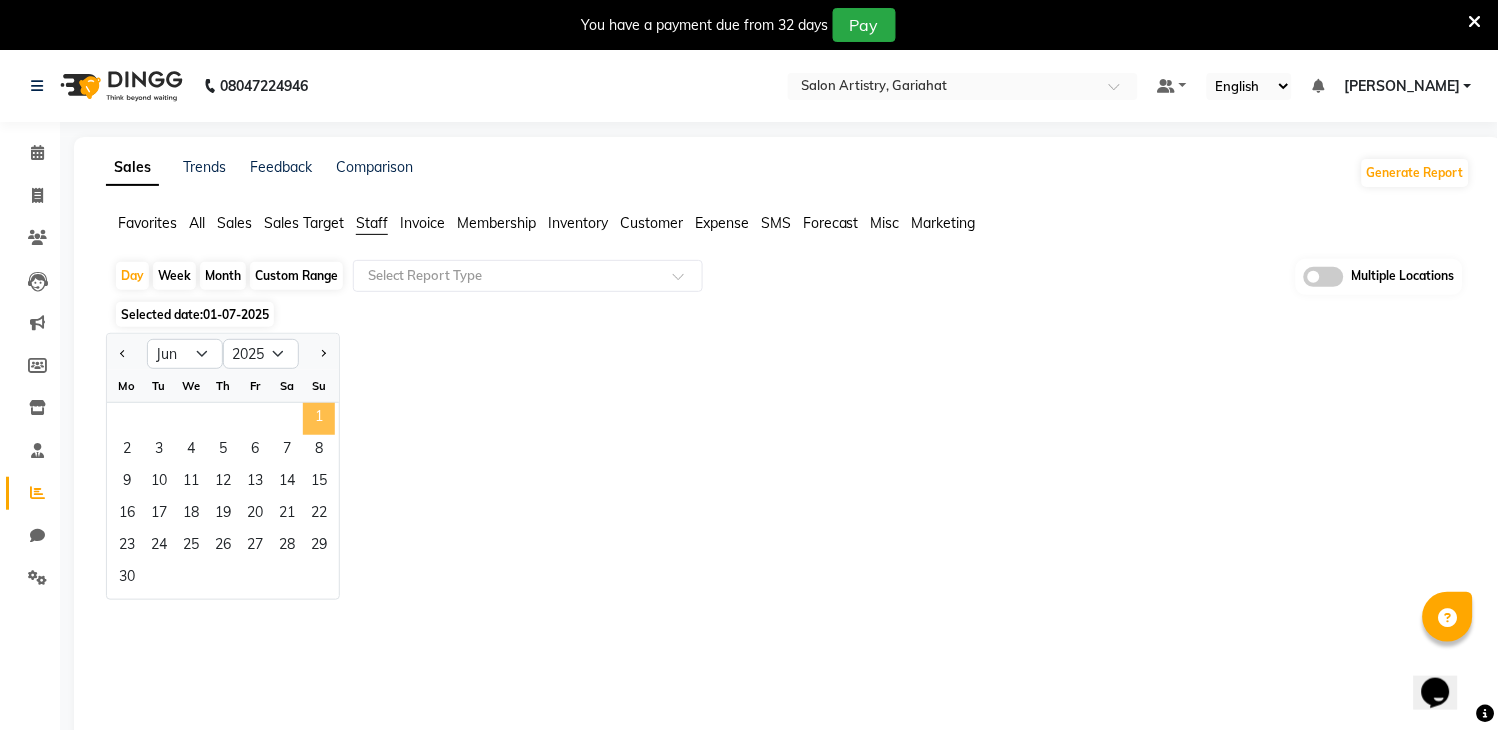 click on "1" 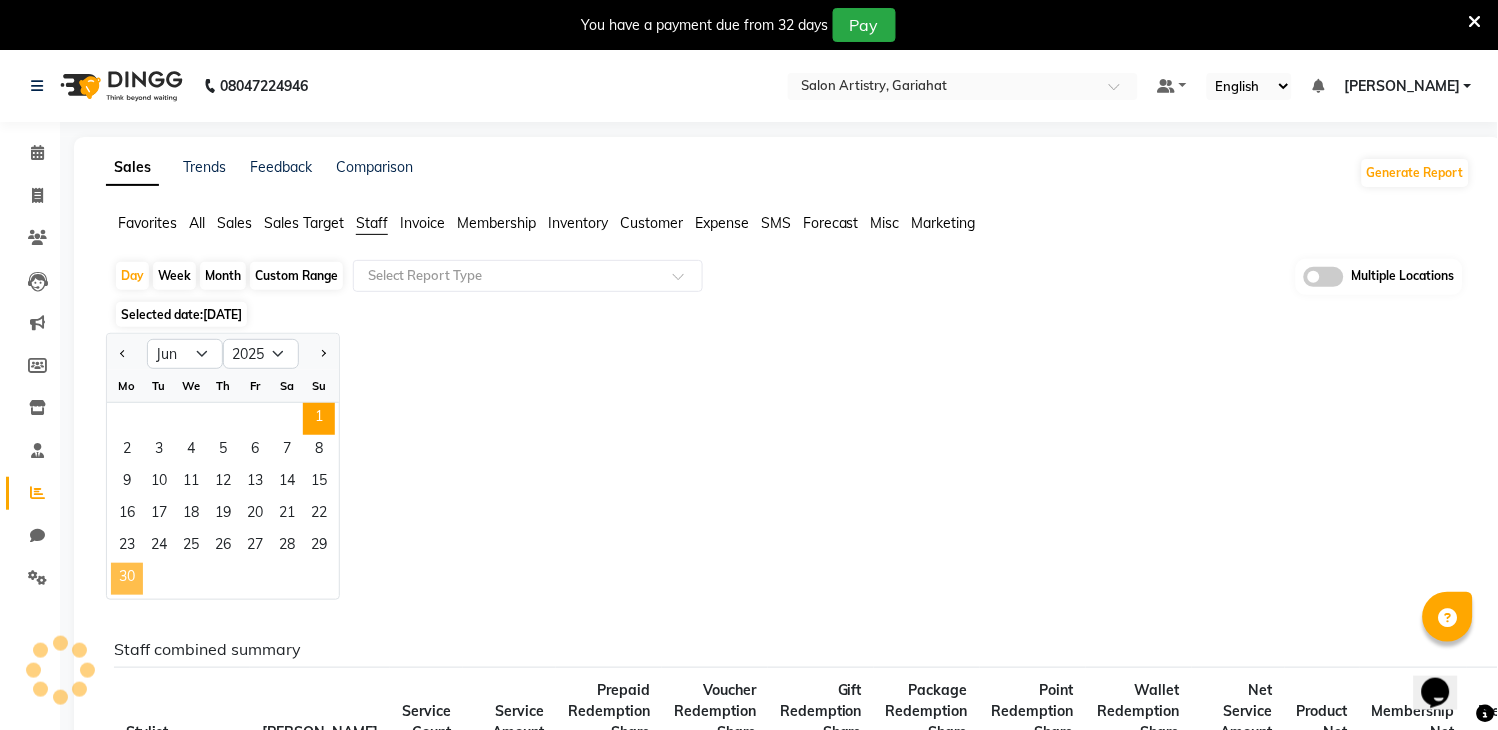 click on "30" 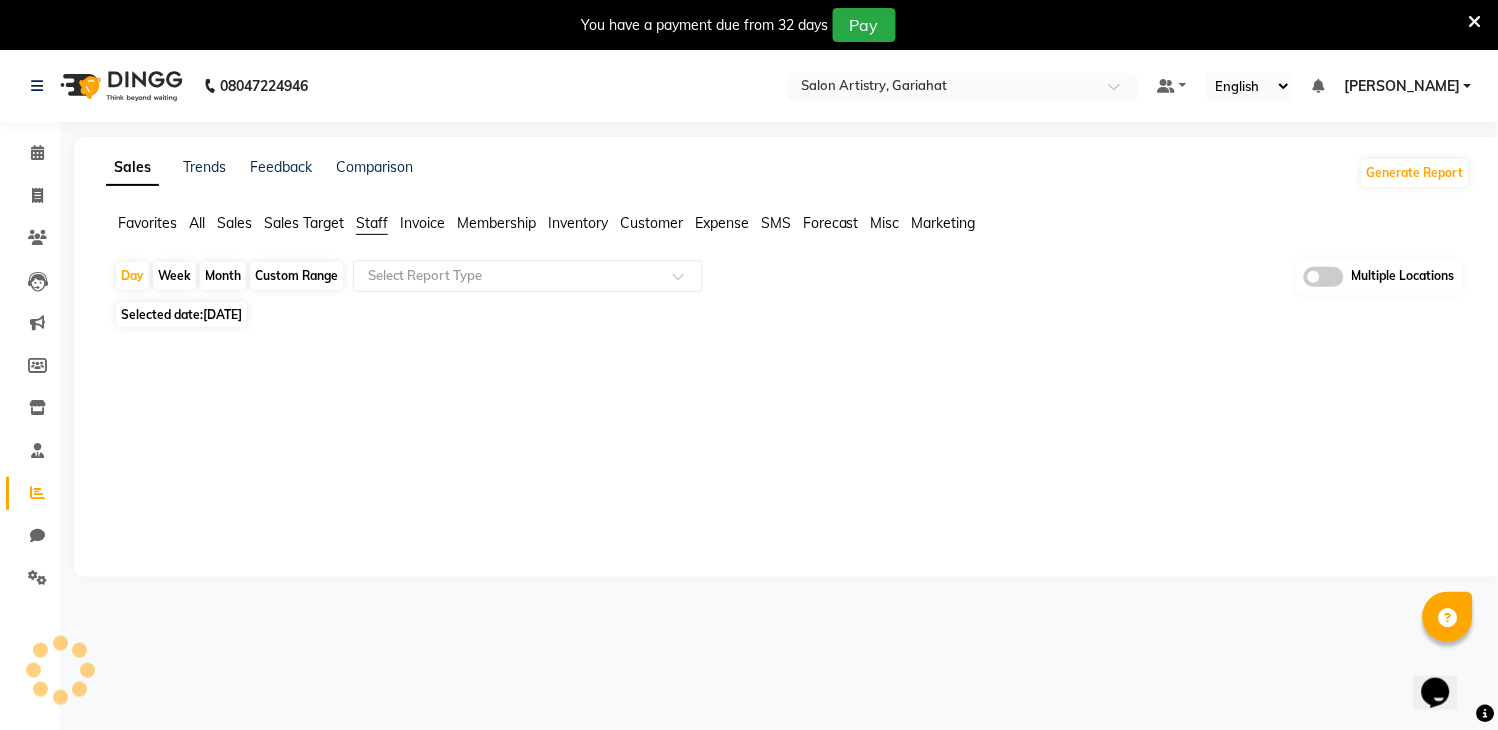 click on "30-06-2025" 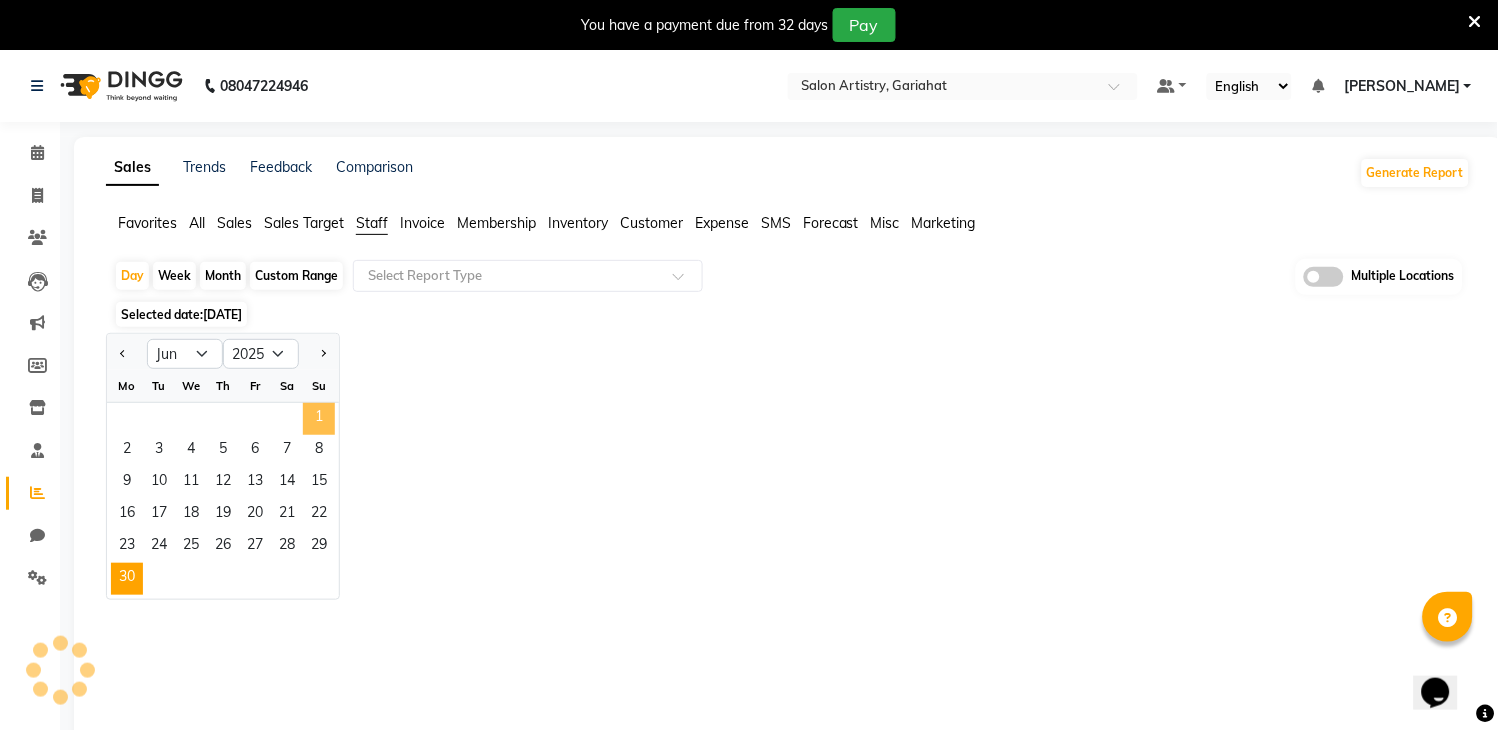 click on "1" 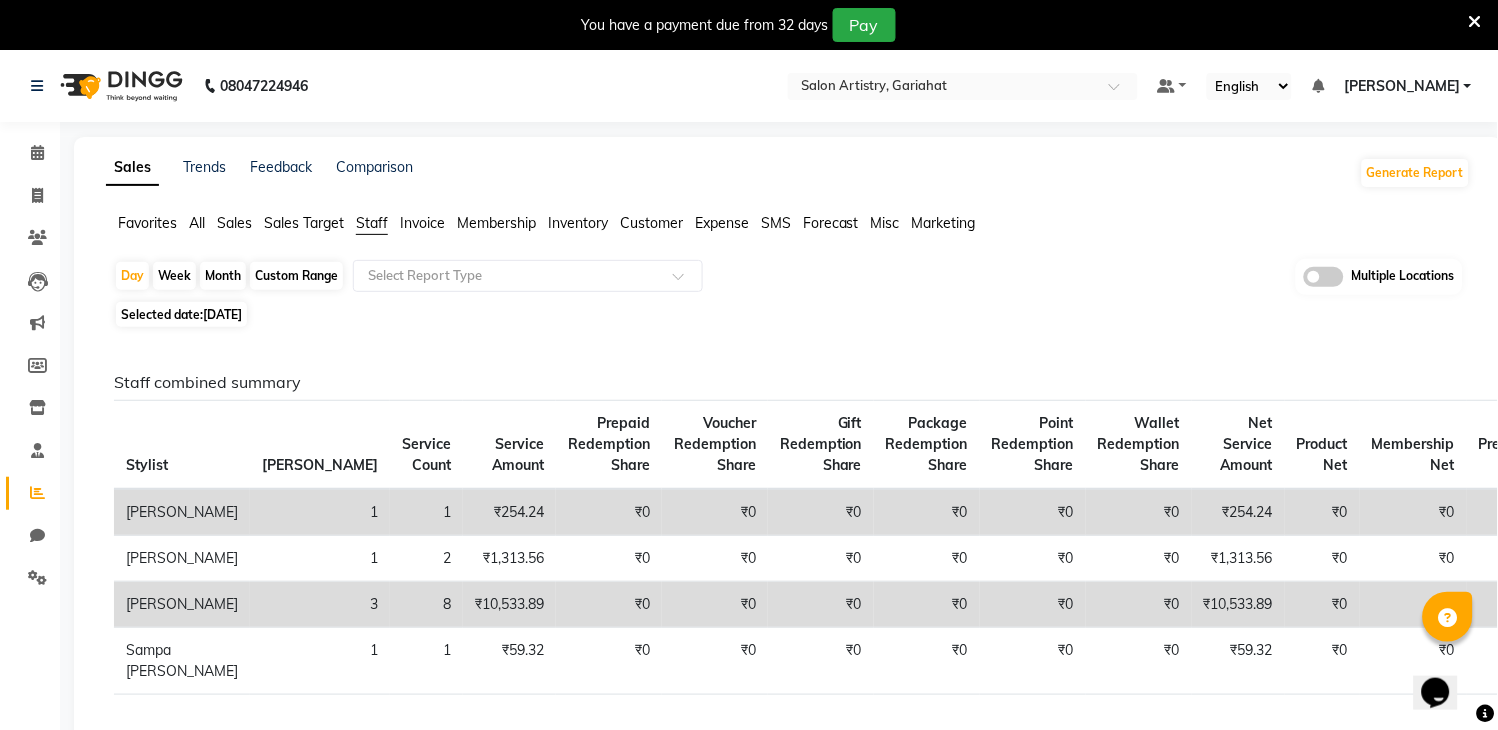 click on "Custom Range" 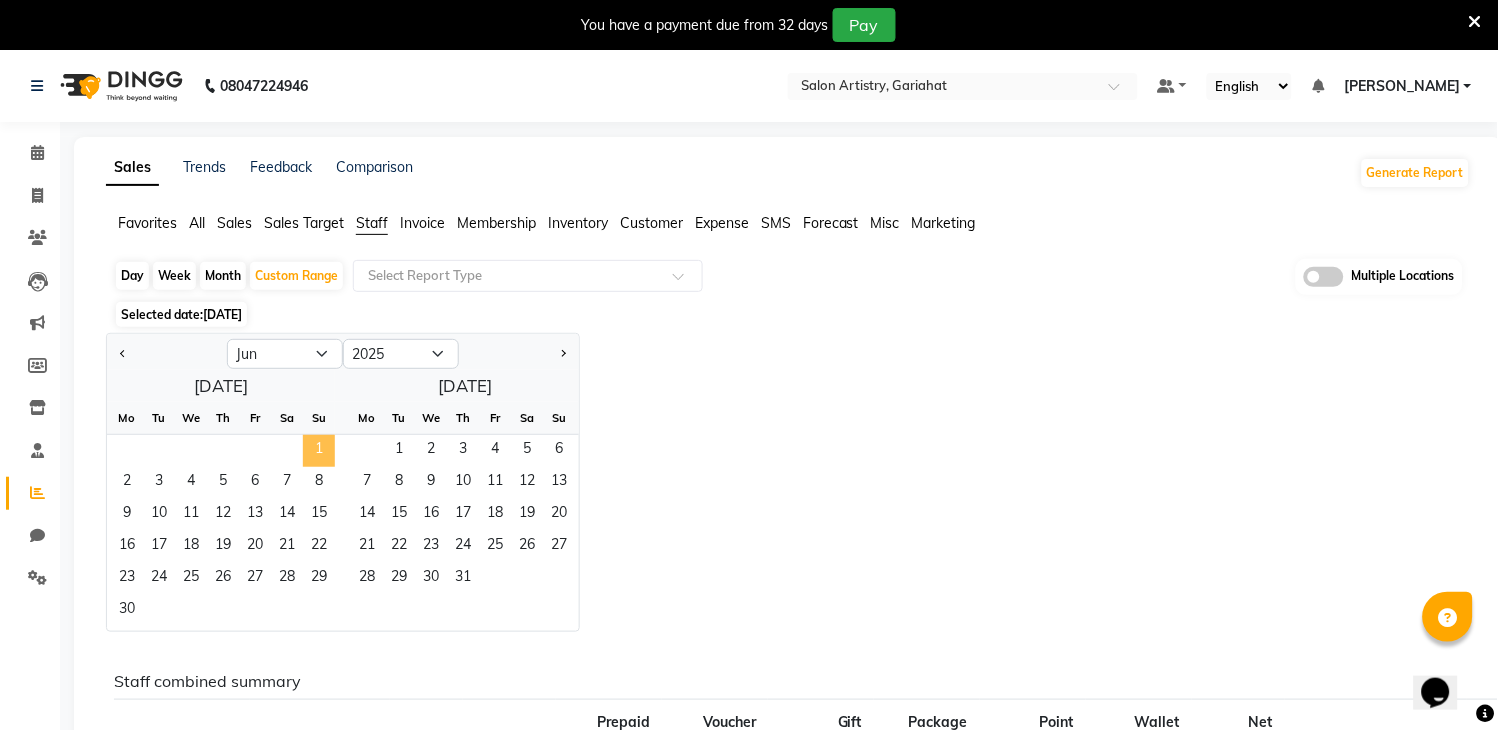 click on "1" 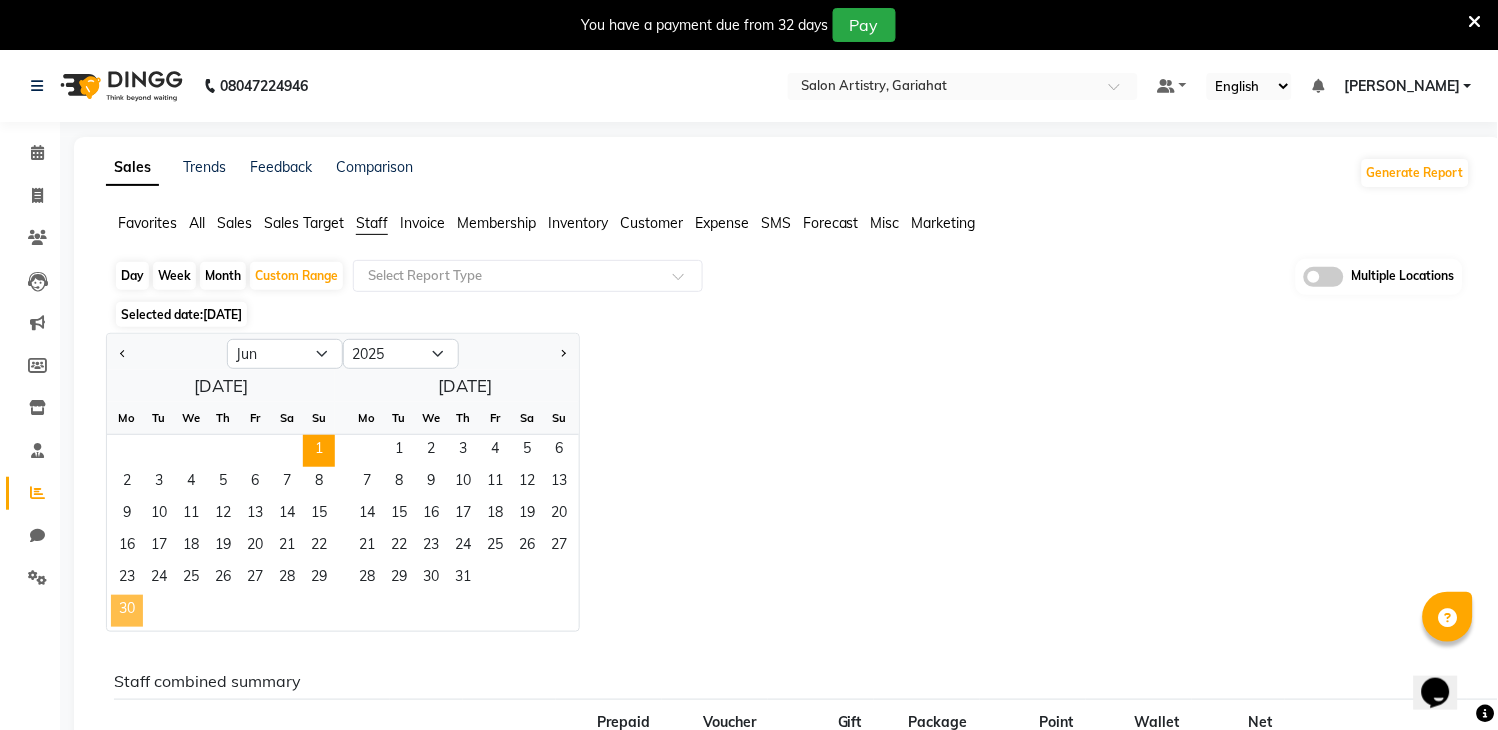 click on "30" 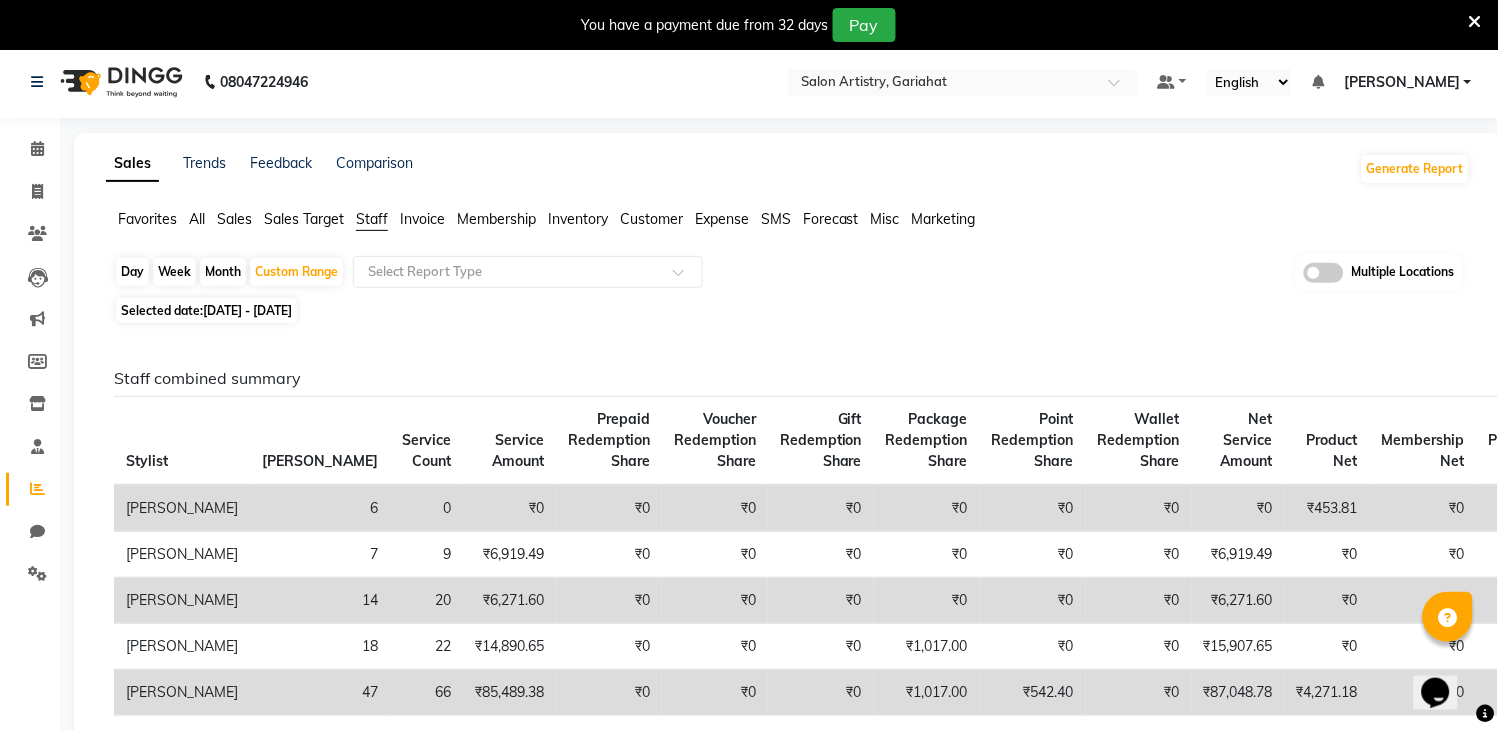 scroll, scrollTop: 0, scrollLeft: 0, axis: both 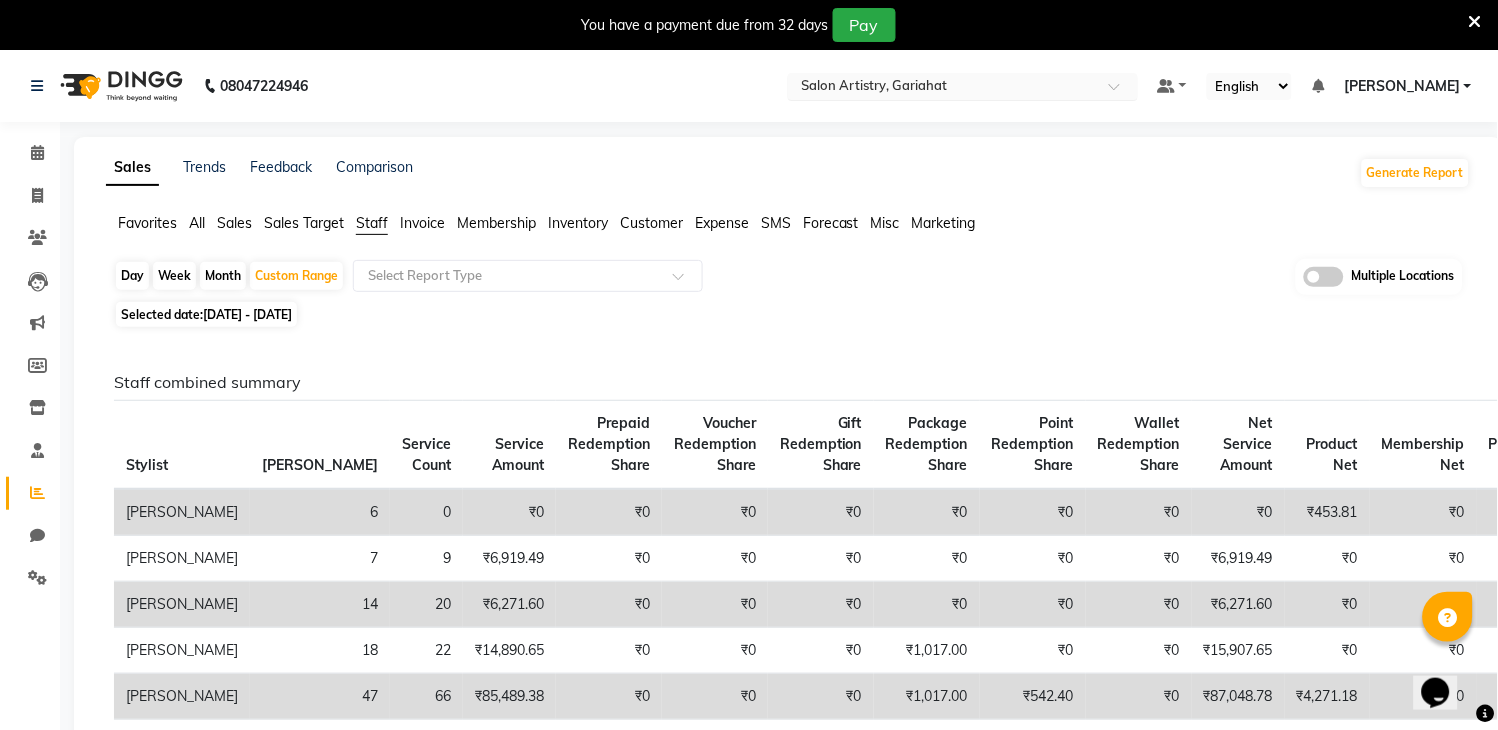 click at bounding box center (943, 88) 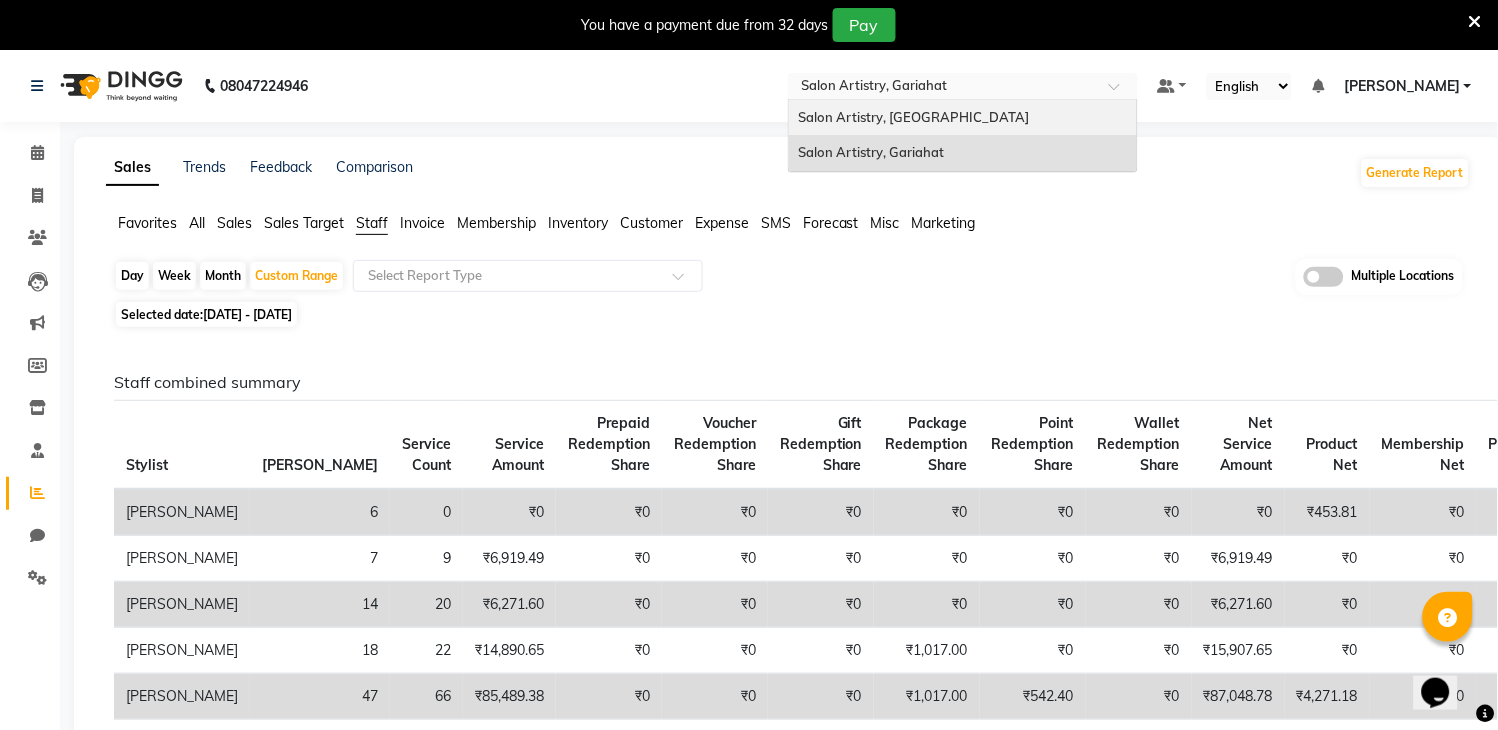 click on "Salon Artistry, [GEOGRAPHIC_DATA]" at bounding box center [963, 118] 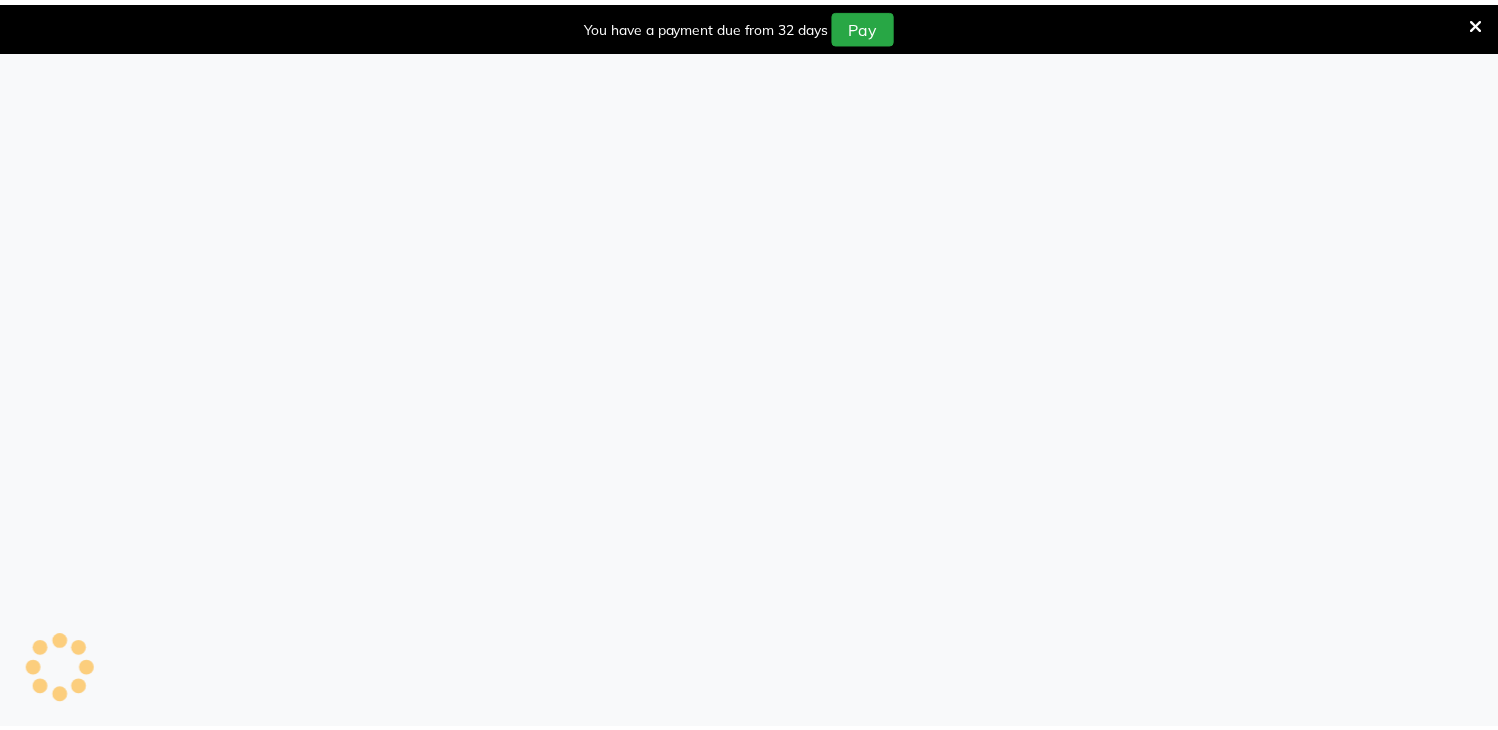 scroll, scrollTop: 0, scrollLeft: 0, axis: both 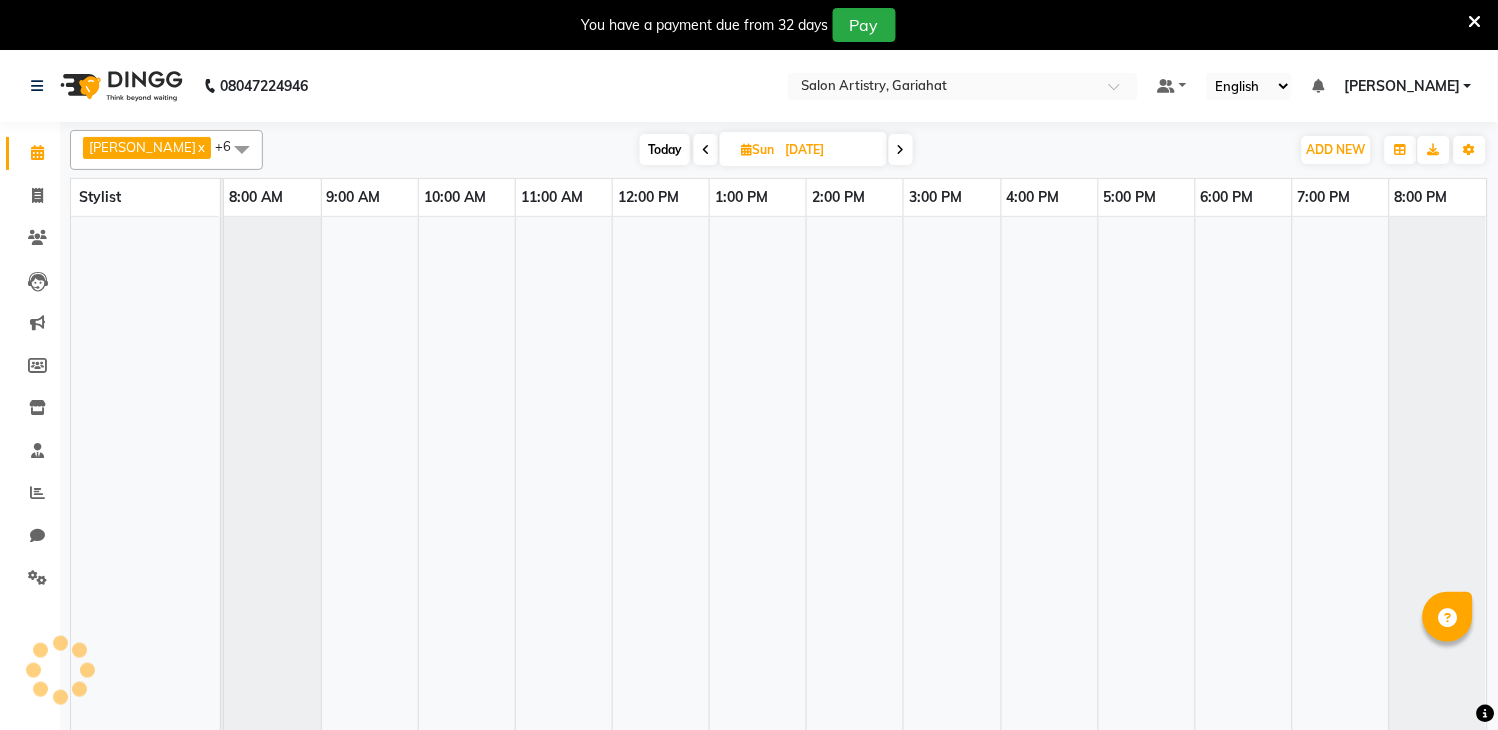 select on "en" 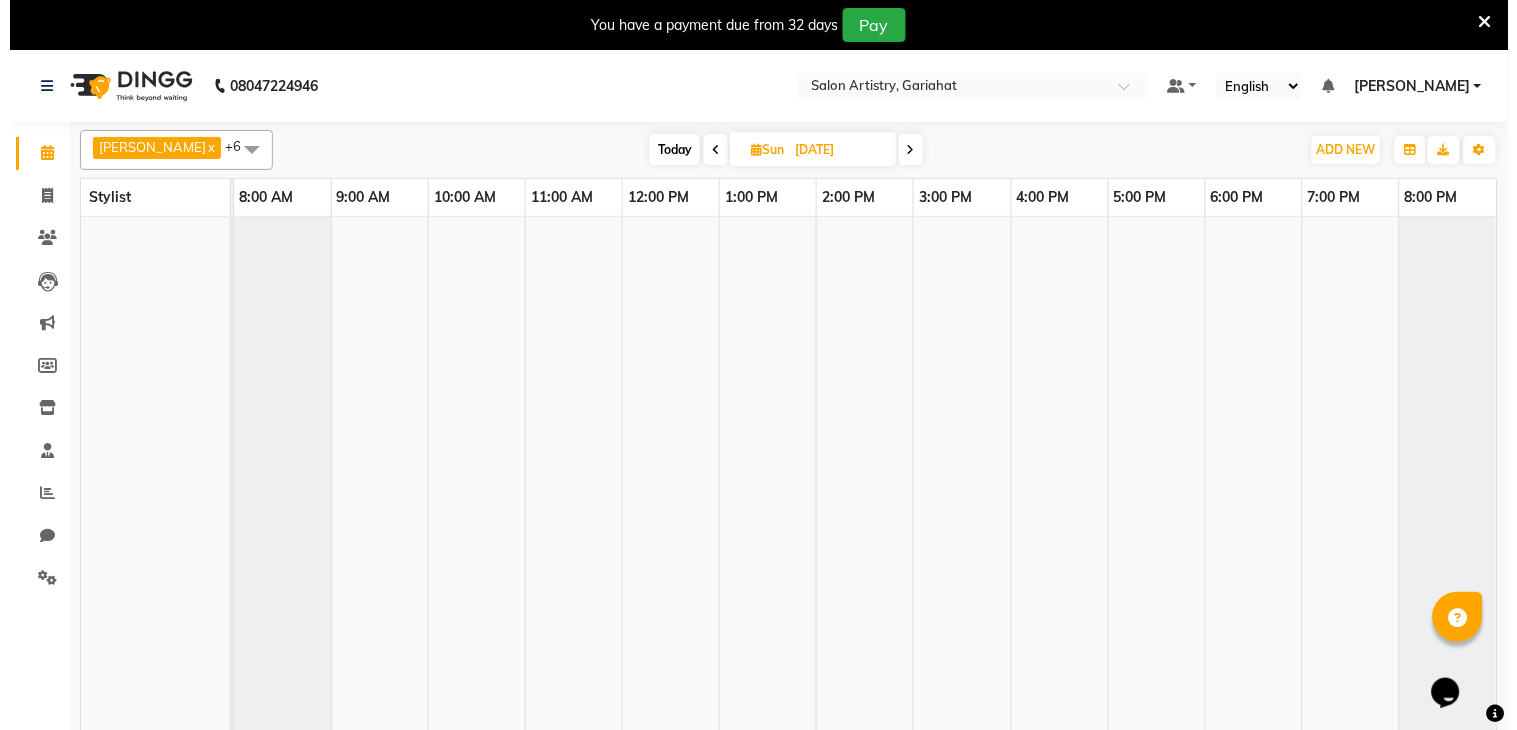 scroll, scrollTop: 0, scrollLeft: 0, axis: both 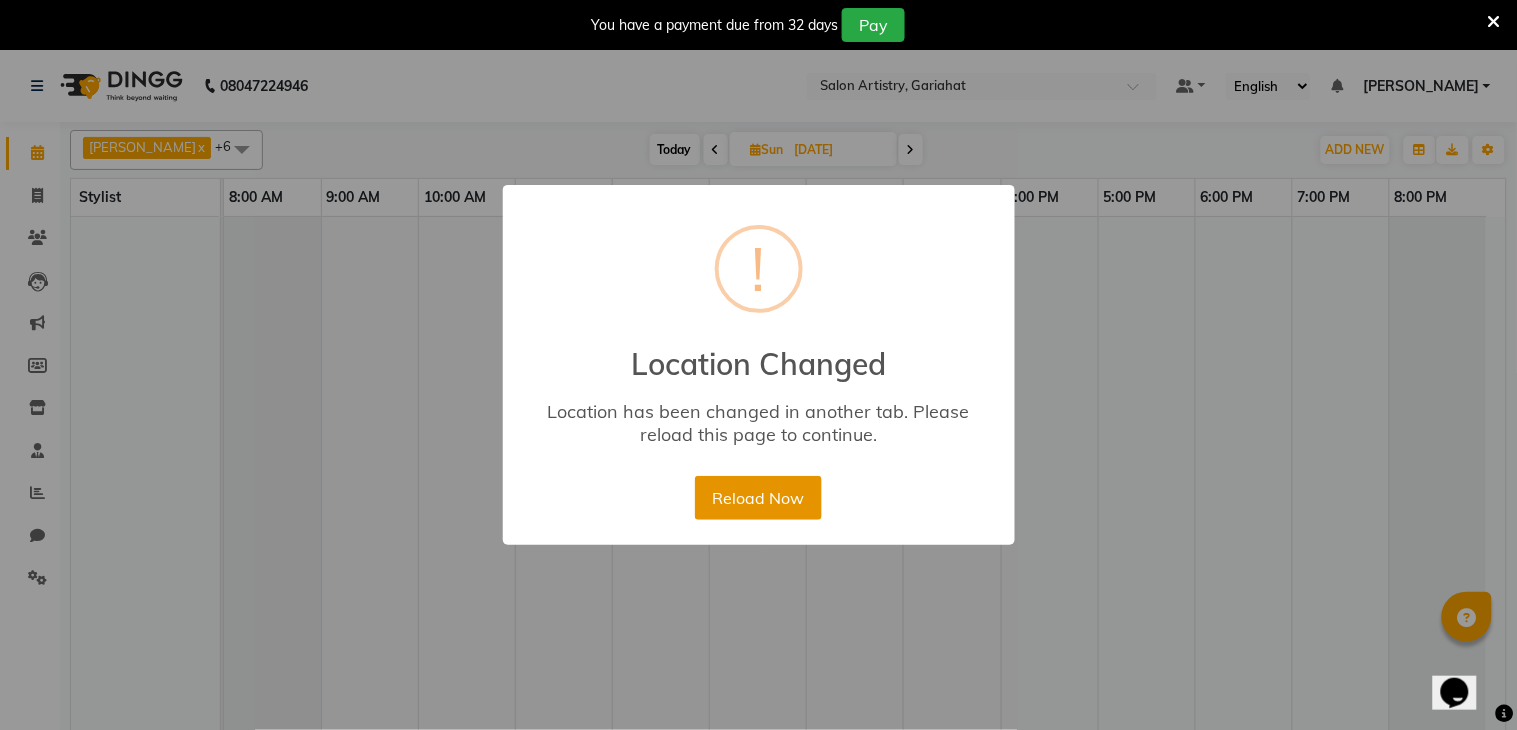 click on "Reload Now" at bounding box center [758, 498] 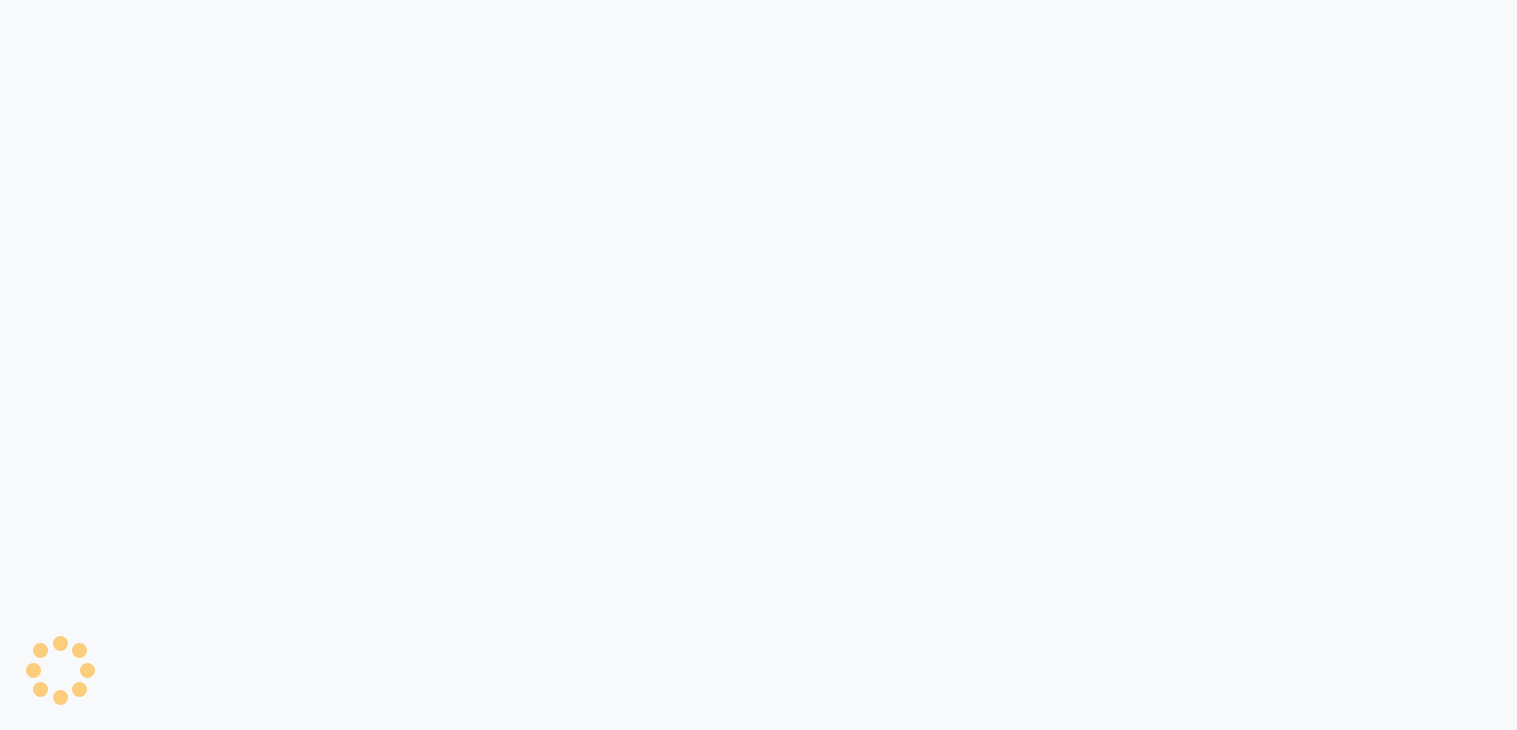 scroll, scrollTop: 0, scrollLeft: 0, axis: both 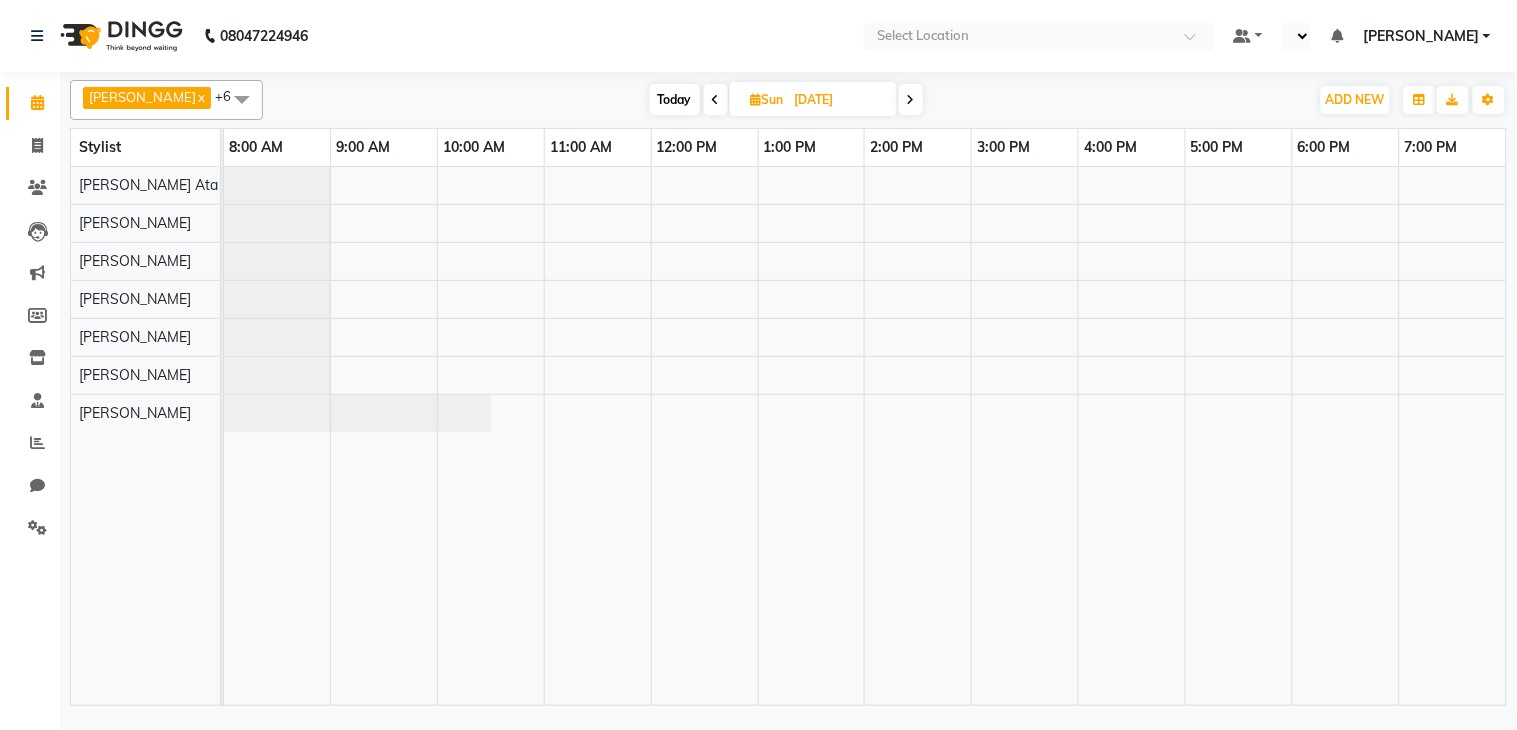 select on "en" 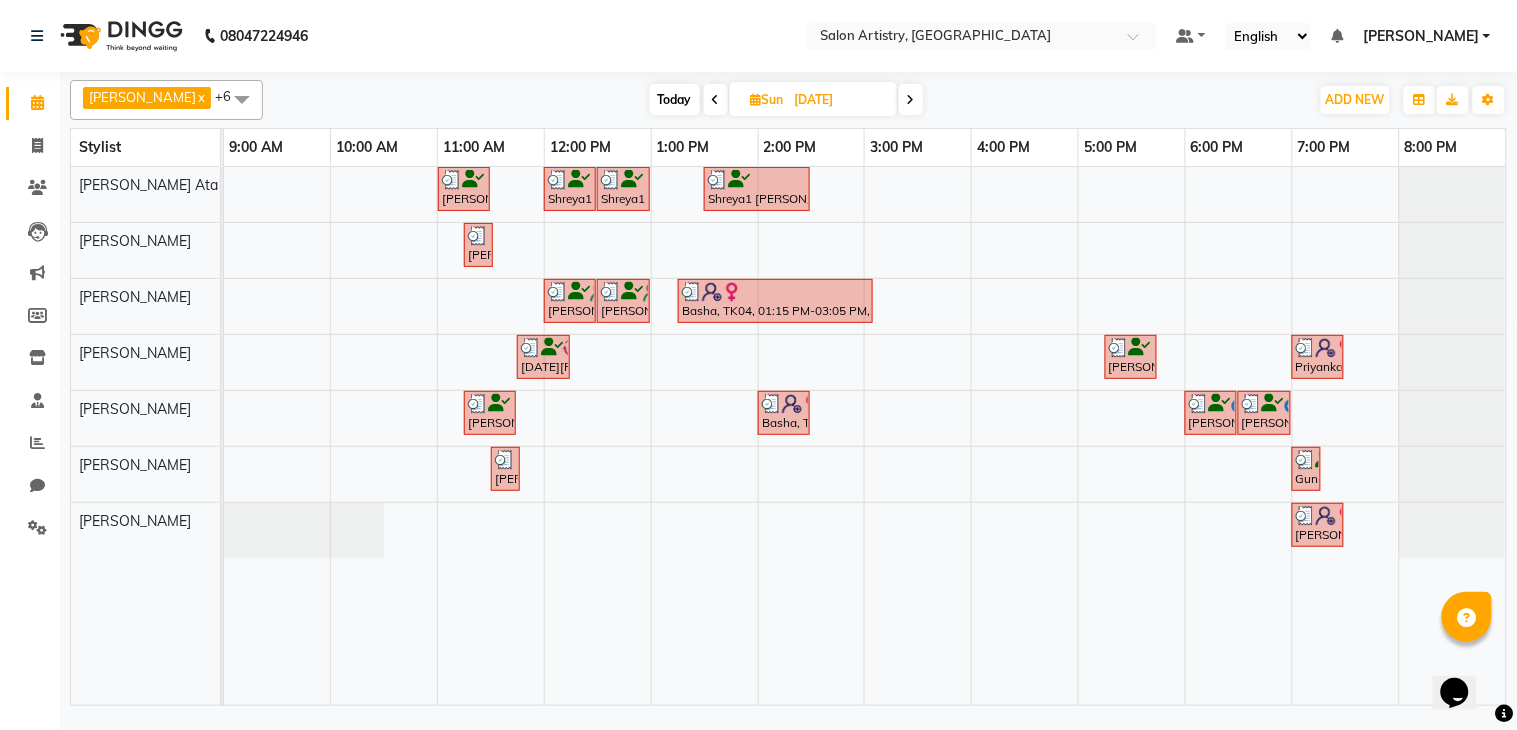 scroll, scrollTop: 0, scrollLeft: 0, axis: both 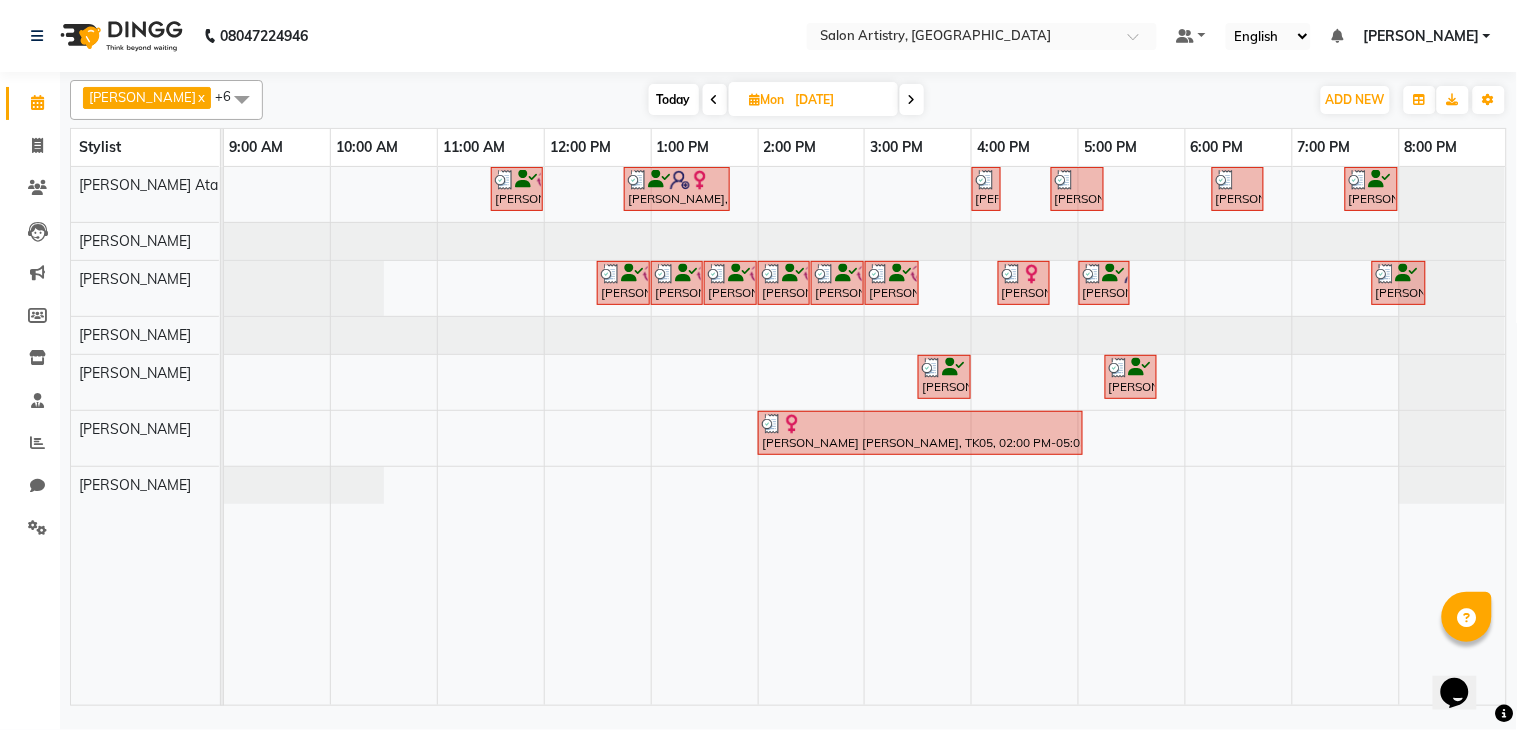 click at bounding box center (912, 100) 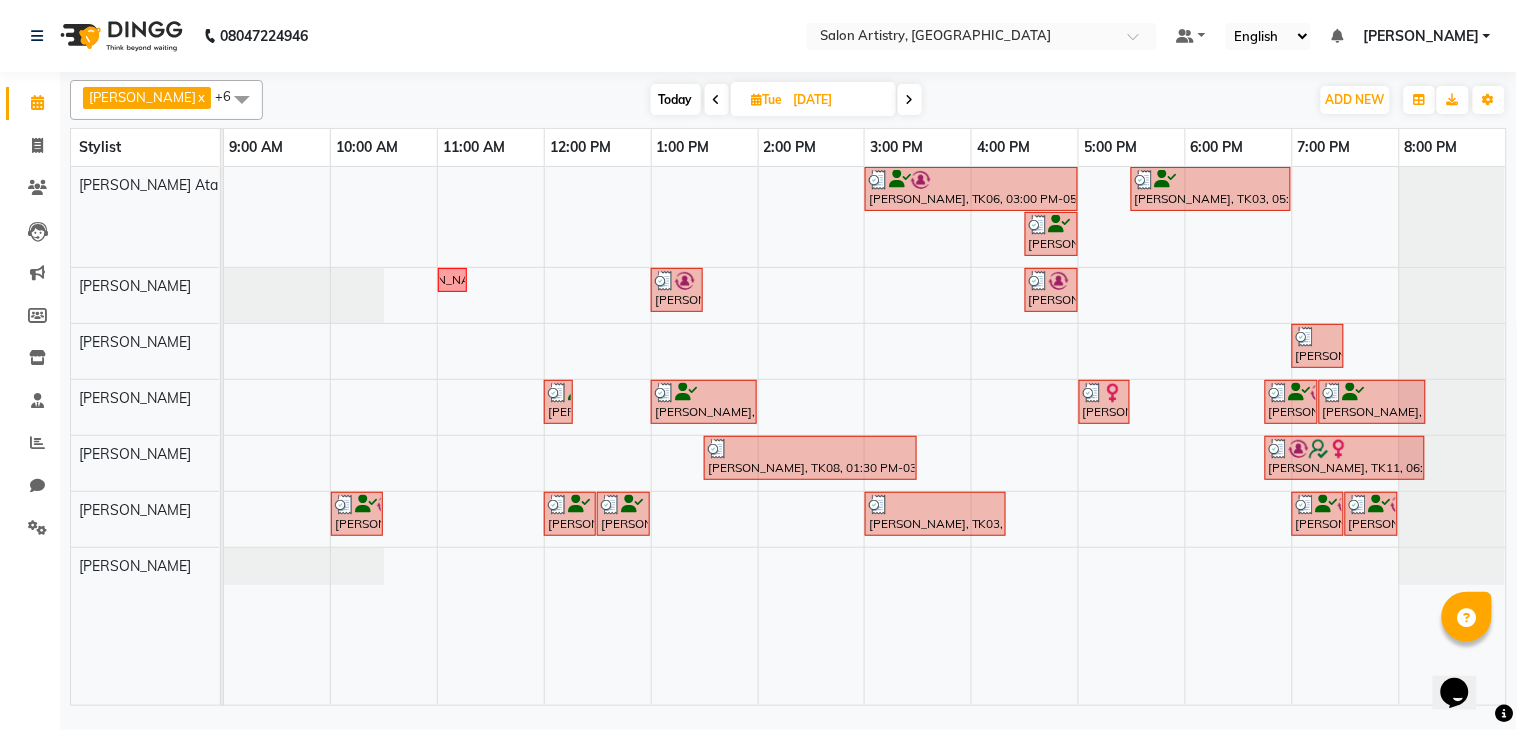 click on "[DATE]" at bounding box center [838, 100] 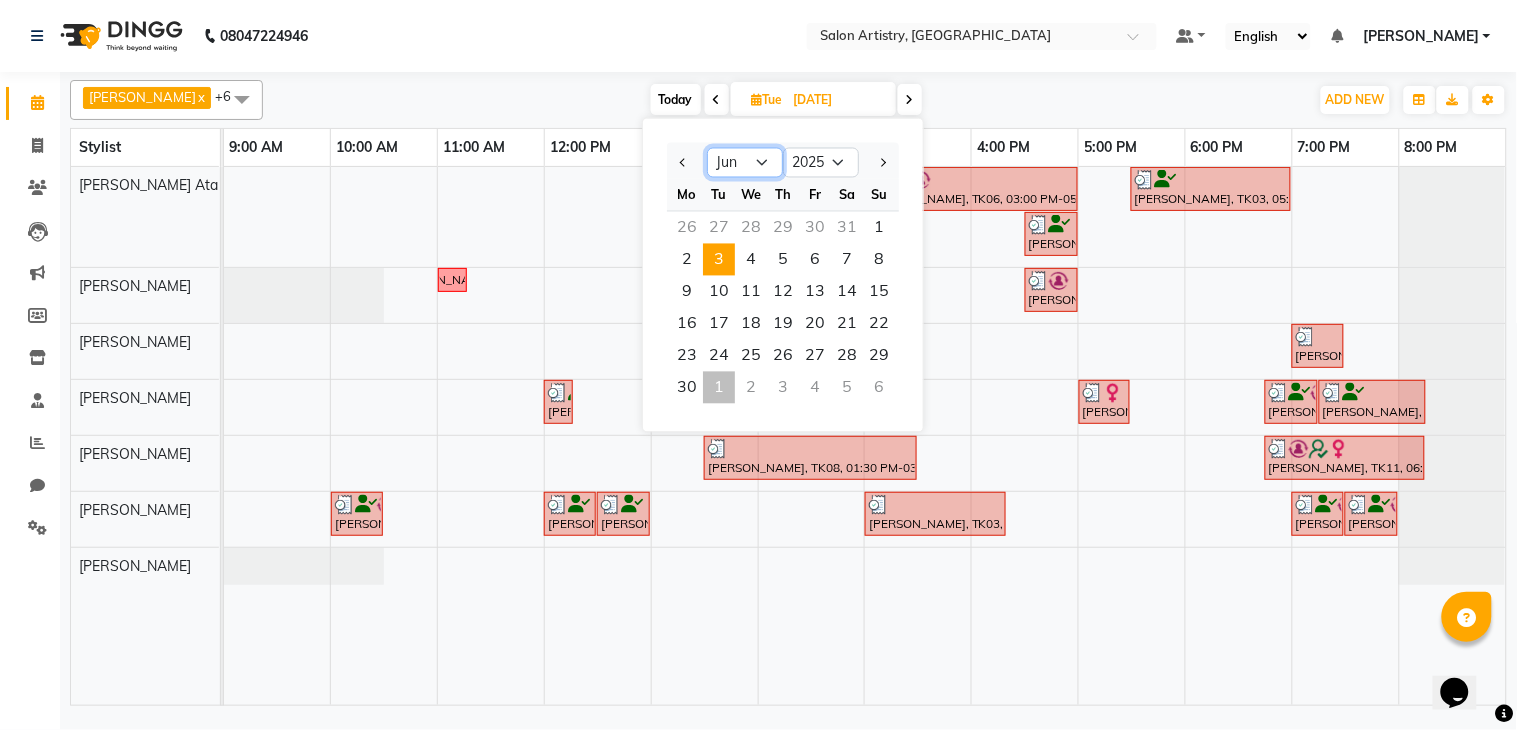 click on "Jan Feb Mar Apr May Jun [DATE] Aug Sep Oct Nov Dec" at bounding box center [745, 163] 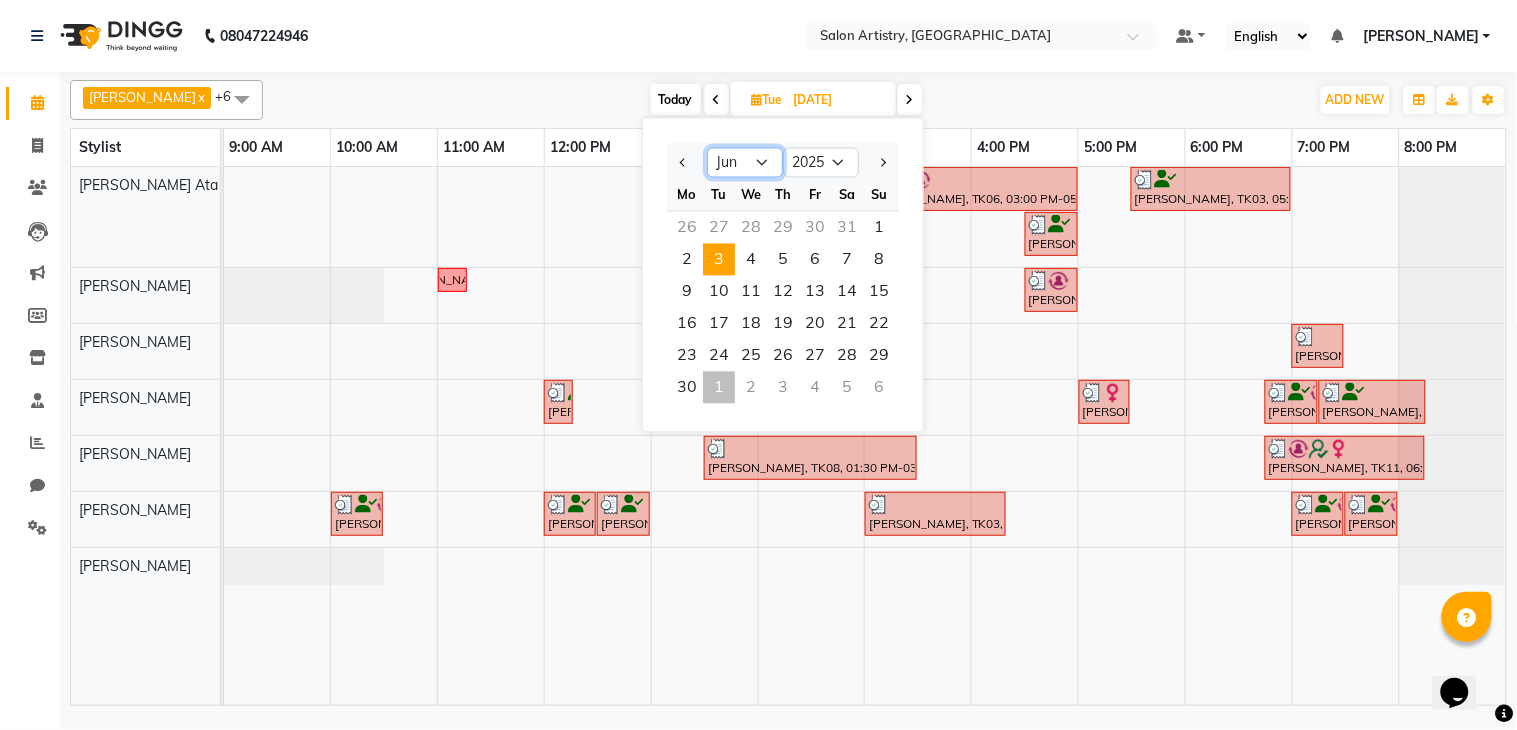 select on "7" 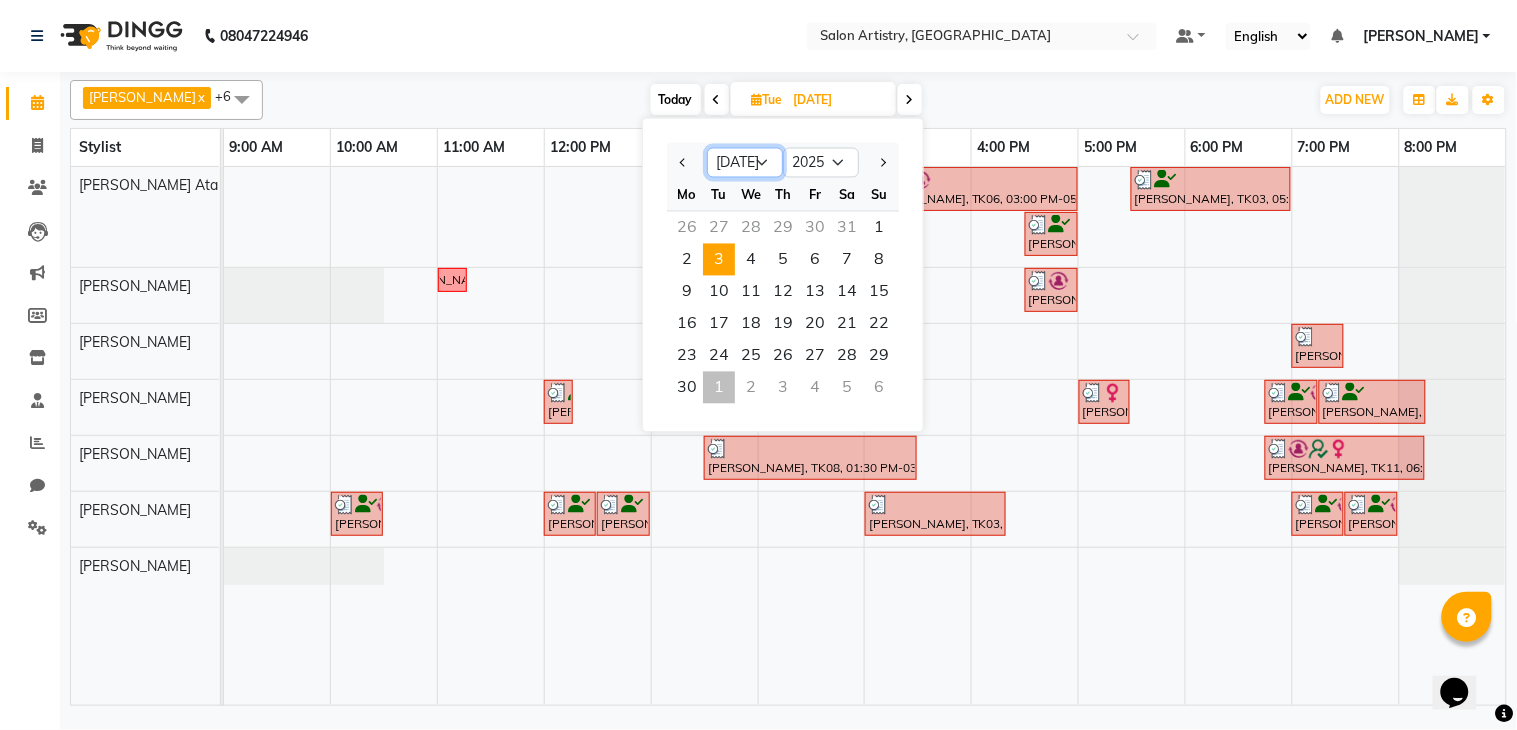 click on "Jan Feb Mar Apr May Jun [DATE] Aug Sep Oct Nov Dec" at bounding box center [745, 163] 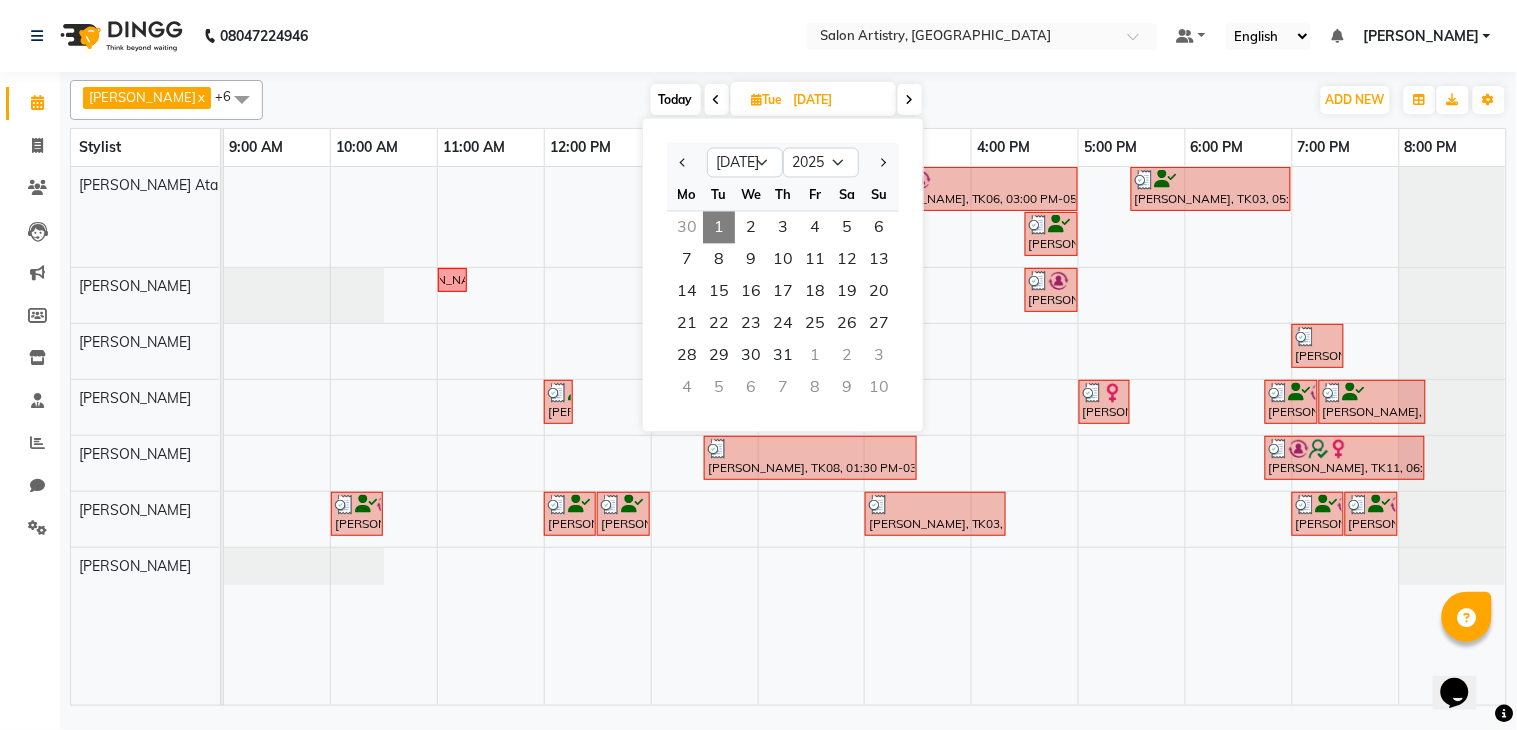 click on "1" at bounding box center [719, 228] 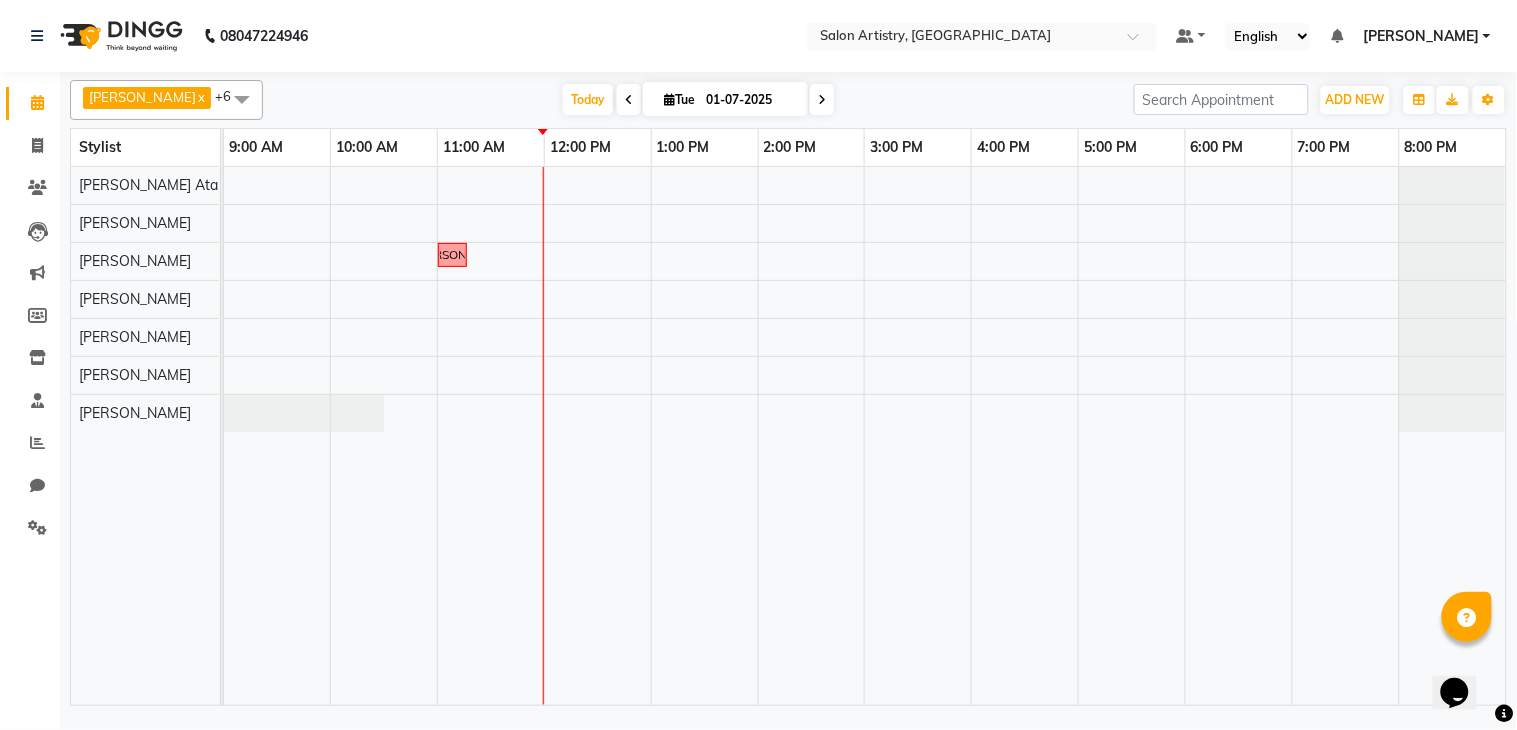 click on "call [PERSON_NAME]" at bounding box center (865, 436) 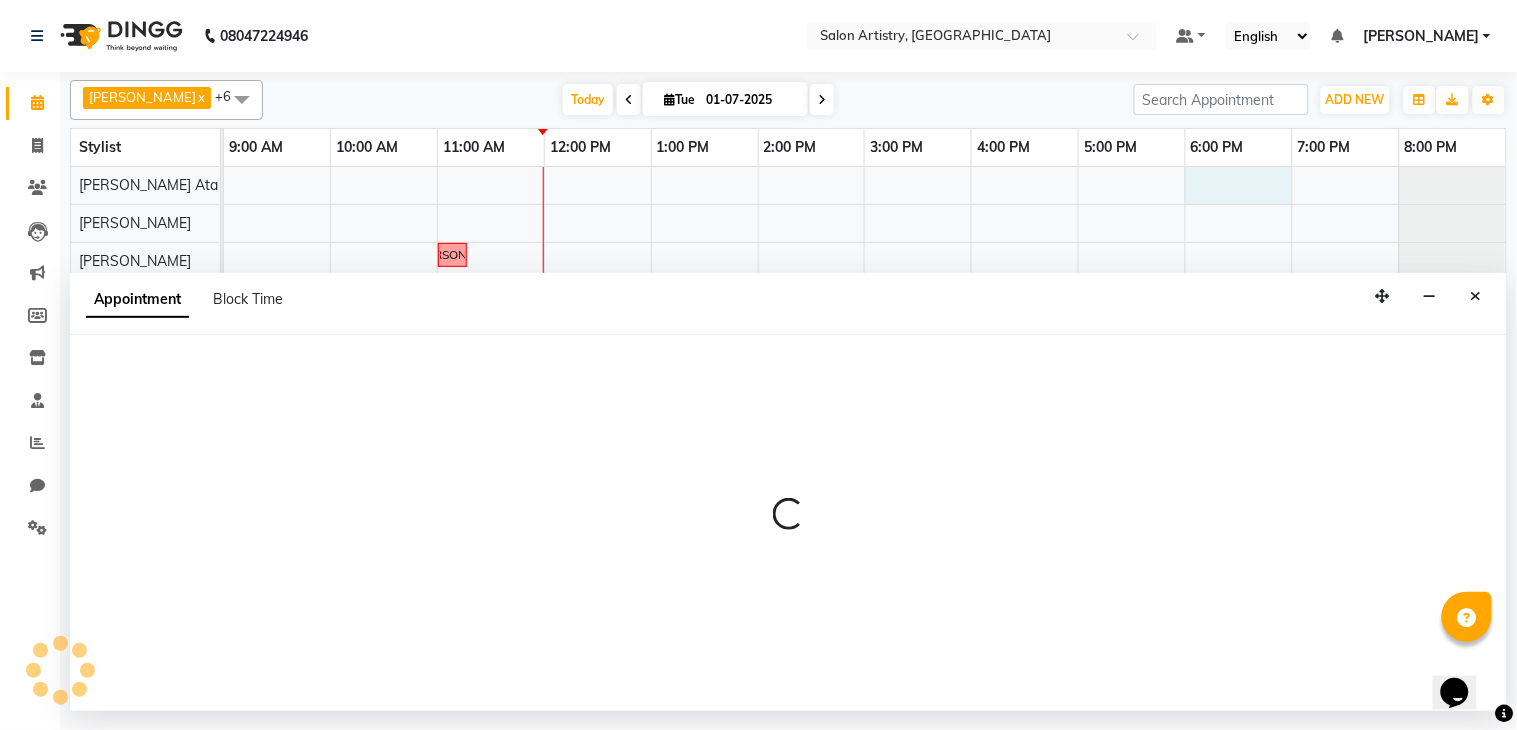 select on "79858" 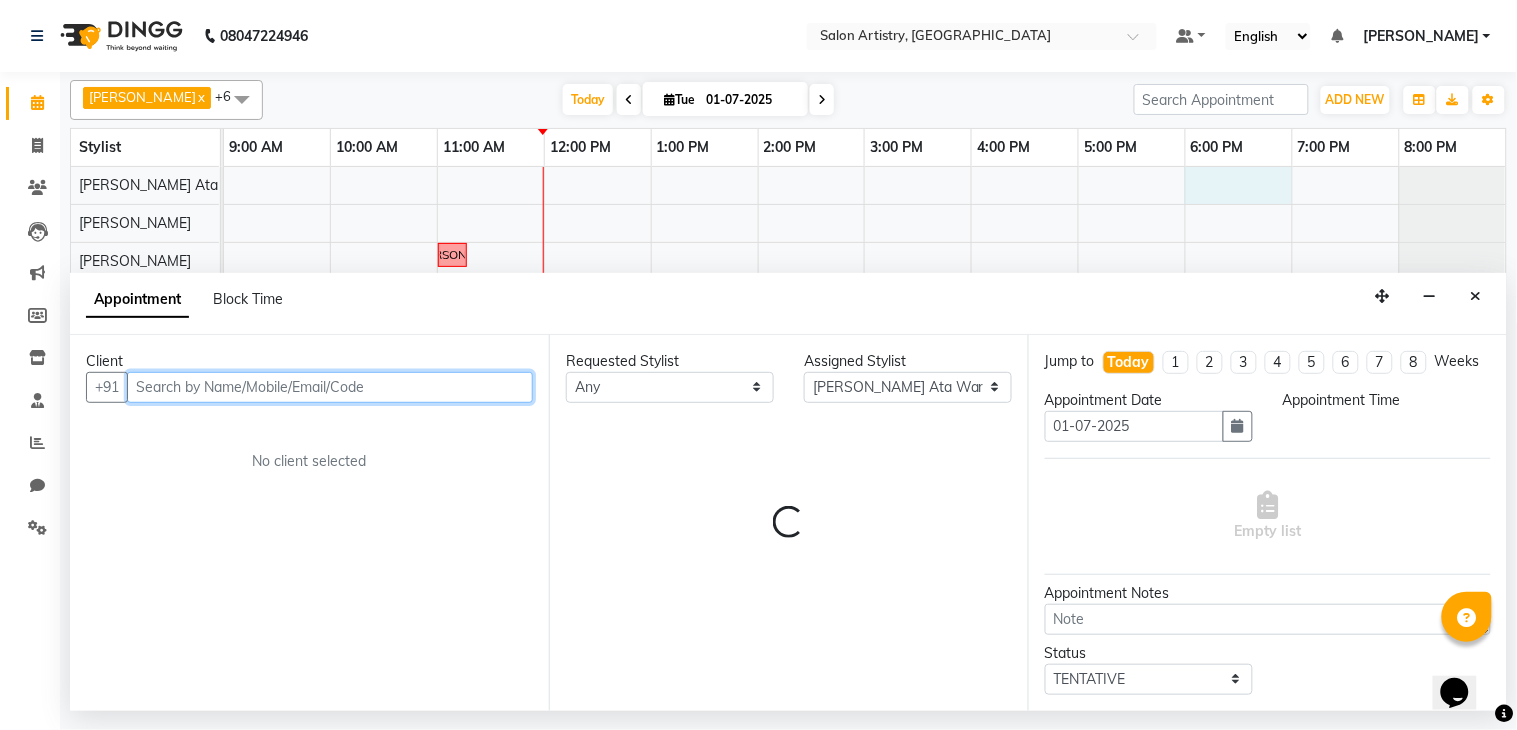 select on "1080" 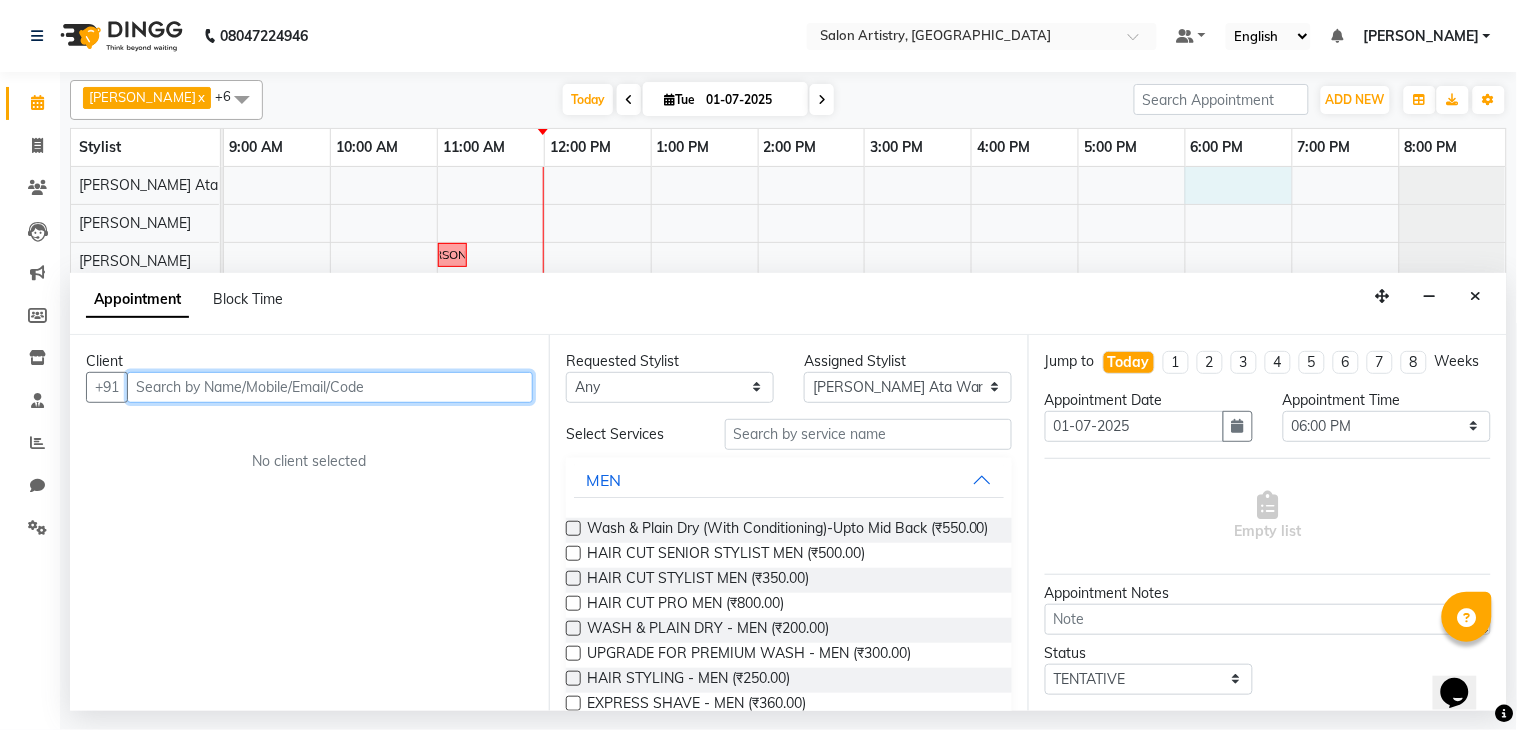 click at bounding box center (330, 387) 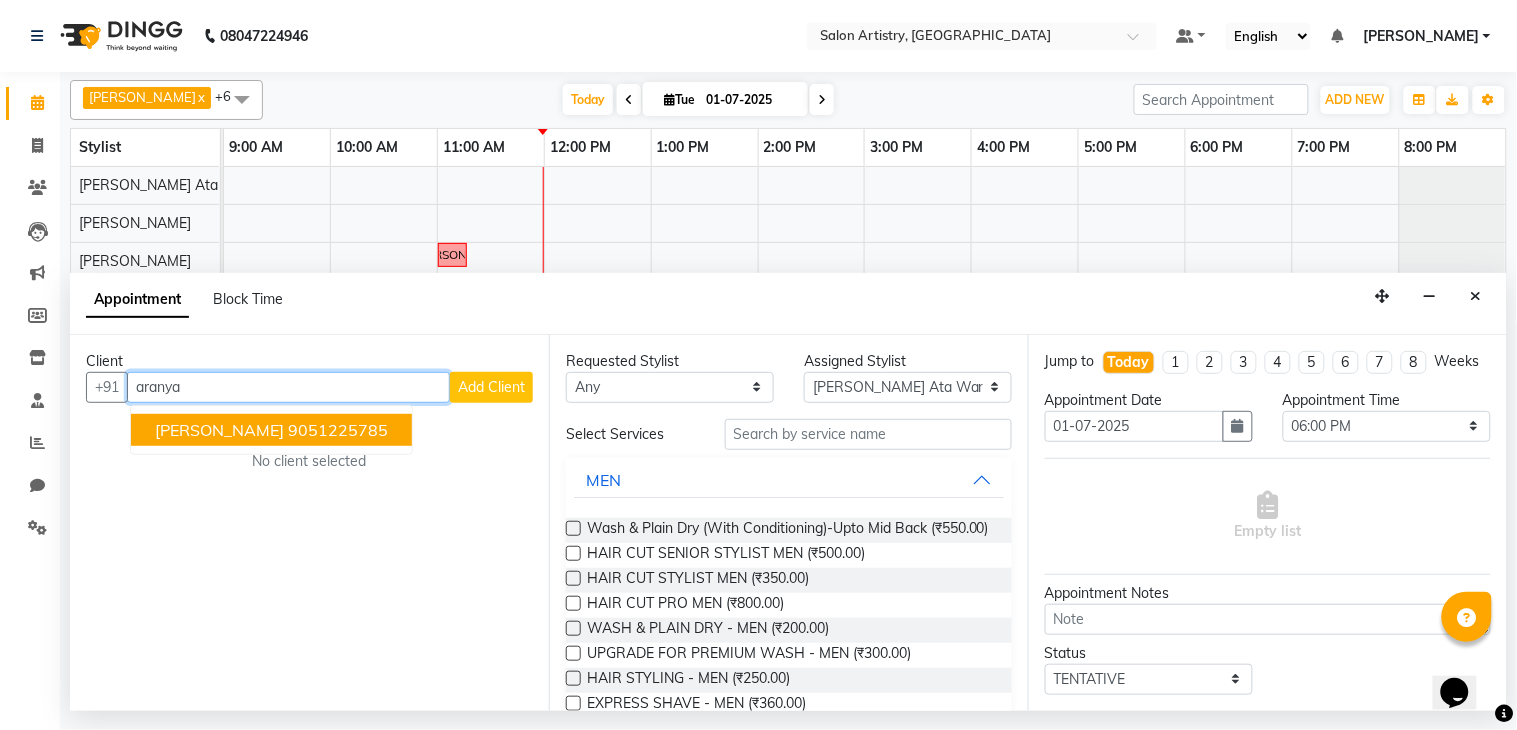 click on "9051225785" at bounding box center [338, 430] 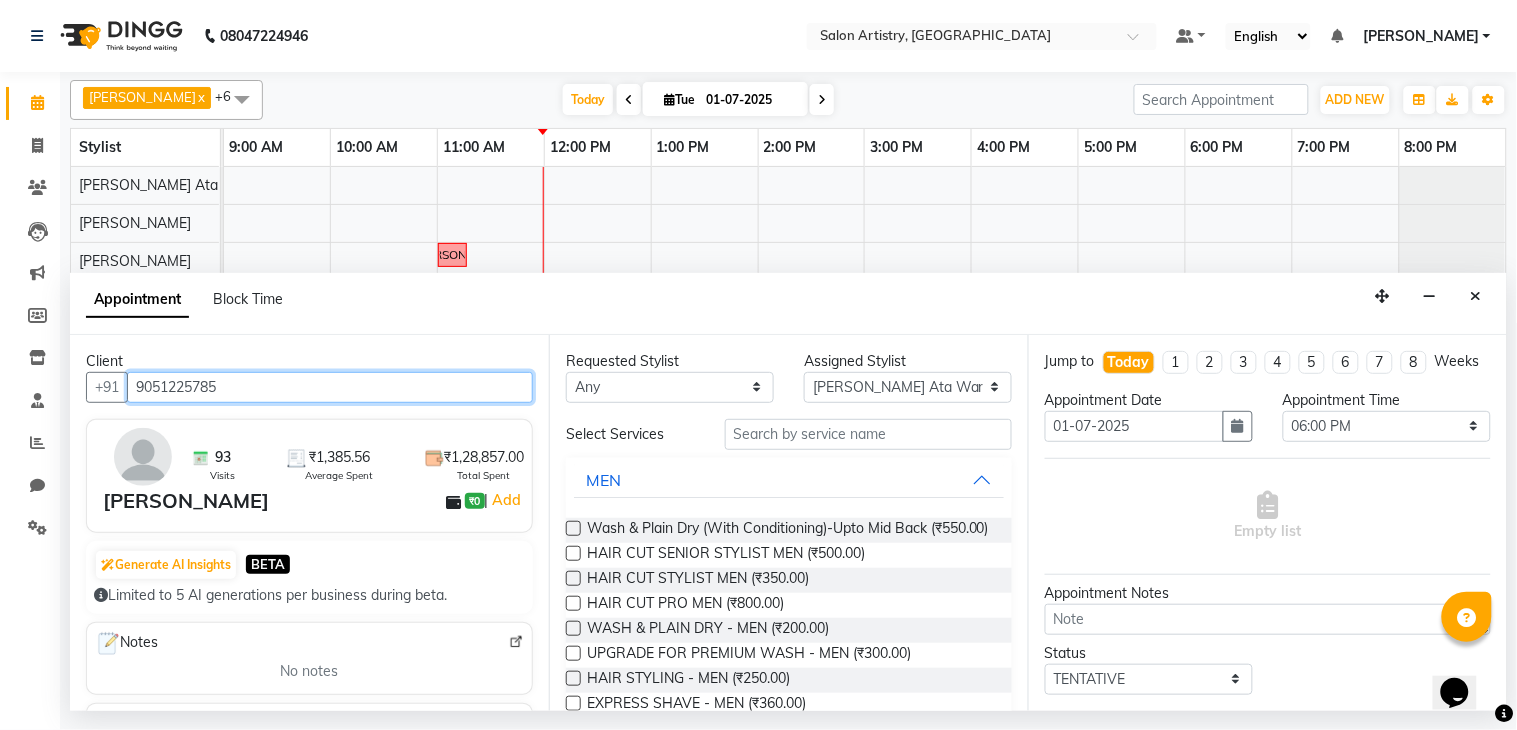 type on "9051225785" 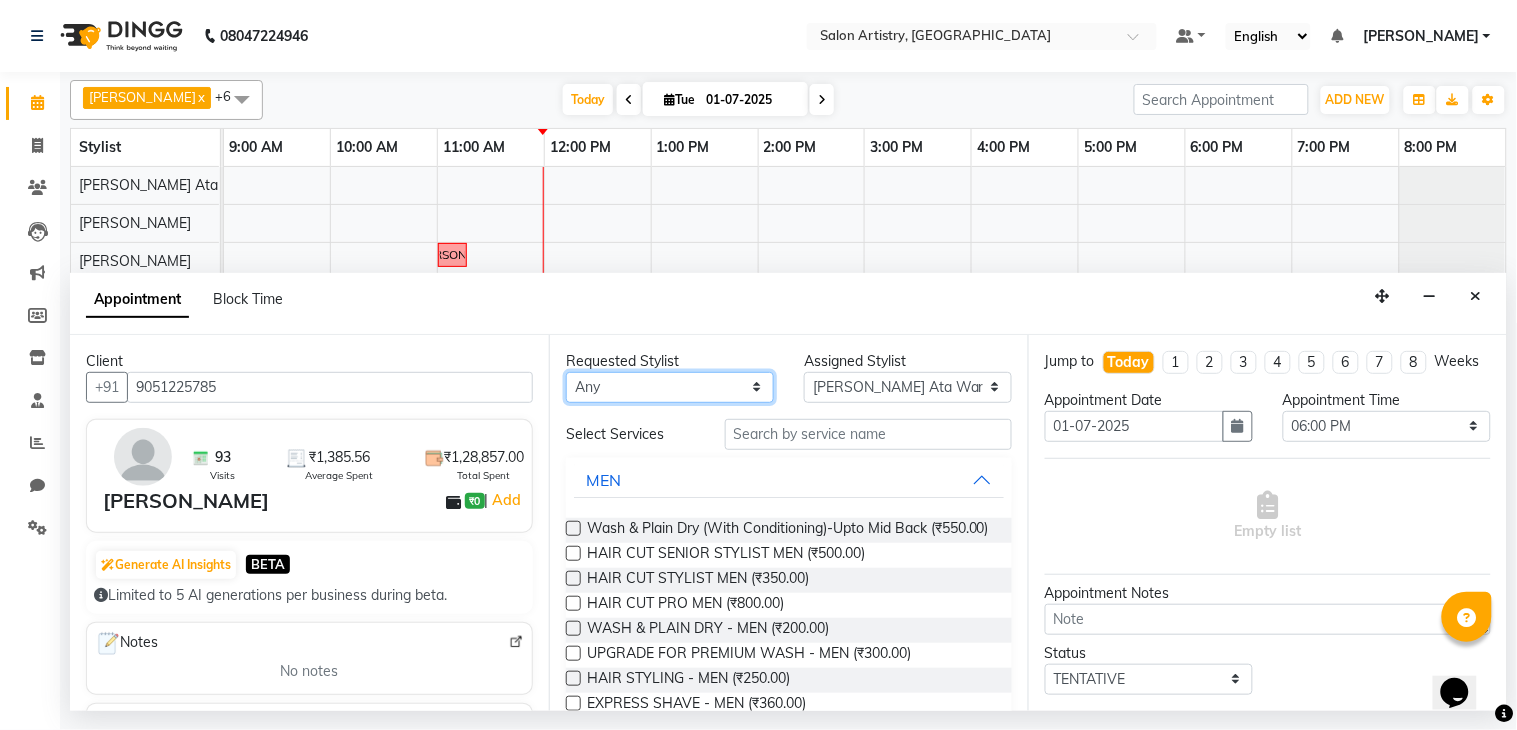 click on "Any Anupriya Ghosh Iqbal Ahmed Irshad Khan Mannu Kumar Gupta Mekhla Bhattacharya Minika Das Puja Debnath Reception Rekha Singh Rony Das Sangeeta Lodh Sharfaraz Ata Waris Simmy Rai Tapasi" at bounding box center [670, 387] 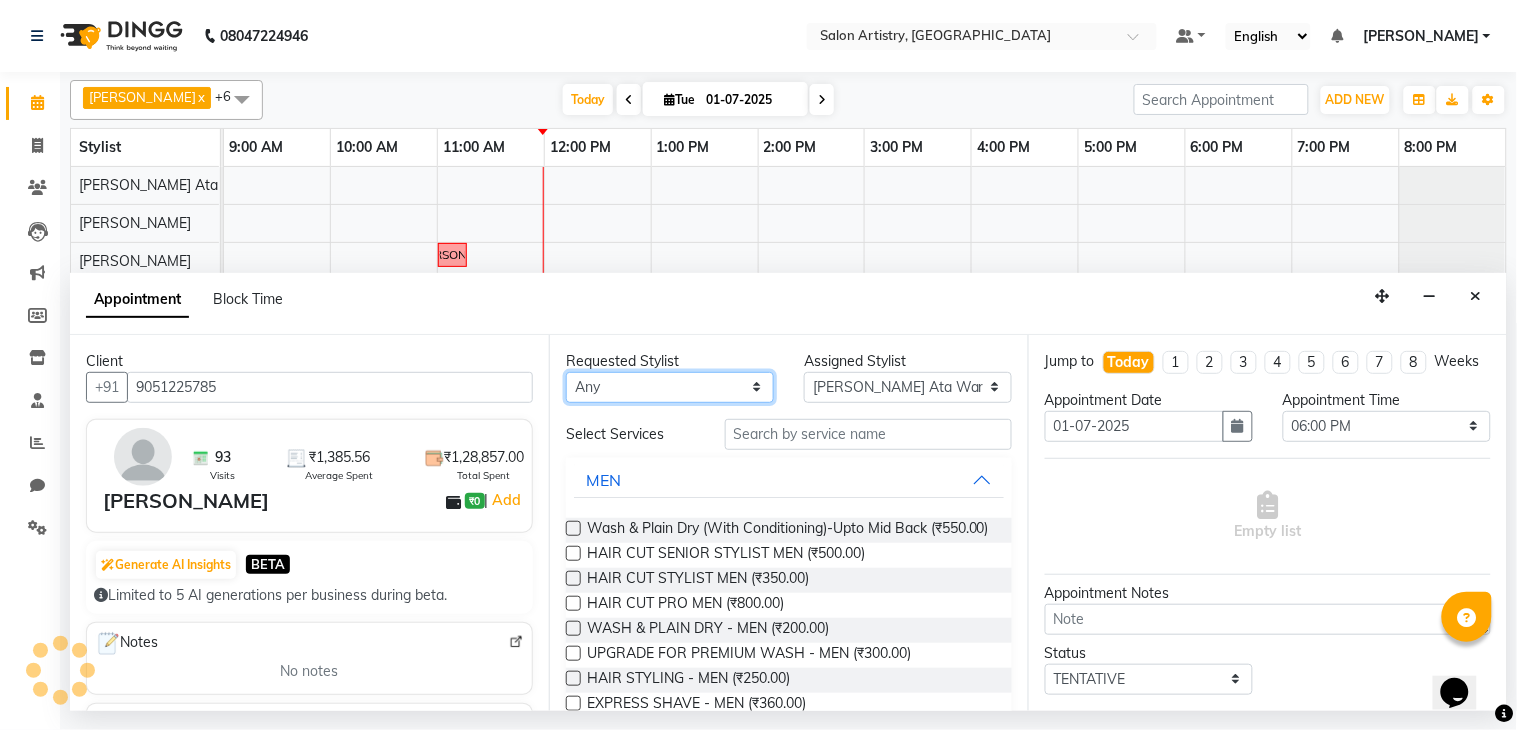 select on "79858" 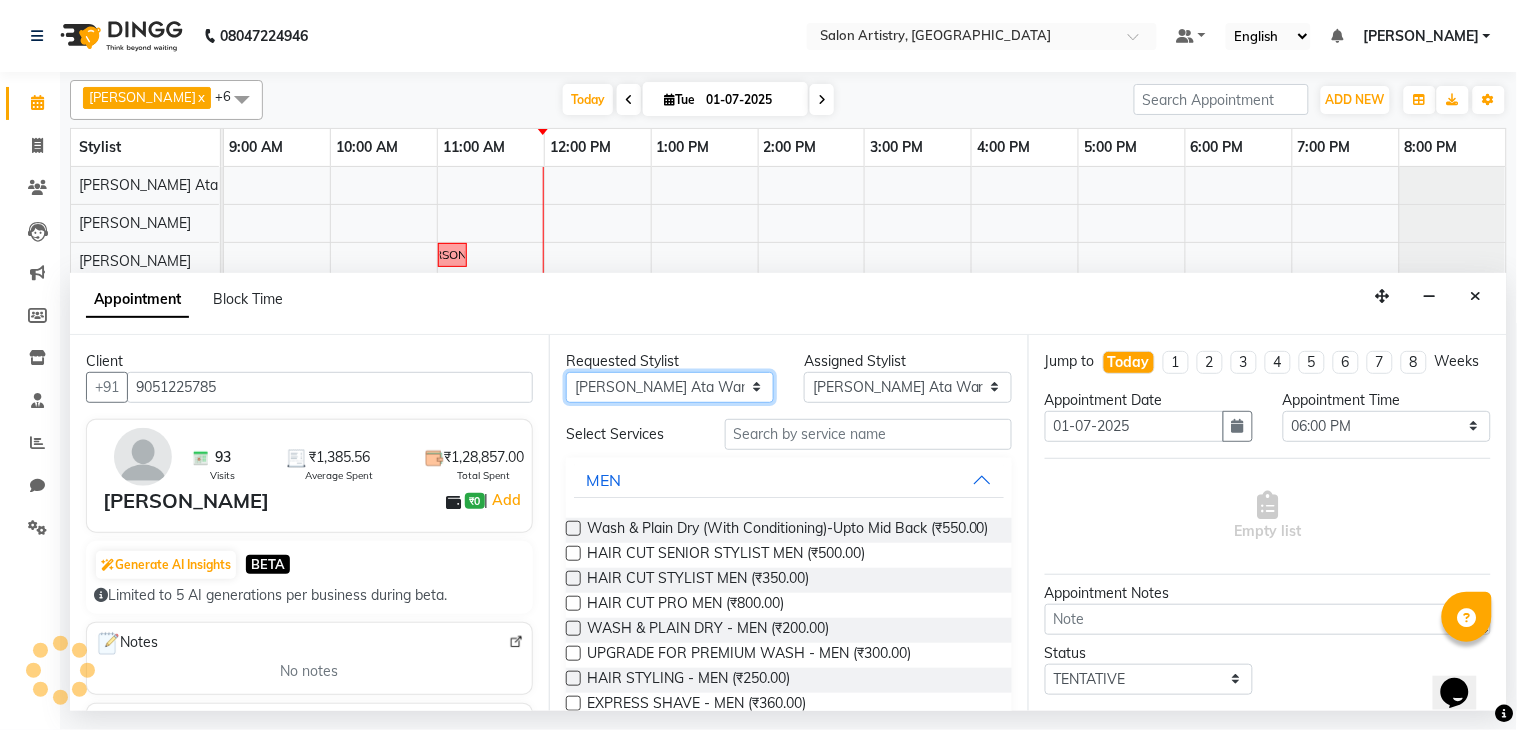 click on "Any Anupriya Ghosh Iqbal Ahmed Irshad Khan Mannu Kumar Gupta Mekhla Bhattacharya Minika Das Puja Debnath Reception Rekha Singh Rony Das Sangeeta Lodh Sharfaraz Ata Waris Simmy Rai Tapasi" at bounding box center [670, 387] 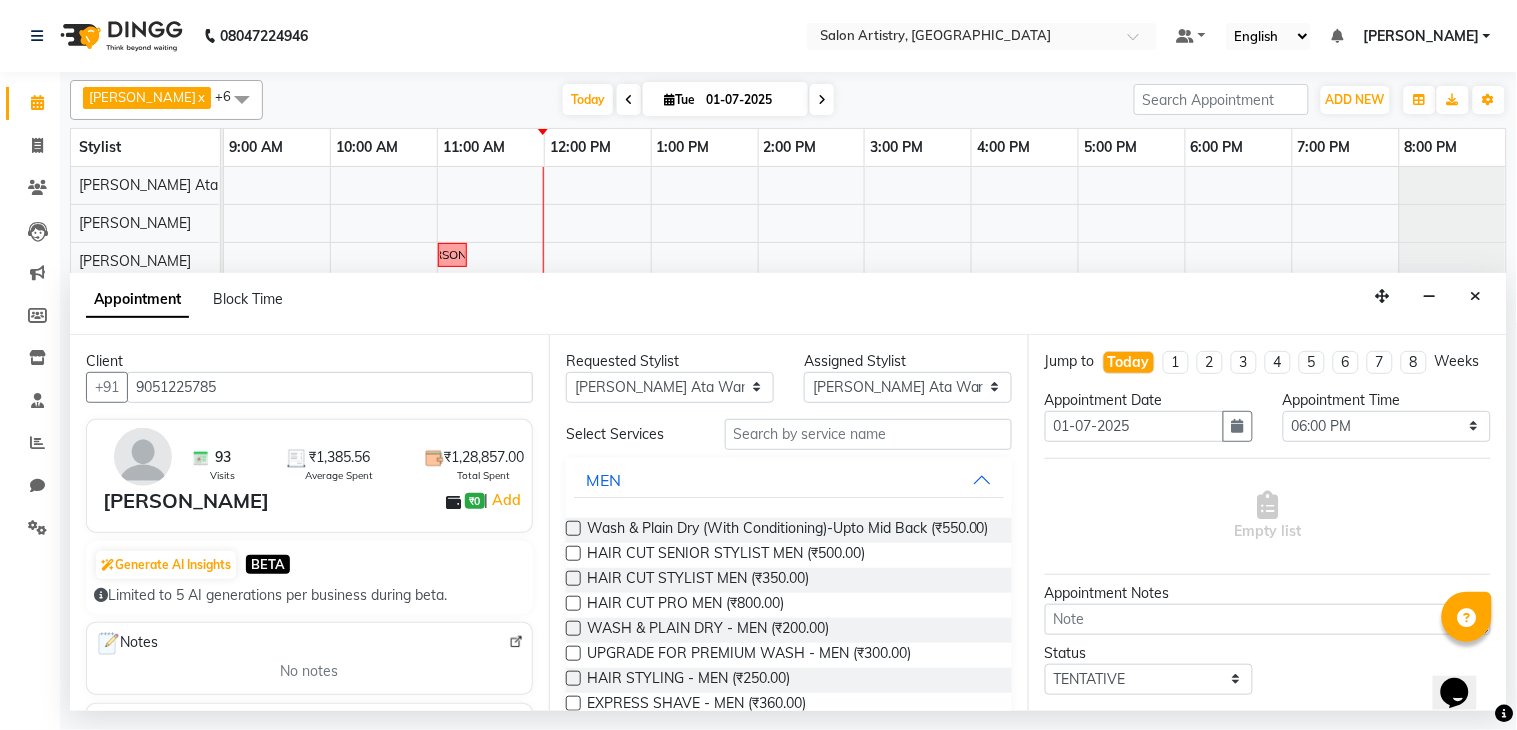 click at bounding box center (573, 528) 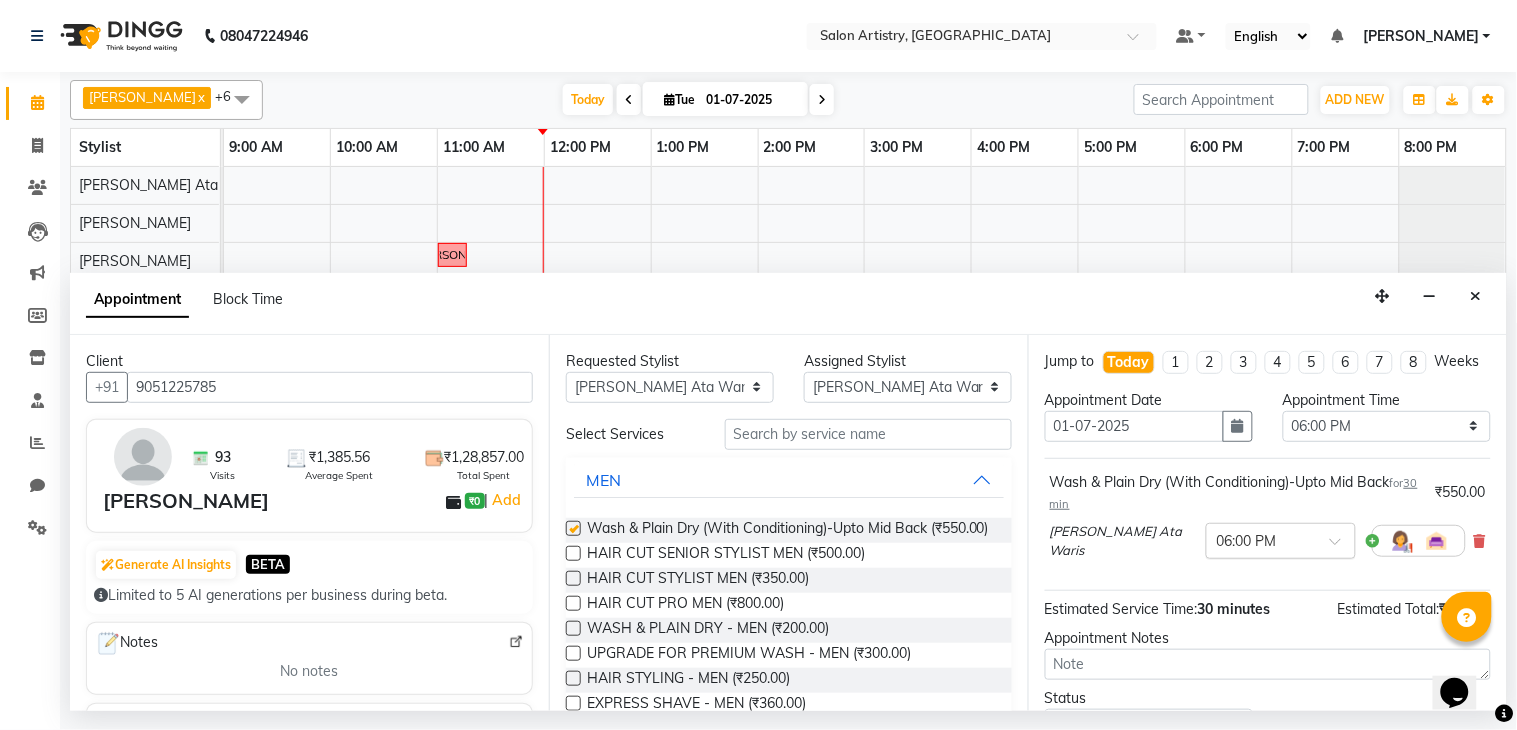 checkbox on "false" 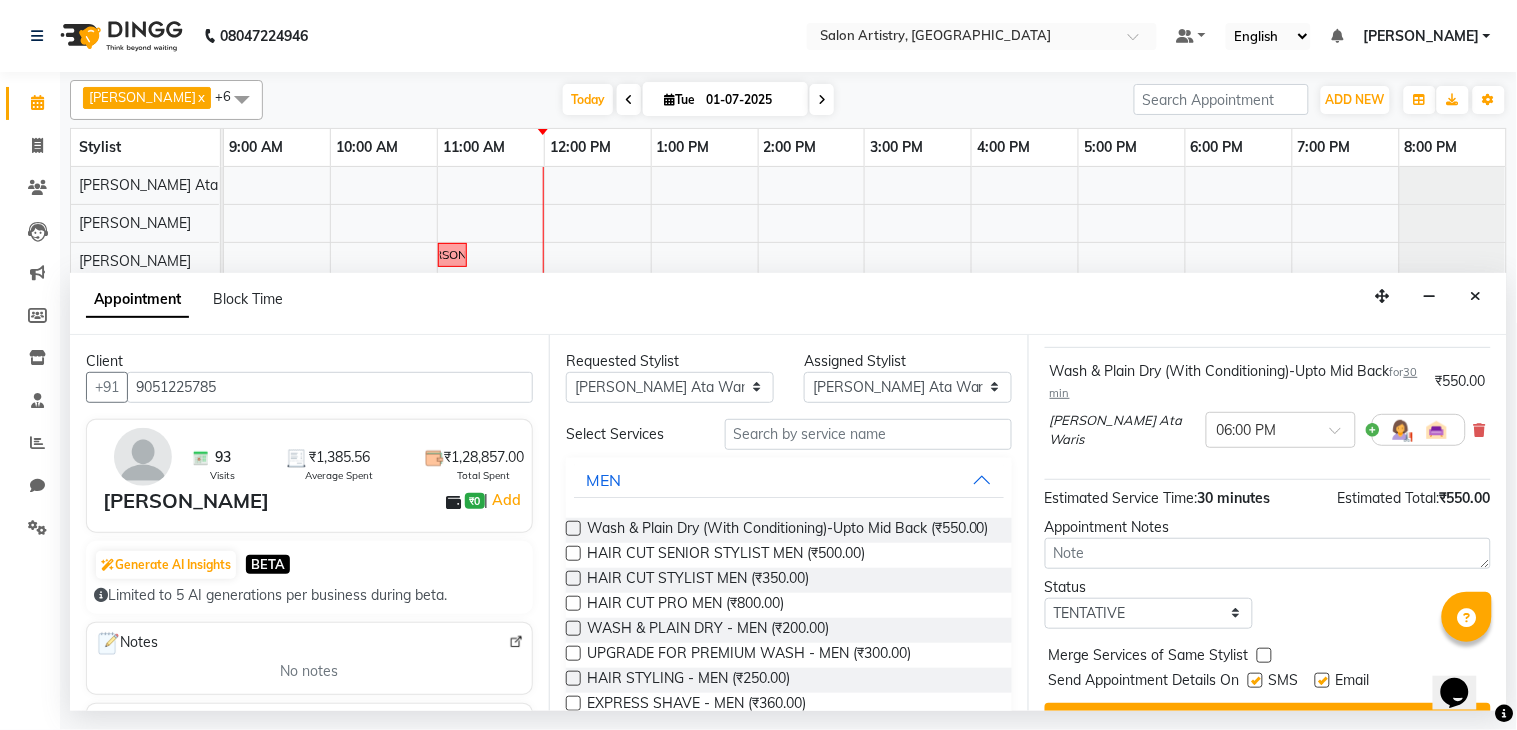 scroll, scrollTop: 171, scrollLeft: 0, axis: vertical 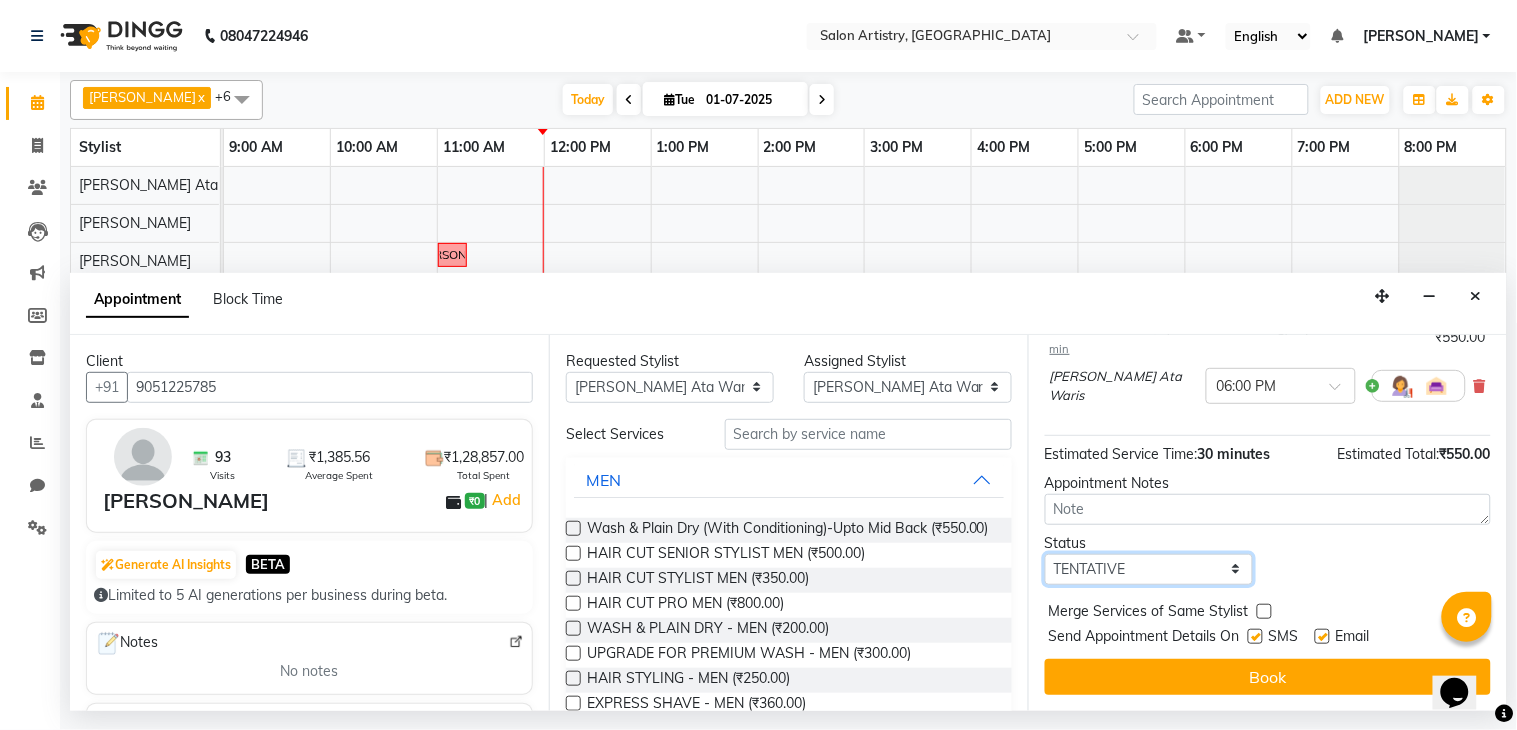 click on "Select TENTATIVE CONFIRM CHECK-IN UPCOMING" at bounding box center (1149, 569) 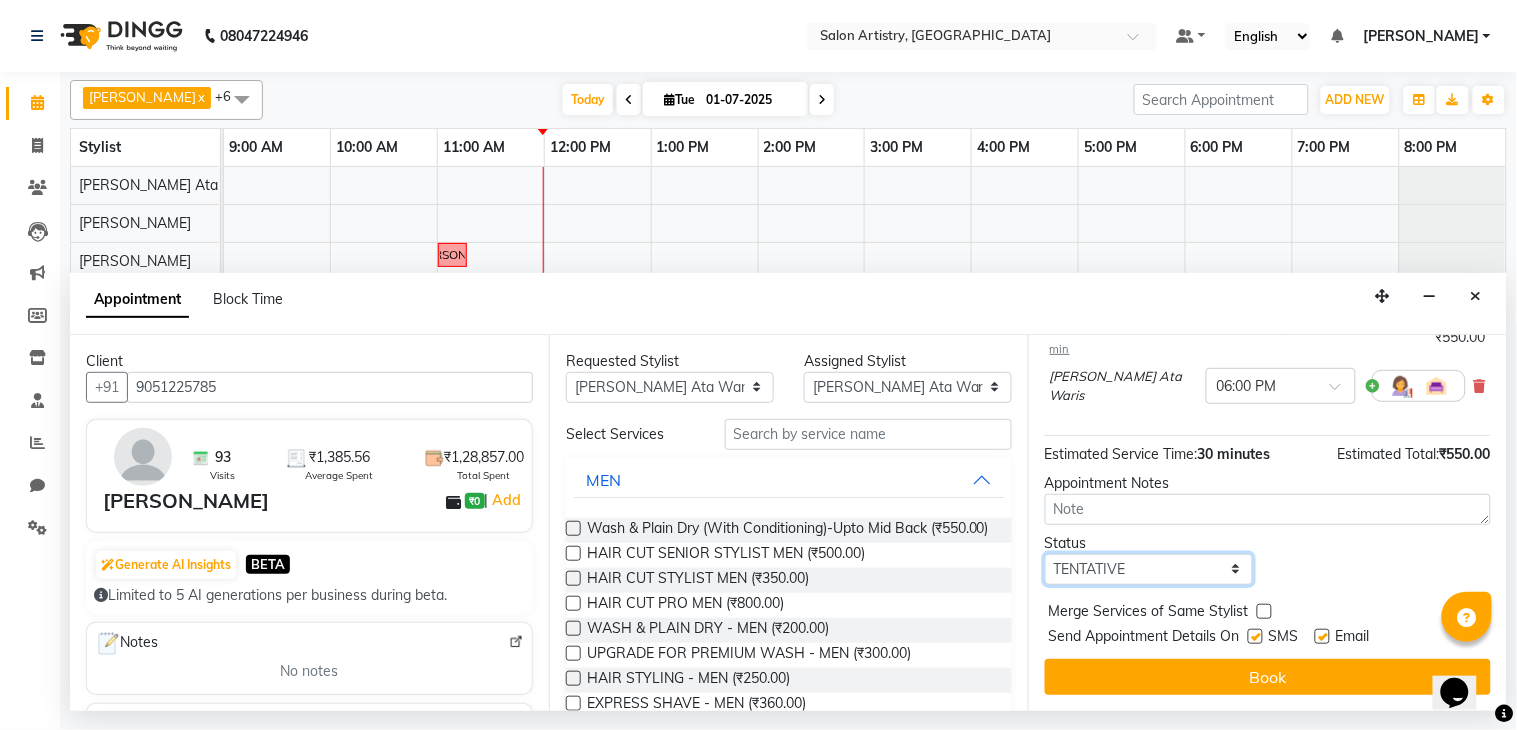 select on "confirm booking" 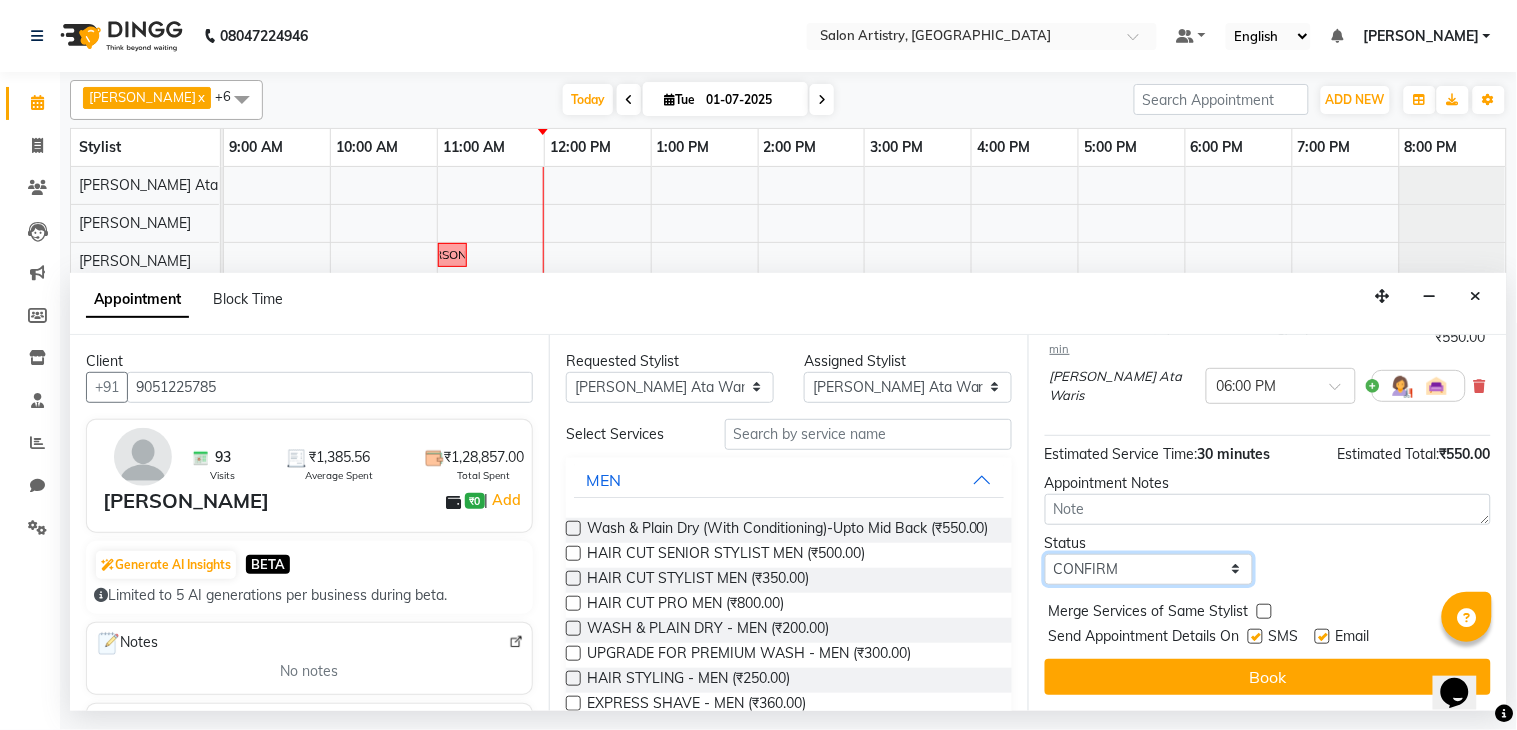 click on "Select TENTATIVE CONFIRM CHECK-IN UPCOMING" at bounding box center (1149, 569) 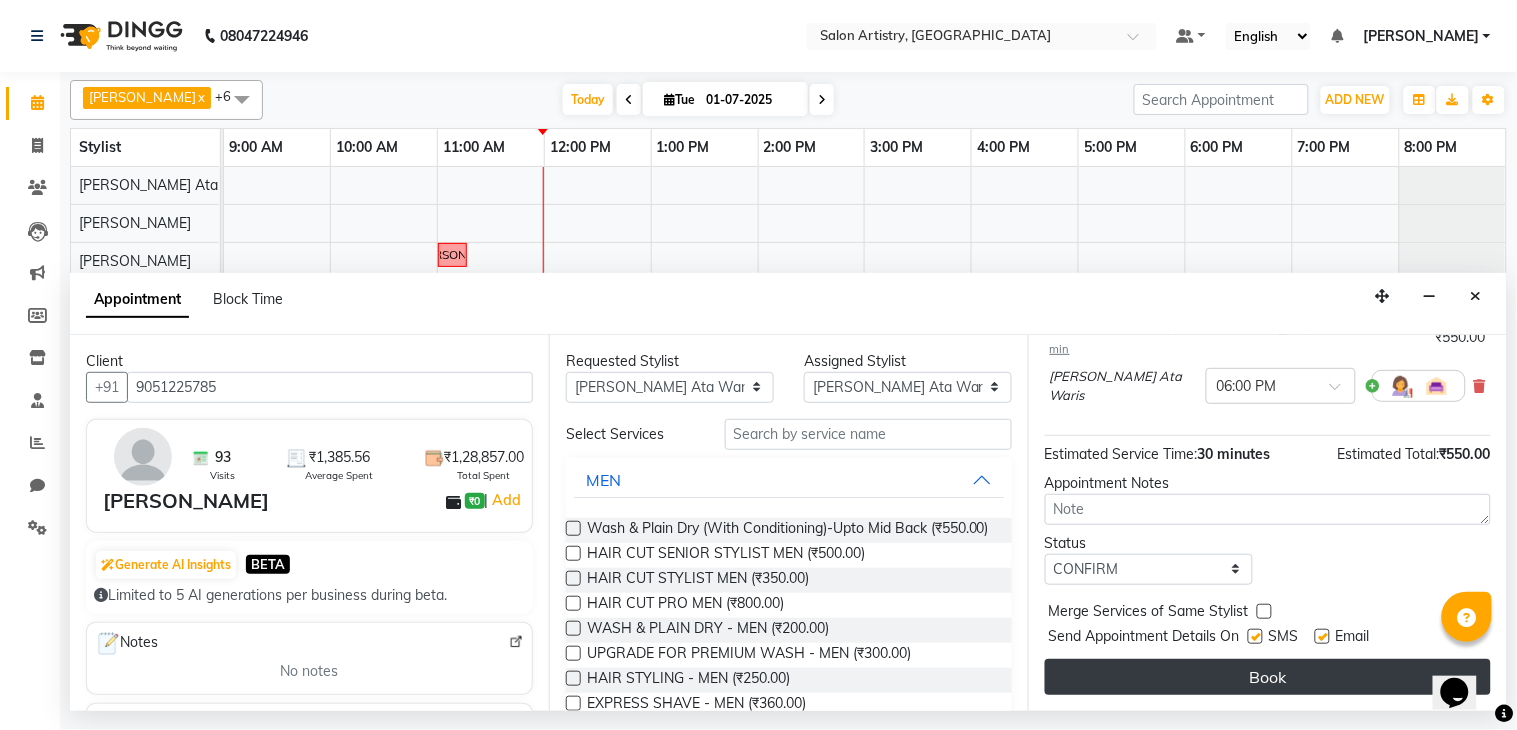 click on "Book" at bounding box center (1268, 677) 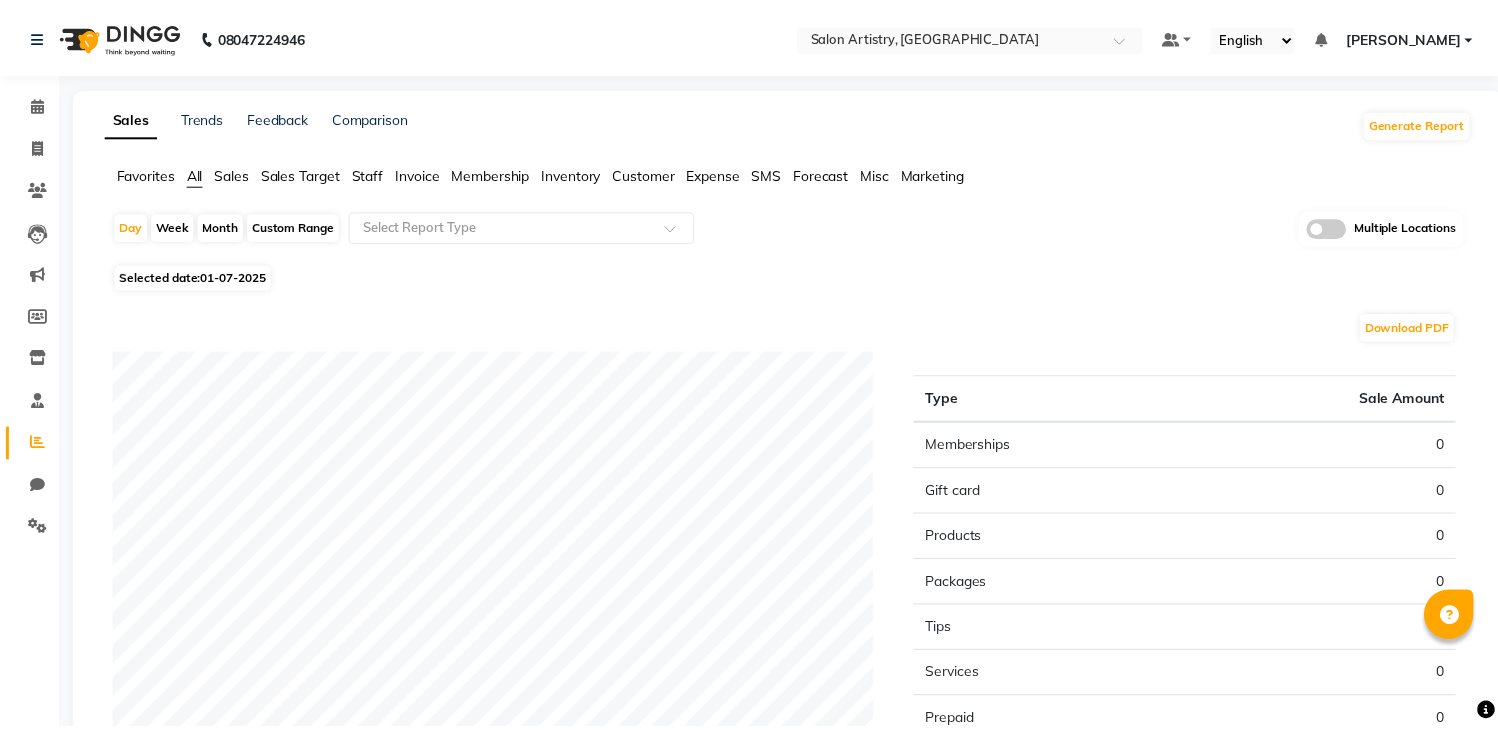 scroll, scrollTop: 0, scrollLeft: 0, axis: both 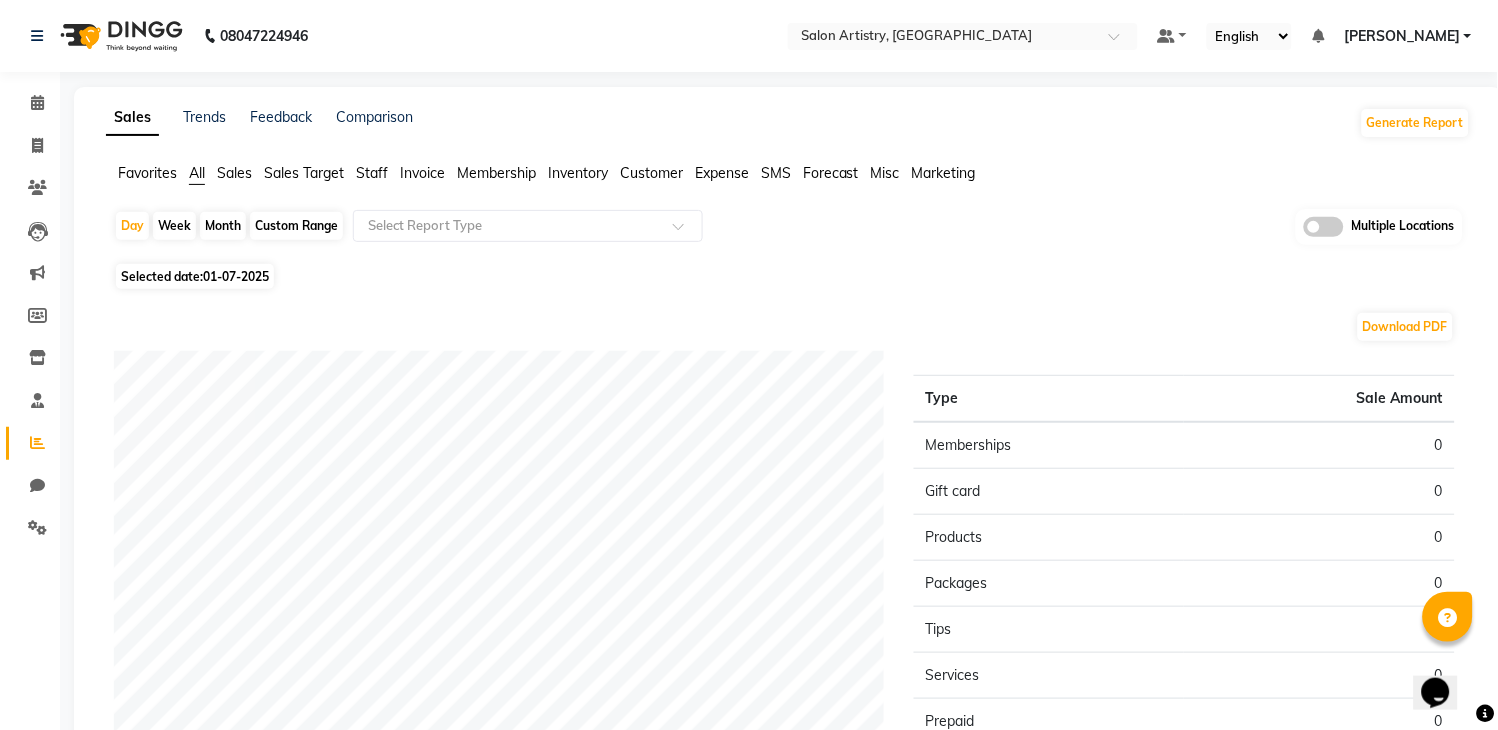 click on "Sales" 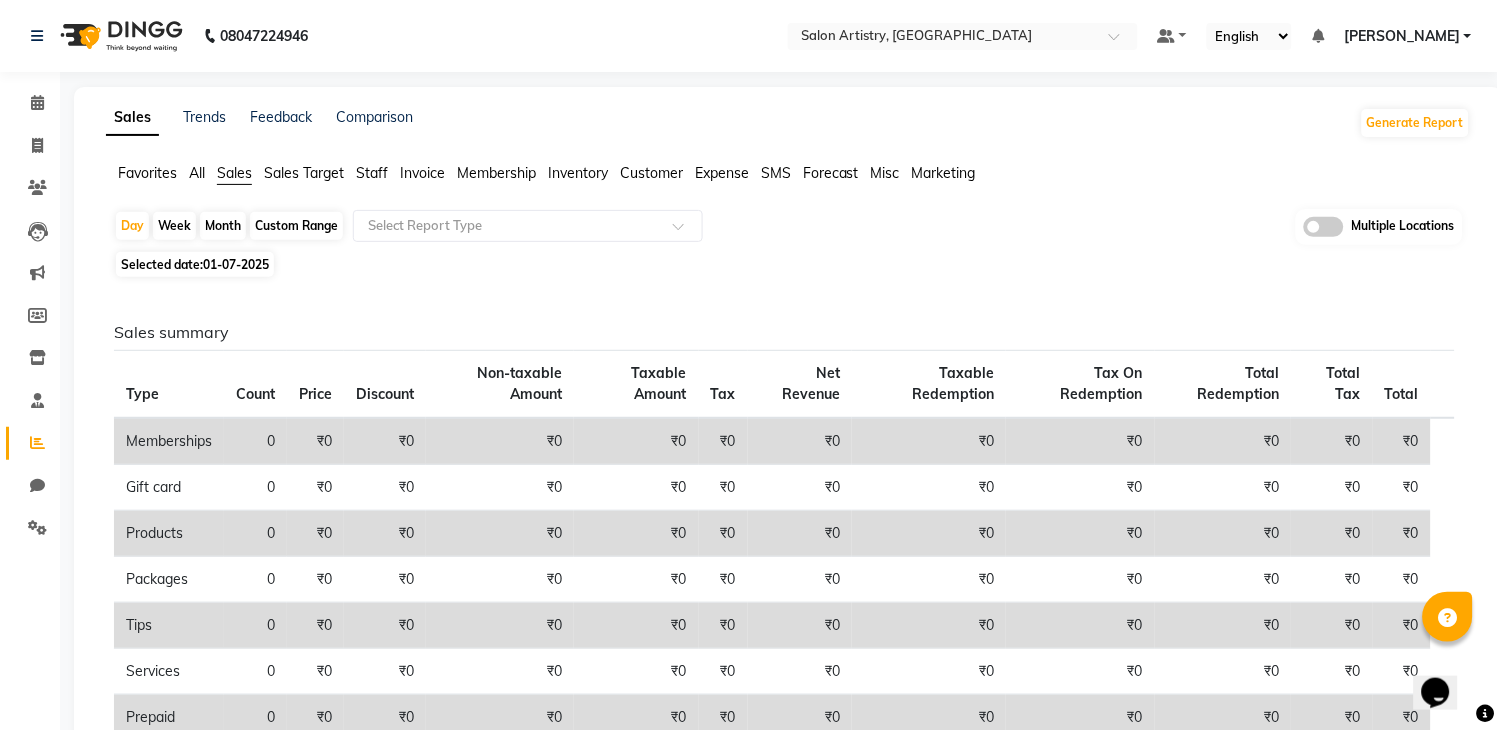 click on "Custom Range" 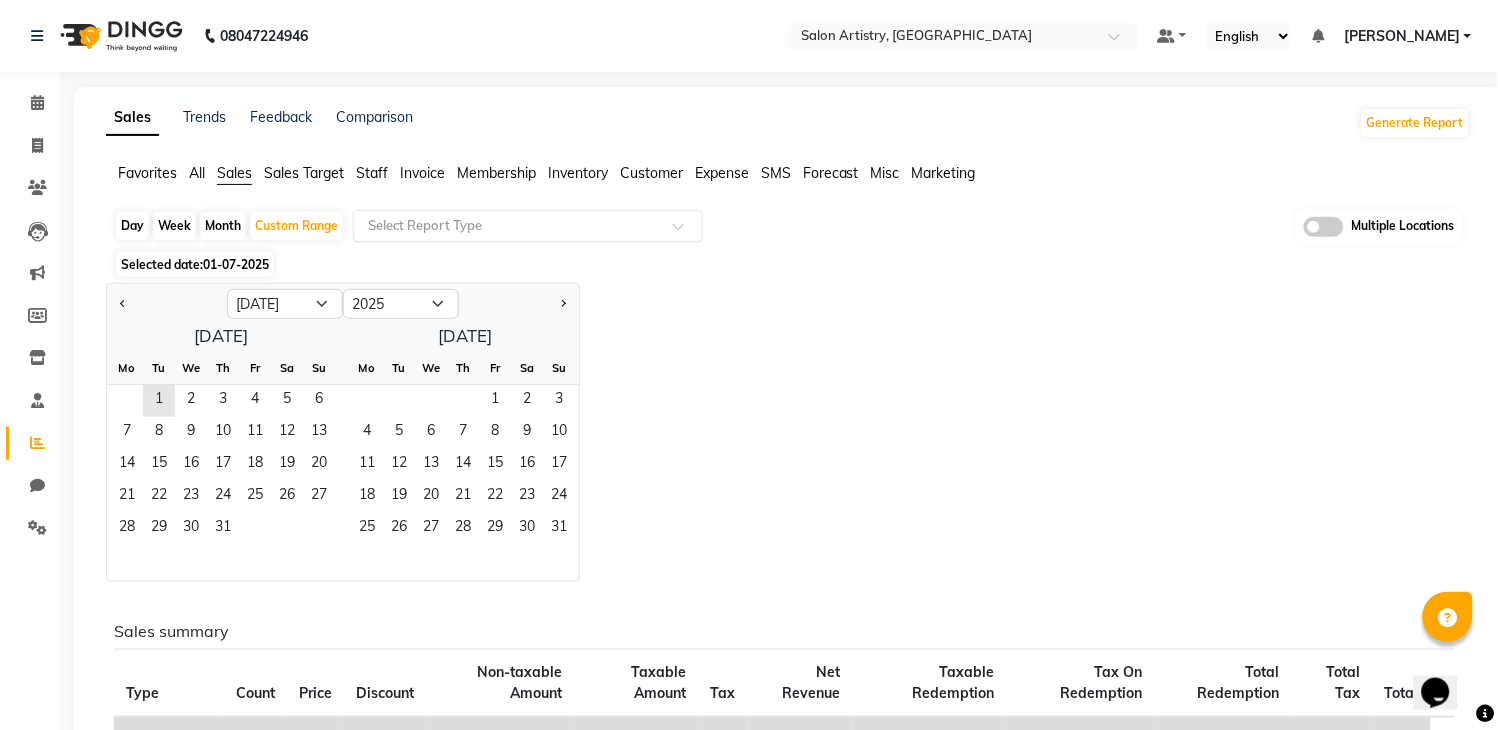 click 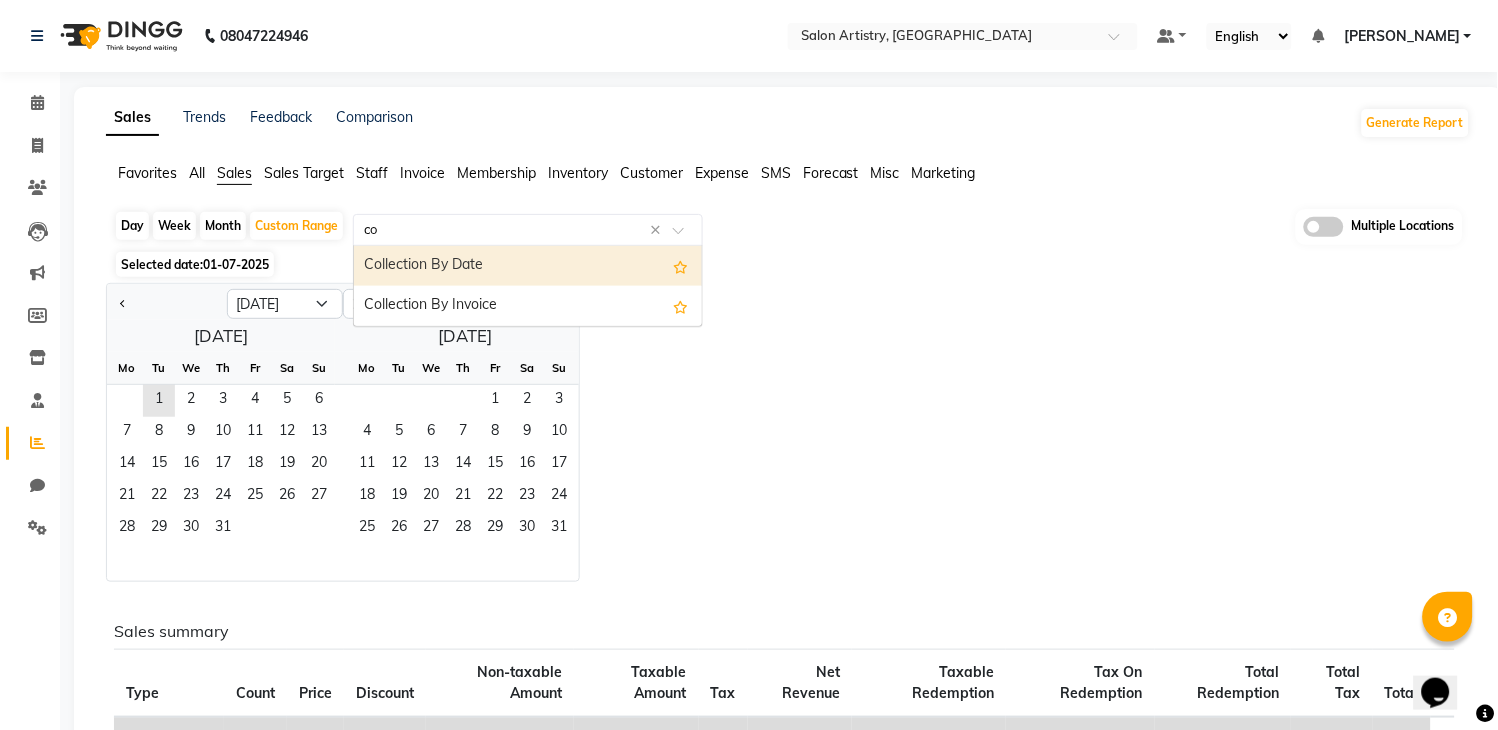 scroll, scrollTop: 0, scrollLeft: 0, axis: both 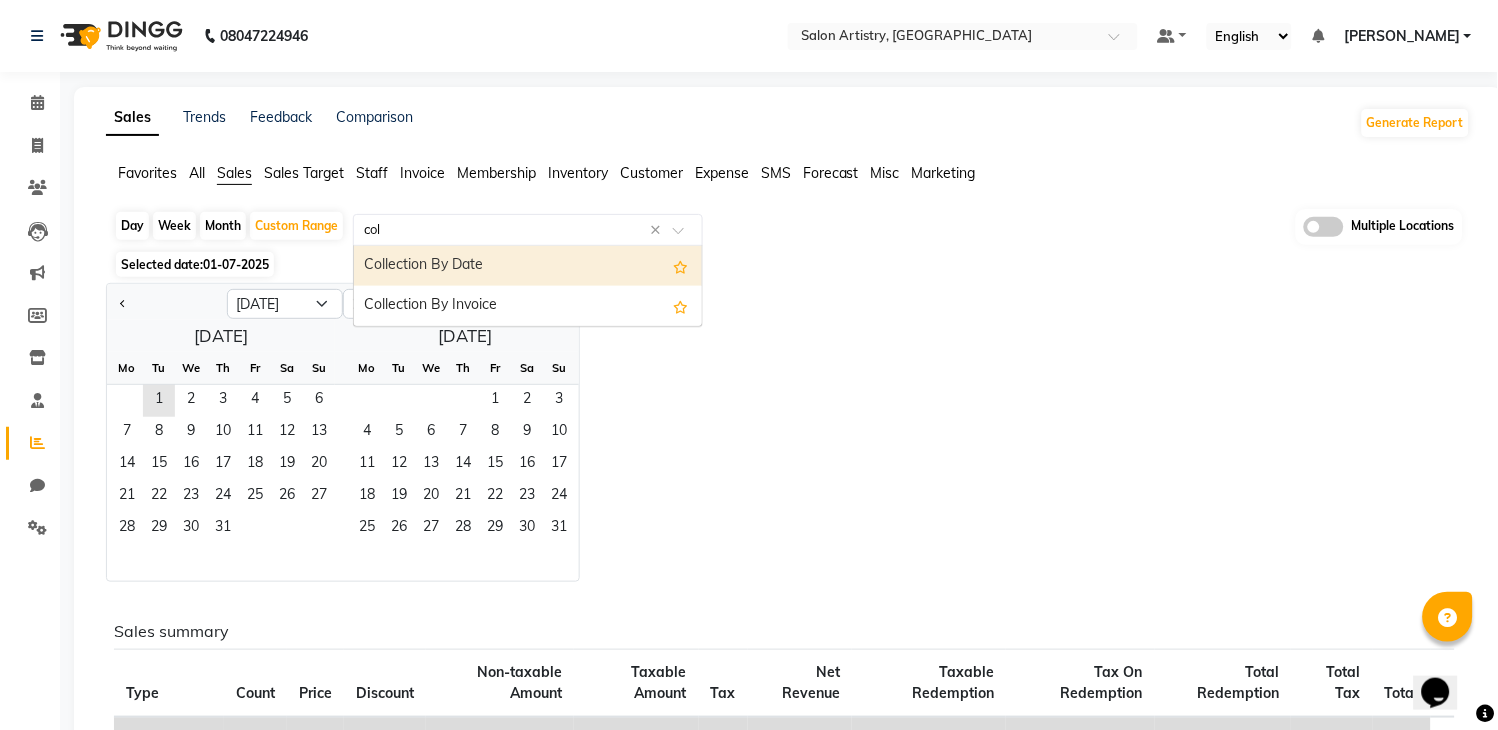 type on "coll" 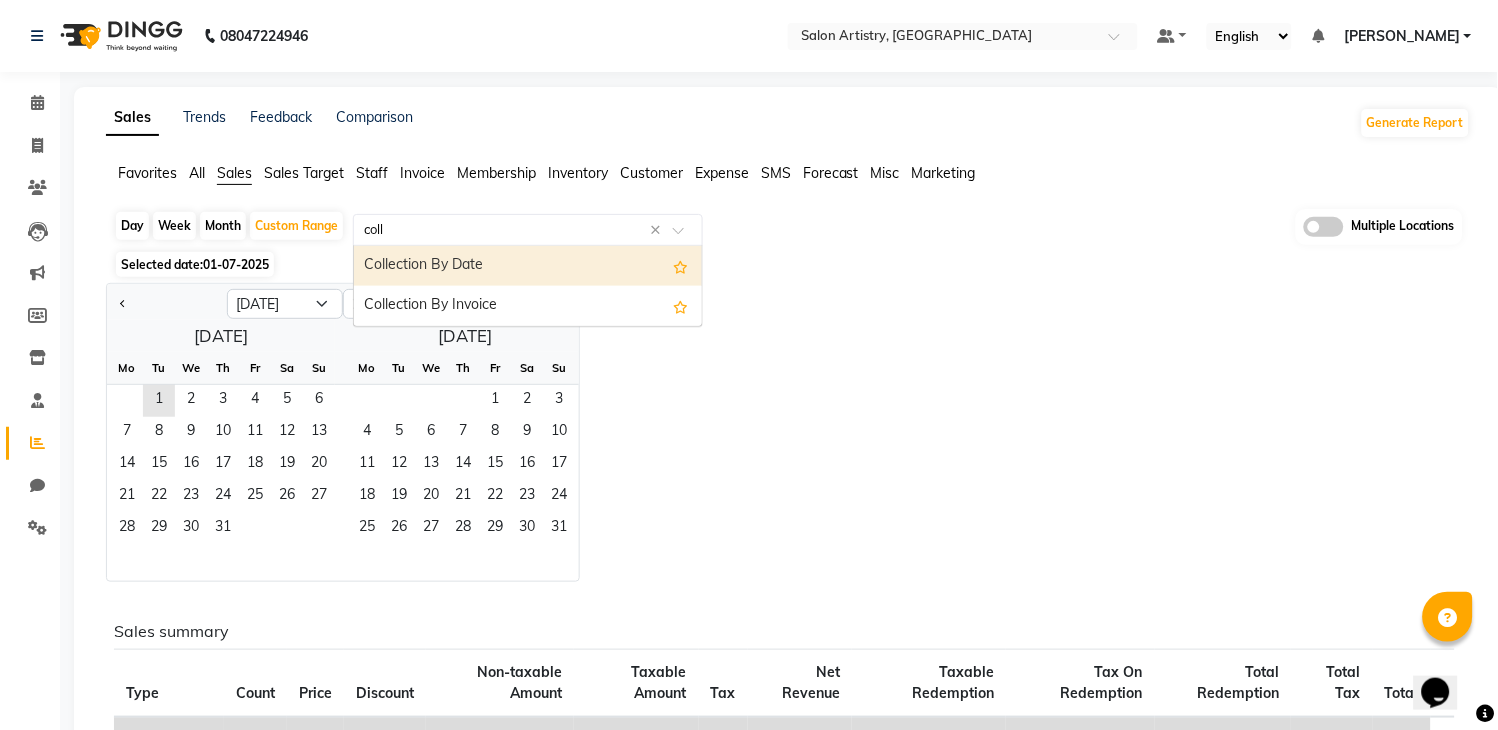 click on "Collection By Date" at bounding box center [528, 266] 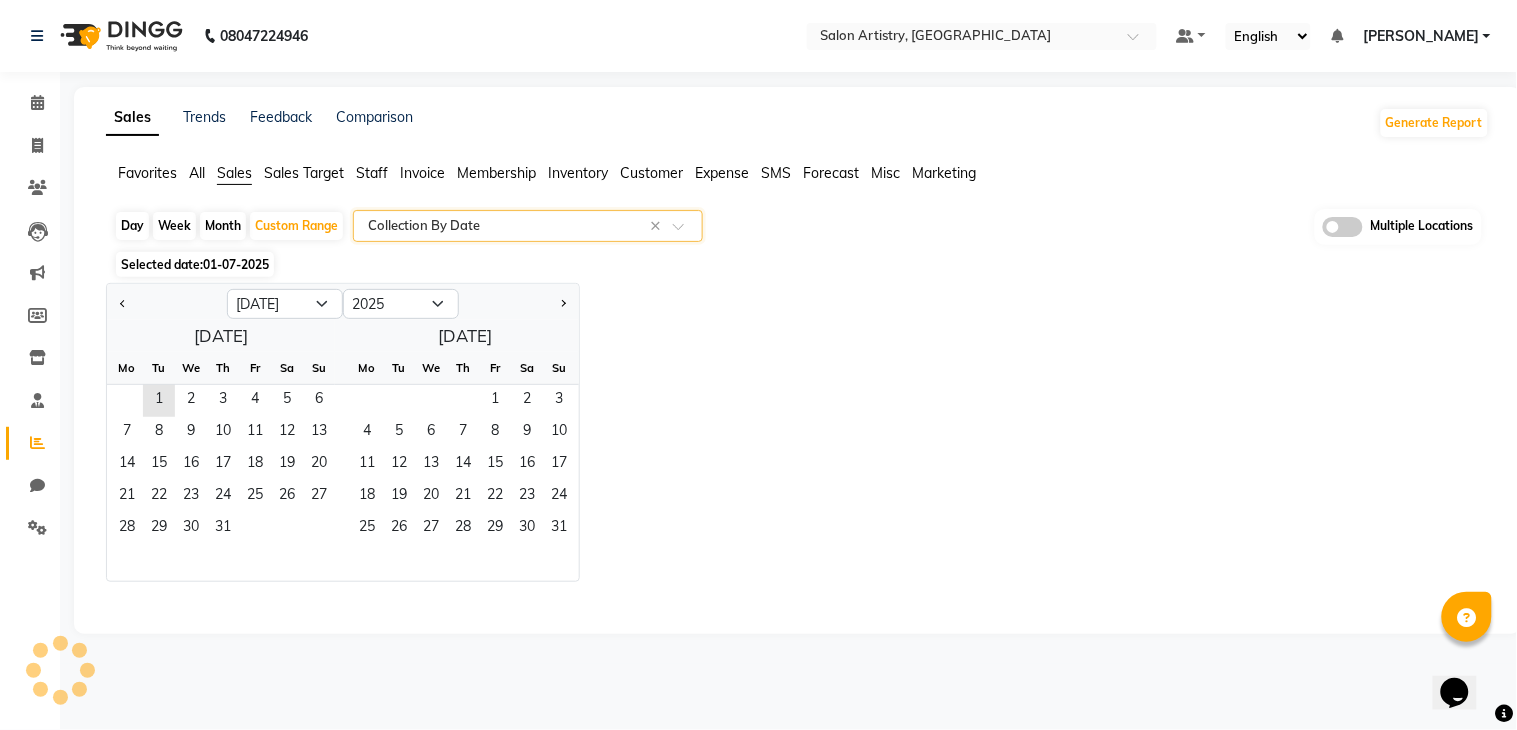 select on "full_report" 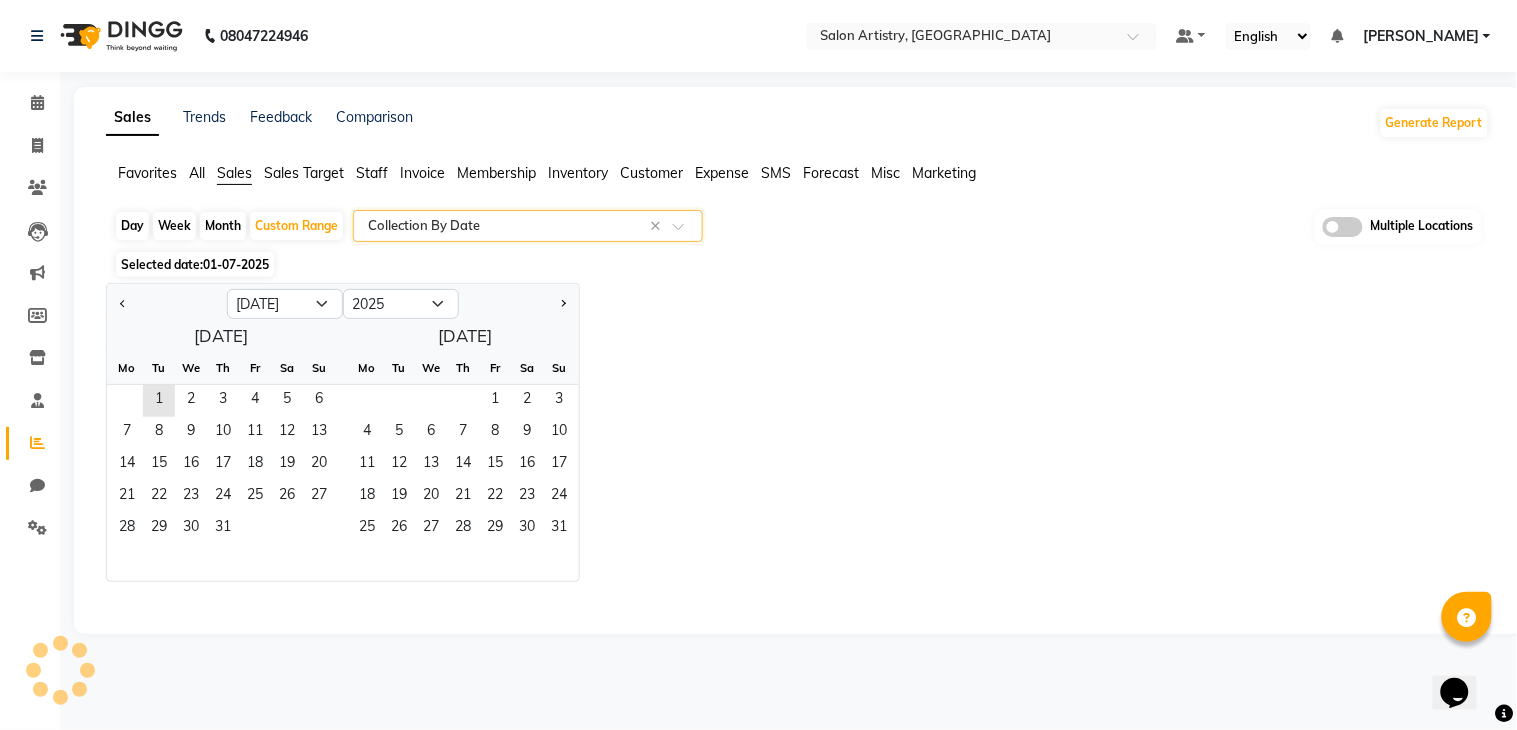 select on "csv" 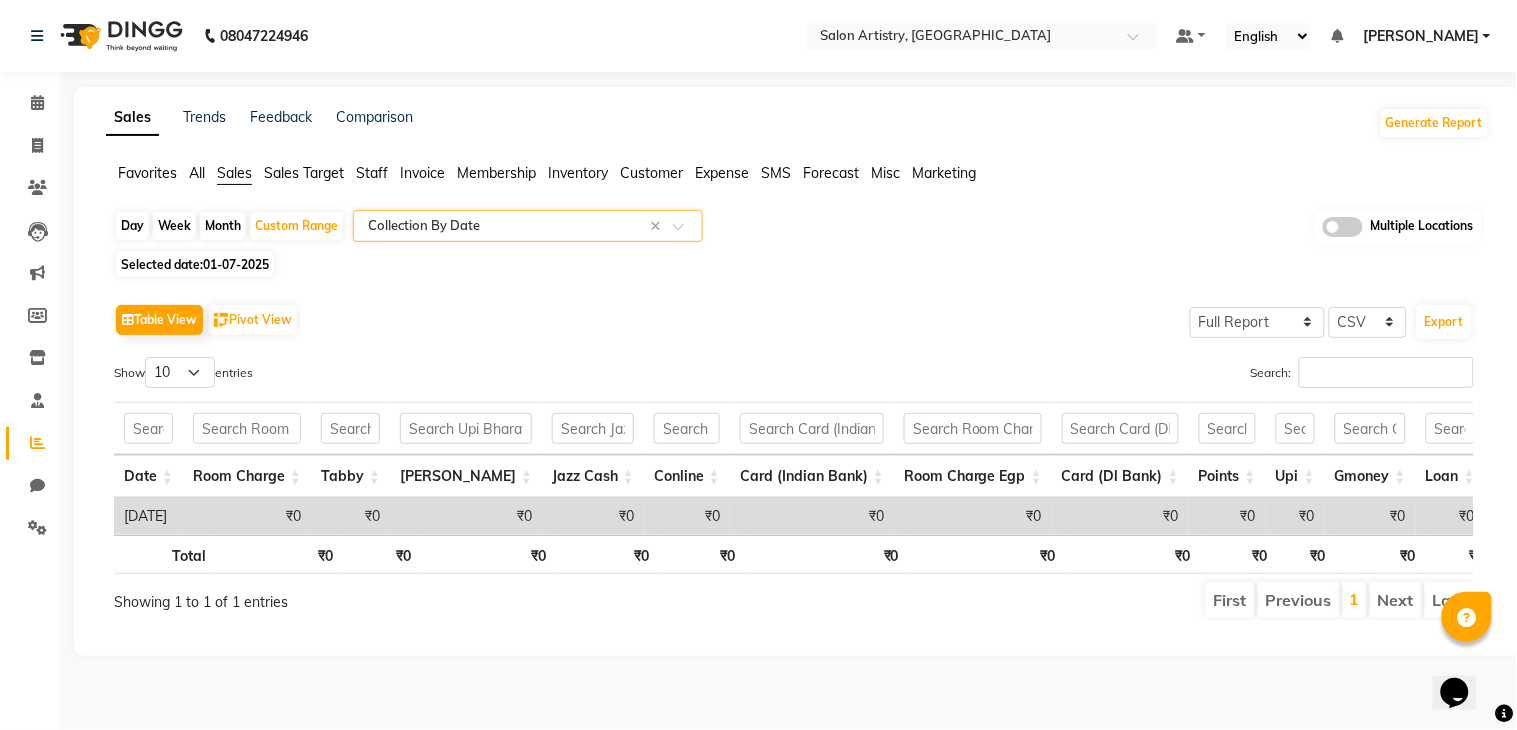 click on "Selected date:  01-07-2025" 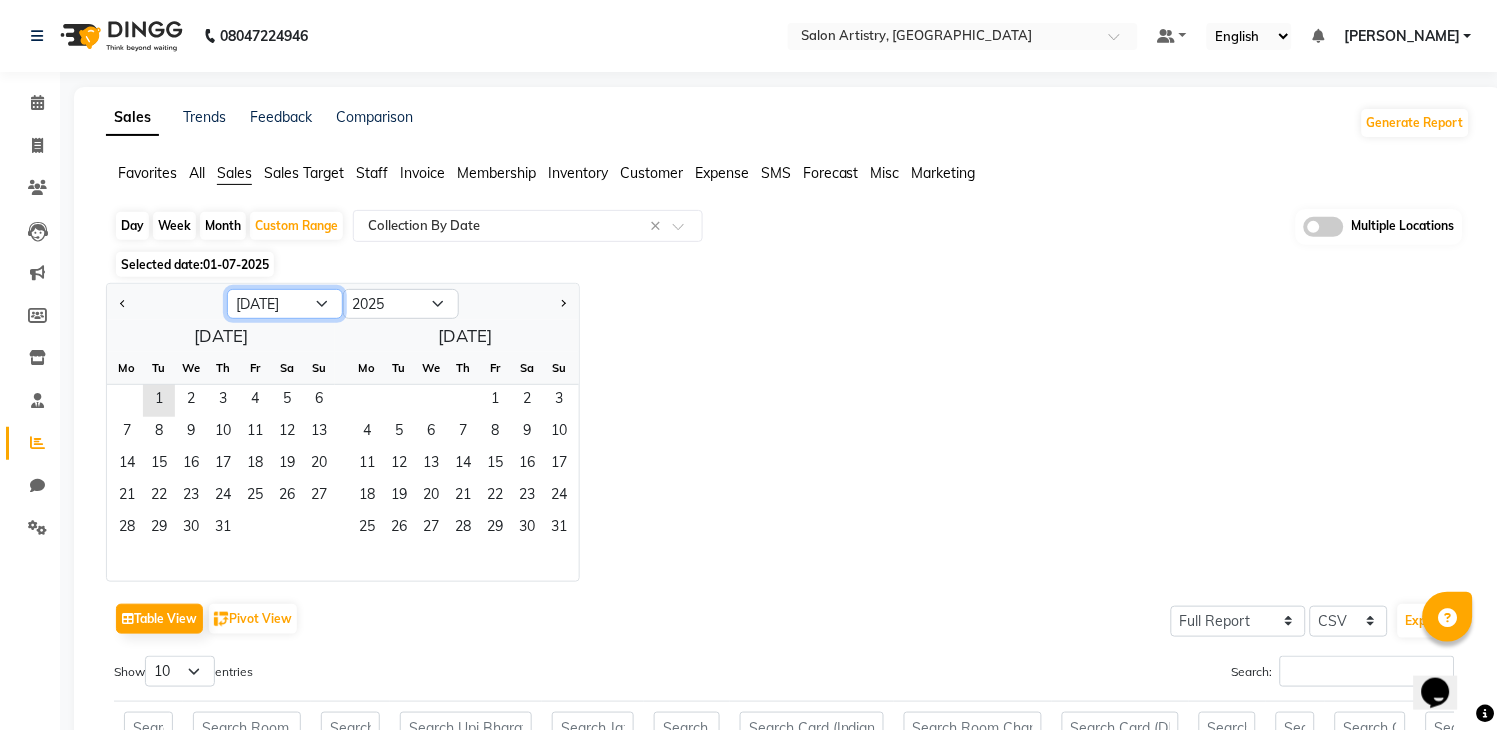 click on "Jan Feb Mar Apr May Jun Jul Aug Sep Oct Nov Dec" 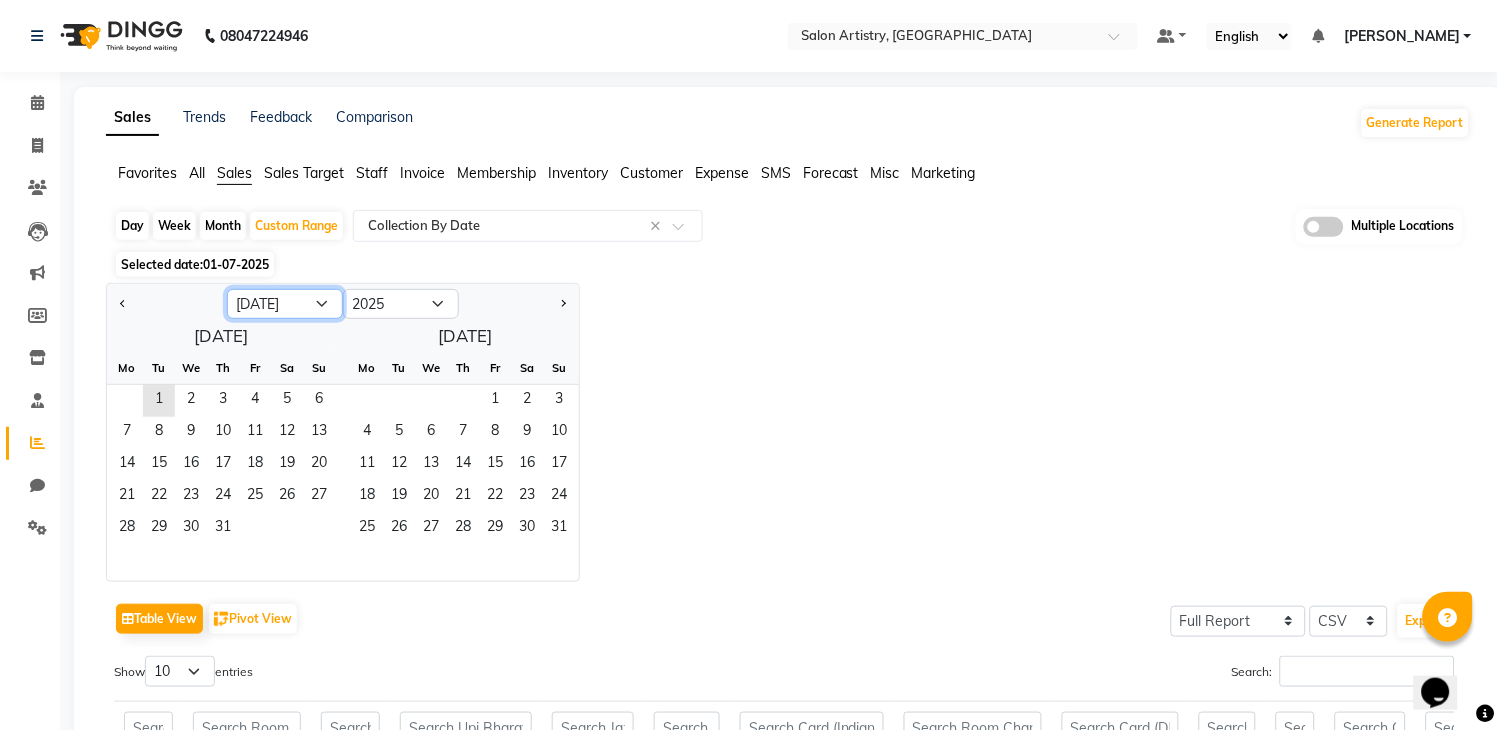 select on "6" 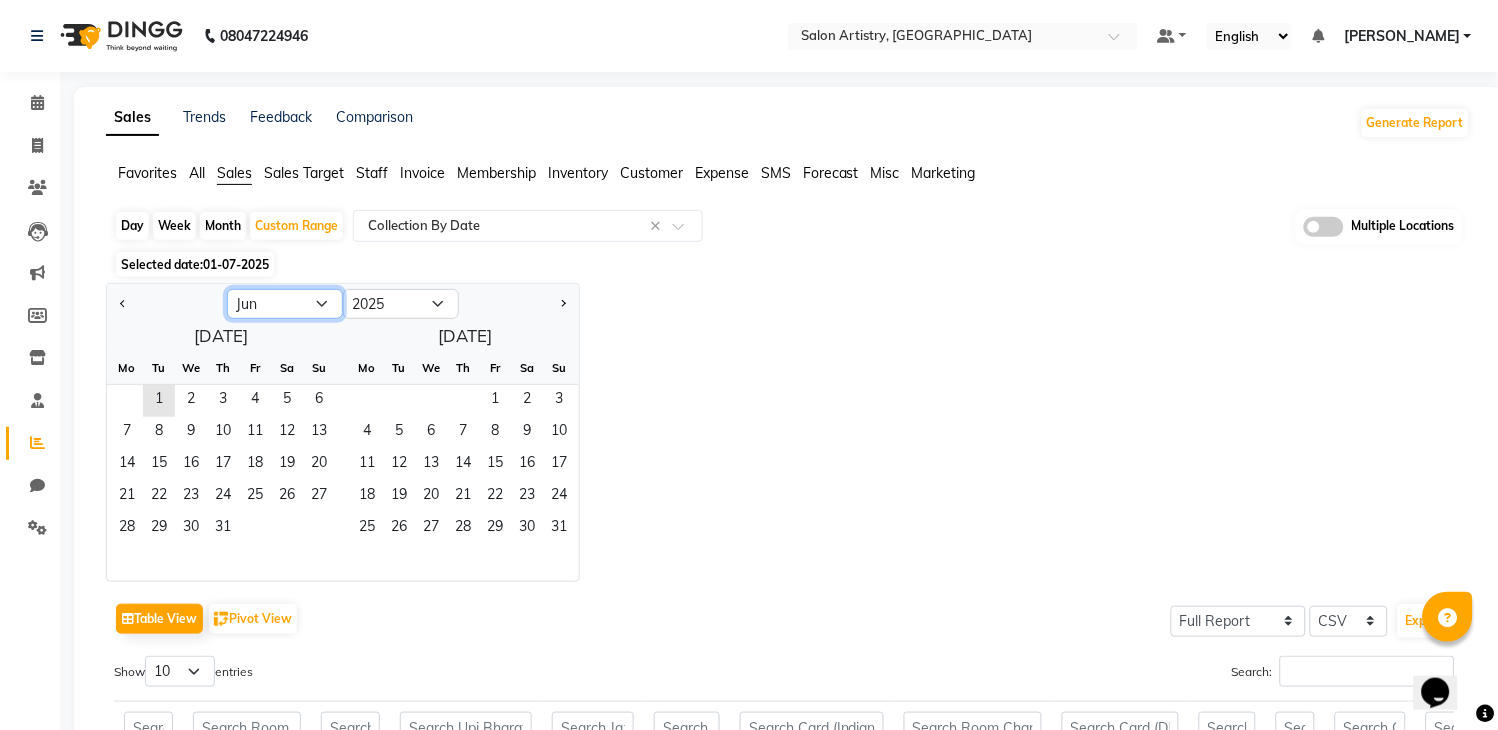 click on "Jan Feb Mar Apr May Jun Jul Aug Sep Oct Nov Dec" 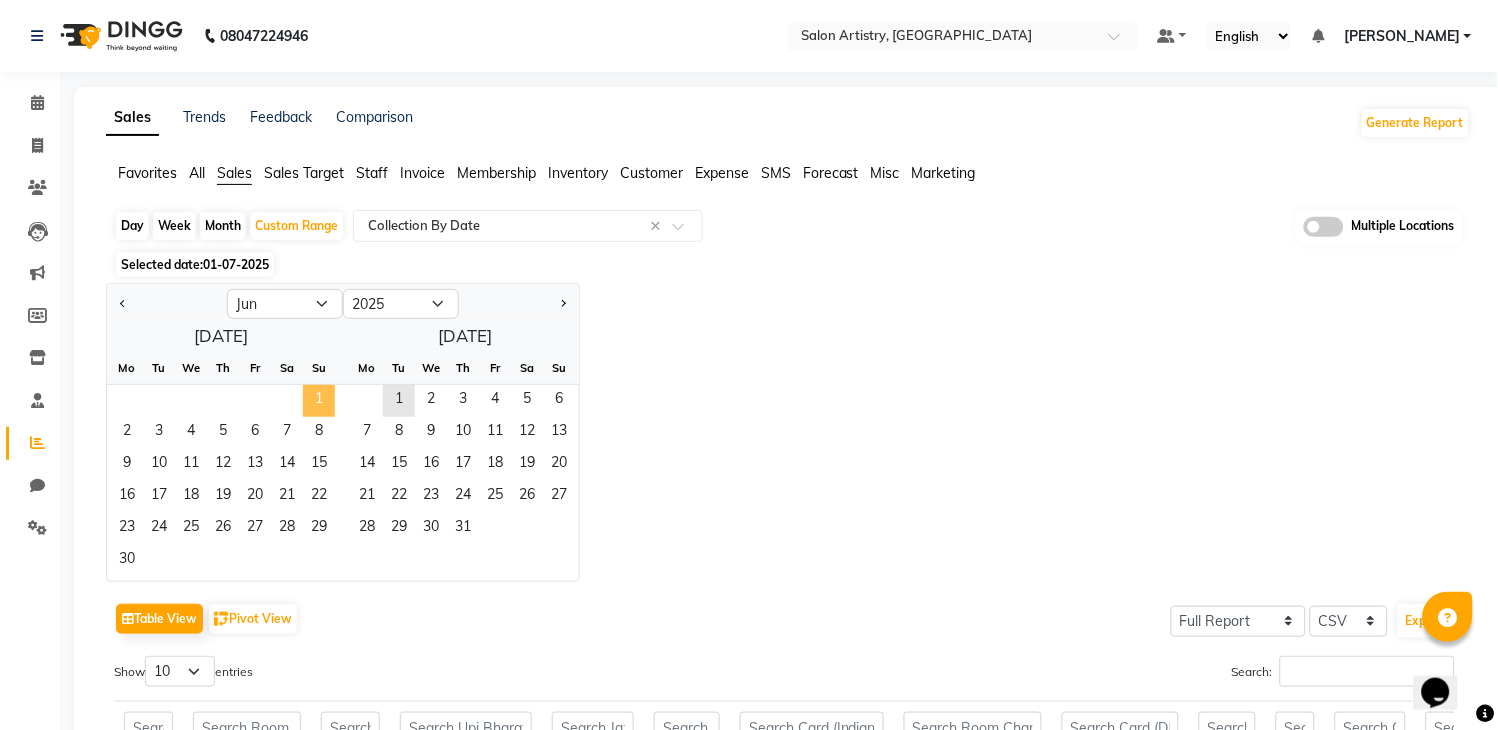 click on "1" 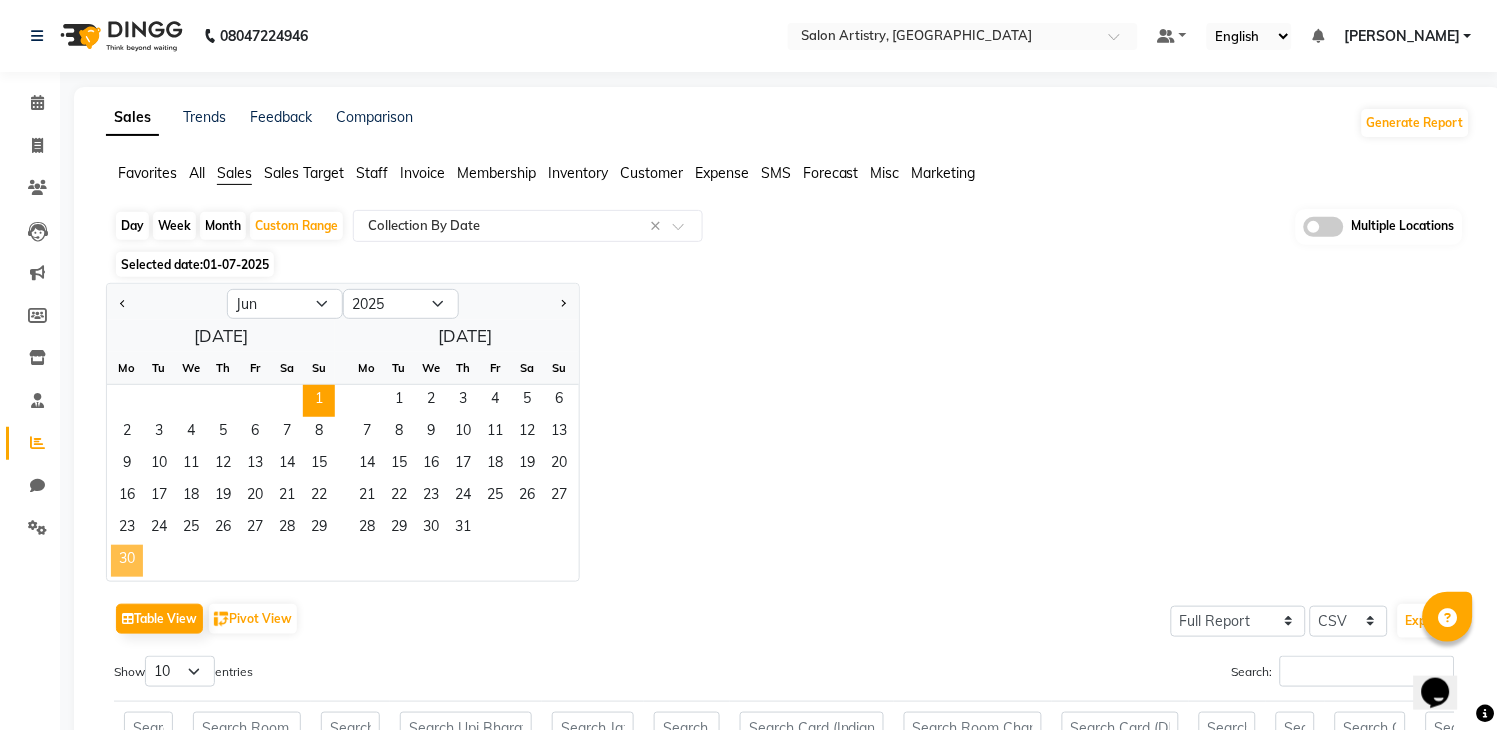 click on "30" 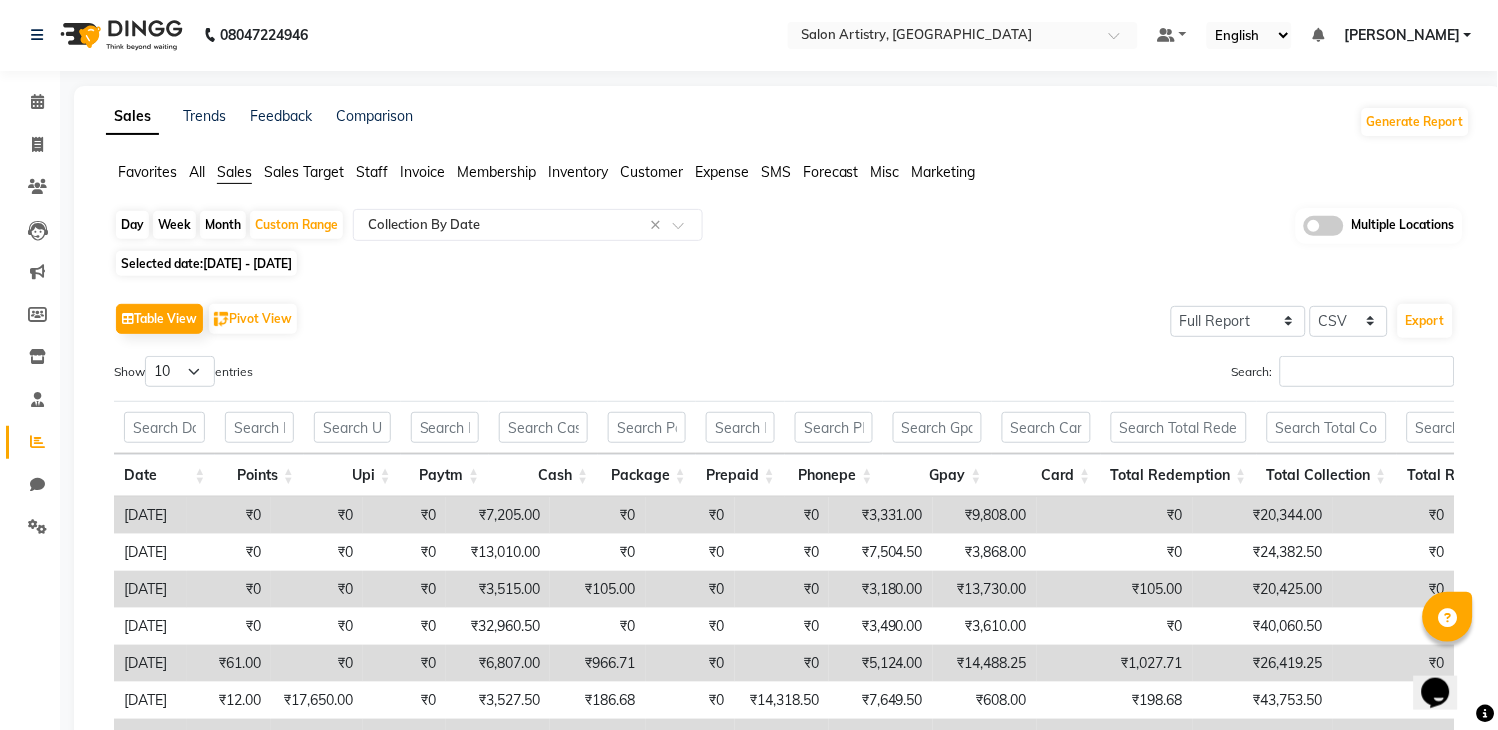 scroll, scrollTop: 0, scrollLeft: 0, axis: both 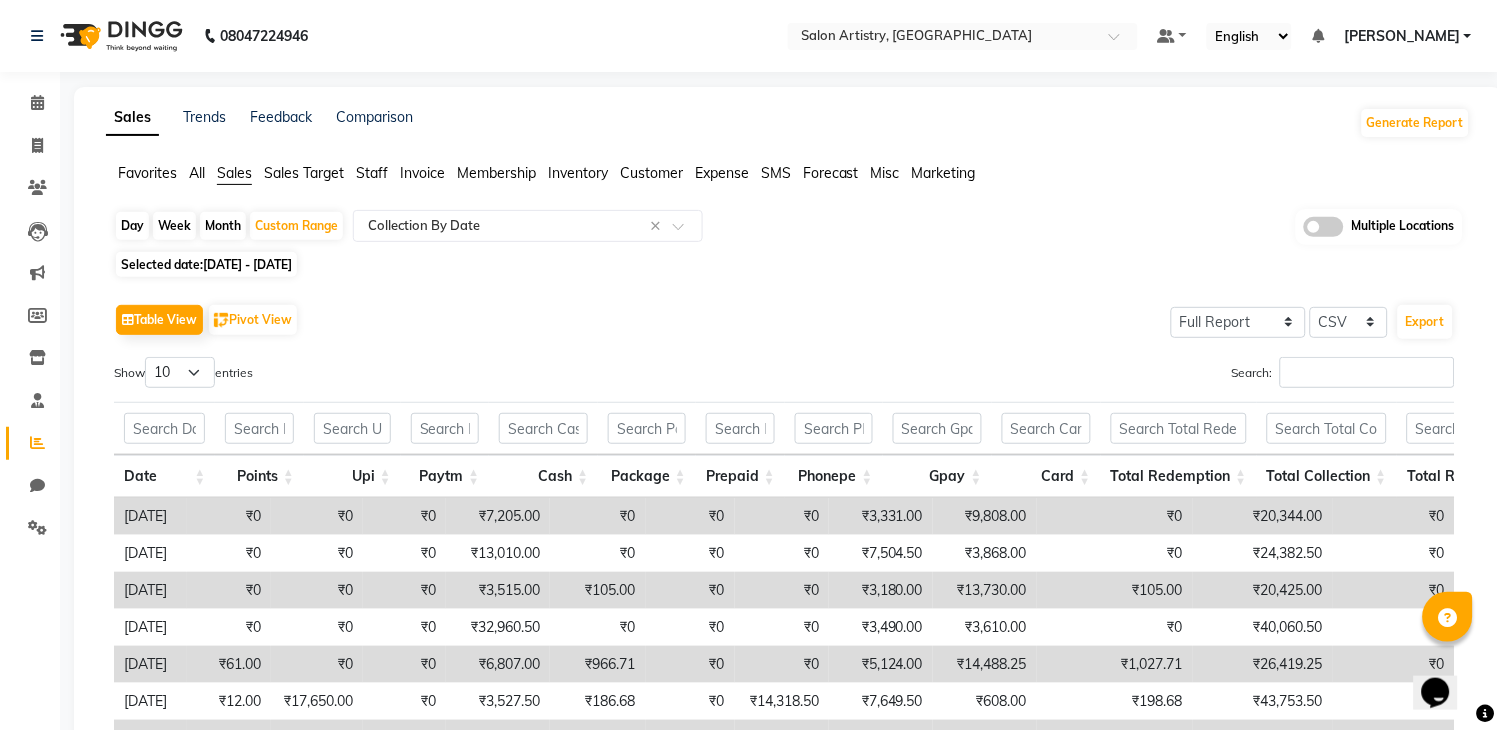 click on "Sales" 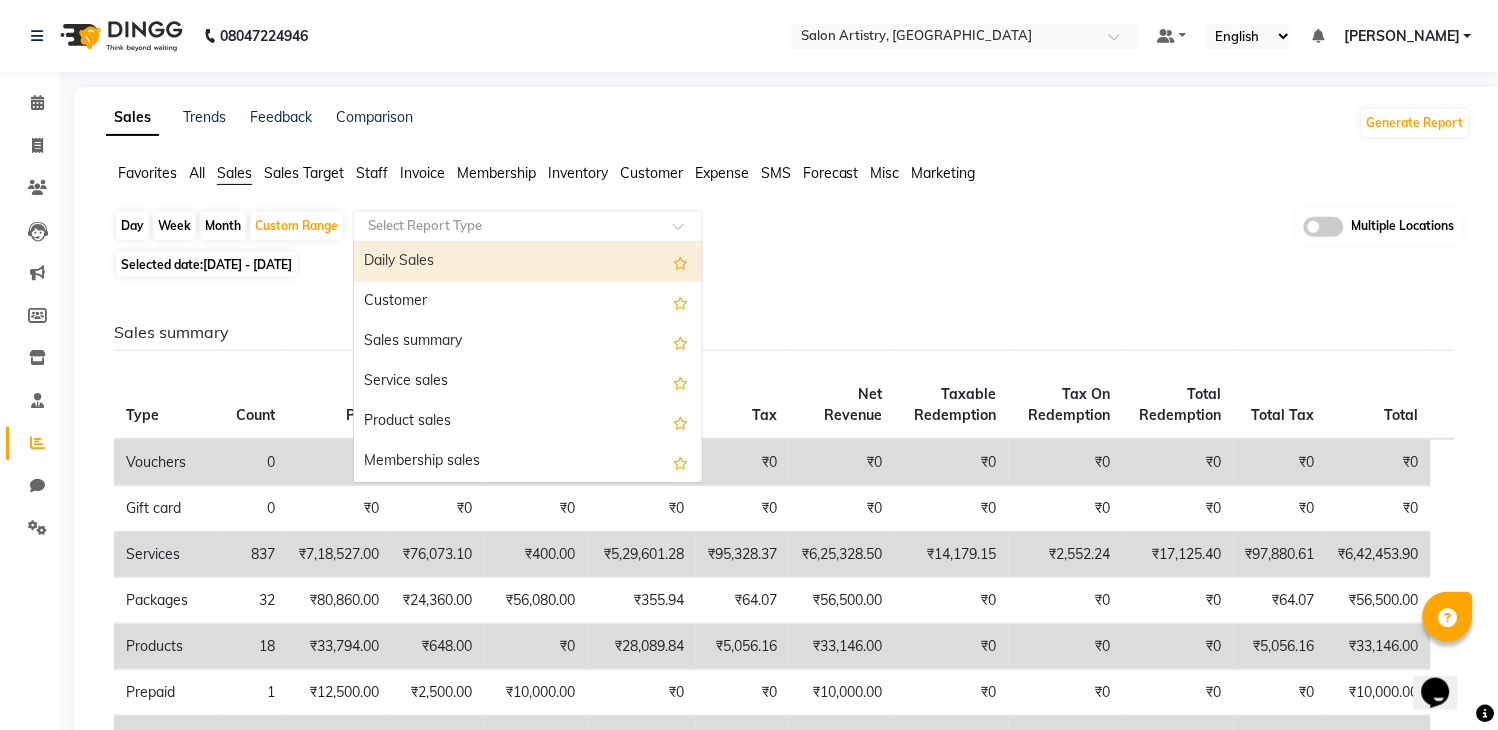 click 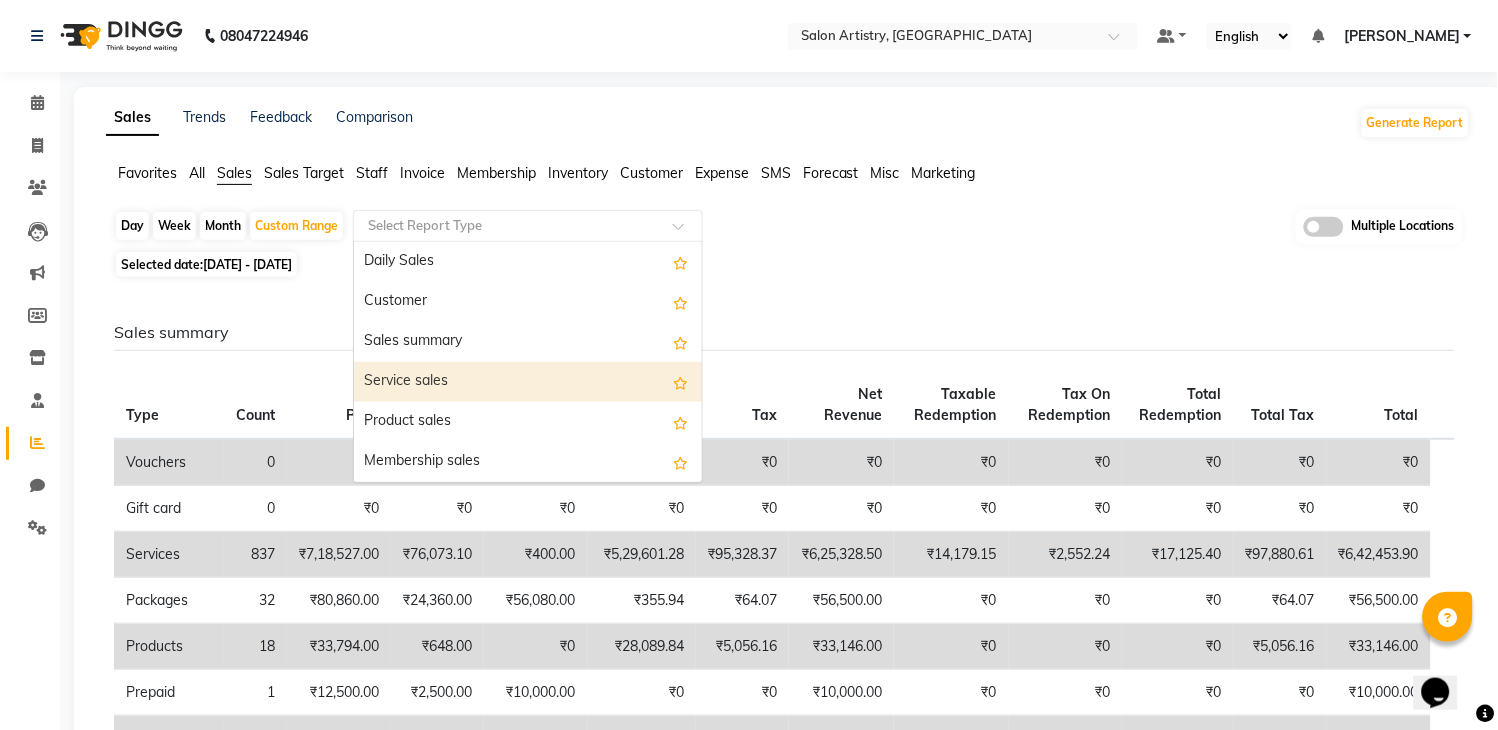 click on "Service sales" at bounding box center [528, 382] 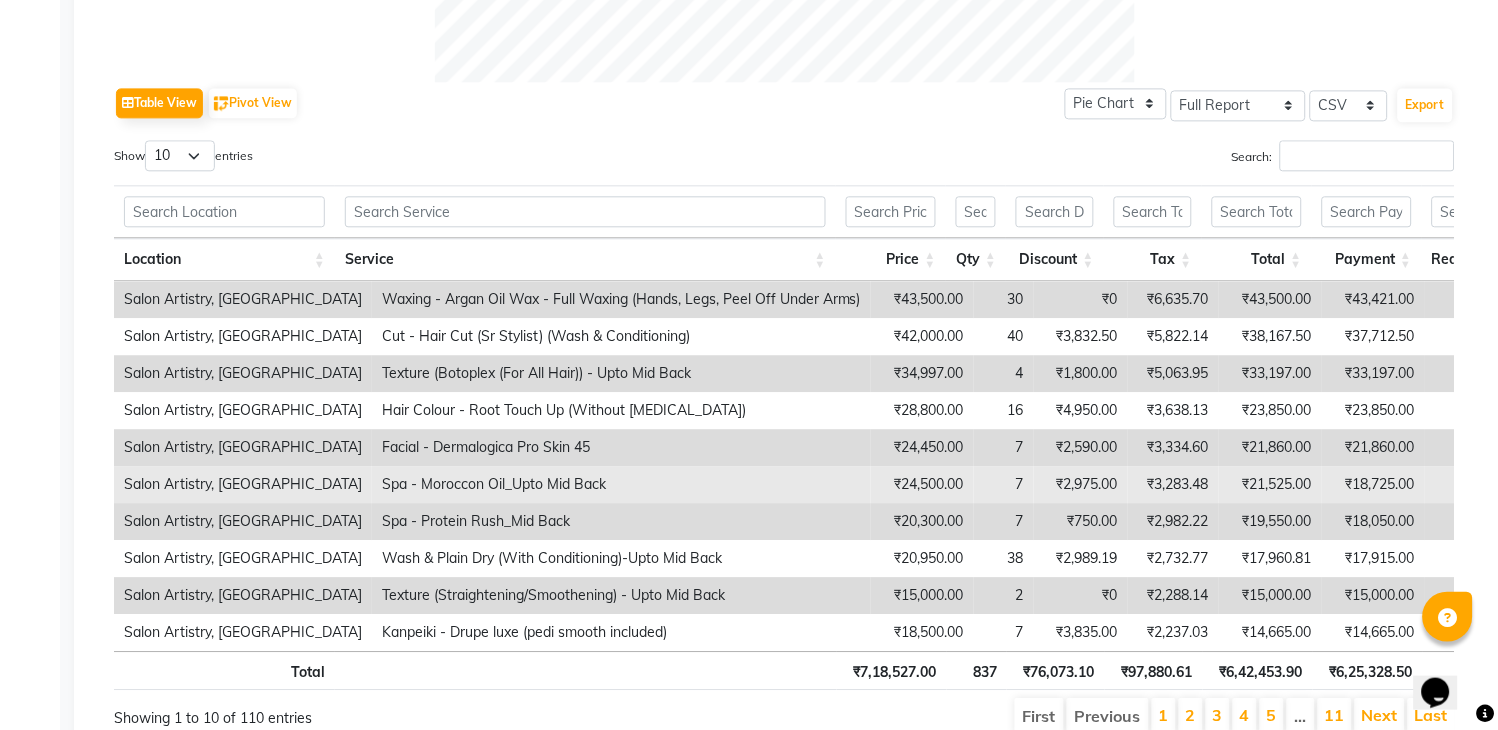 scroll, scrollTop: 1052, scrollLeft: 0, axis: vertical 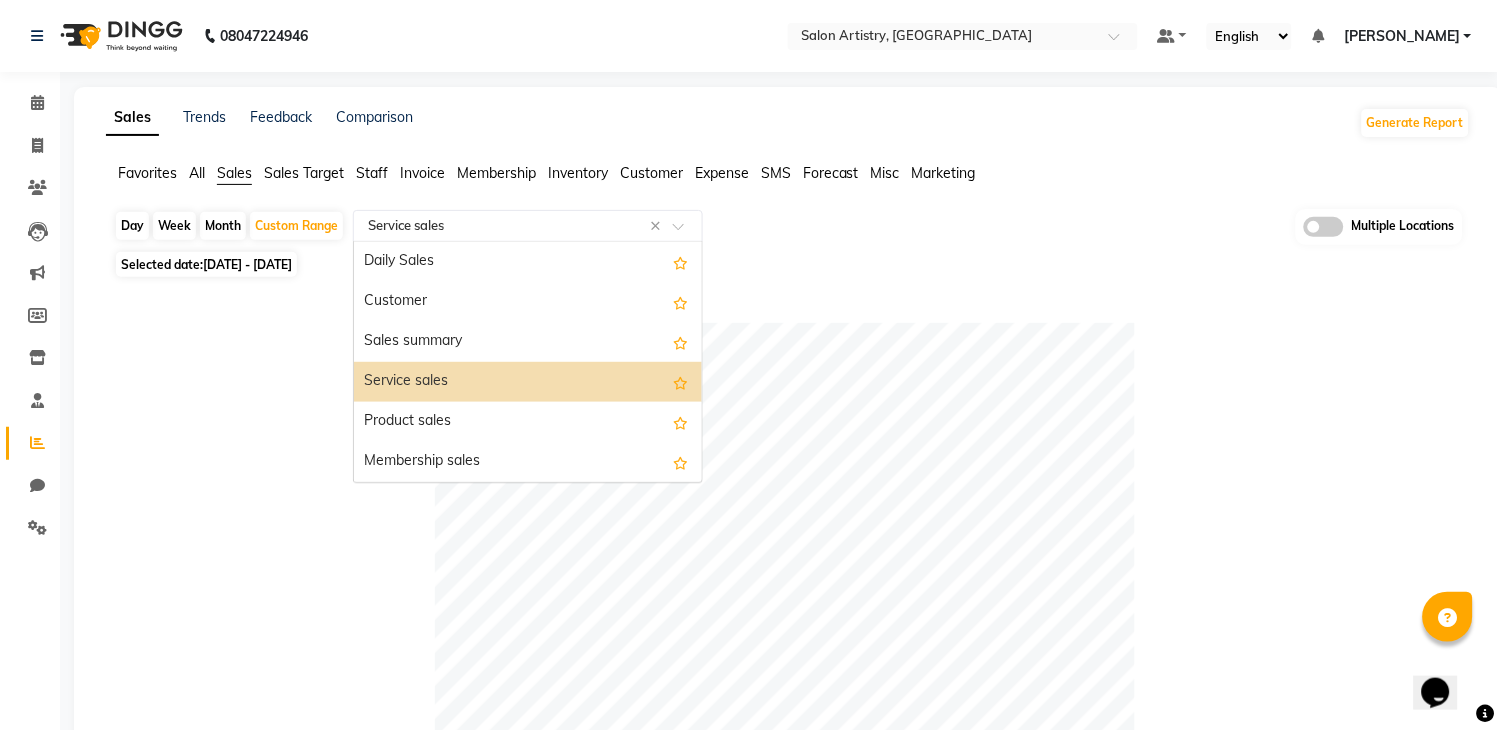 click 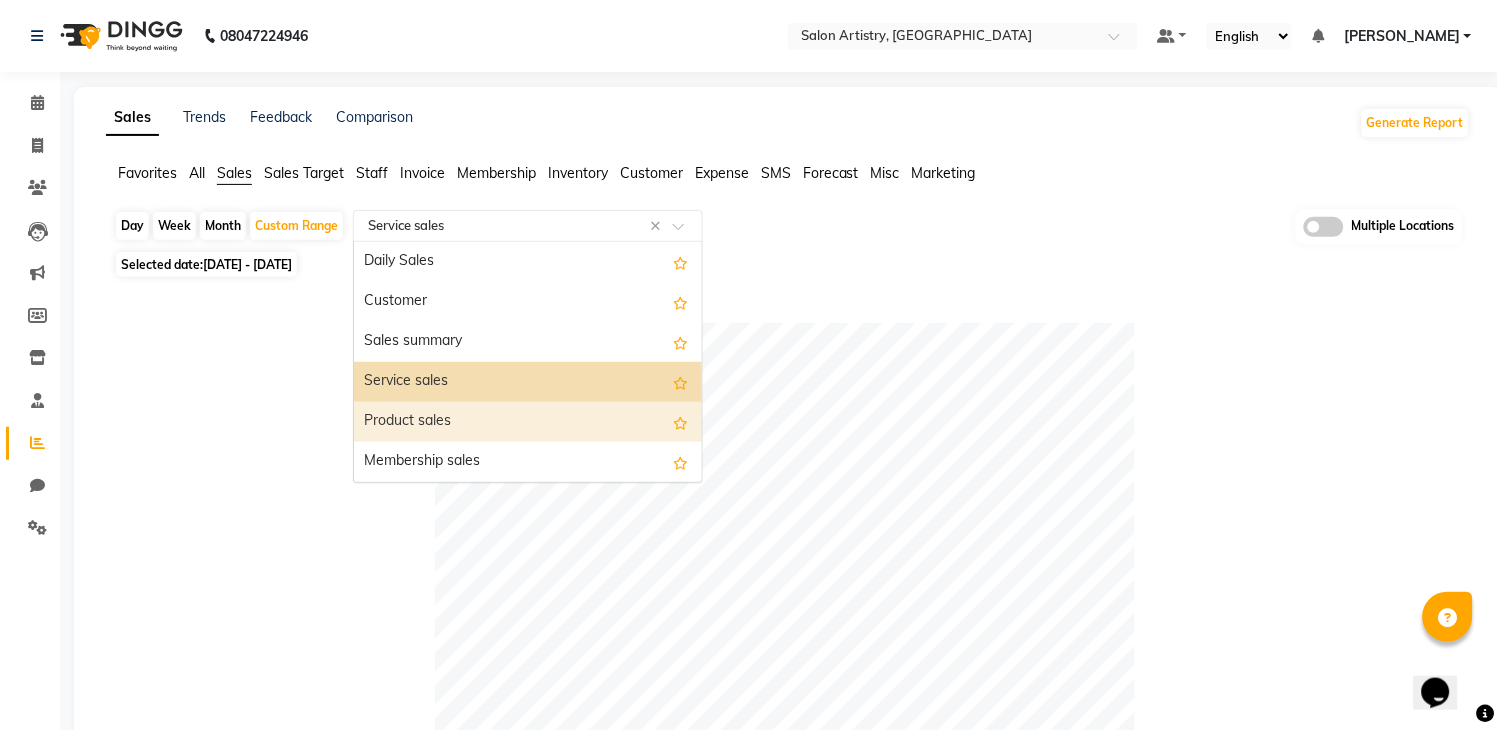 click on "Product sales" at bounding box center [528, 422] 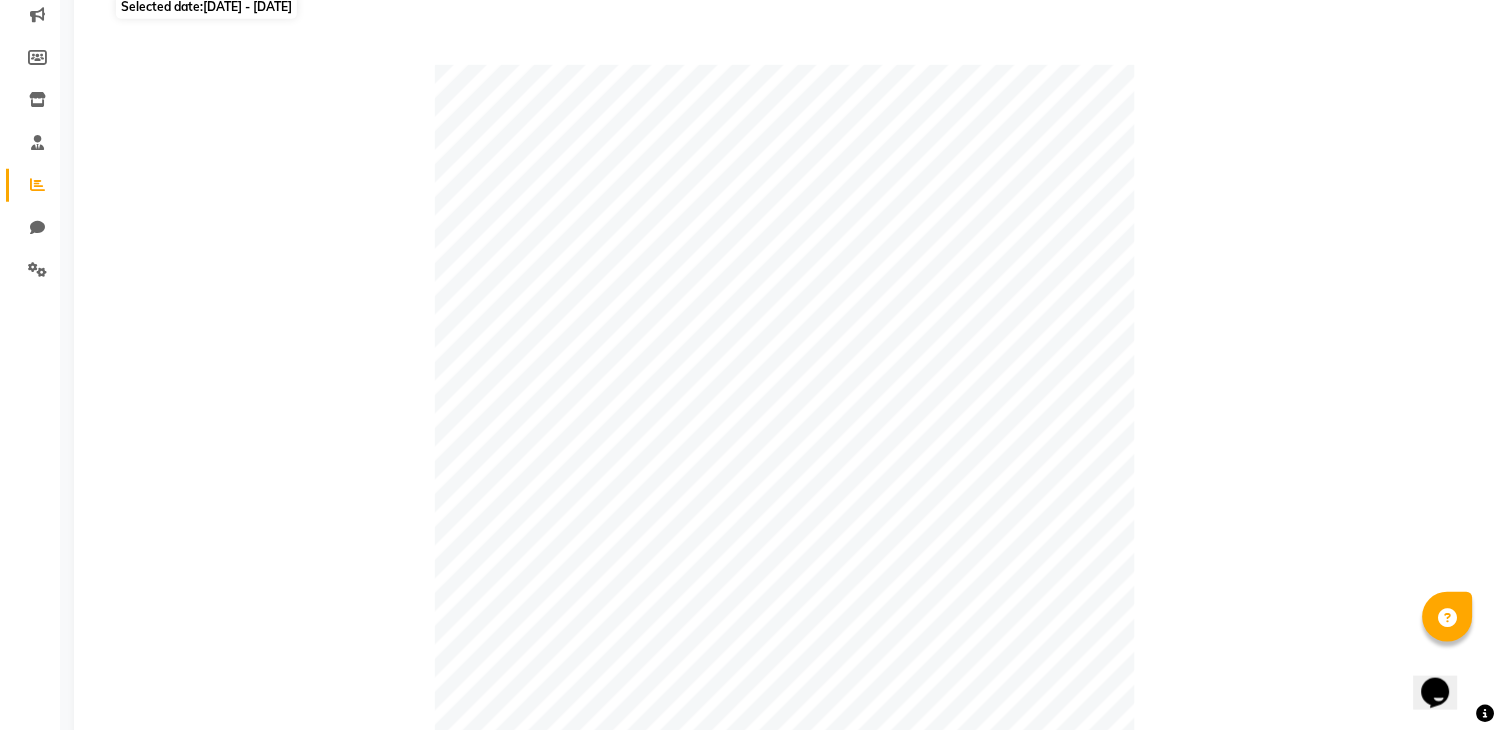 scroll, scrollTop: 0, scrollLeft: 0, axis: both 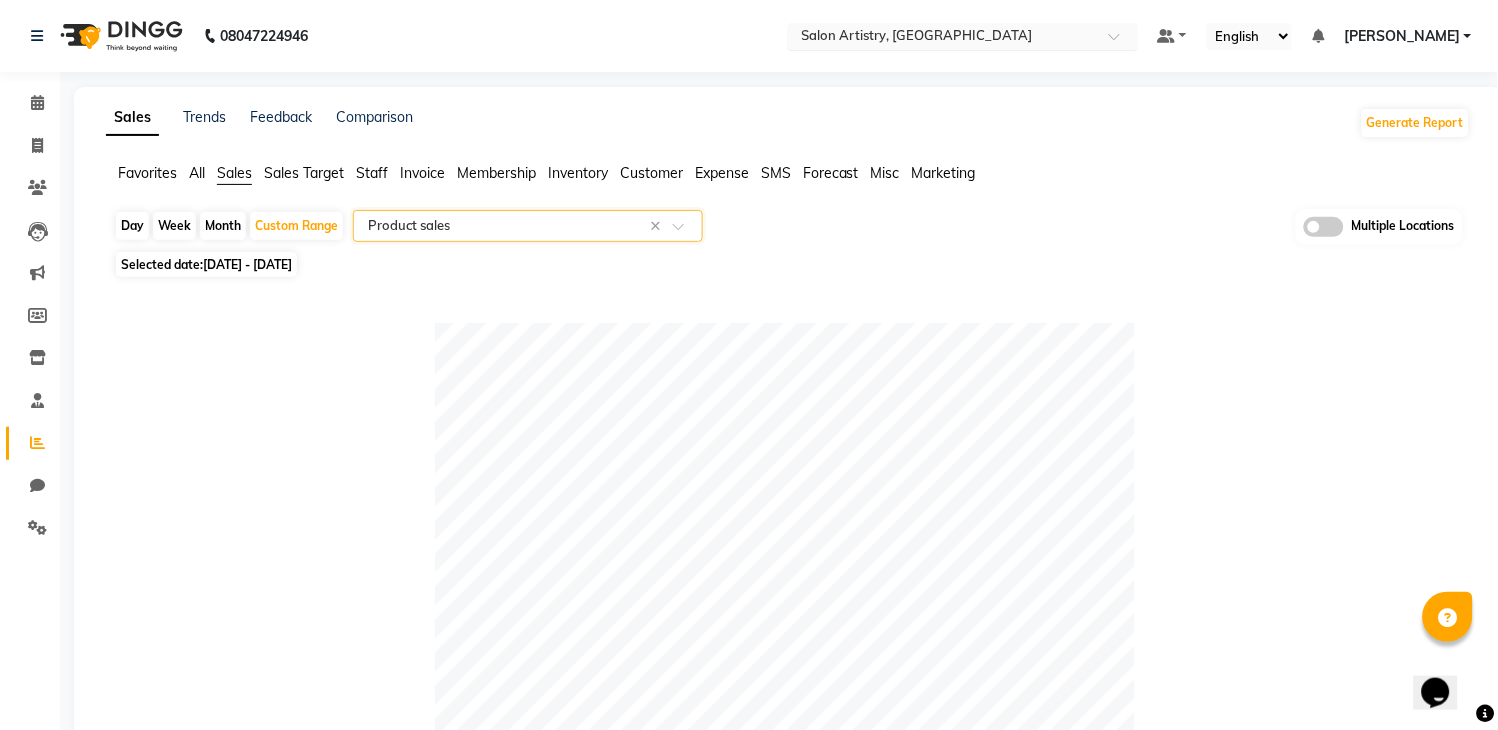 click at bounding box center (943, 38) 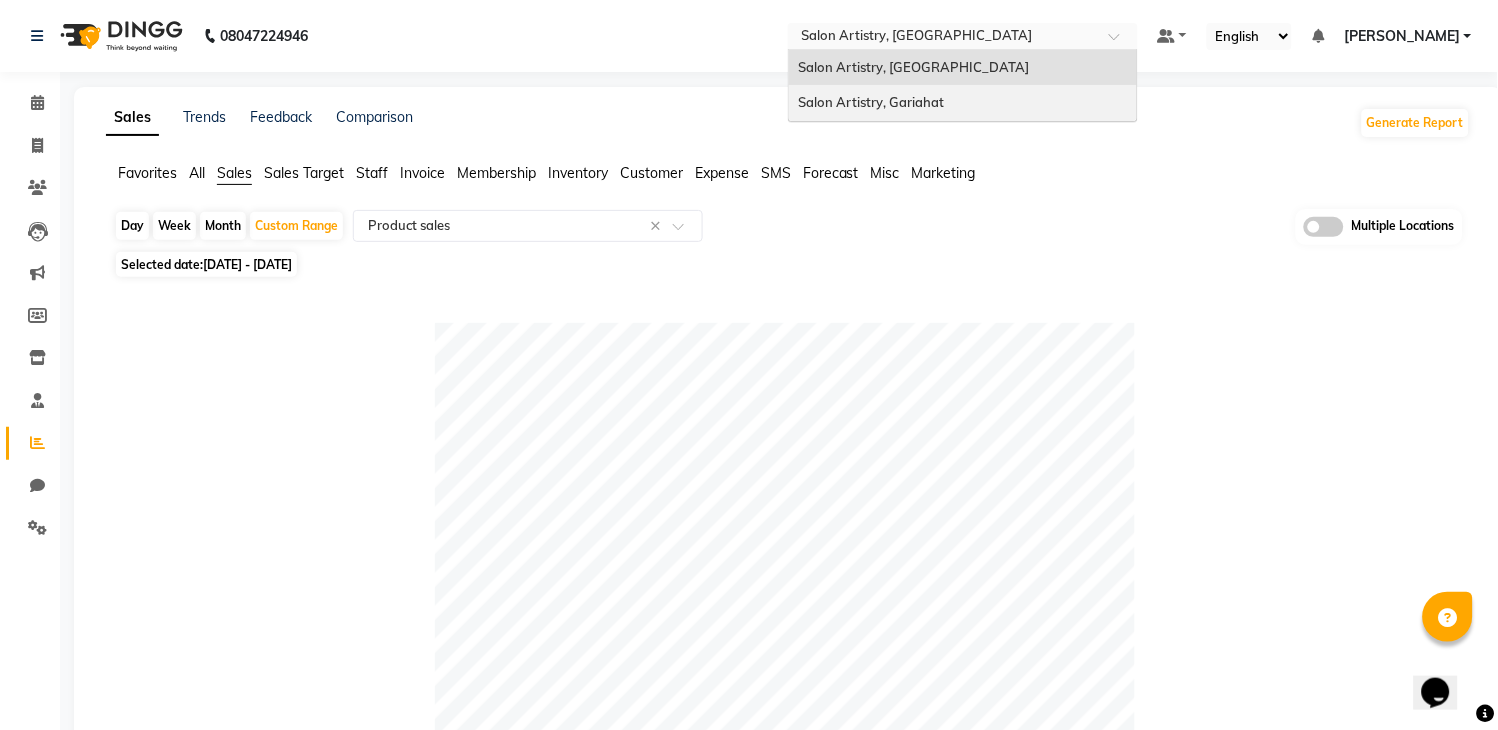 click on "Salon Artistry, Gariahat" at bounding box center (872, 102) 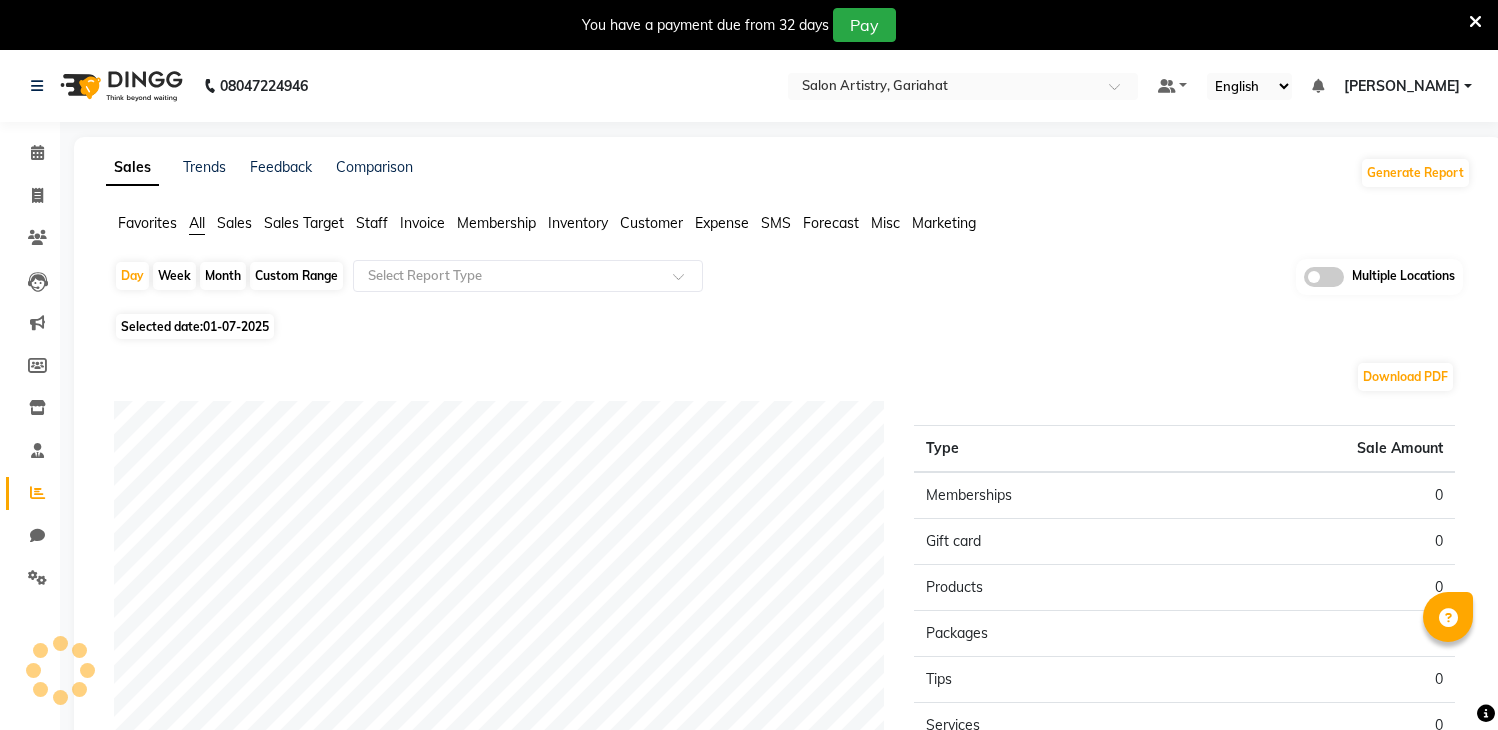 scroll, scrollTop: 0, scrollLeft: 0, axis: both 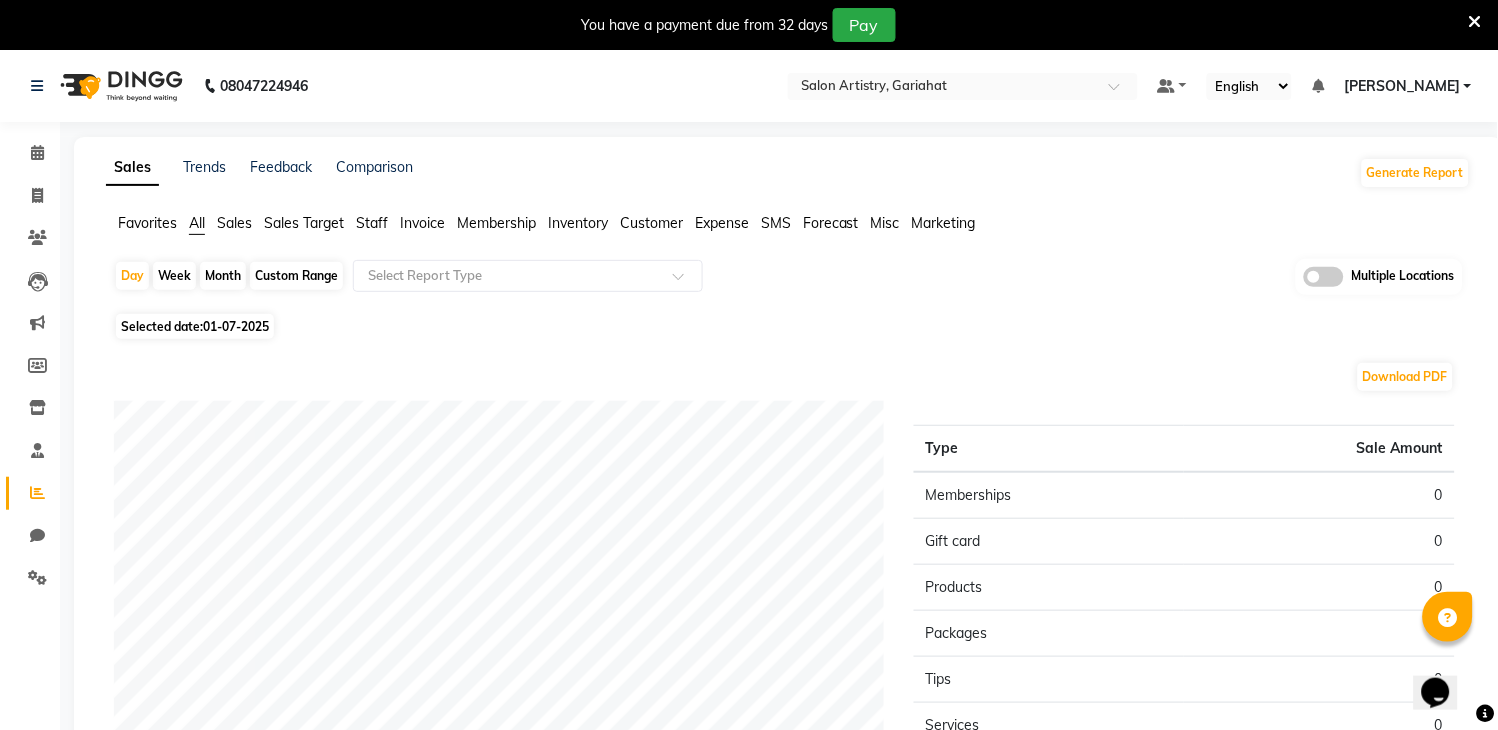 click on "Sales" 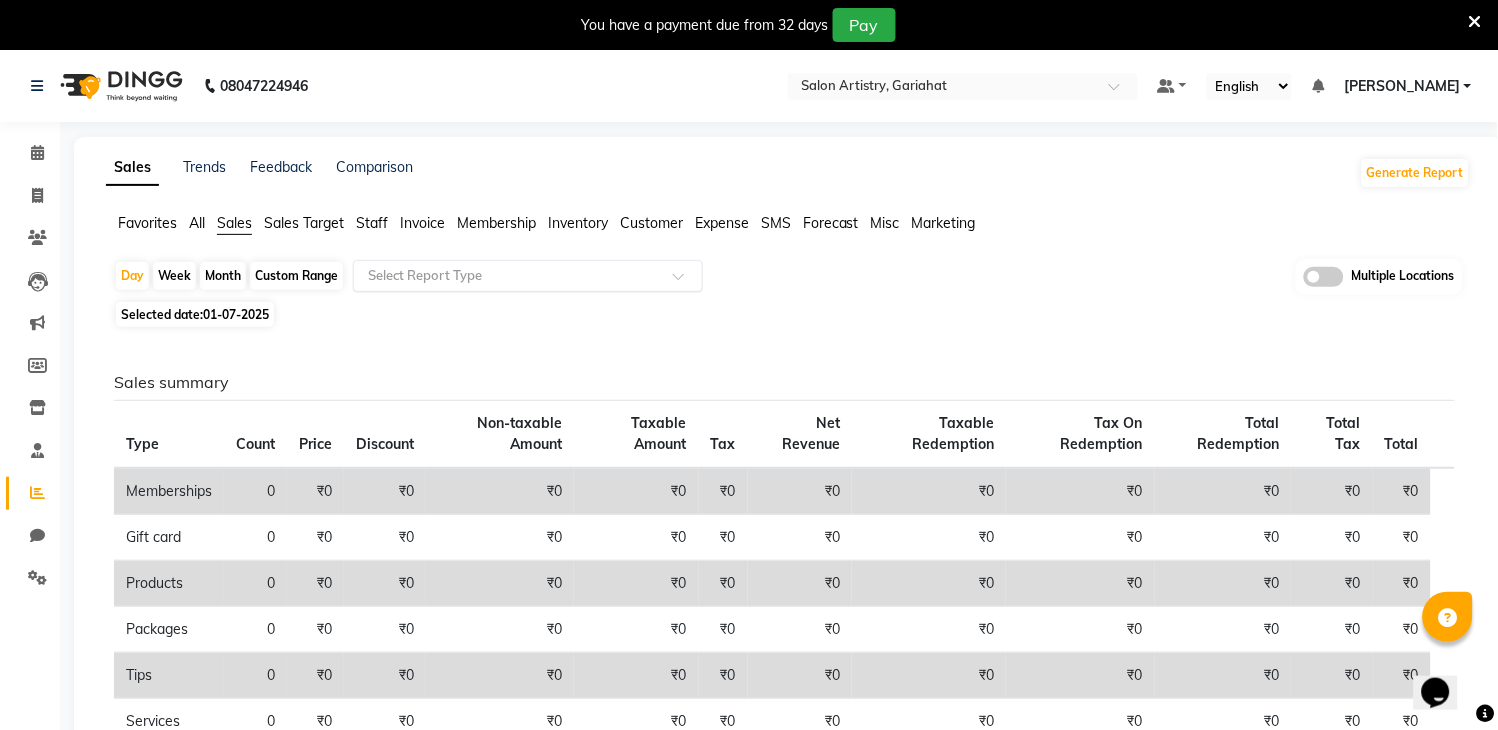 click 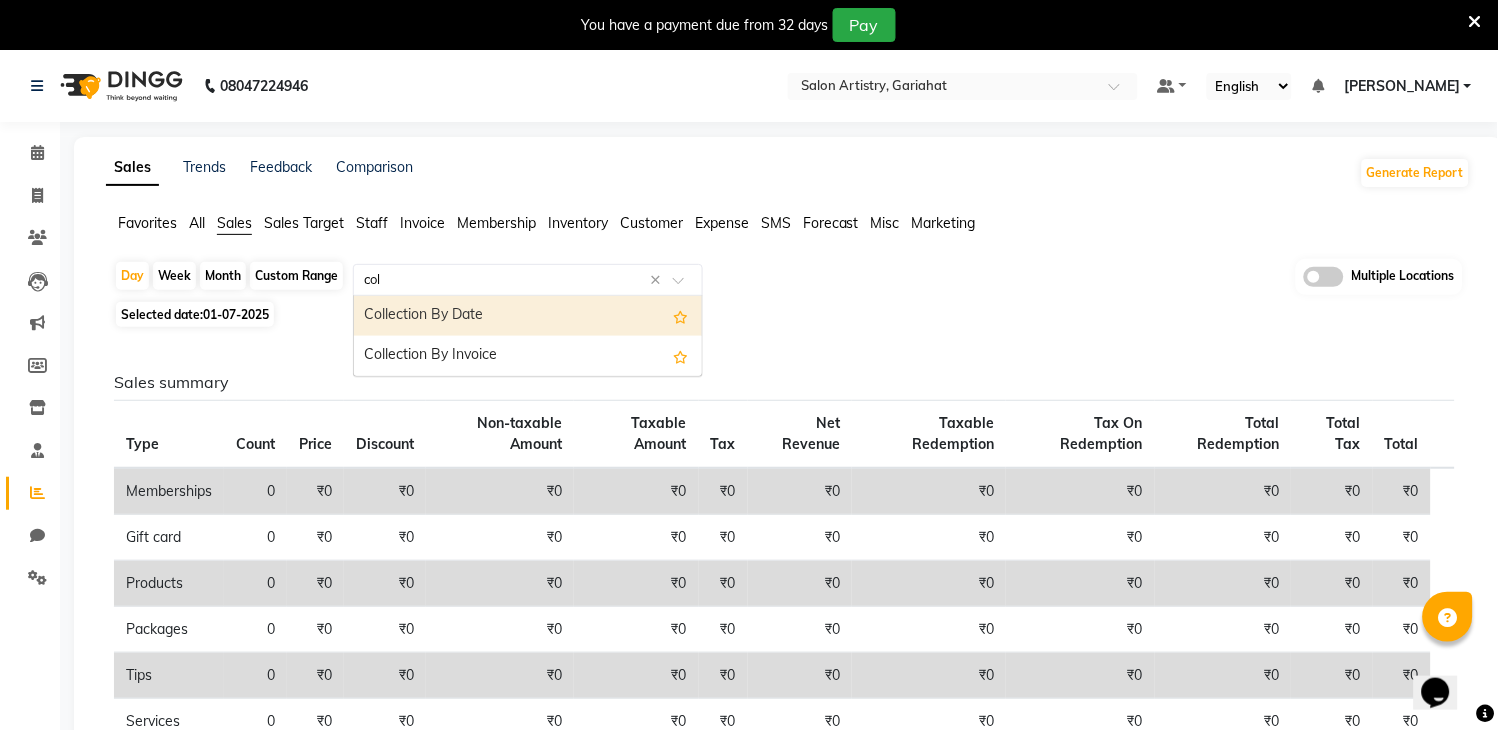 type on "coll" 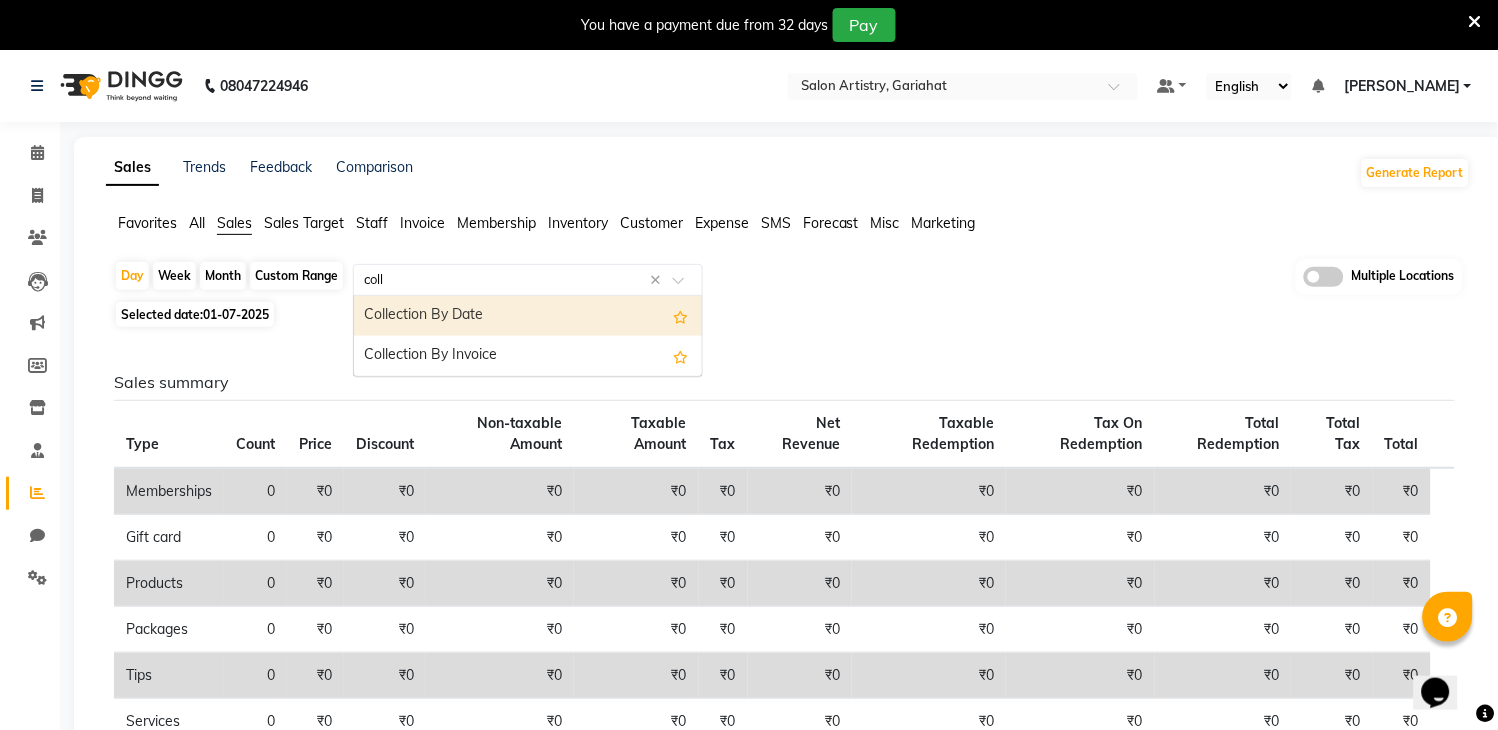 click on "Collection By Date" at bounding box center (528, 316) 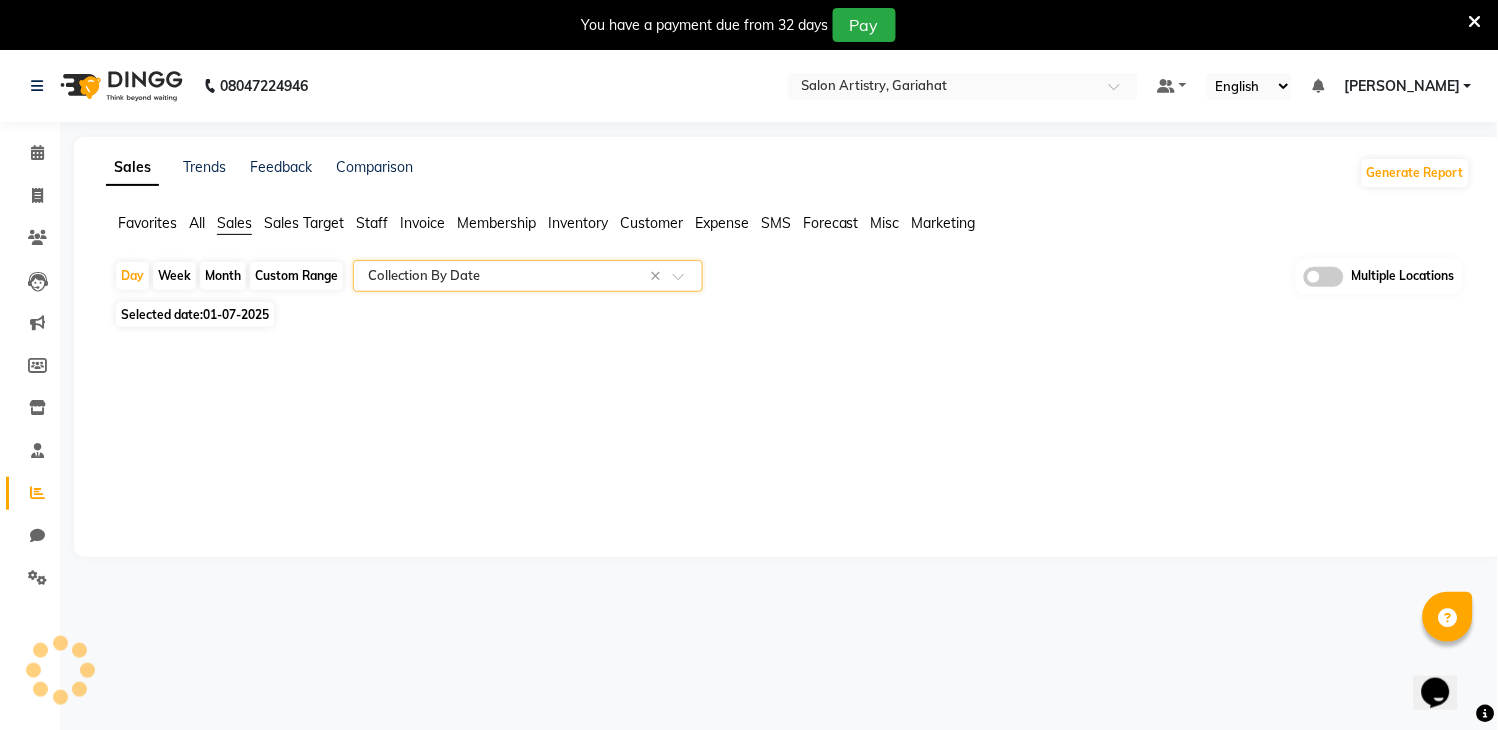 select on "full_report" 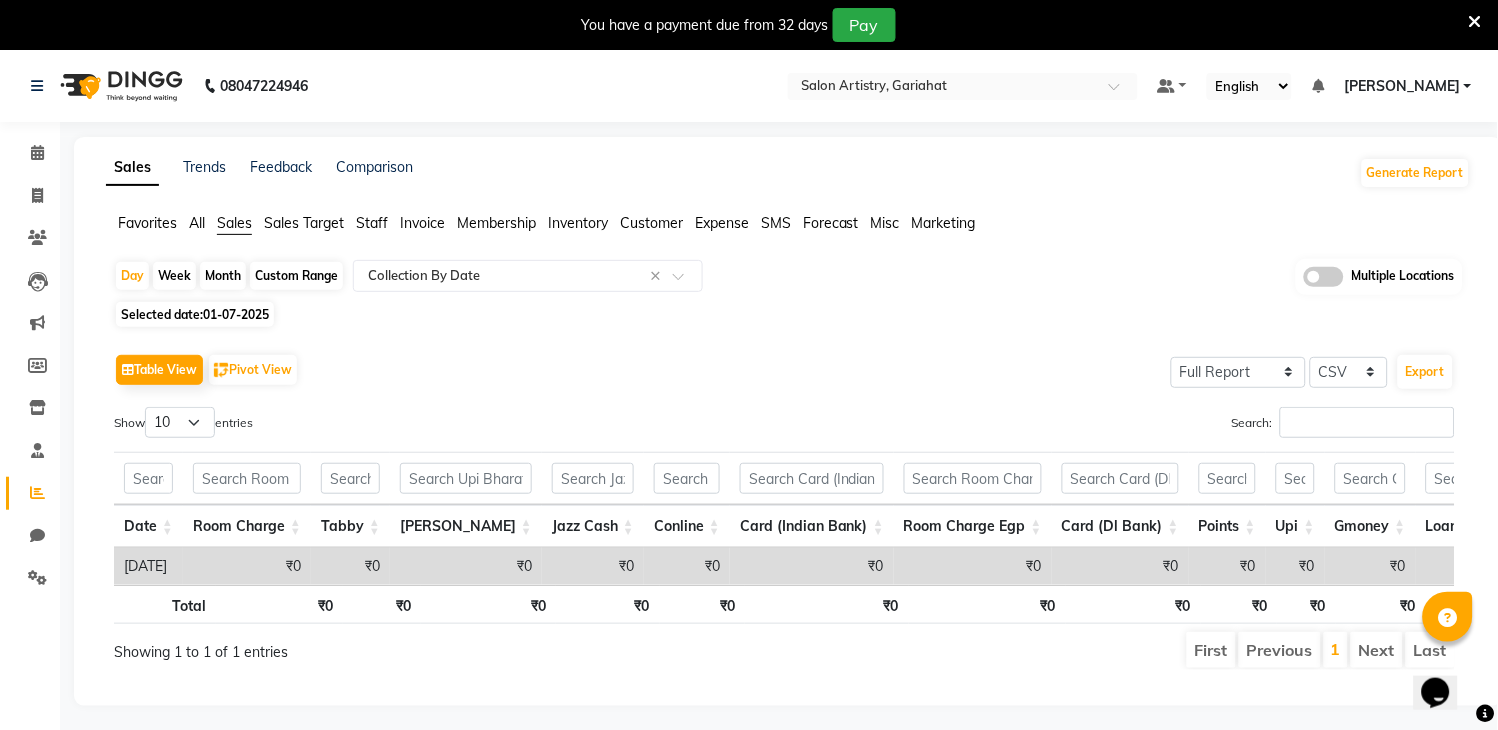 click on "Custom Range" 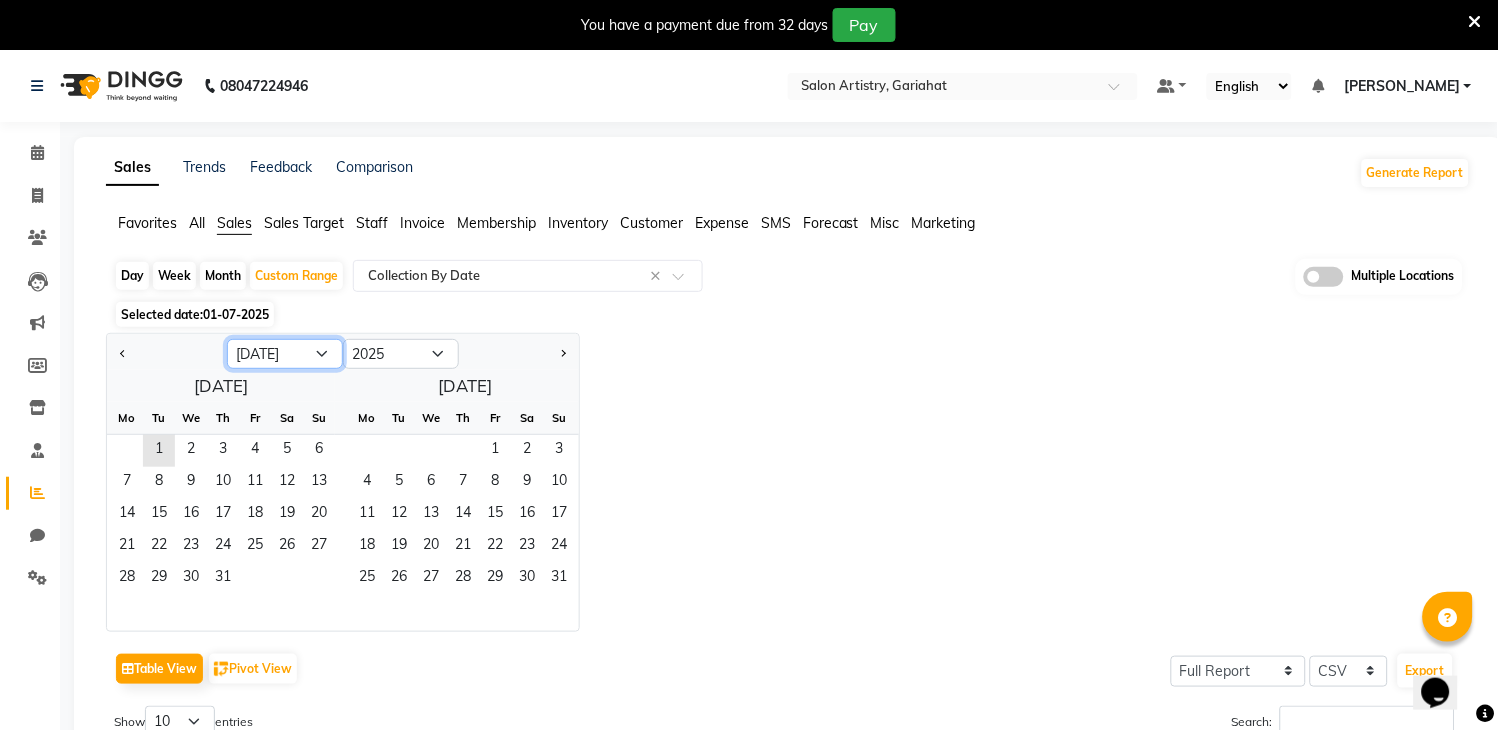 click on "Jan Feb Mar Apr May Jun Jul Aug Sep Oct Nov Dec" 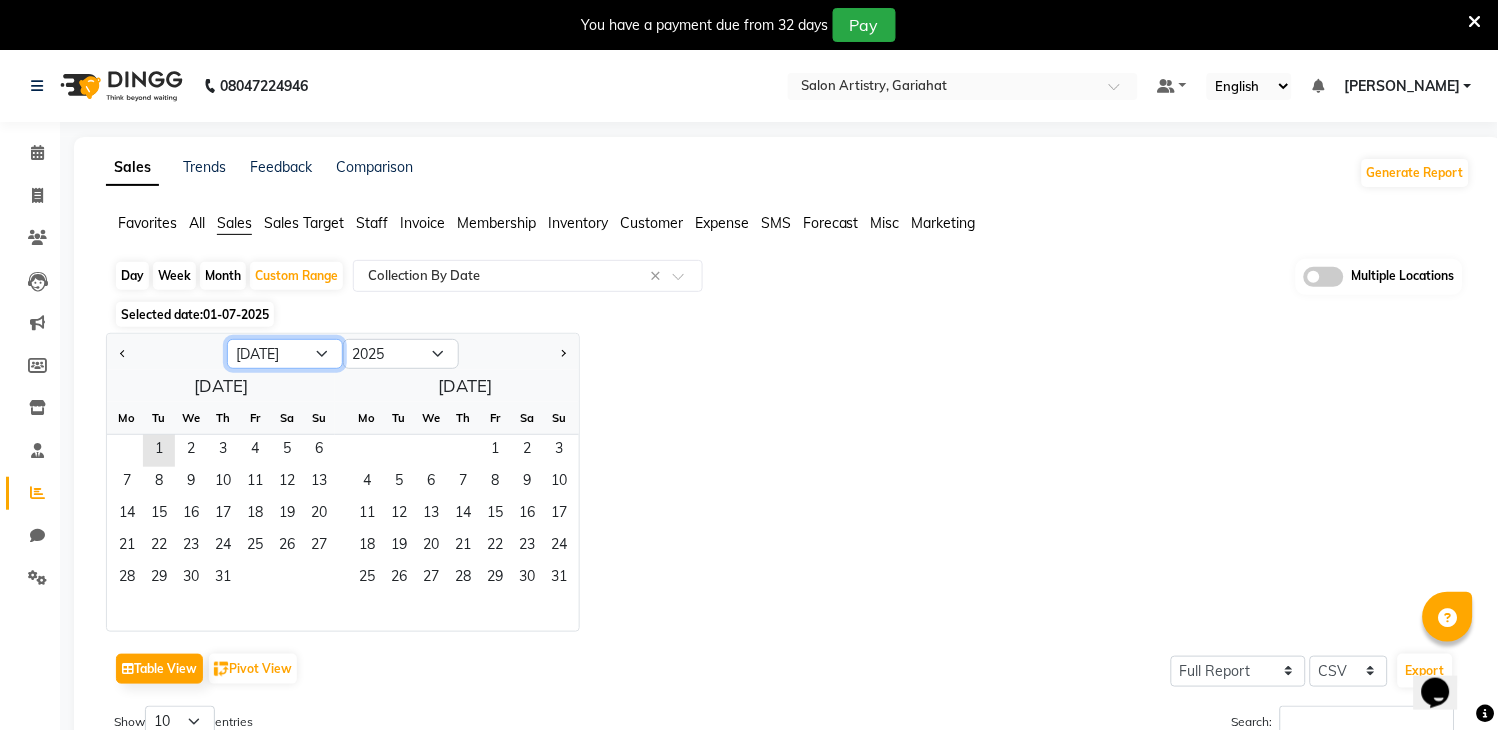 select on "6" 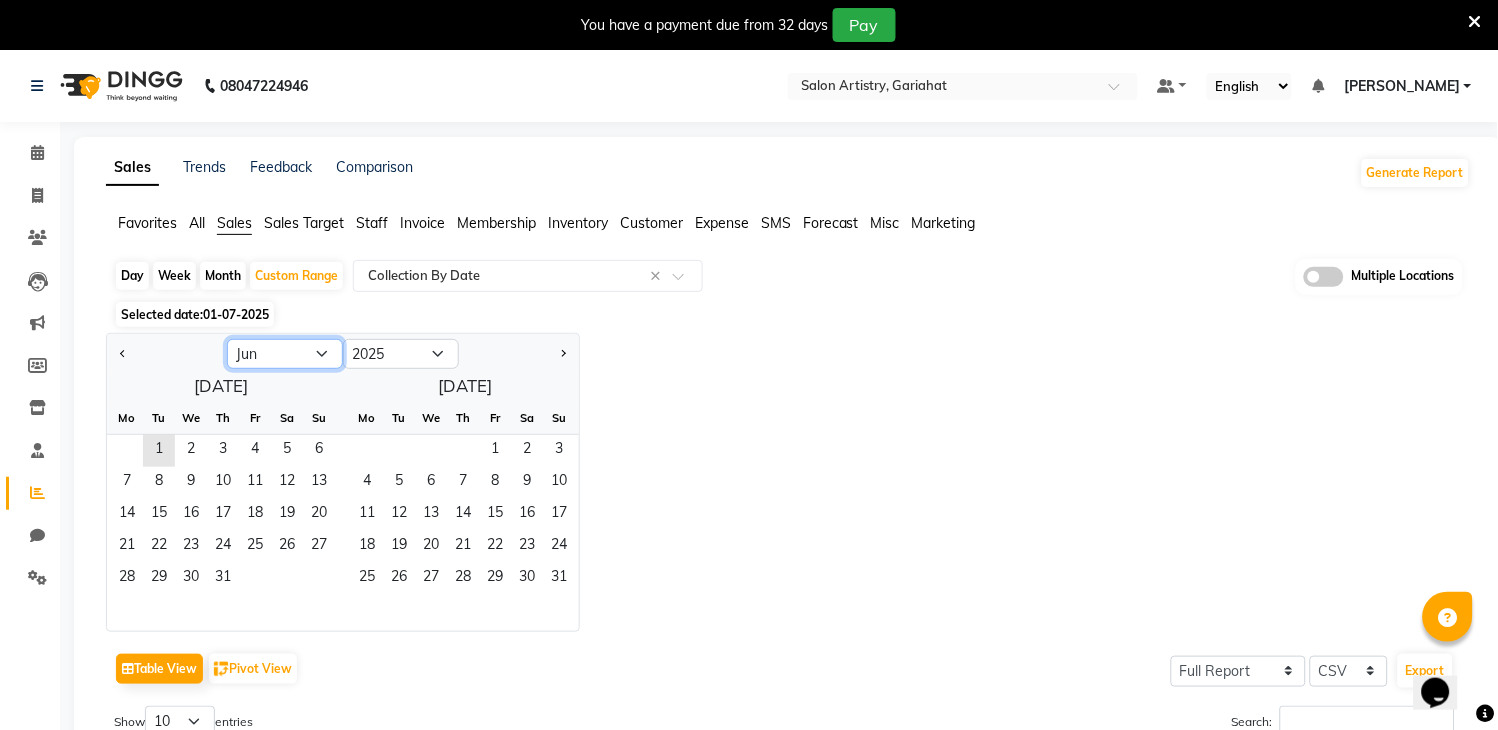 click on "Jan Feb Mar Apr May Jun Jul Aug Sep Oct Nov Dec" 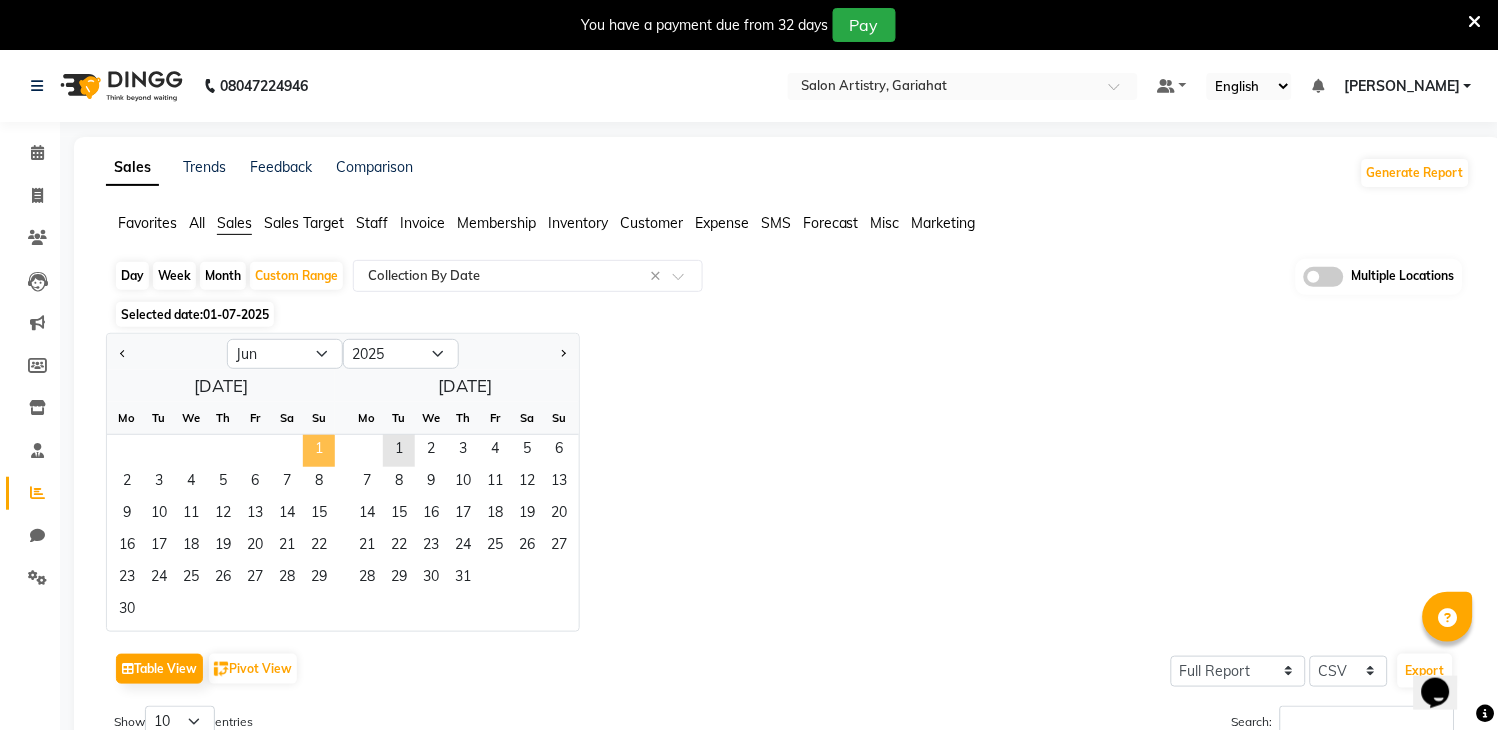 click on "1" 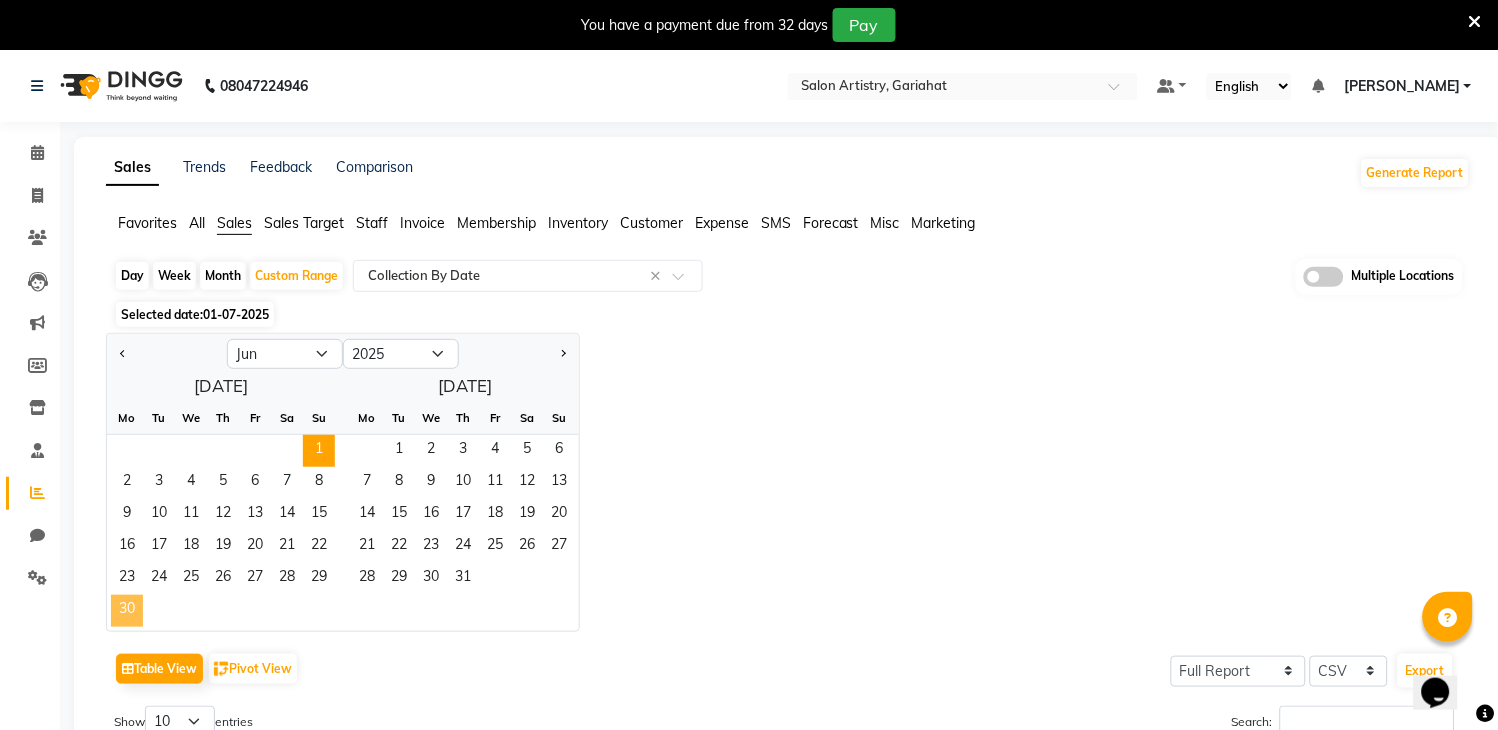 click on "30" 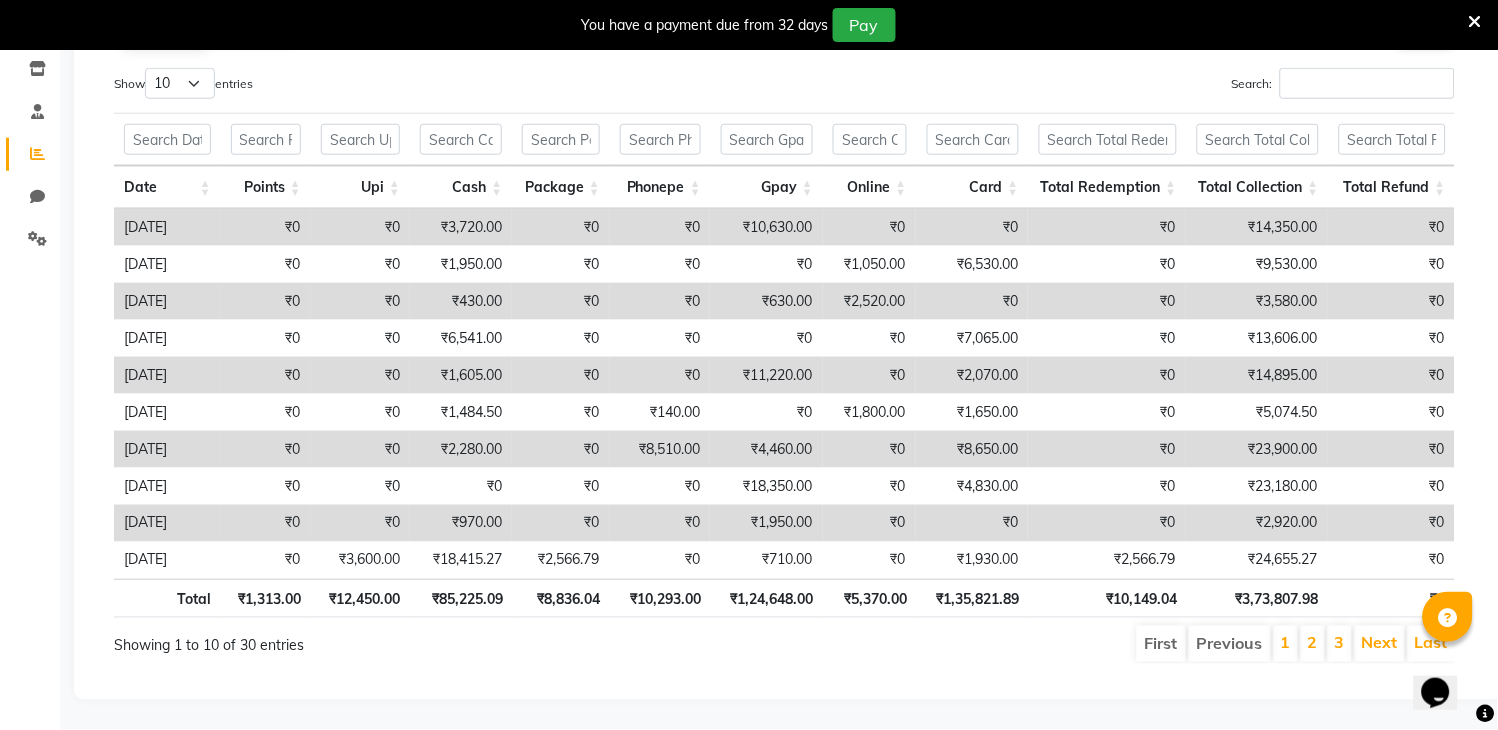 scroll, scrollTop: 0, scrollLeft: 0, axis: both 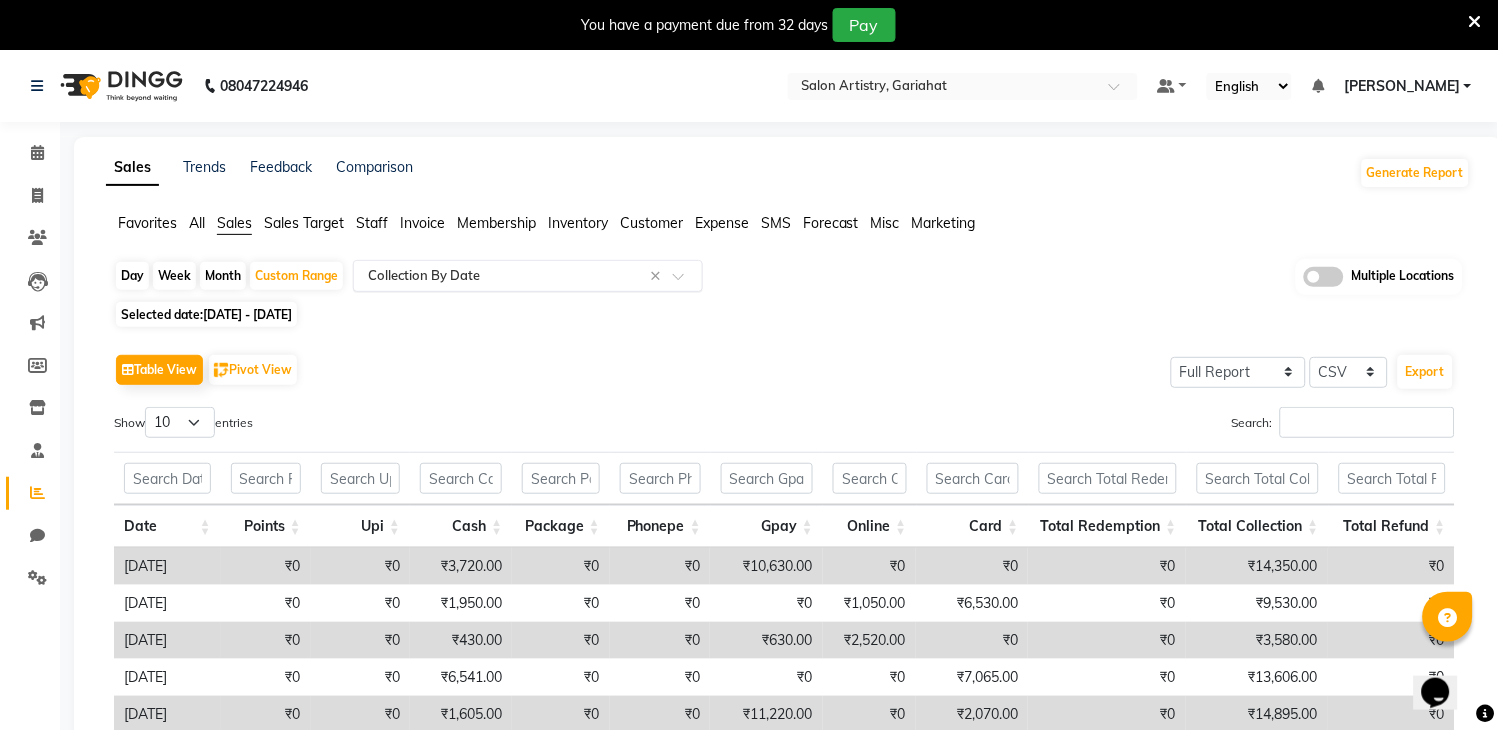 click 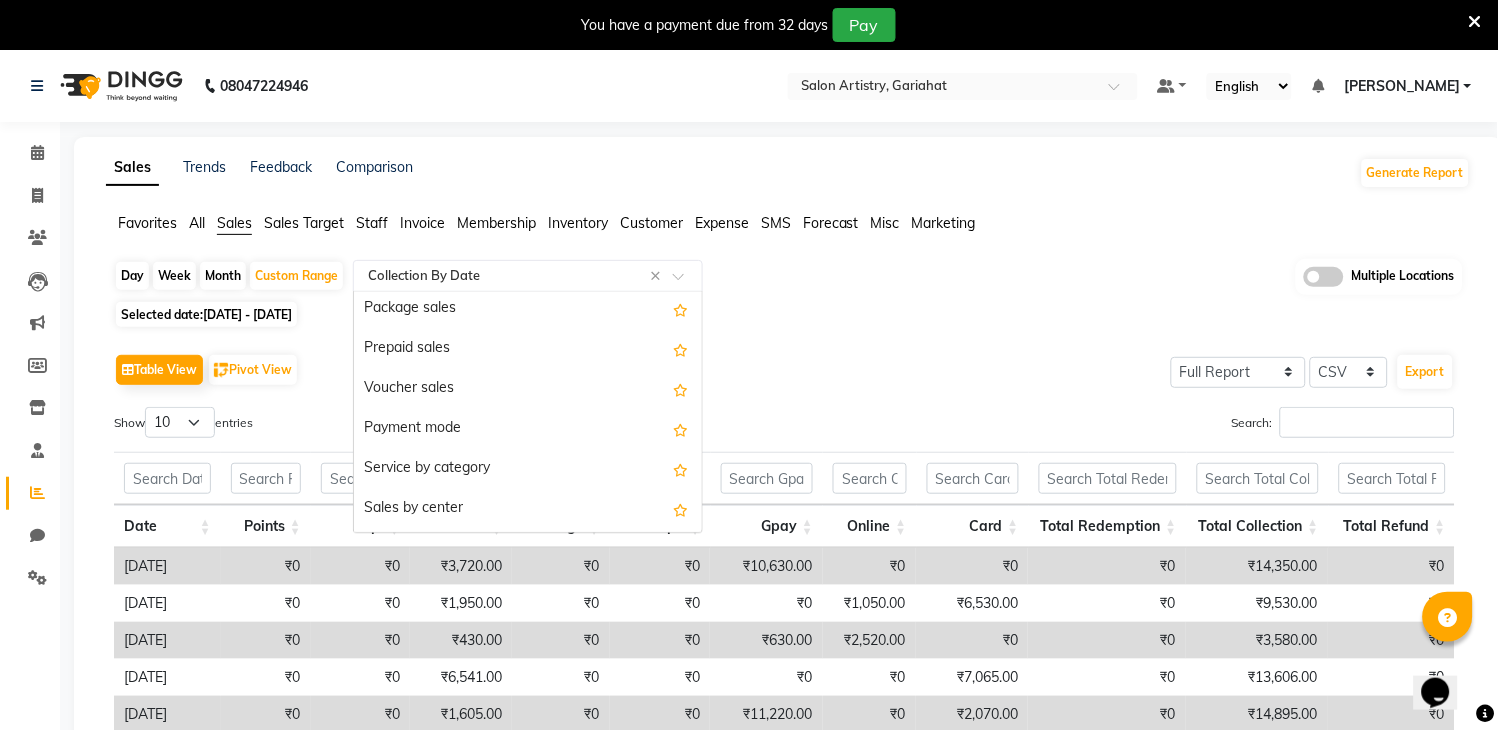 scroll, scrollTop: 0, scrollLeft: 0, axis: both 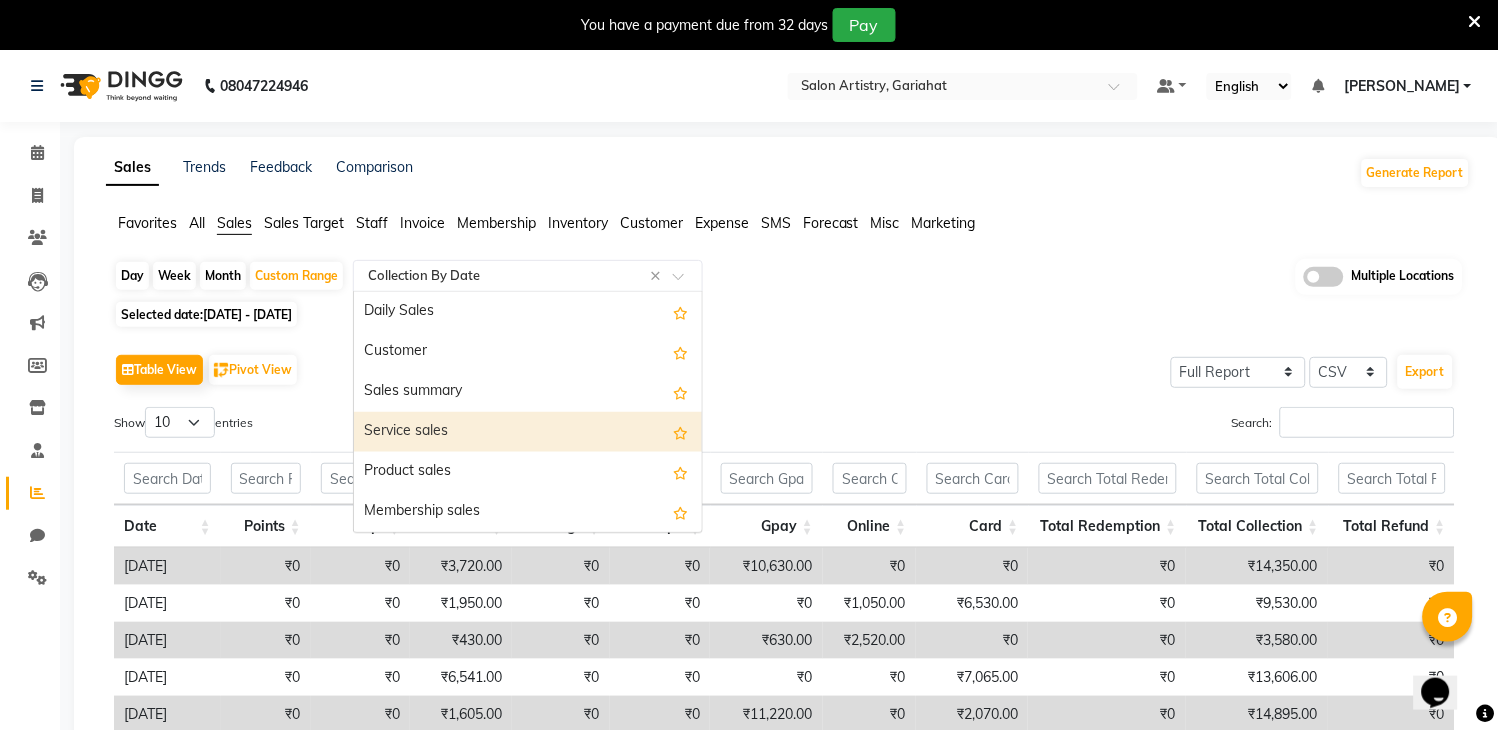 click on "Service sales" at bounding box center (528, 432) 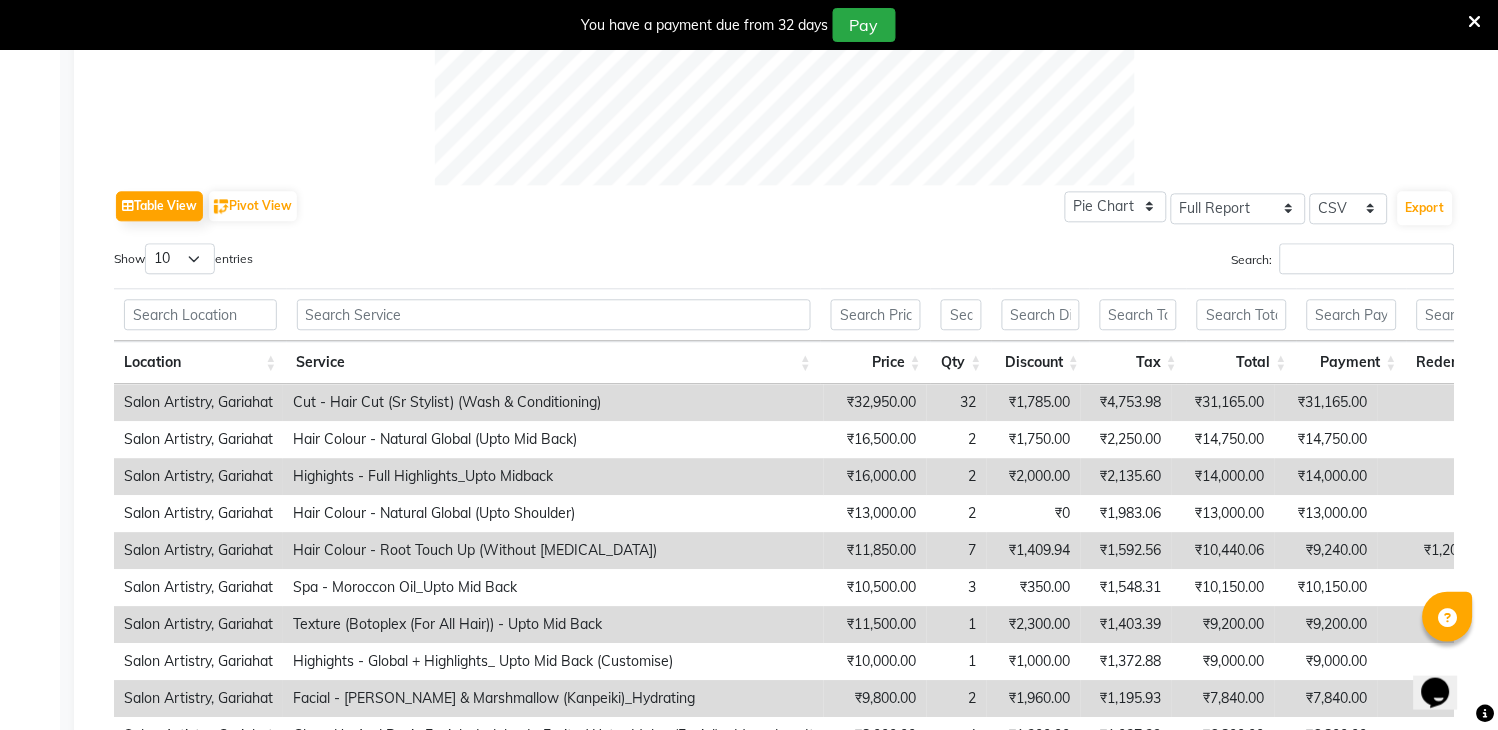 scroll, scrollTop: 1102, scrollLeft: 0, axis: vertical 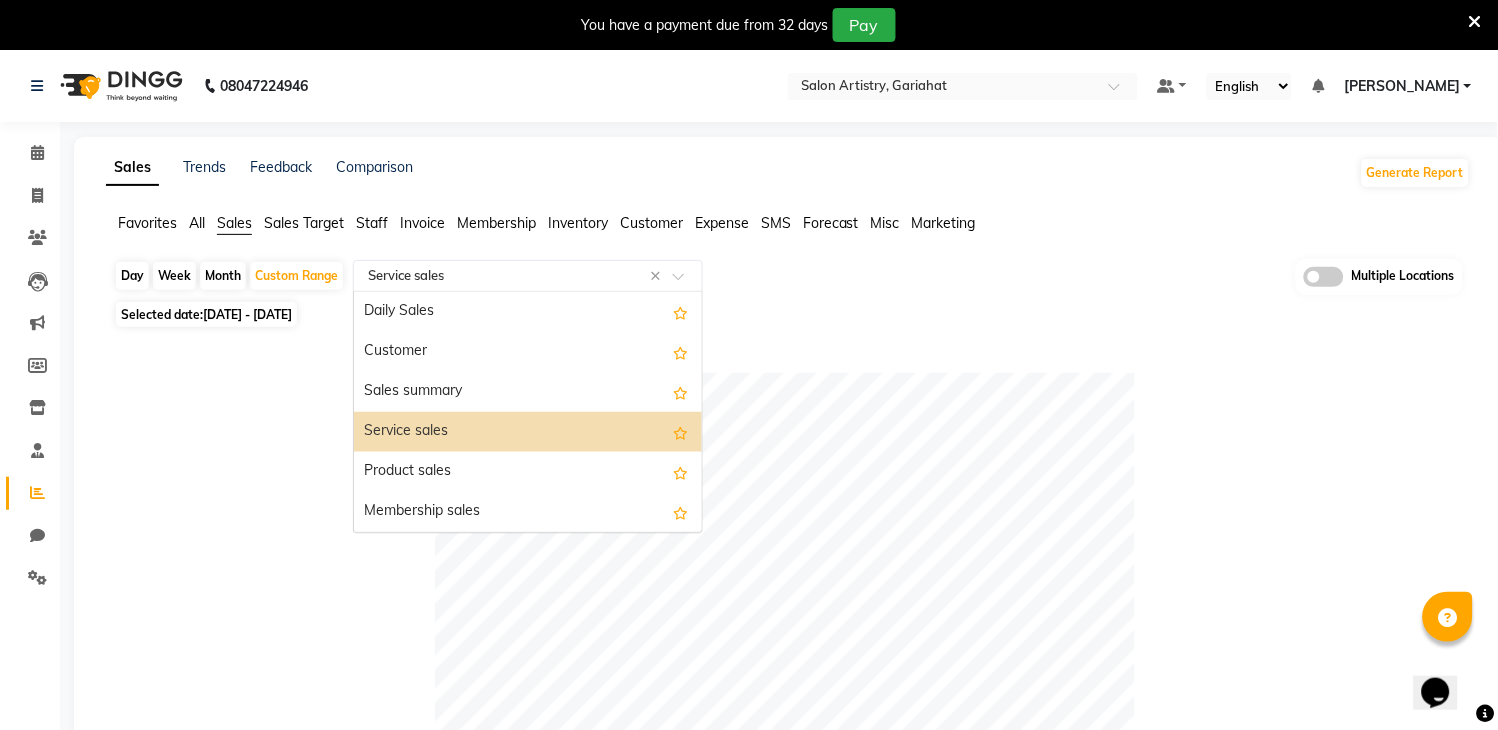 click 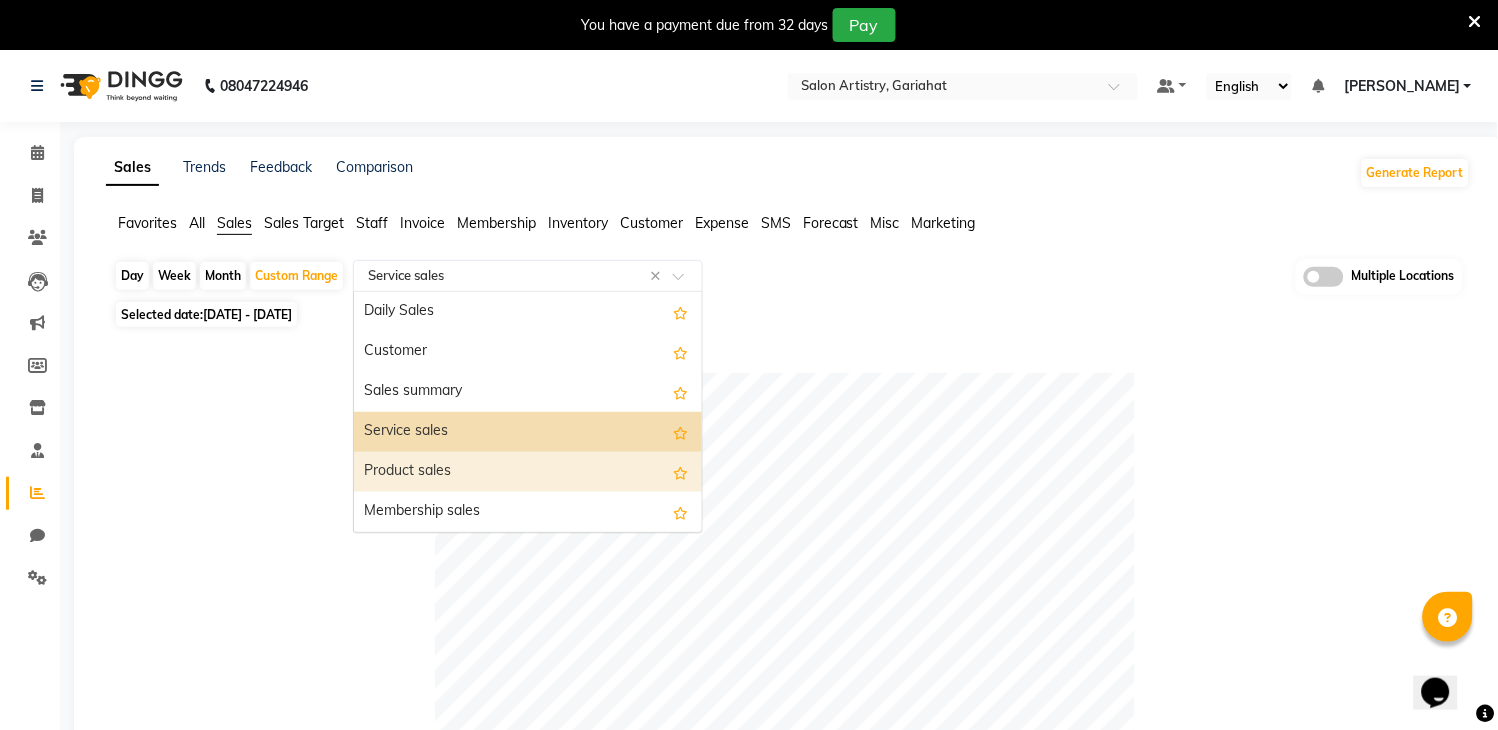 click on "Product sales" at bounding box center [528, 472] 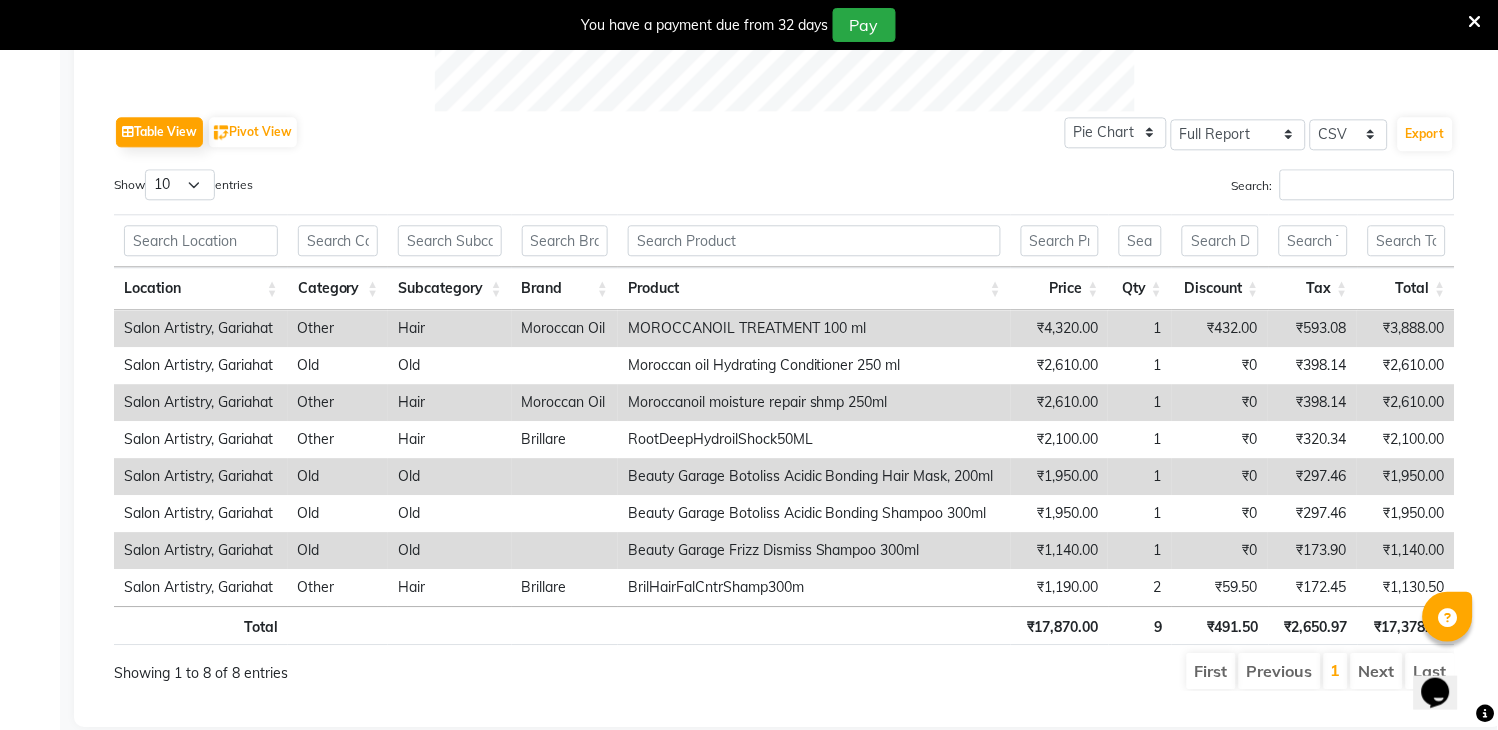 scroll, scrollTop: 1008, scrollLeft: 0, axis: vertical 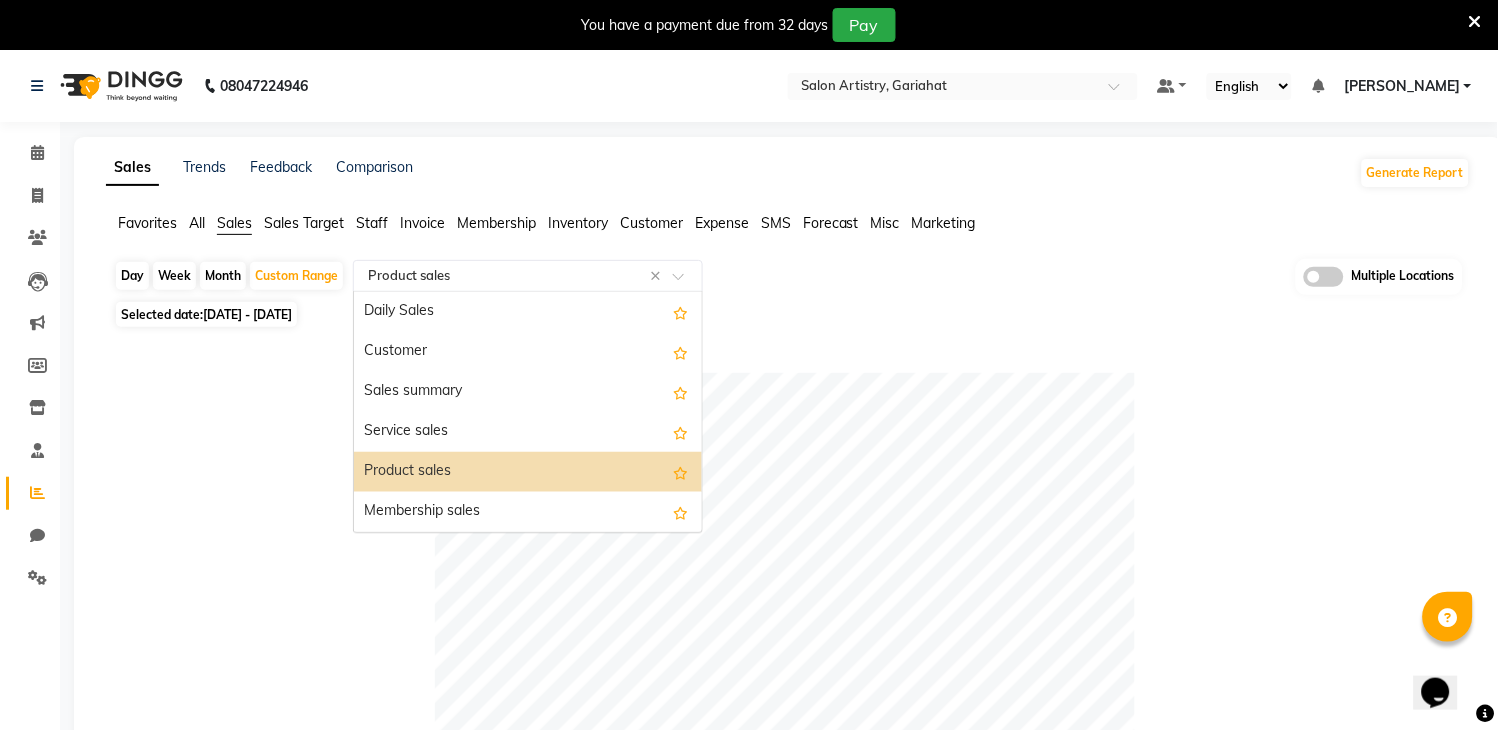 click on "Select Report Type × Product sales ×" 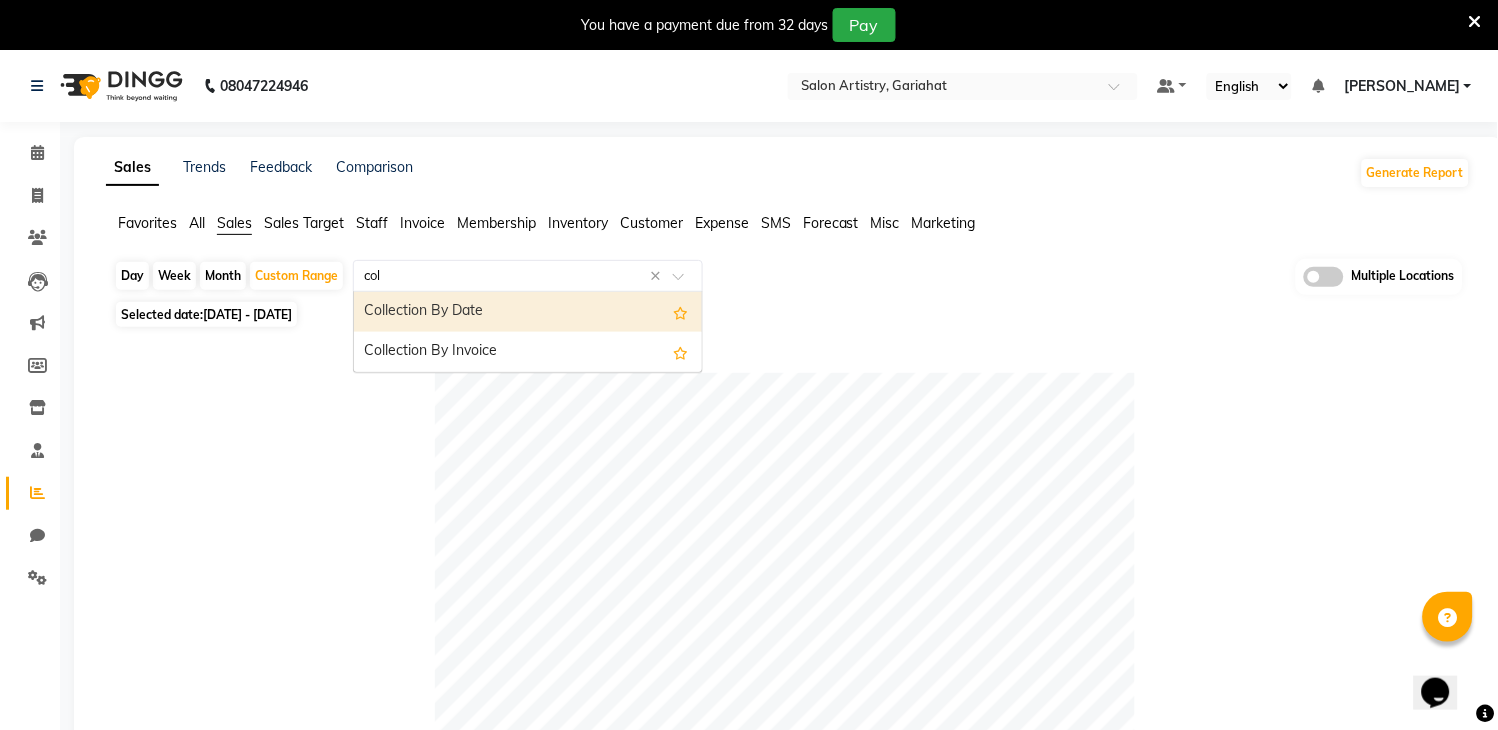 type on "coll" 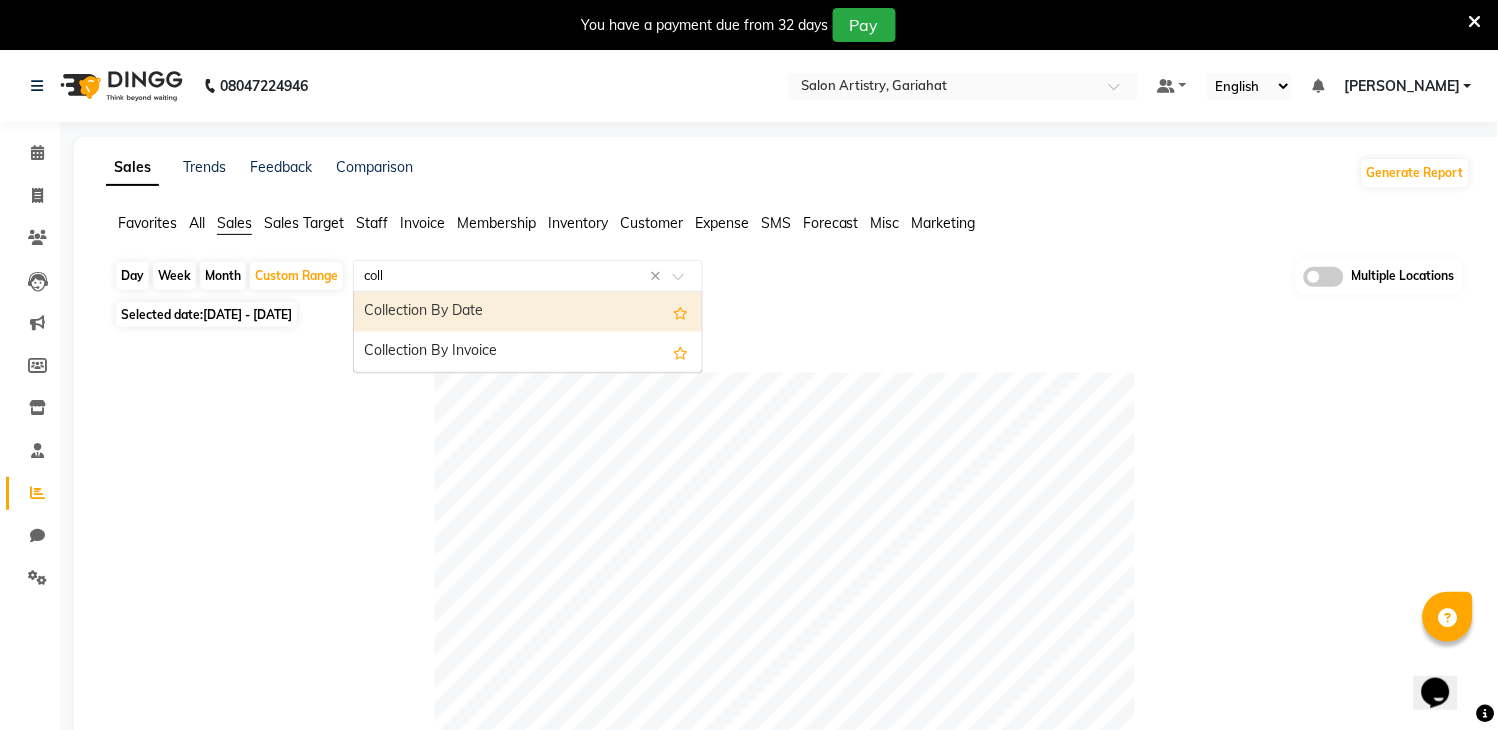 click on "Collection By Date" at bounding box center [528, 312] 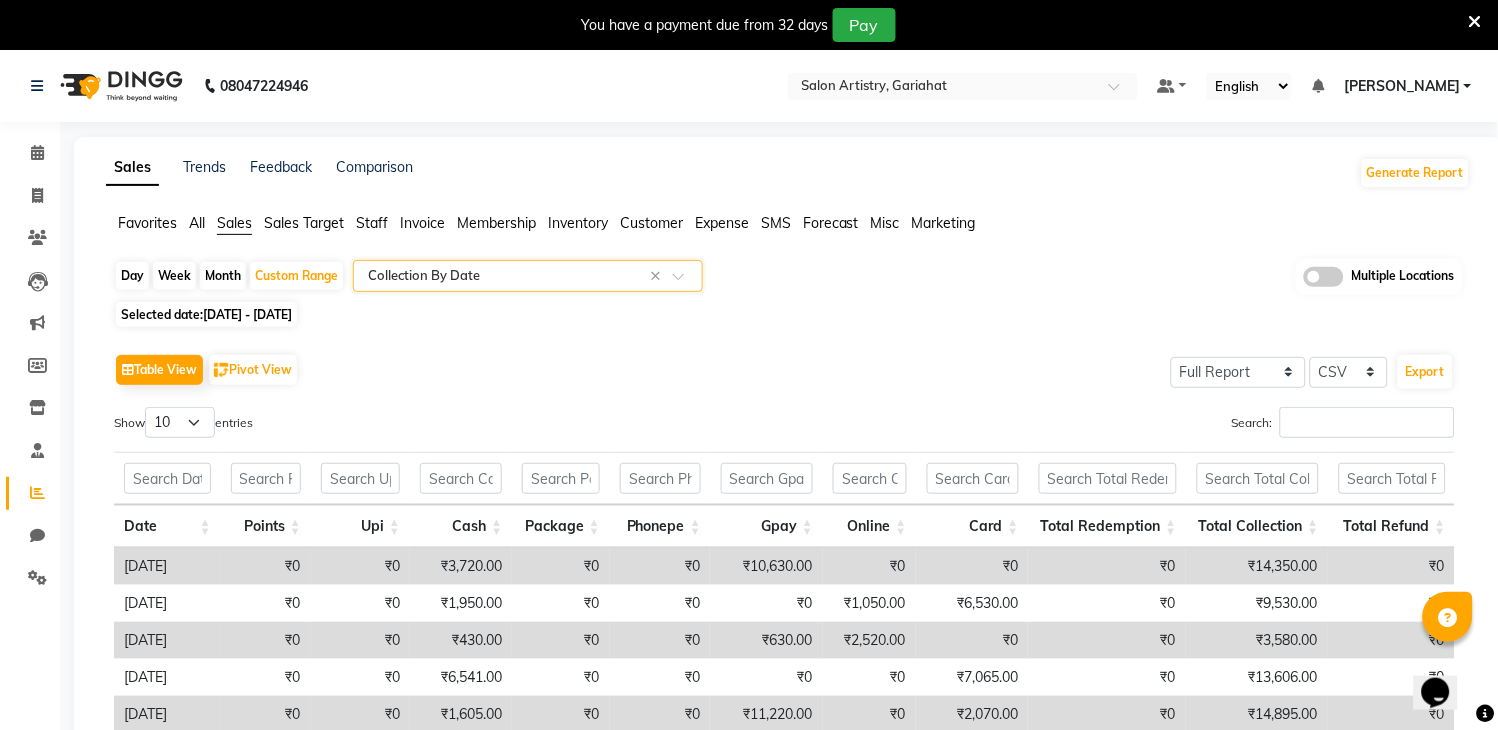 click on "Day" 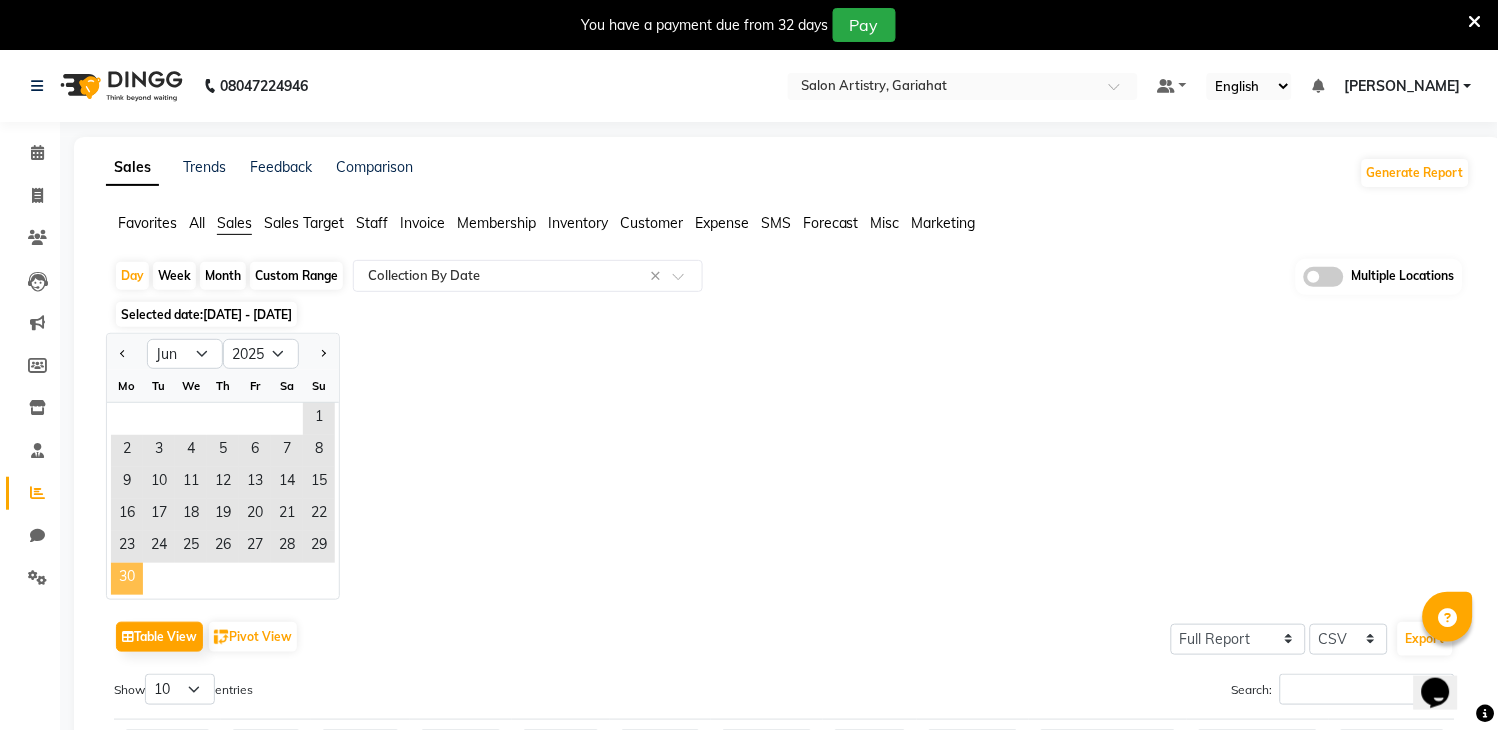 click on "30" 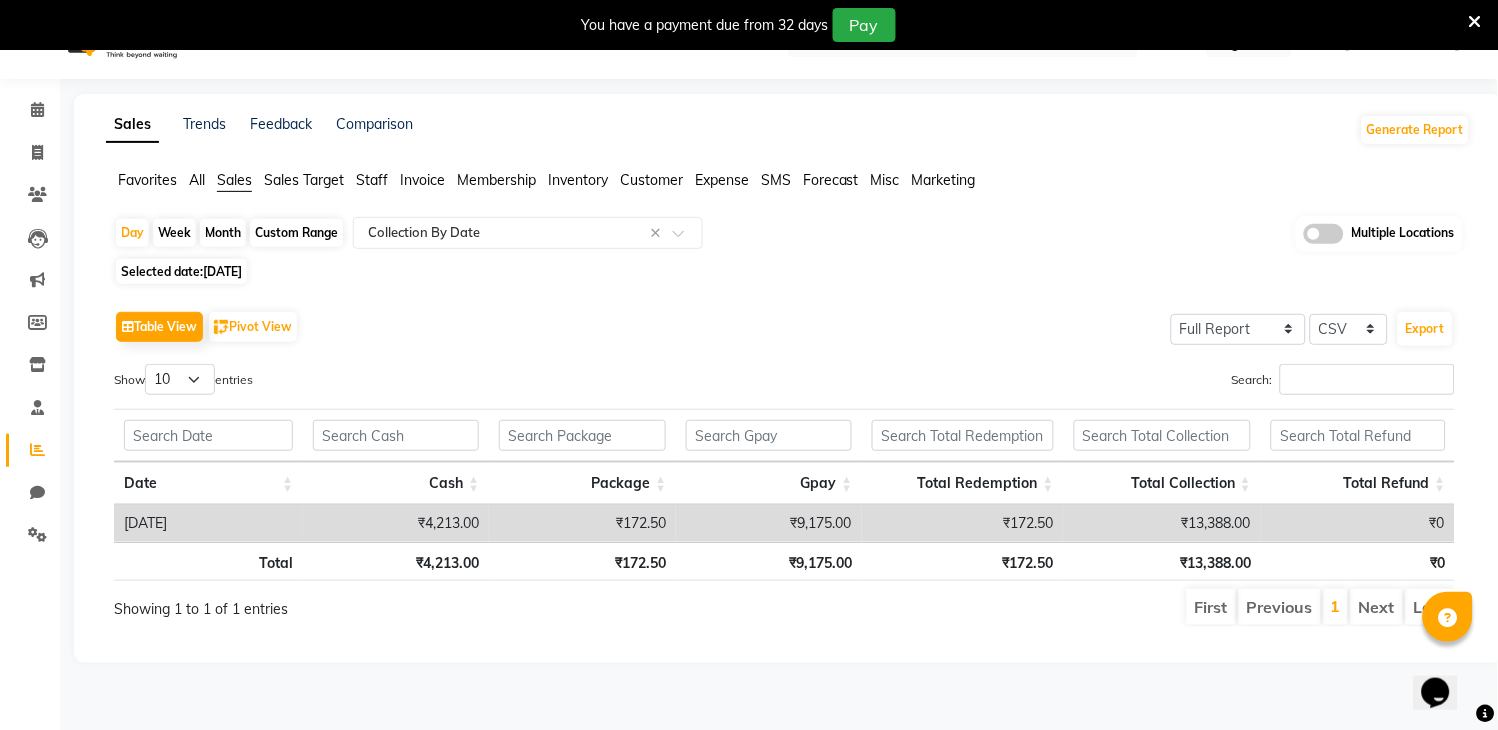 scroll, scrollTop: 50, scrollLeft: 0, axis: vertical 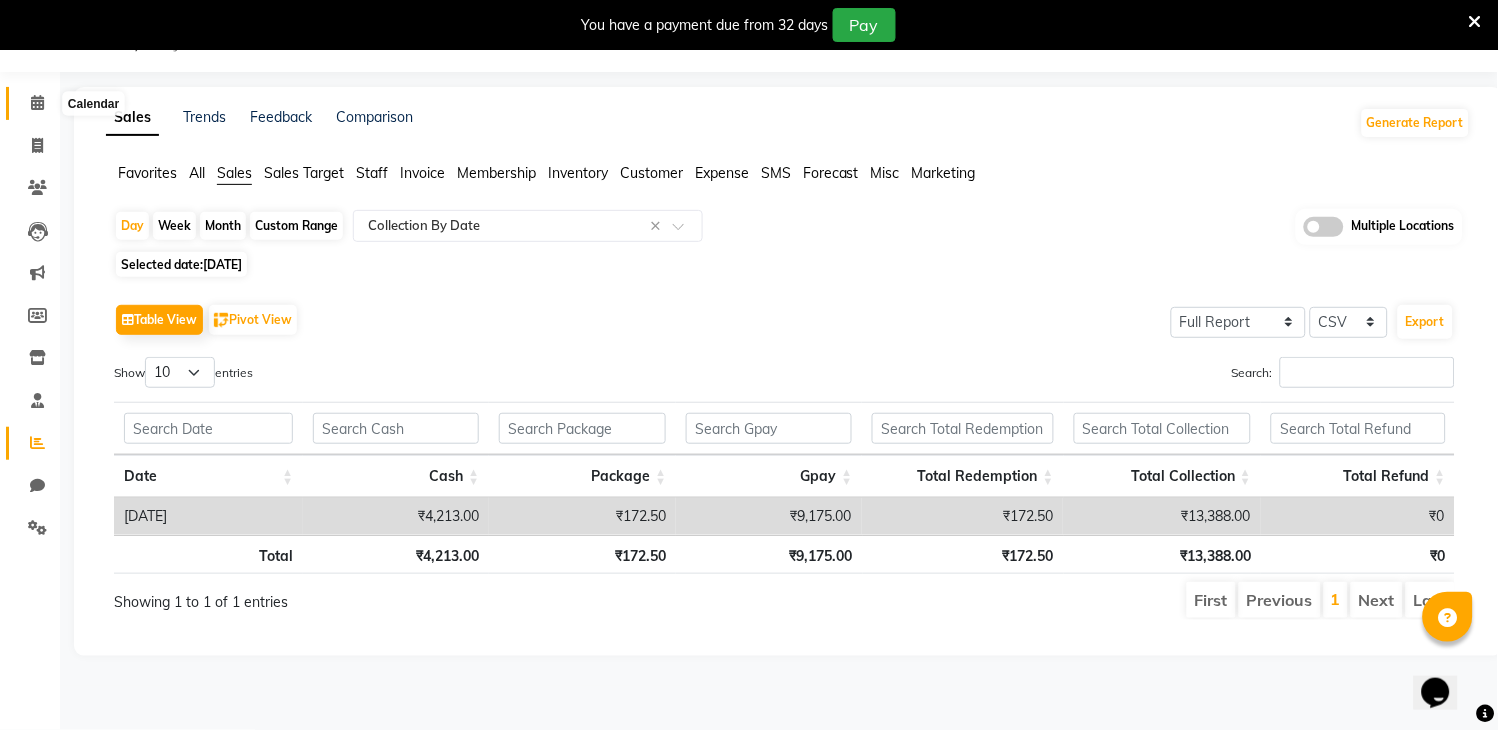 click 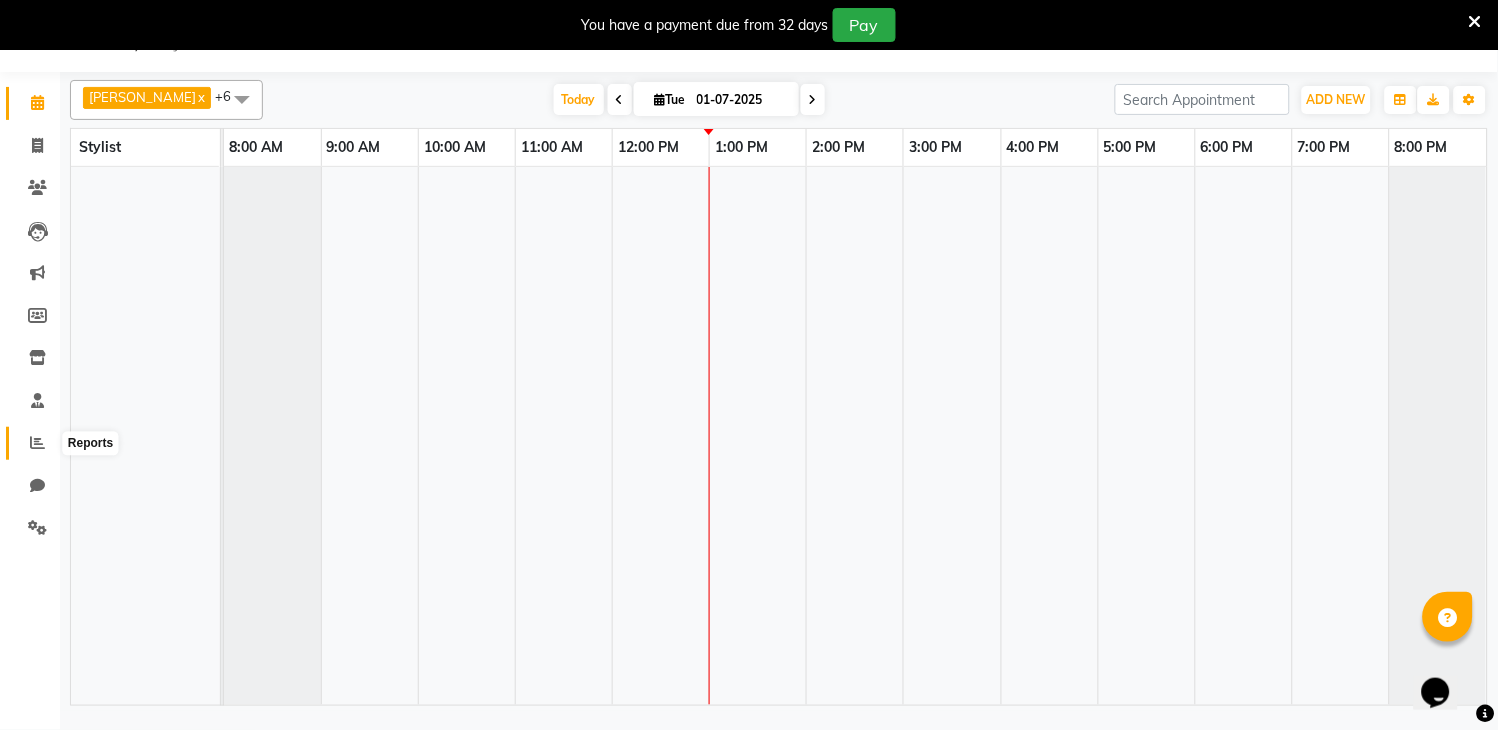 click 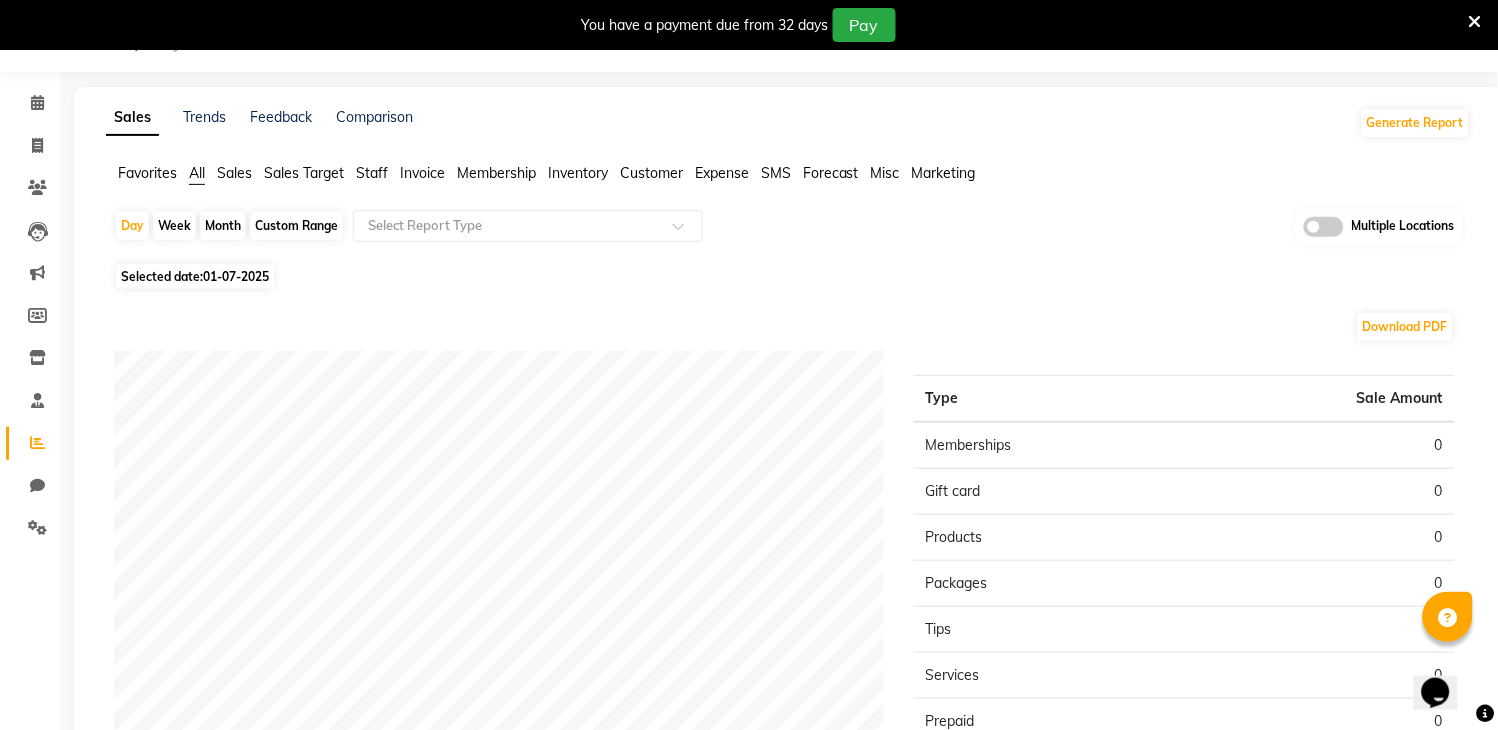 click on "Selected date:  01-07-2025" 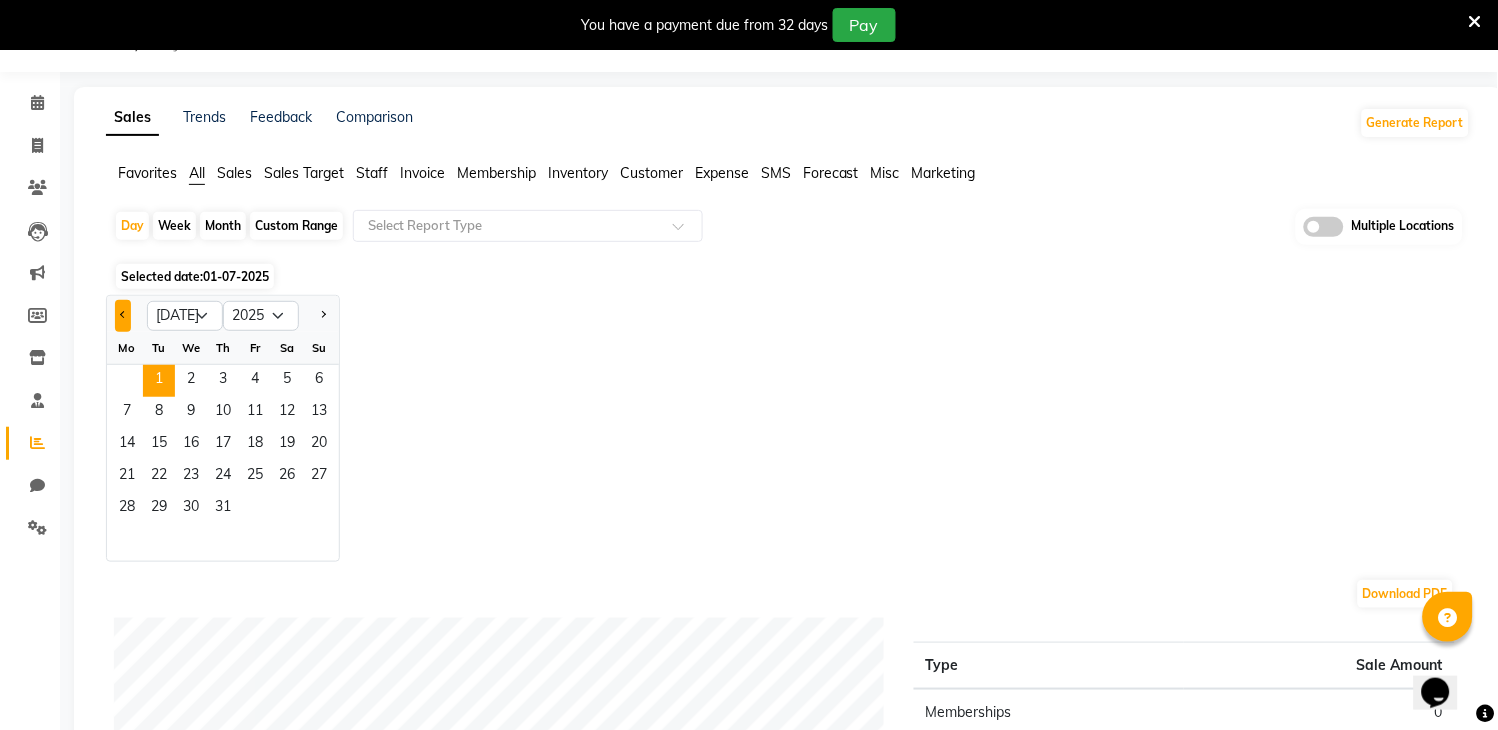 click 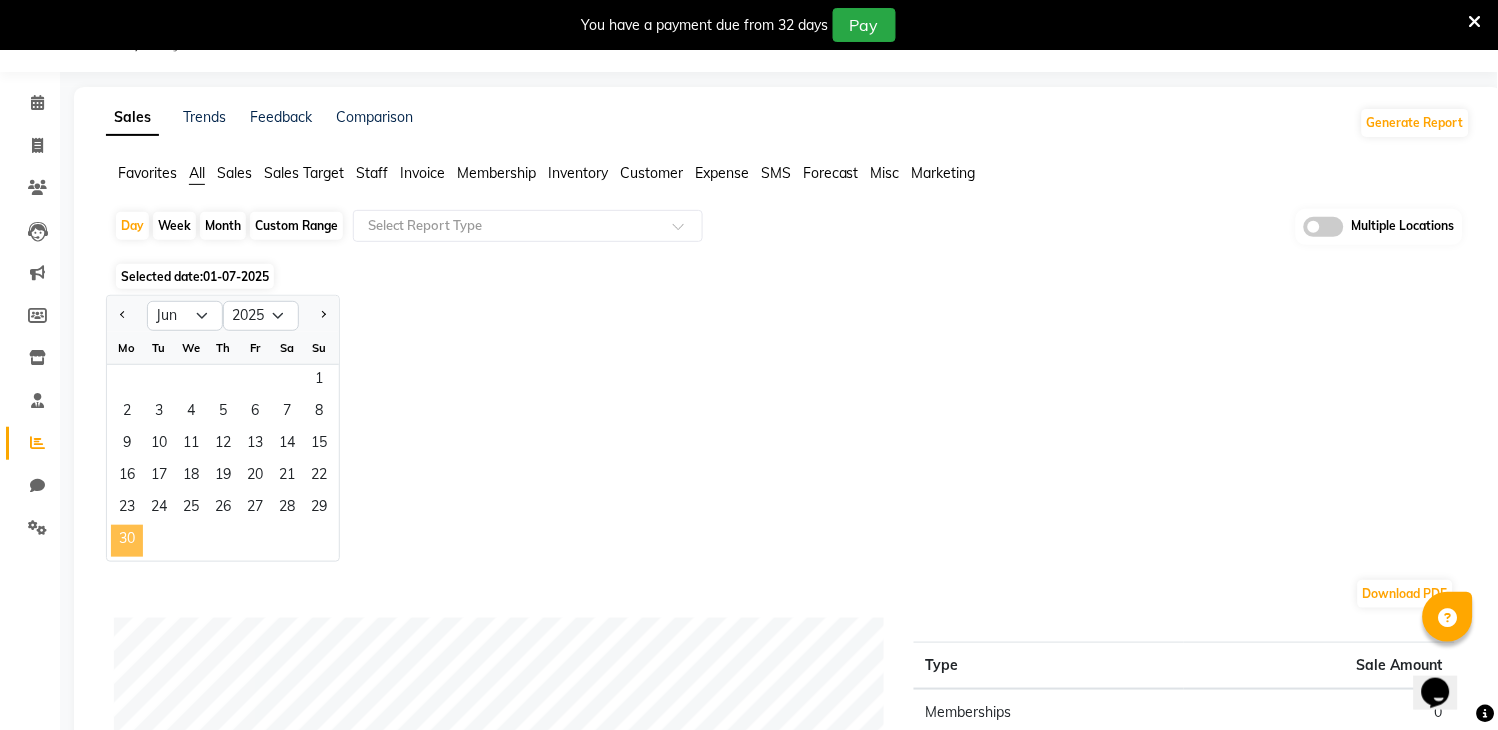 click on "30" 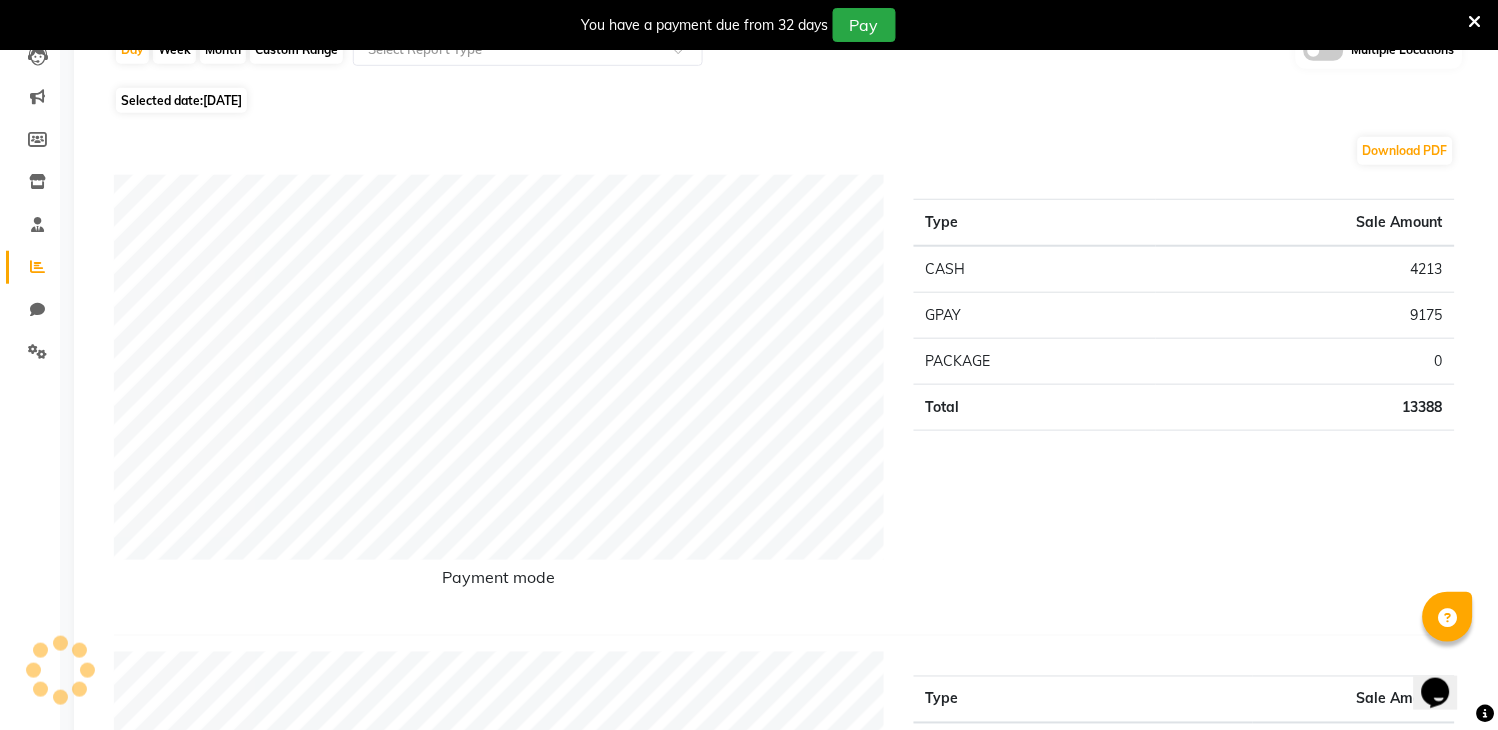 scroll, scrollTop: 0, scrollLeft: 0, axis: both 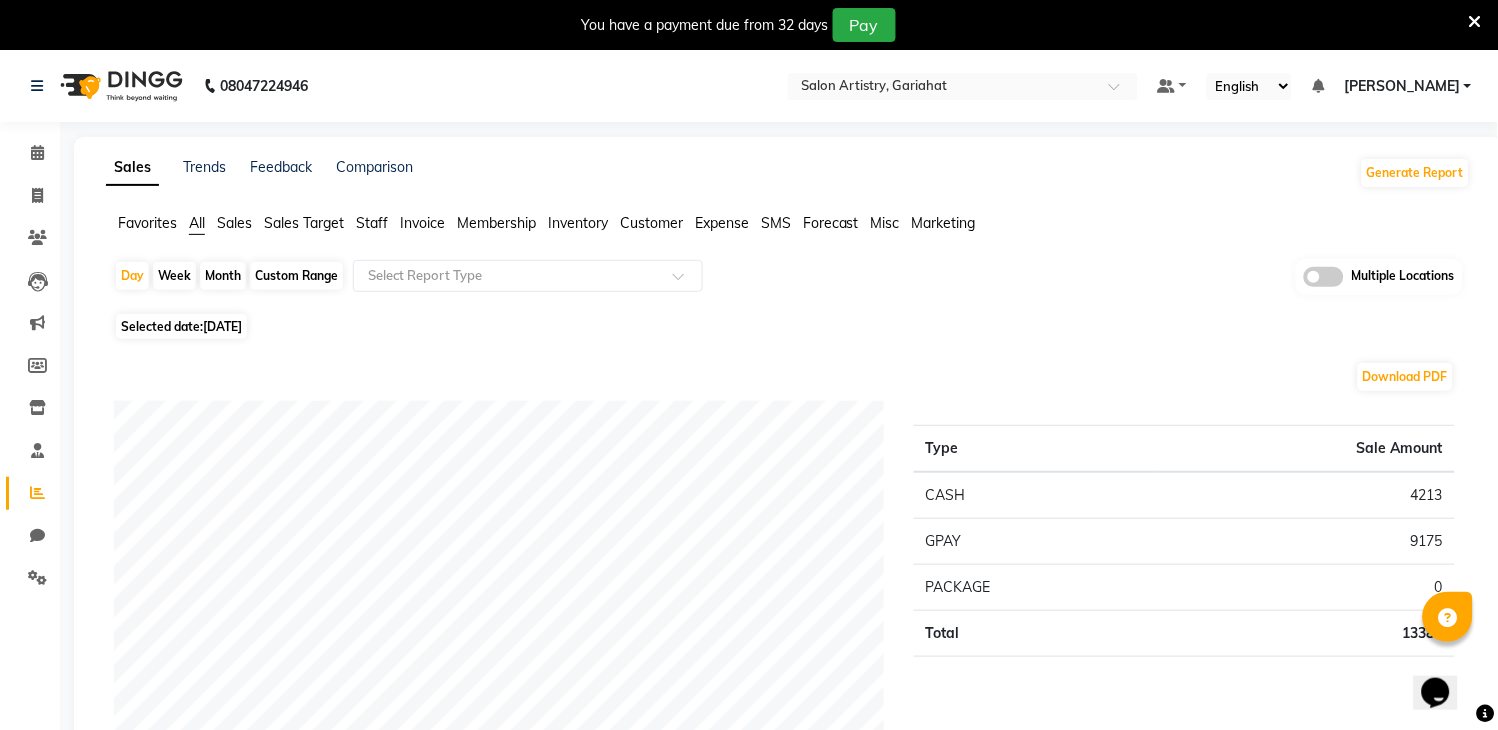 click at bounding box center [1475, 22] 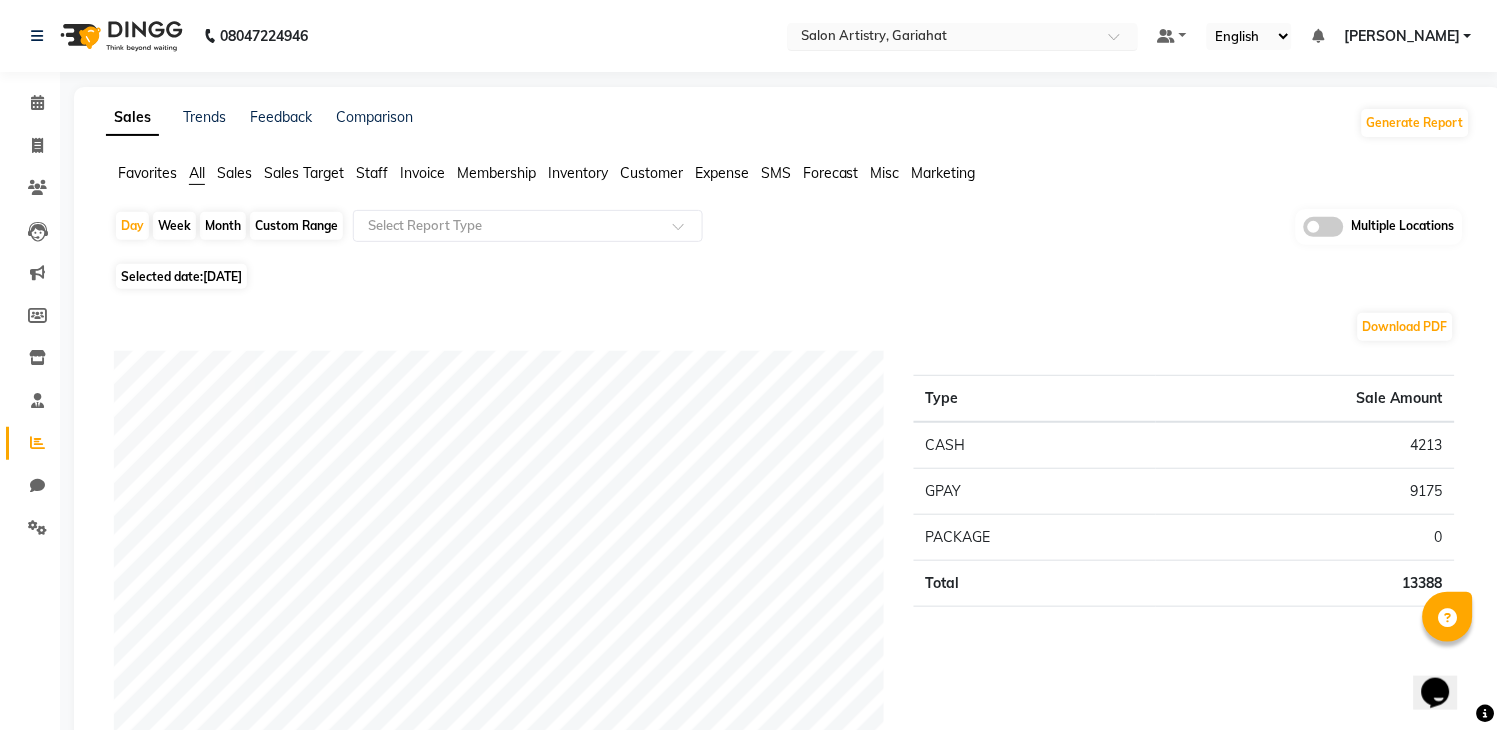 click at bounding box center (943, 38) 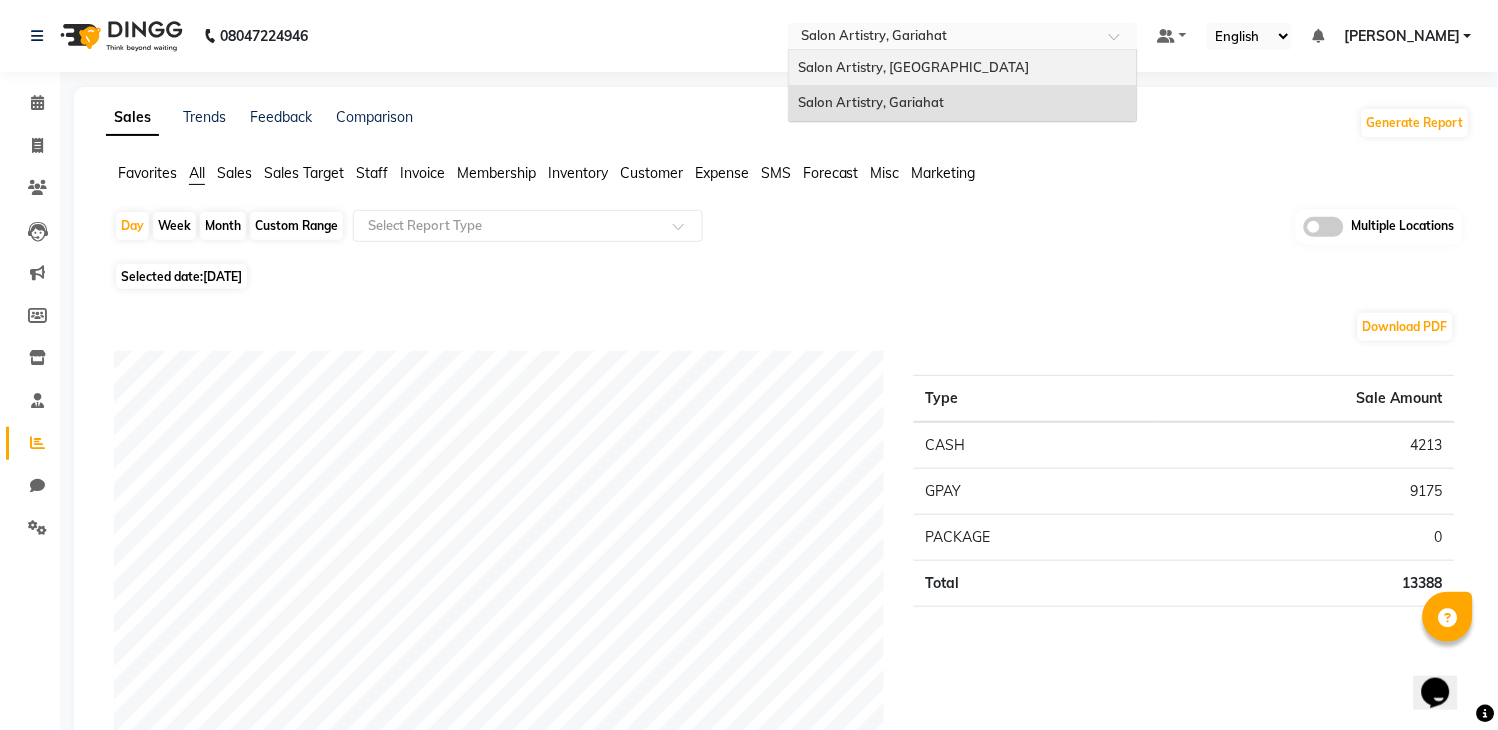 click on "Salon Artistry, [GEOGRAPHIC_DATA]" at bounding box center [914, 67] 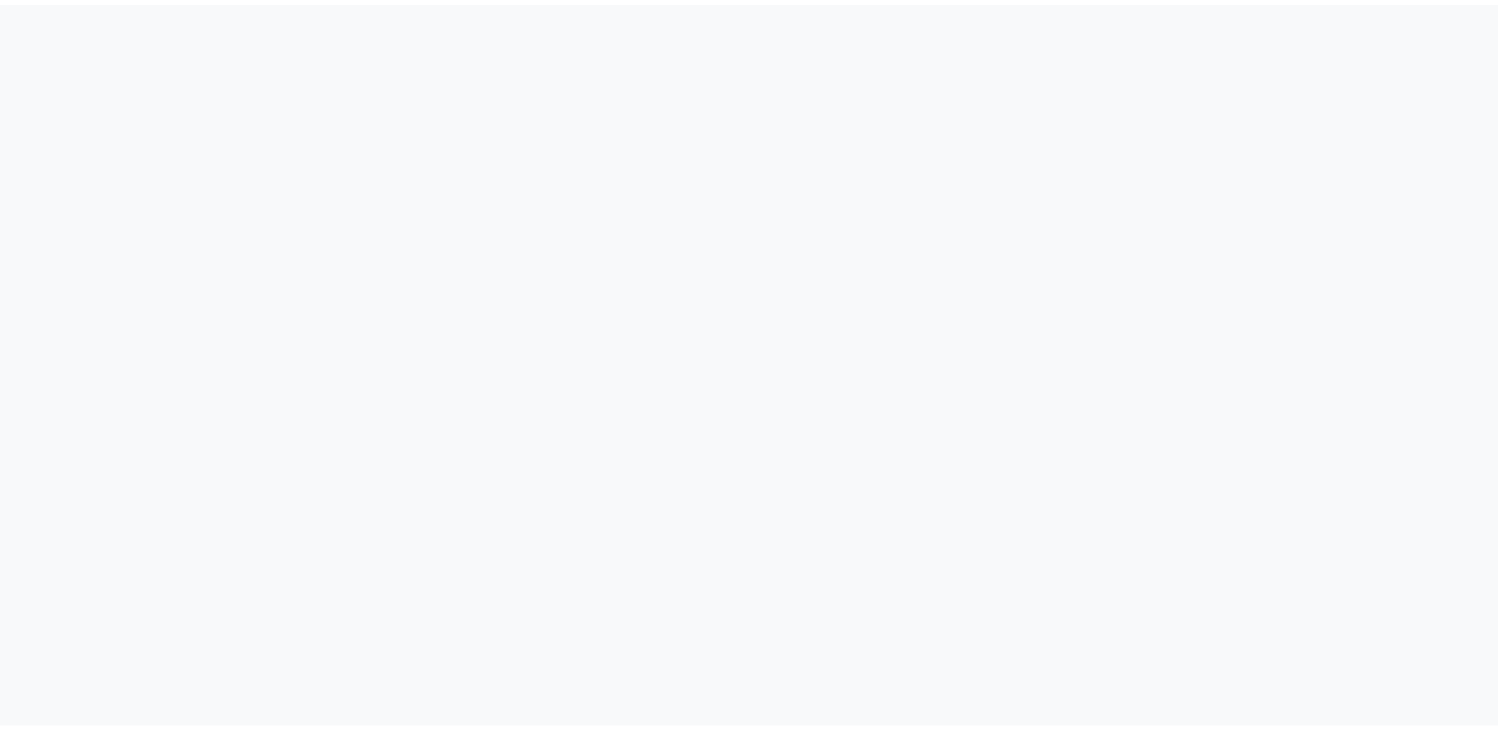 scroll, scrollTop: 0, scrollLeft: 0, axis: both 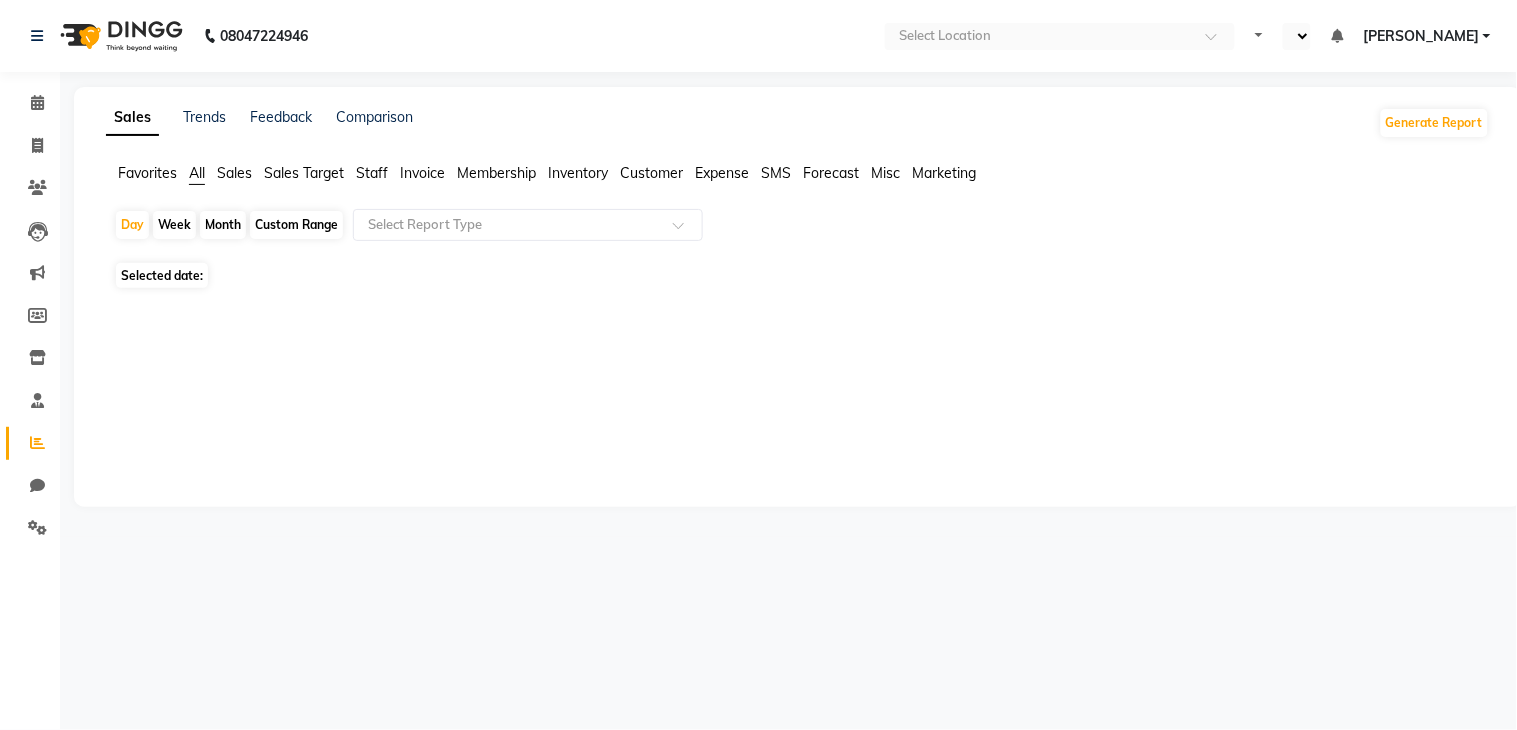 select on "en" 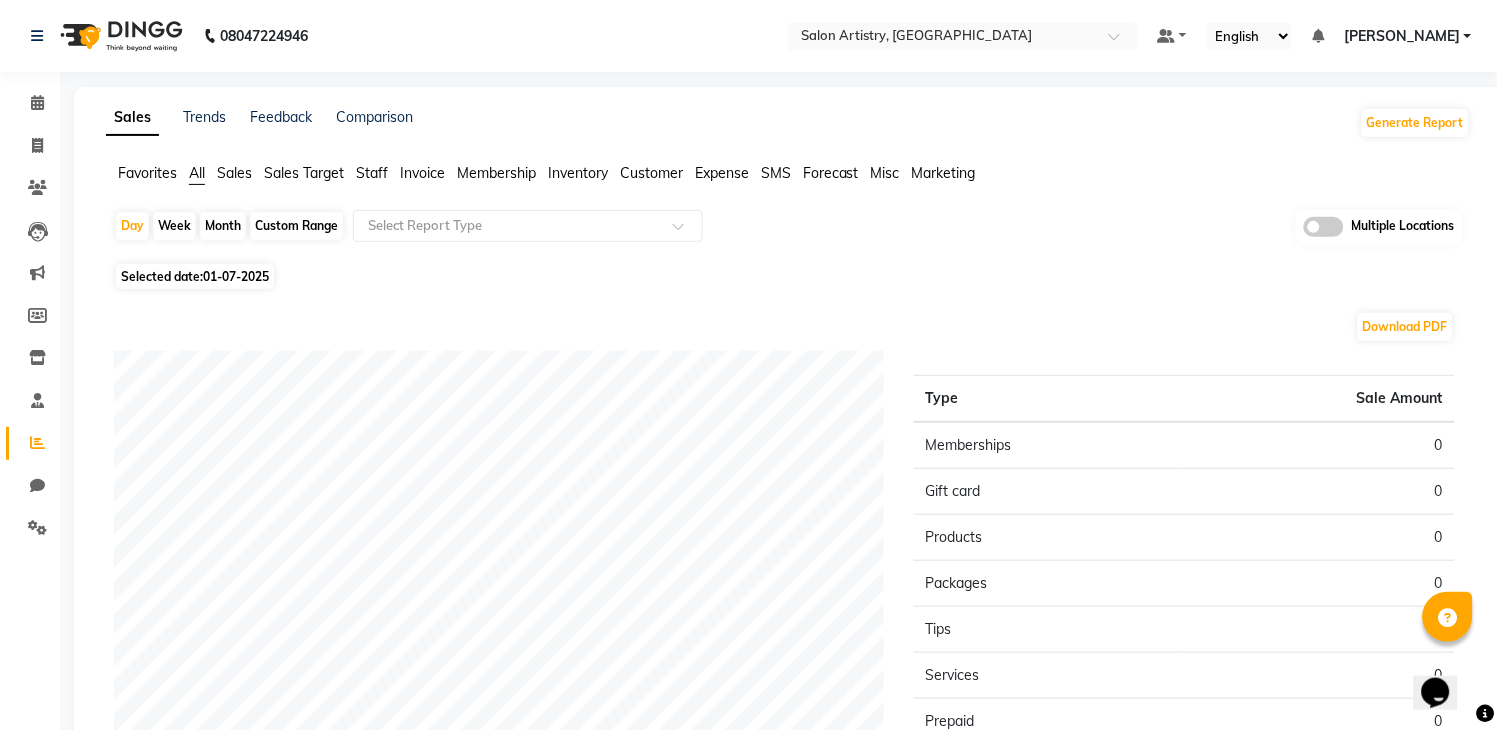 scroll, scrollTop: 0, scrollLeft: 0, axis: both 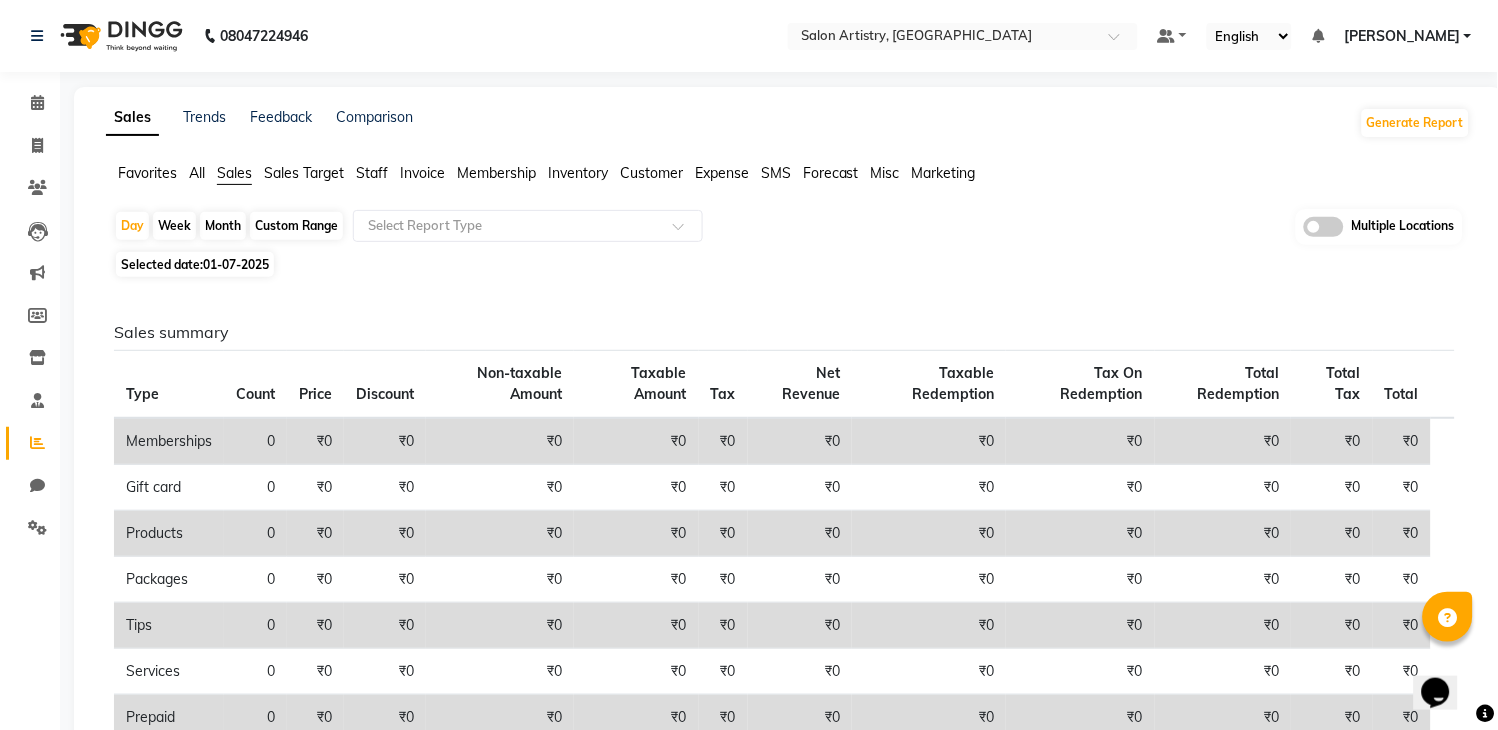 click on "01-07-2025" 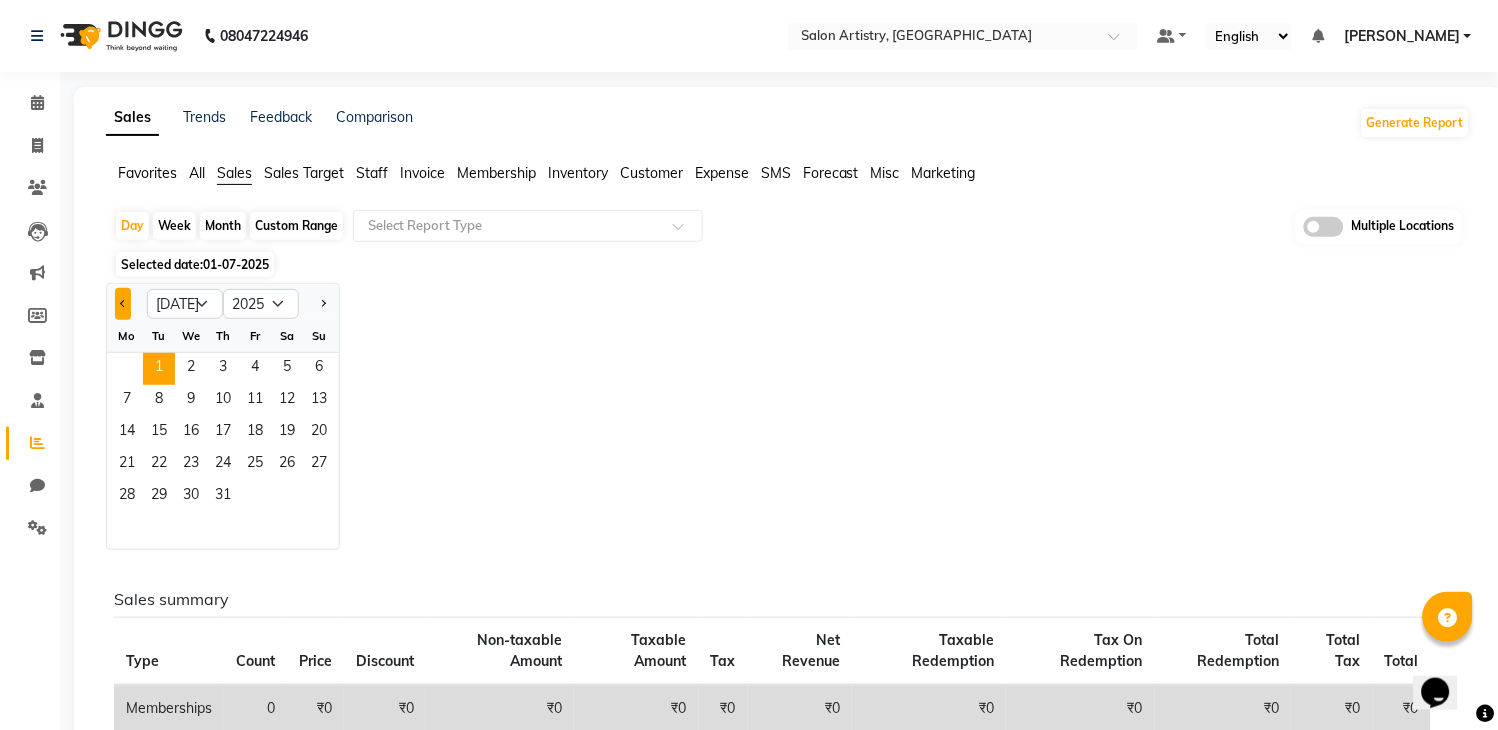 click 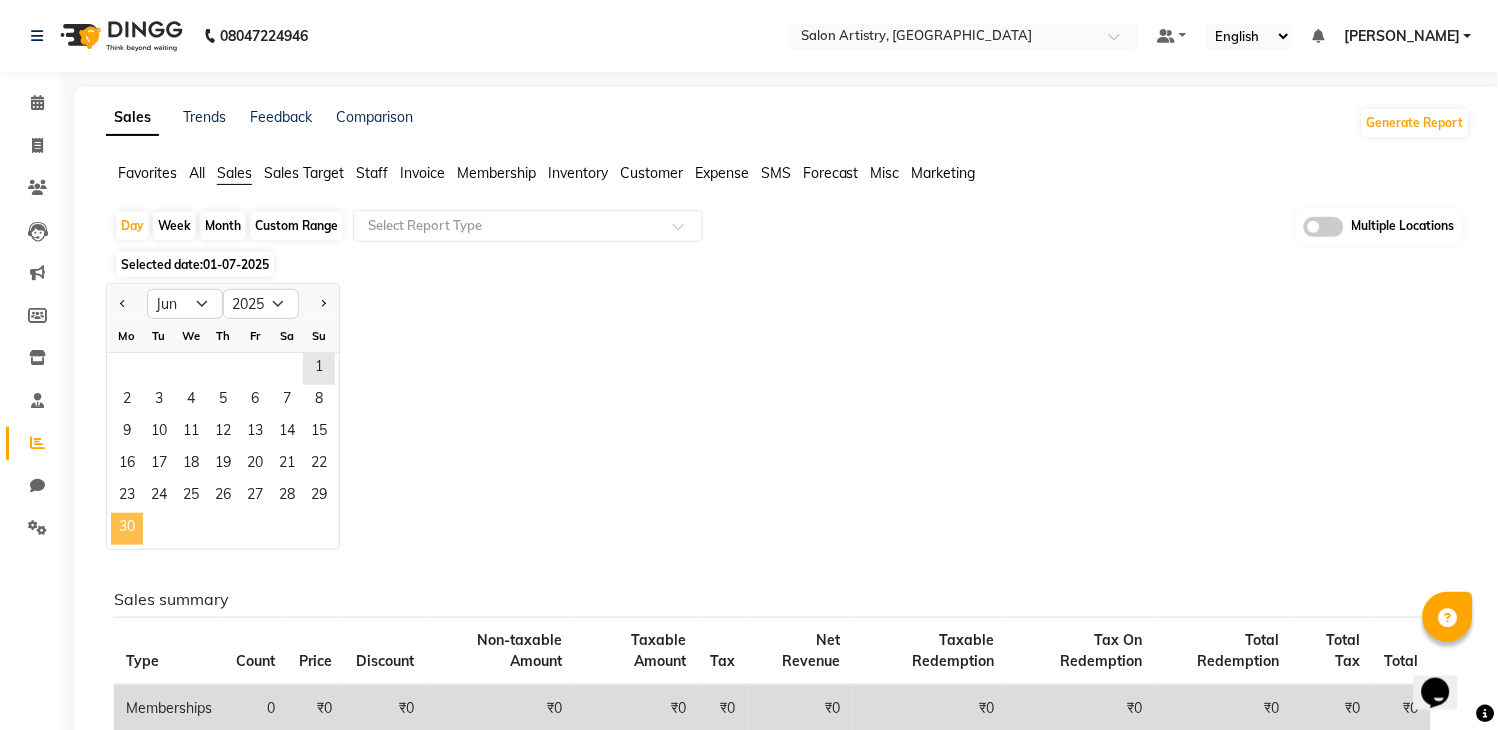 click on "30" 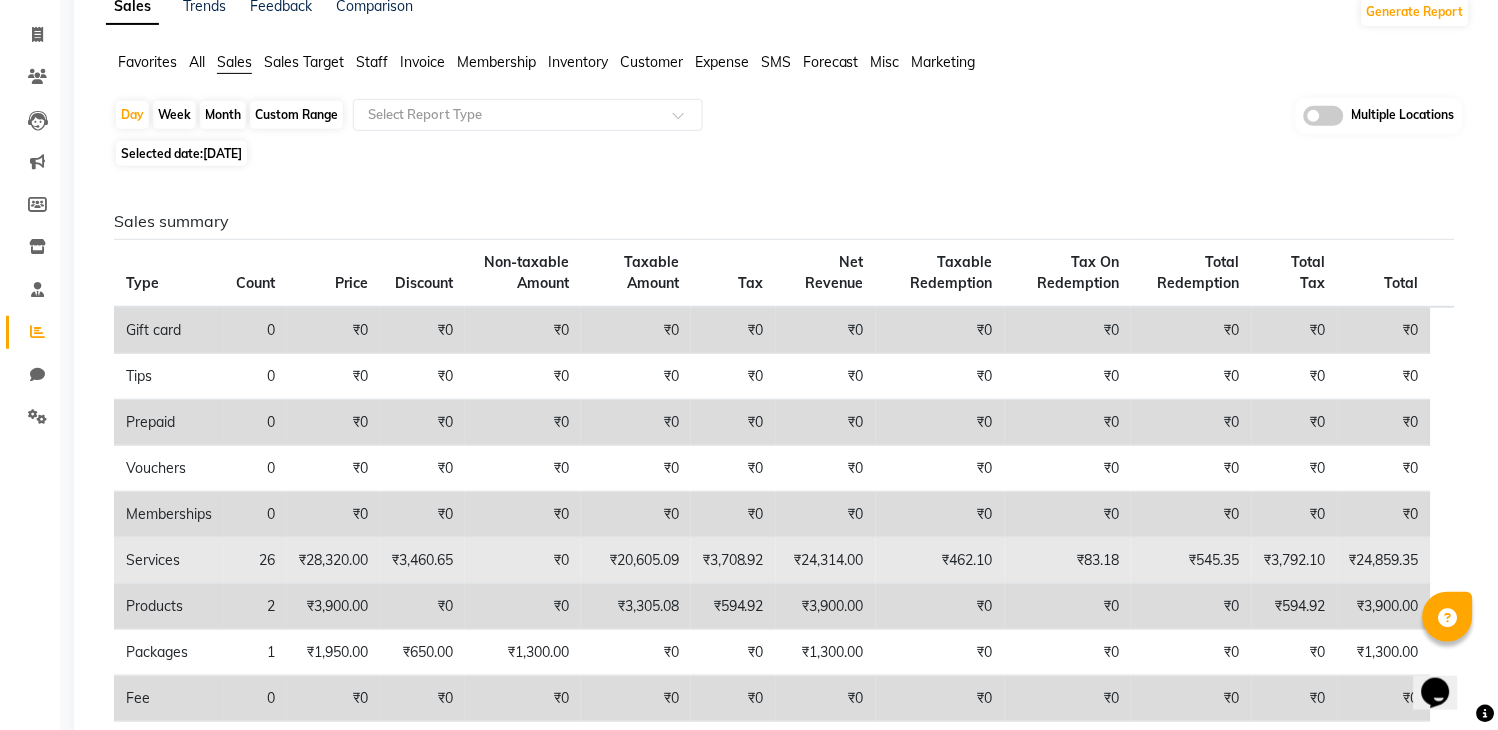 scroll, scrollTop: 0, scrollLeft: 0, axis: both 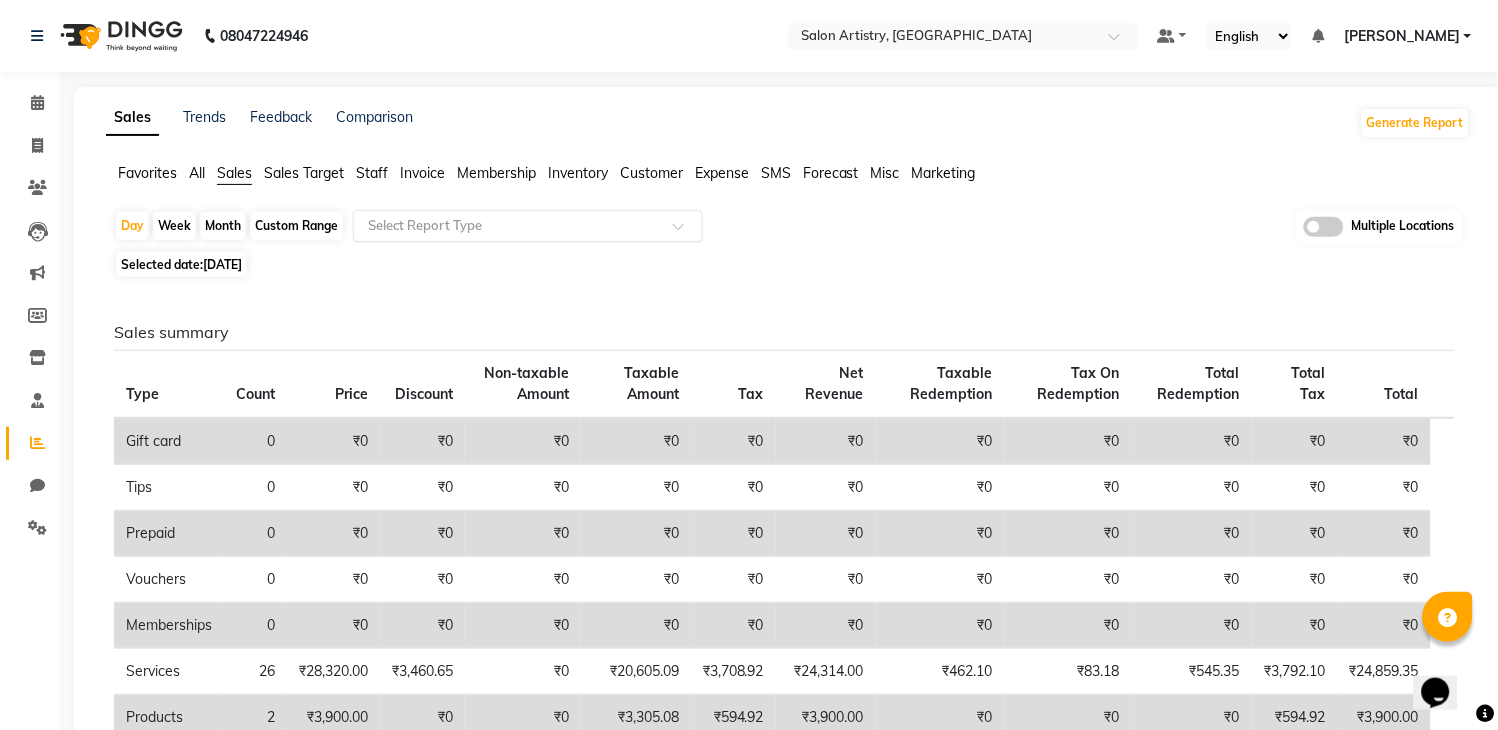 click 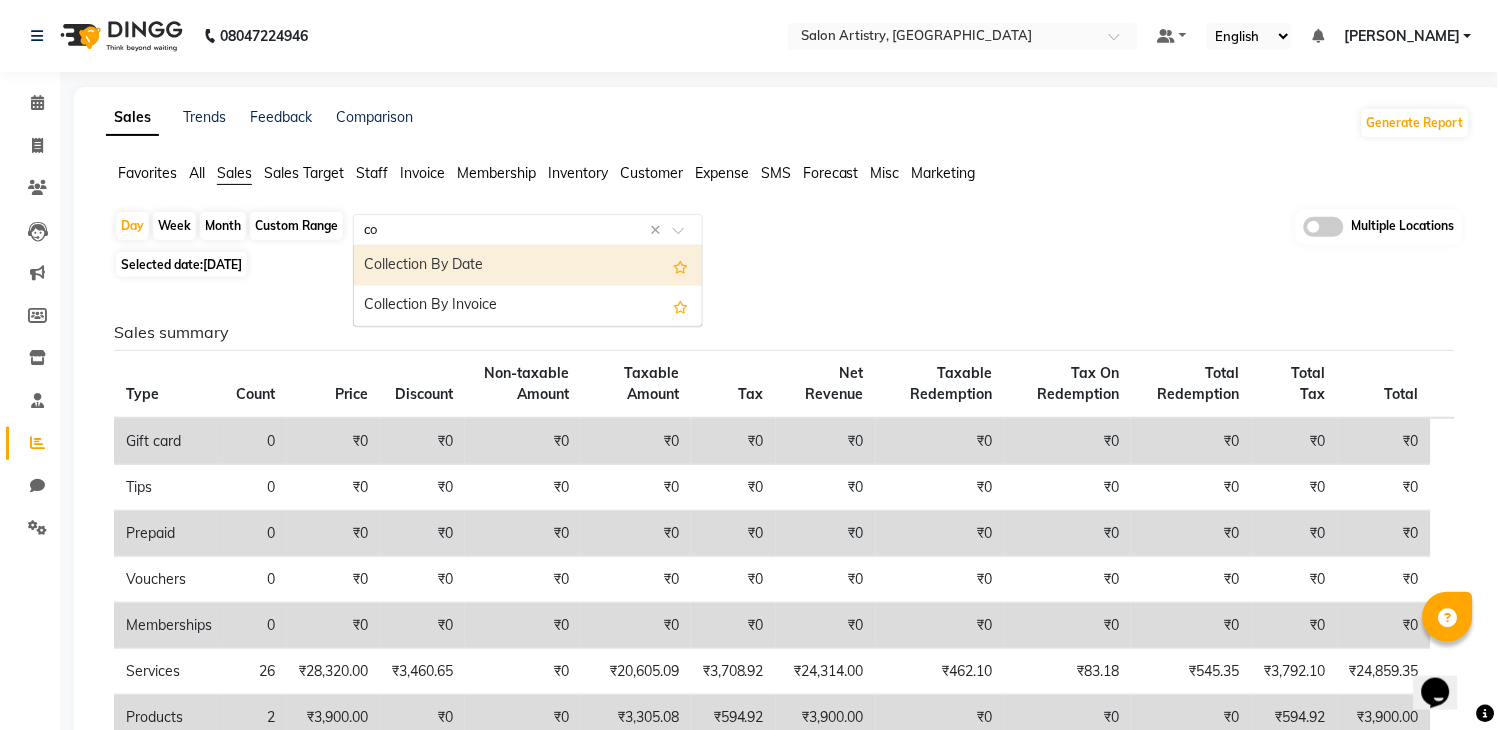 type on "col" 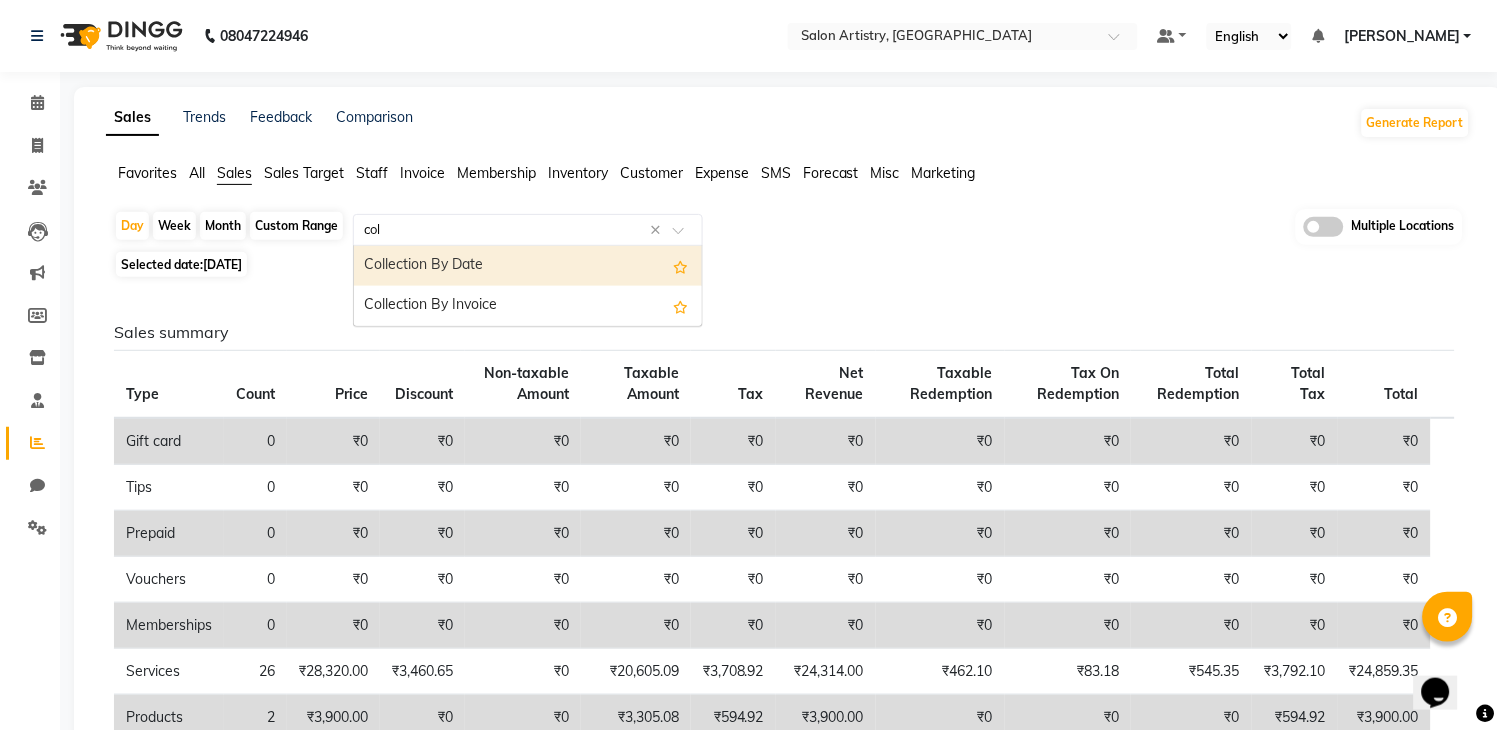 click on "Collection By Date" at bounding box center (528, 266) 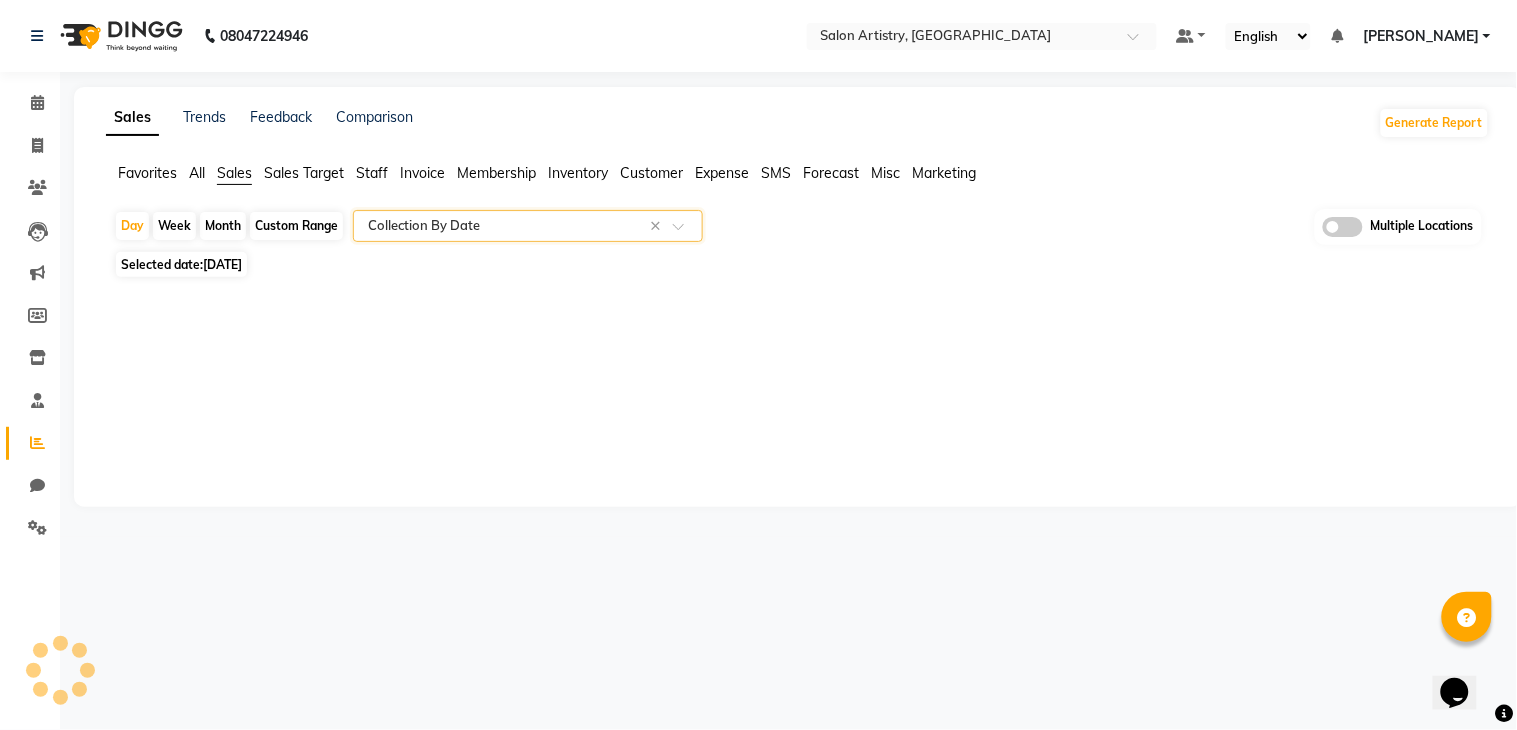 select on "full_report" 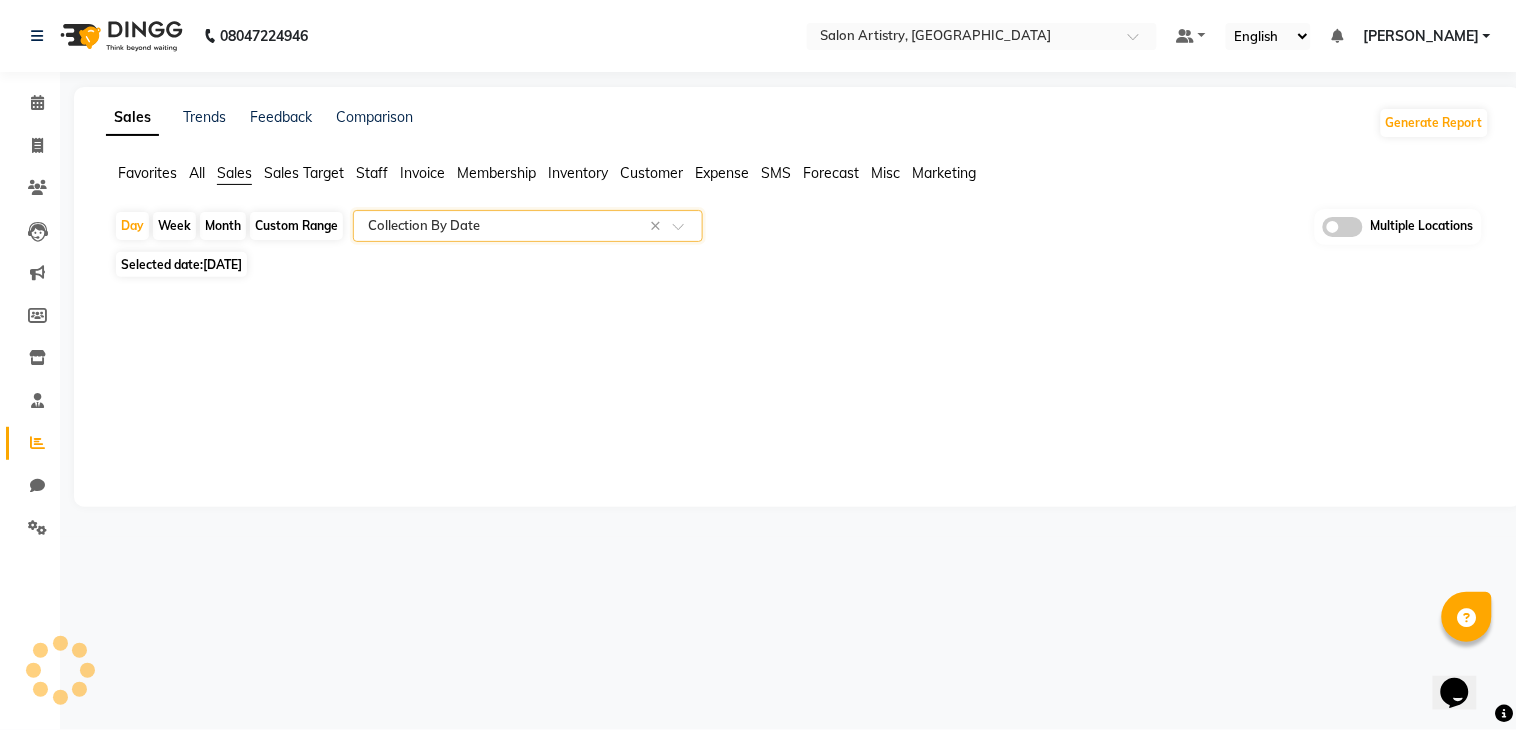 select on "csv" 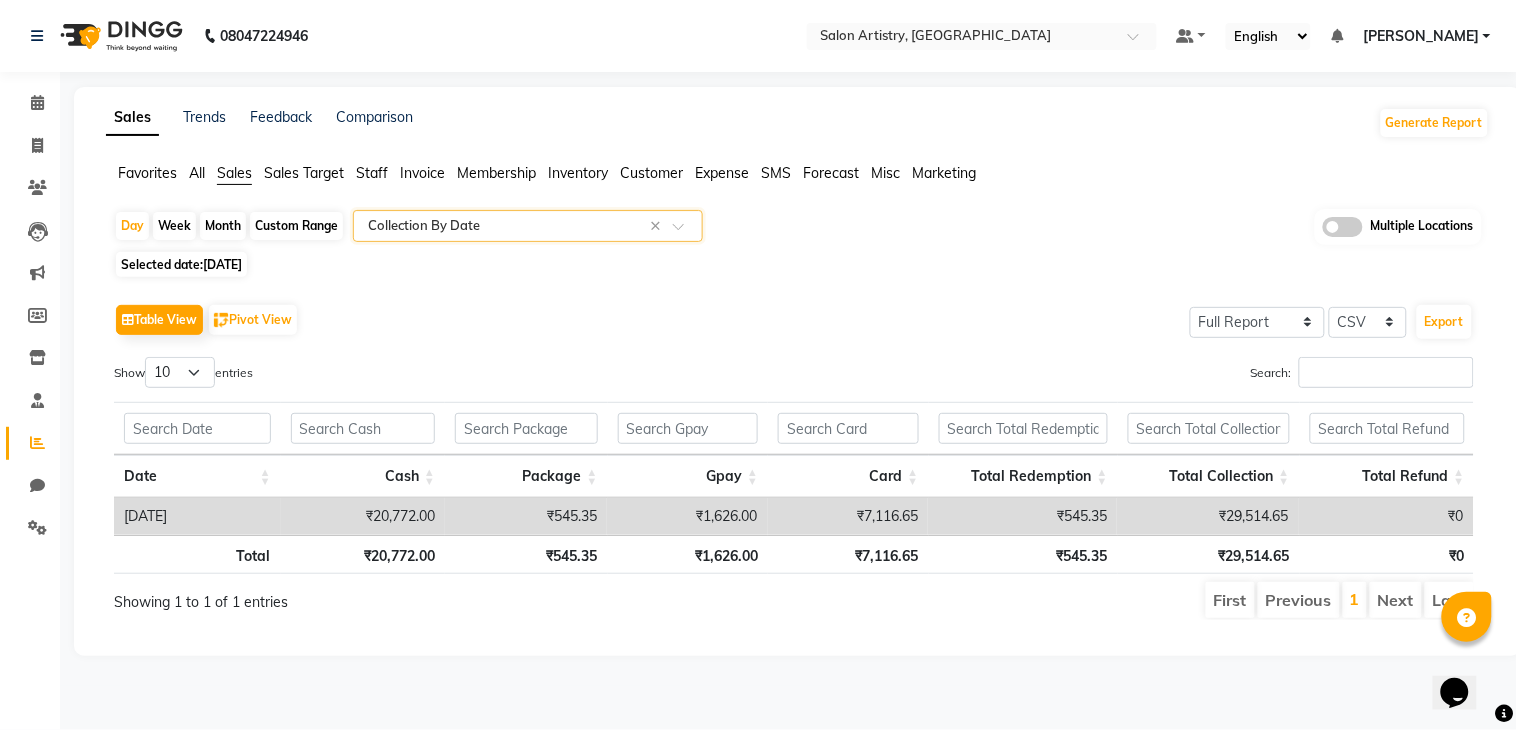 click on "Custom Range" 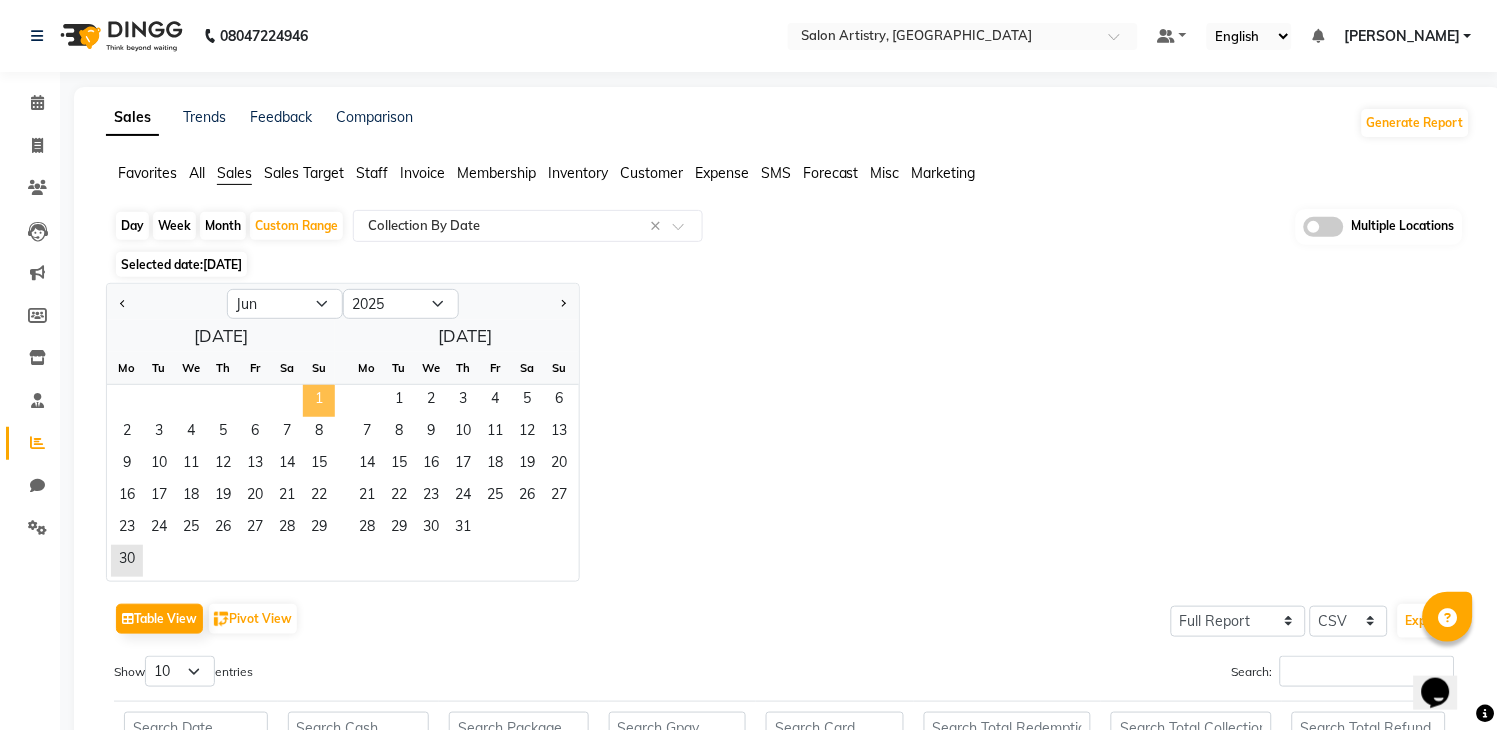 click on "1" 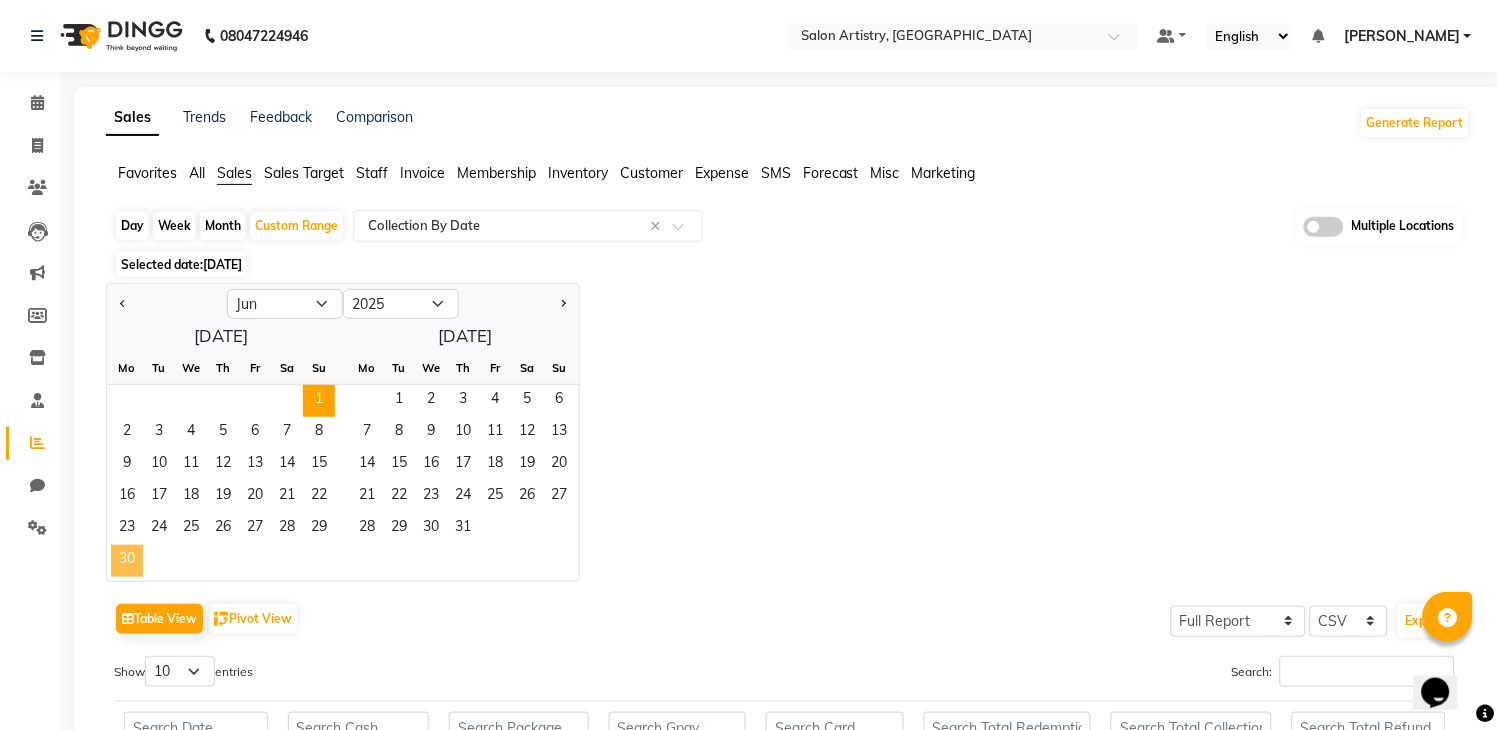click on "30" 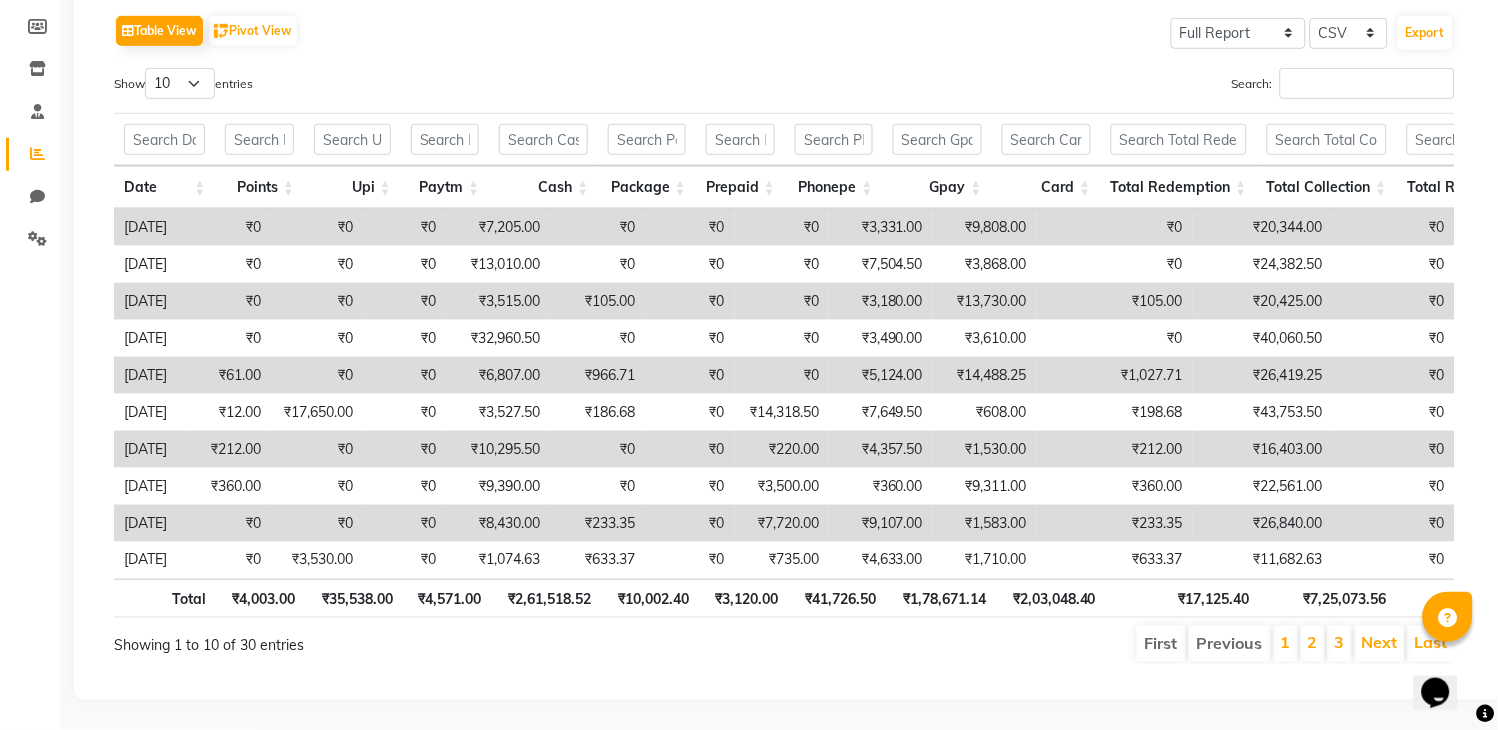 scroll, scrollTop: 327, scrollLeft: 0, axis: vertical 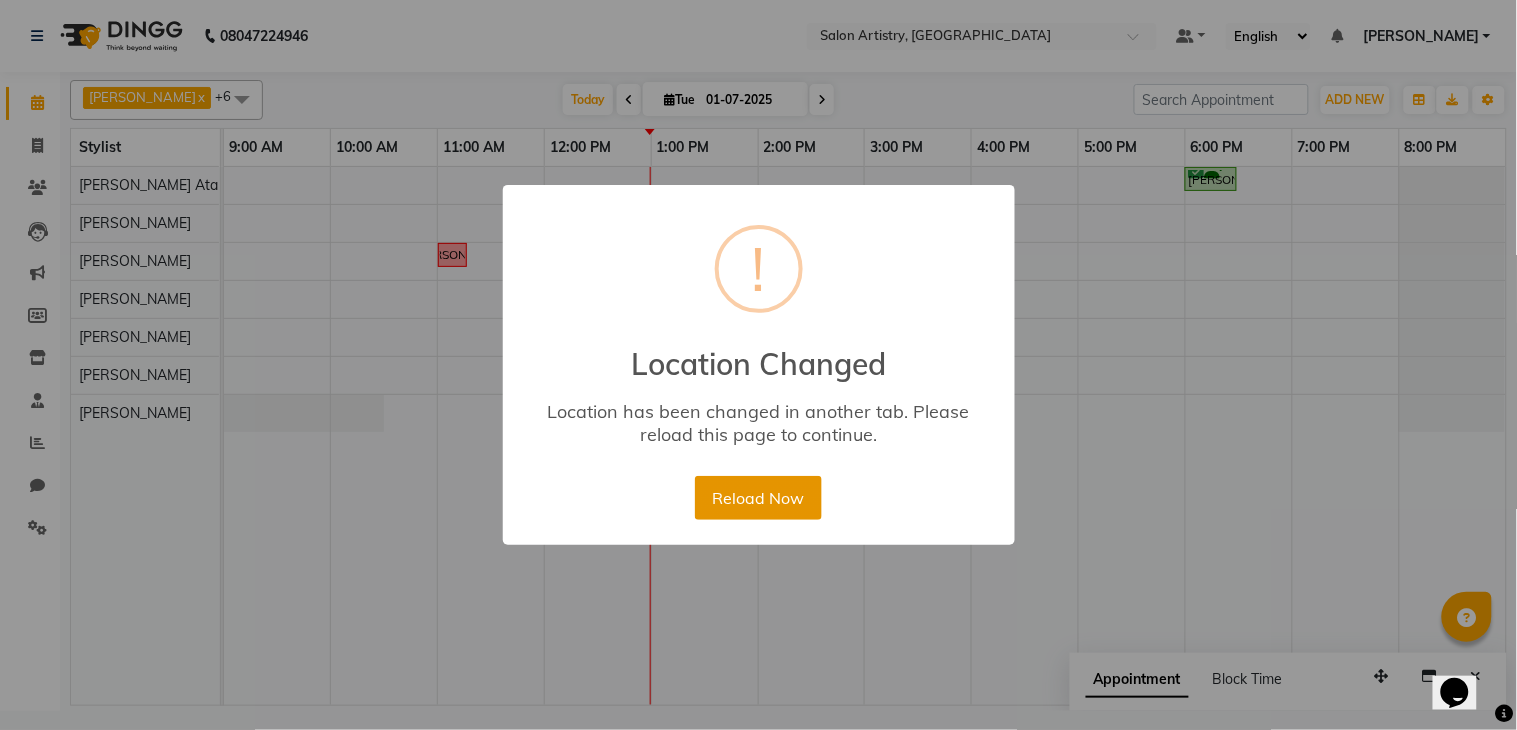 click on "Reload Now" at bounding box center [758, 498] 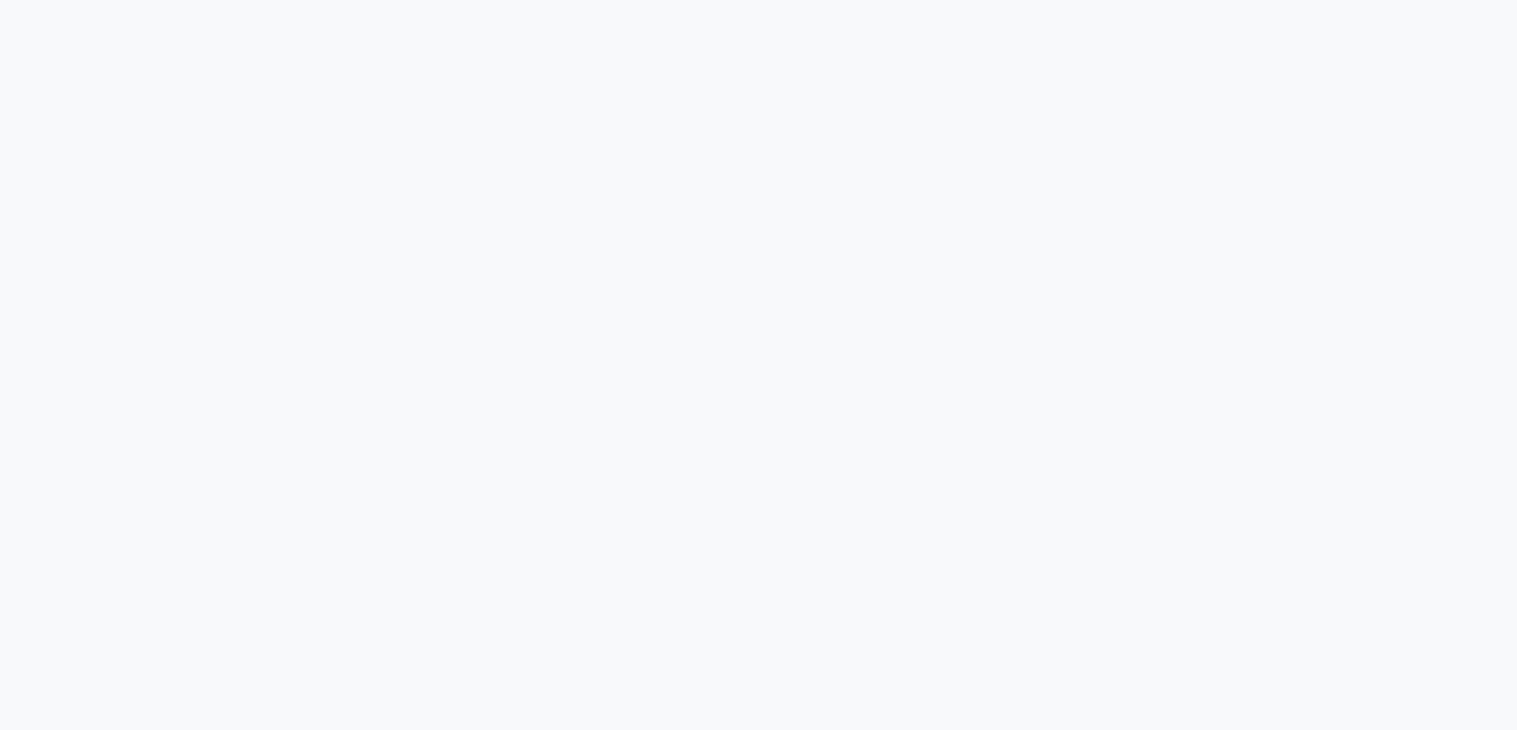 scroll, scrollTop: 0, scrollLeft: 0, axis: both 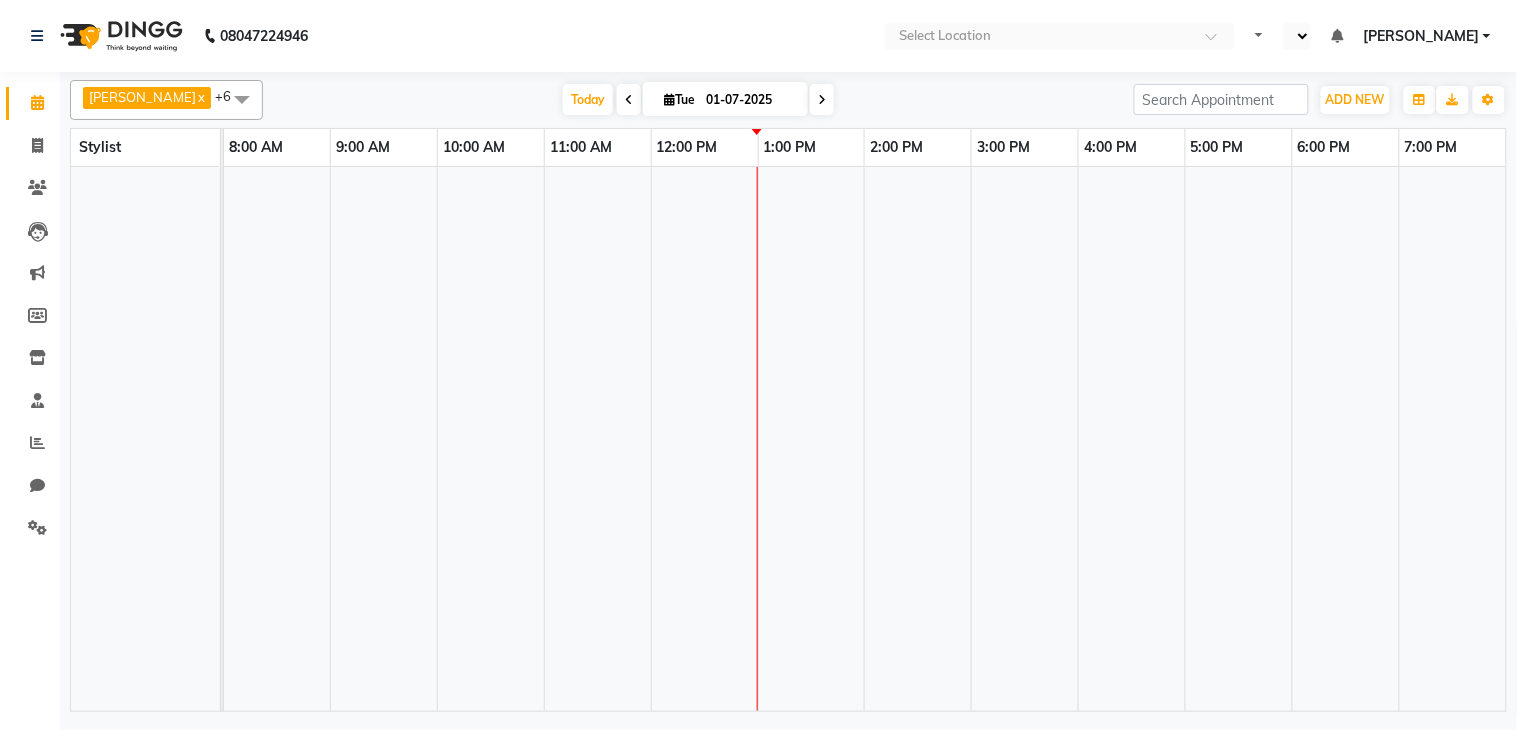 select on "en" 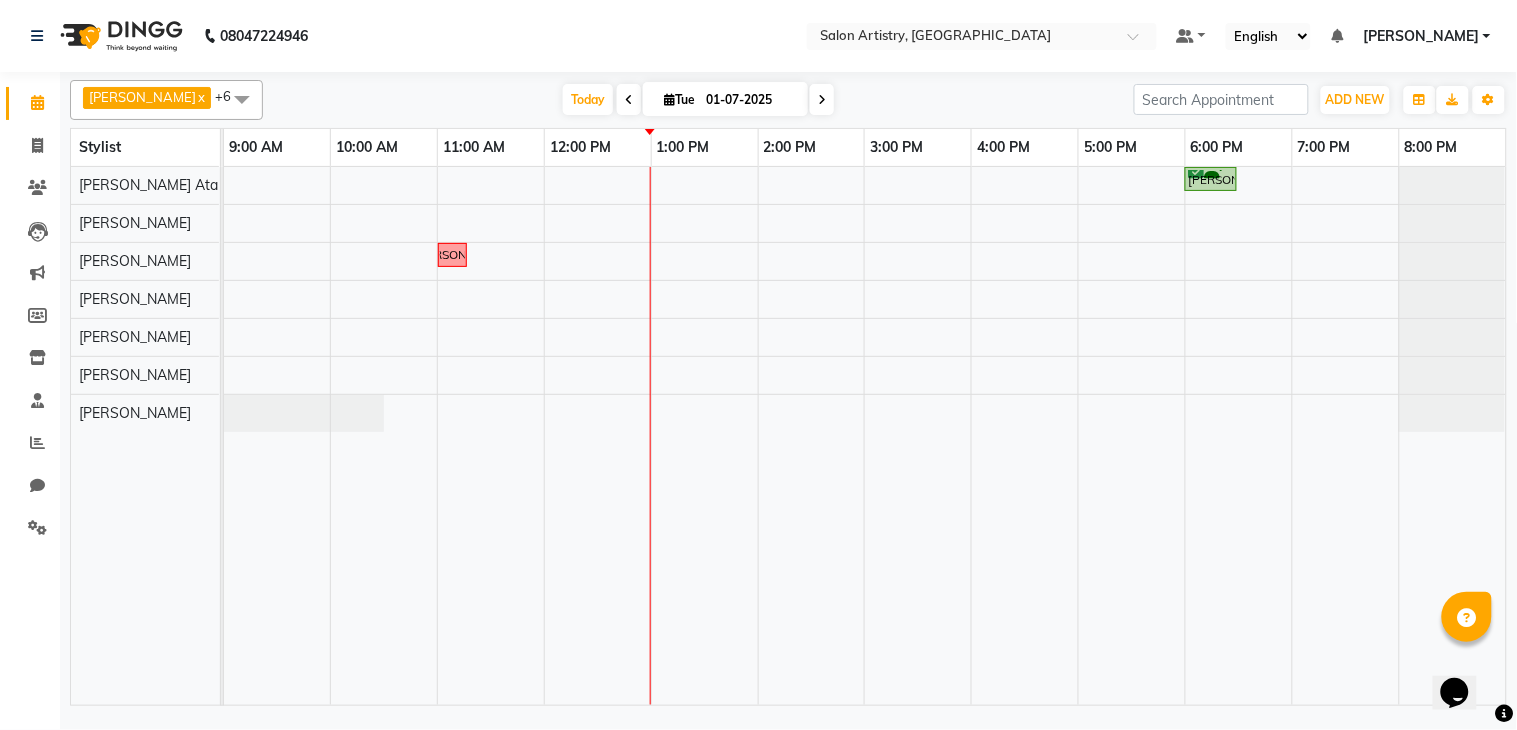 scroll, scrollTop: 0, scrollLeft: 0, axis: both 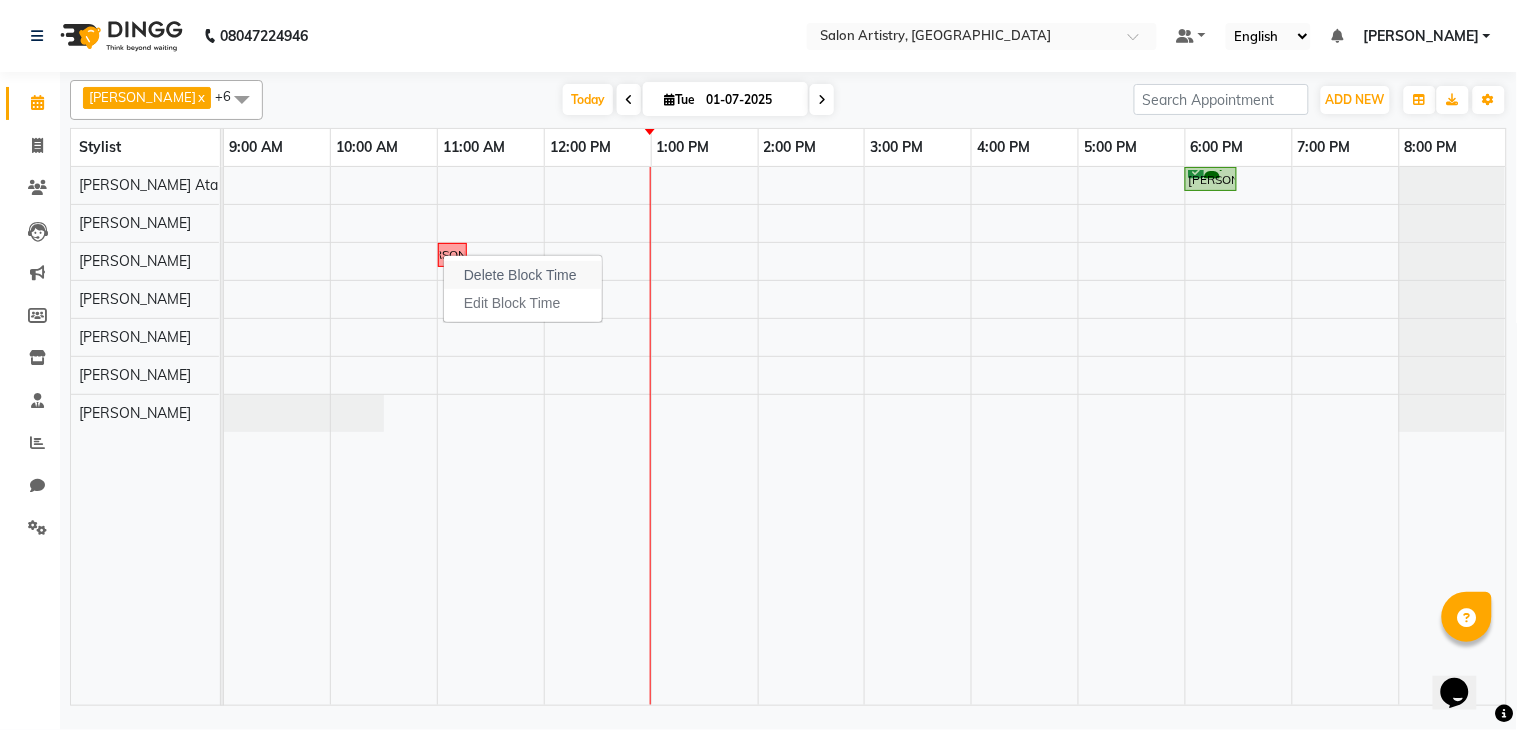click on "Delete Block Time" at bounding box center (523, 275) 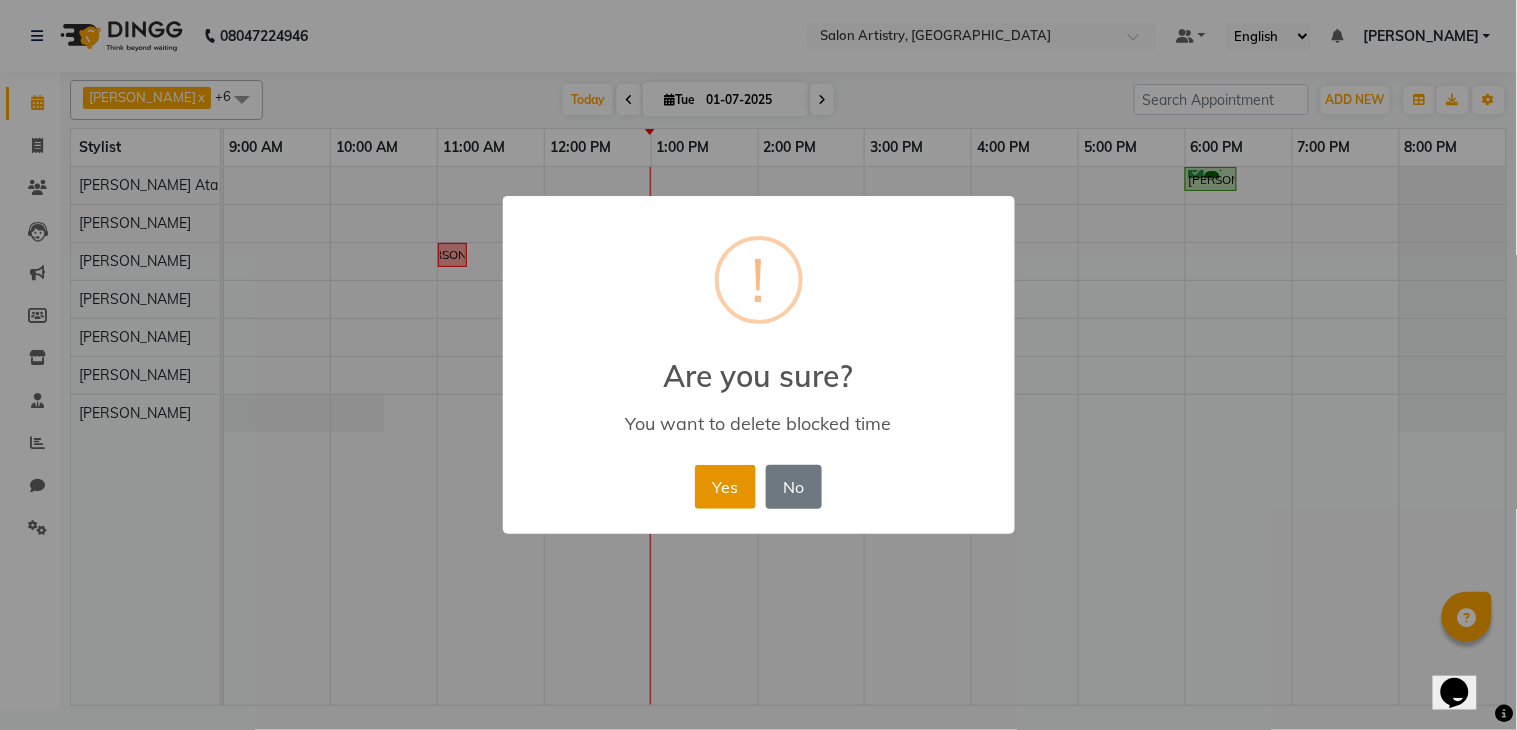 click on "Yes" at bounding box center [725, 487] 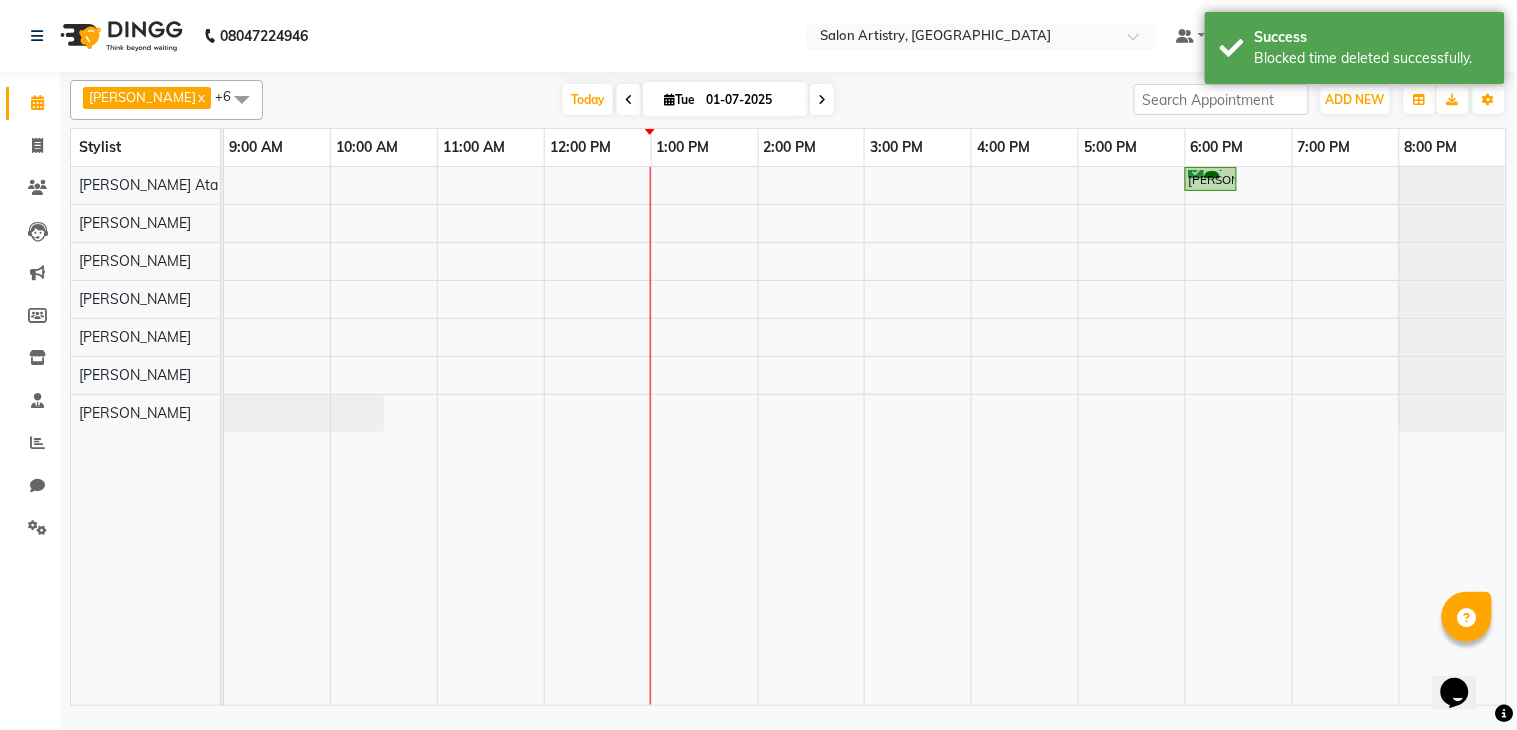 click at bounding box center [242, 99] 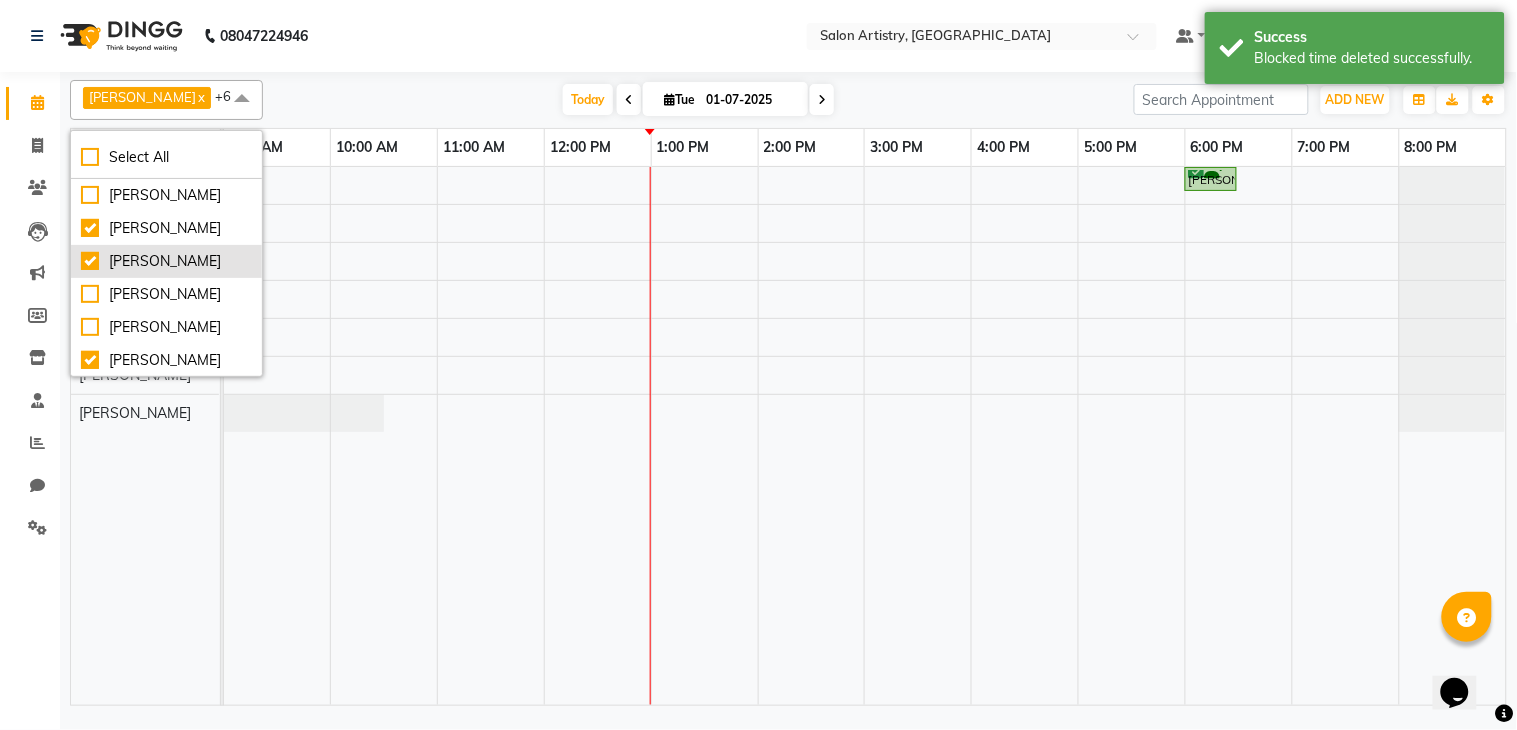 click on "[PERSON_NAME]" at bounding box center [166, 261] 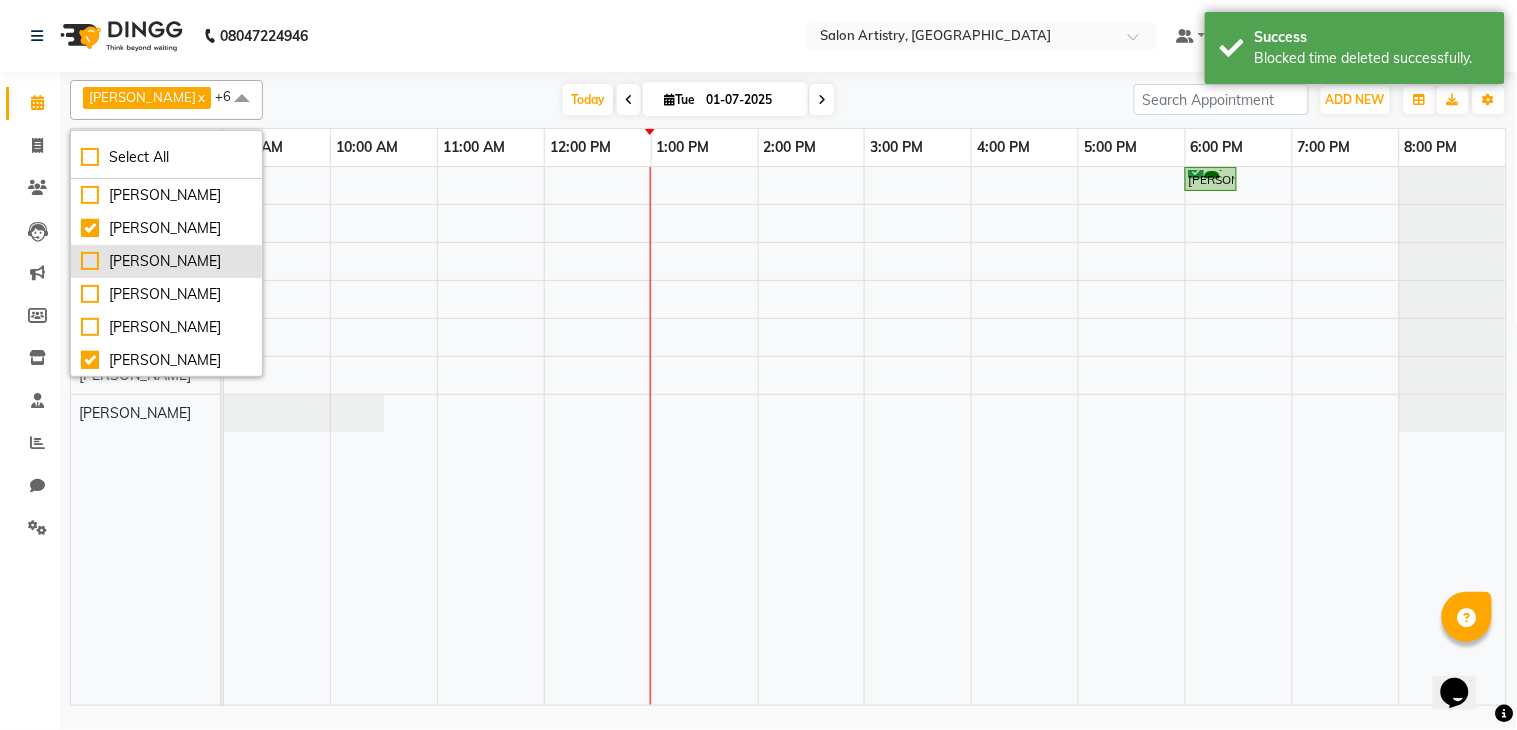 checkbox on "false" 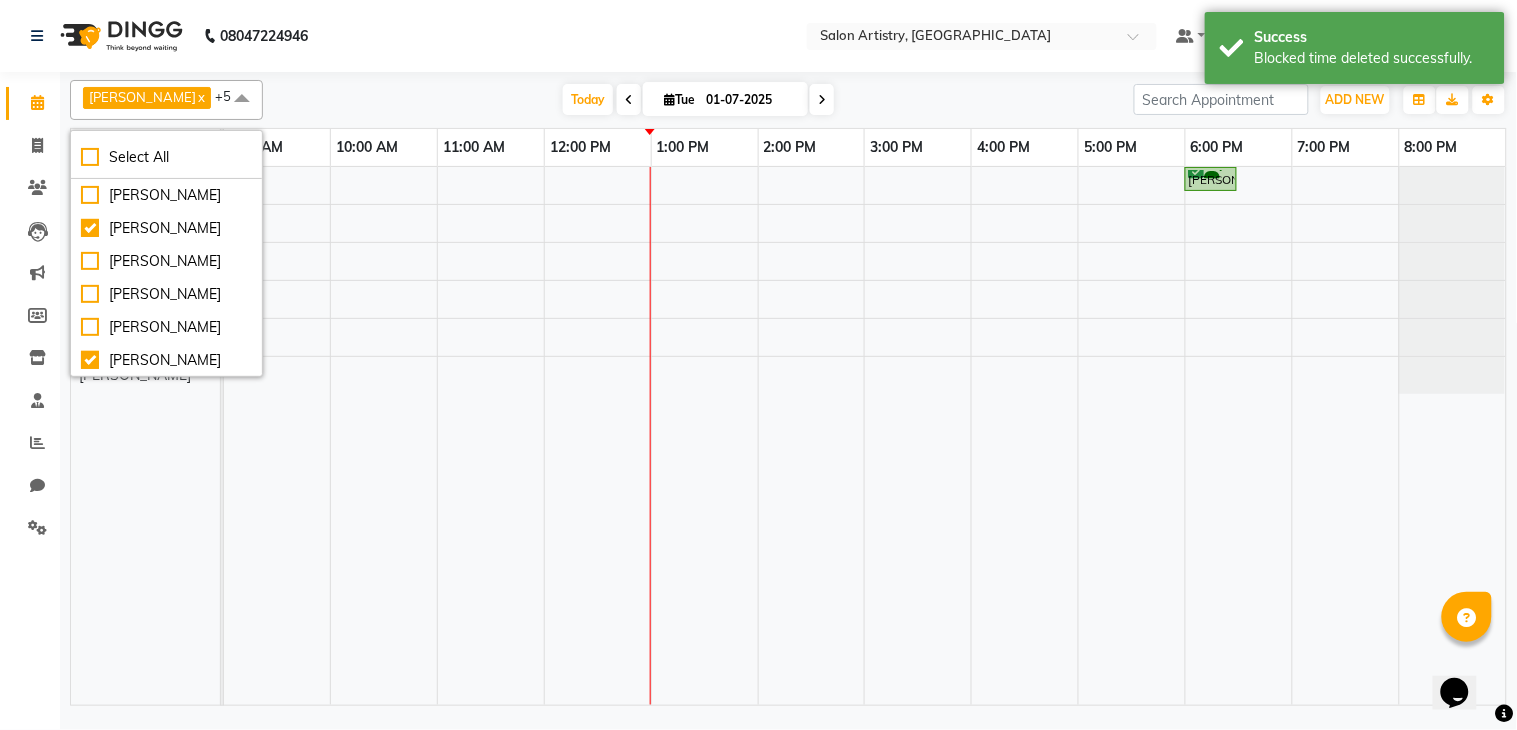 click on "08047224946 Select Location ×  Salon Artistry, [GEOGRAPHIC_DATA] Default Panel My Panel English ENGLISH Español العربية मराठी हिंदी ગુજરાતી தமிழ் 中文 Notifications nothing to show [PERSON_NAME] Manage Profile Change Password Sign out  Version:3.14.0" 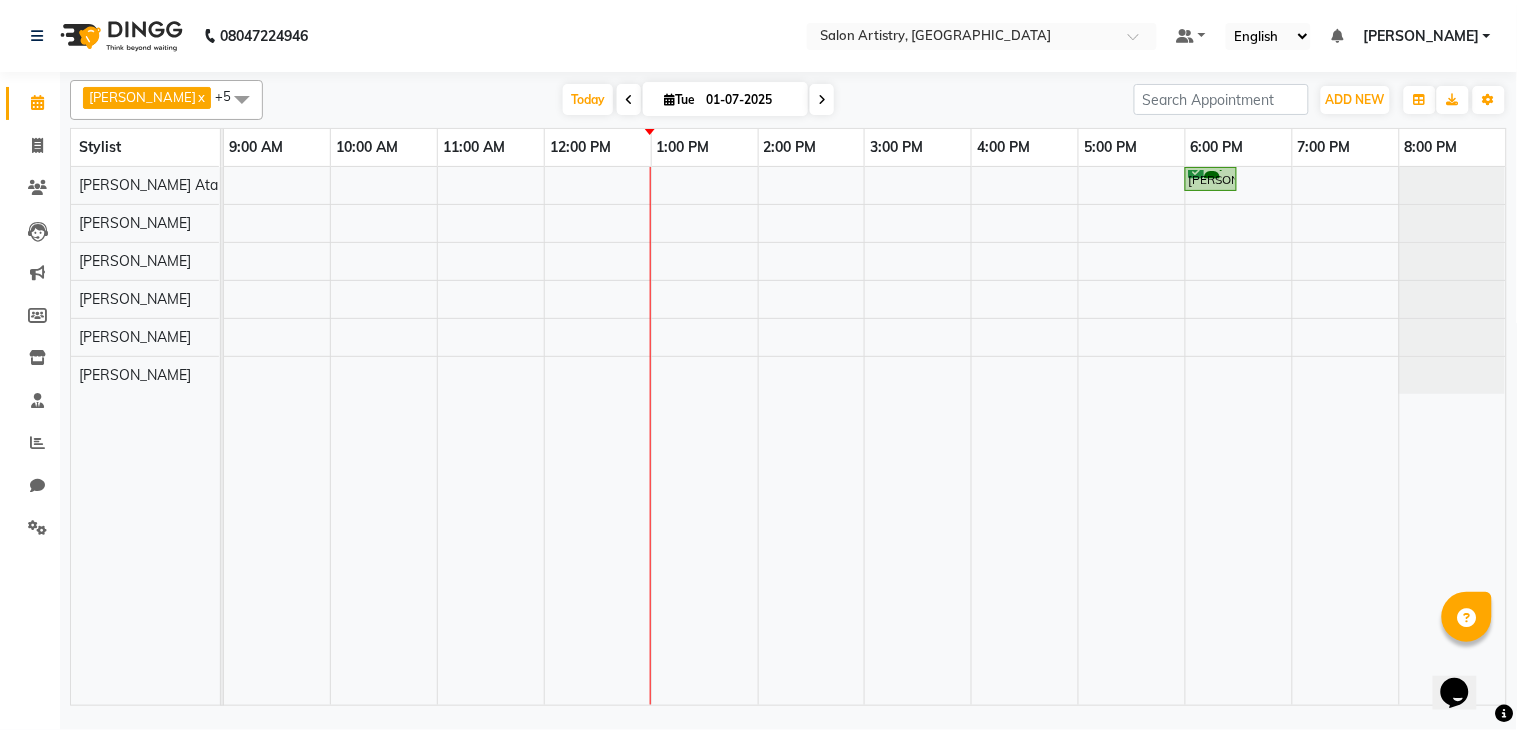 click on "[PERSON_NAME], TK01, 06:00 PM-06:30 PM, Wash & Plain Dry (With Conditioning)-Upto Mid Back" at bounding box center [865, 436] 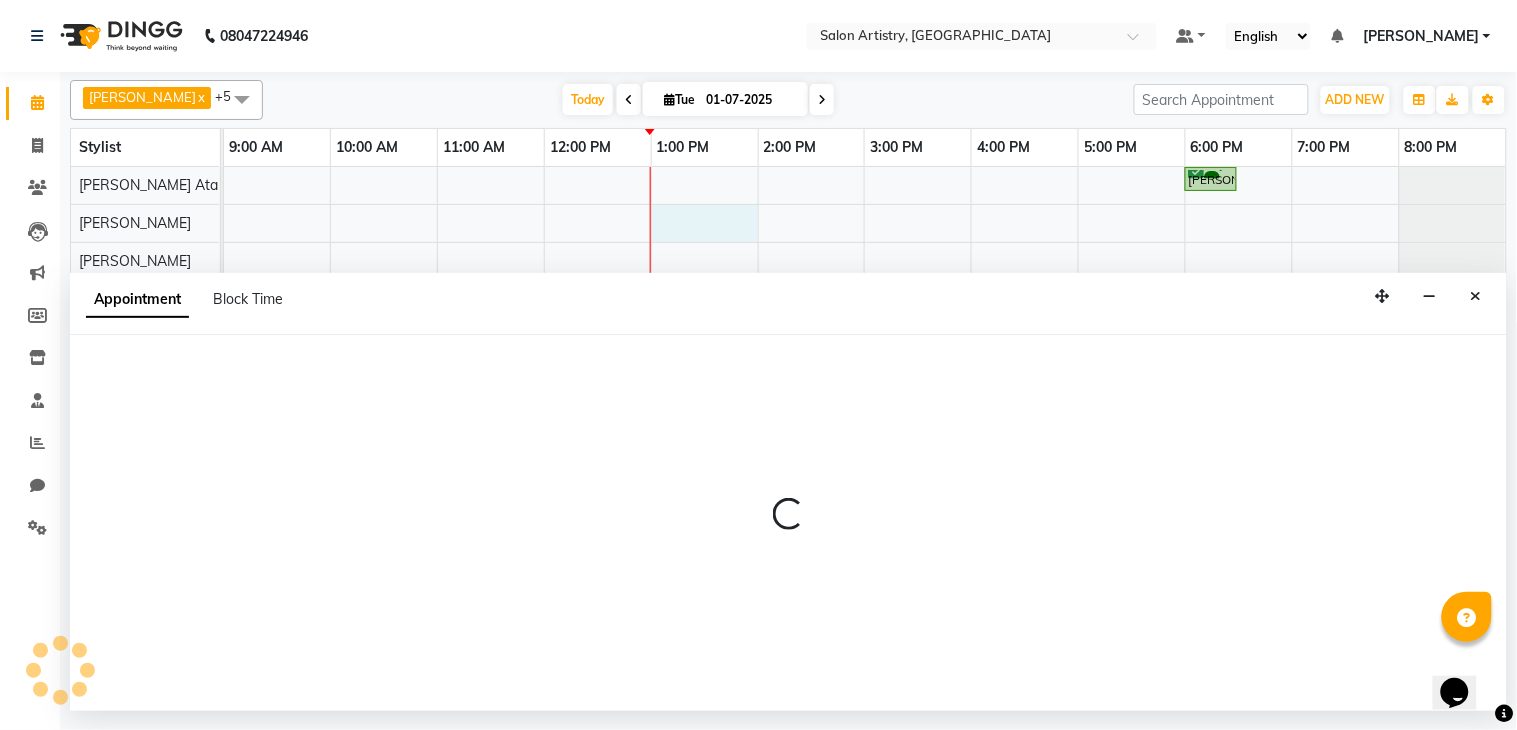 select on "79859" 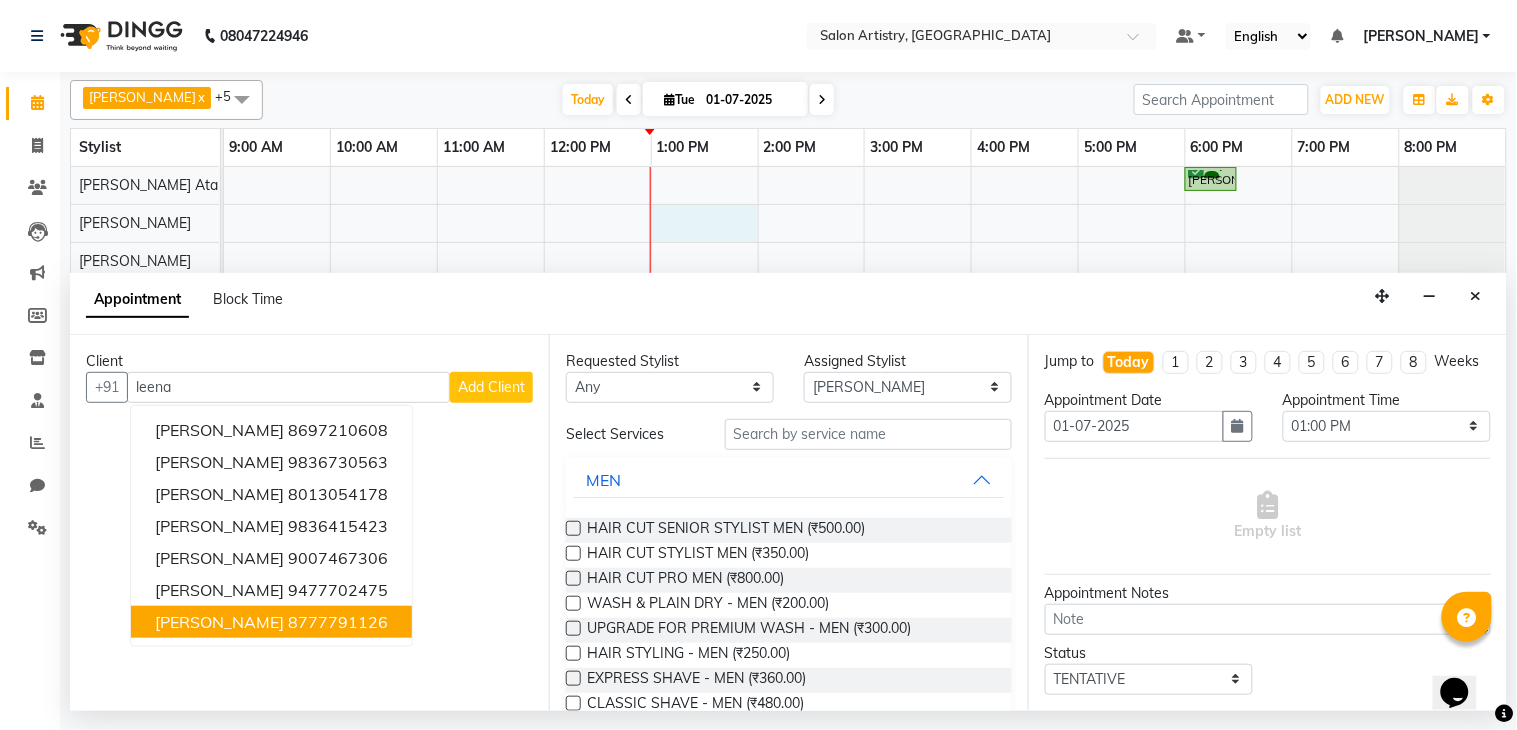click on "[PERSON_NAME]" at bounding box center [219, 622] 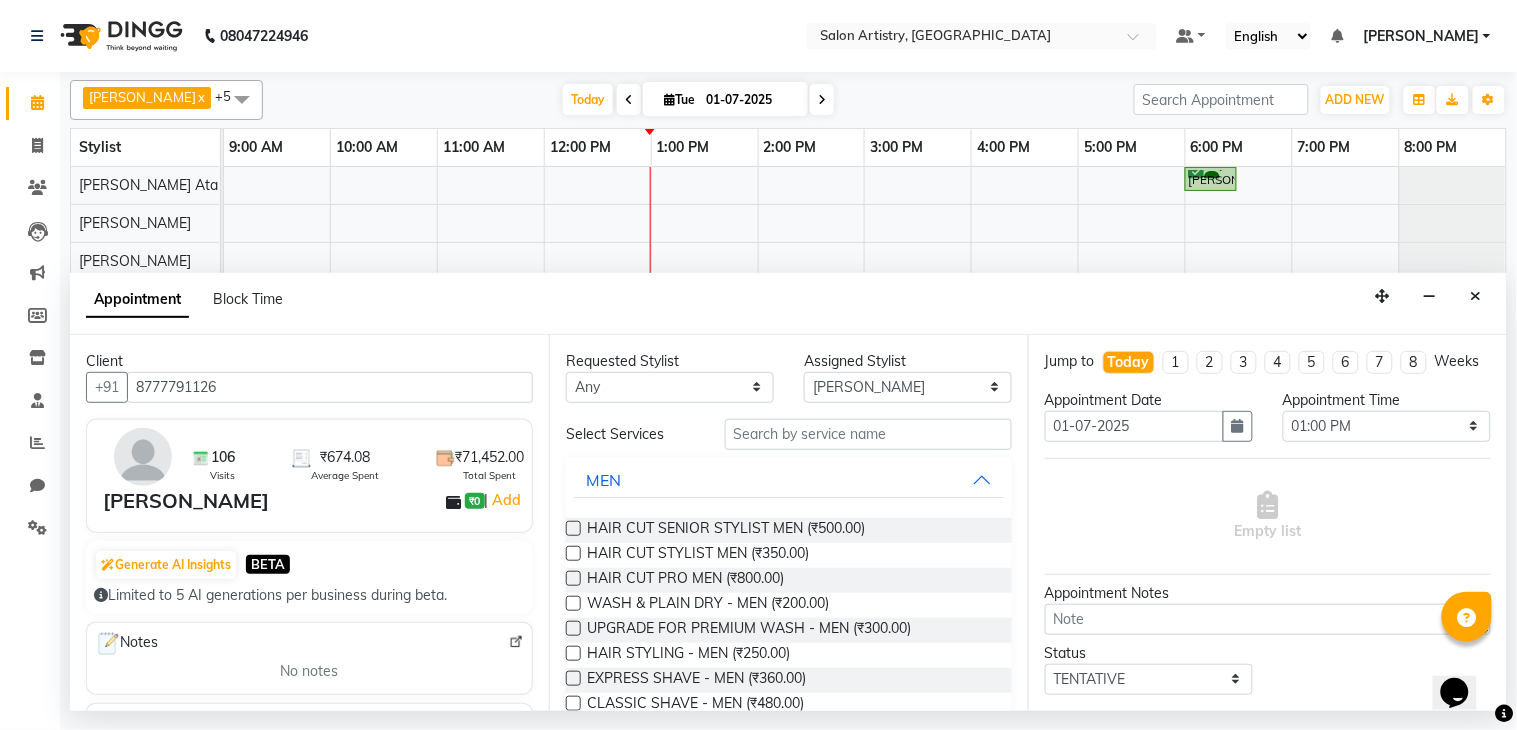 type on "8777791126" 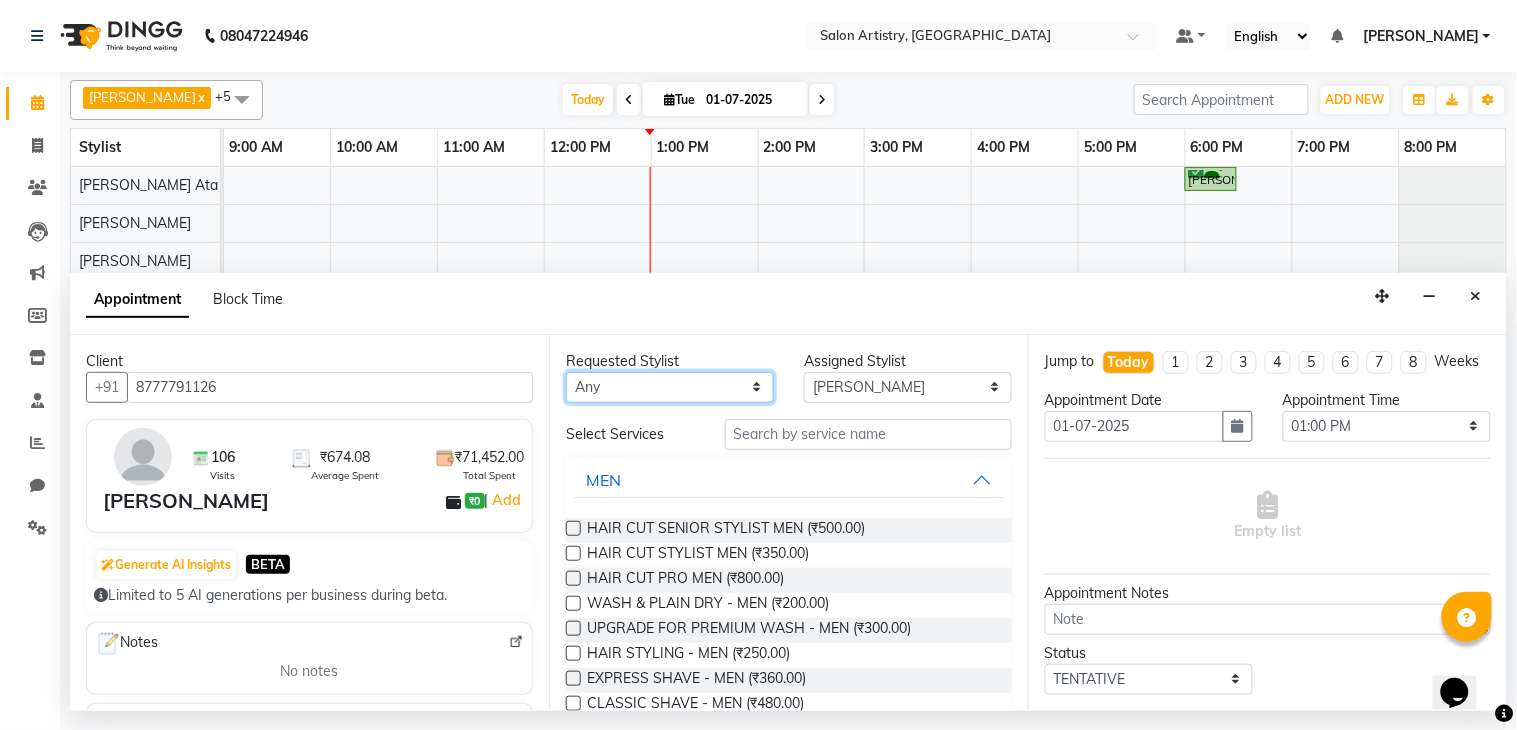 click on "Any [PERSON_NAME] [PERSON_NAME] [PERSON_NAME] [PERSON_NAME] Gupta [PERSON_NAME] [PERSON_NAME] [PERSON_NAME] Reception [PERSON_NAME] [PERSON_NAME] [PERSON_NAME] [PERSON_NAME] [PERSON_NAME]" at bounding box center (670, 387) 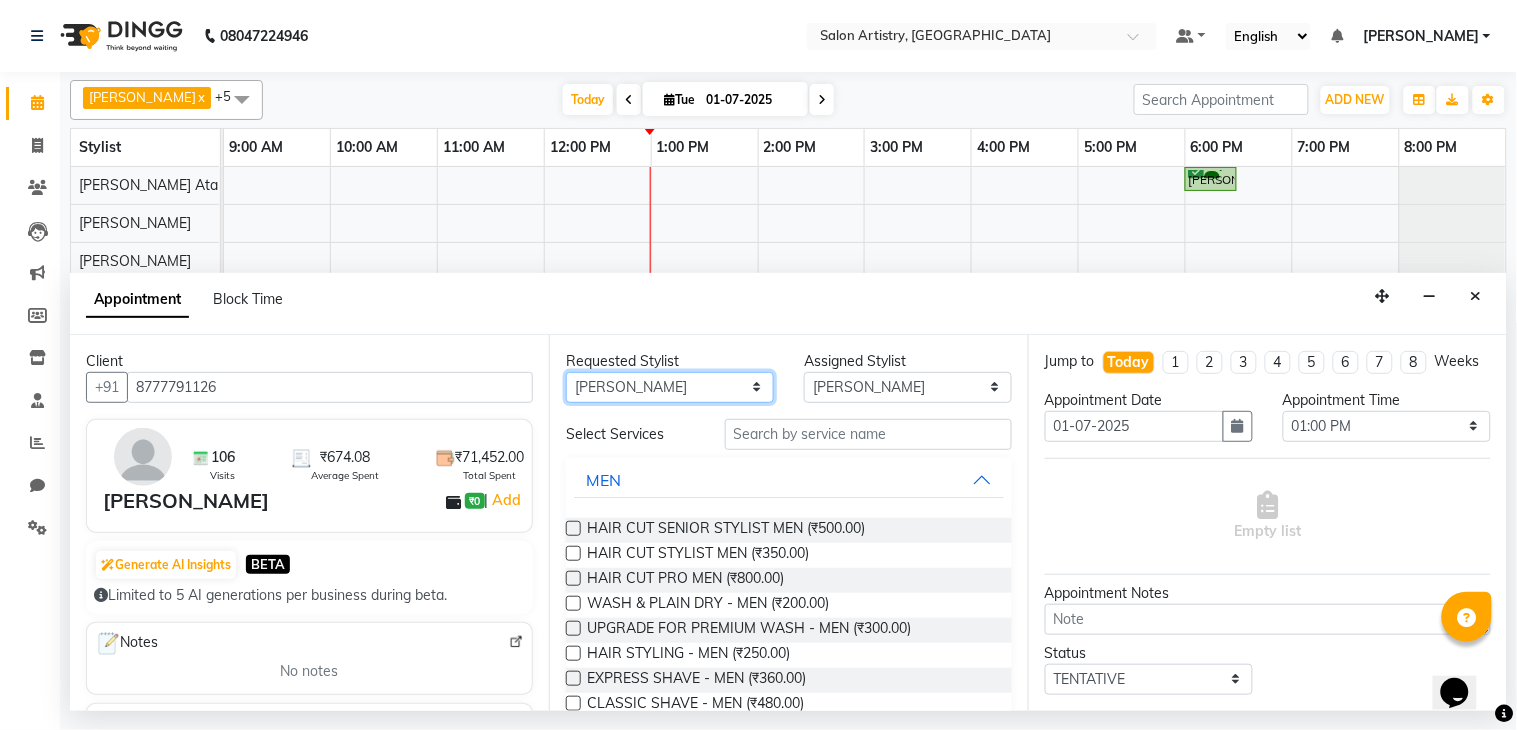 click on "Any [PERSON_NAME] [PERSON_NAME] [PERSON_NAME] [PERSON_NAME] Gupta [PERSON_NAME] [PERSON_NAME] [PERSON_NAME] Reception [PERSON_NAME] [PERSON_NAME] [PERSON_NAME] [PERSON_NAME] [PERSON_NAME]" at bounding box center [670, 387] 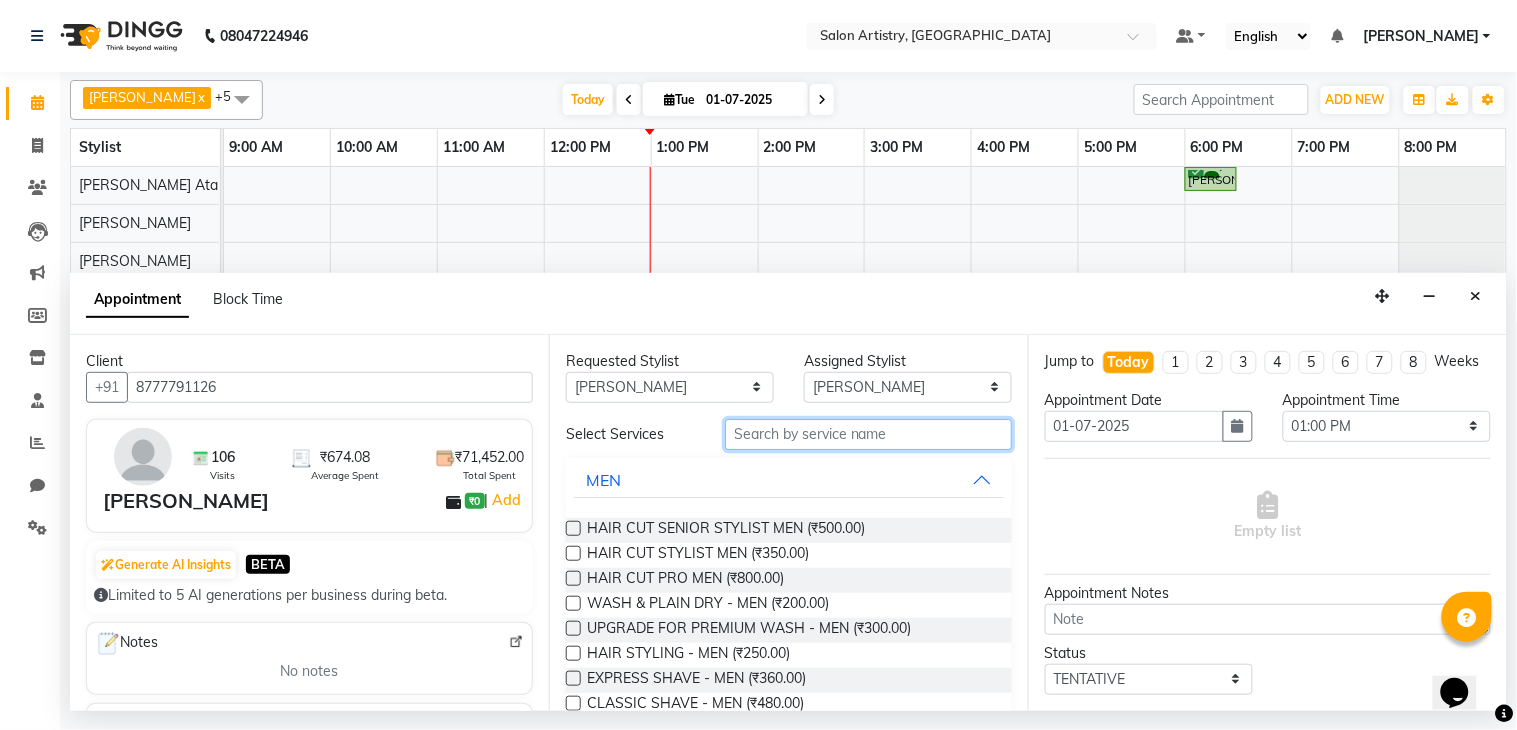 click at bounding box center [868, 434] 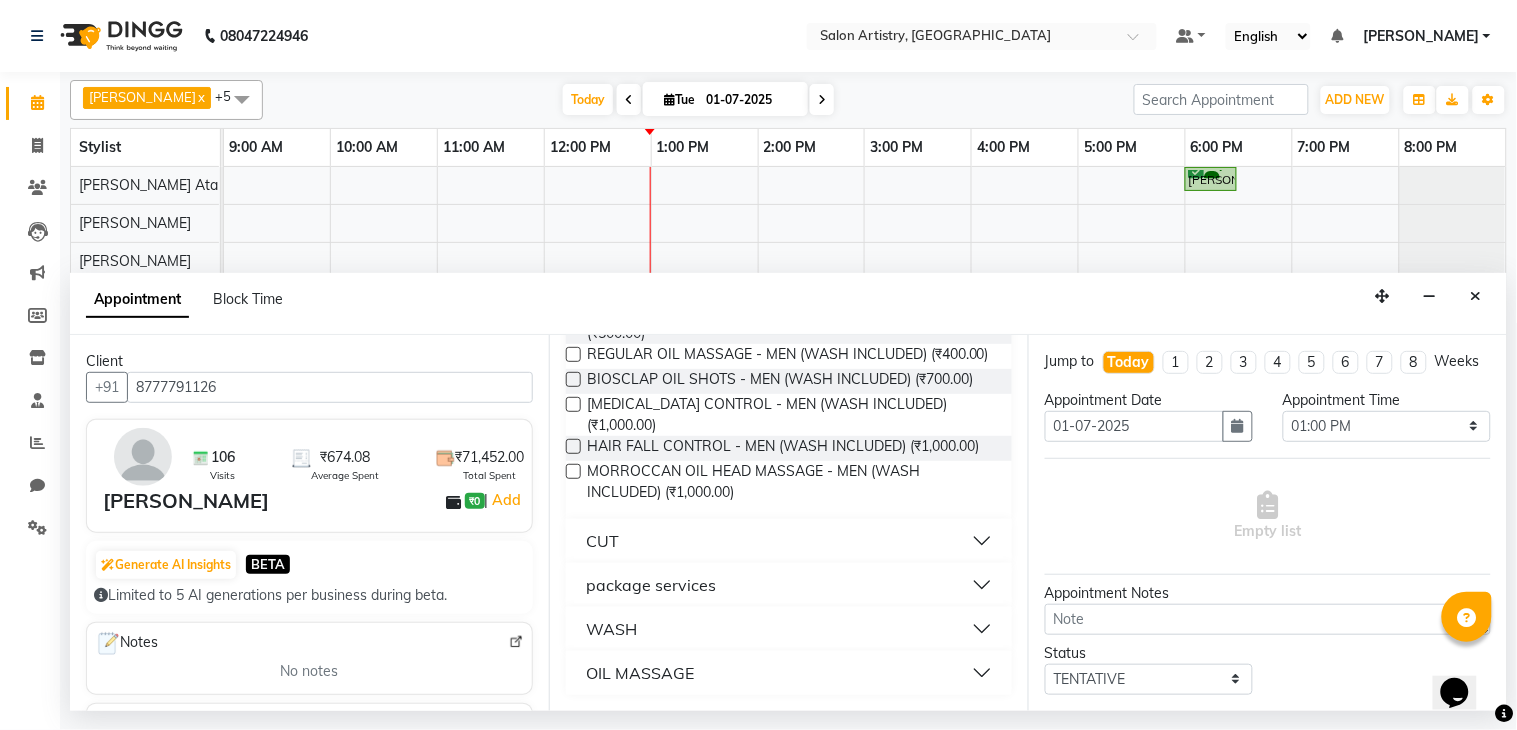 scroll, scrollTop: 300, scrollLeft: 0, axis: vertical 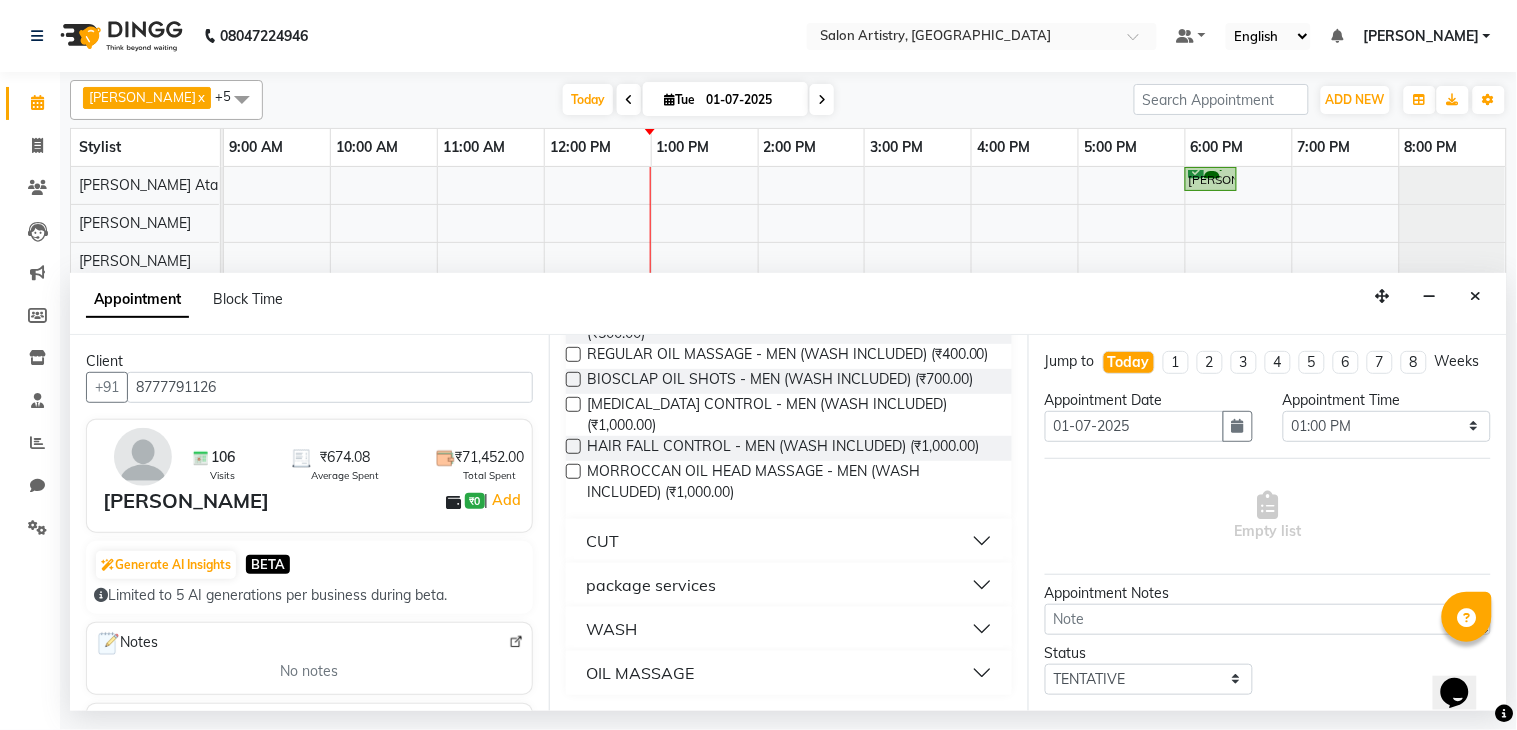 type on "wash" 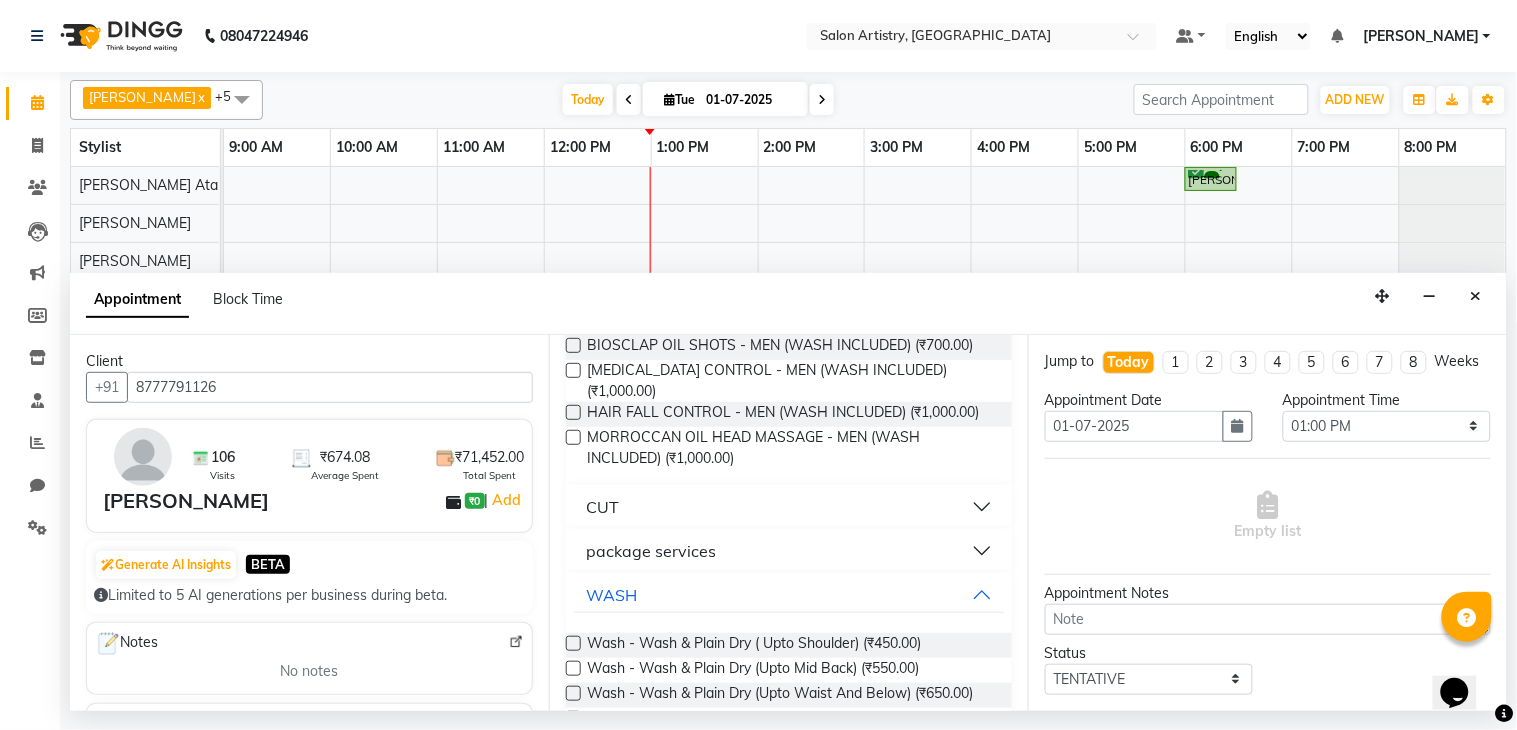 click at bounding box center (573, 668) 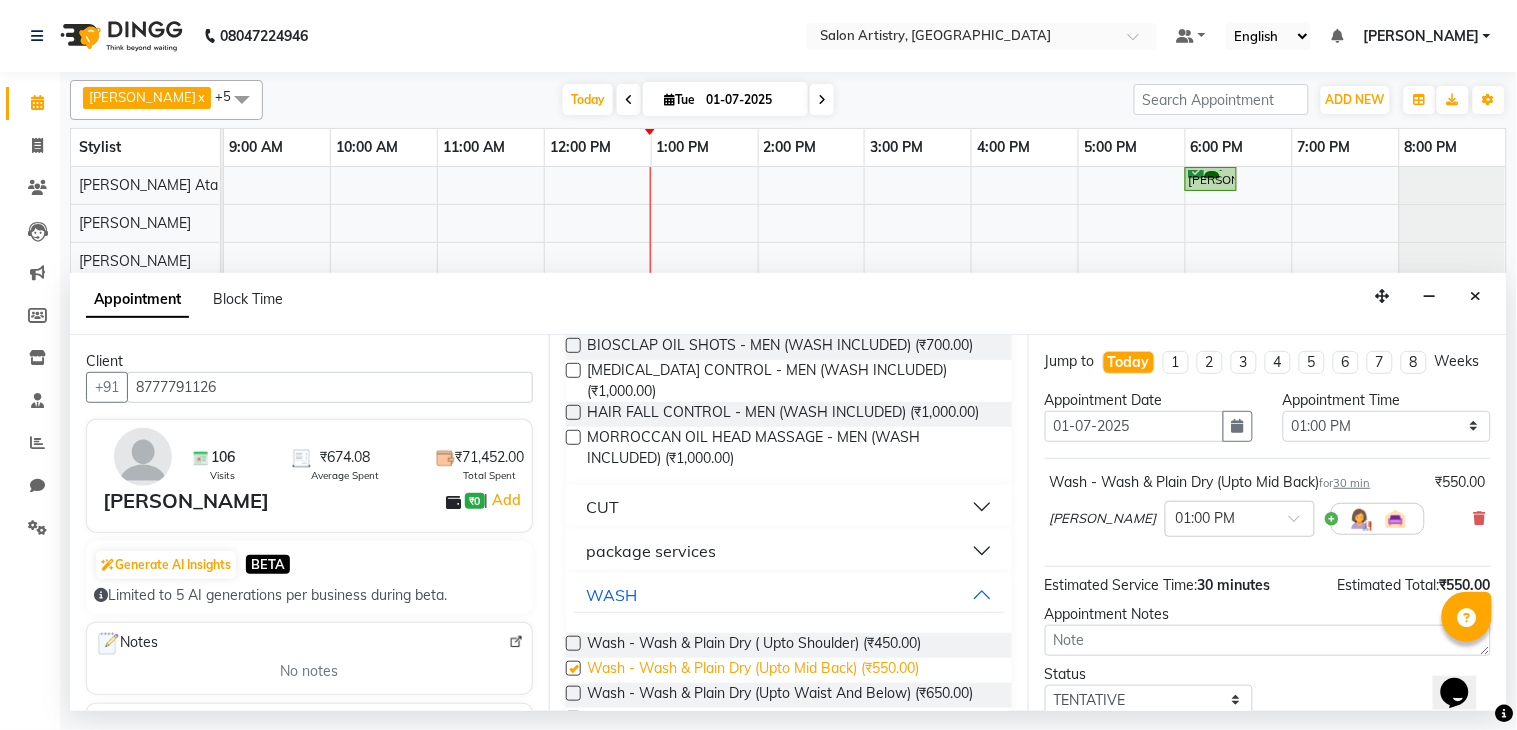 checkbox on "false" 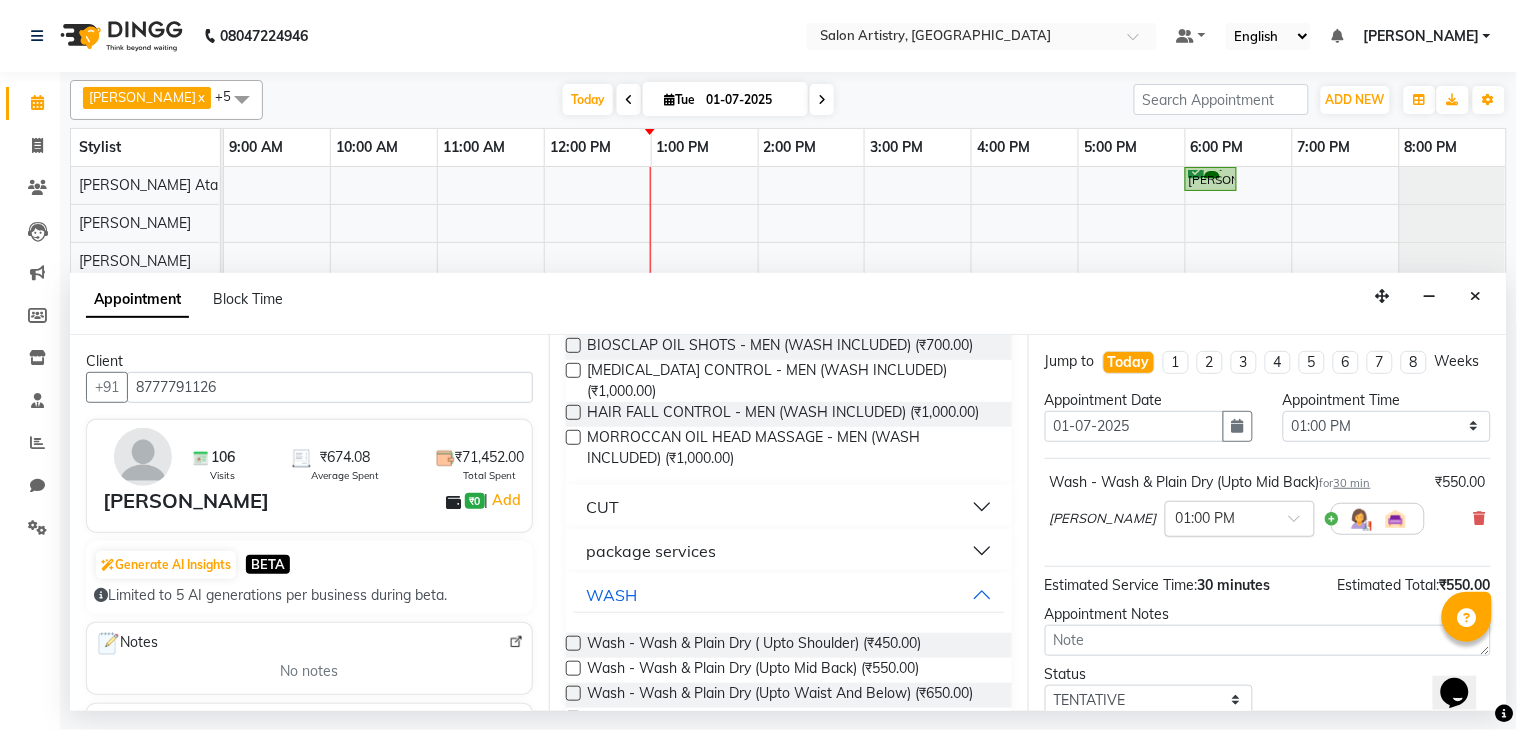 click at bounding box center [1220, 517] 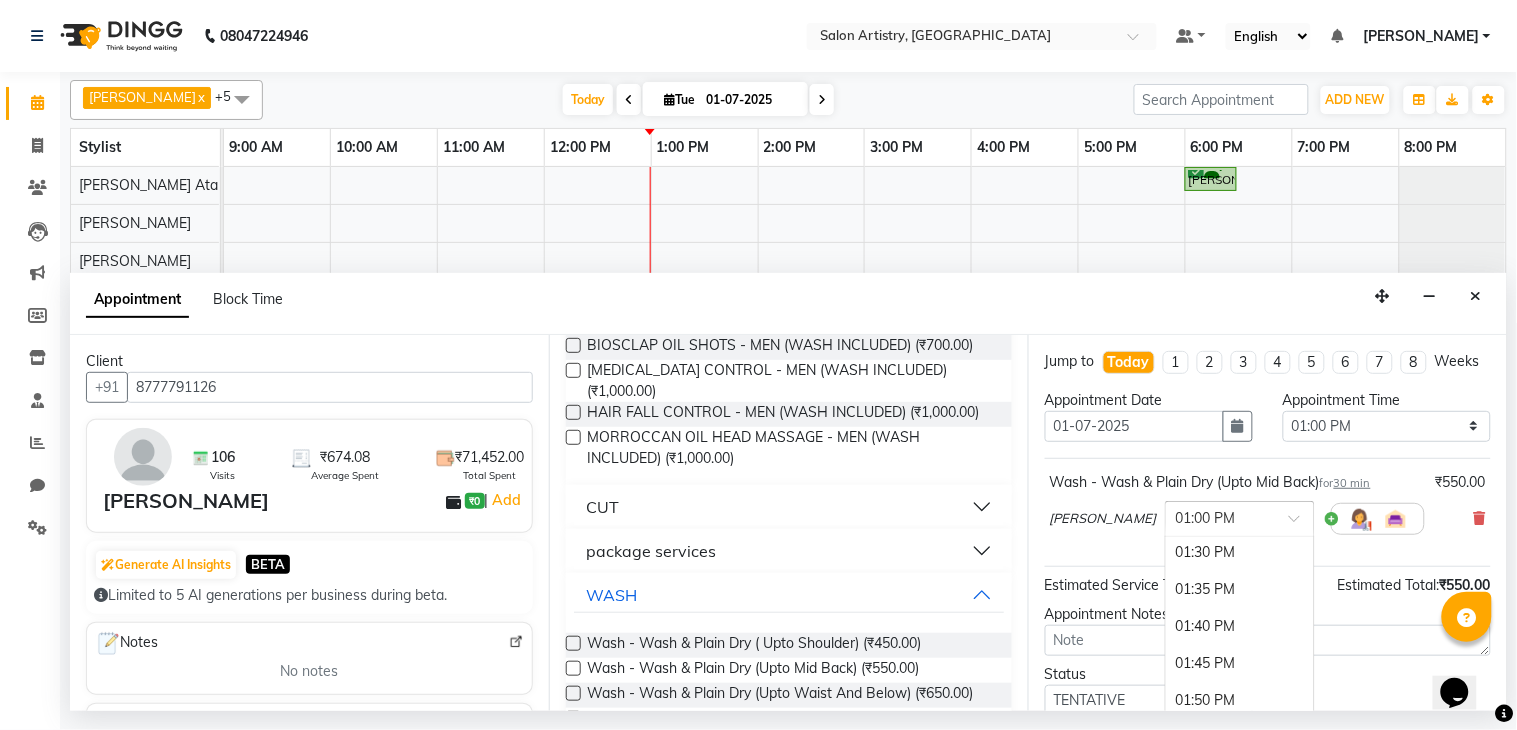 scroll, scrollTop: 1774, scrollLeft: 0, axis: vertical 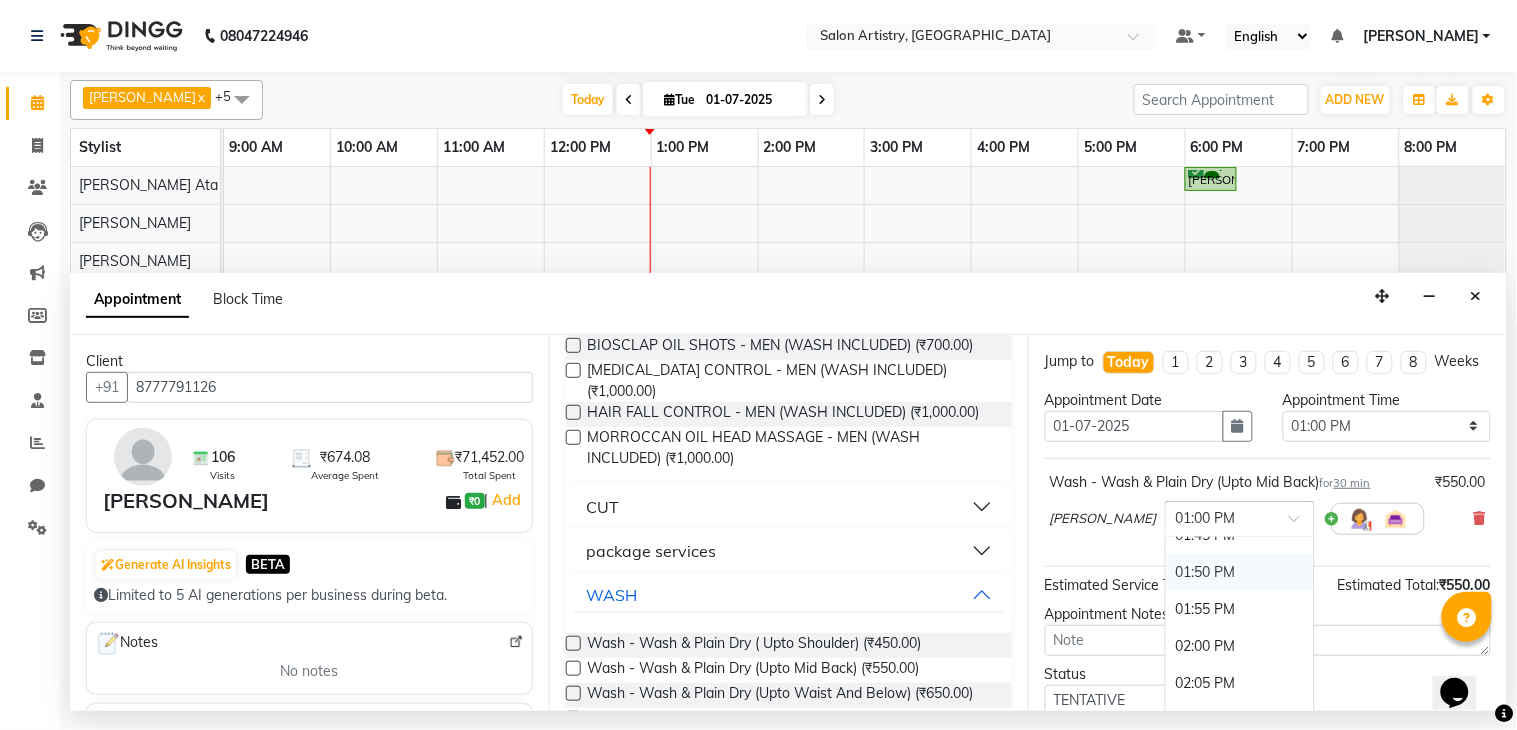 click on "01:50 PM" at bounding box center (1240, 572) 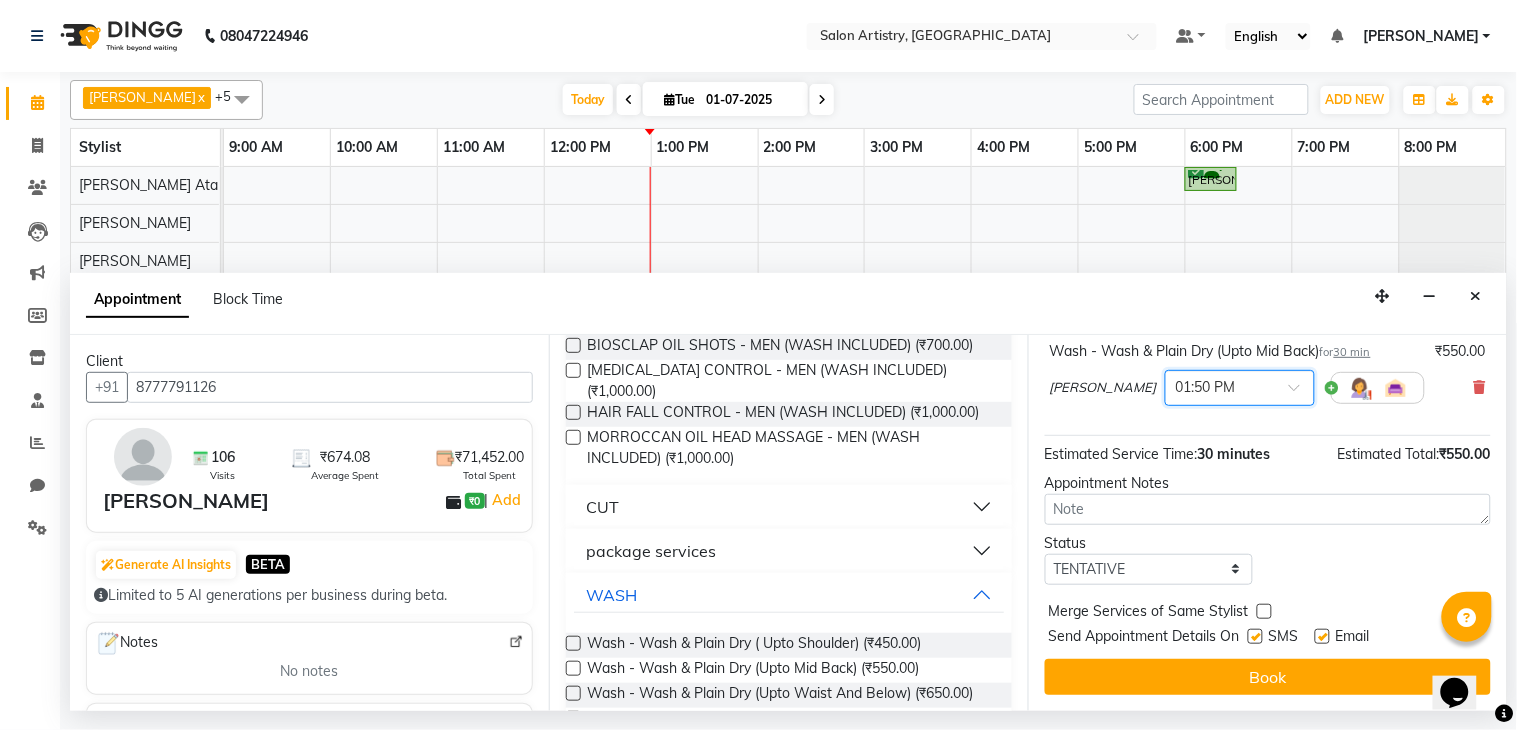 scroll, scrollTop: 150, scrollLeft: 0, axis: vertical 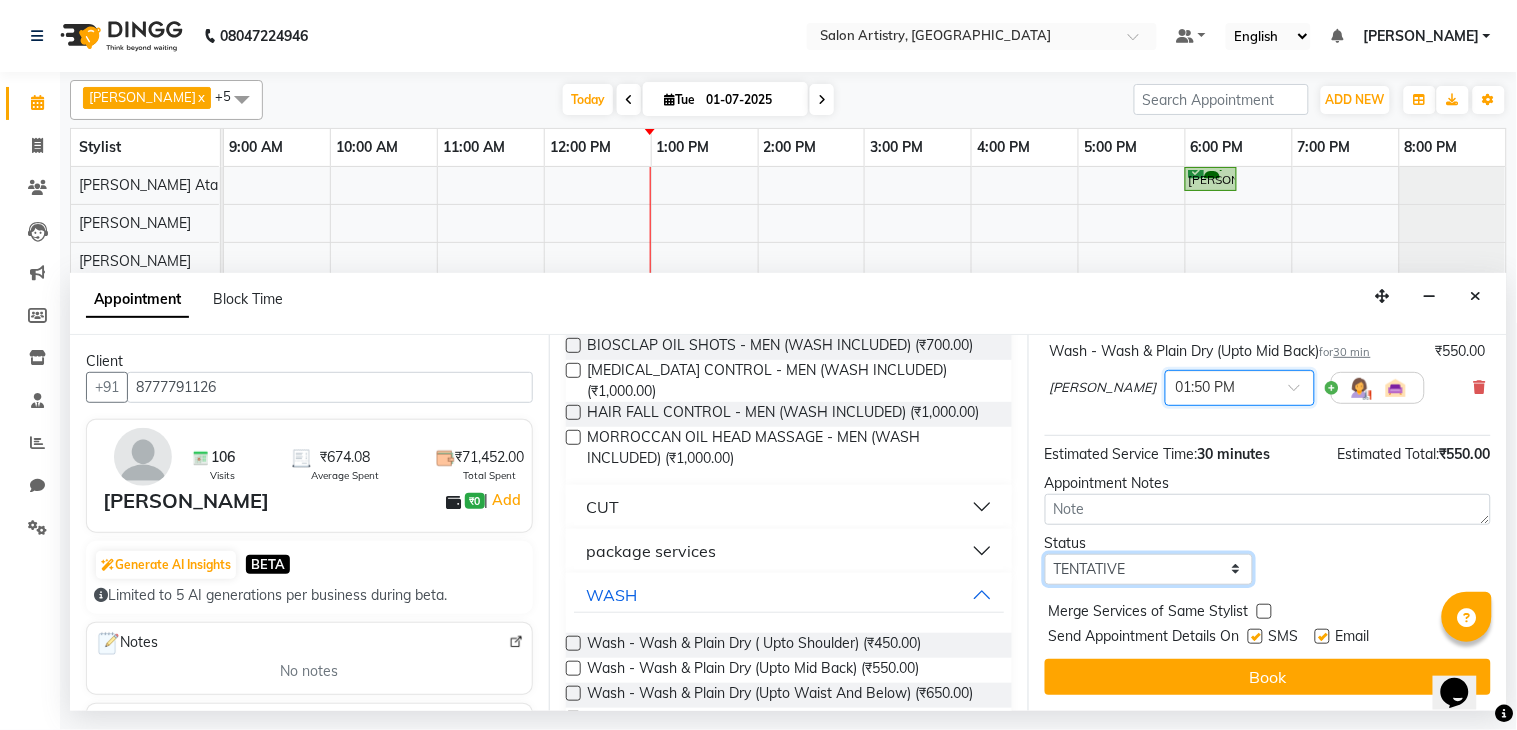 click on "Select TENTATIVE CONFIRM CHECK-IN UPCOMING" at bounding box center [1149, 569] 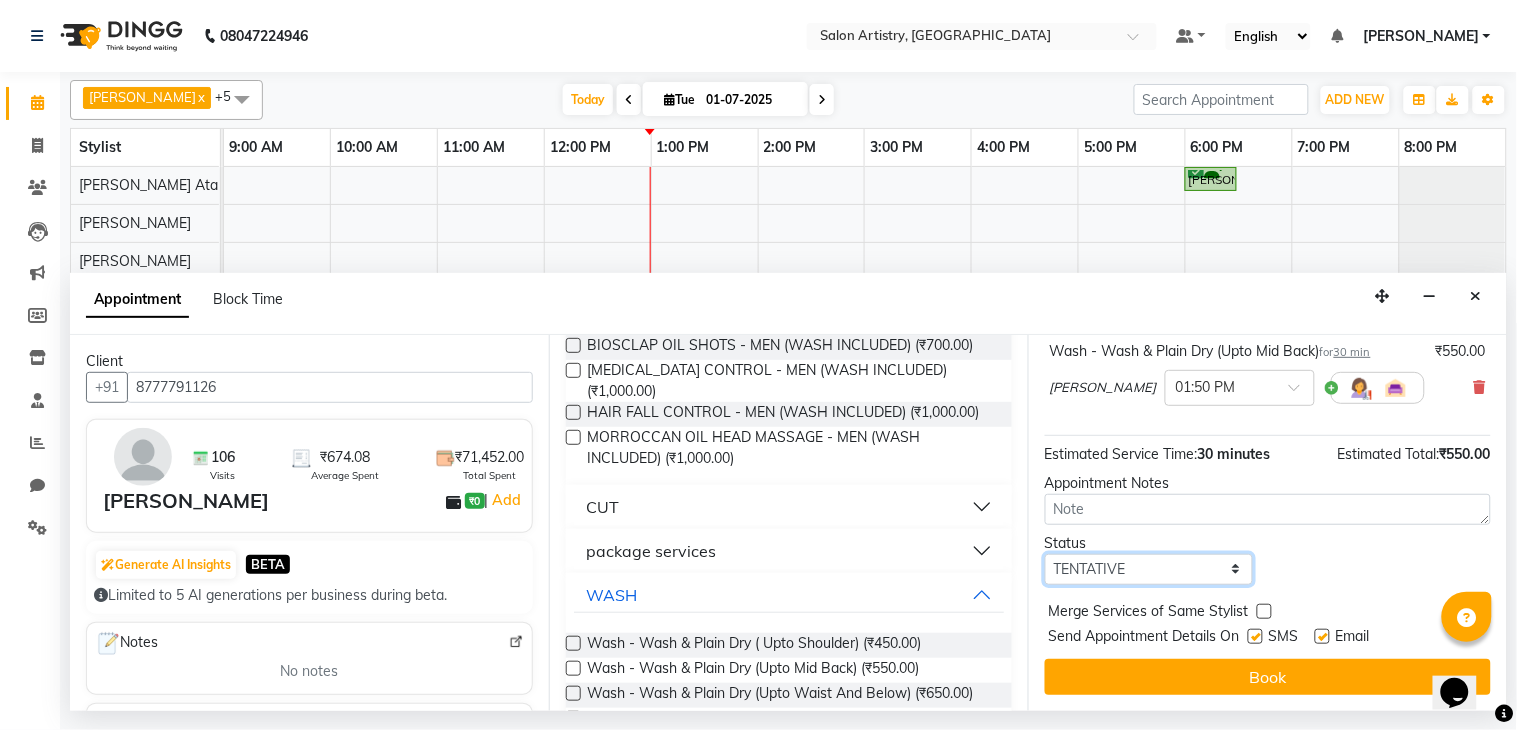 select on "check-in" 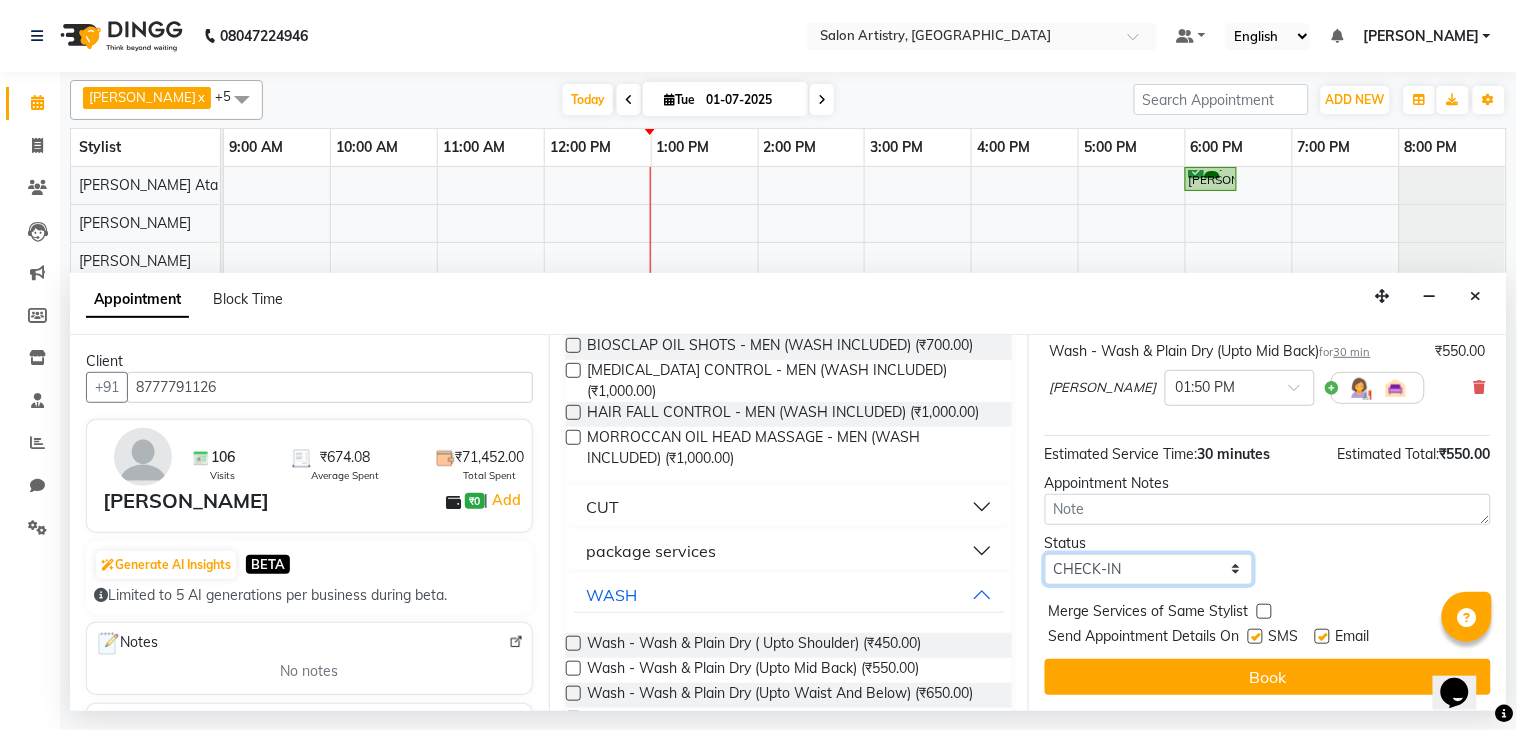 click on "Select TENTATIVE CONFIRM CHECK-IN UPCOMING" at bounding box center (1149, 569) 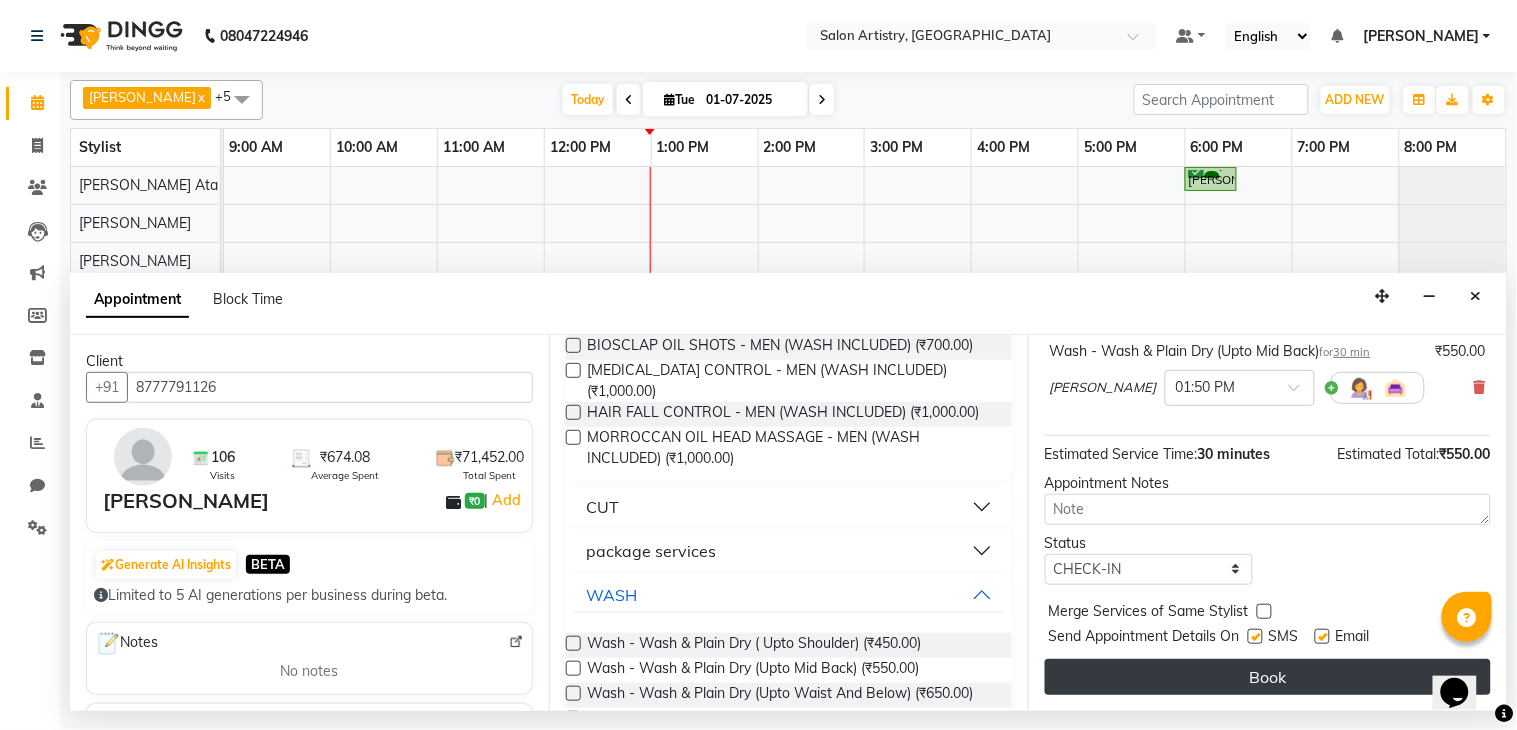 click on "Book" at bounding box center (1268, 677) 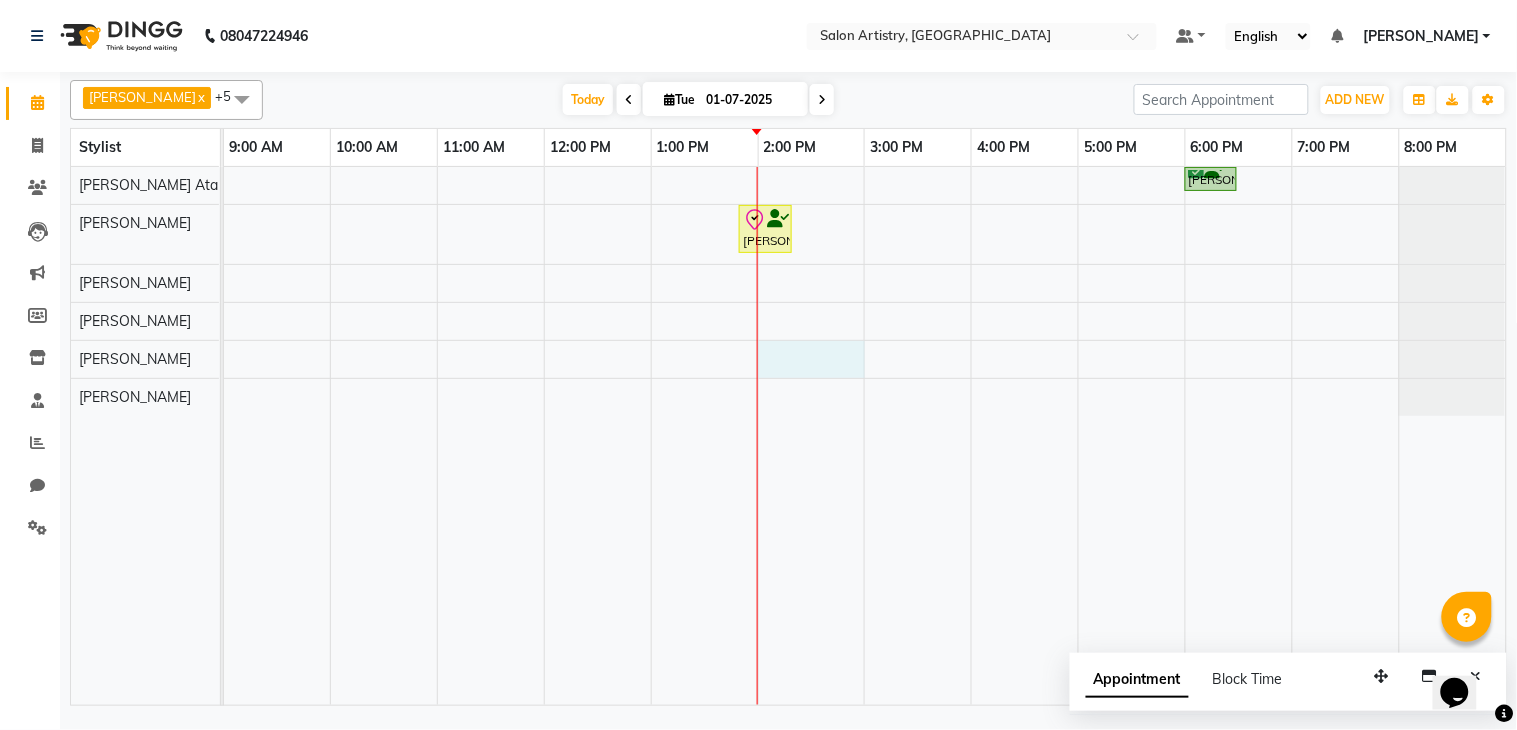 click on "[PERSON_NAME], TK01, 06:00 PM-06:30 PM, Wash & Plain Dry (With Conditioning)-Upto Mid Back
[PERSON_NAME], TK02, 01:50 PM-02:20 PM, Wash  - Wash & Plain Dry (Upto Mid Back)" at bounding box center (865, 436) 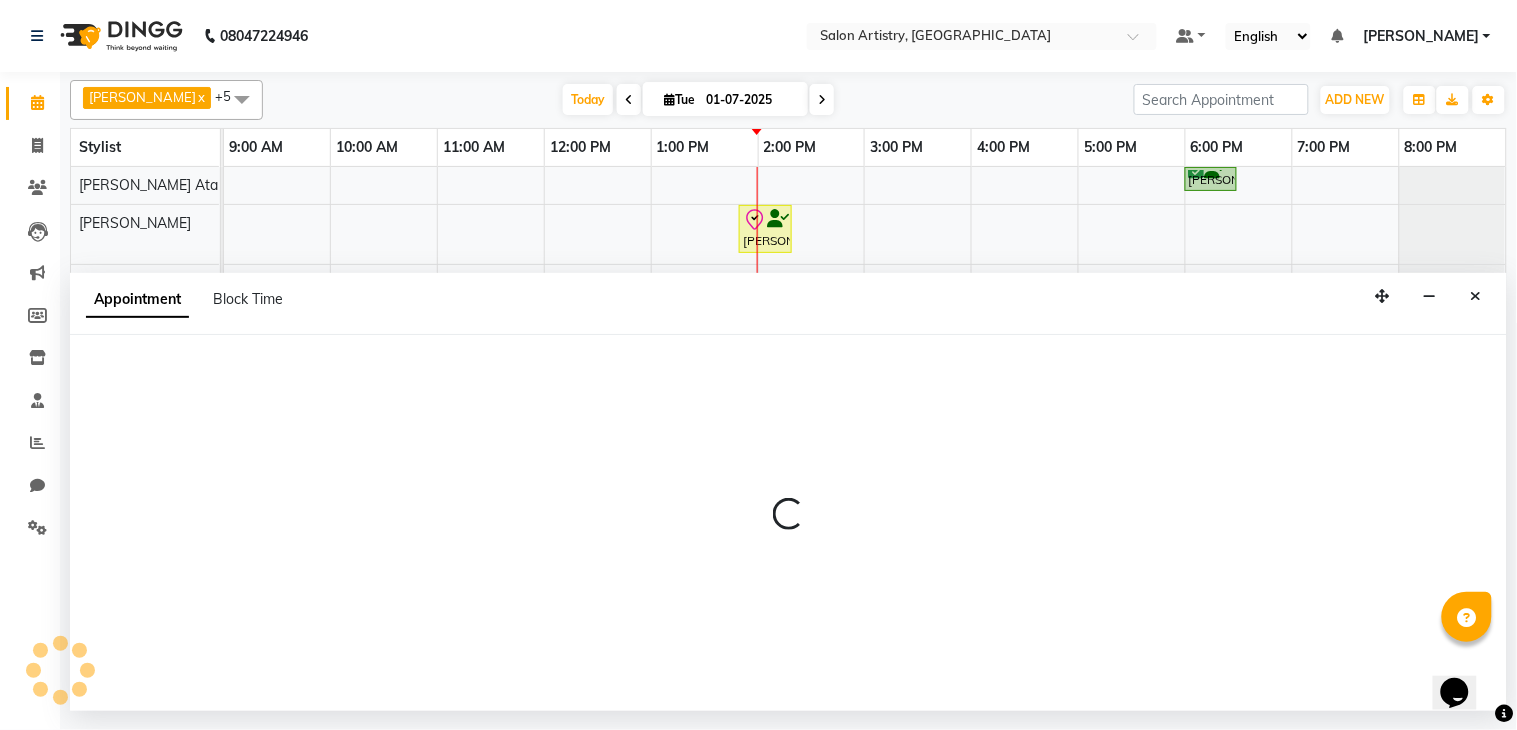select on "79863" 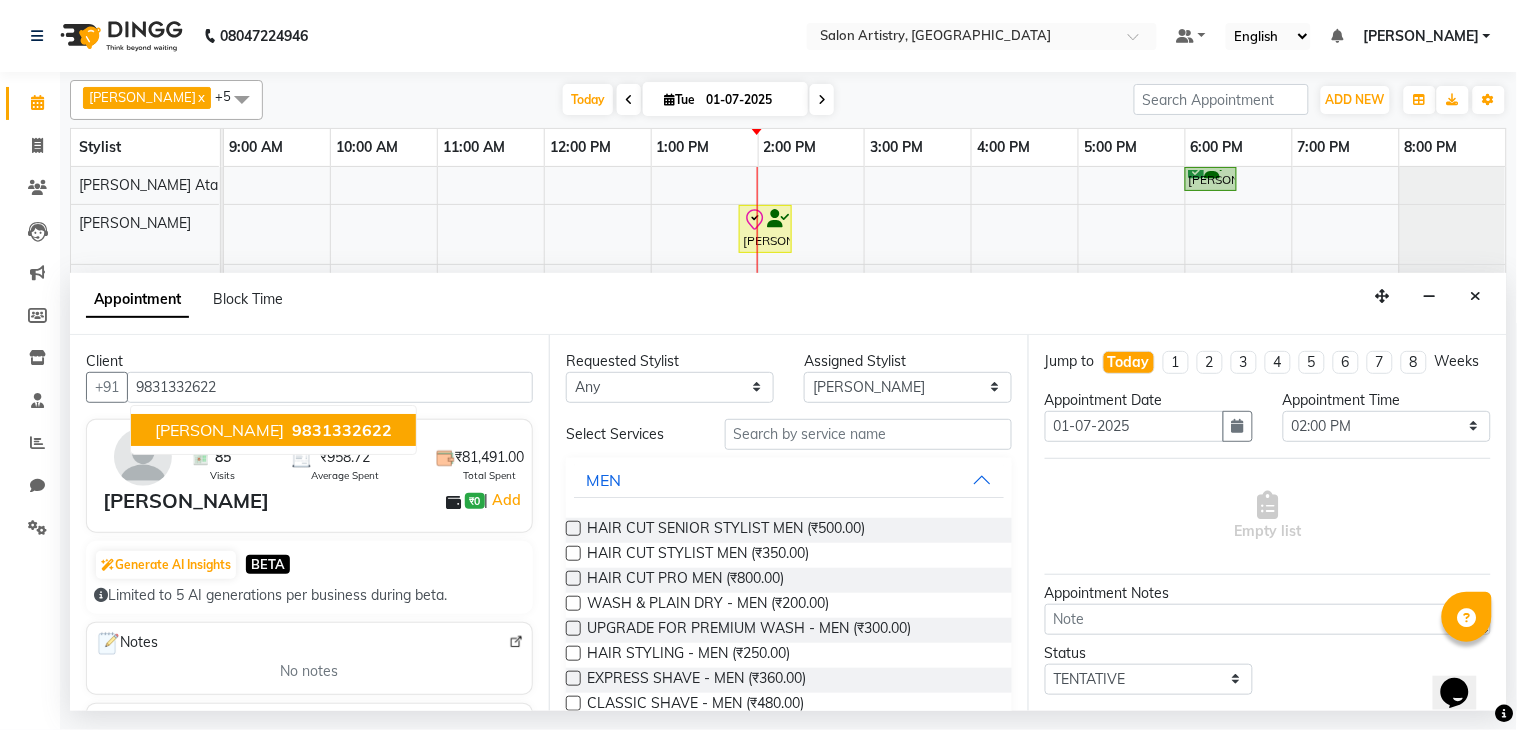 click on "[PERSON_NAME]" at bounding box center (219, 430) 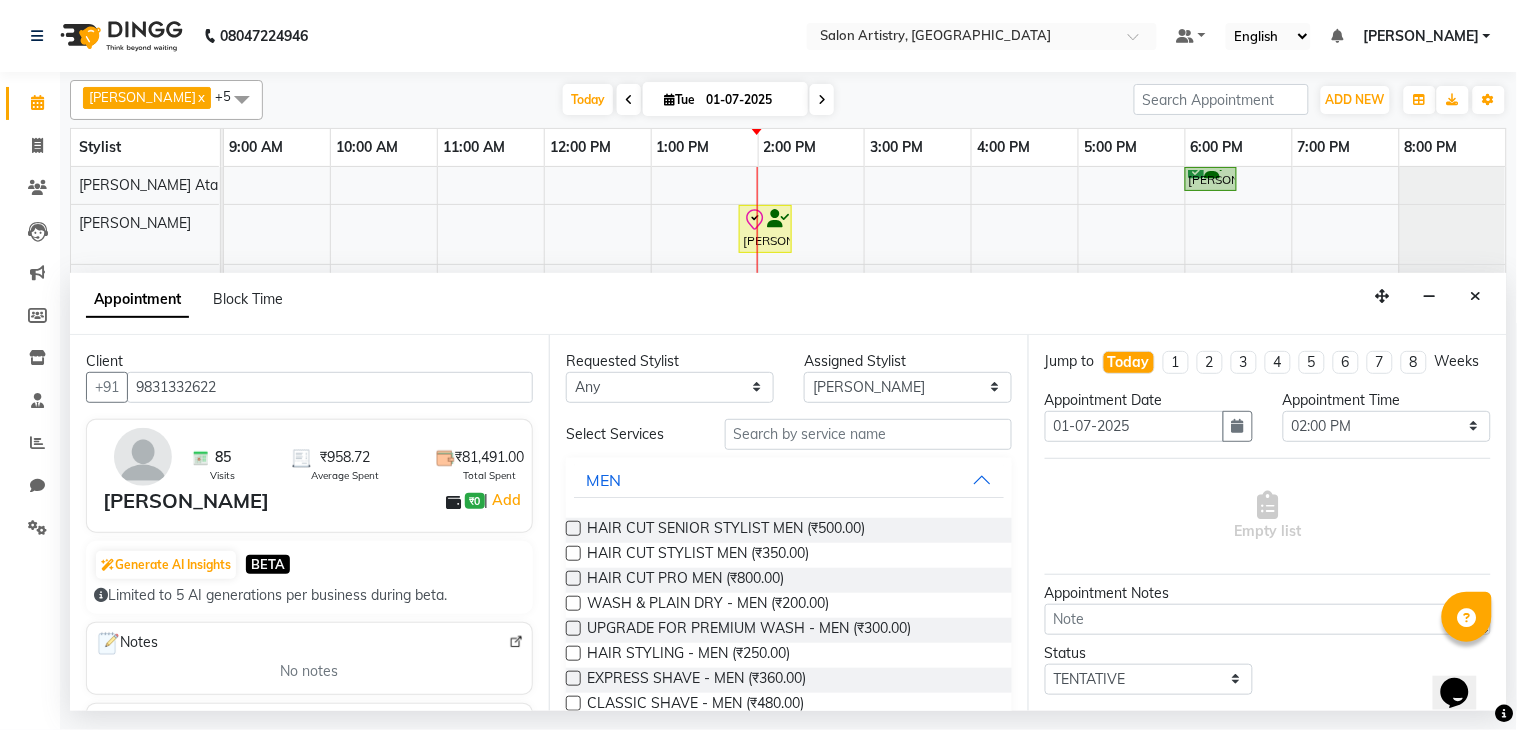 type on "9831332622" 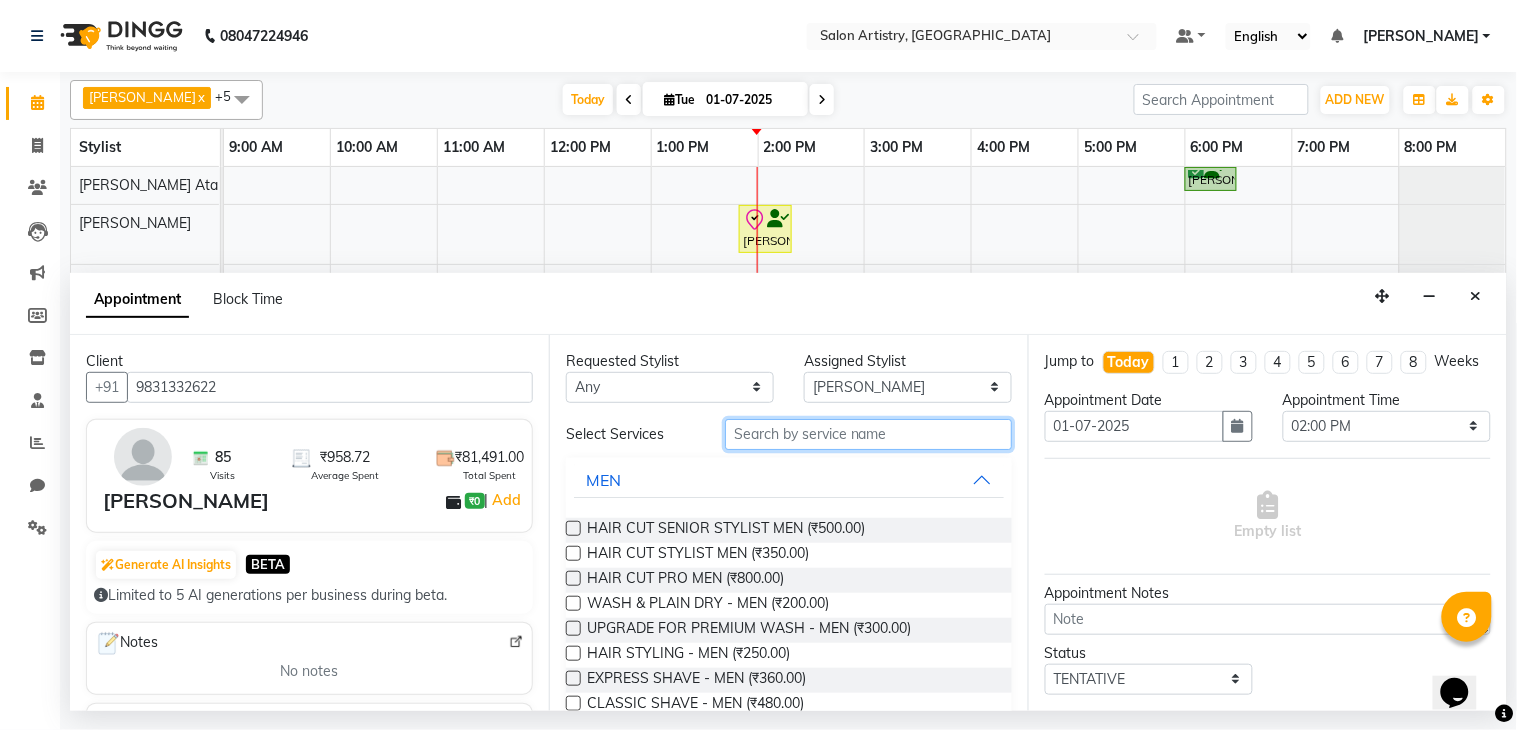 click at bounding box center (868, 434) 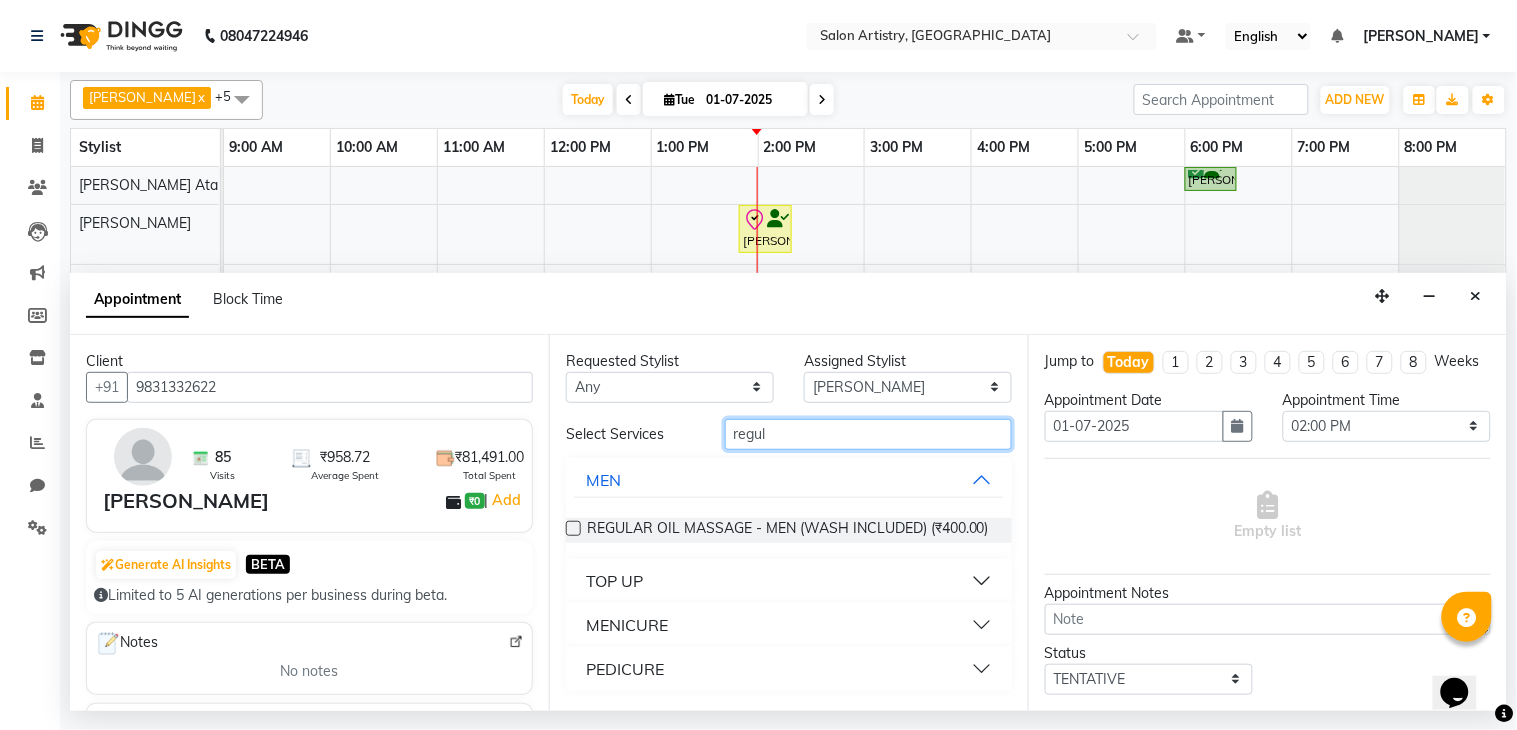 type on "regul" 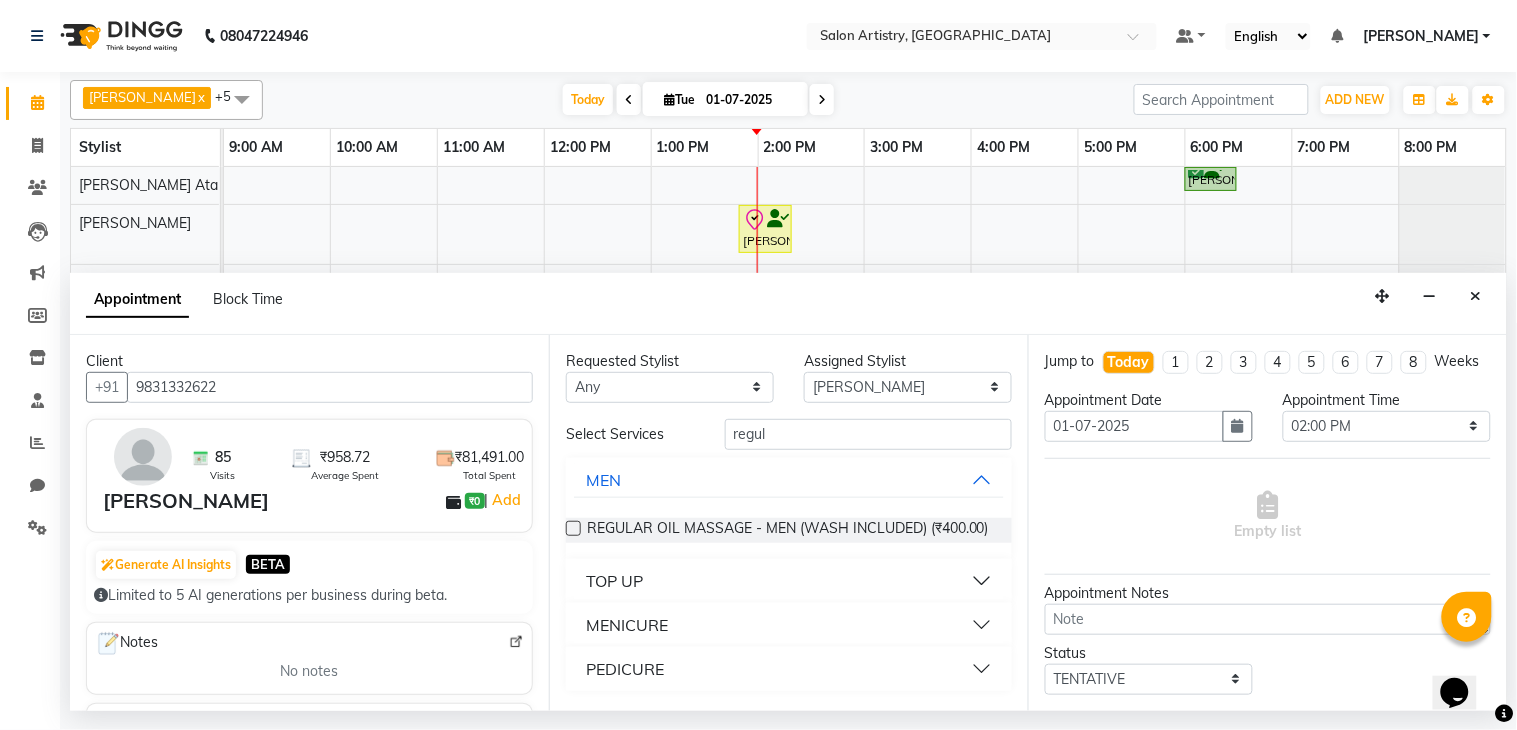 click on "PEDICURE" at bounding box center [625, 669] 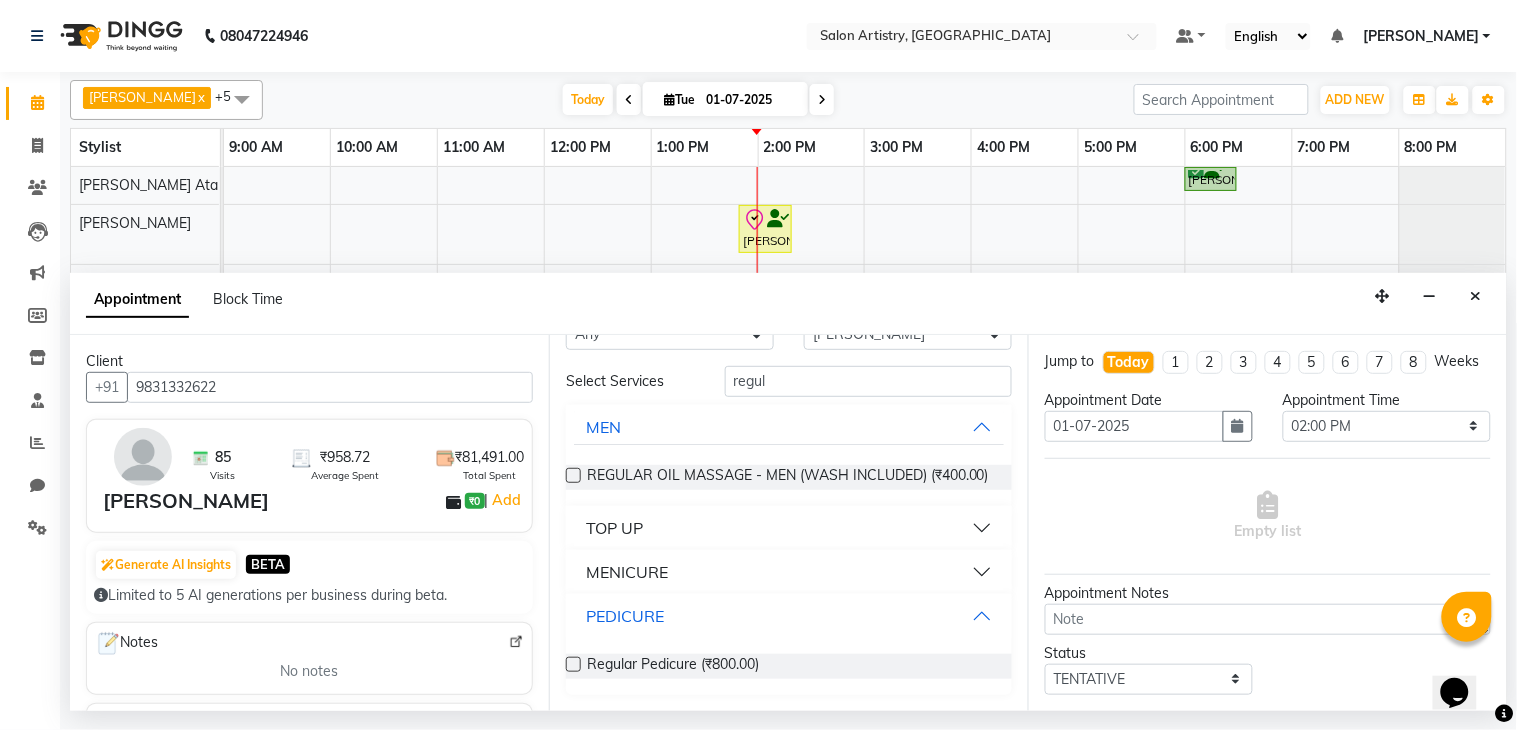 scroll, scrollTop: 70, scrollLeft: 0, axis: vertical 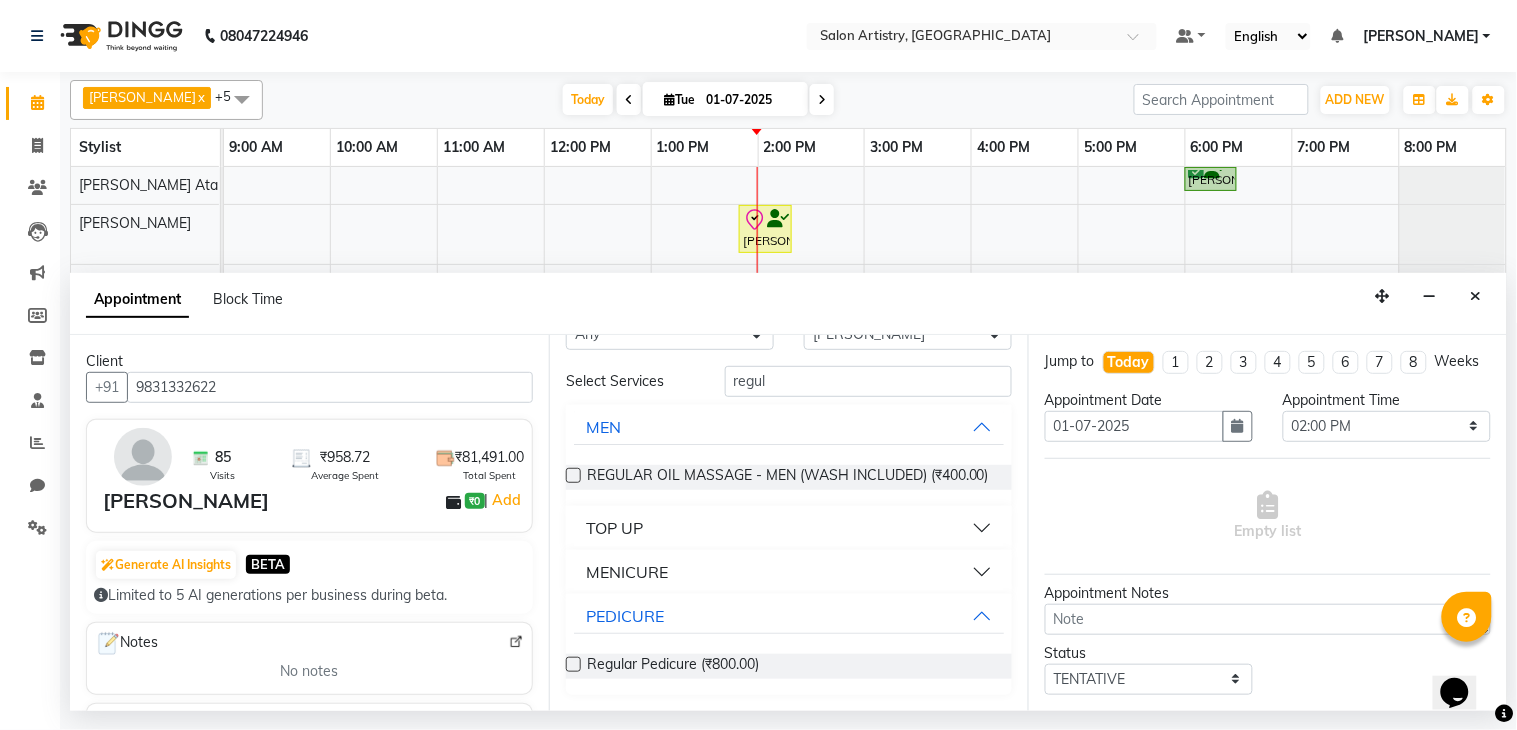 click at bounding box center [573, 664] 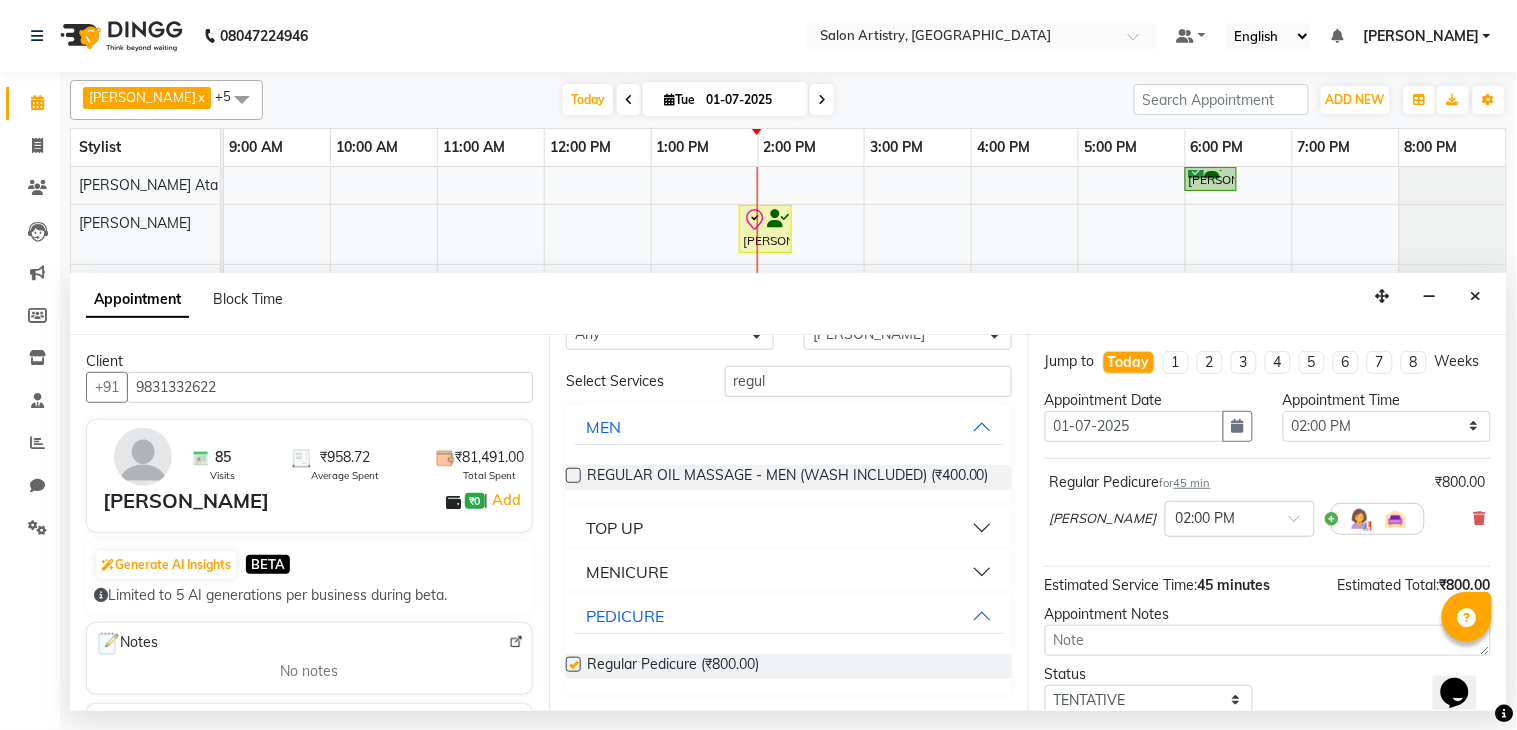 checkbox on "false" 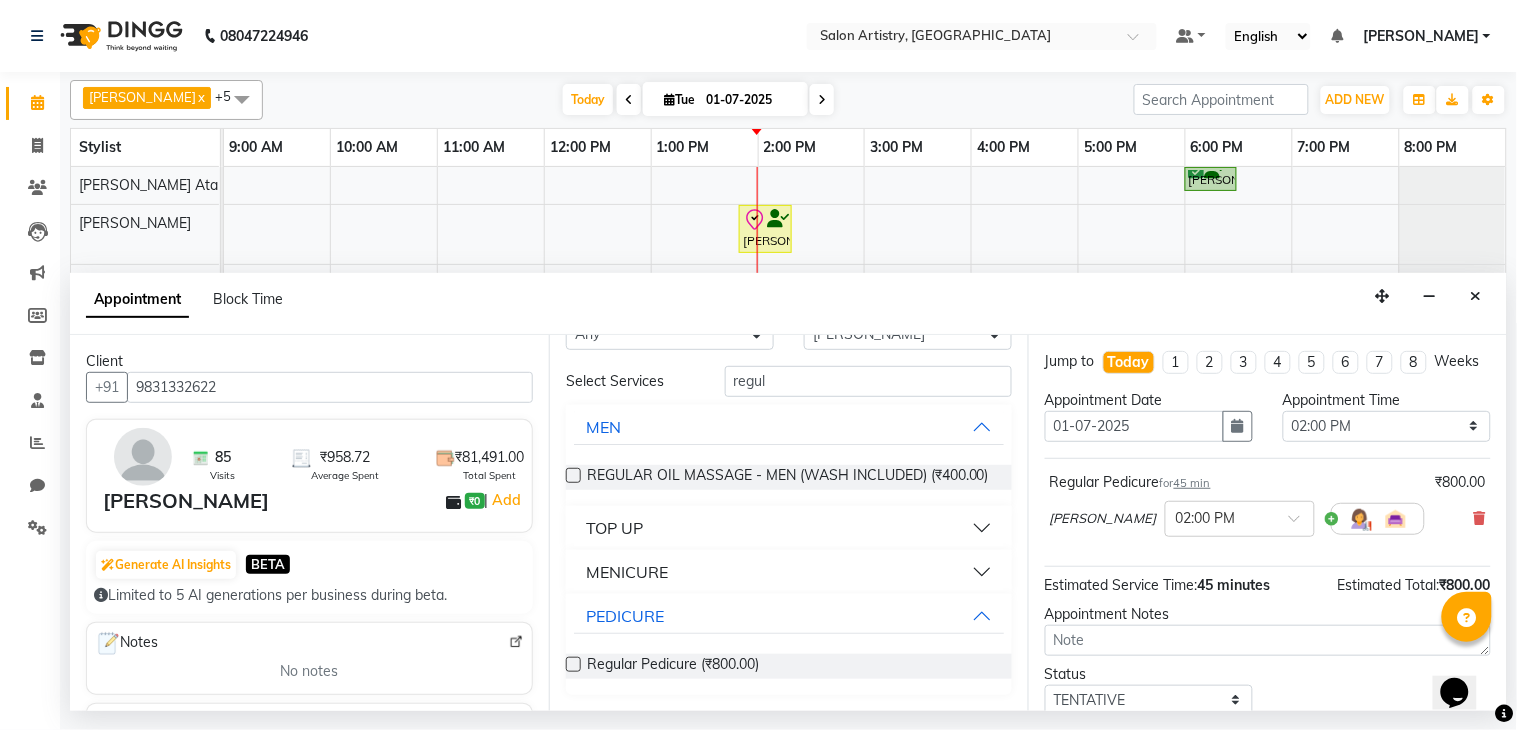 scroll, scrollTop: 150, scrollLeft: 0, axis: vertical 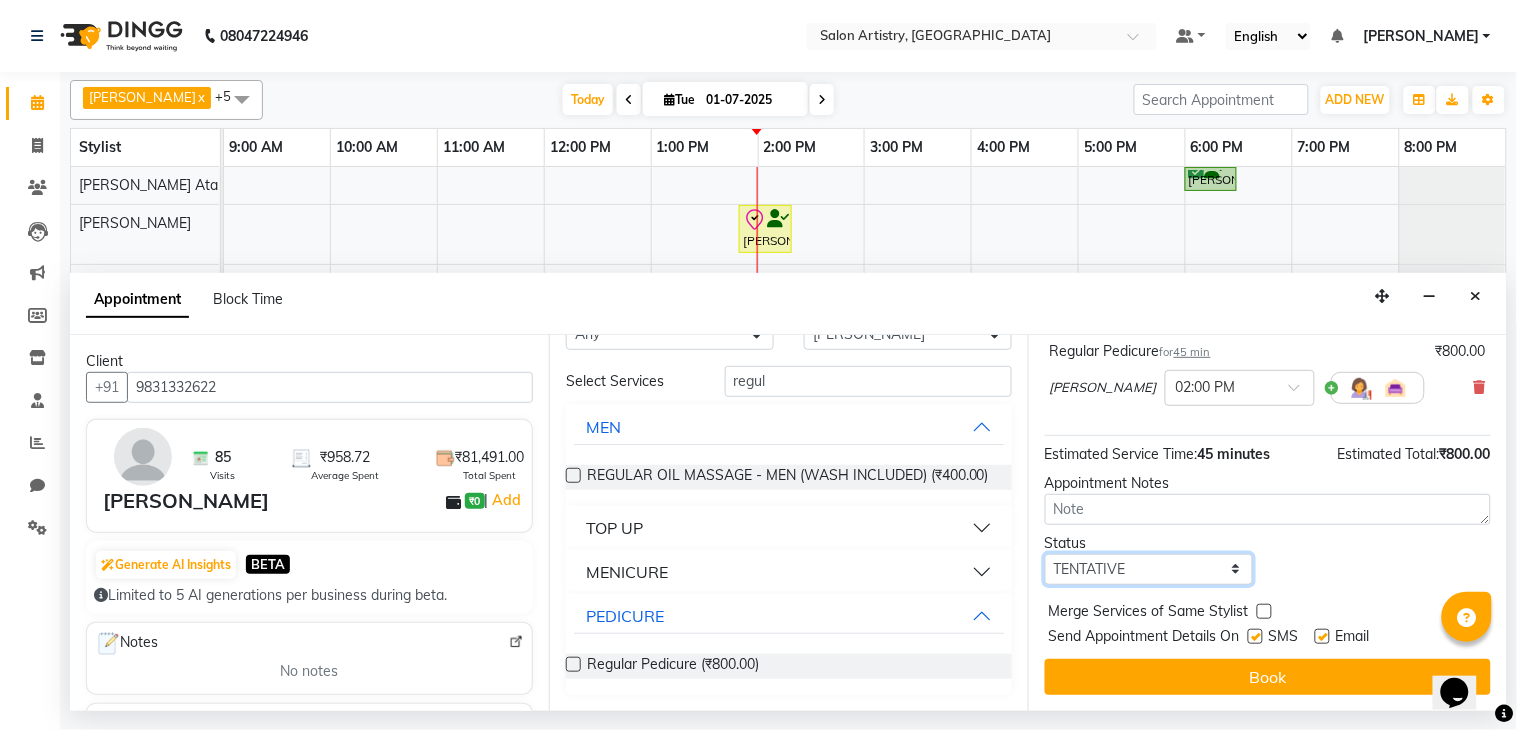 click on "Select TENTATIVE CONFIRM CHECK-IN UPCOMING" at bounding box center [1149, 569] 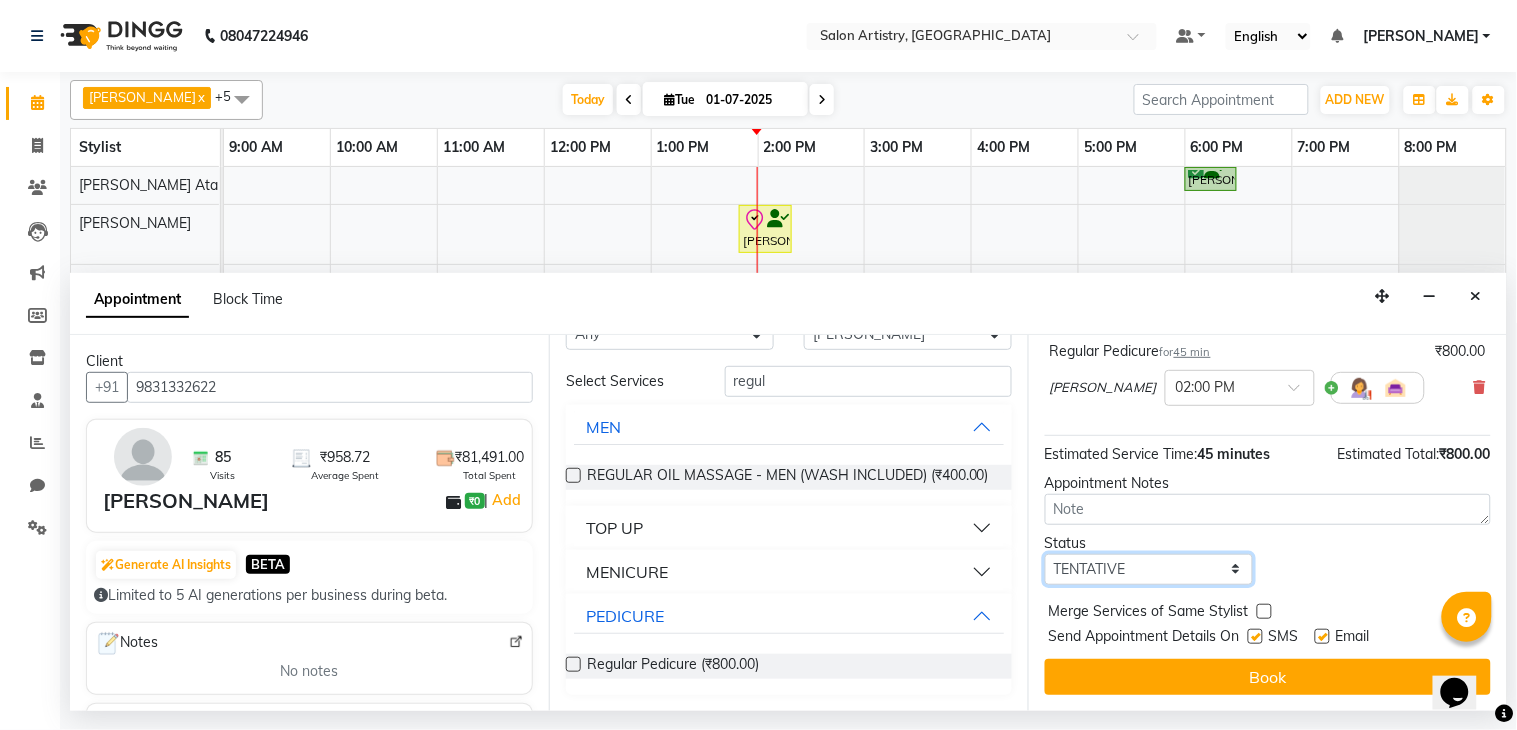 select on "check-in" 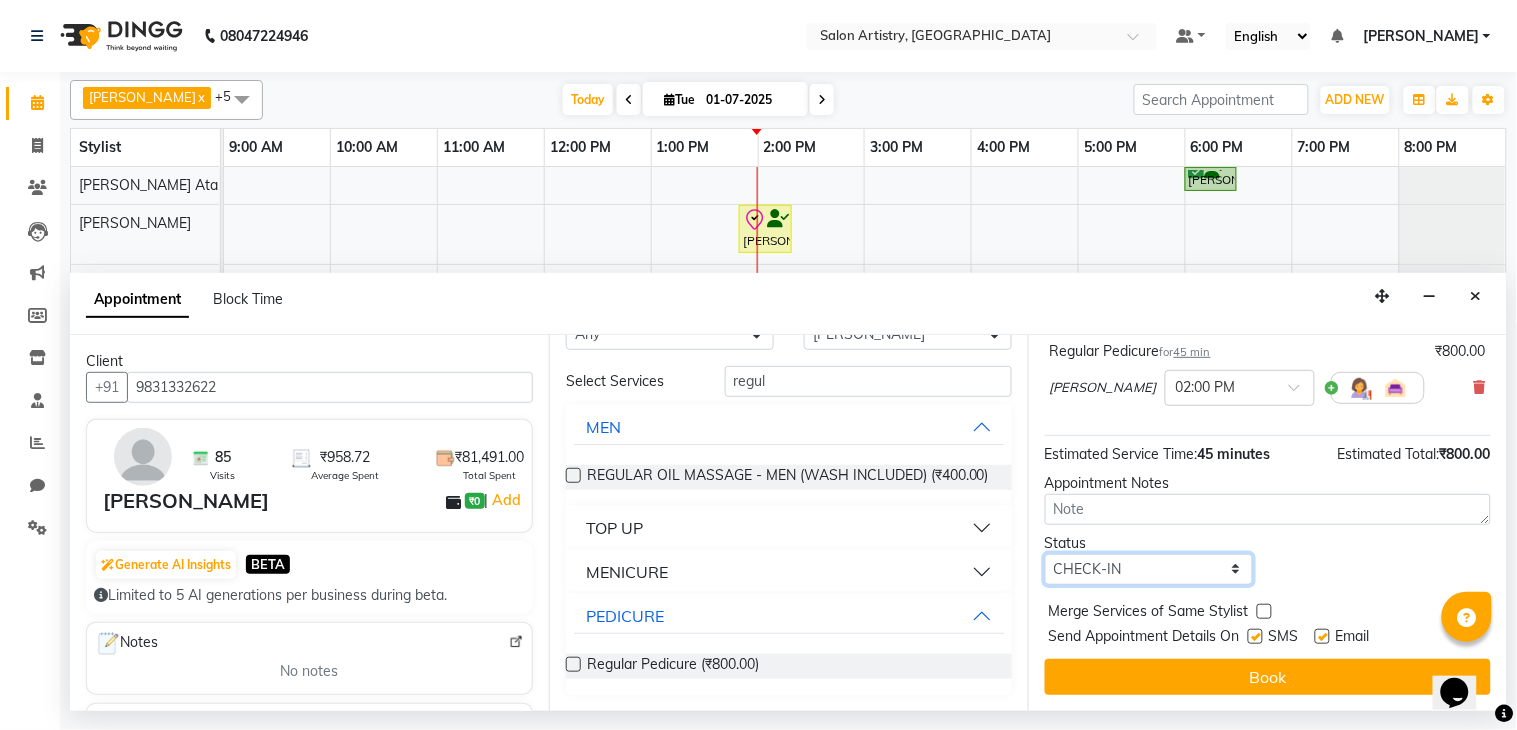 click on "Select TENTATIVE CONFIRM CHECK-IN UPCOMING" at bounding box center (1149, 569) 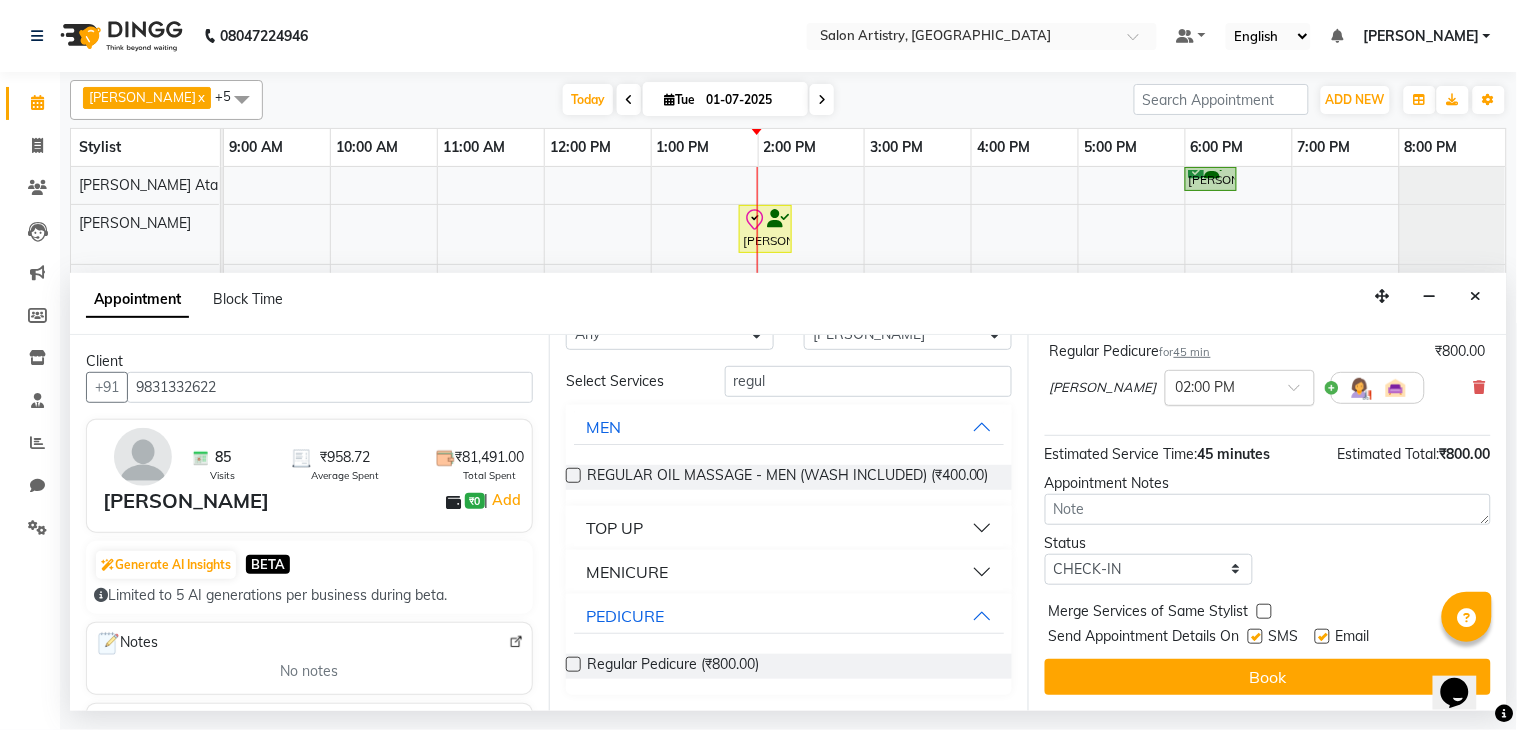 click at bounding box center [1220, 386] 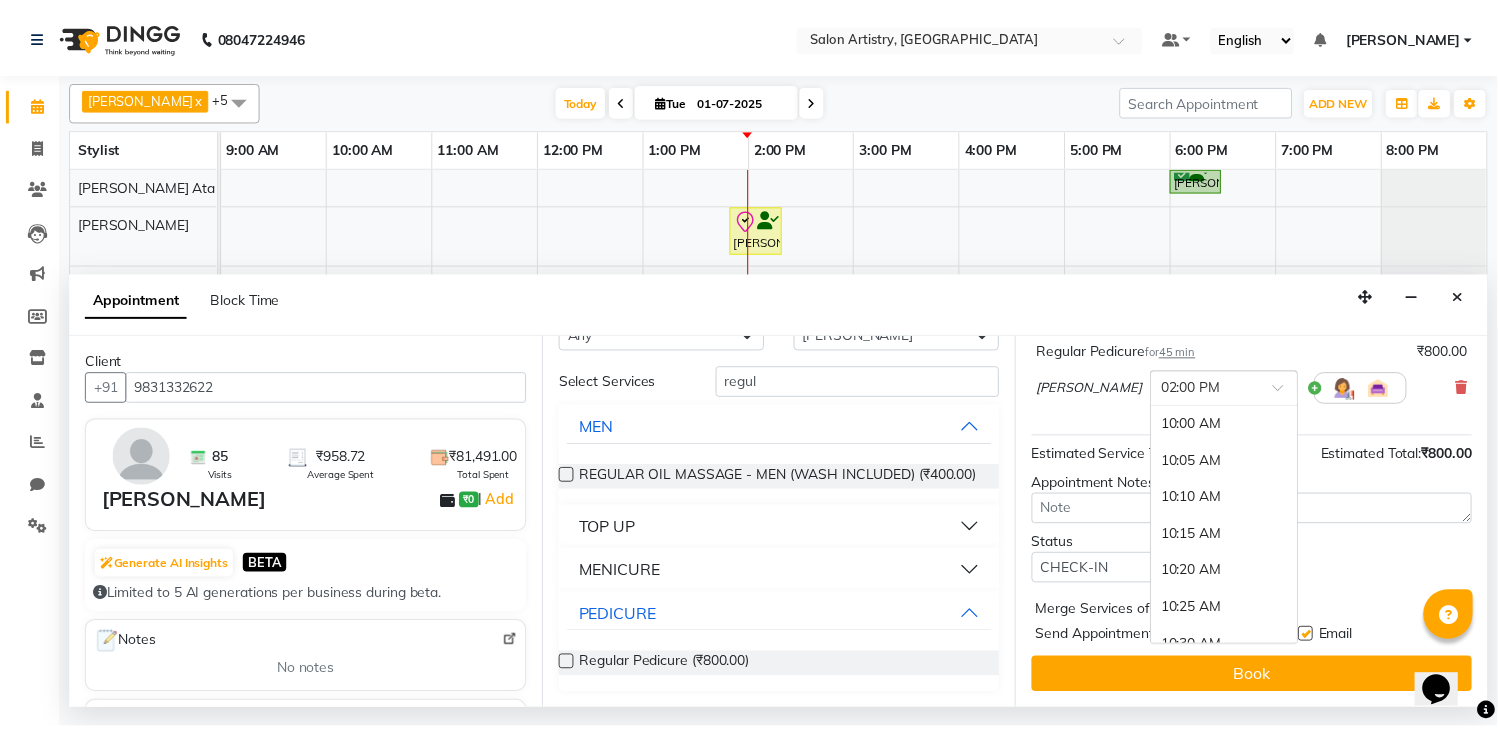 scroll, scrollTop: 1773, scrollLeft: 0, axis: vertical 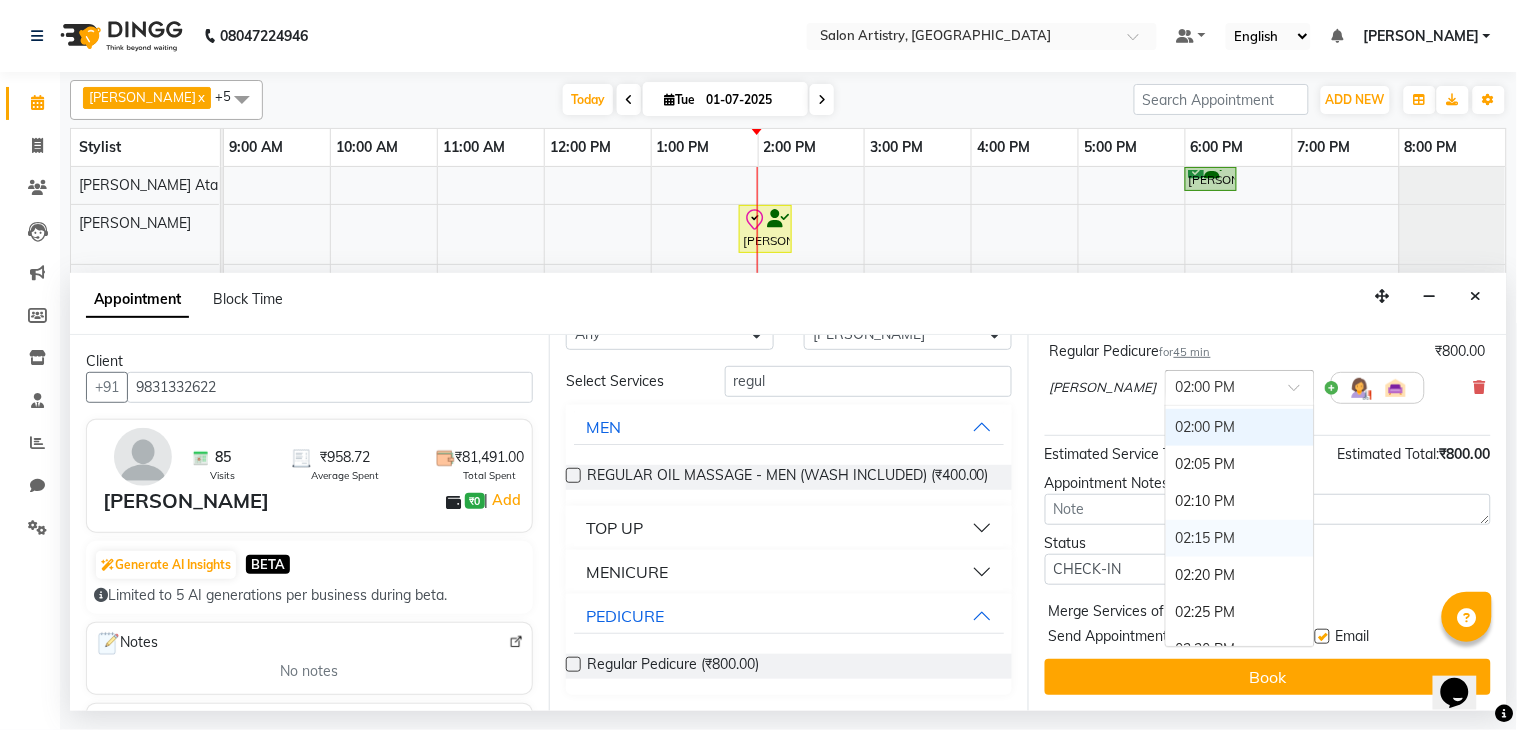 click on "02:15 PM" at bounding box center [1240, 538] 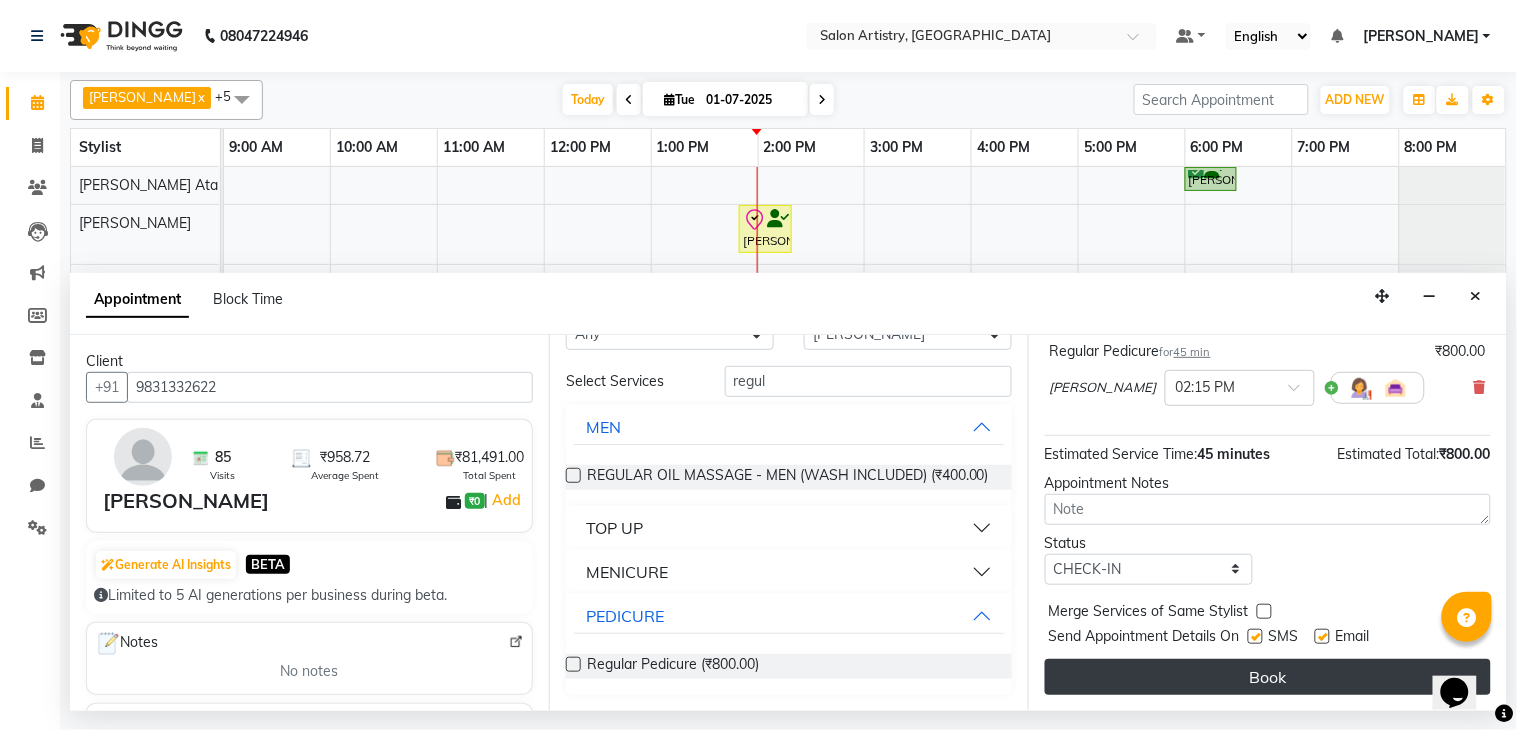 click on "Book" at bounding box center [1268, 677] 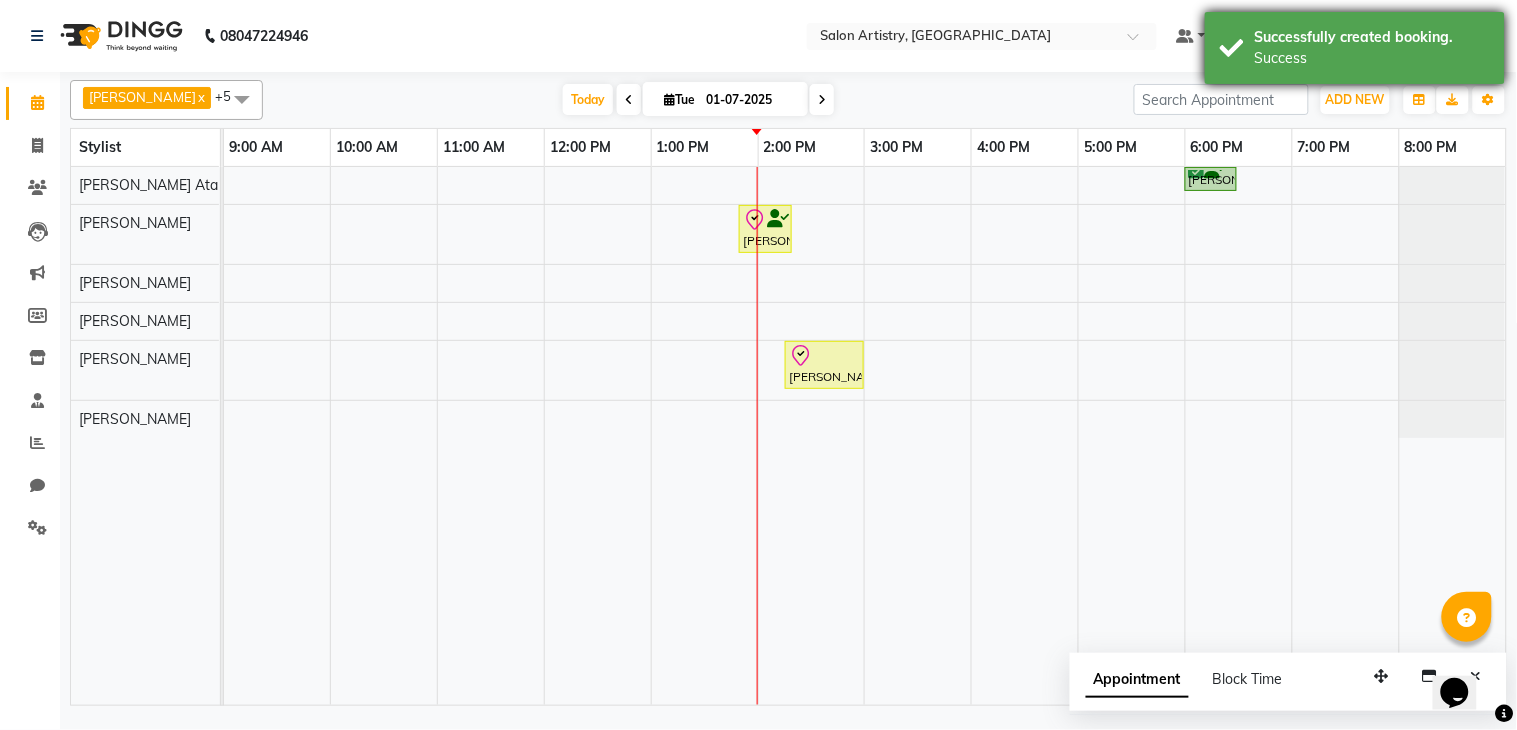 click on "Success" at bounding box center (1372, 58) 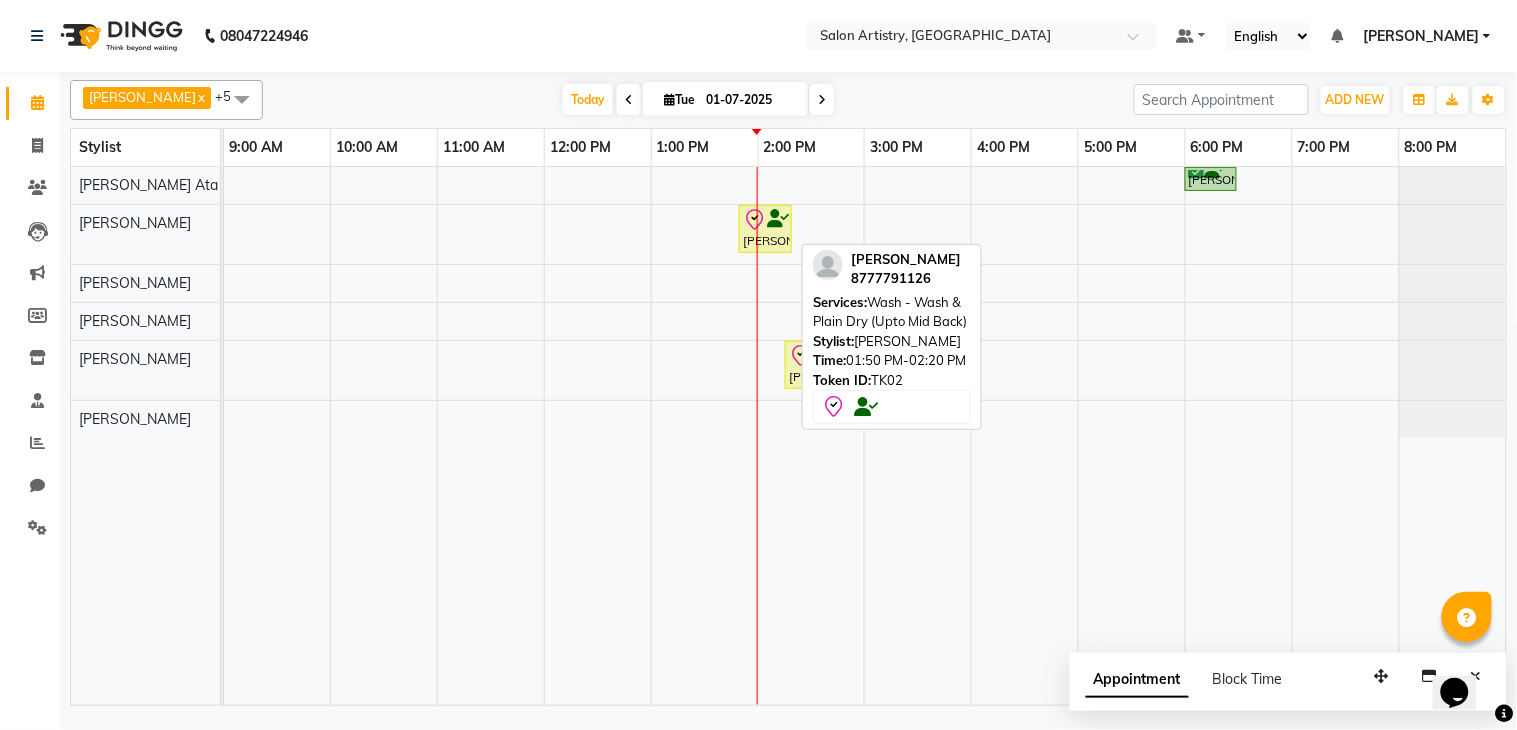 click on "[PERSON_NAME], TK02, 01:50 PM-02:20 PM, Wash  - Wash & Plain Dry (Upto Mid Back)" at bounding box center [765, 229] 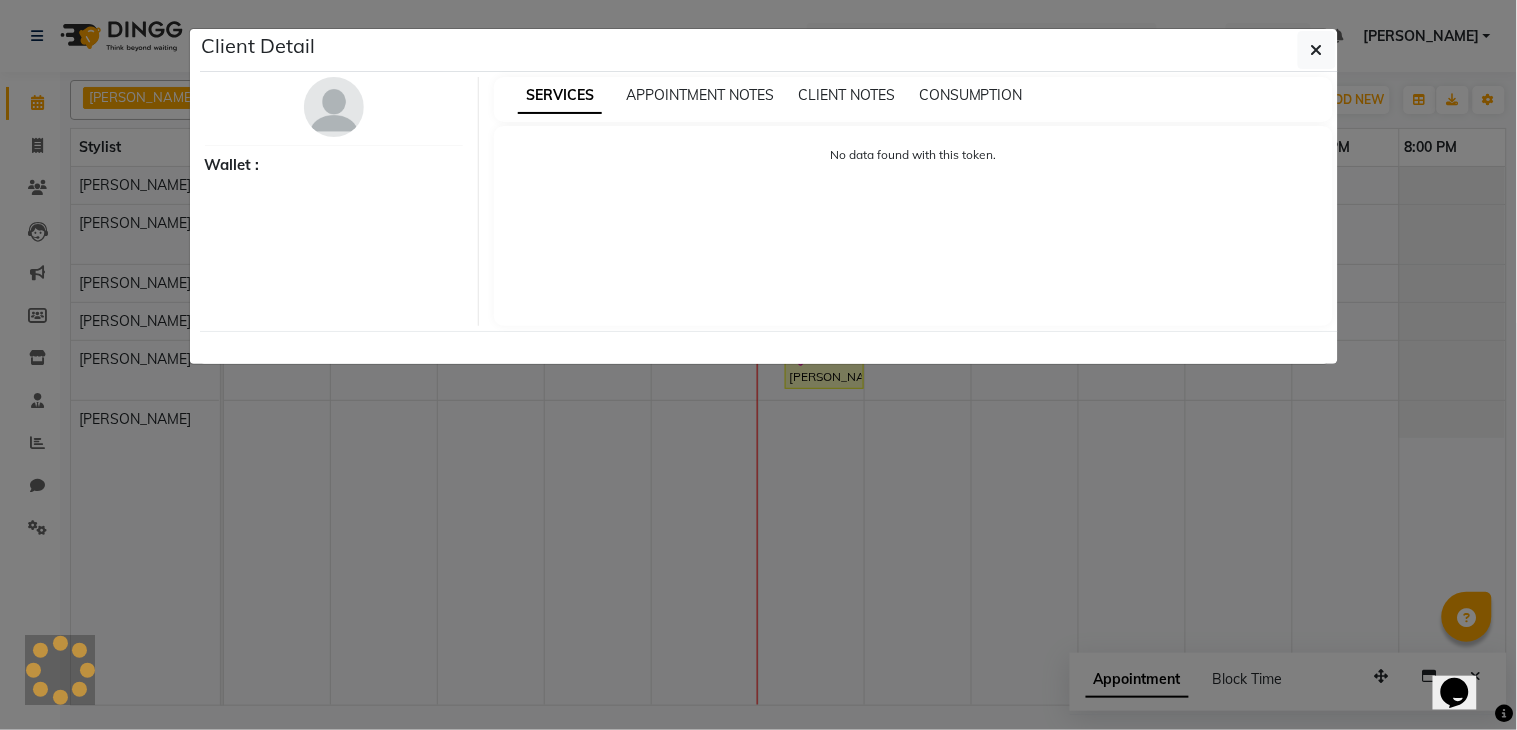select on "8" 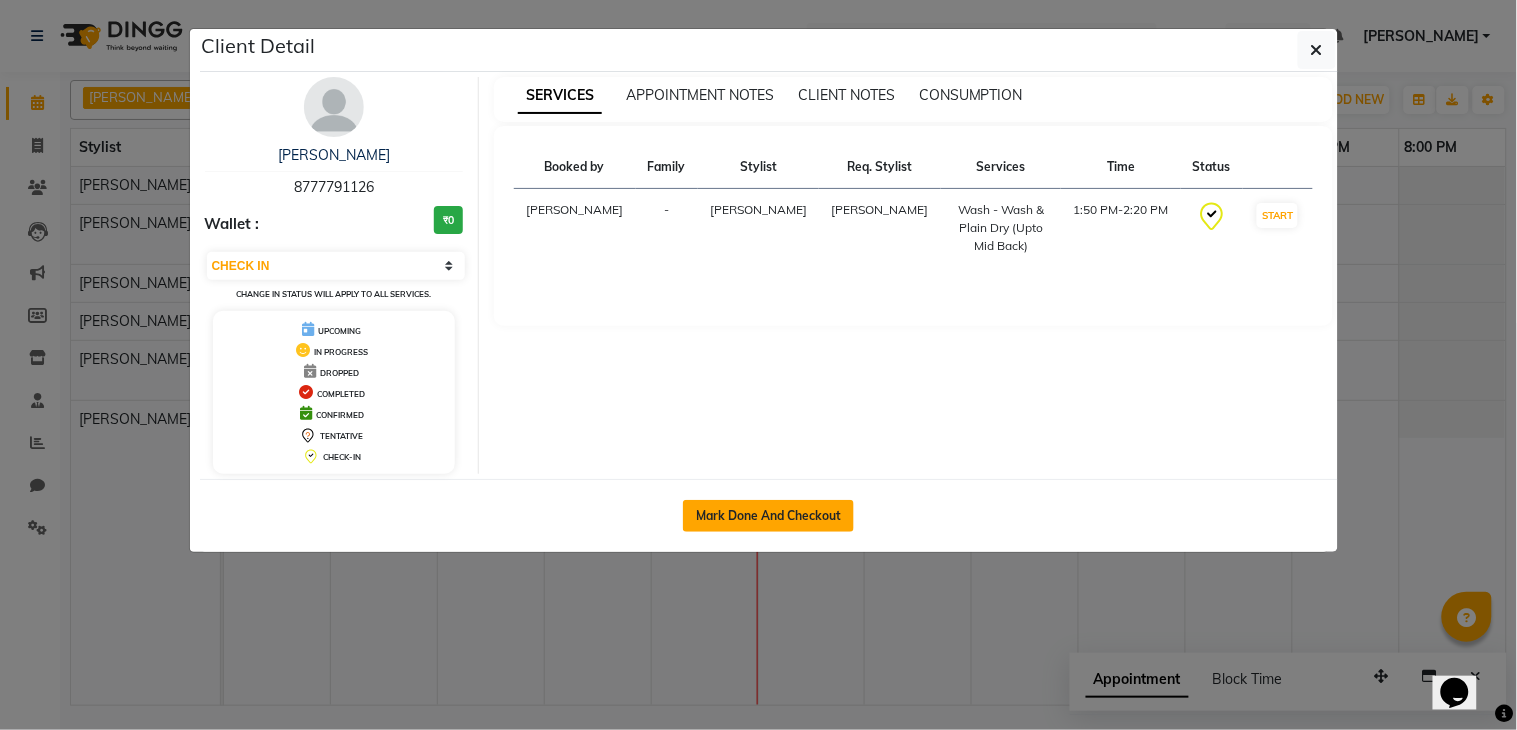 click on "Mark Done And Checkout" 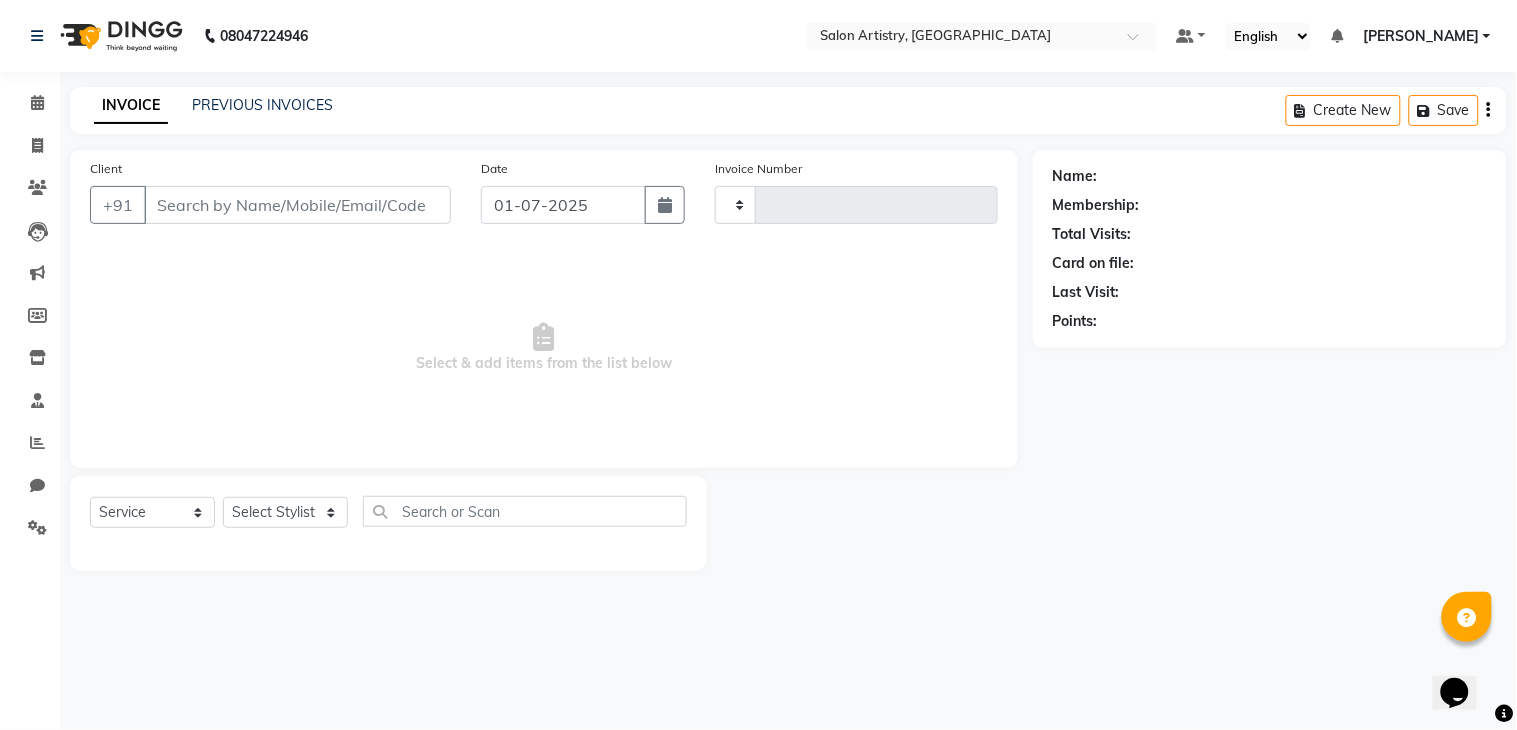 type on "1263" 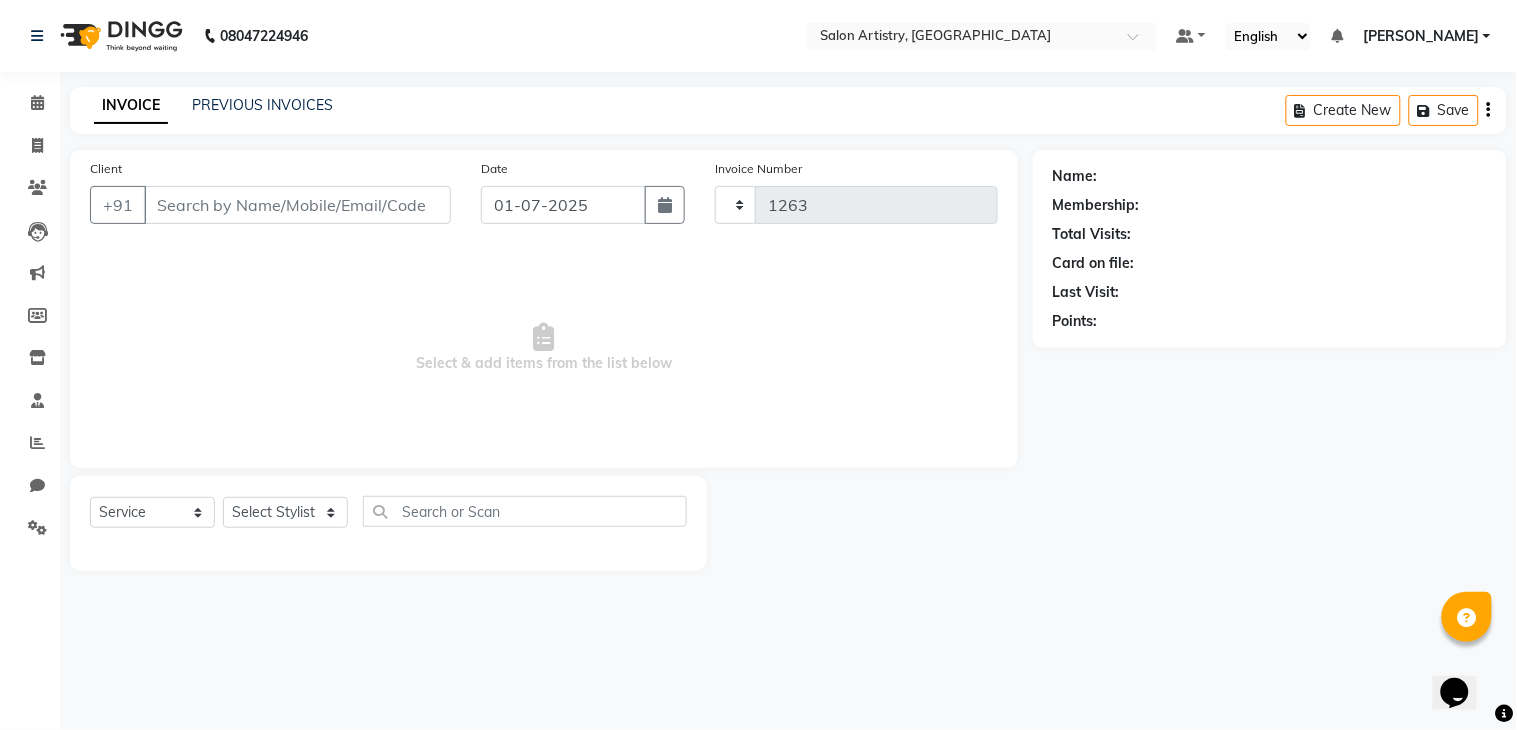 select on "8285" 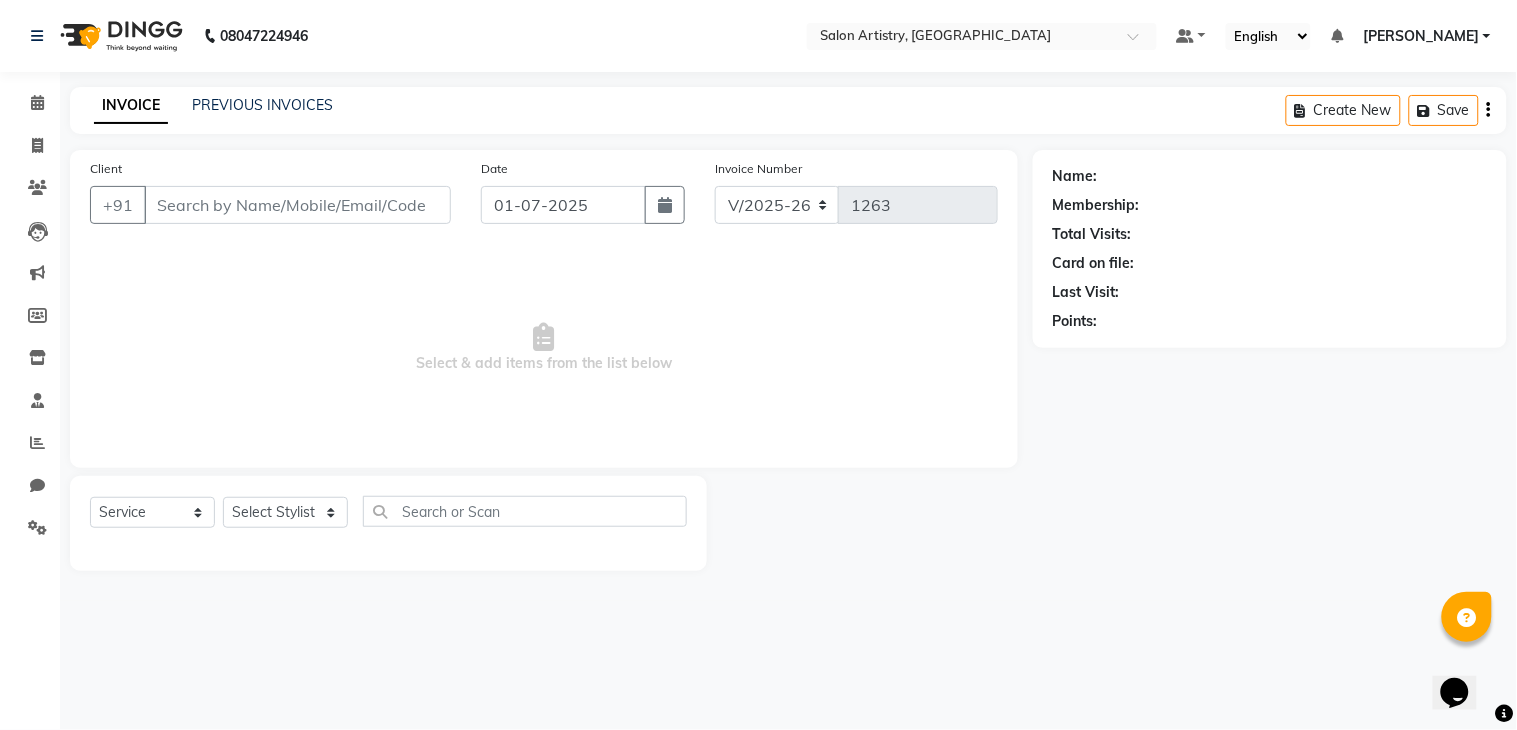 type on "8777791126" 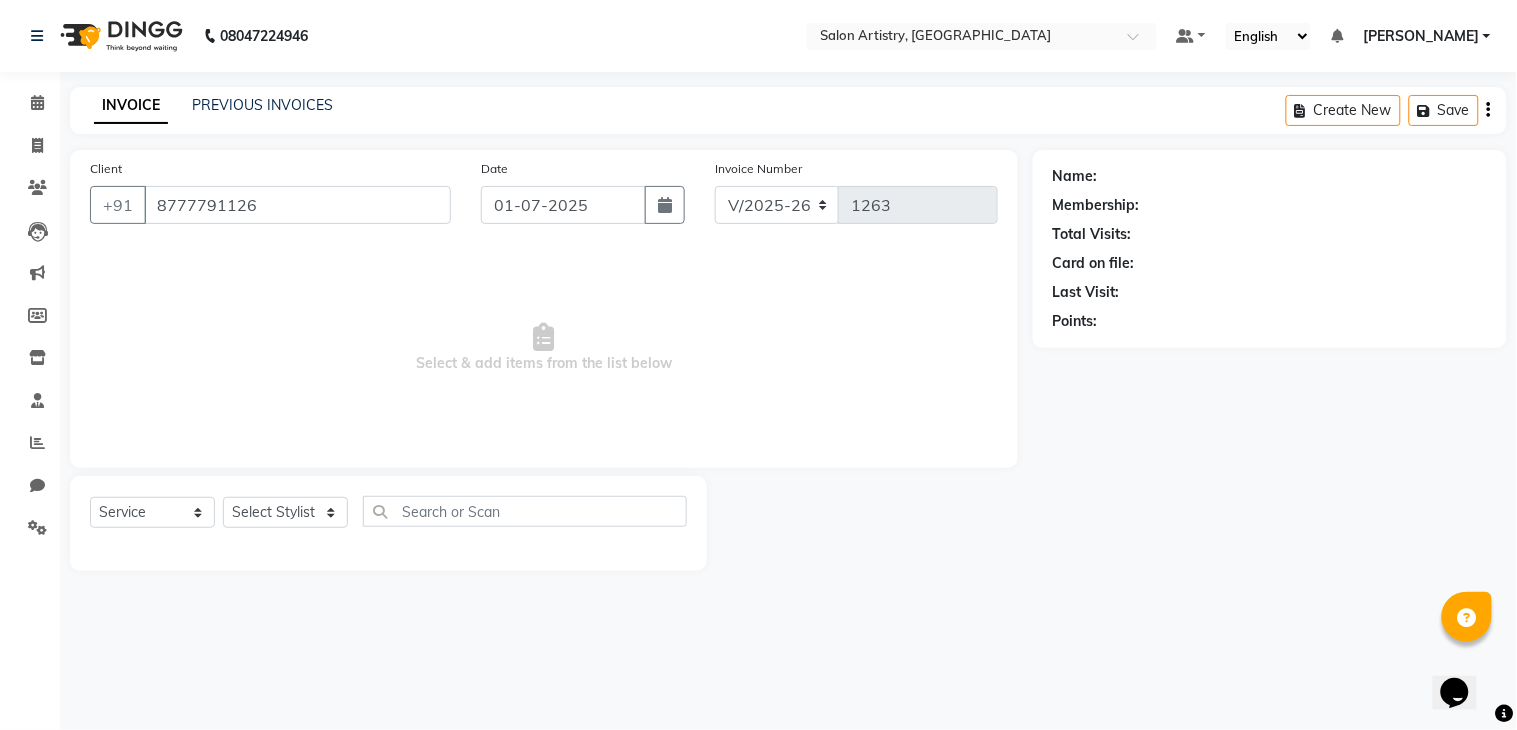 select on "79859" 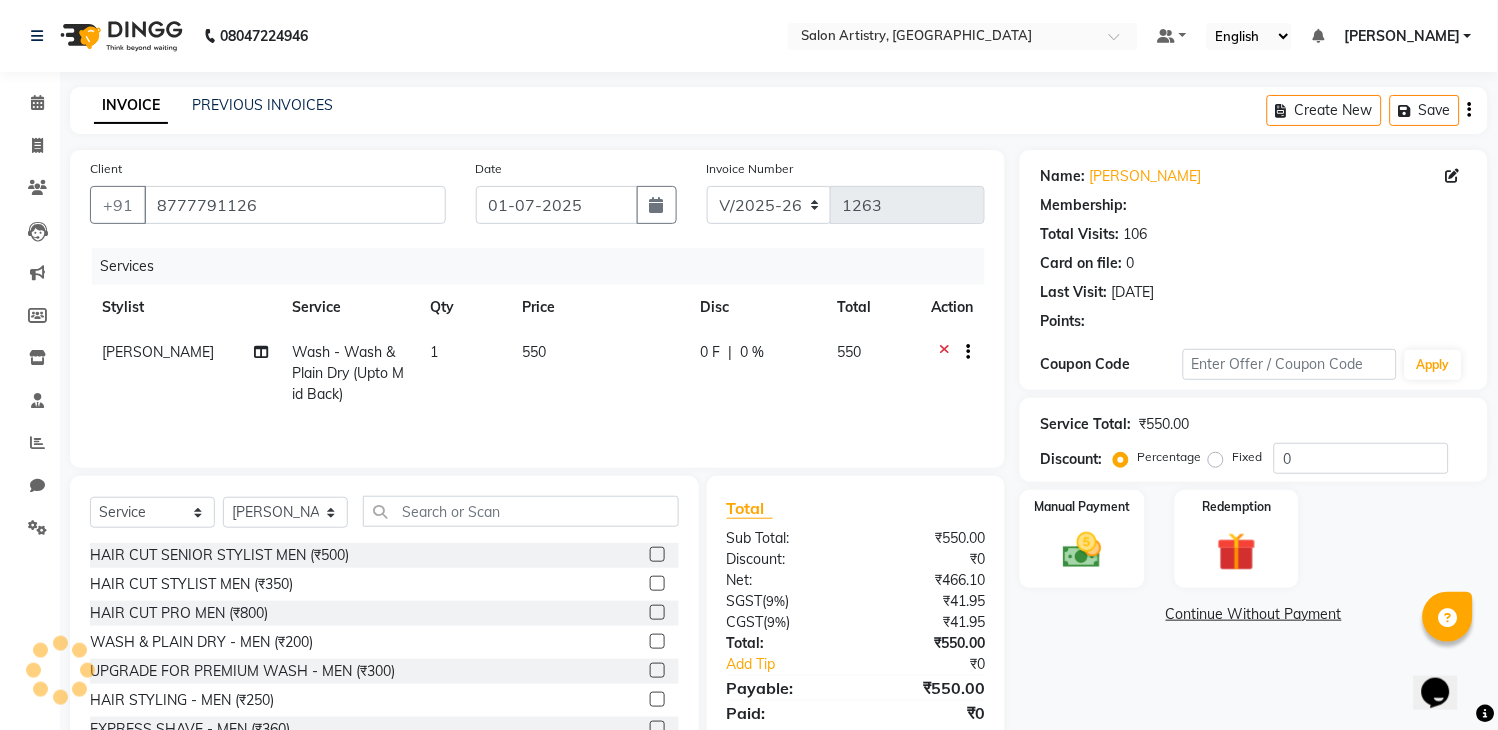 select on "1: Object" 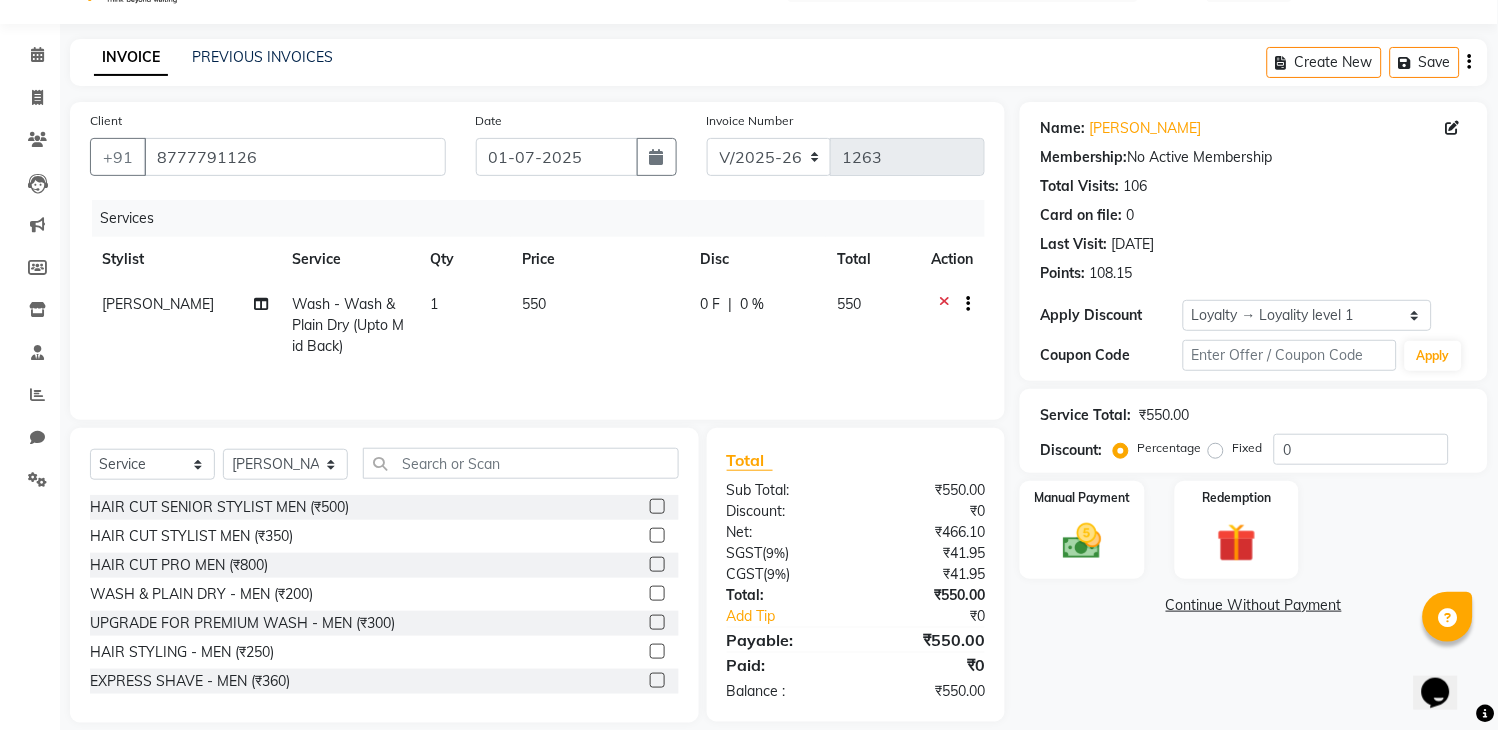 scroll, scrollTop: 75, scrollLeft: 0, axis: vertical 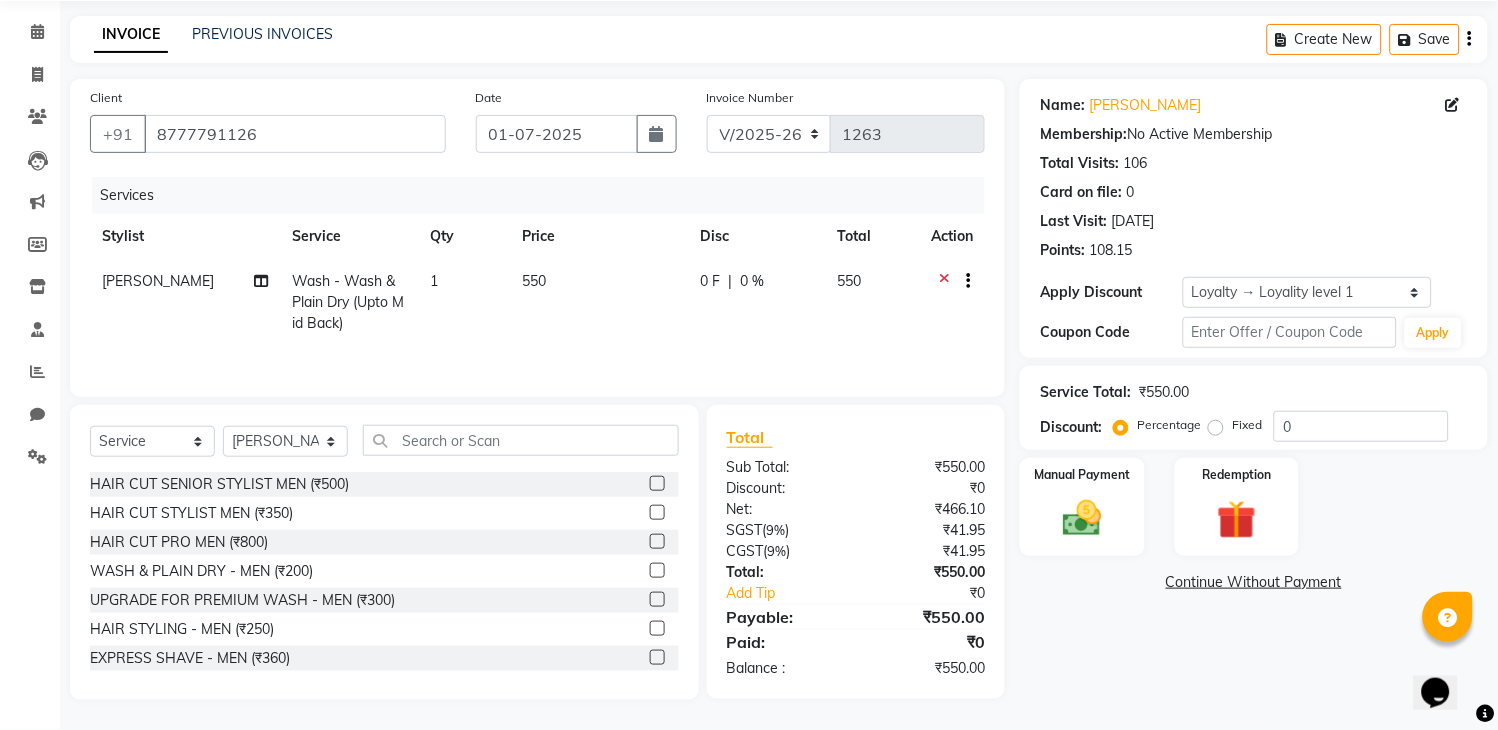 click on "0 %" 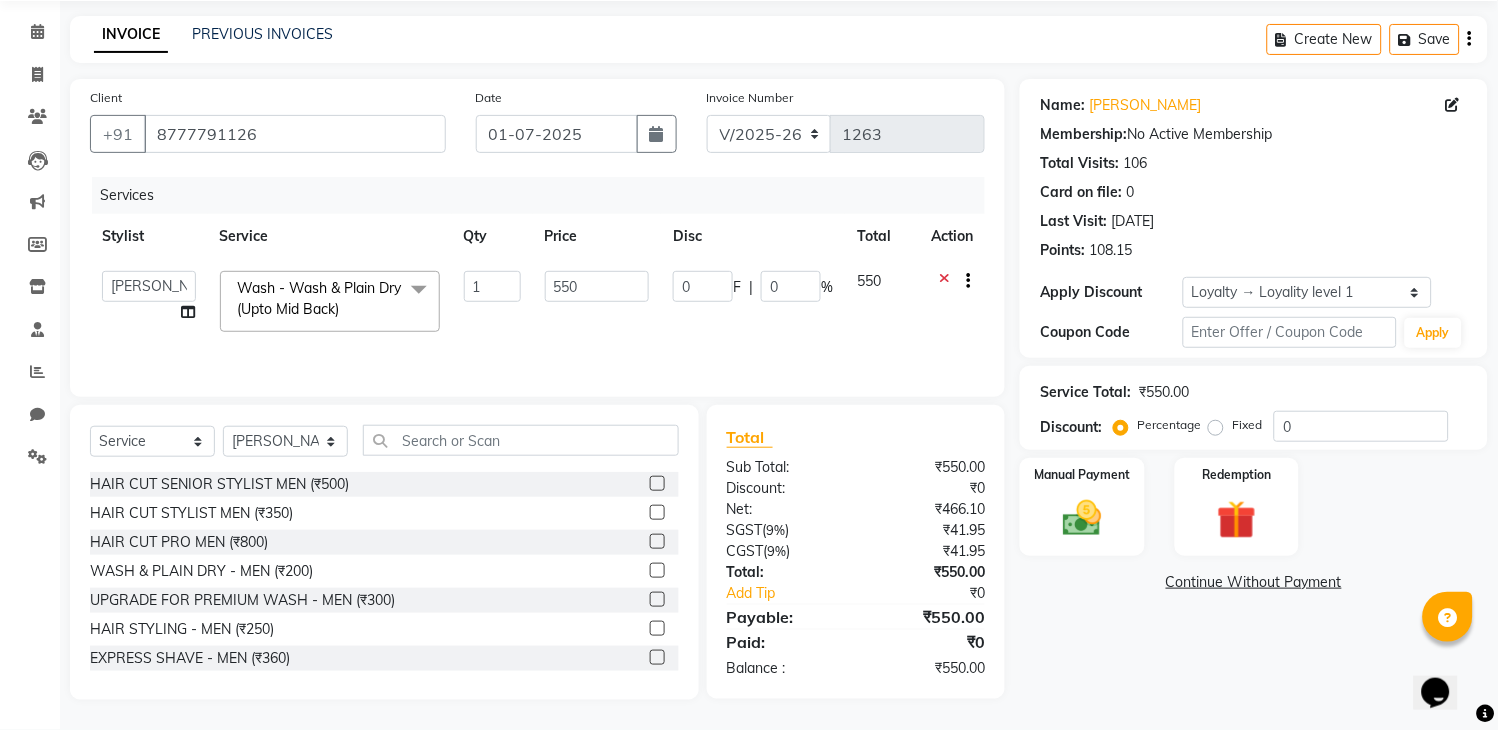 scroll, scrollTop: 73, scrollLeft: 0, axis: vertical 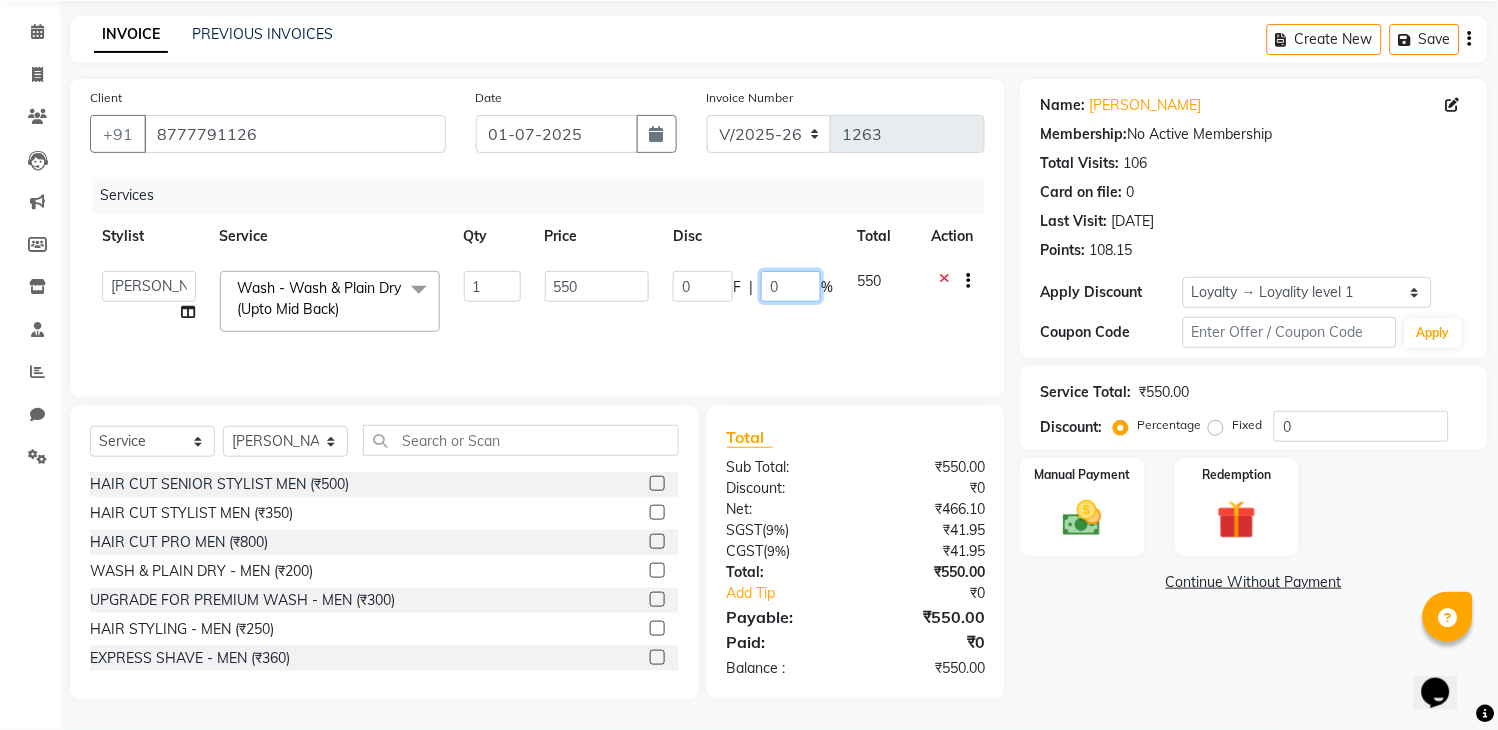 click on "0" 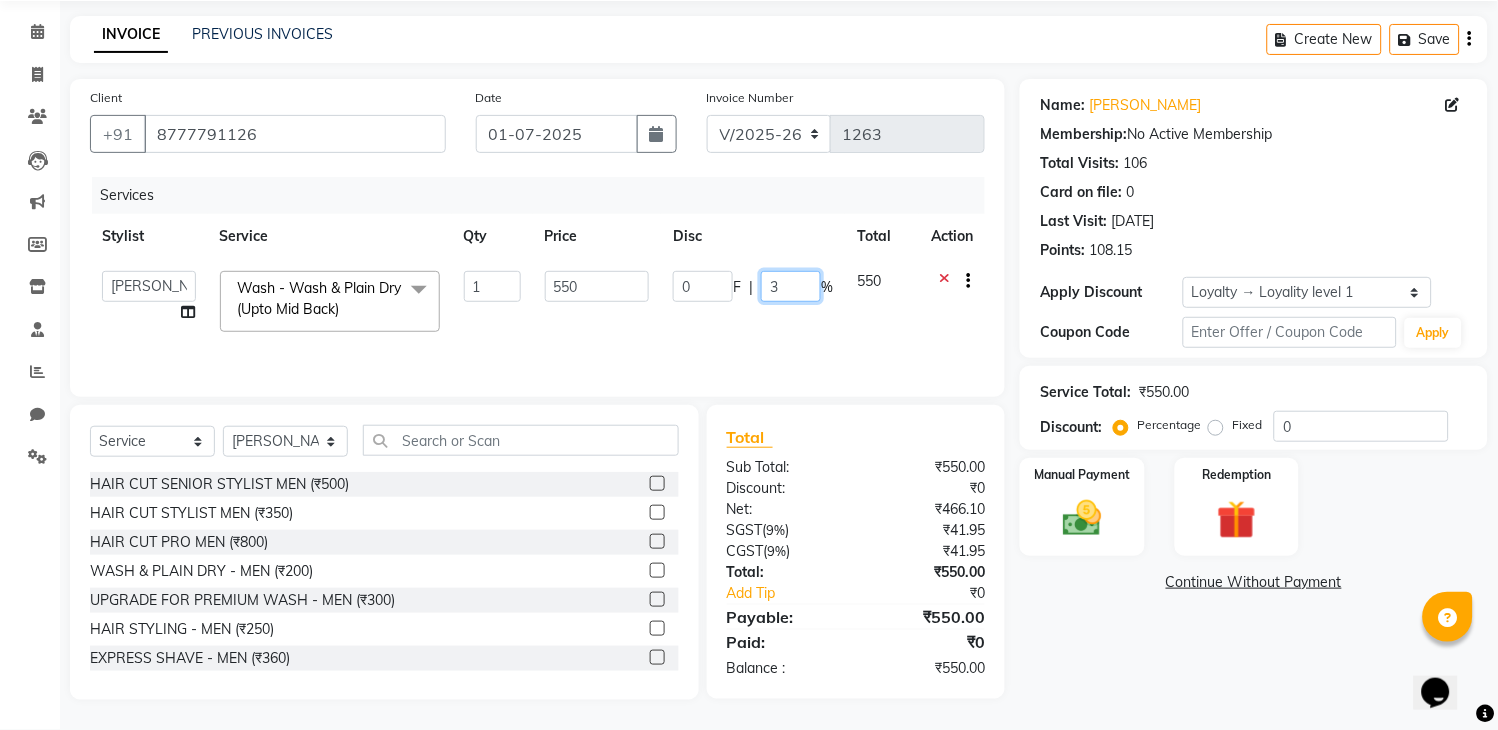 type on "30" 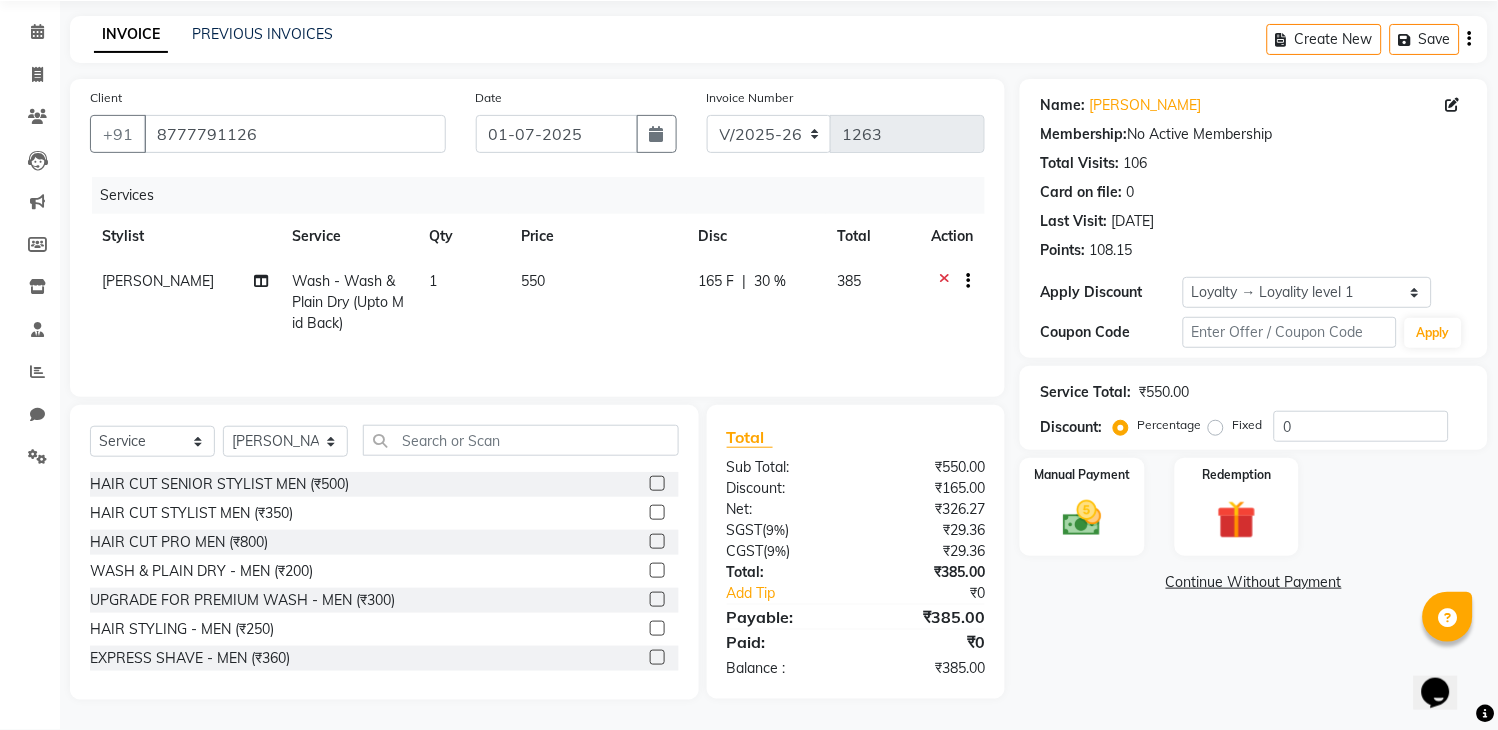 click on "INVOICE PREVIOUS INVOICES Create New   Save  Client [PHONE_NUMBER] Date [DATE] Invoice Number V/2025 V/[PHONE_NUMBER] Services Stylist Service Qty Price Disc Total Action [PERSON_NAME] Wash  - Wash & Plain Dry (Upto Mid Back) 1 550 165 F | 30 % 385 Select  Service  Product  Membership  Package Voucher Prepaid Gift Card  Select Stylist Admin [PERSON_NAME] [PERSON_NAME] [PERSON_NAME] [PERSON_NAME] [PERSON_NAME] [PERSON_NAME] Puja [PERSON_NAME] Reception [PERSON_NAME] [PERSON_NAME] [PERSON_NAME] Ata Waris Simmy [PERSON_NAME] HAIR CUT SENIOR STYLIST MEN (₹500)  HAIR CUT STYLIST MEN (₹350)  HAIR CUT PRO MEN (₹800)  WASH & PLAIN DRY - MEN (₹200)  UPGRADE FOR PREMIUM WASH - MEN (₹300)  HAIR STYLING - MEN (₹250)  EXPRESS SHAVE - MEN (₹360)  CLASSIC SHAVE - MEN (₹480)  HEAD SHAVE - MEN (₹500)  PRE COLLAGEN EXPERT SHAVE - MEN (₹800)  [PERSON_NAME] TRIM MEN (₹250)  [PERSON_NAME] TRIMMING AND SHAPING (₹350)  [PERSON_NAME] TRIMMING OR SHAVING WITH FACE WASH (₹500)  [PERSON_NAME] SPA MEN (₹500)  HIGHLIGHTS STREAKING MEN (₹1200)" 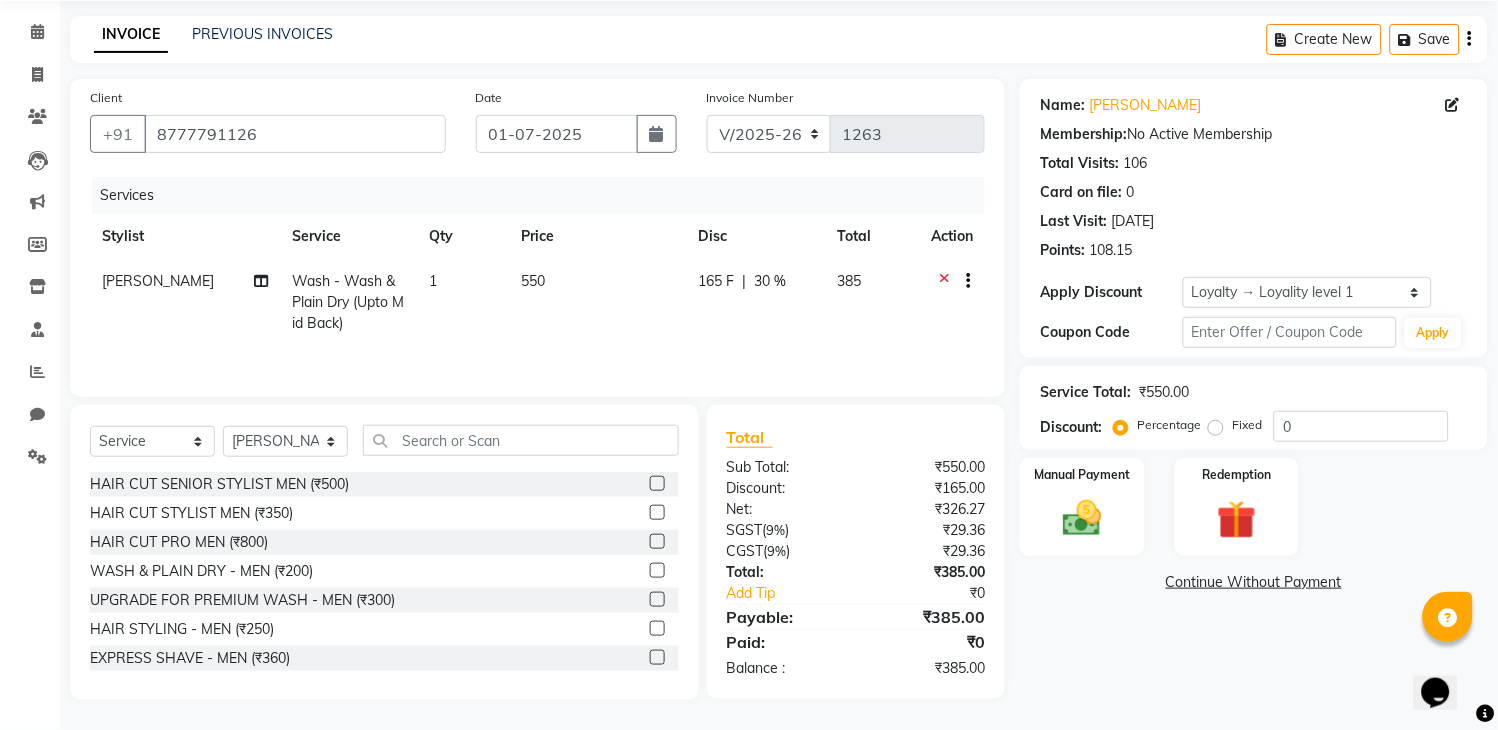 scroll, scrollTop: 75, scrollLeft: 0, axis: vertical 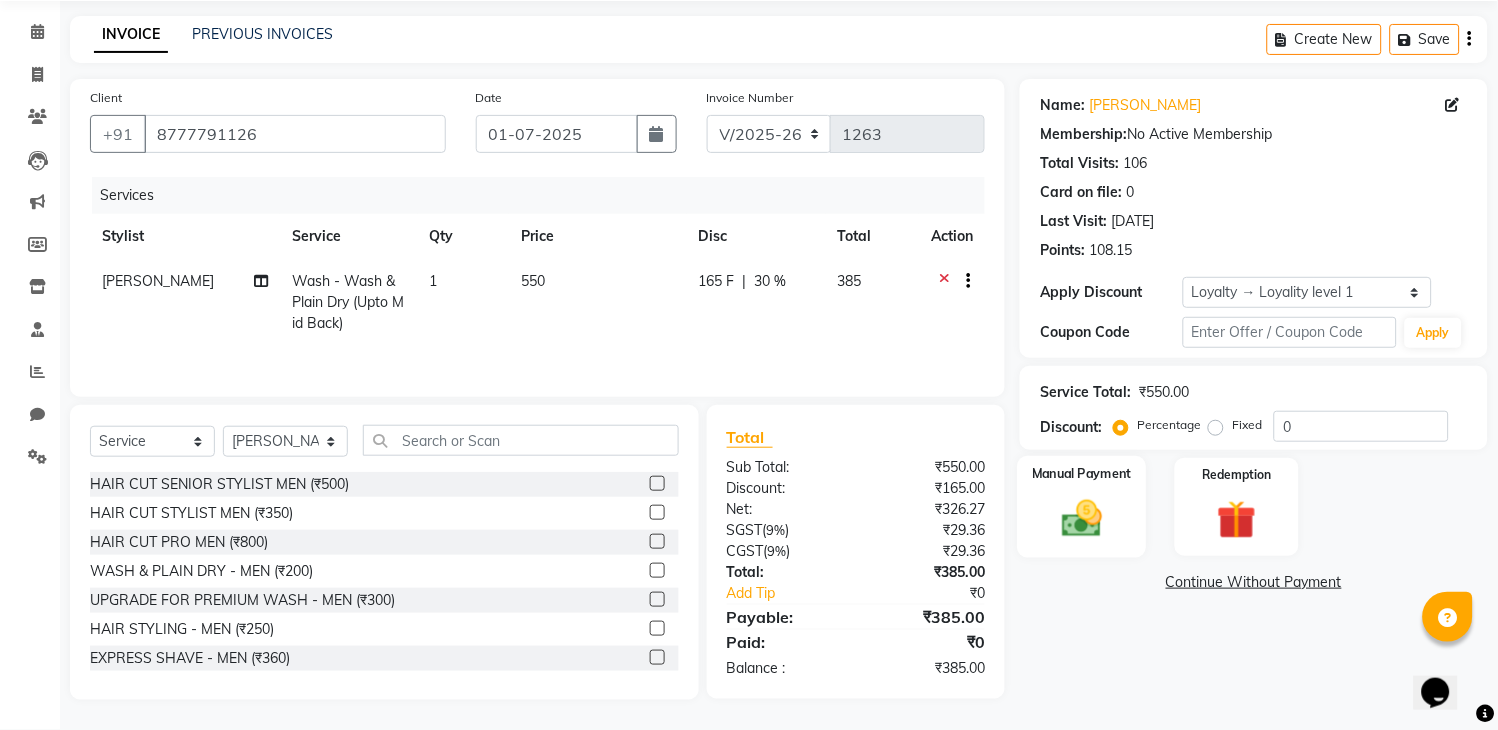 click 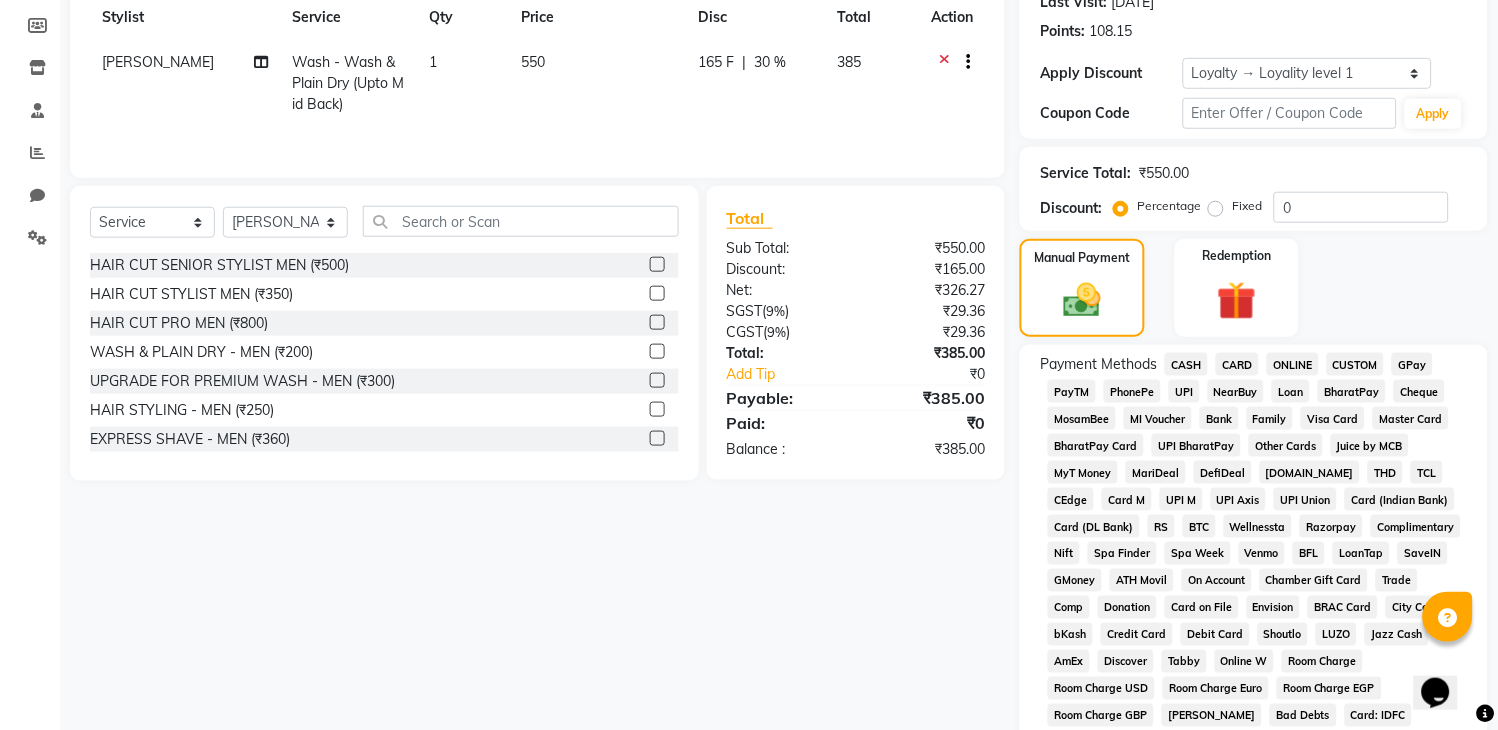 scroll, scrollTop: 297, scrollLeft: 0, axis: vertical 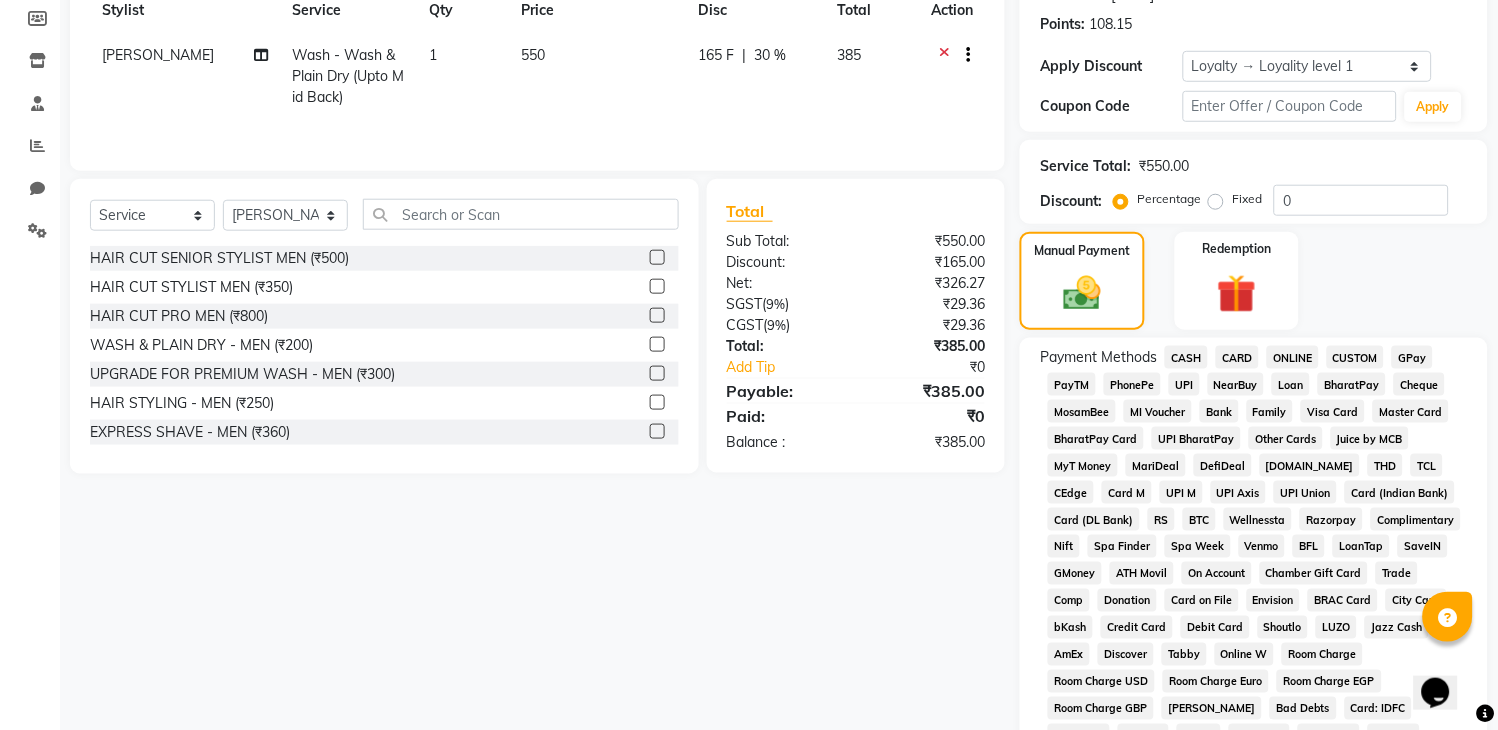 click on "CARD" 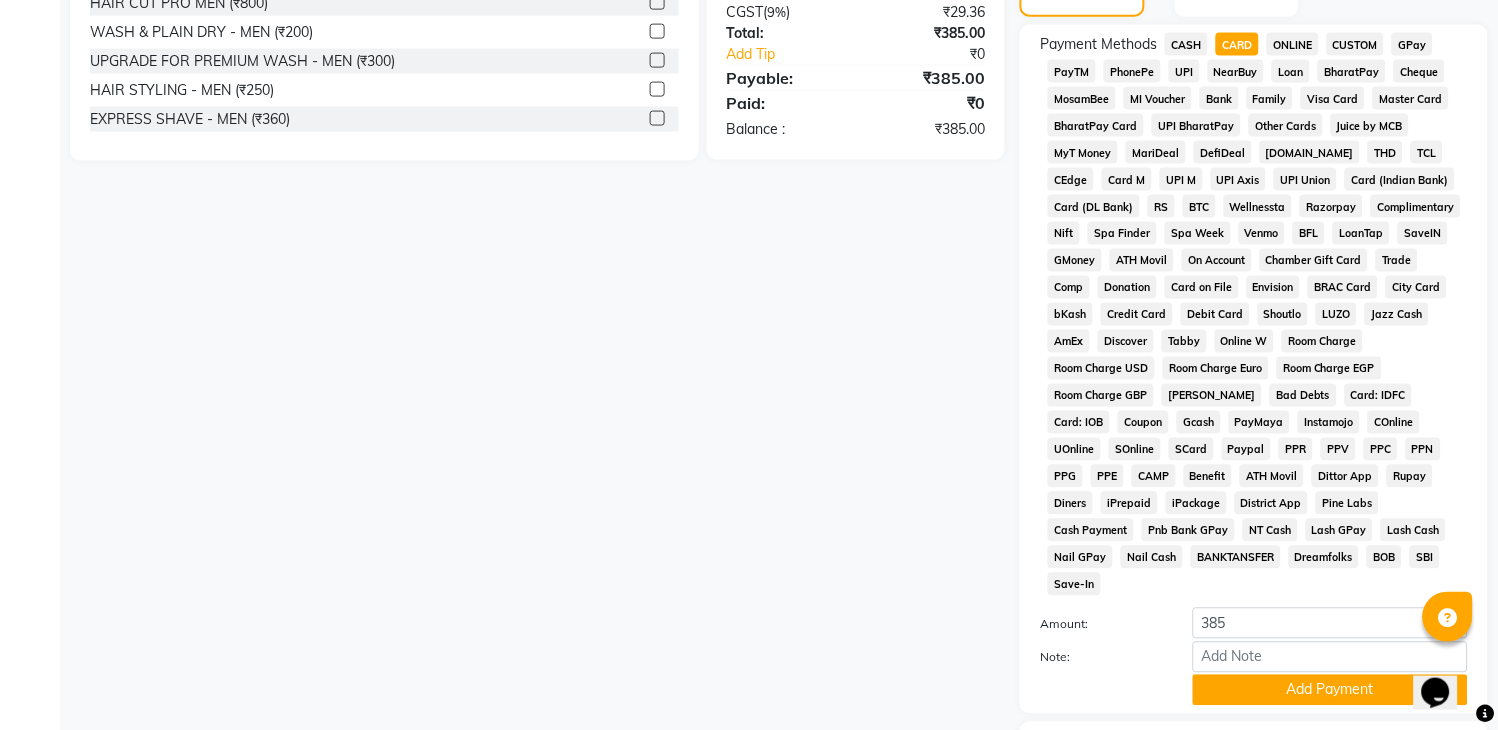 scroll, scrollTop: 608, scrollLeft: 0, axis: vertical 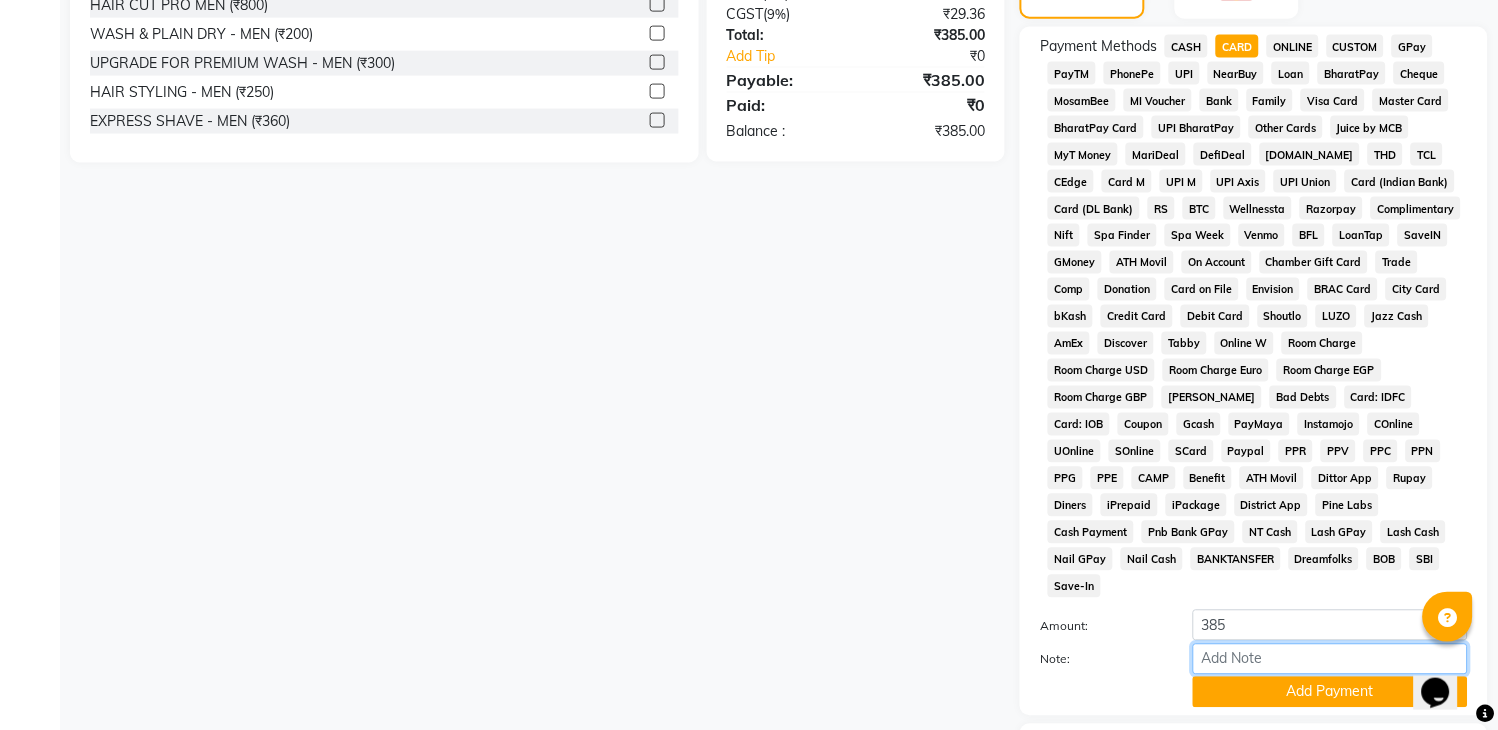 click on "Note:" at bounding box center (1330, 659) 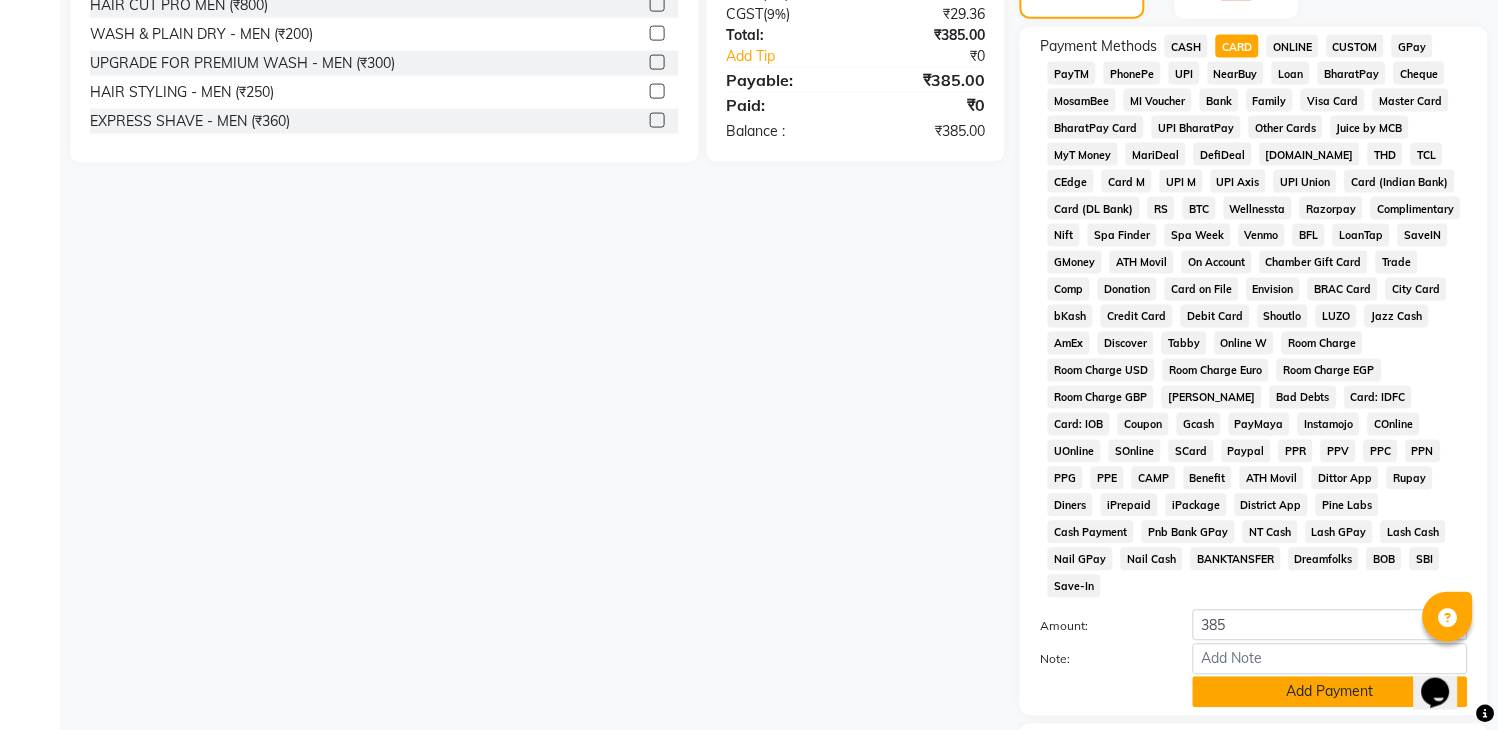click on "Add Payment" 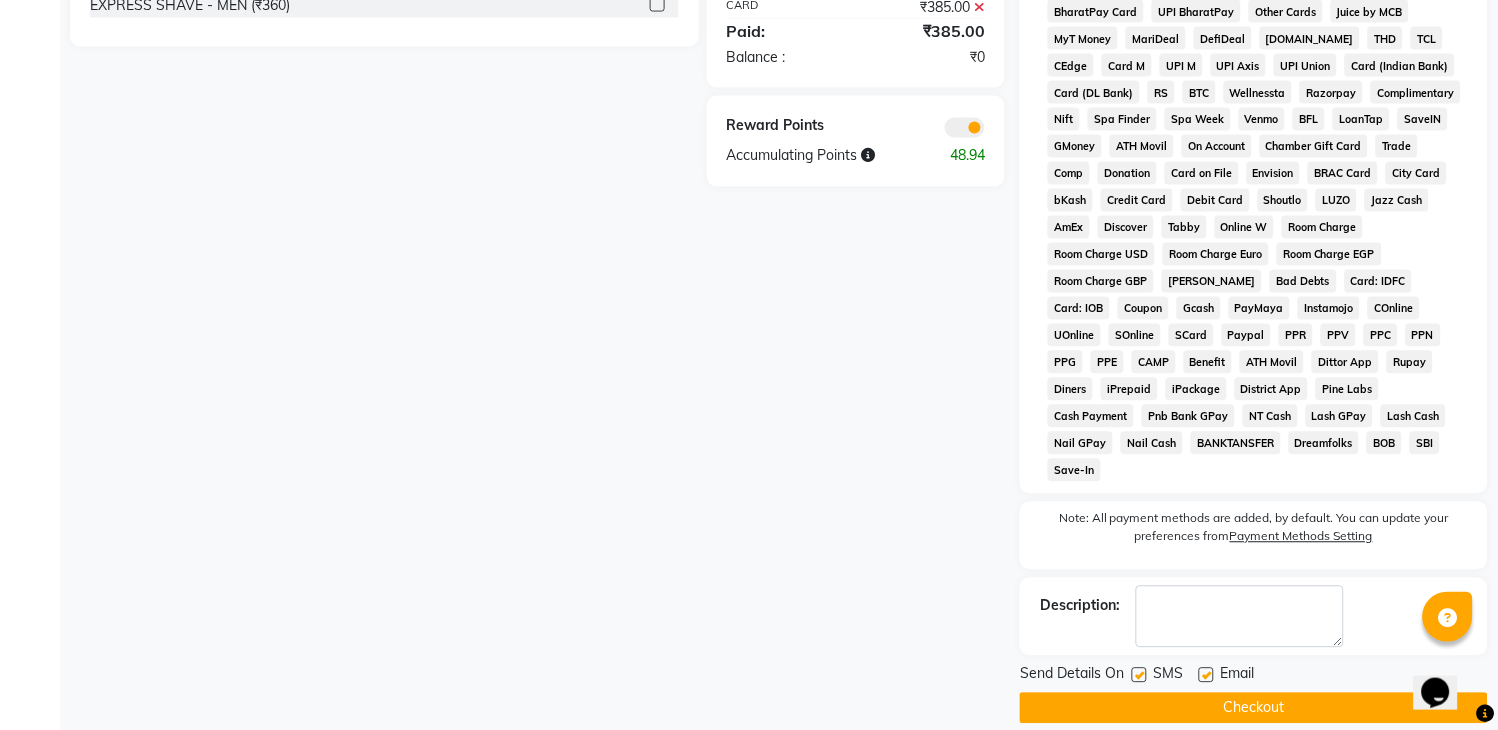 scroll, scrollTop: 726, scrollLeft: 0, axis: vertical 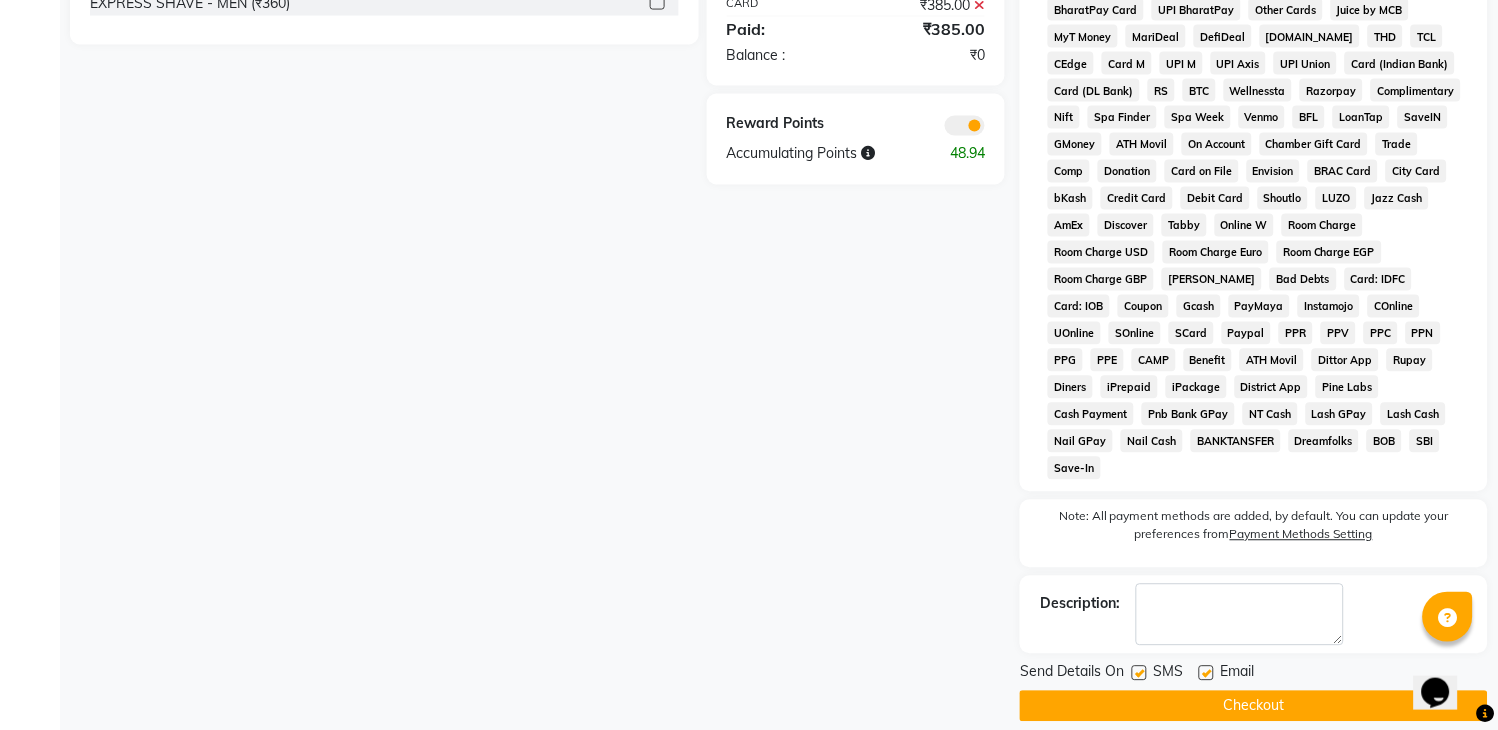 click on "Checkout" 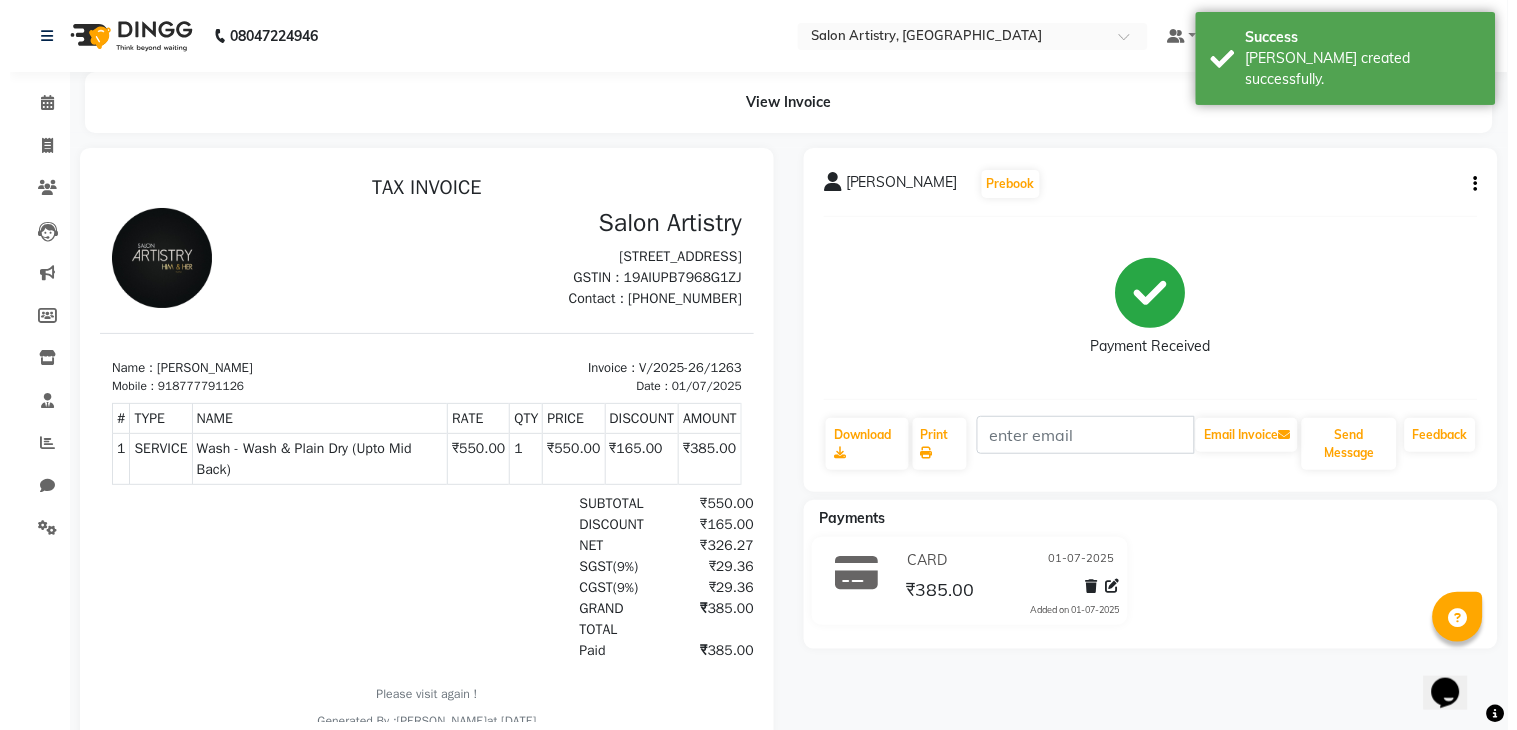 scroll, scrollTop: 0, scrollLeft: 0, axis: both 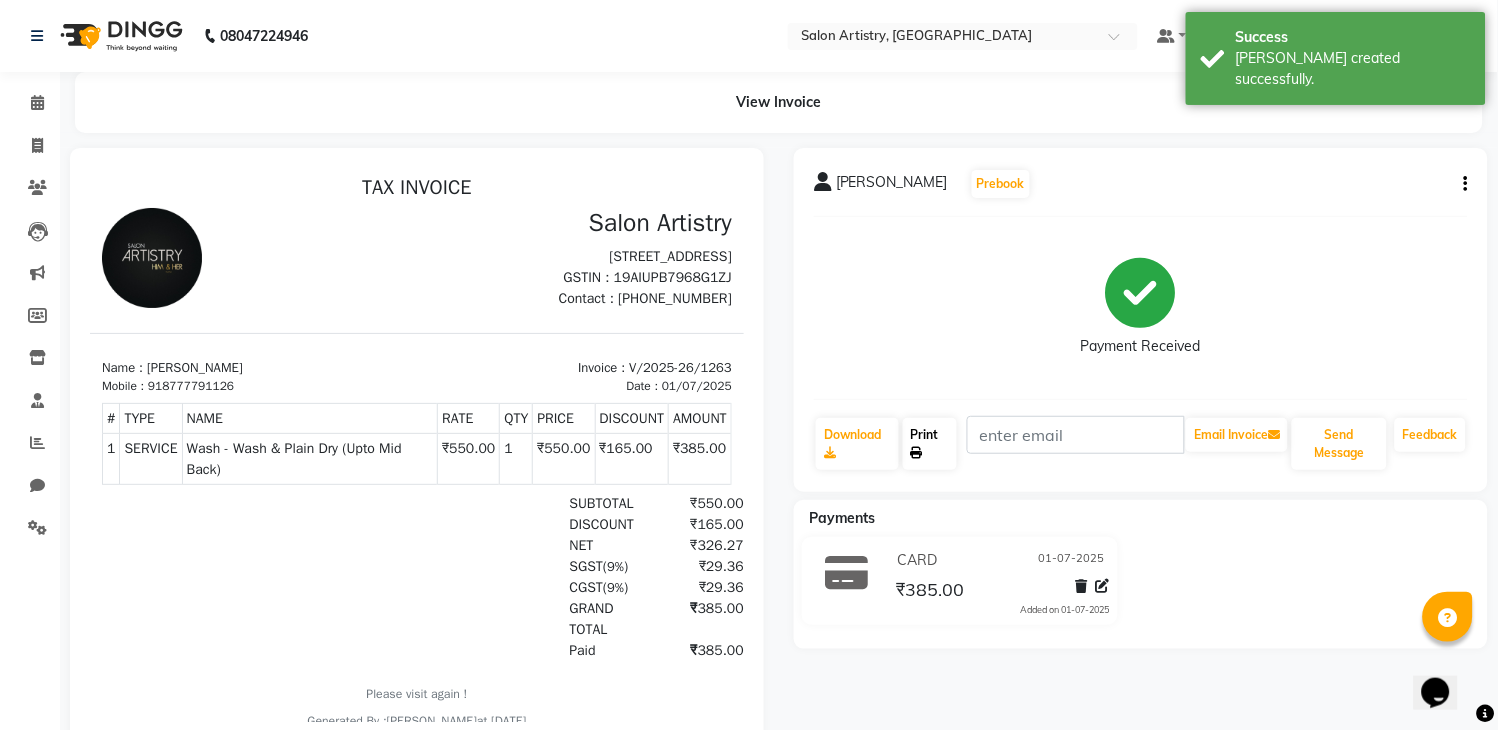 click on "Print" 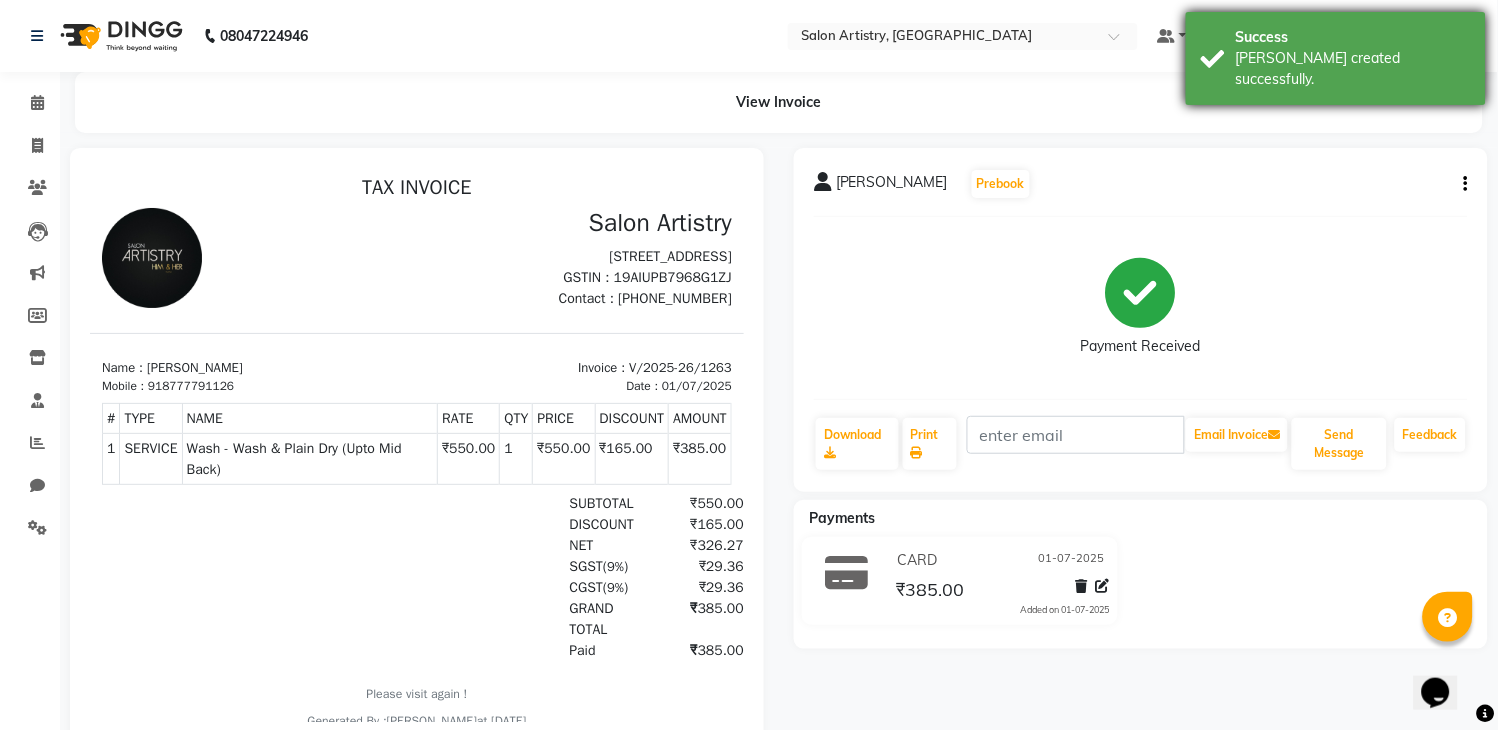 click on "Success" at bounding box center [1353, 37] 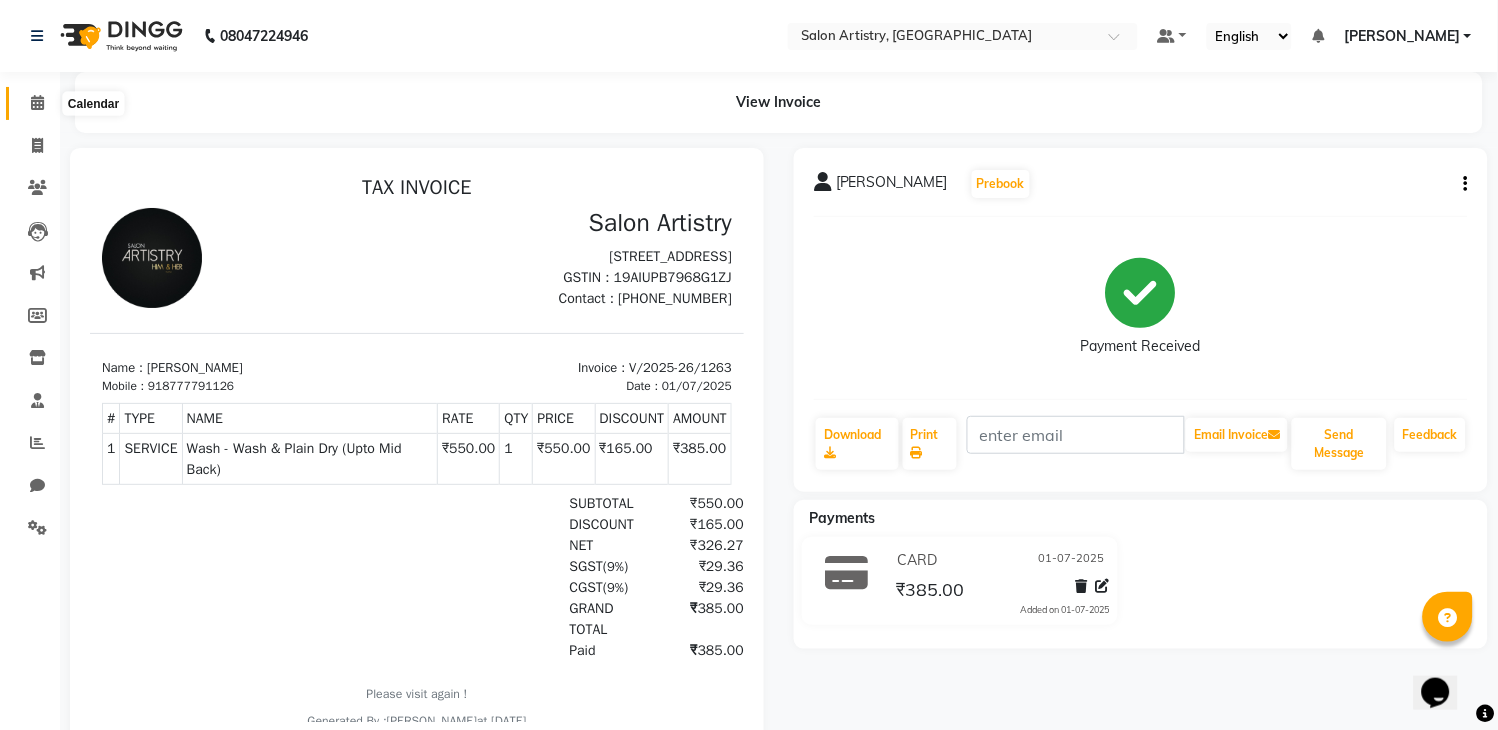 click 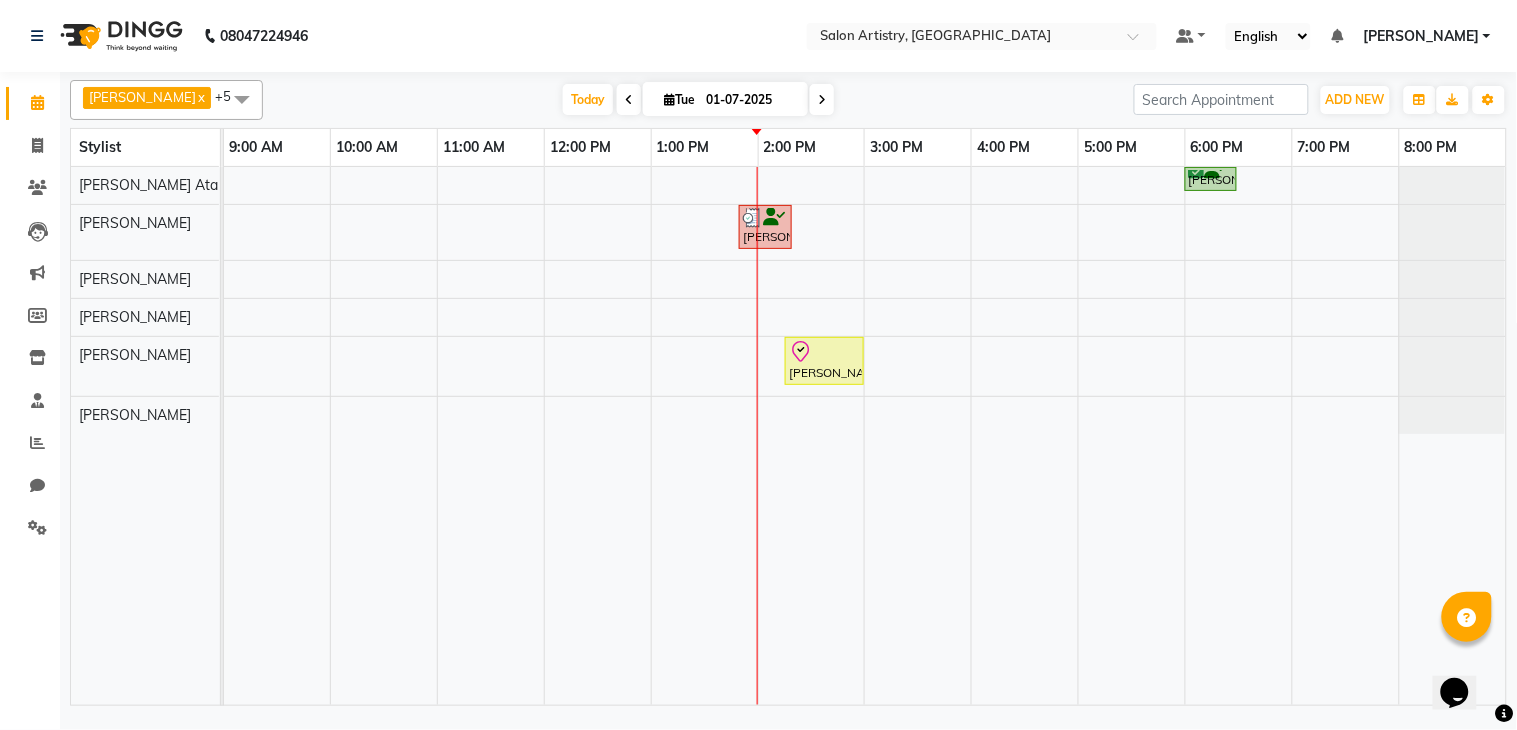 click on "[PERSON_NAME], TK01, 06:00 PM-06:30 PM, Wash & Plain Dry (With Conditioning)-Upto Mid Back     [PERSON_NAME], TK02, 01:50 PM-02:20 PM, Wash  - Wash & Plain Dry (Upto Mid Back)
[PERSON_NAME], TK03, 02:15 PM-03:00 PM, Regular Pedicure" at bounding box center (865, 436) 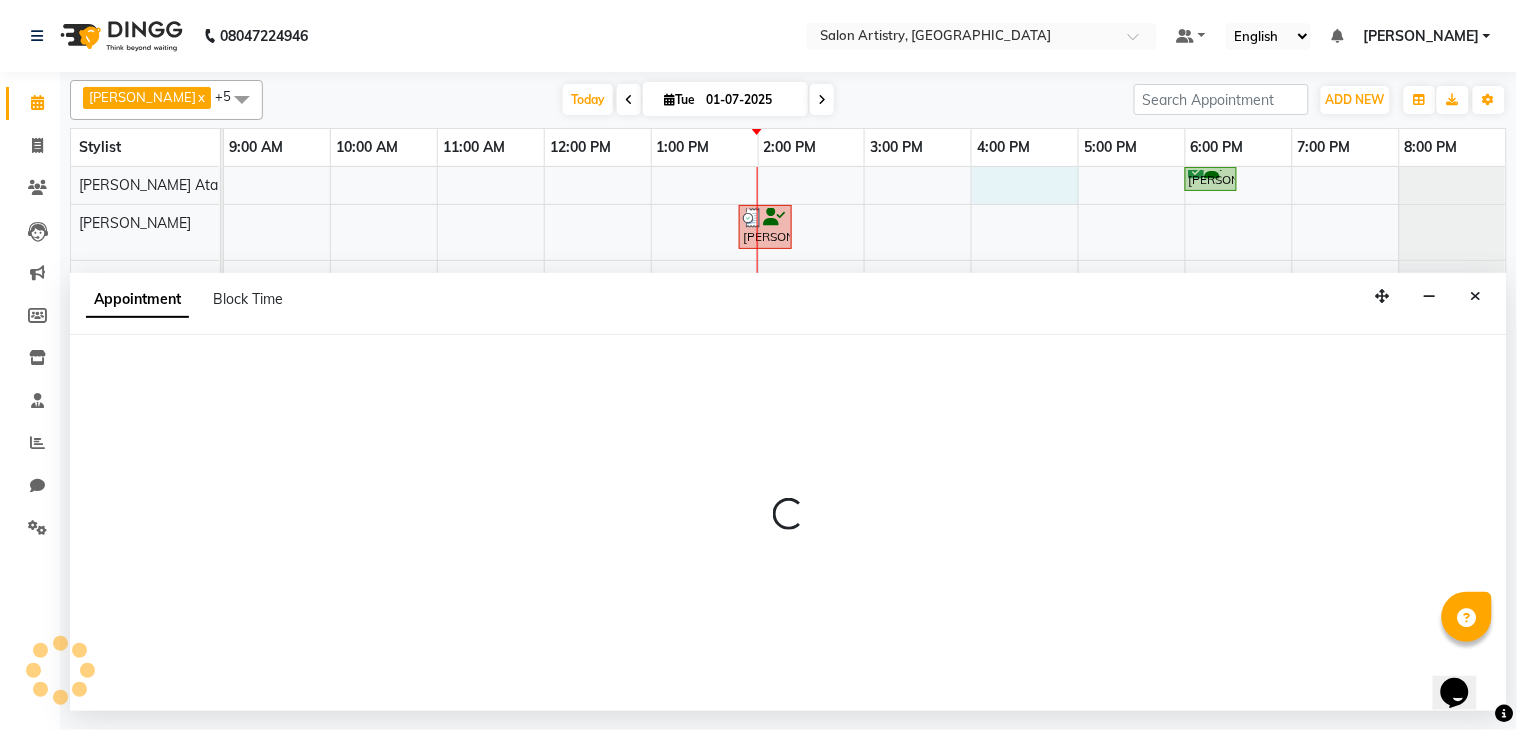 select on "79858" 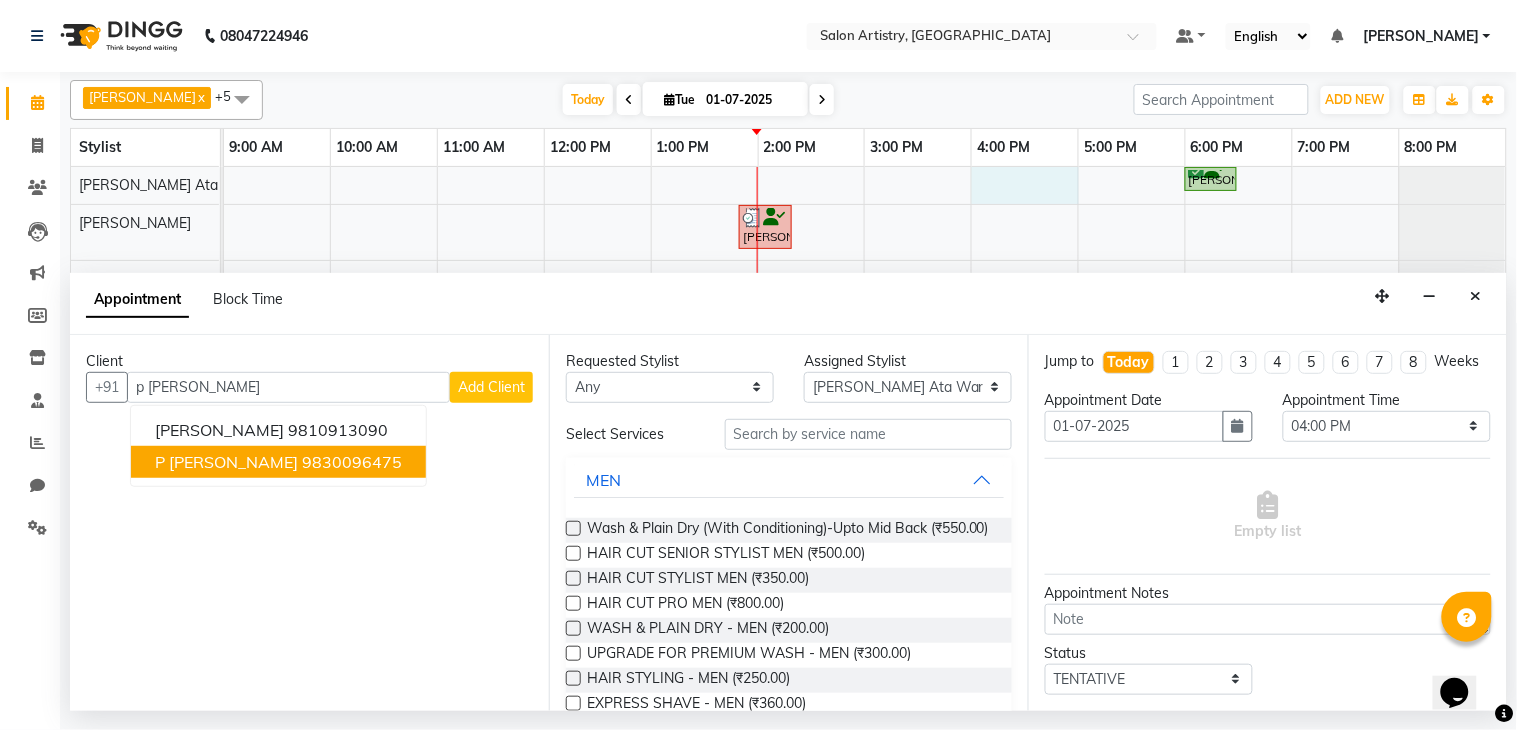 click on "9830096475" at bounding box center (352, 462) 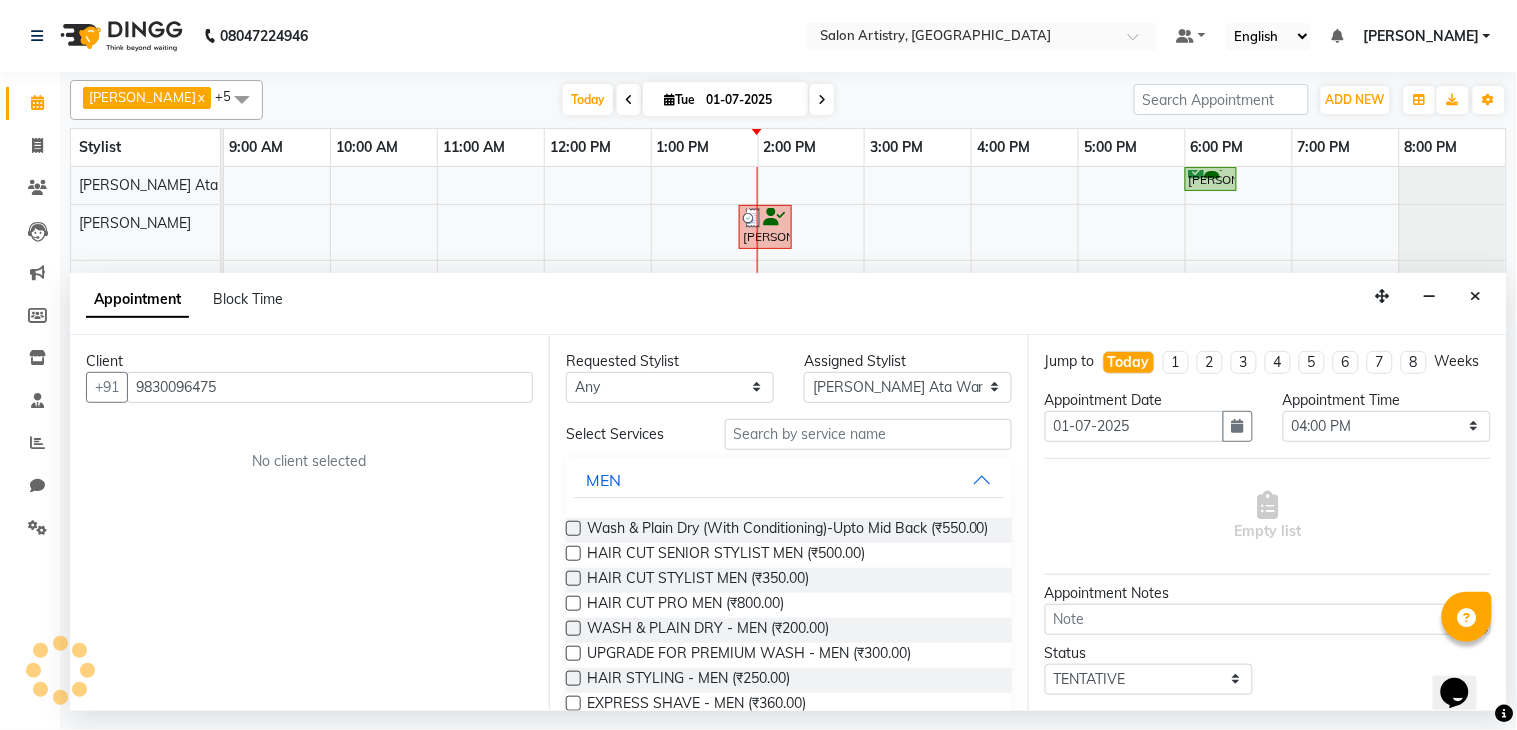 type on "9830096475" 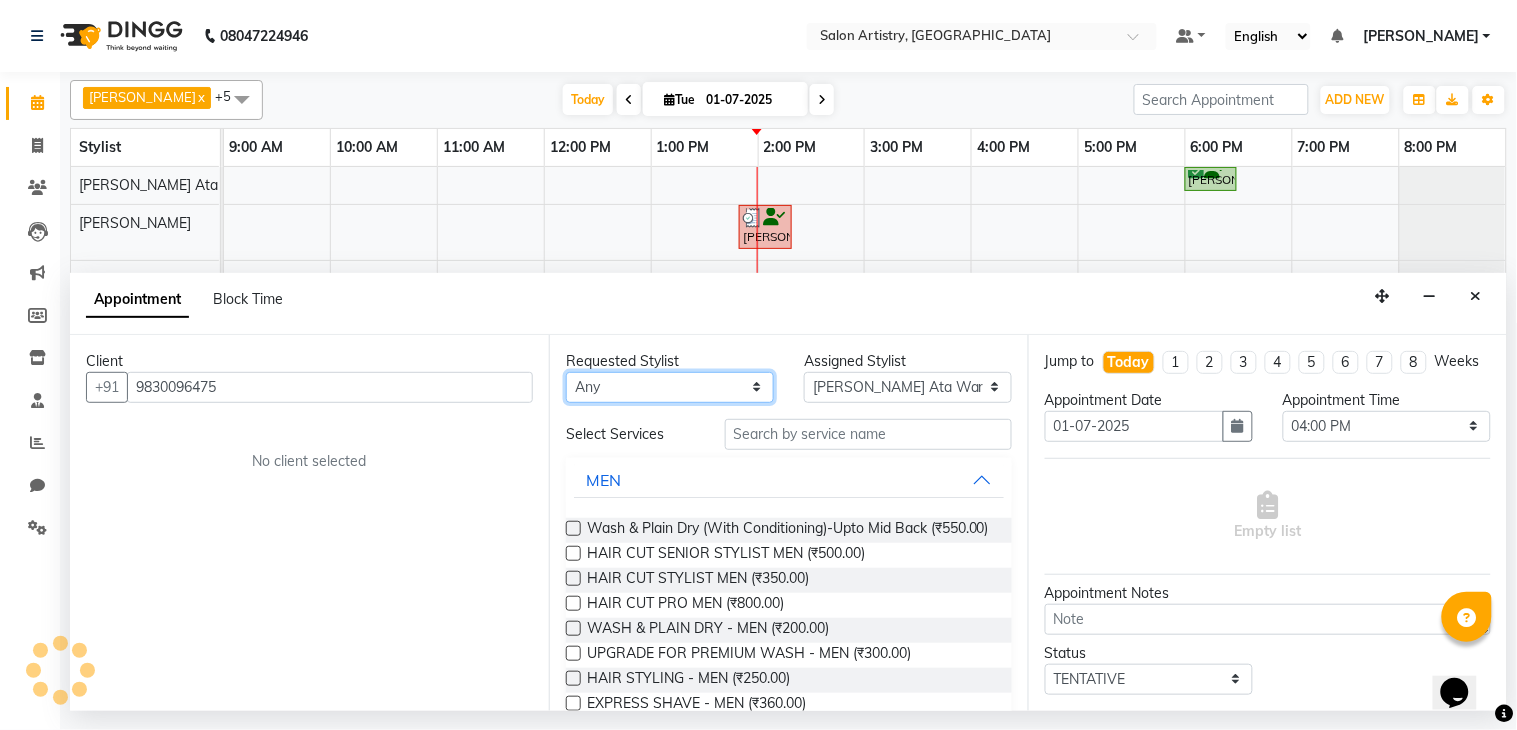 click on "Any [PERSON_NAME] [PERSON_NAME] [PERSON_NAME] [PERSON_NAME] Gupta [PERSON_NAME] [PERSON_NAME] [PERSON_NAME] Reception [PERSON_NAME] [PERSON_NAME] [PERSON_NAME] [PERSON_NAME] [PERSON_NAME]" at bounding box center [670, 387] 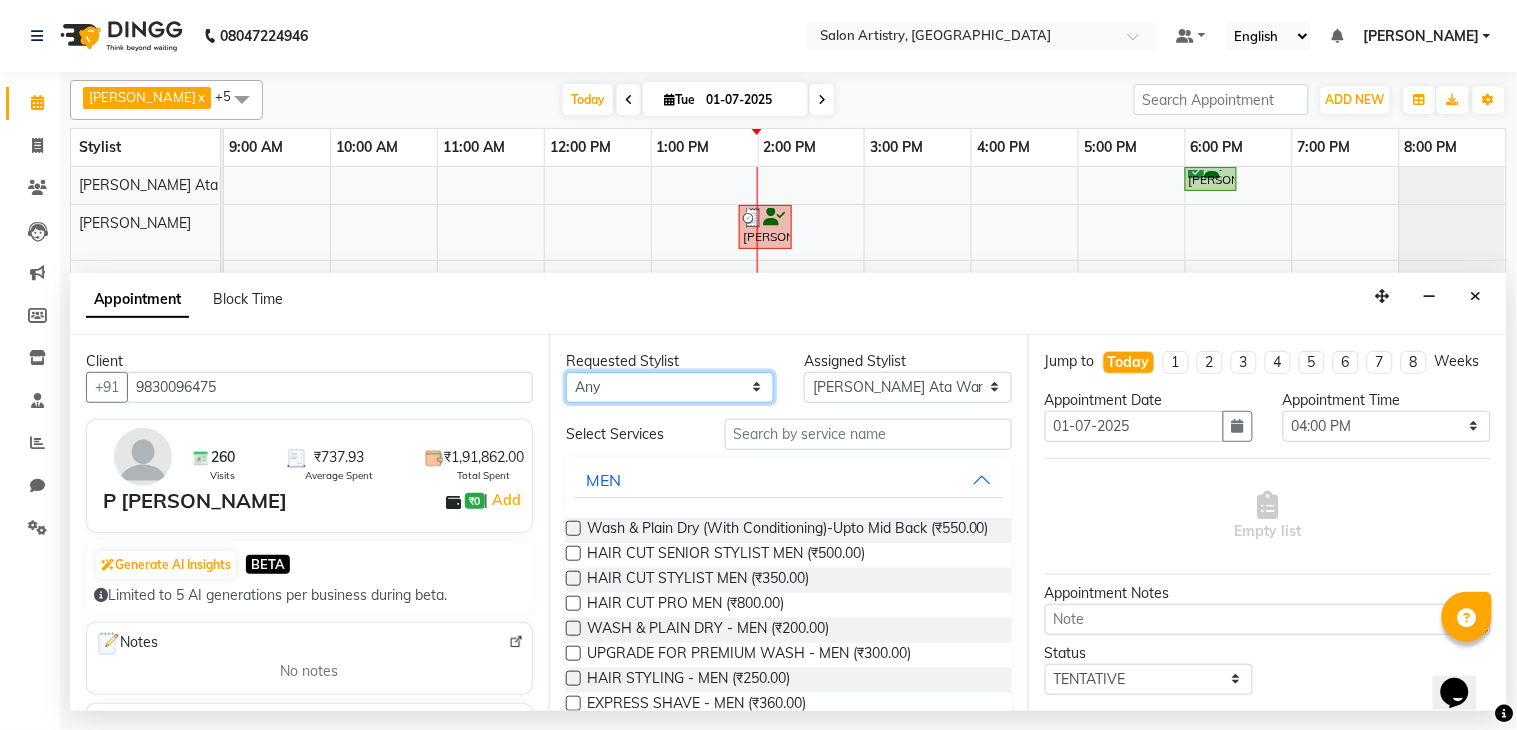 select on "79858" 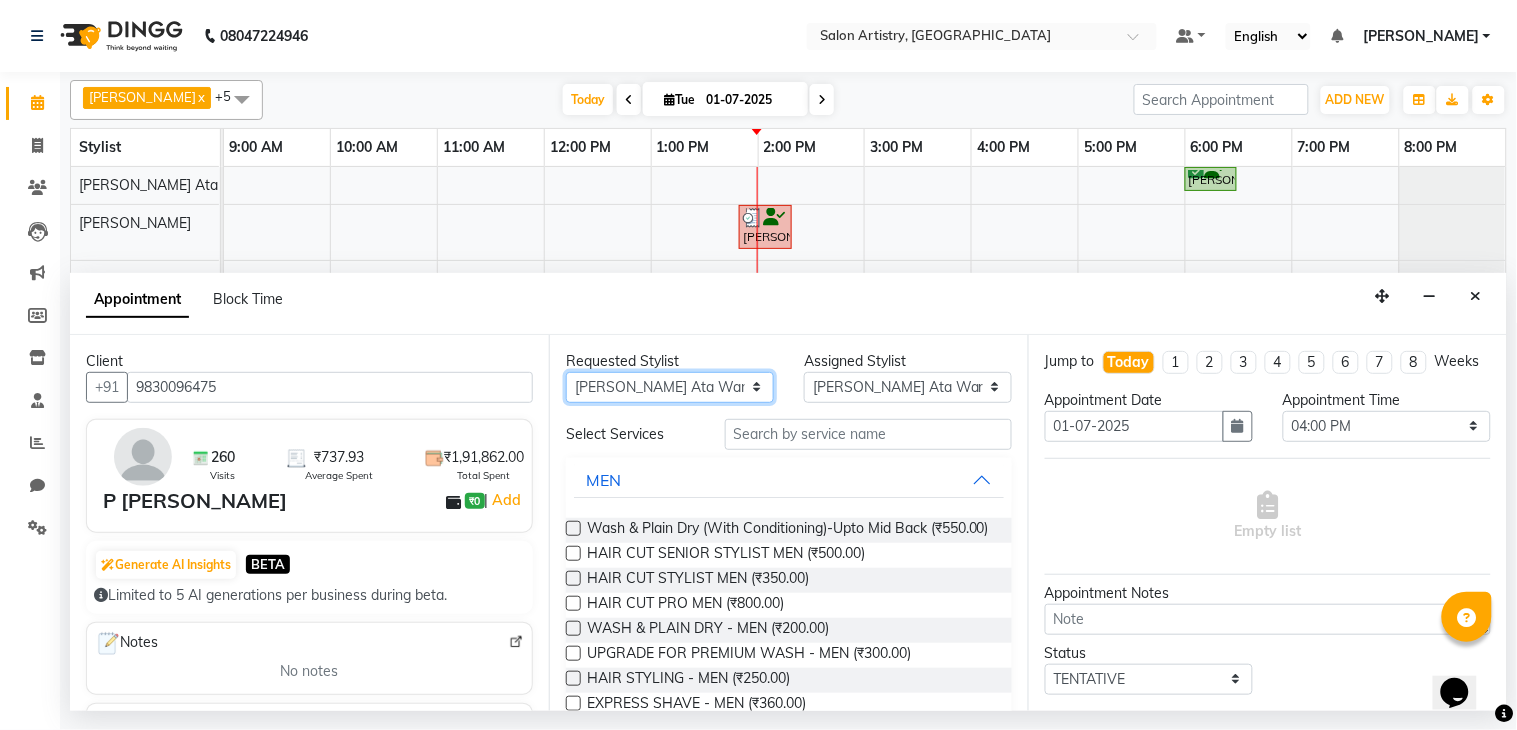 click on "Any [PERSON_NAME] [PERSON_NAME] [PERSON_NAME] [PERSON_NAME] Gupta [PERSON_NAME] [PERSON_NAME] [PERSON_NAME] Reception [PERSON_NAME] [PERSON_NAME] [PERSON_NAME] [PERSON_NAME] [PERSON_NAME]" at bounding box center [670, 387] 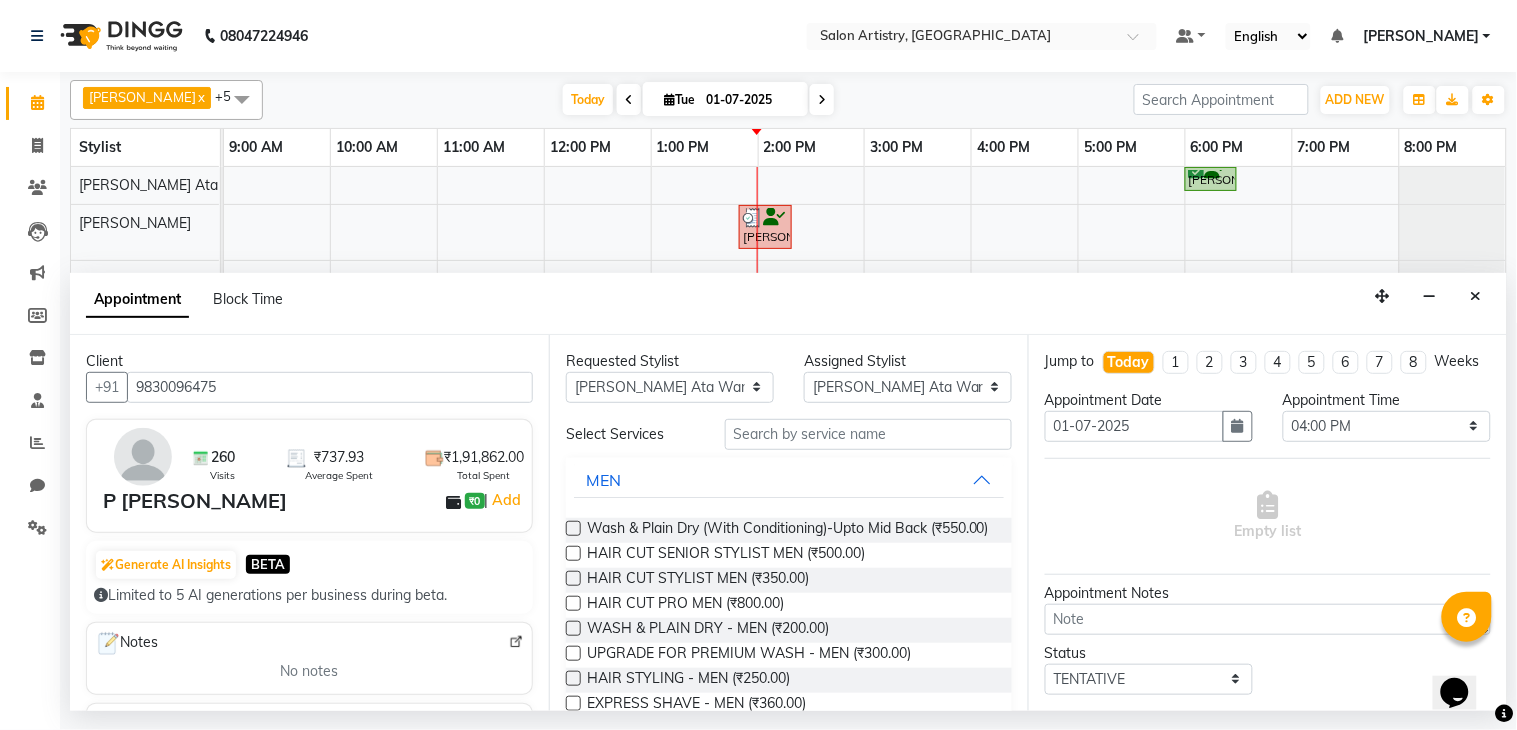 click at bounding box center [573, 528] 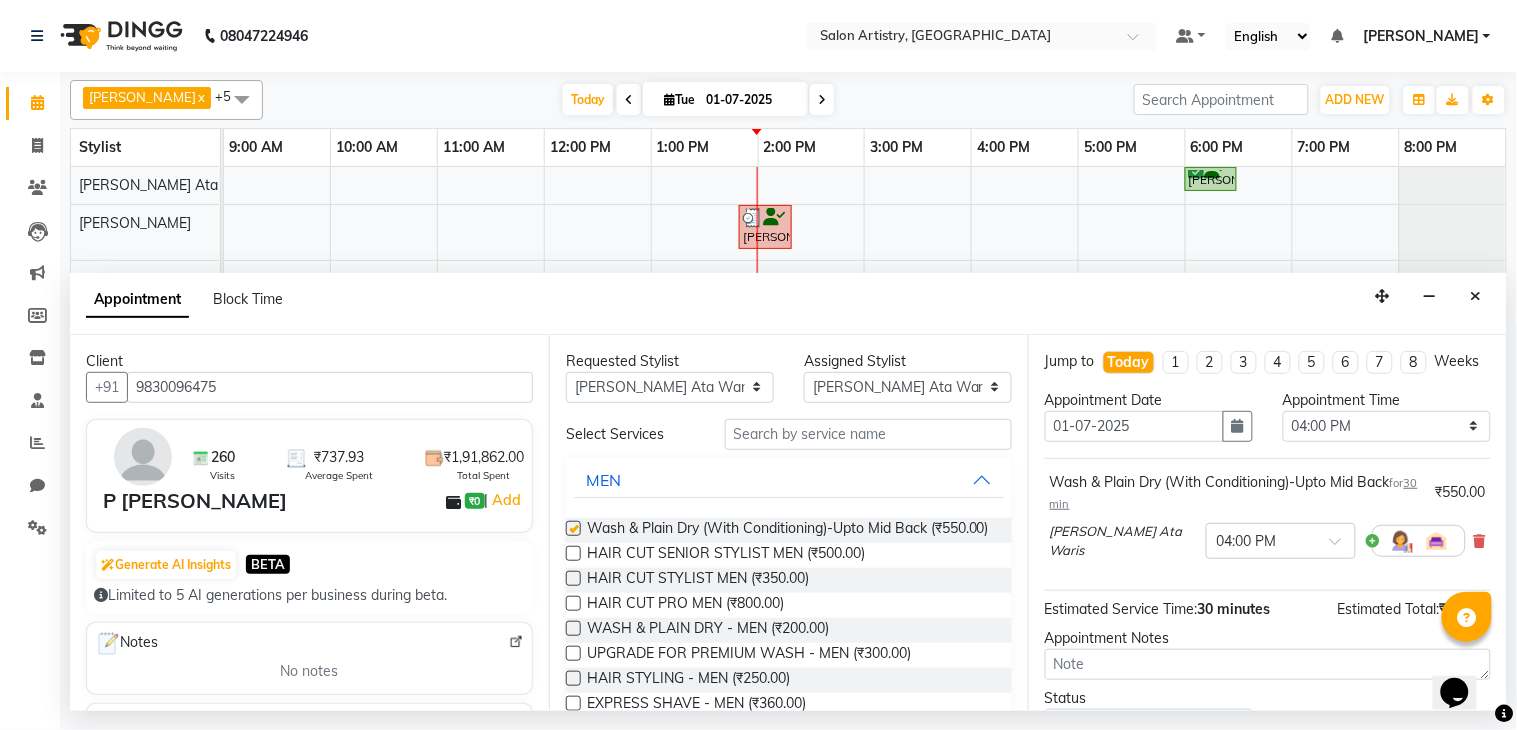 checkbox on "false" 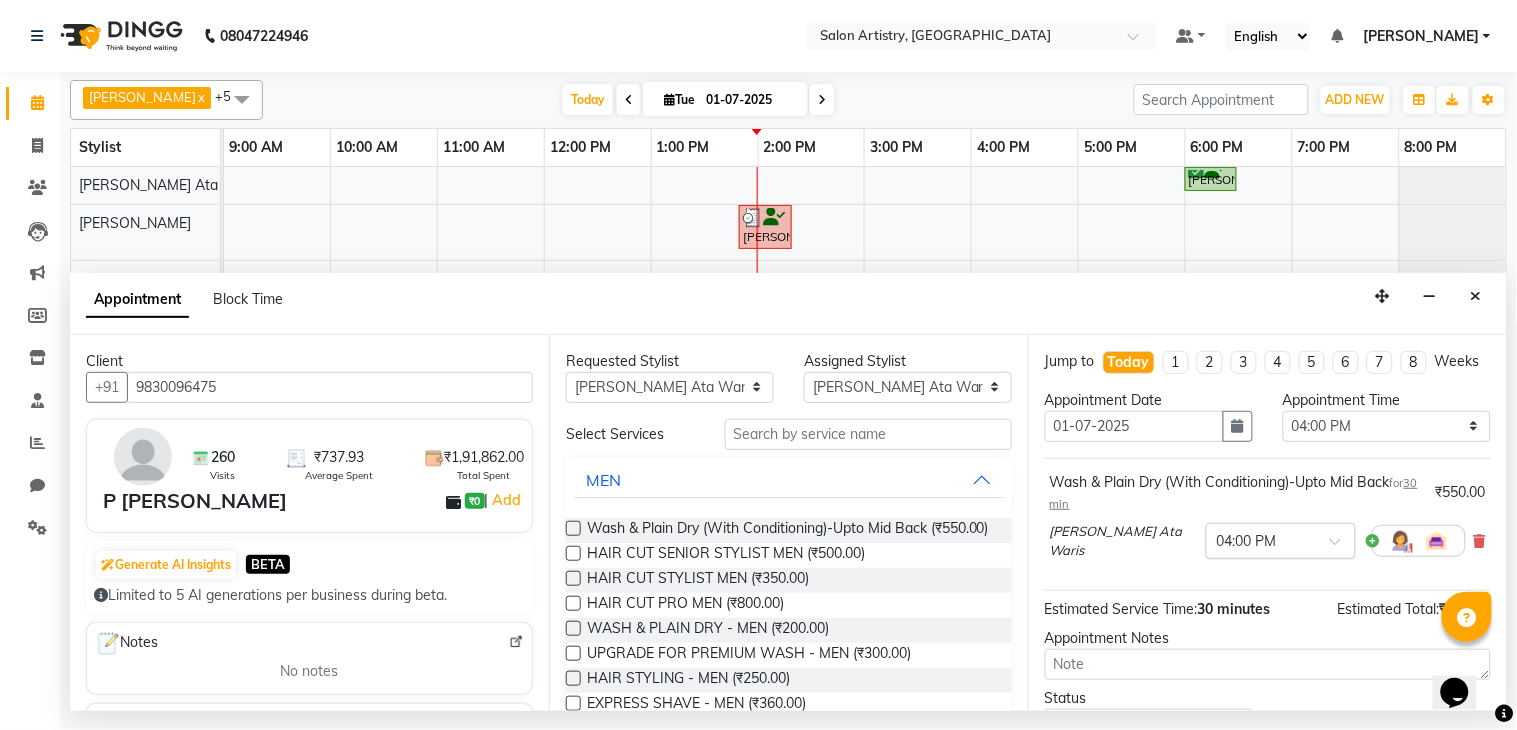 click at bounding box center (1261, 539) 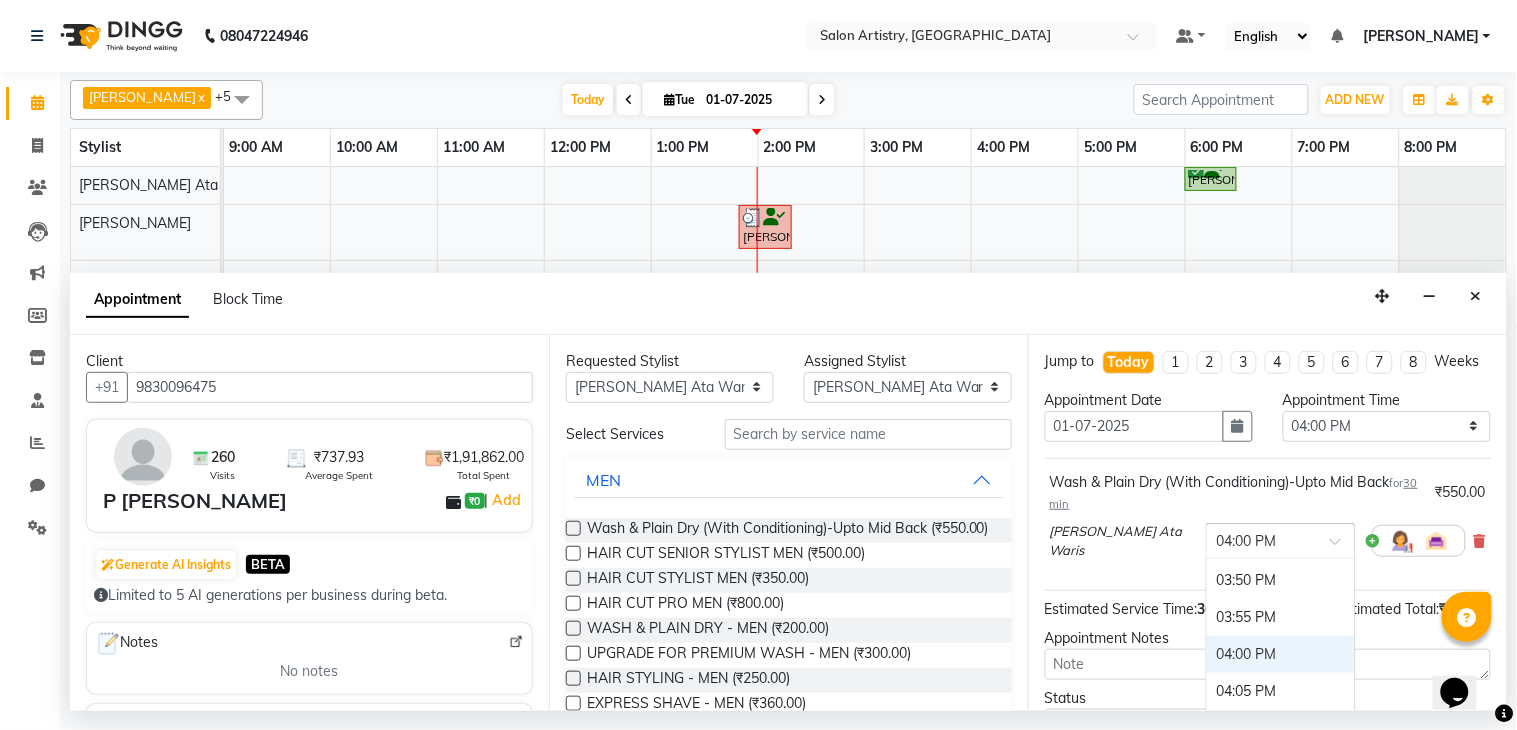 scroll, scrollTop: 2548, scrollLeft: 0, axis: vertical 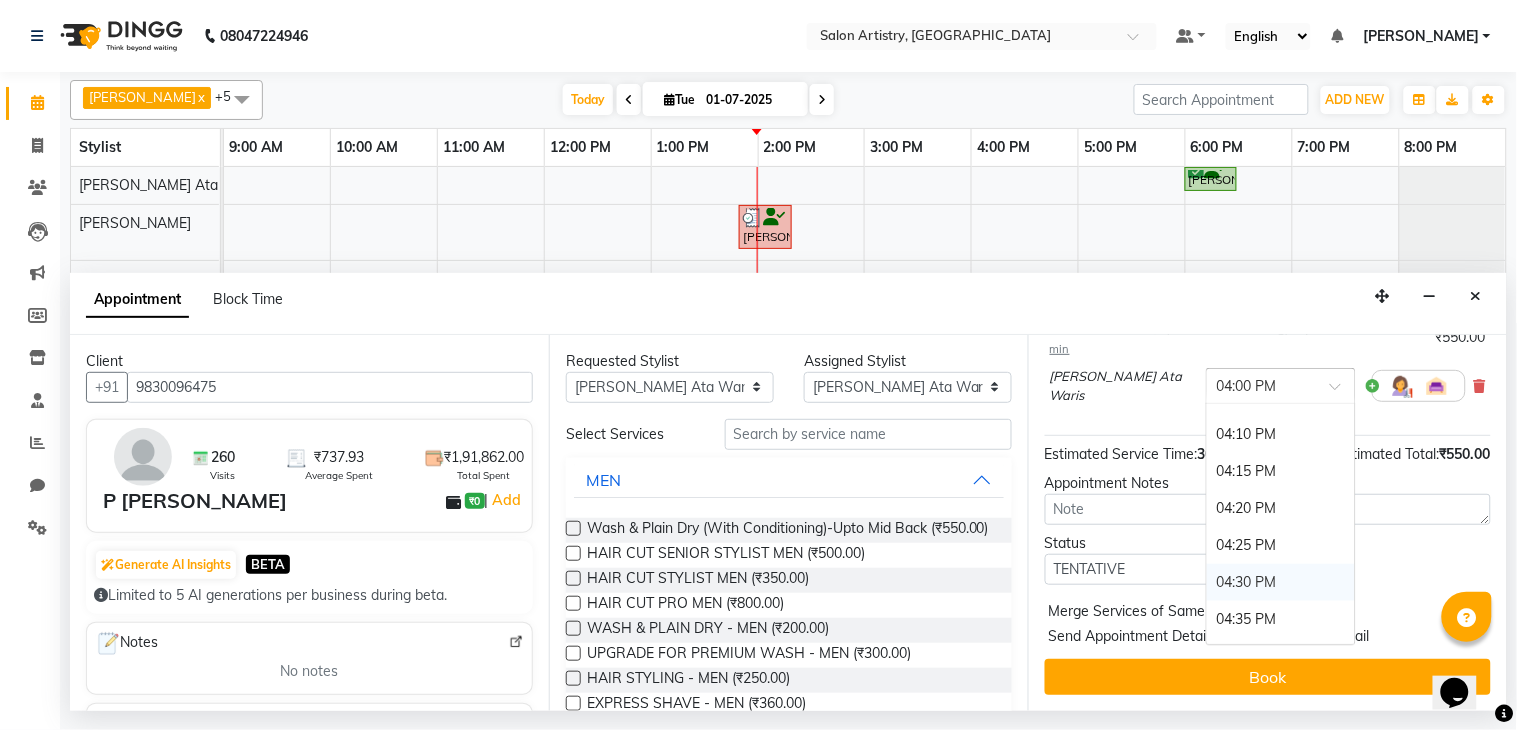 click on "04:30 PM" at bounding box center (1281, 582) 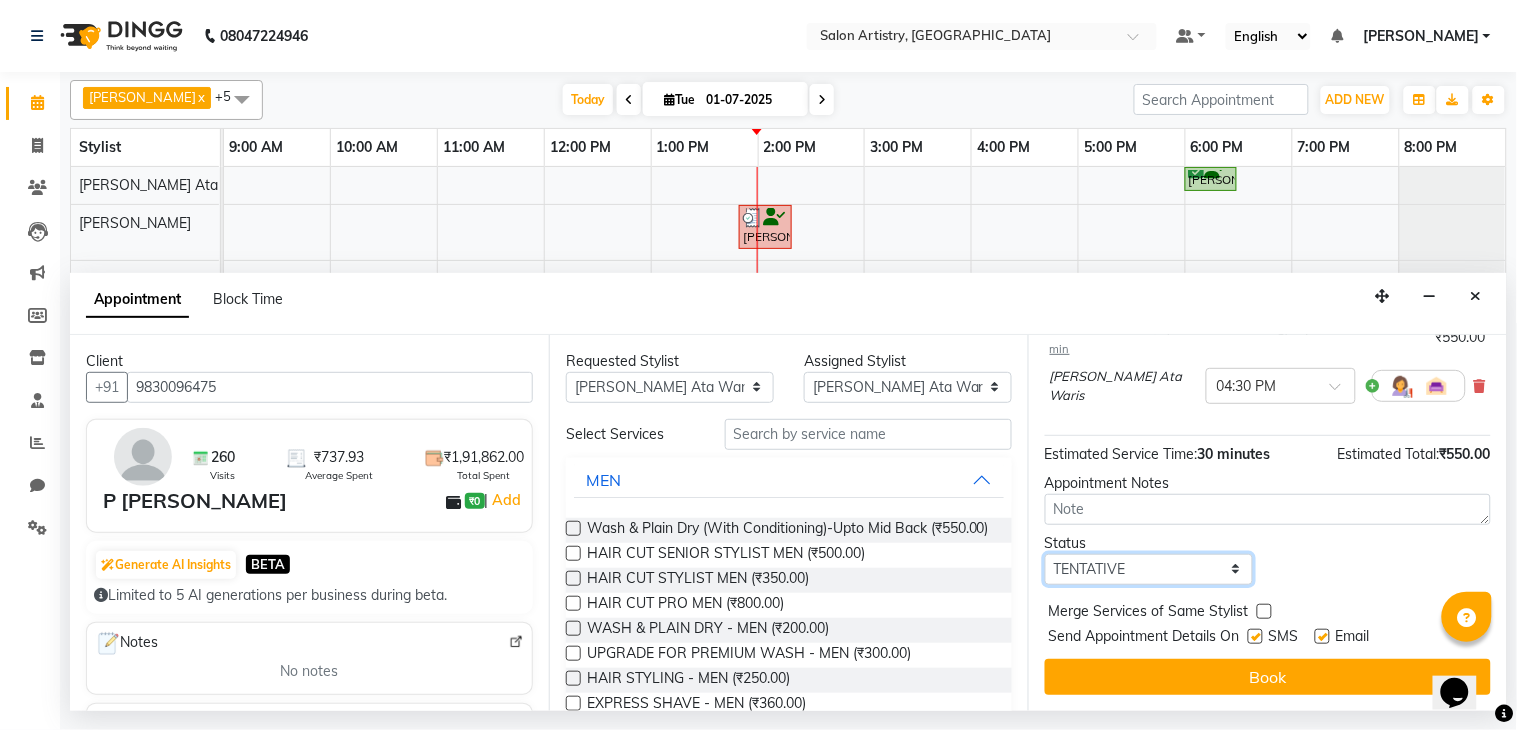 click on "Select TENTATIVE CONFIRM CHECK-IN UPCOMING" at bounding box center [1149, 569] 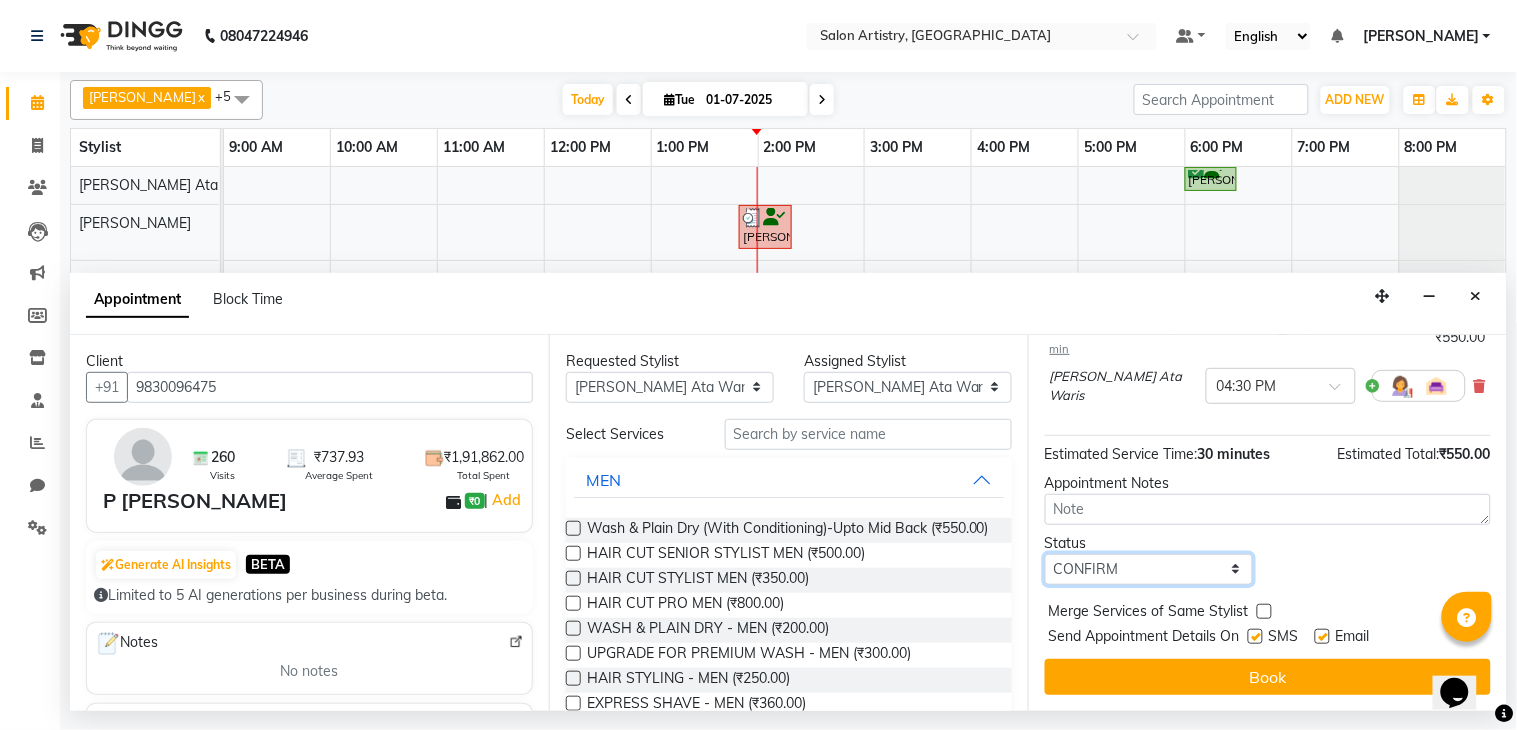 click on "Select TENTATIVE CONFIRM CHECK-IN UPCOMING" at bounding box center (1149, 569) 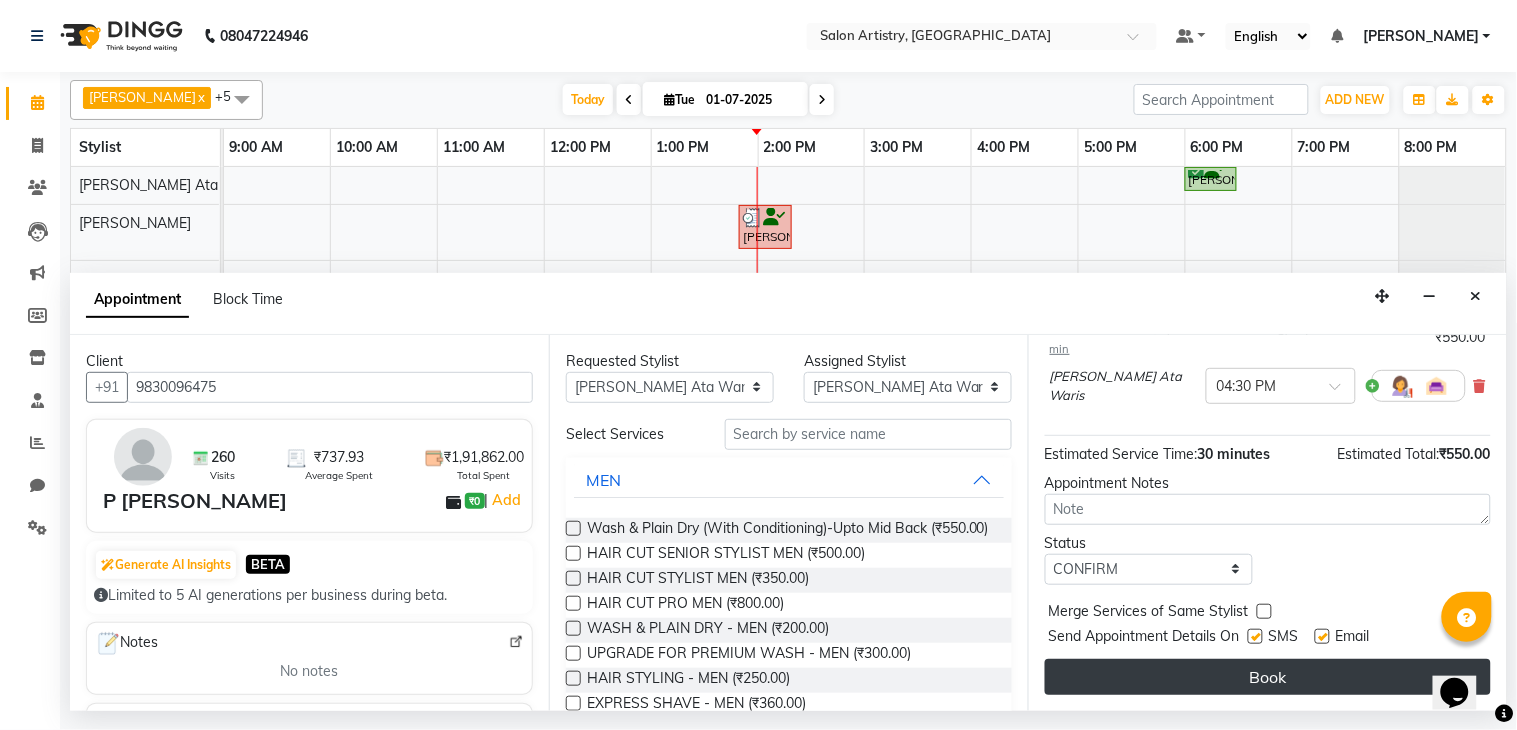 click on "Book" at bounding box center (1268, 677) 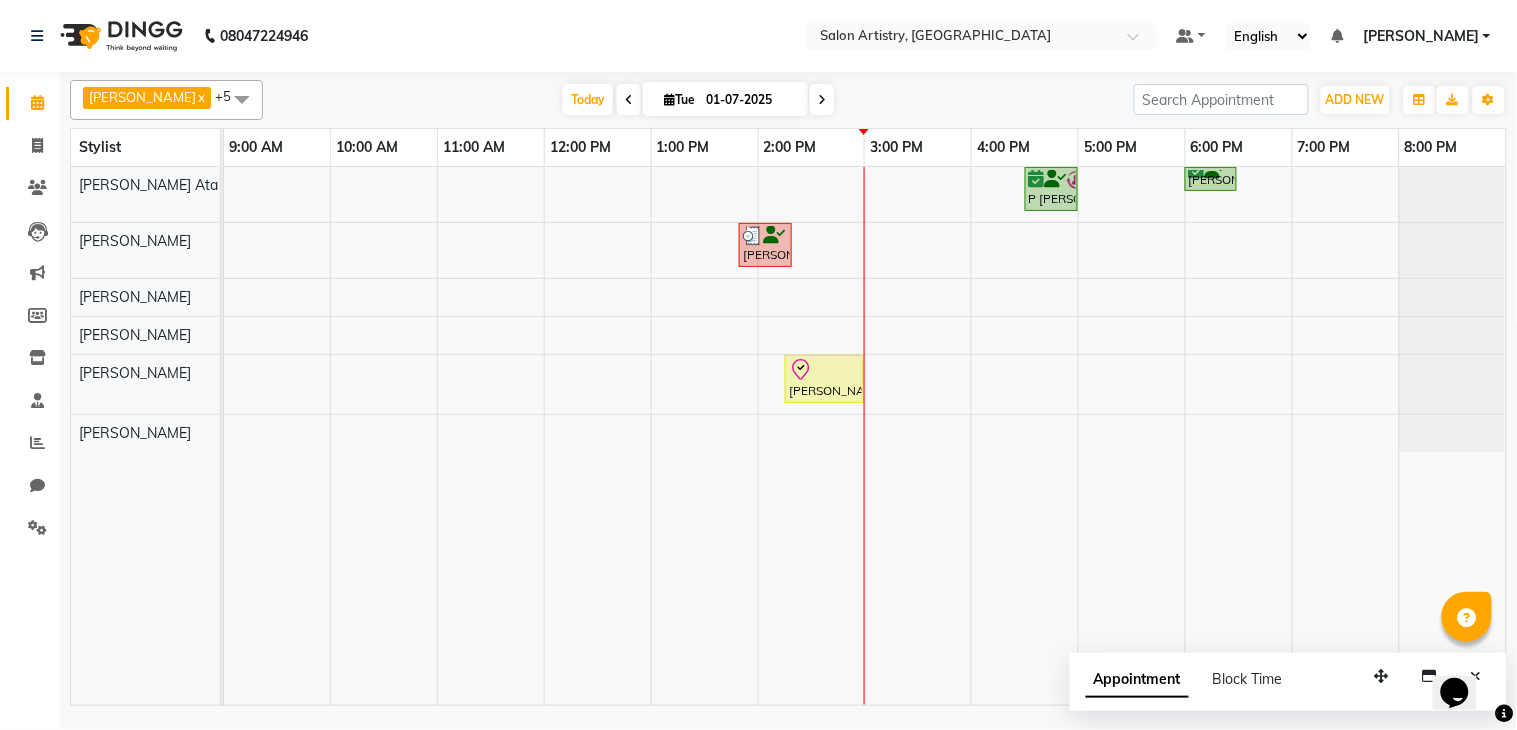 drag, startPoint x: 1205, startPoint y: 366, endPoint x: 1163, endPoint y: 327, distance: 57.31492 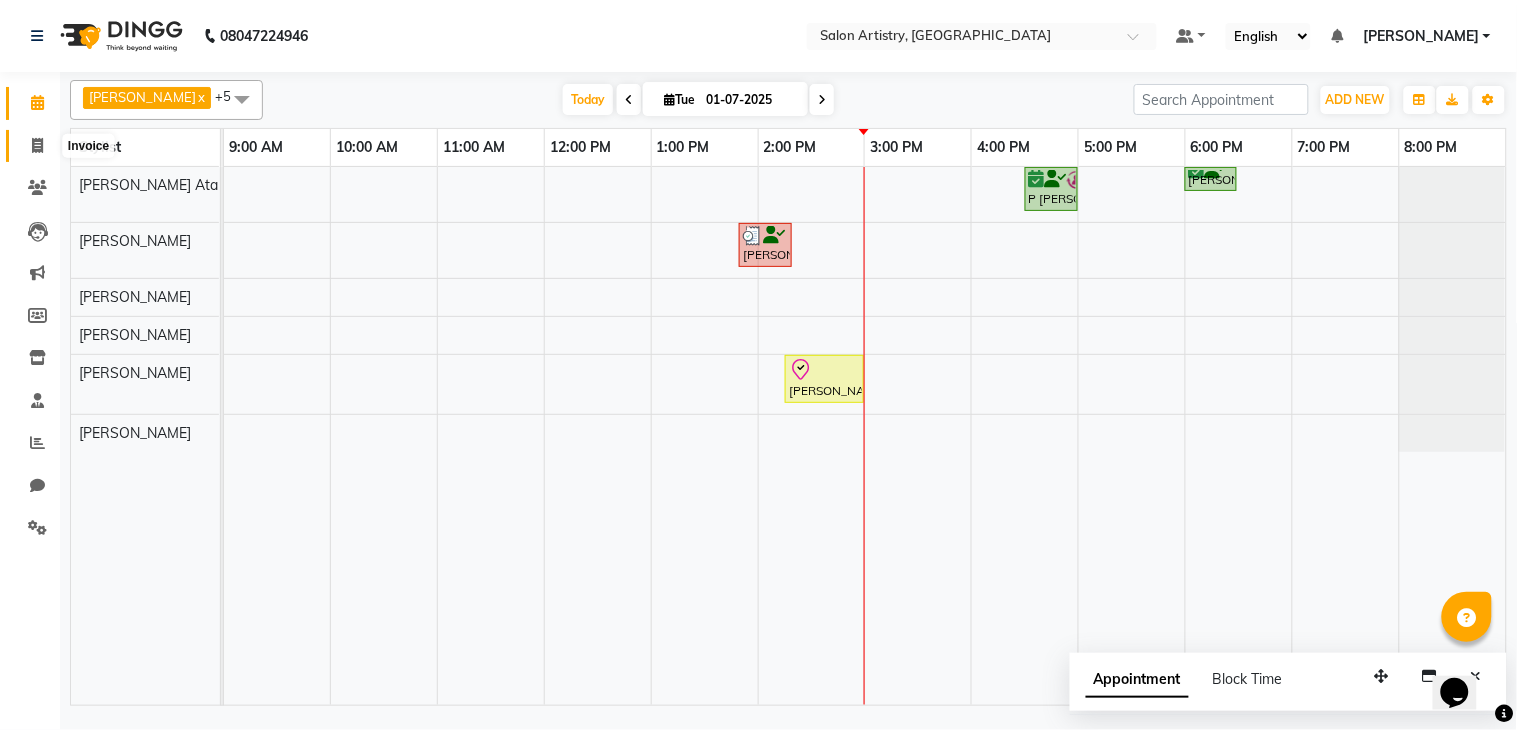 click 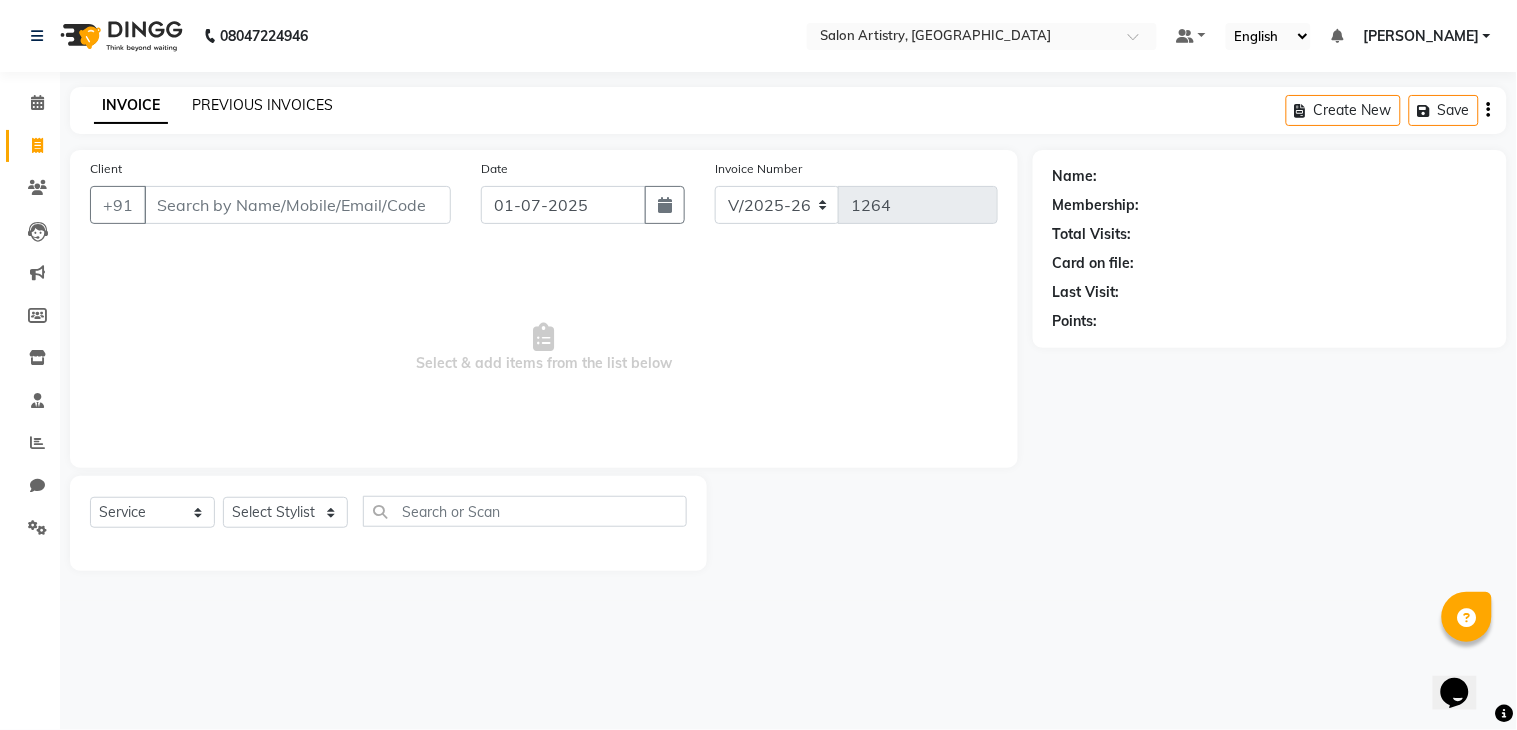 click on "PREVIOUS INVOICES" 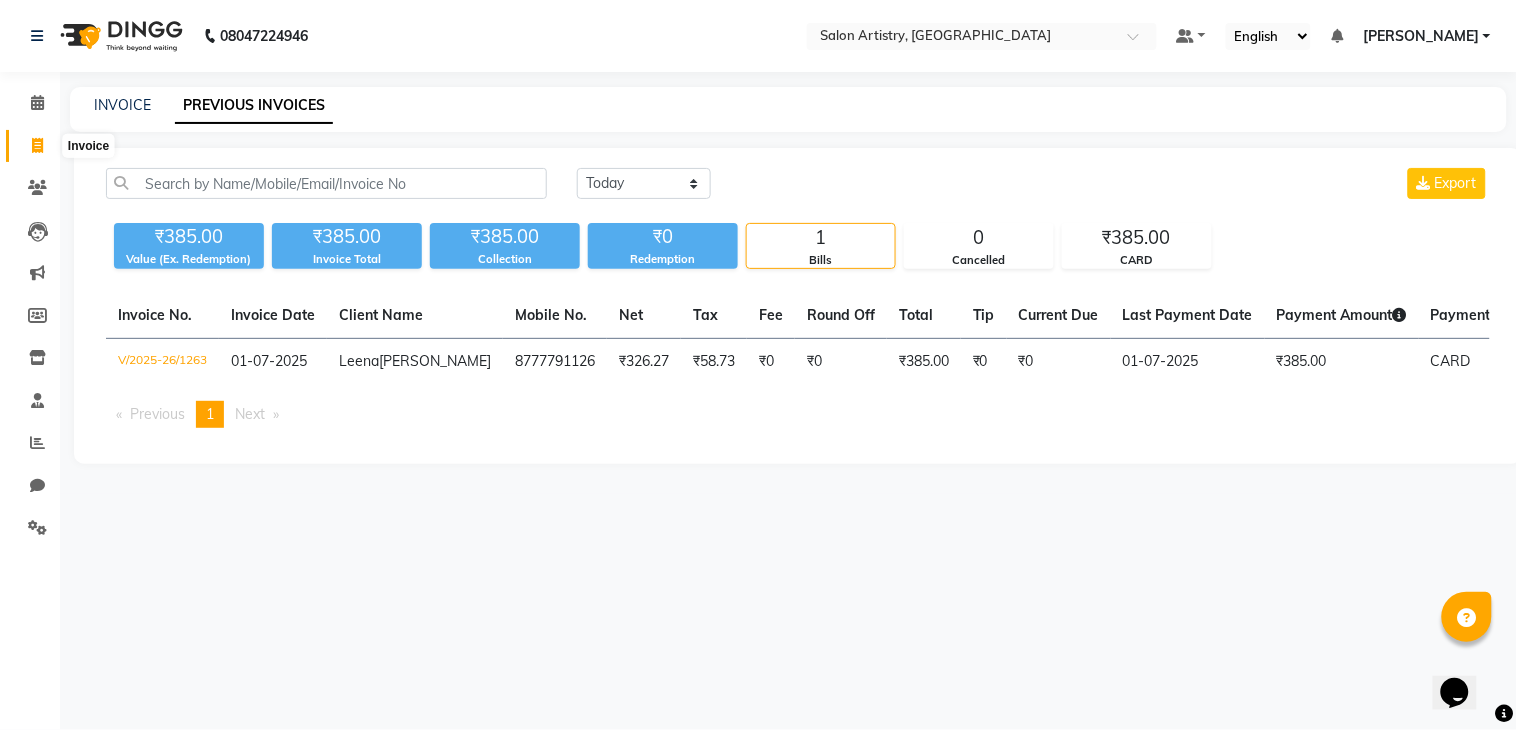 click 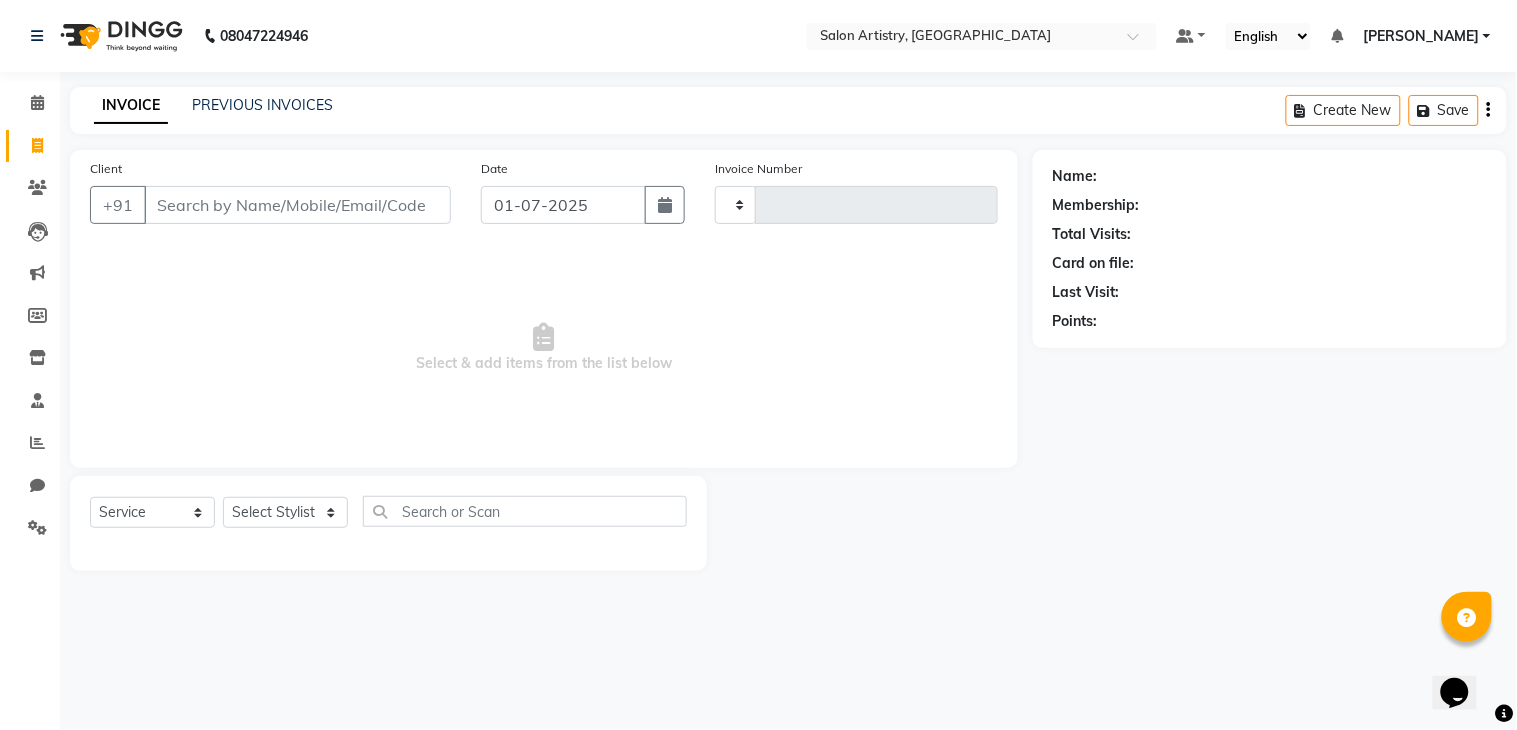 type on "1264" 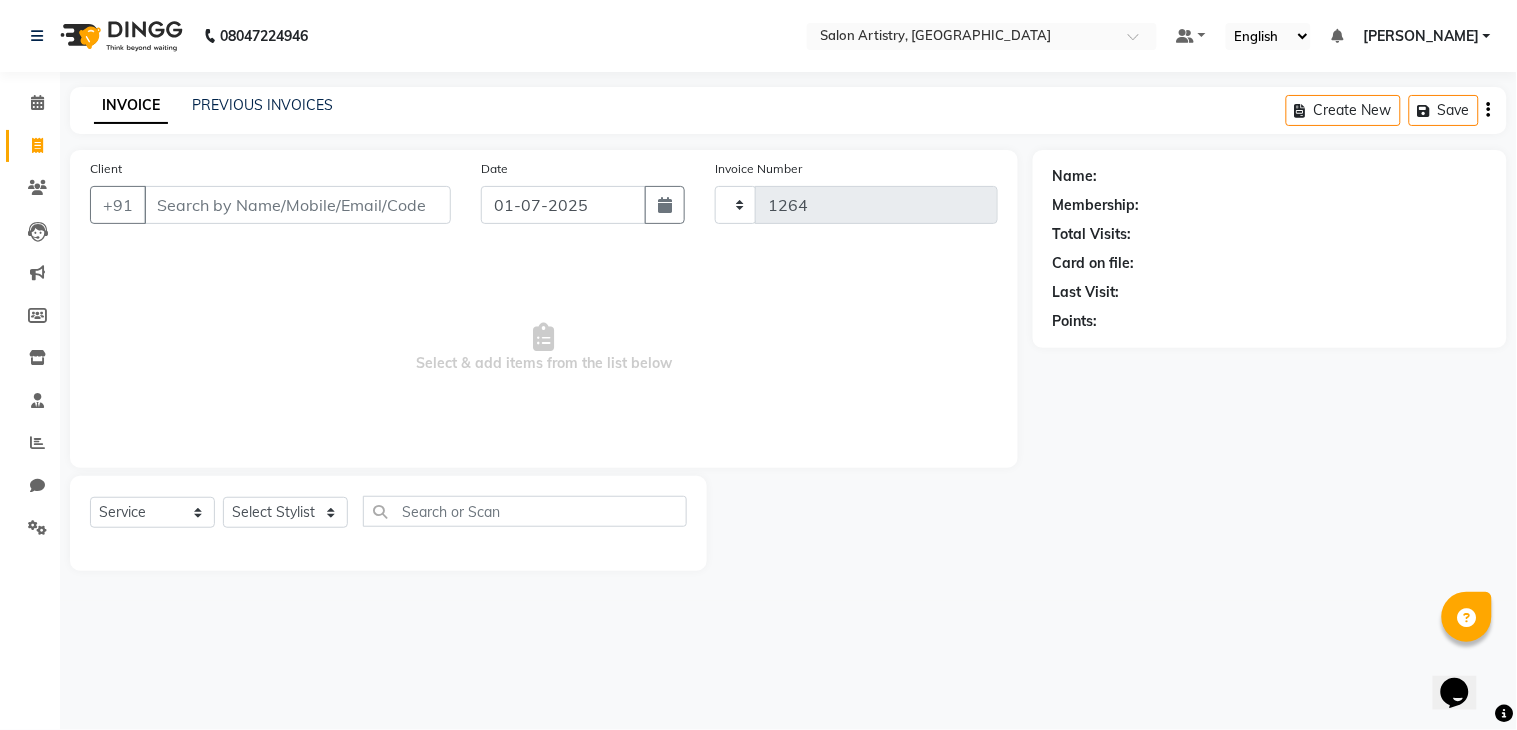 select on "8285" 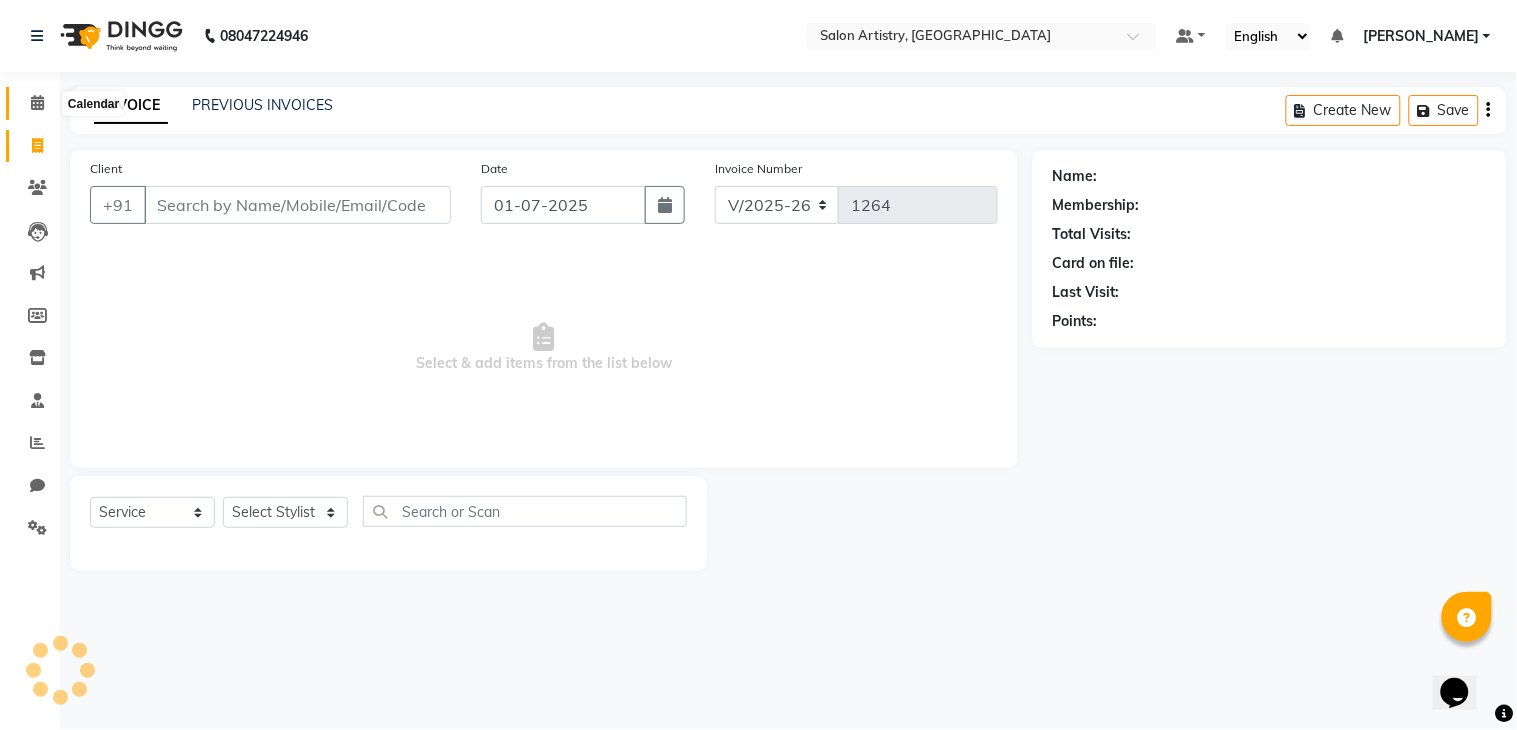 click 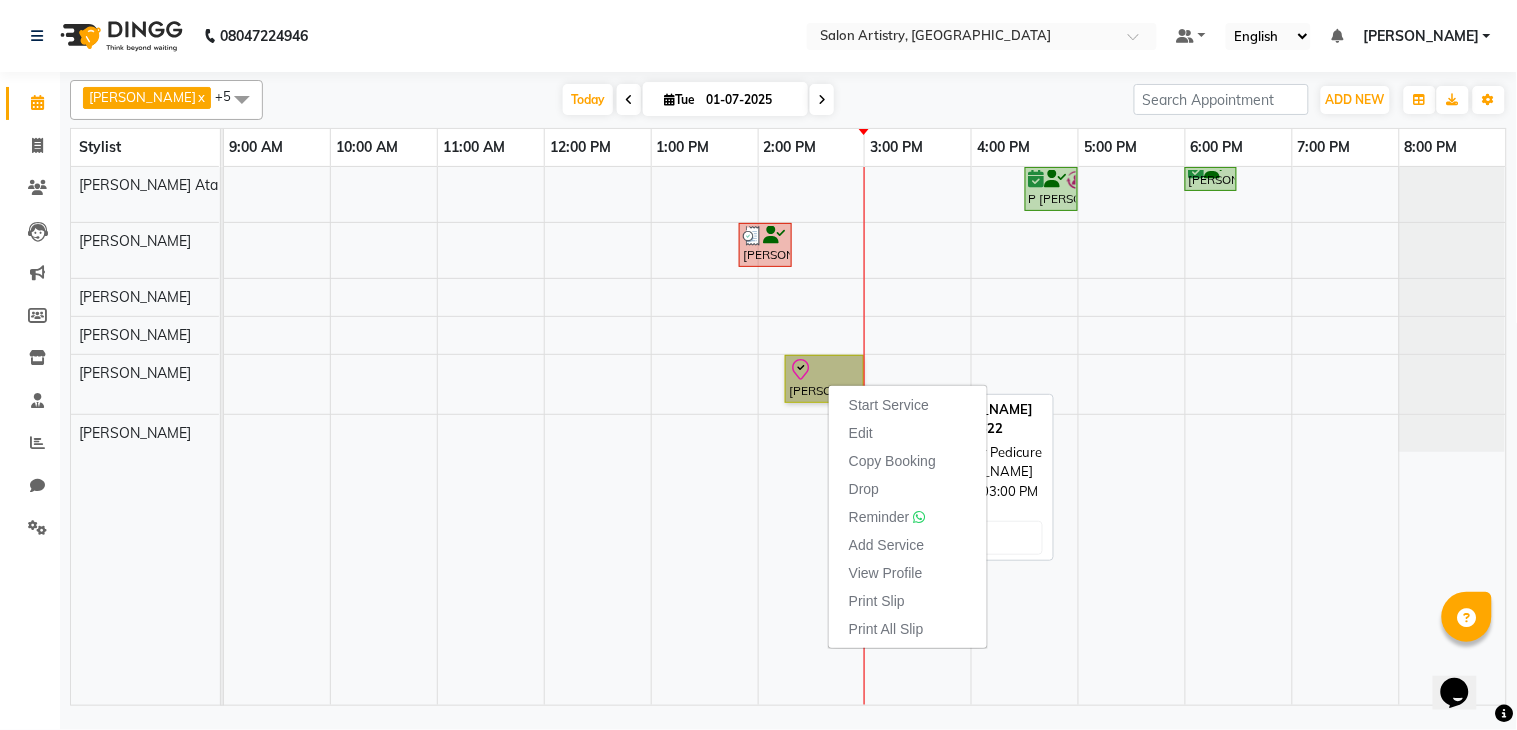 click on "[PERSON_NAME], TK03, 02:15 PM-03:00 PM, Regular Pedicure" at bounding box center (824, 379) 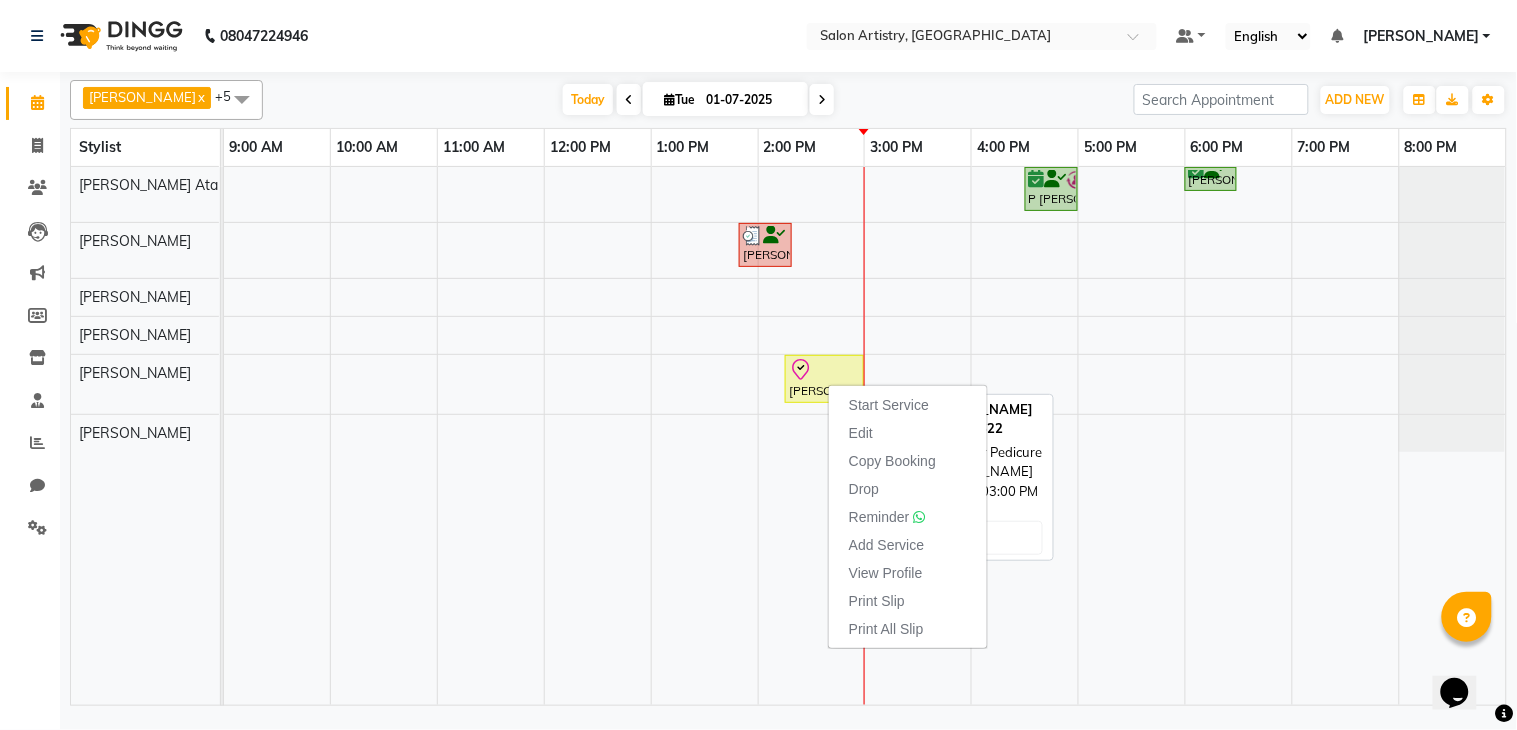 select on "8" 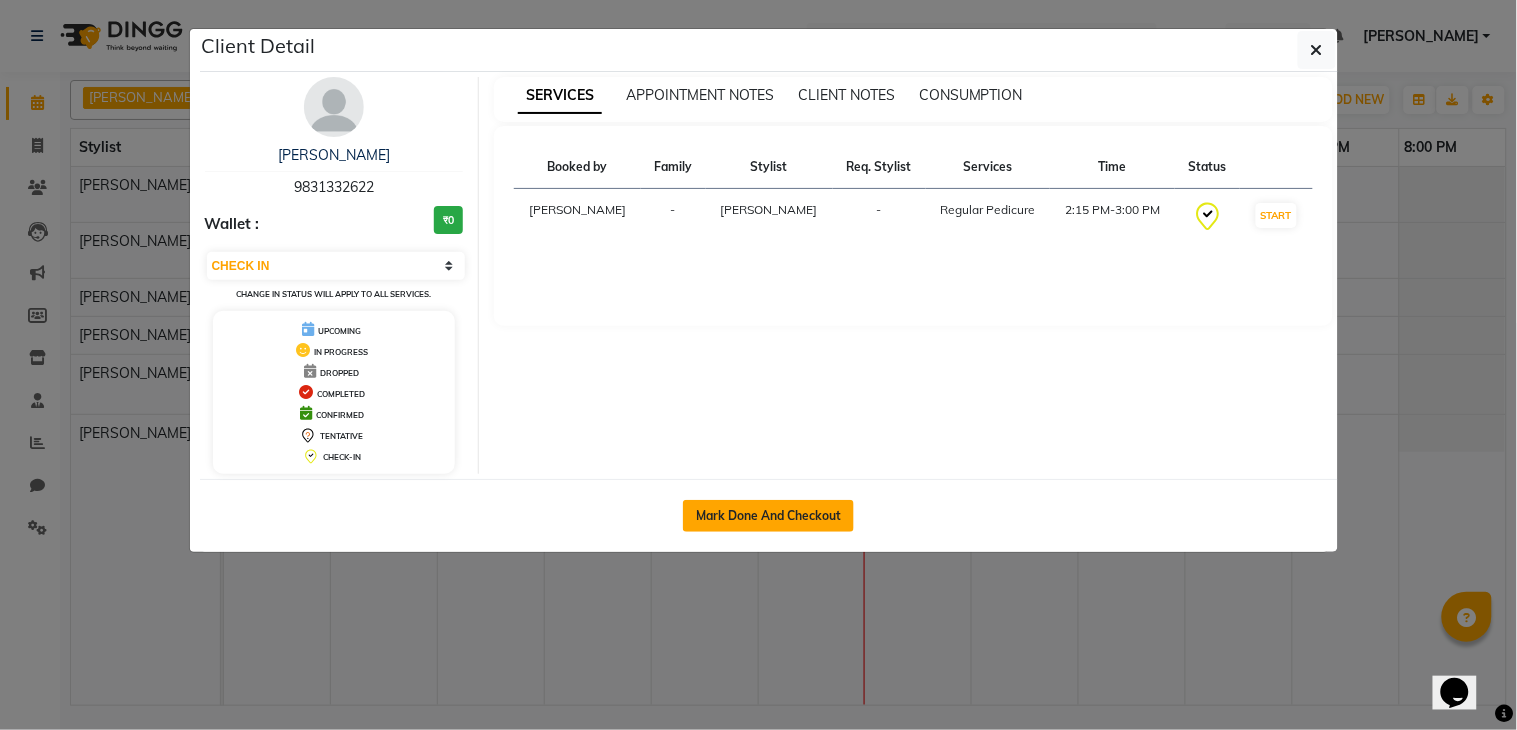 click on "Mark Done And Checkout" 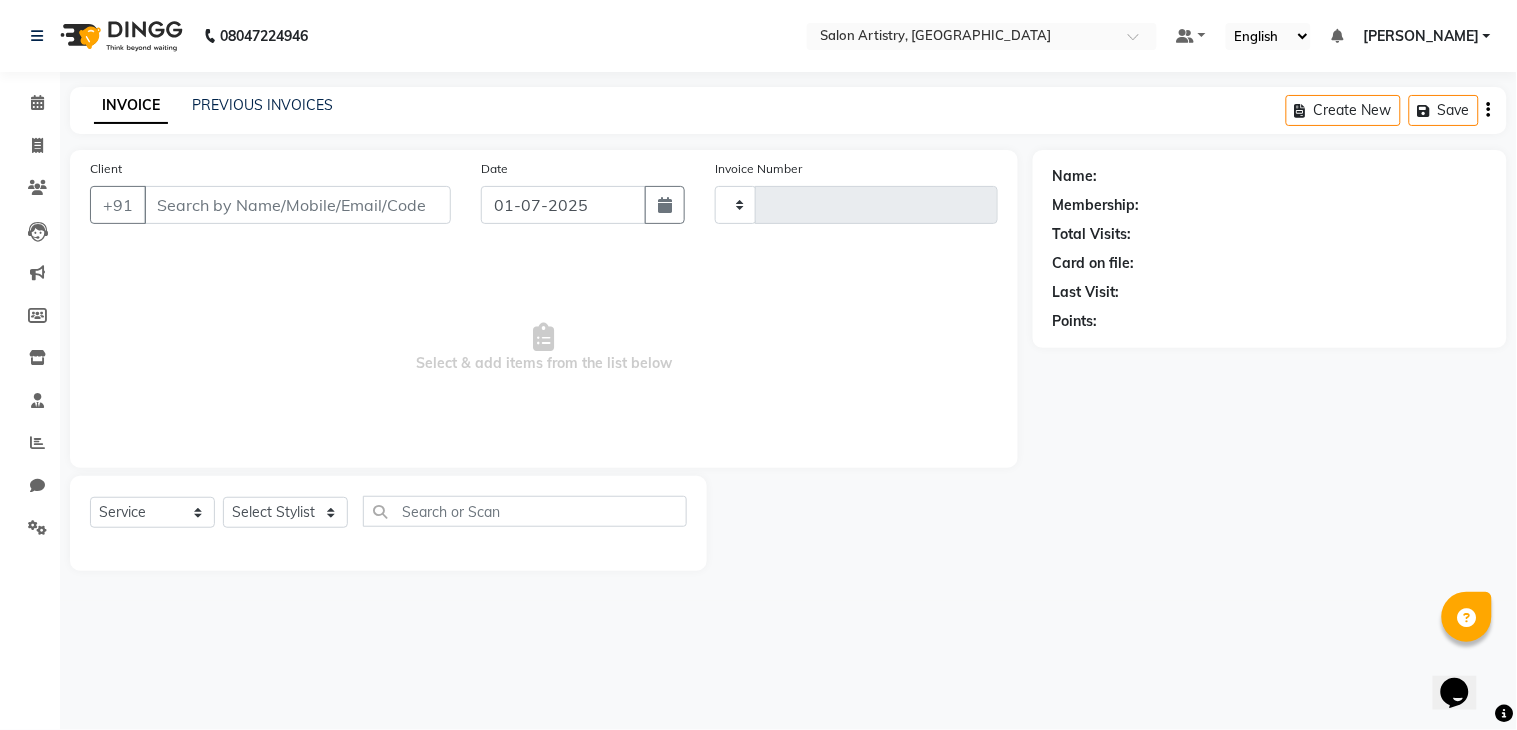 type on "1264" 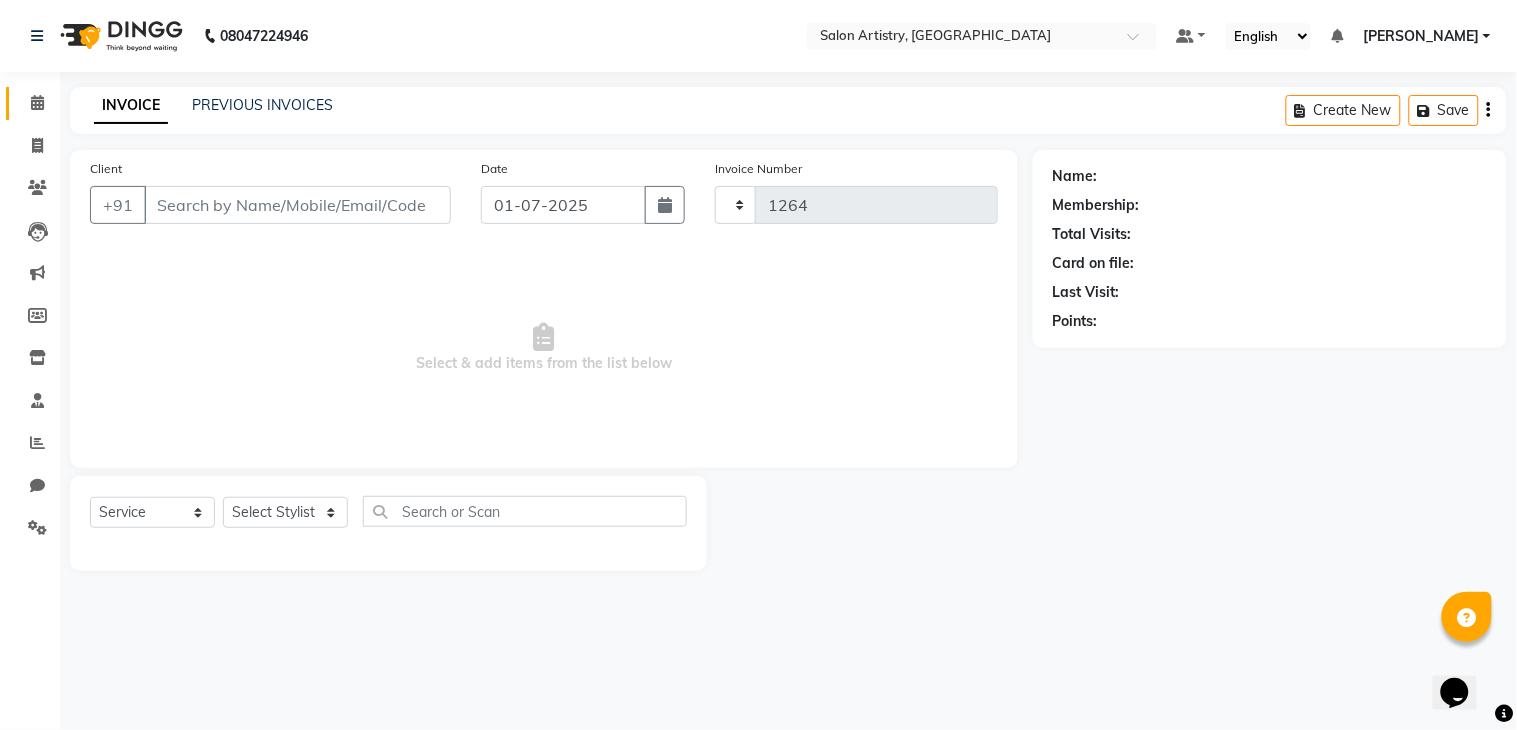 select on "8285" 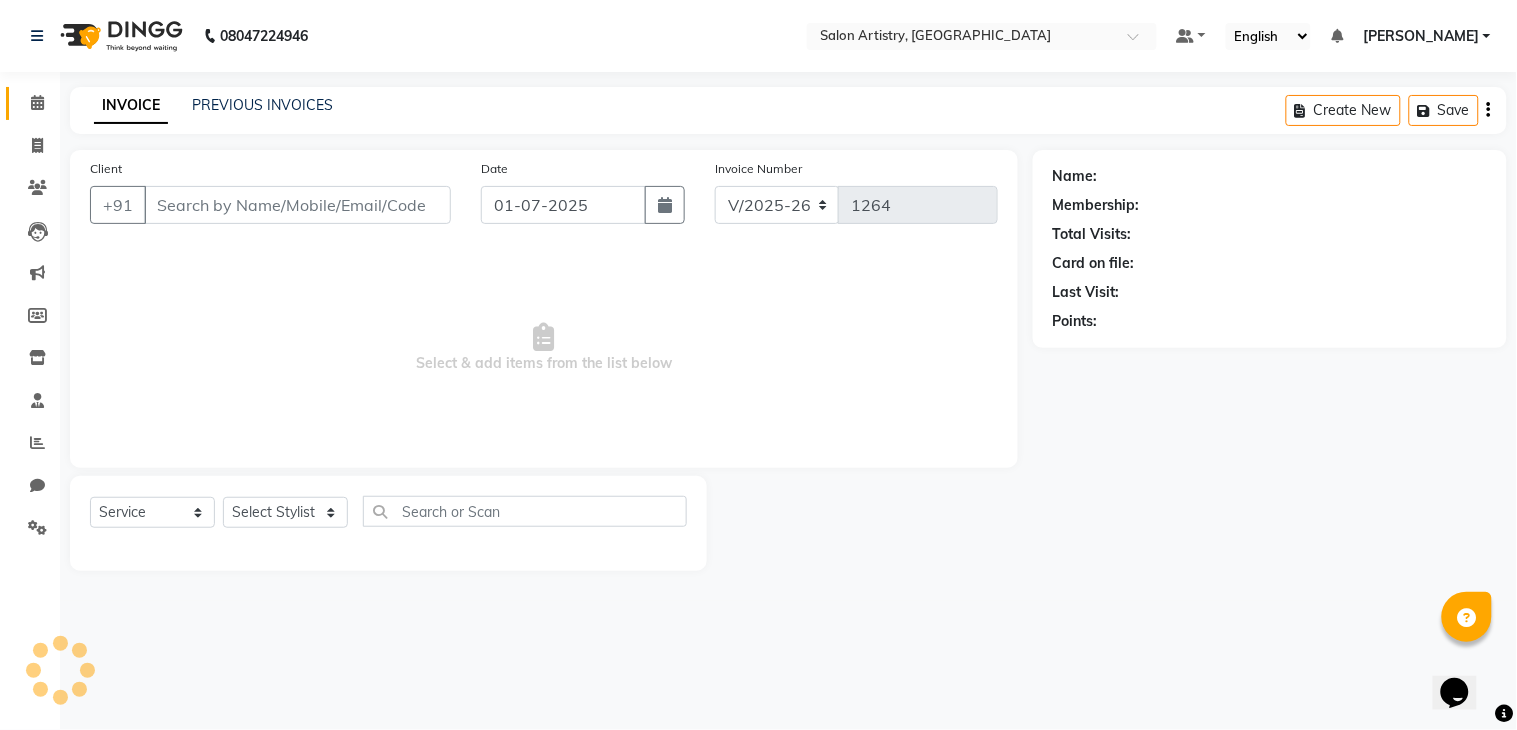 type on "9831332622" 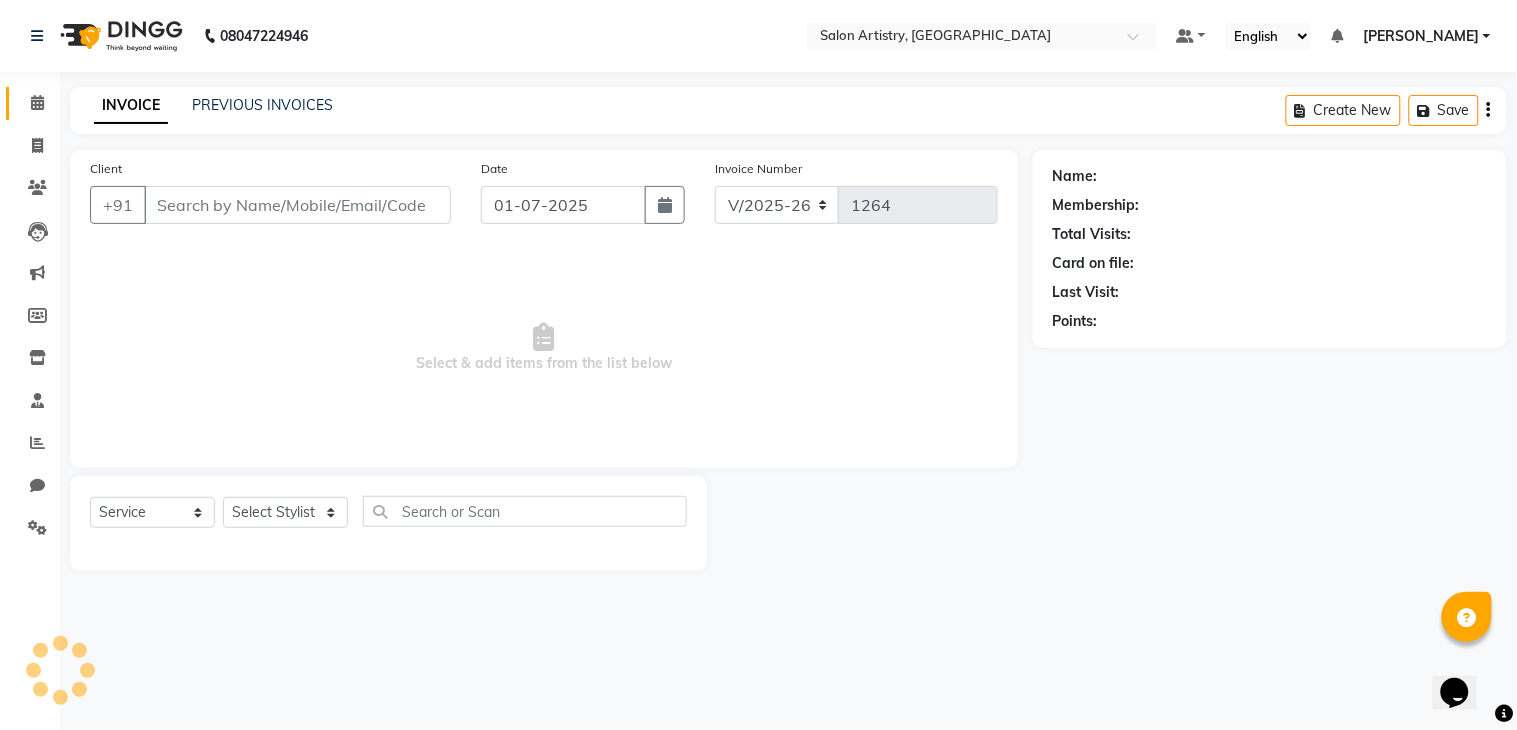 select on "79863" 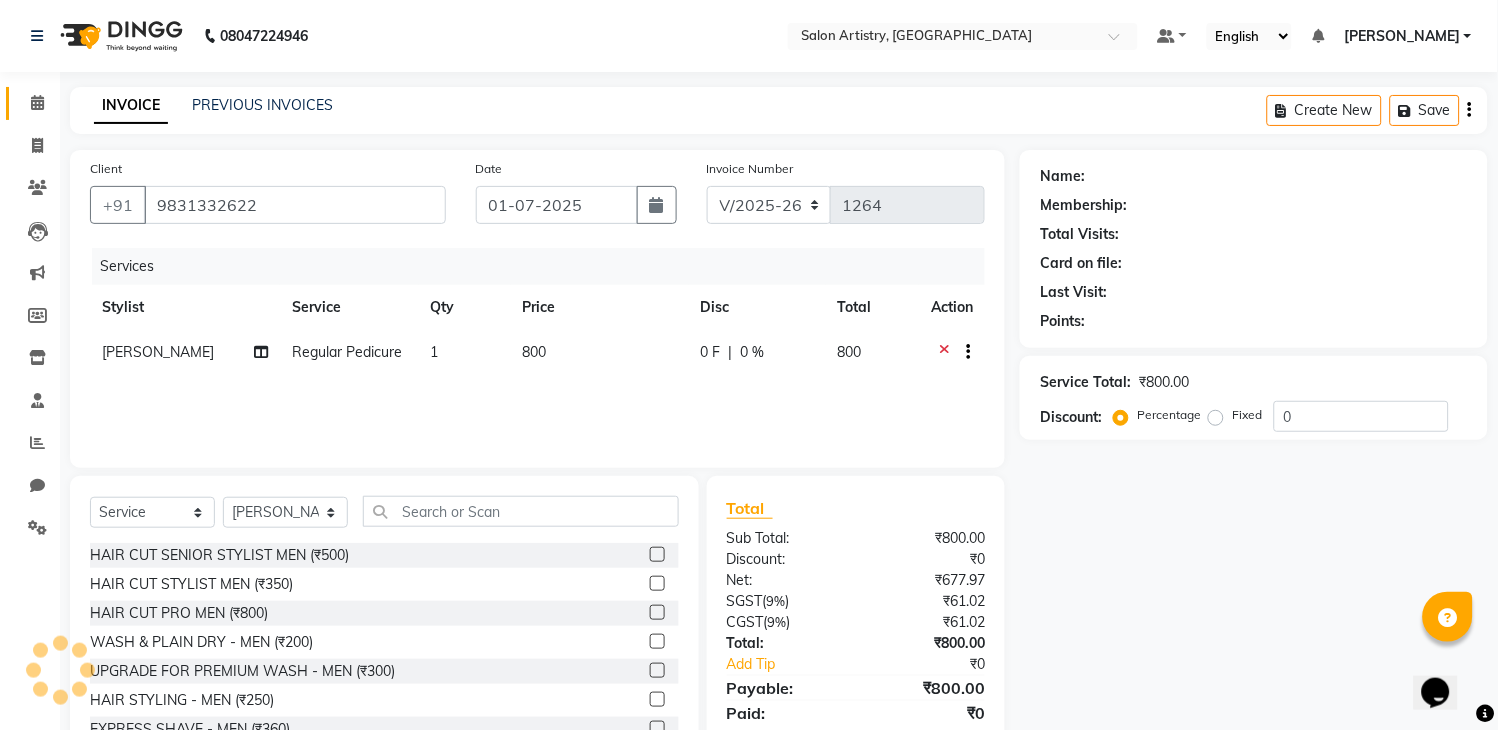 select on "1: Object" 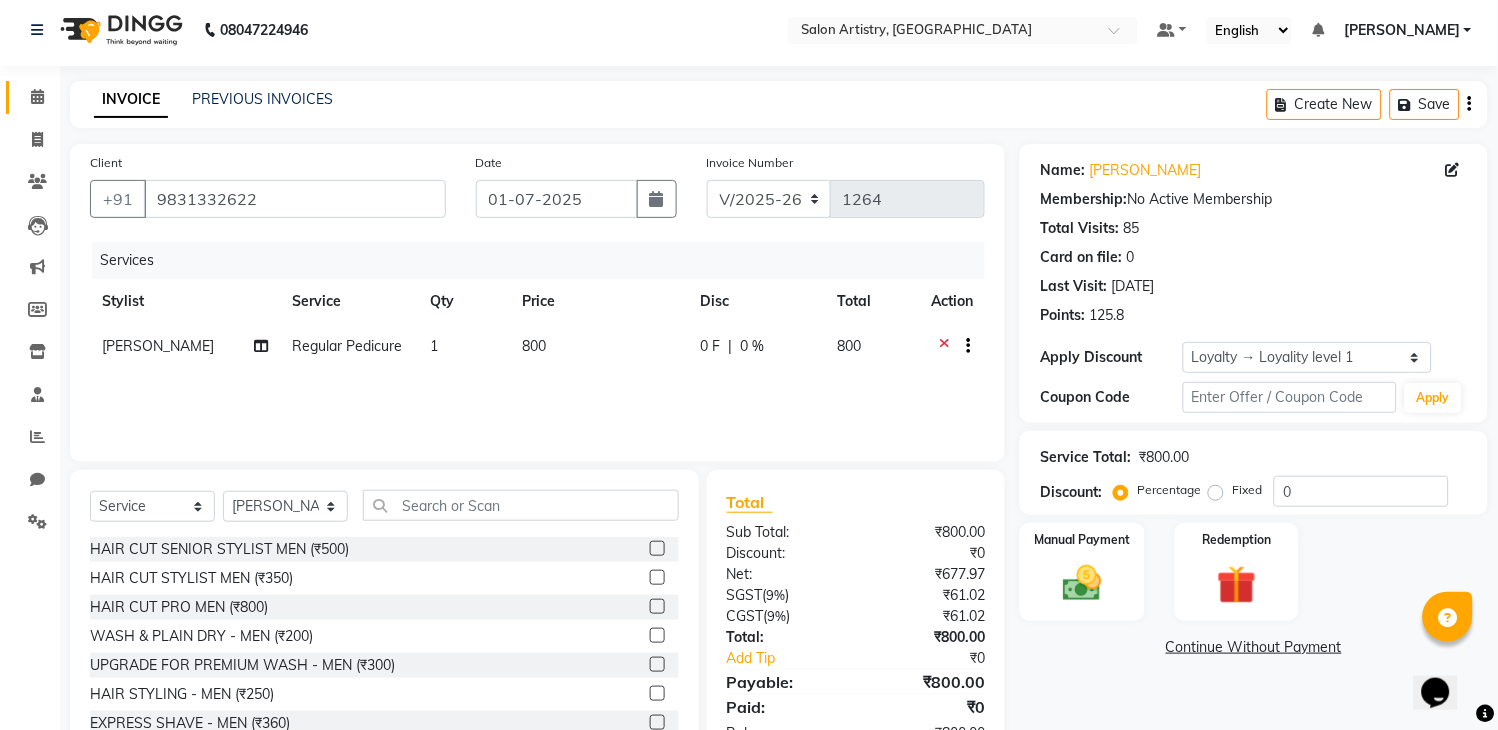 scroll, scrollTop: 0, scrollLeft: 0, axis: both 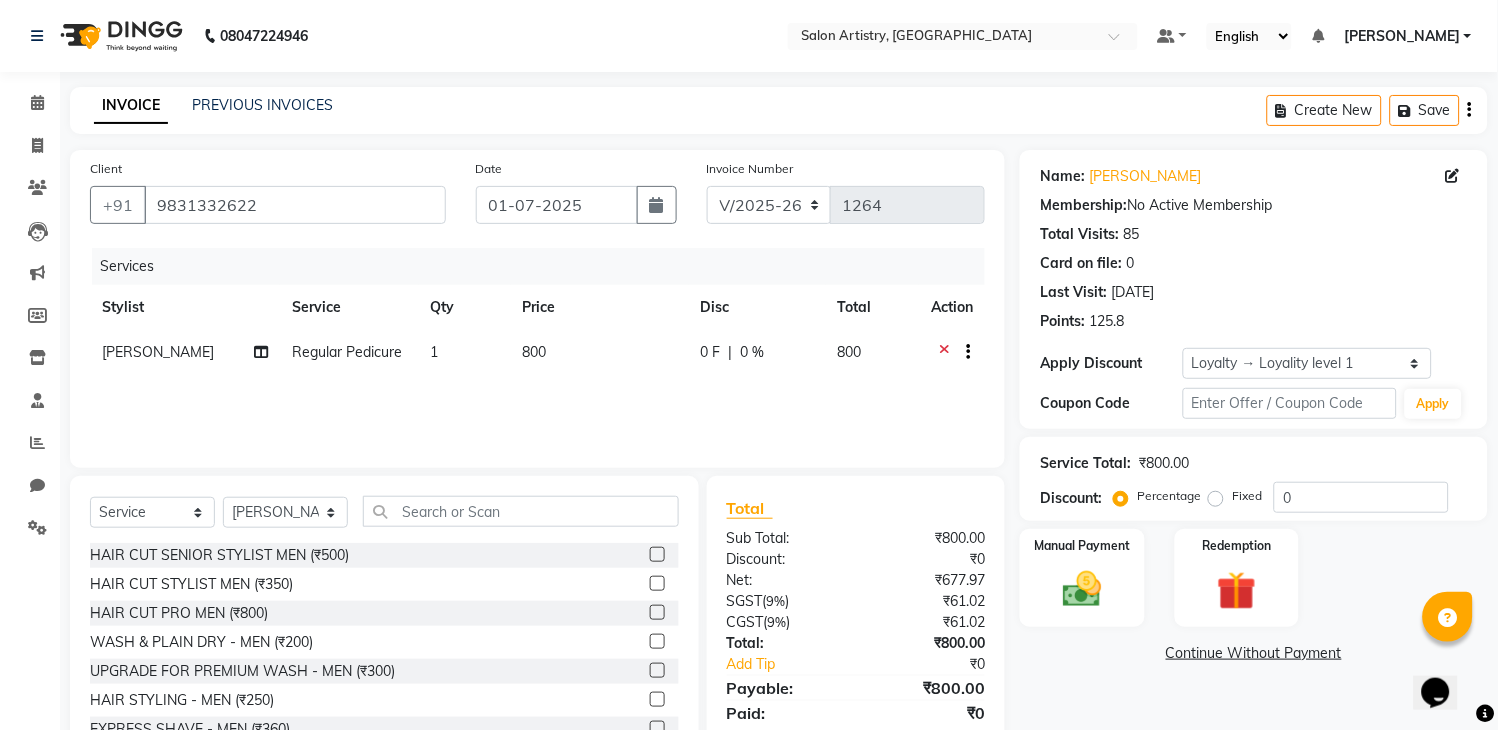 click on "0 %" 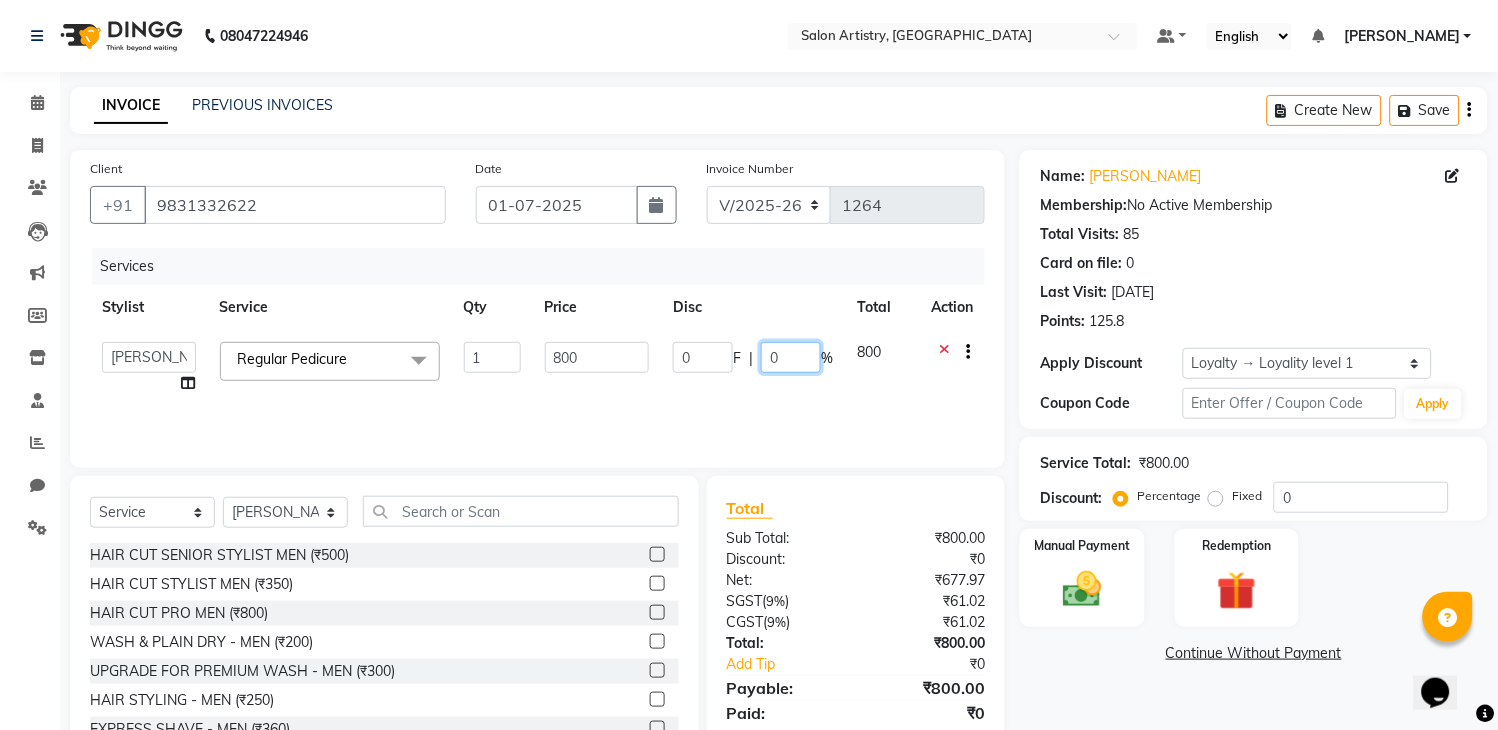click on "0" 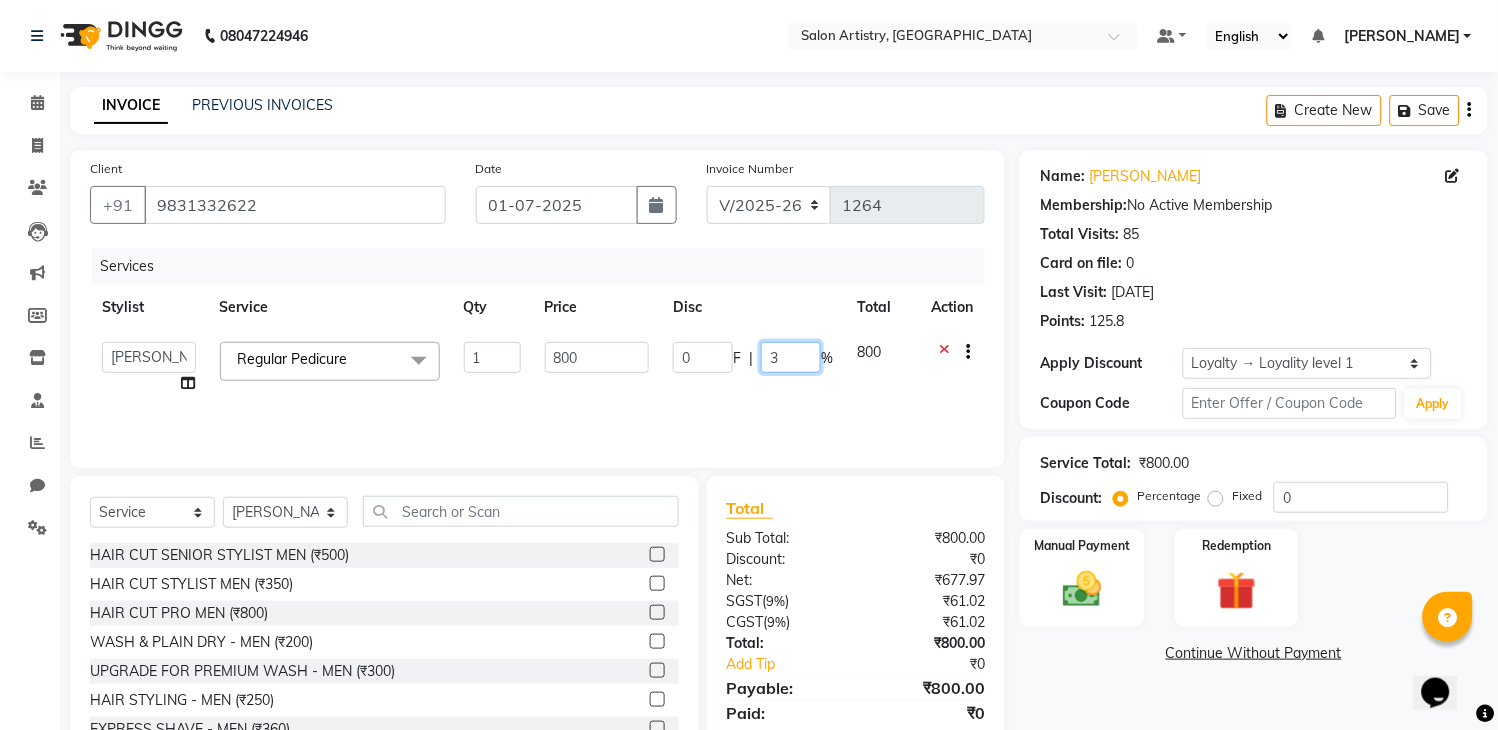 type on "30" 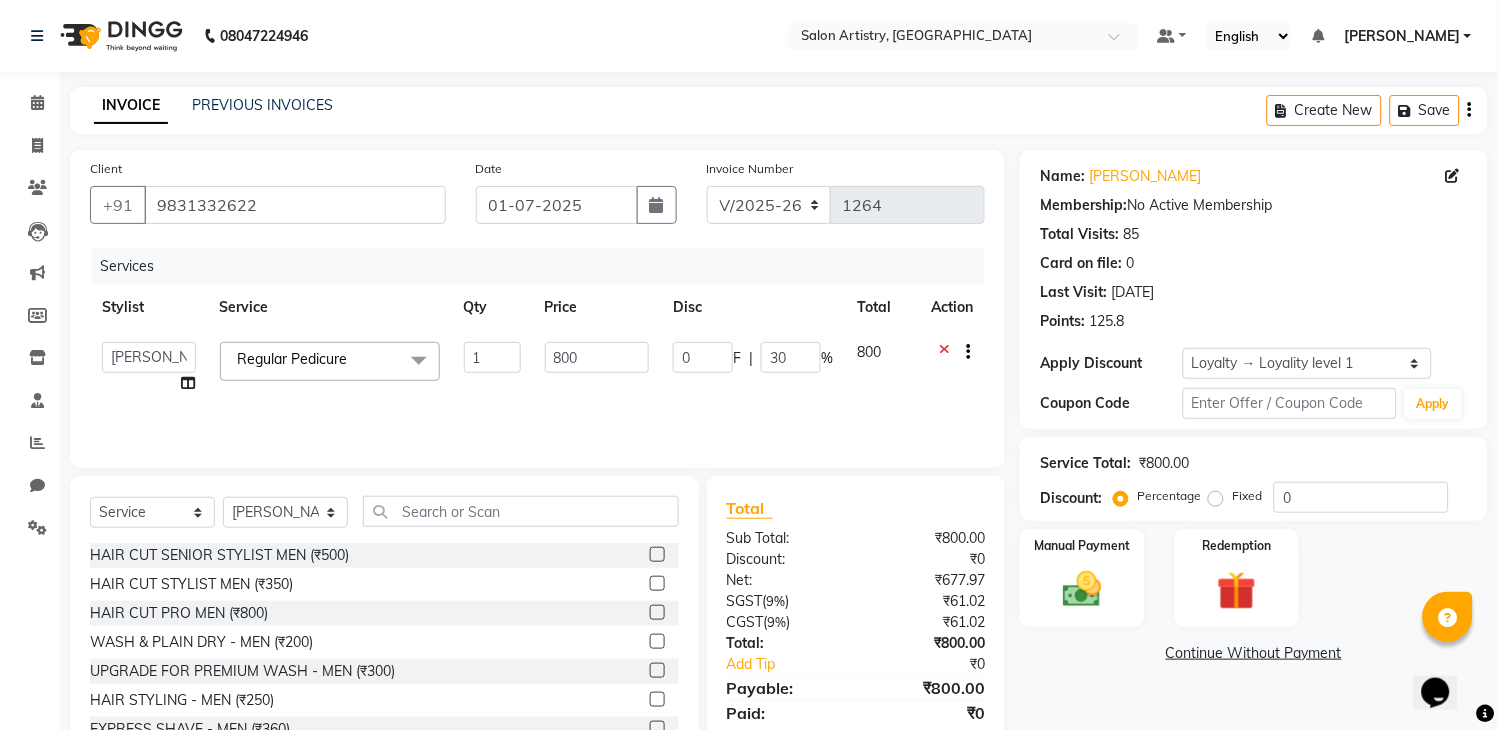 click on "INVOICE PREVIOUS INVOICES Create New   Save" 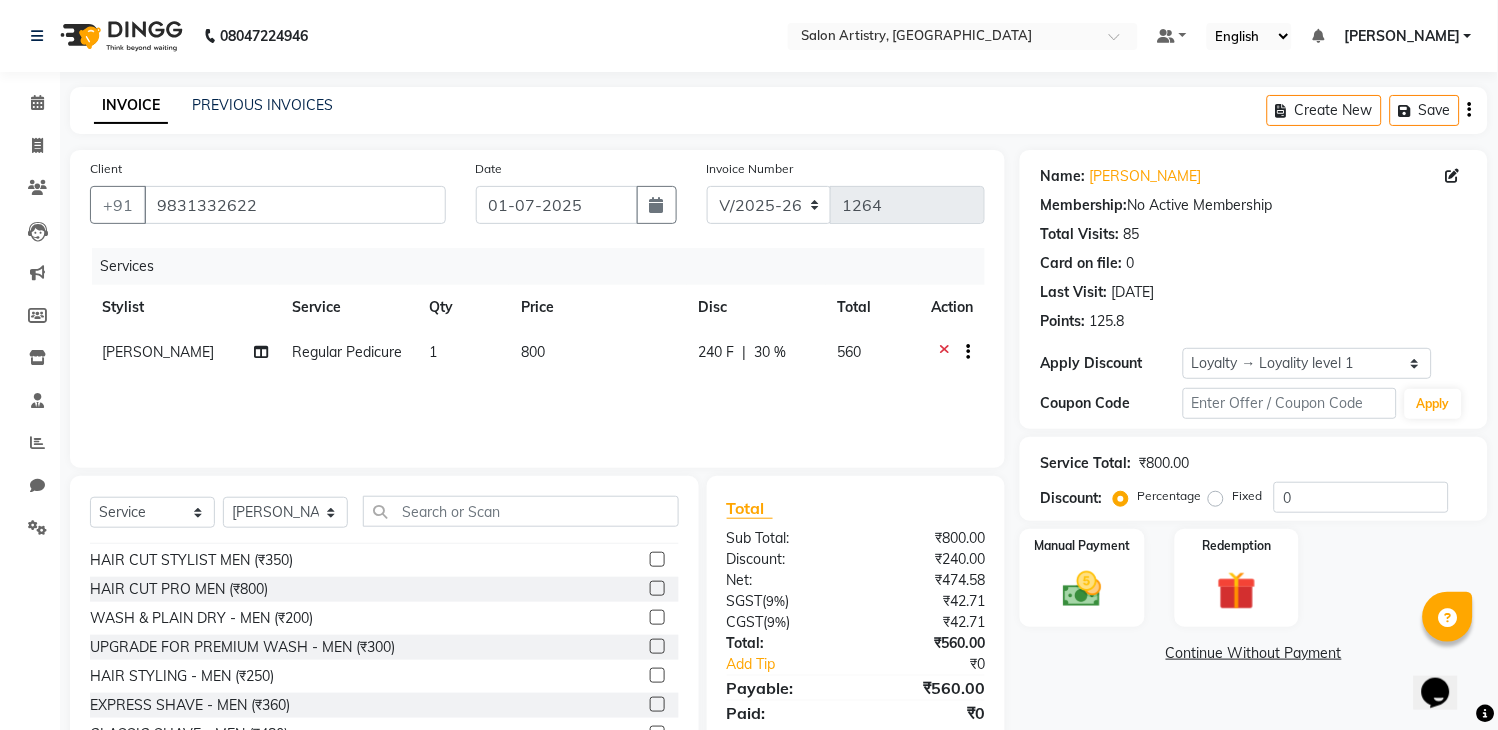 scroll, scrollTop: 111, scrollLeft: 0, axis: vertical 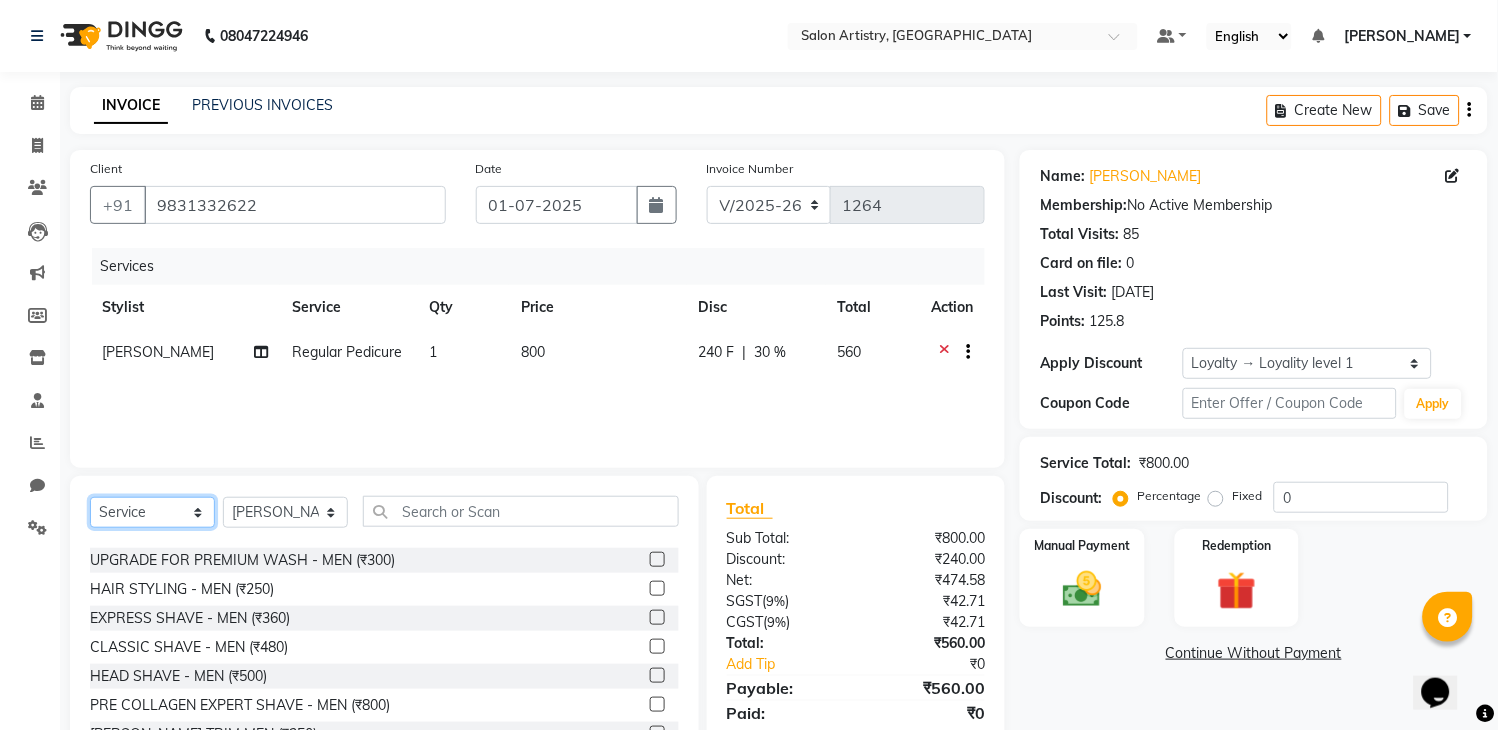 click on "Select  Service  Product  Membership  Package Voucher Prepaid Gift Card" 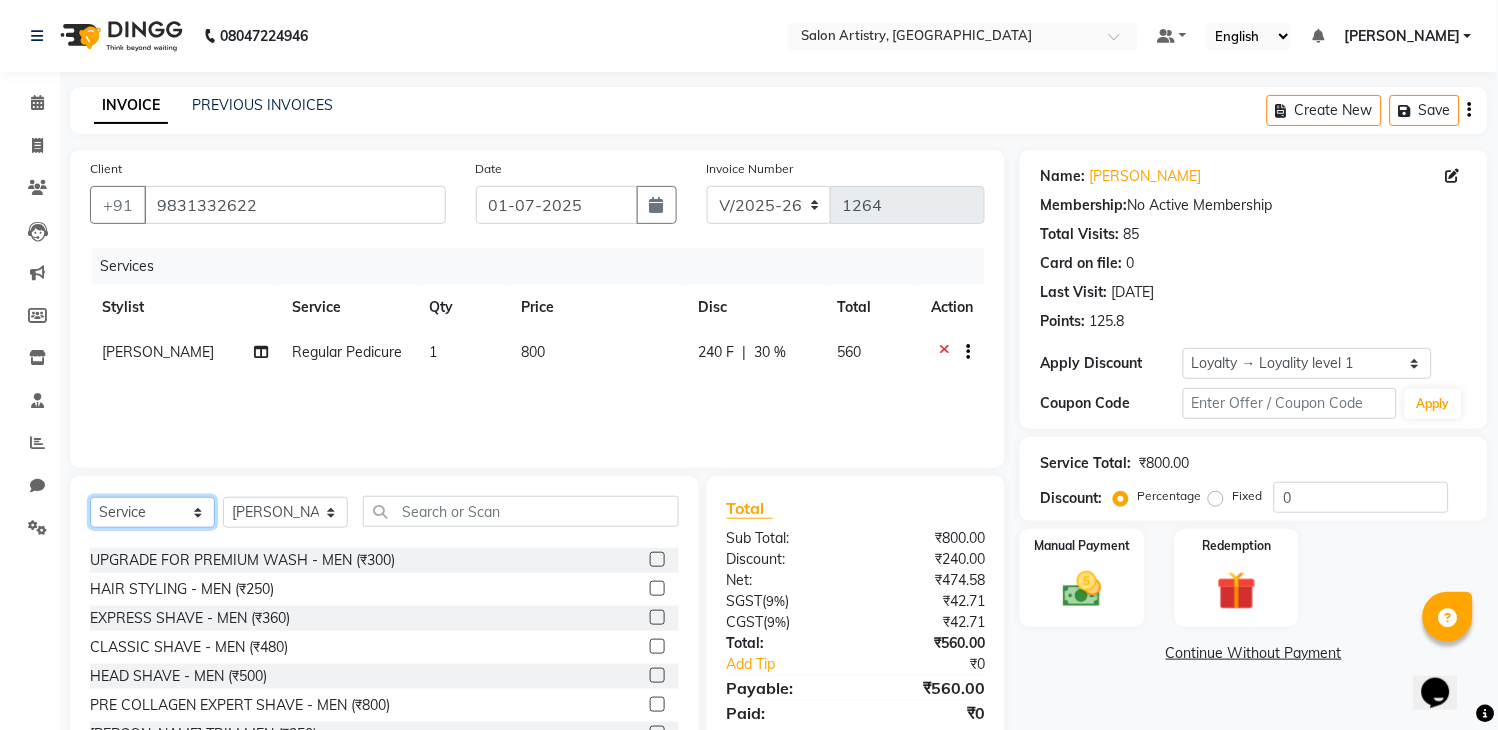 select on "package" 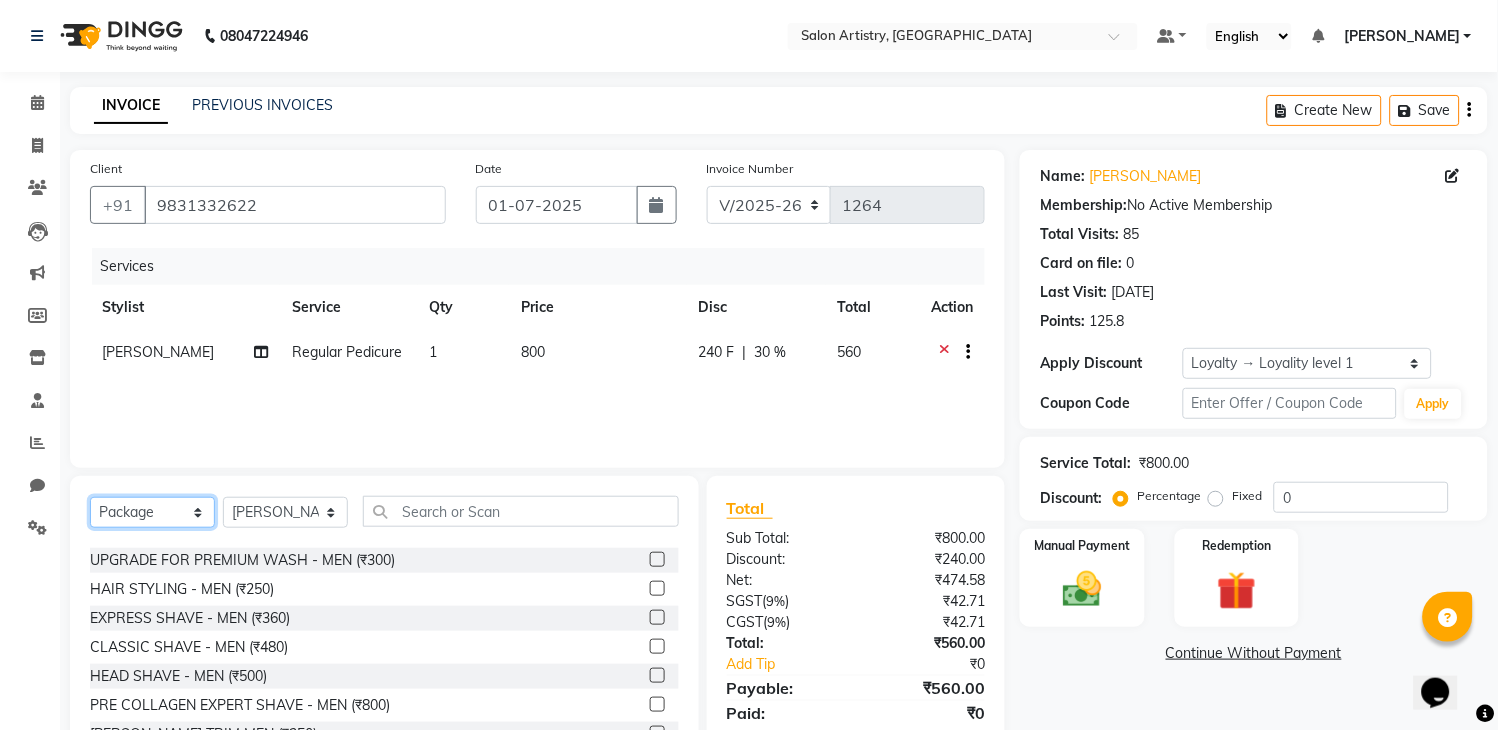 click on "Select  Service  Product  Membership  Package Voucher Prepaid Gift Card" 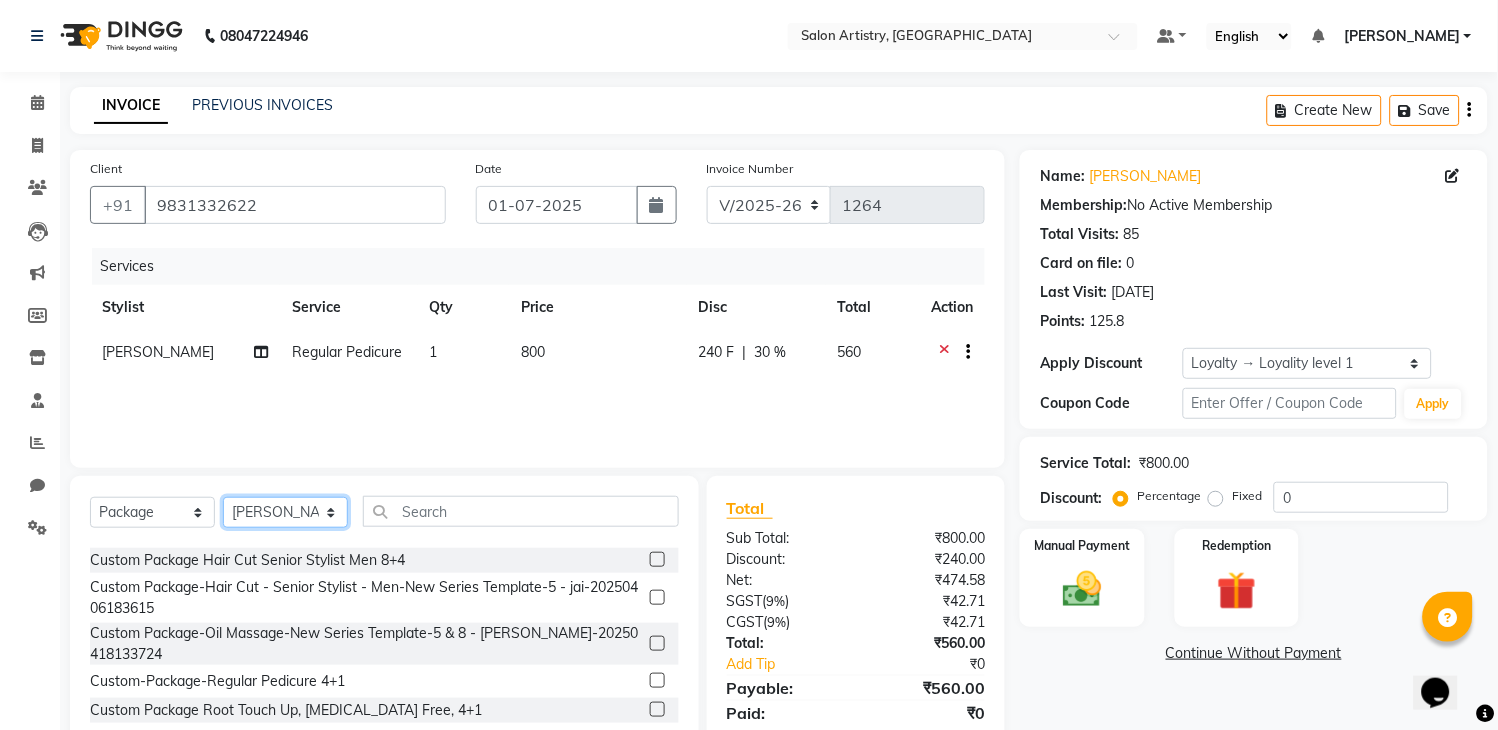 click on "Select Stylist Admin [PERSON_NAME] [PERSON_NAME] [PERSON_NAME] [PERSON_NAME] [PERSON_NAME] [PERSON_NAME] Puja [PERSON_NAME] Reception [PERSON_NAME] [PERSON_NAME] [PERSON_NAME] Ata [PERSON_NAME] [PERSON_NAME]" 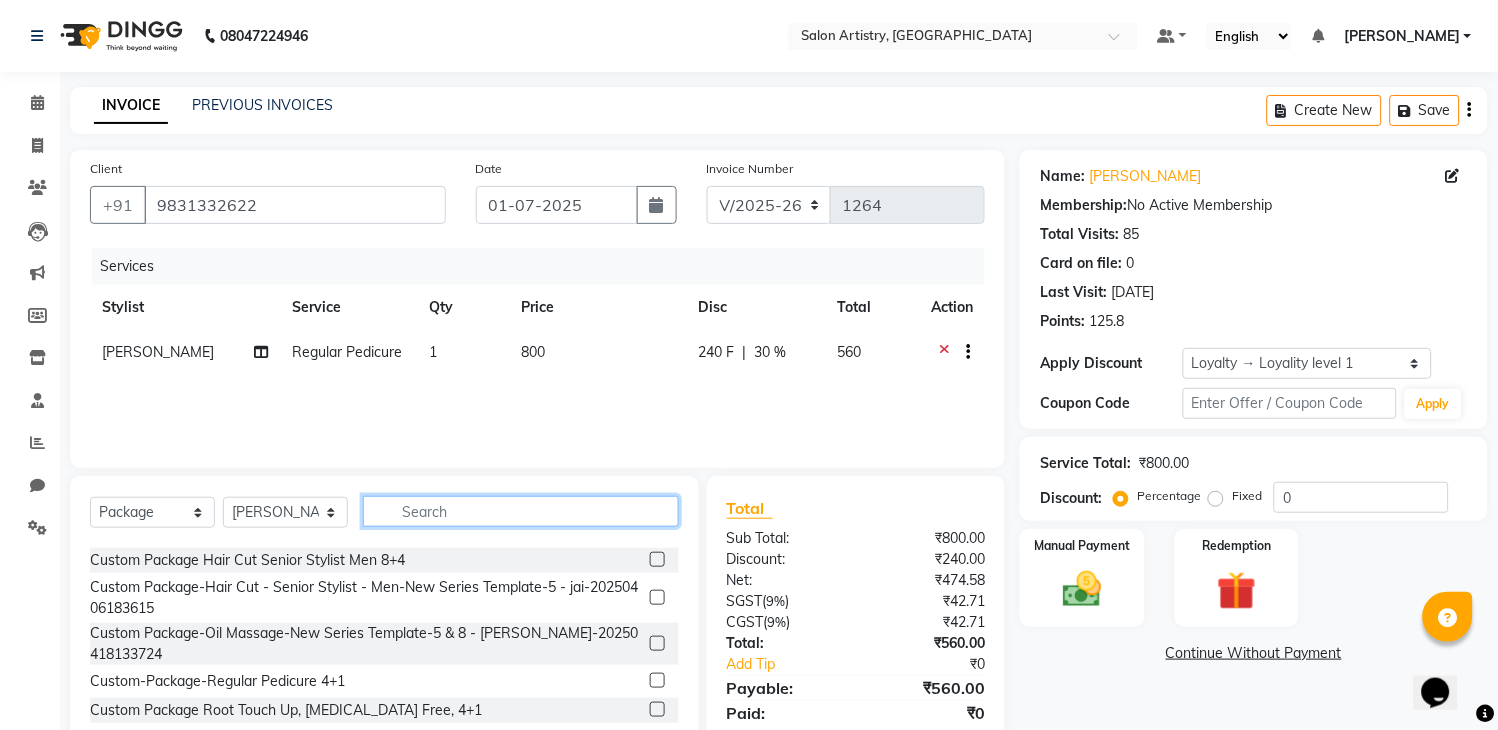 click 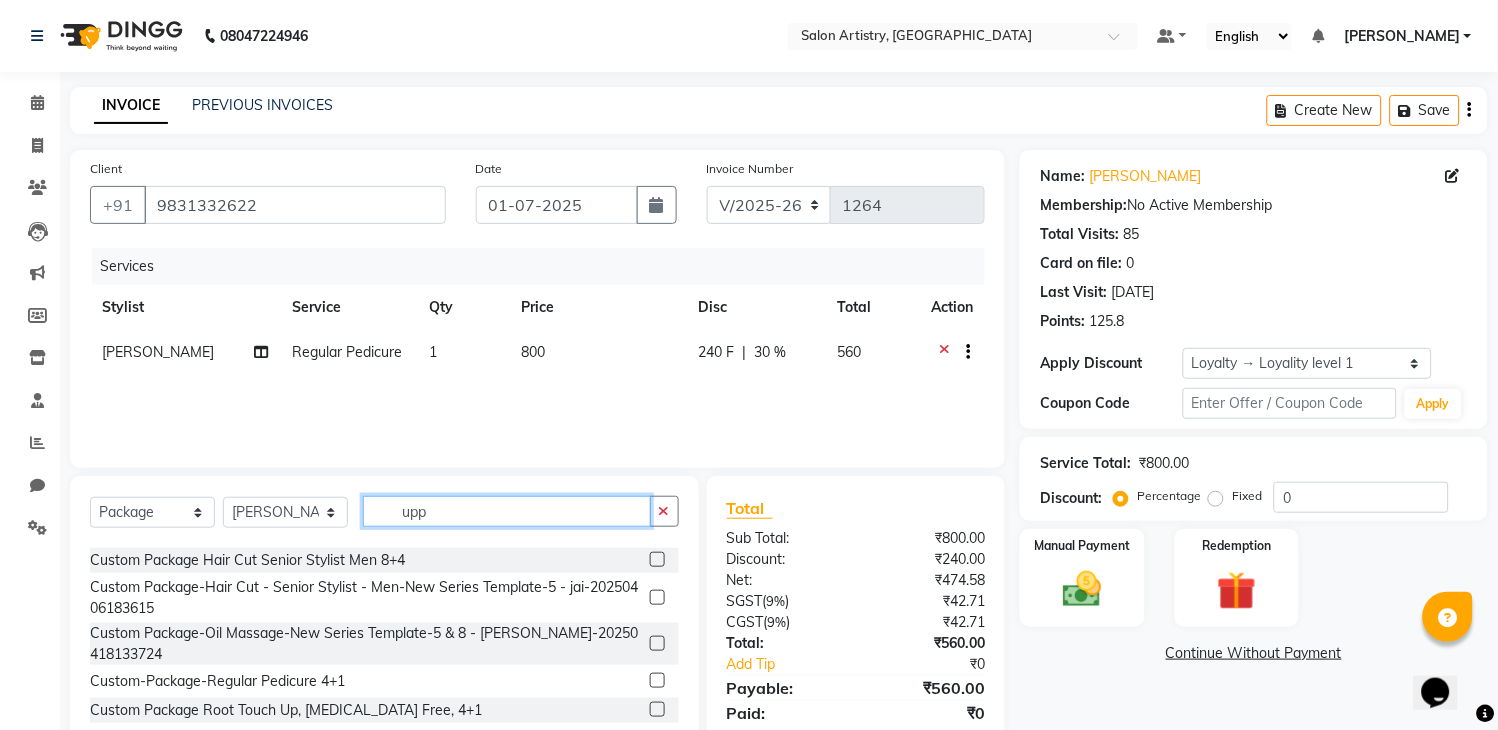 scroll, scrollTop: 0, scrollLeft: 0, axis: both 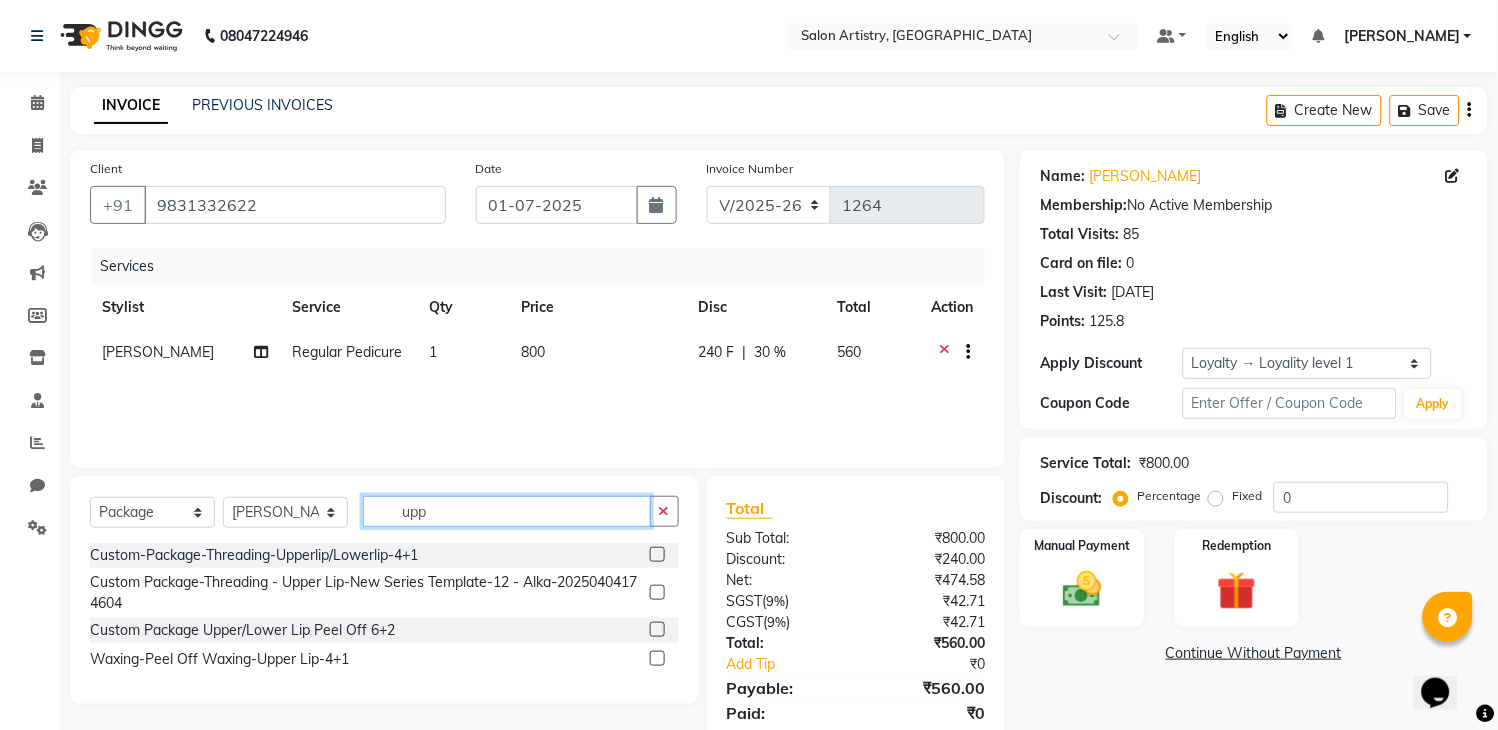 type on "upp" 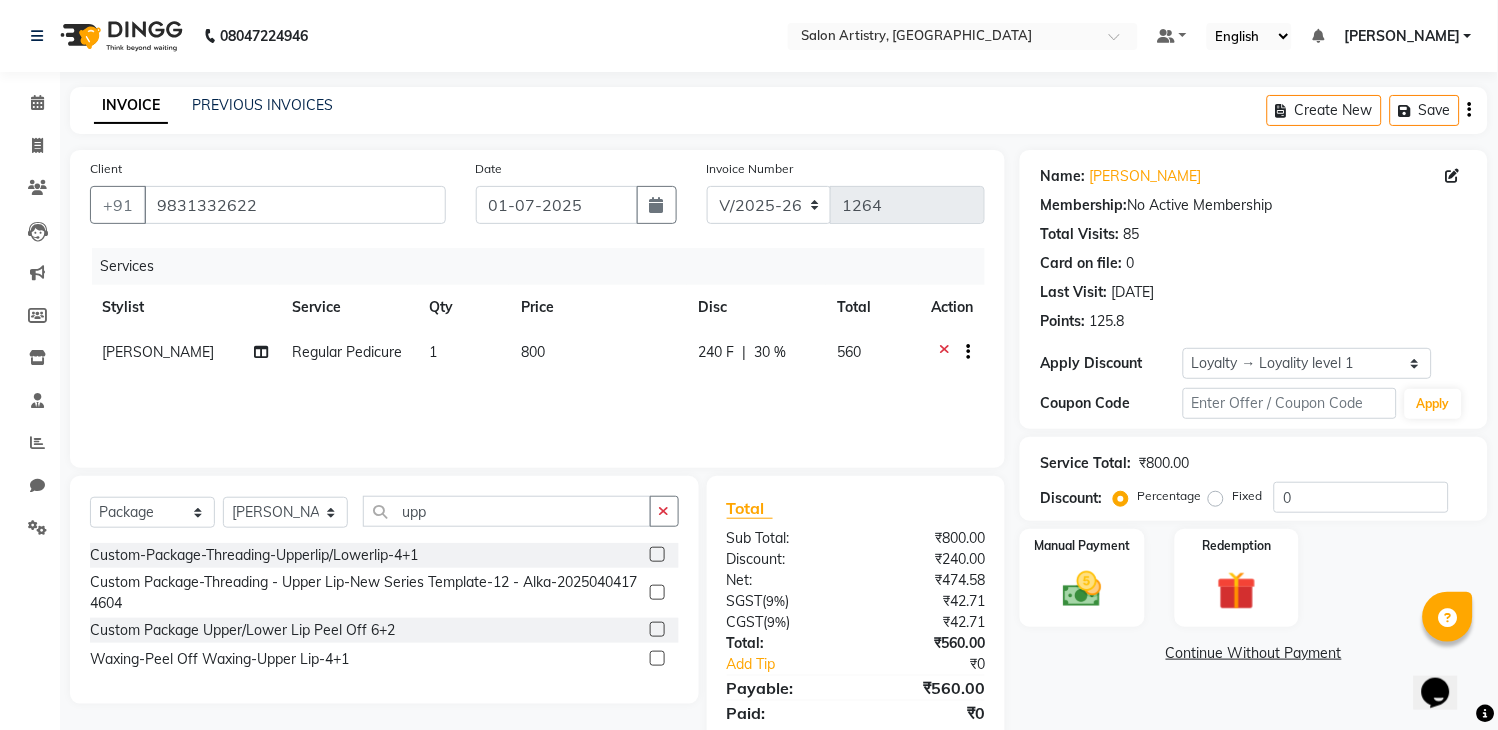 click 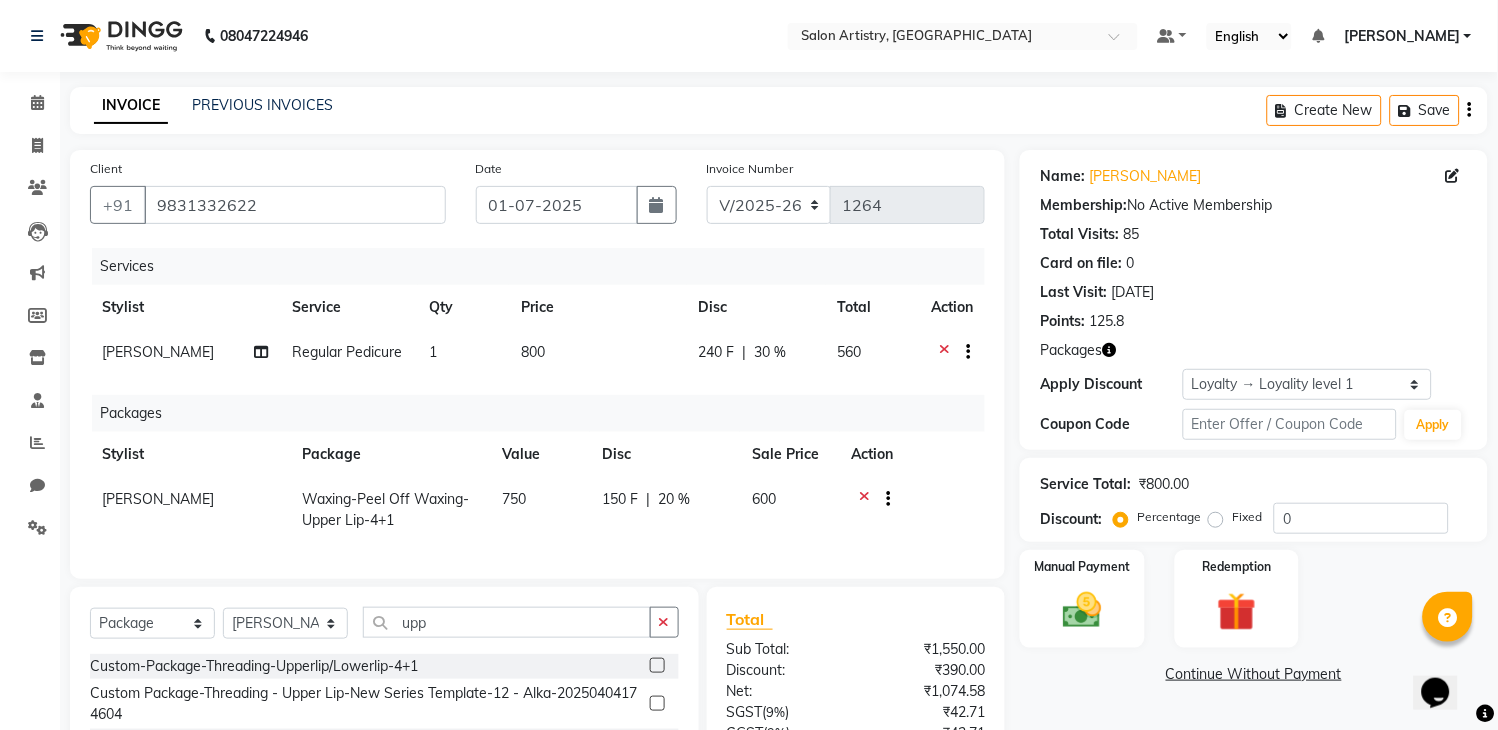 checkbox on "false" 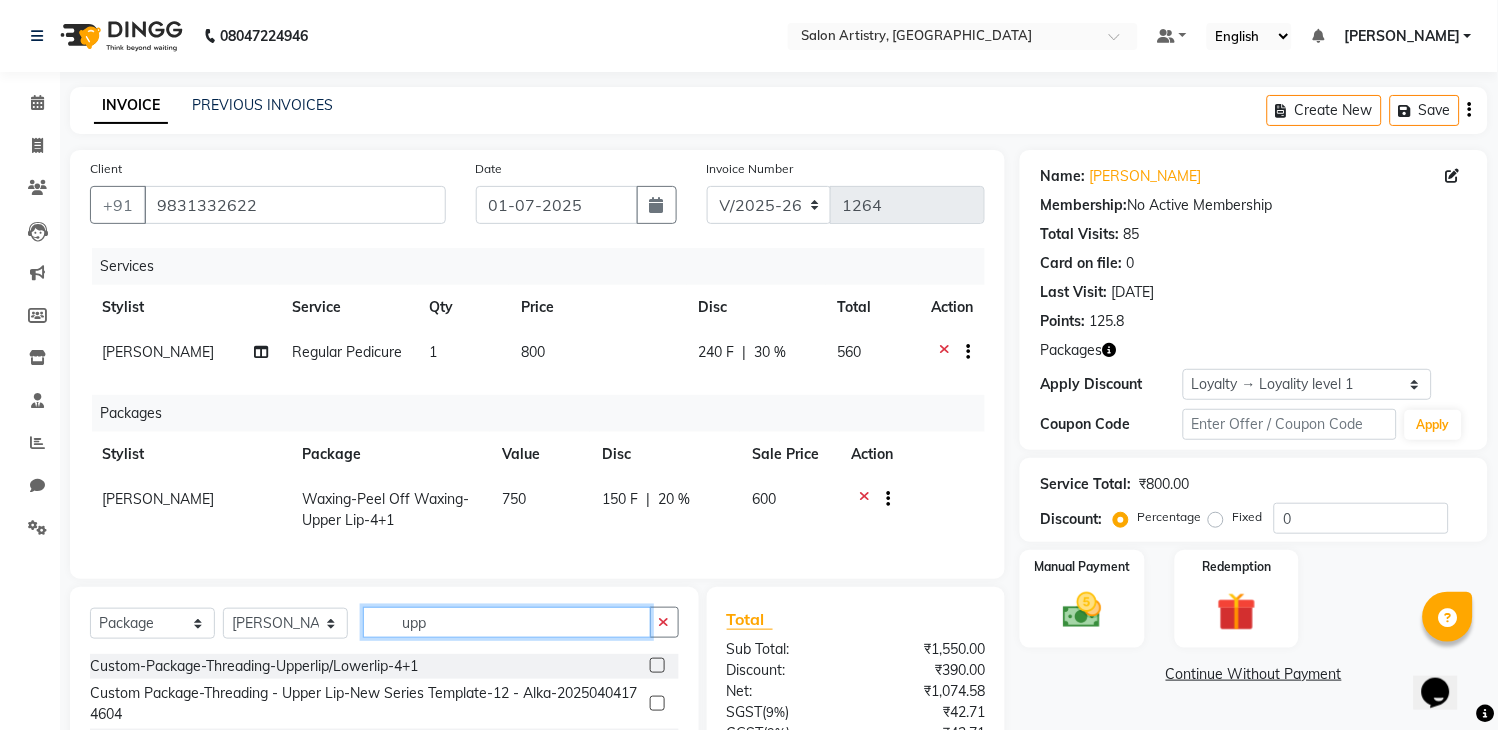 click on "upp" 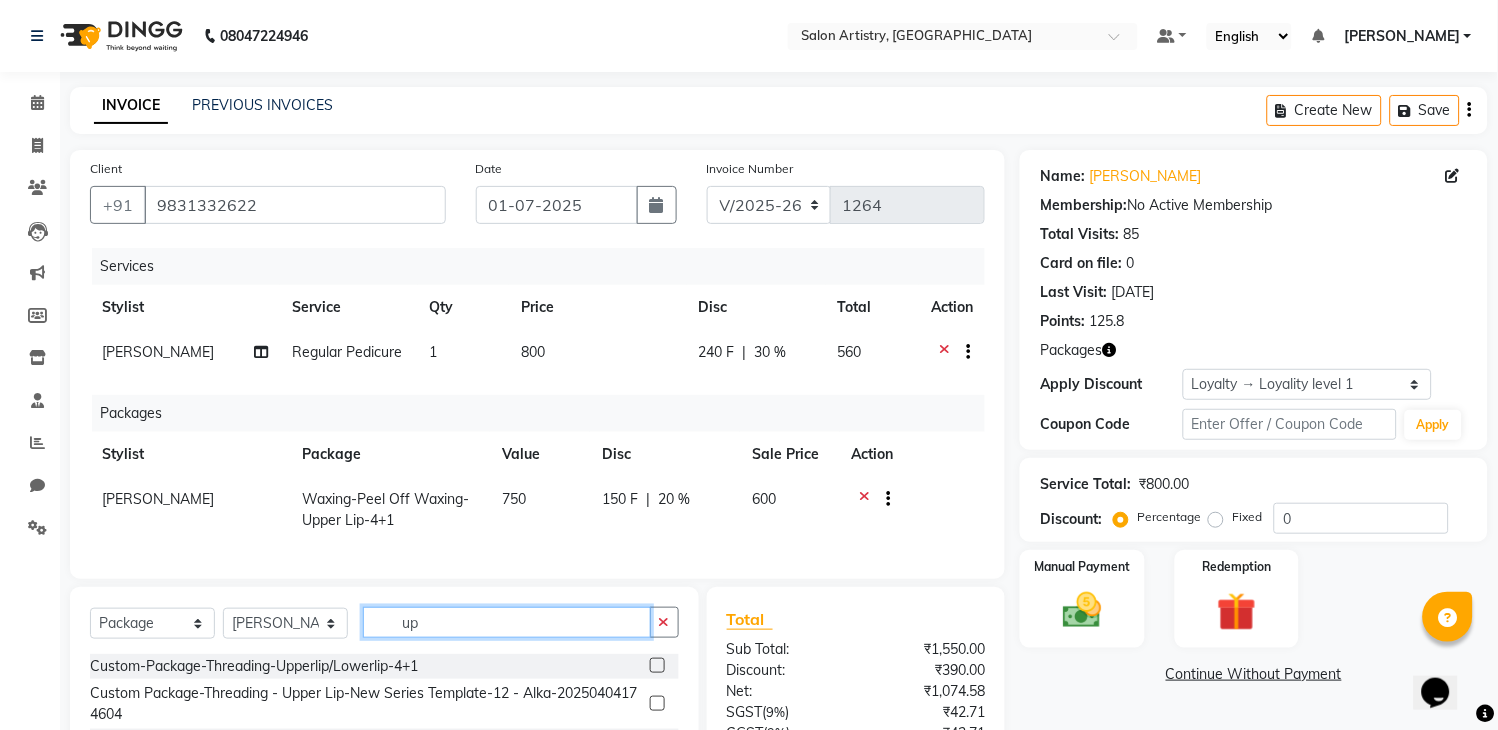 type on "u" 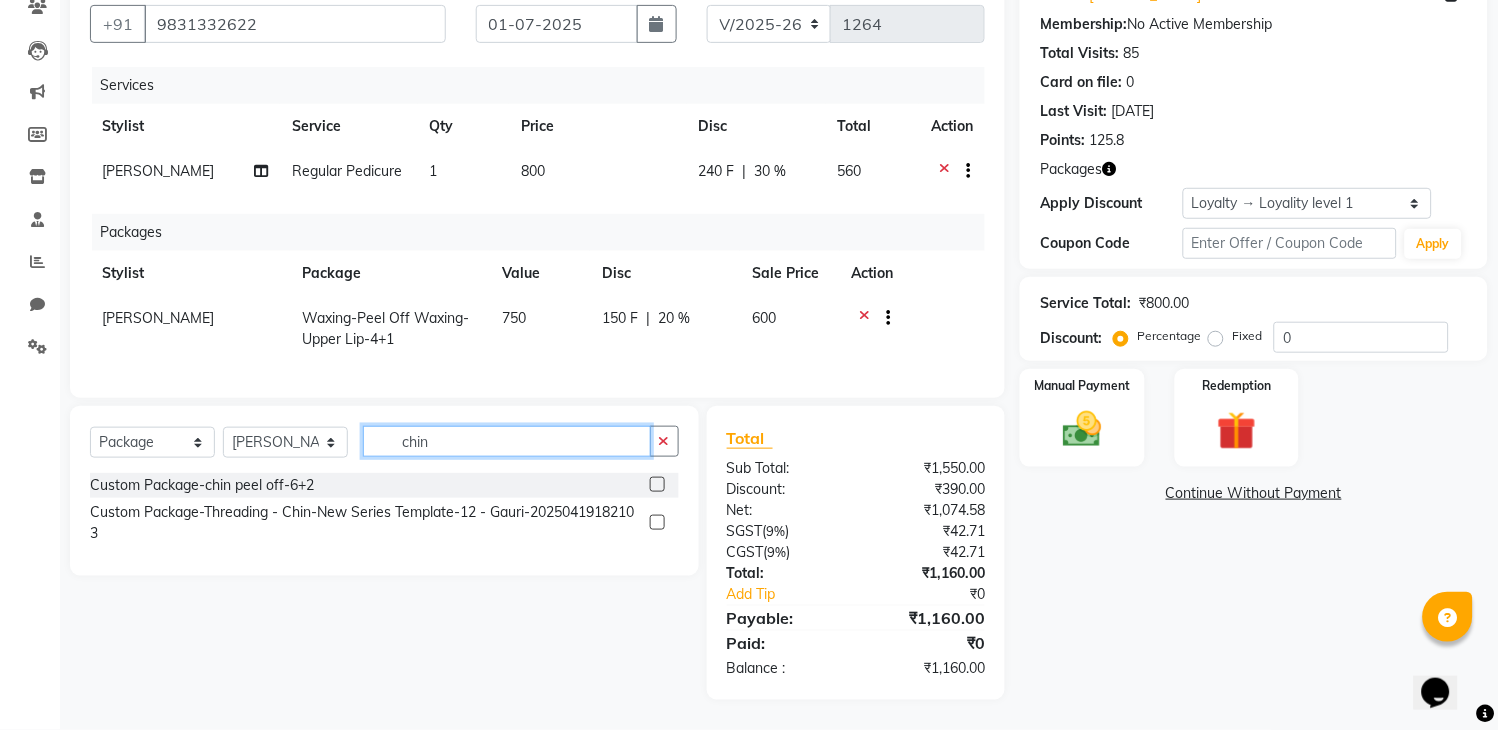 scroll, scrollTop: 0, scrollLeft: 0, axis: both 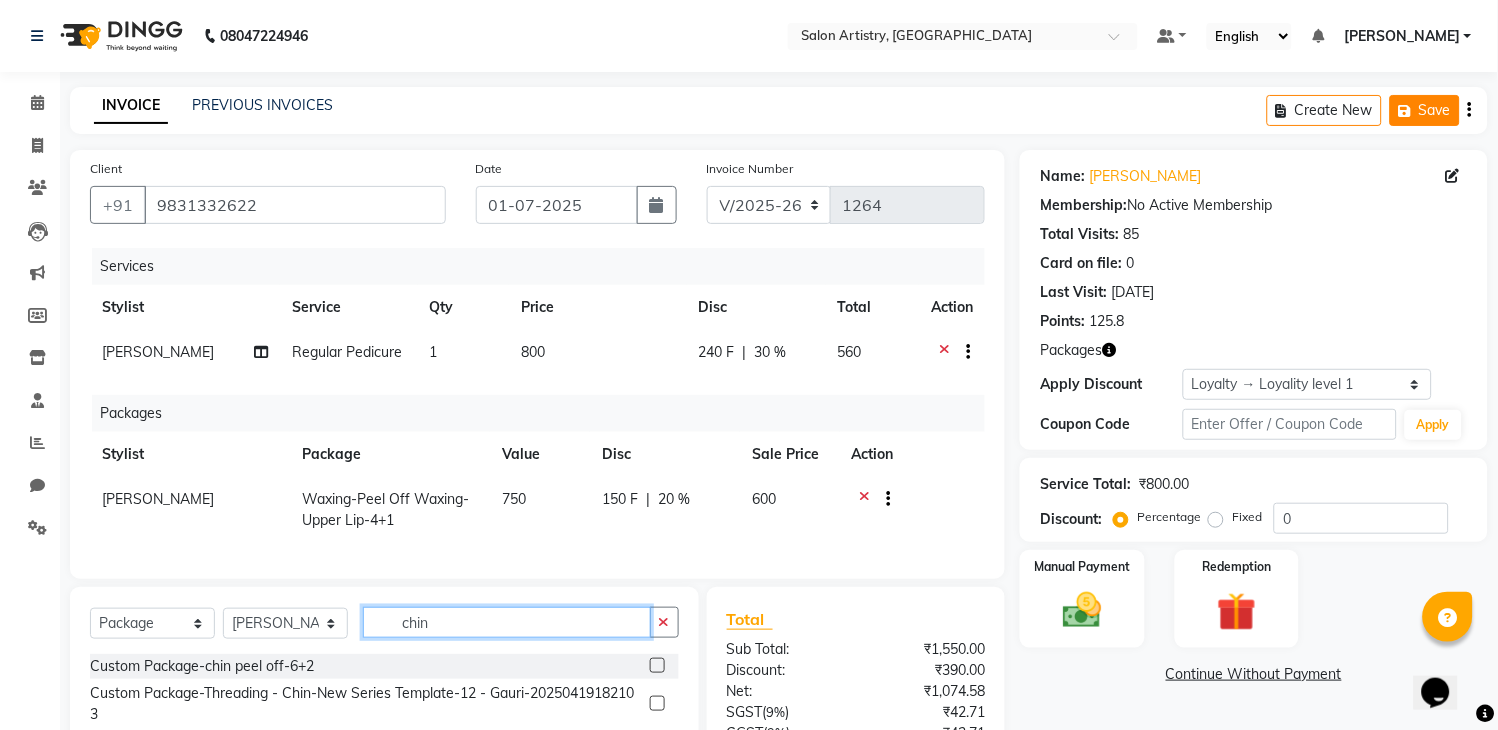 type on "chin" 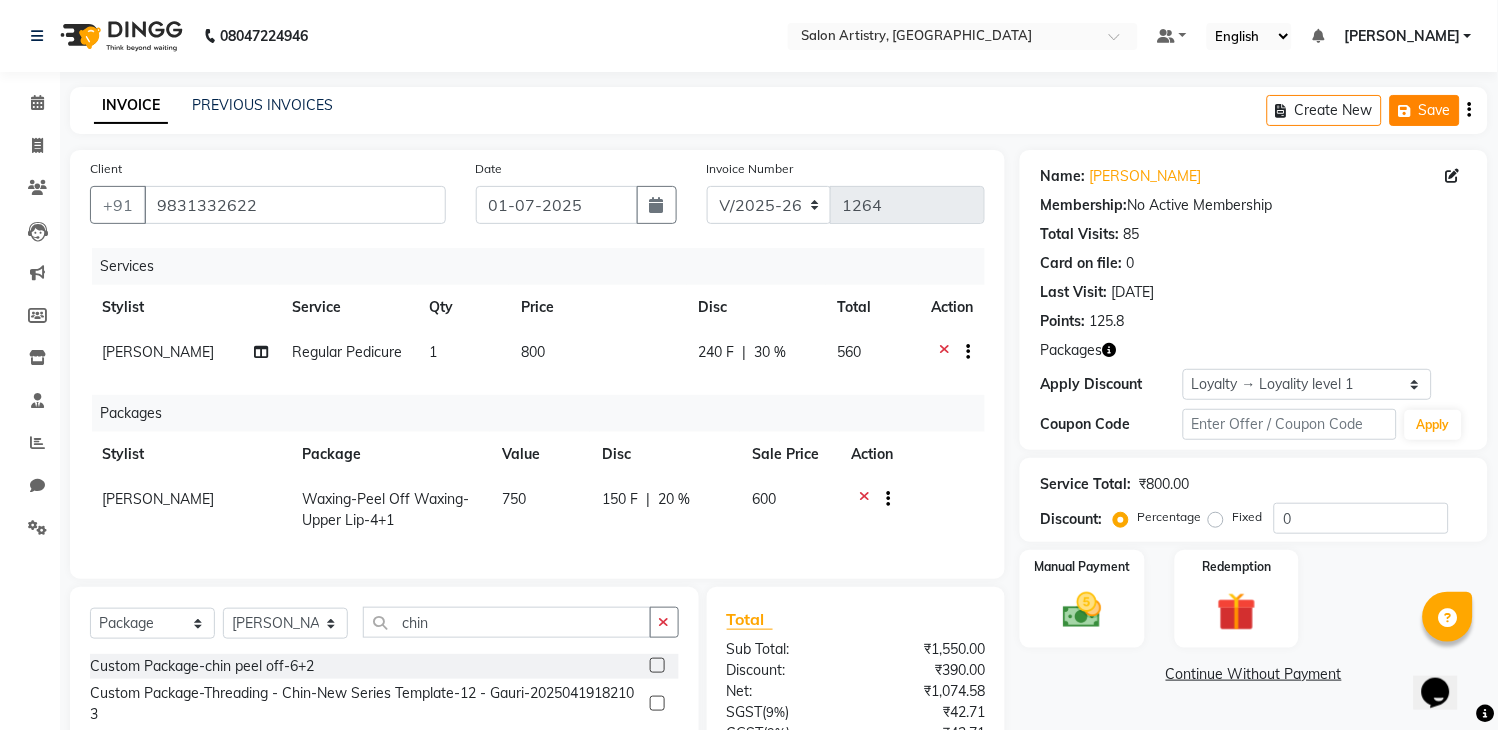 click on "Save" 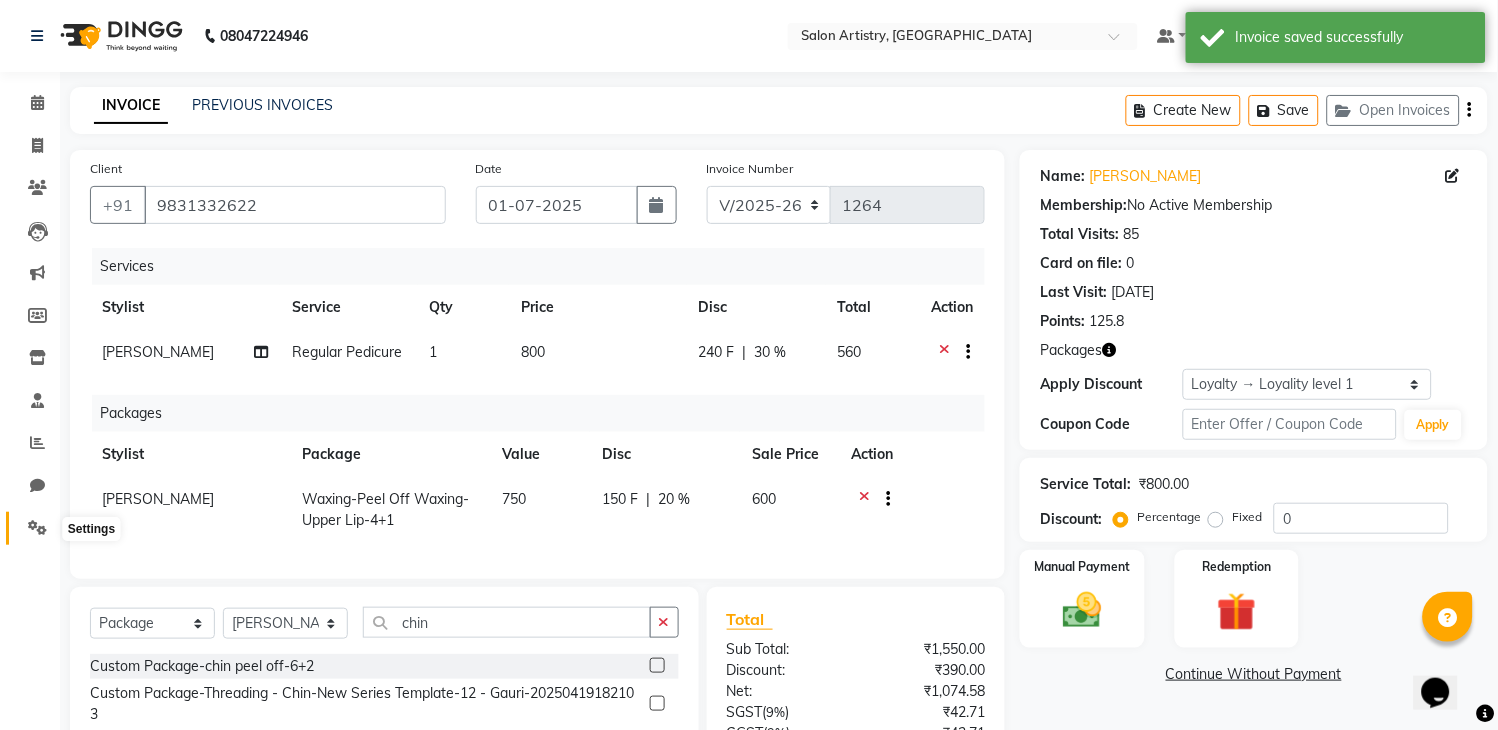 click 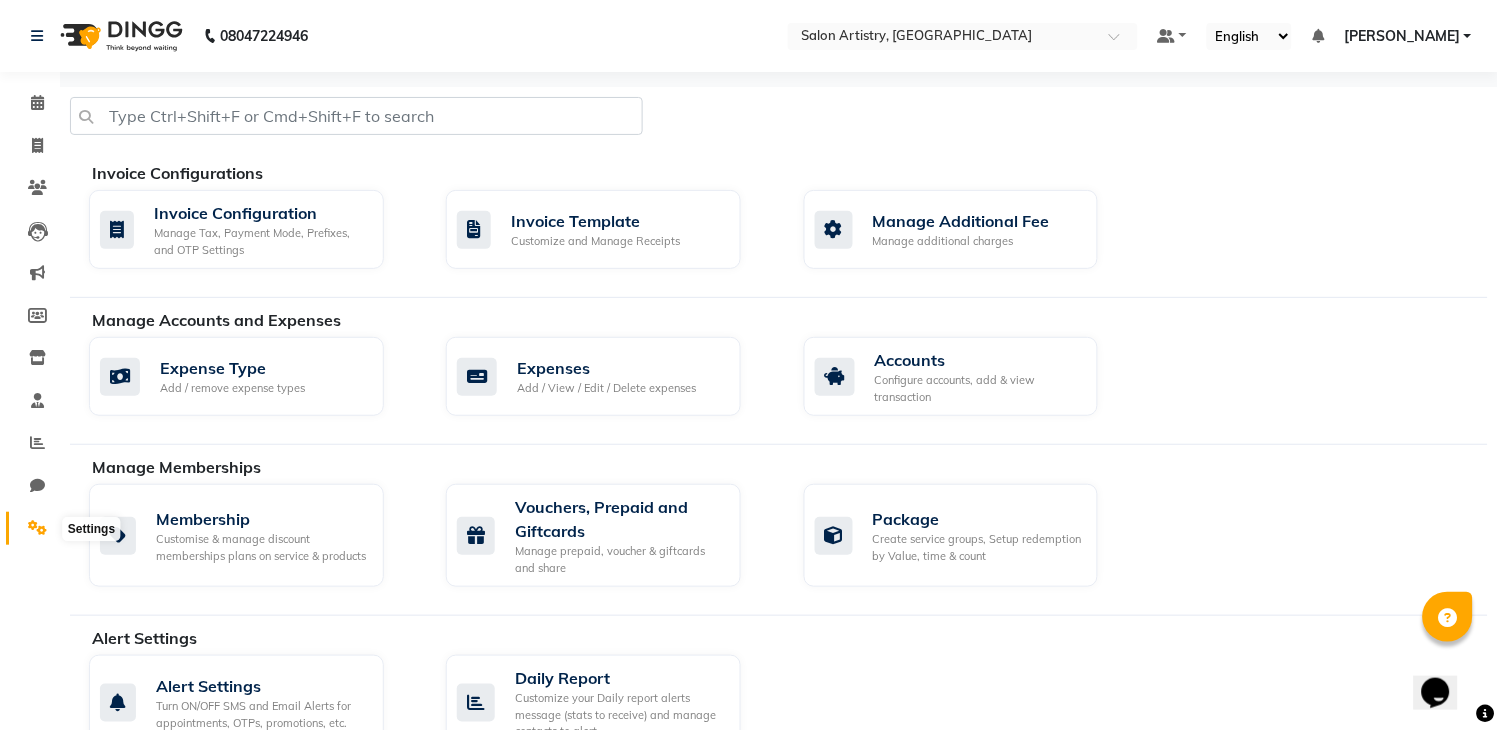 click 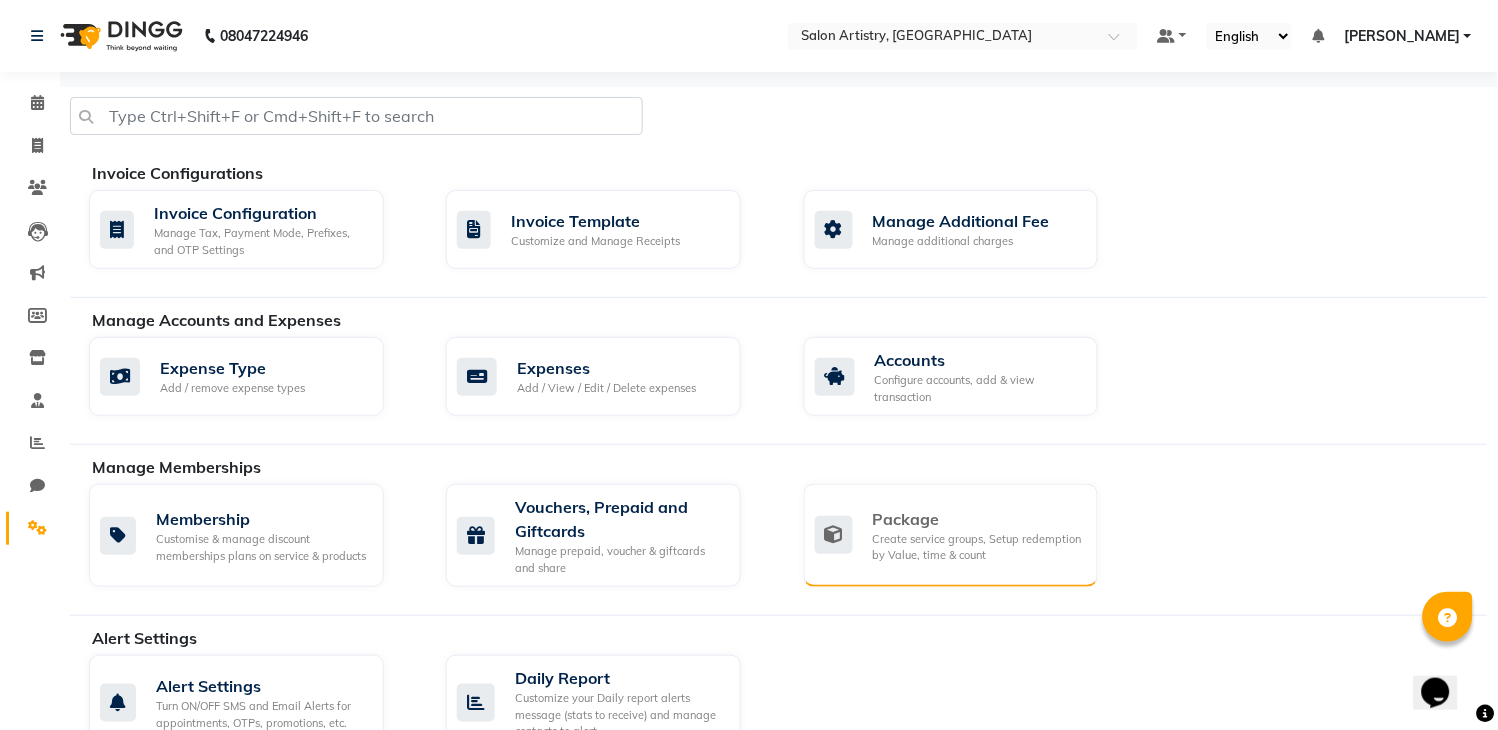 click on "Create service groups, Setup redemption by Value, time & count" 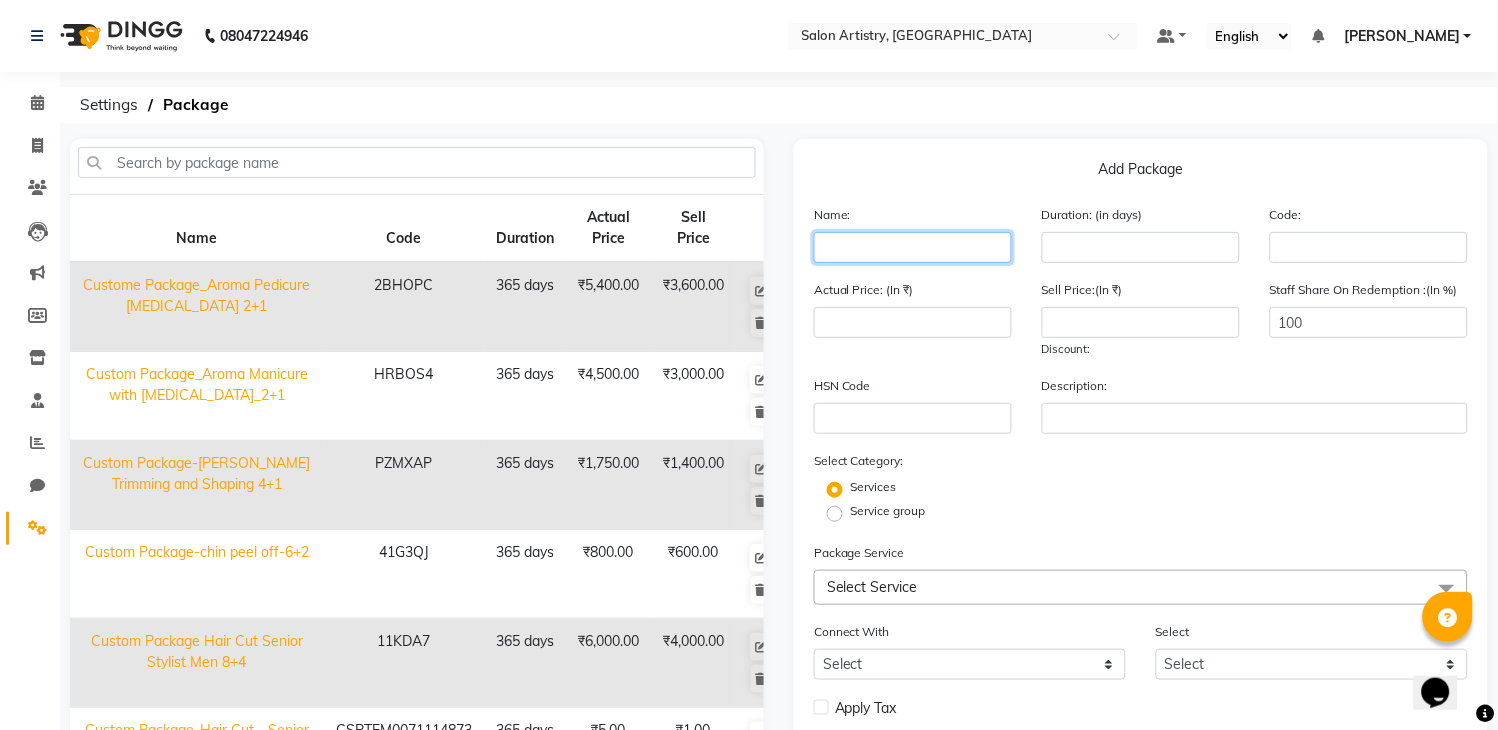 click 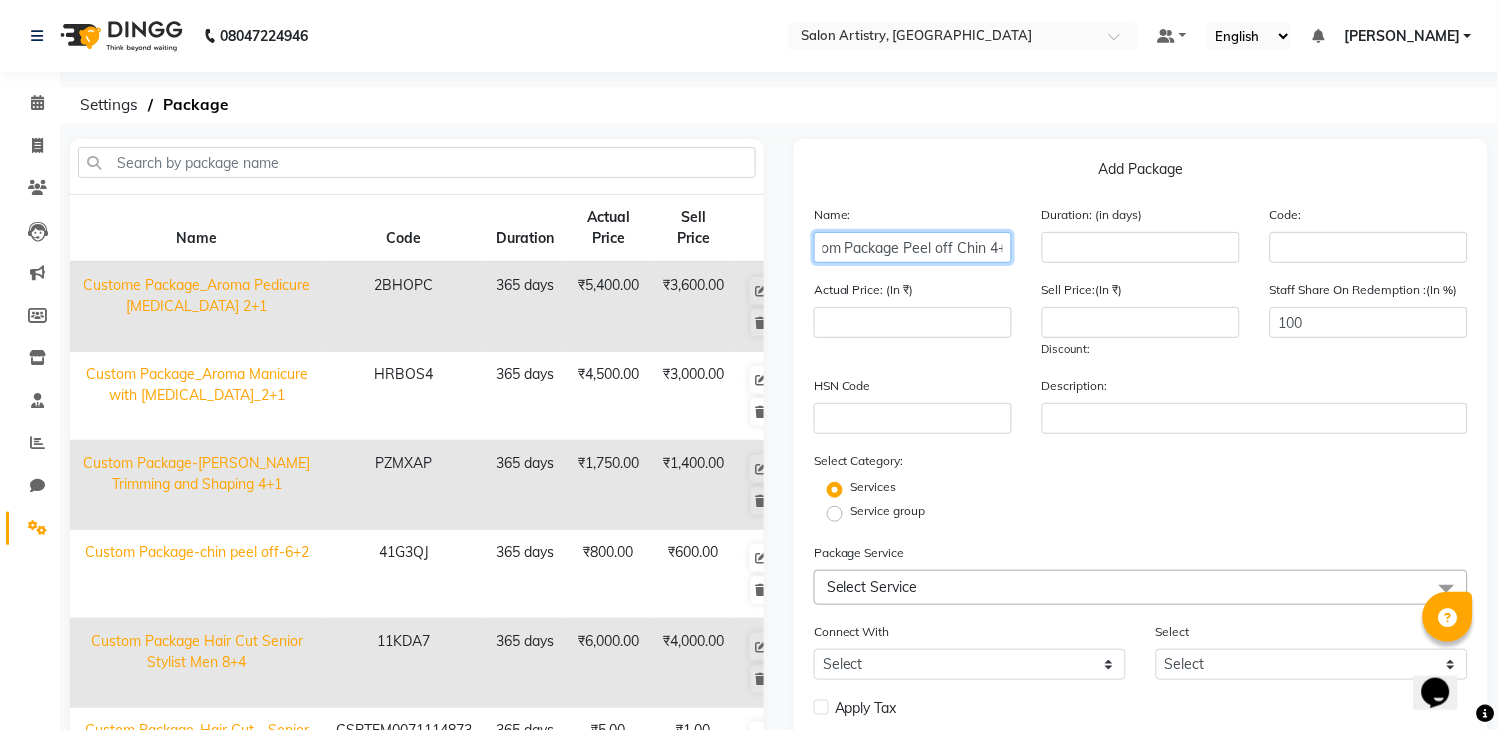 scroll, scrollTop: 0, scrollLeft: 41, axis: horizontal 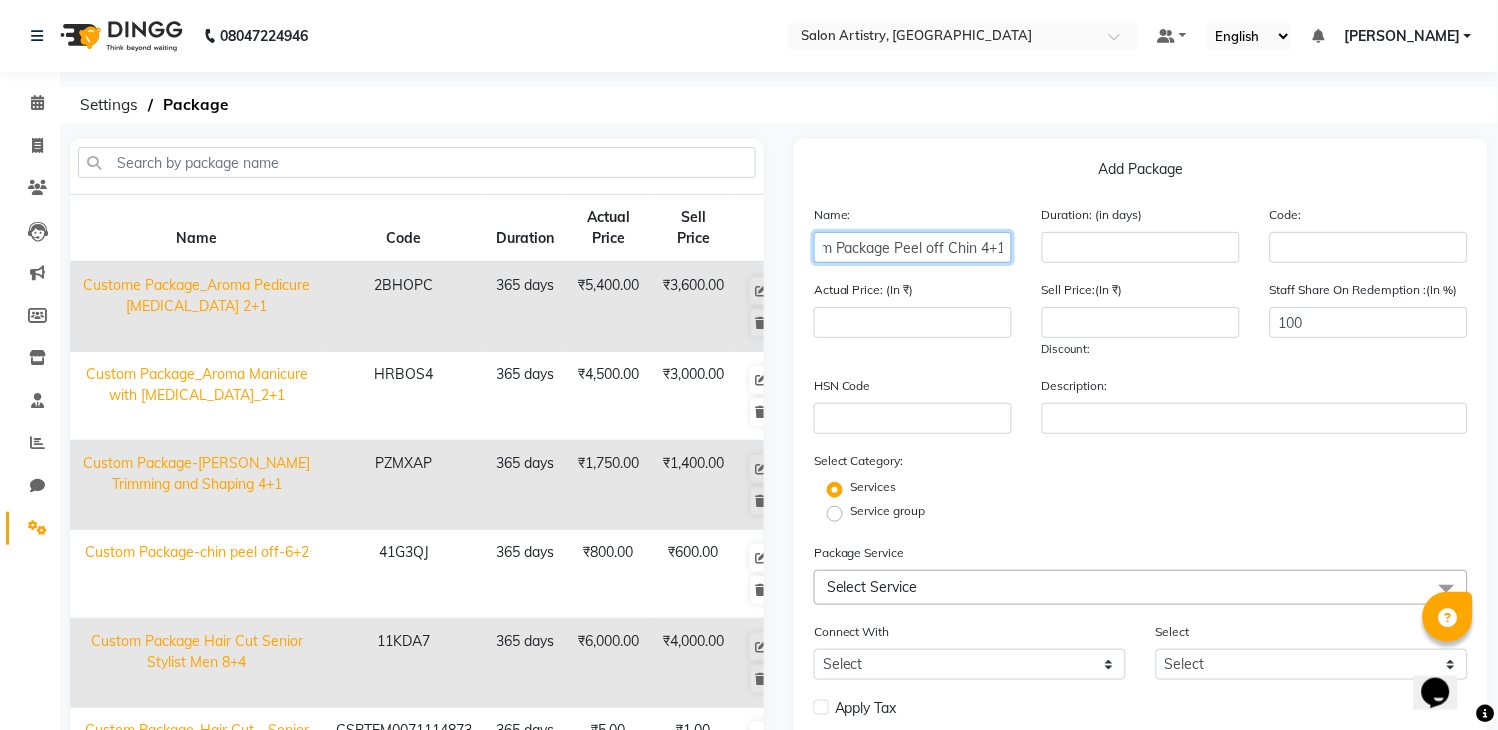 type on "Custom Package Peel off Chin 4+1" 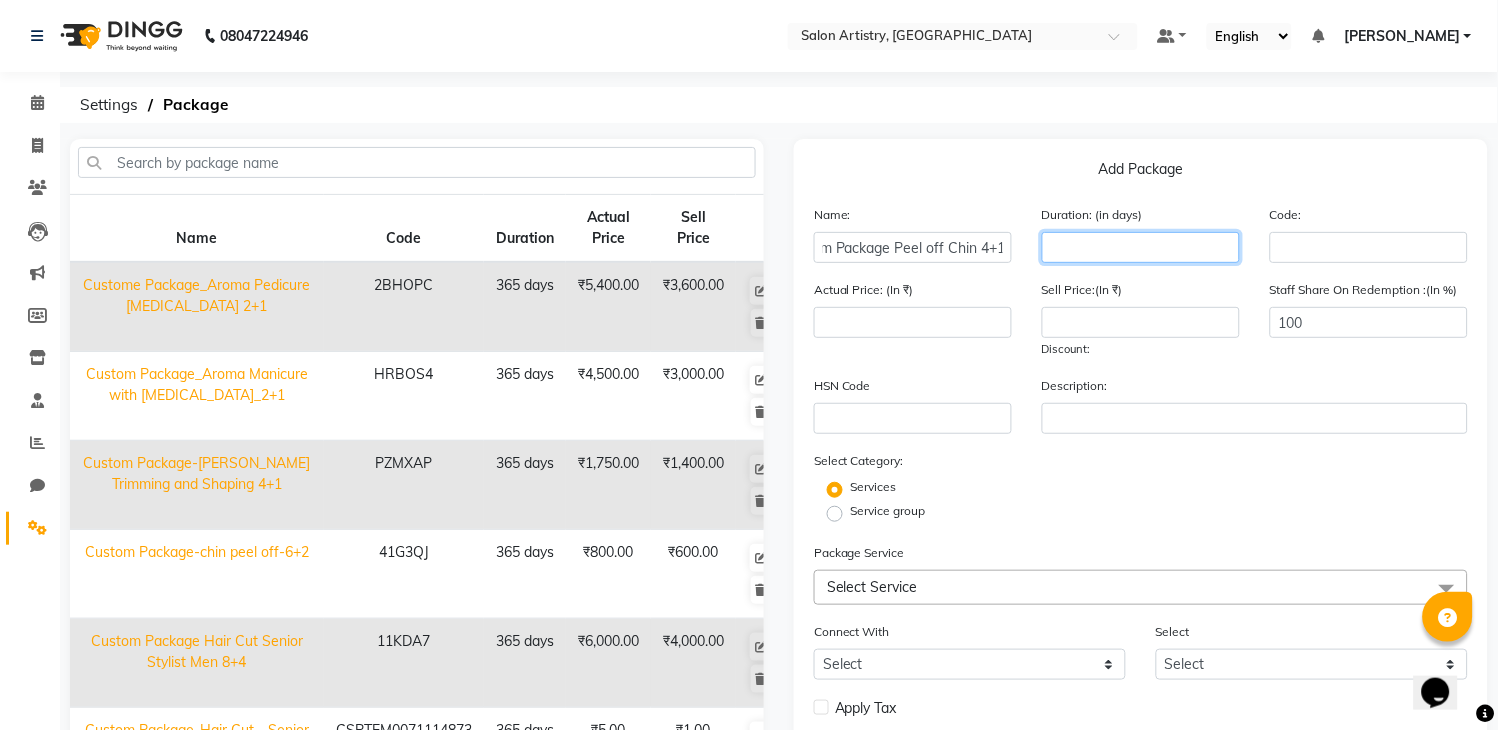 click 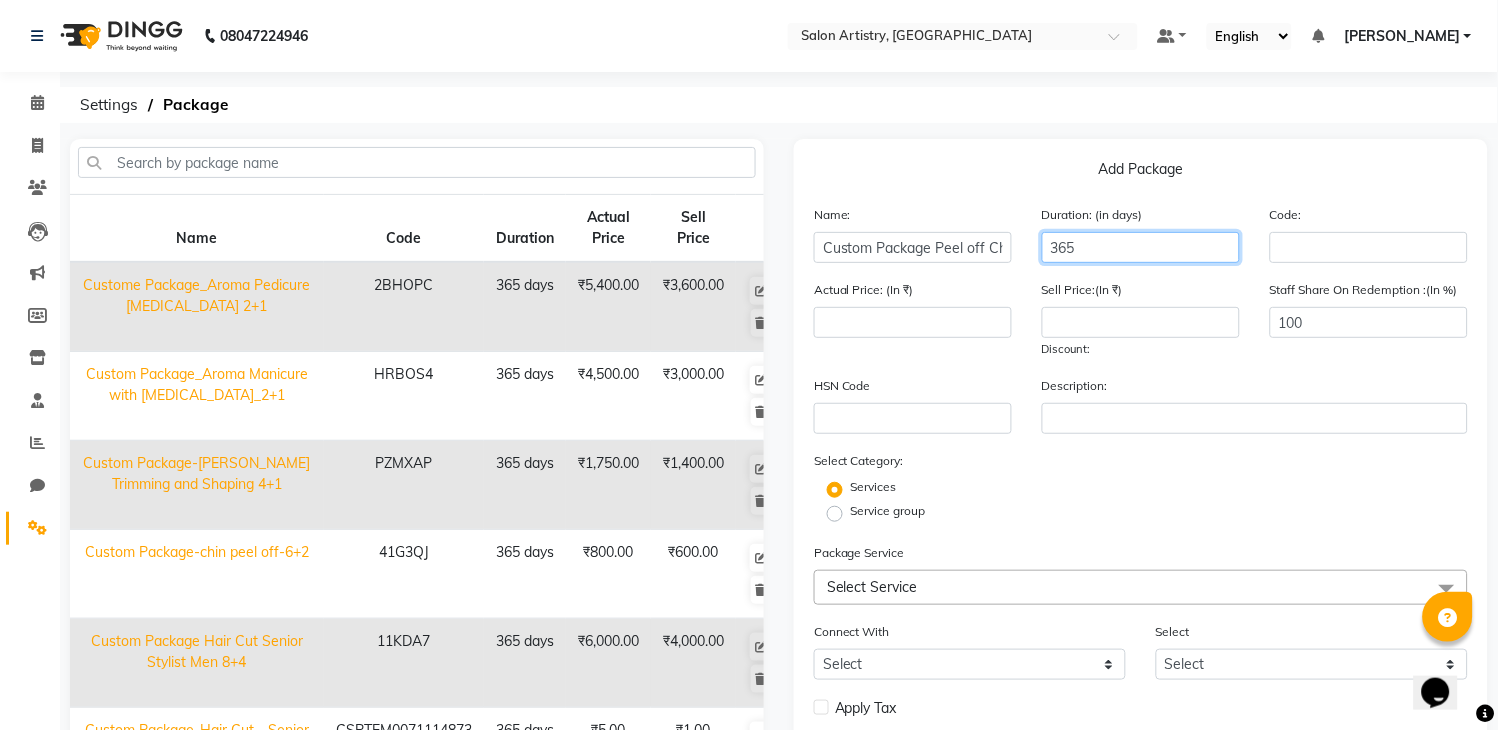 type on "365" 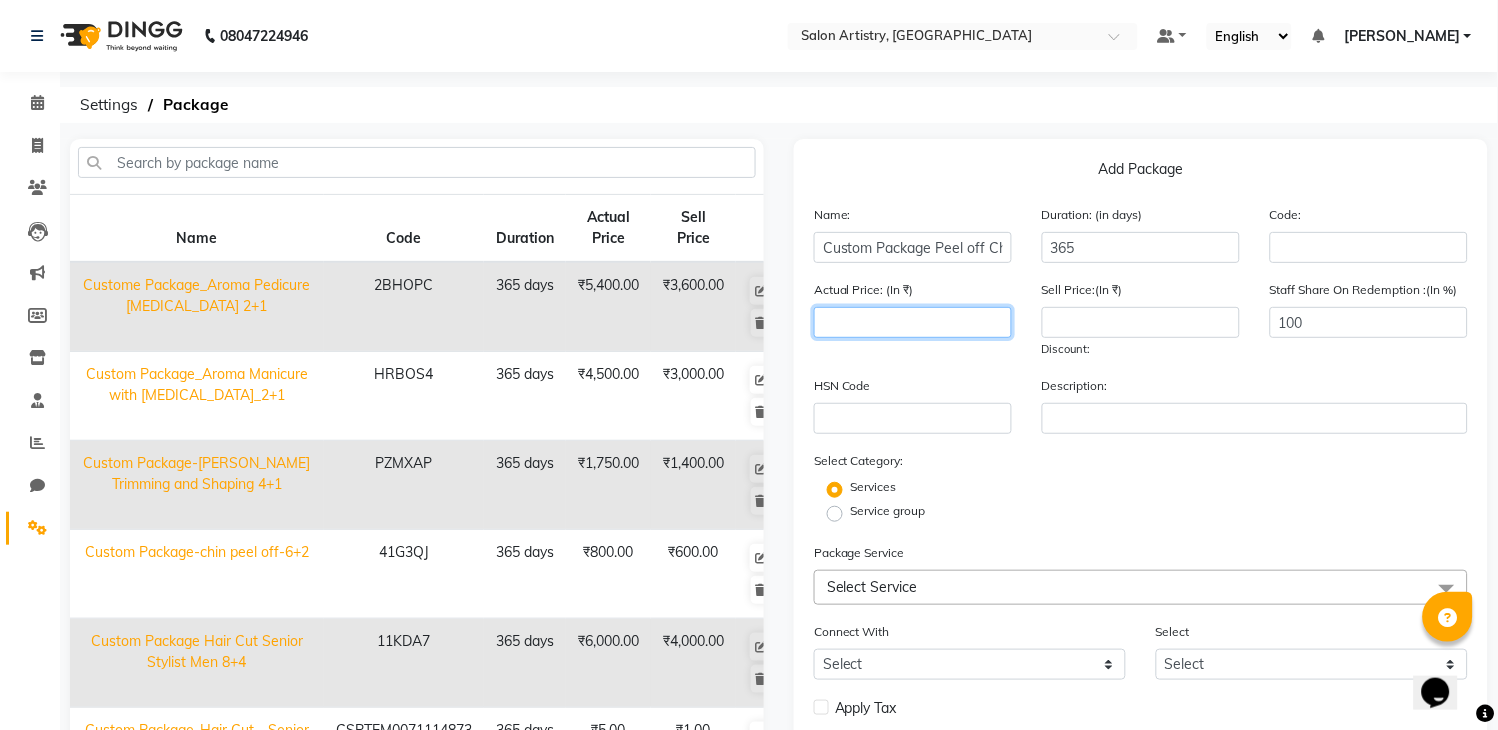 click 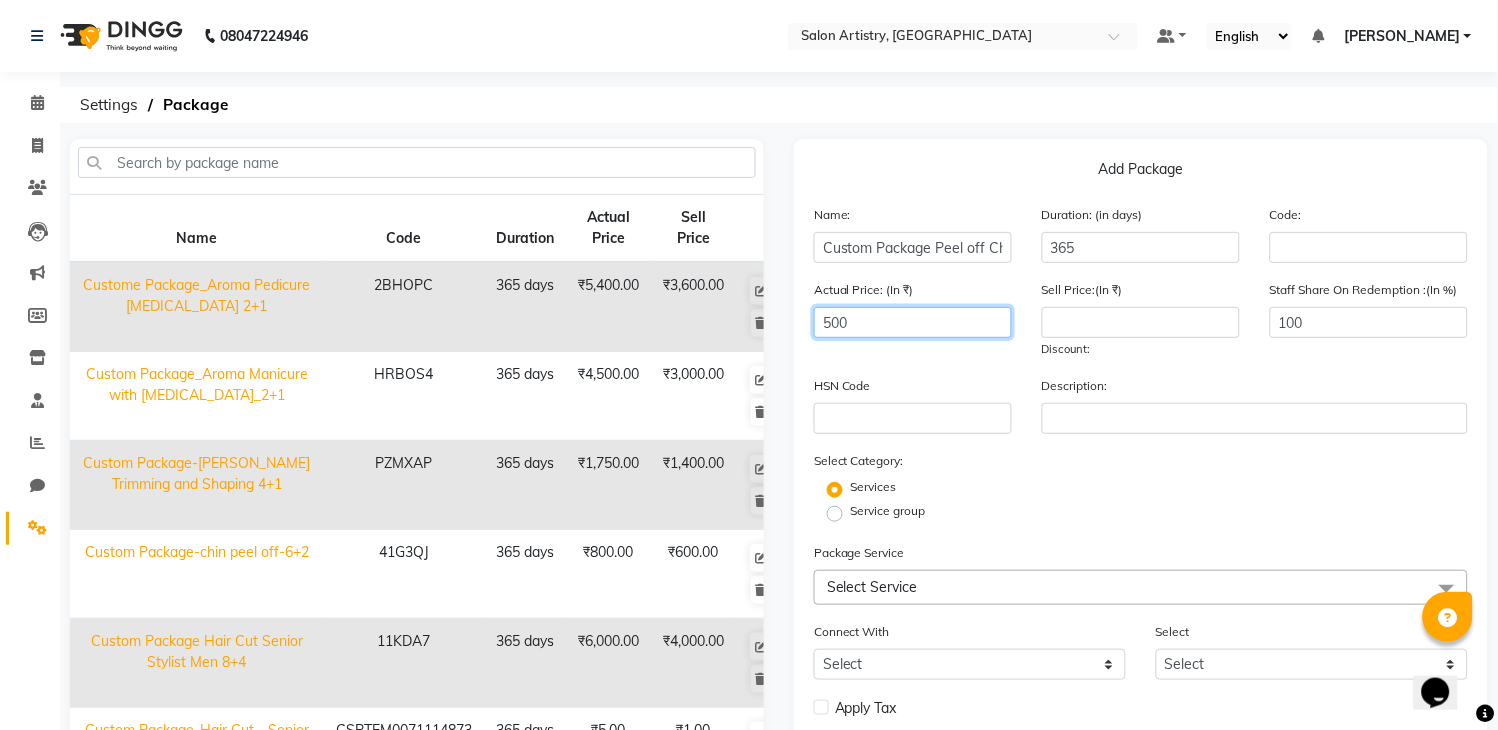 type on "500" 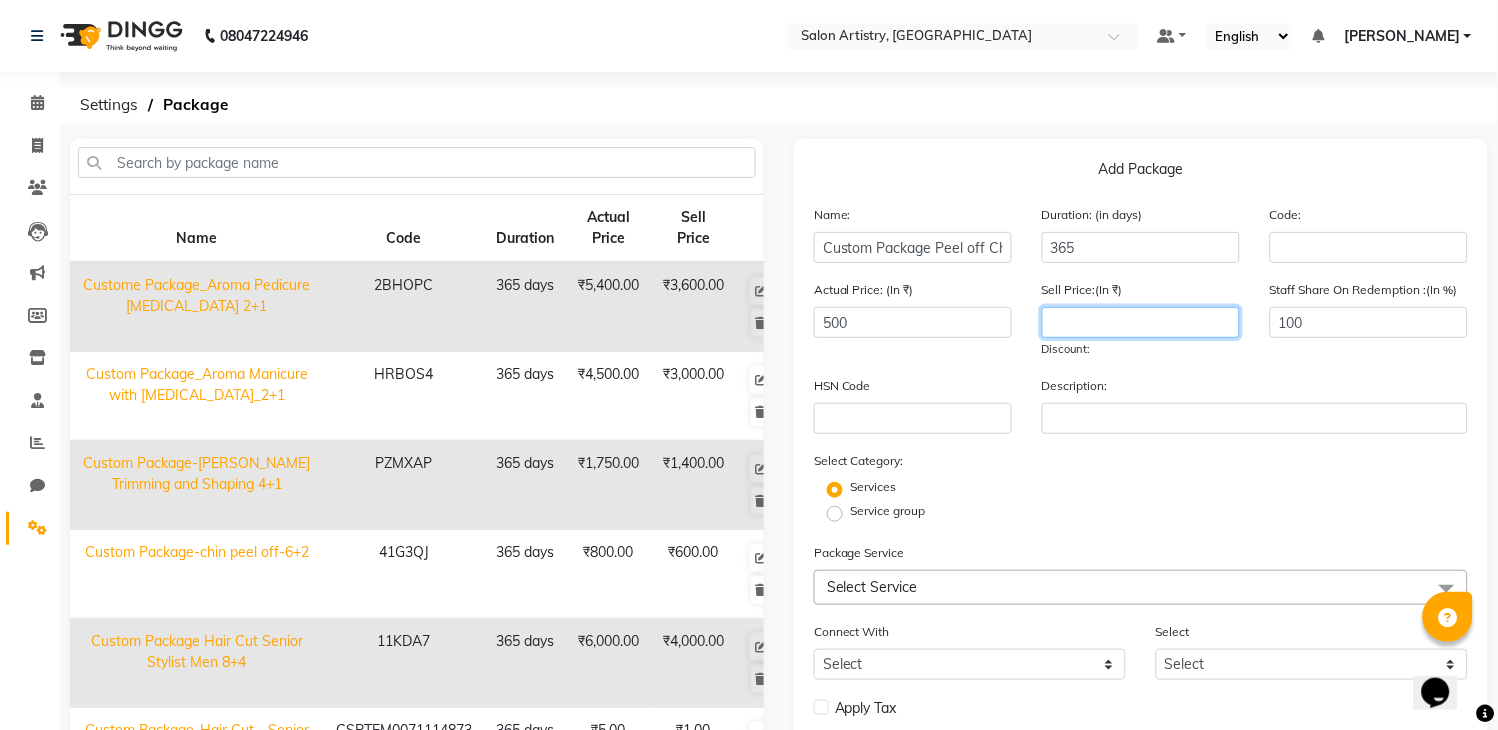 click 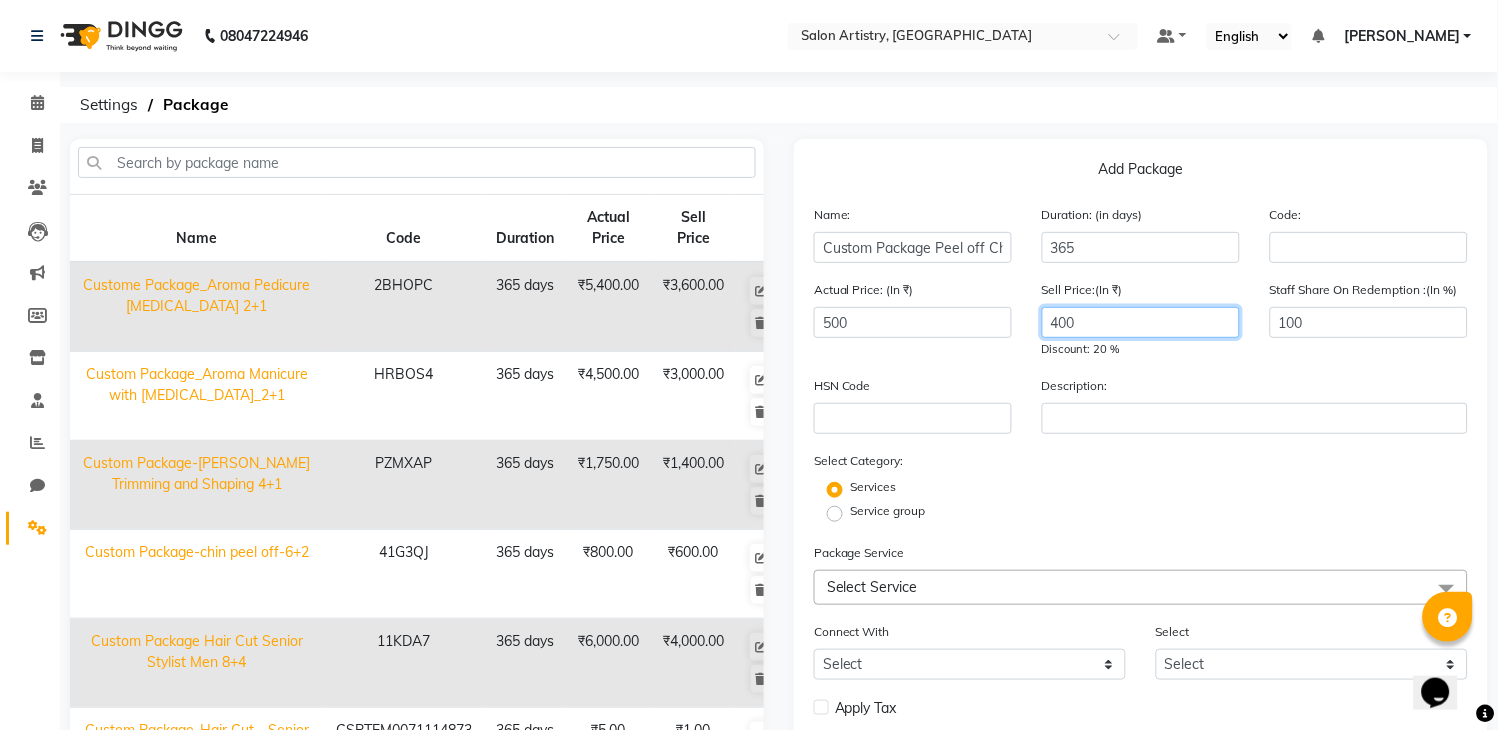 type on "400" 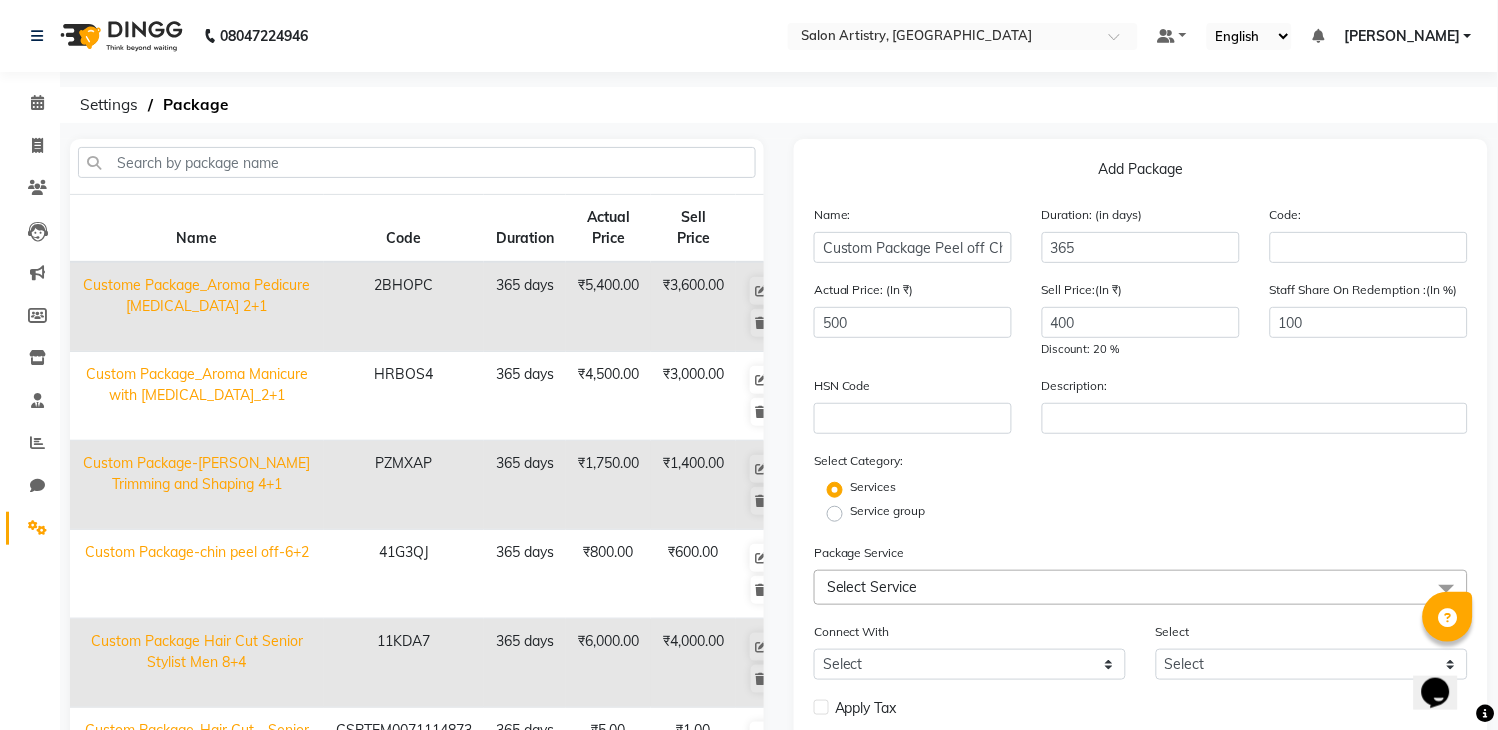 click on "Settings  Package" 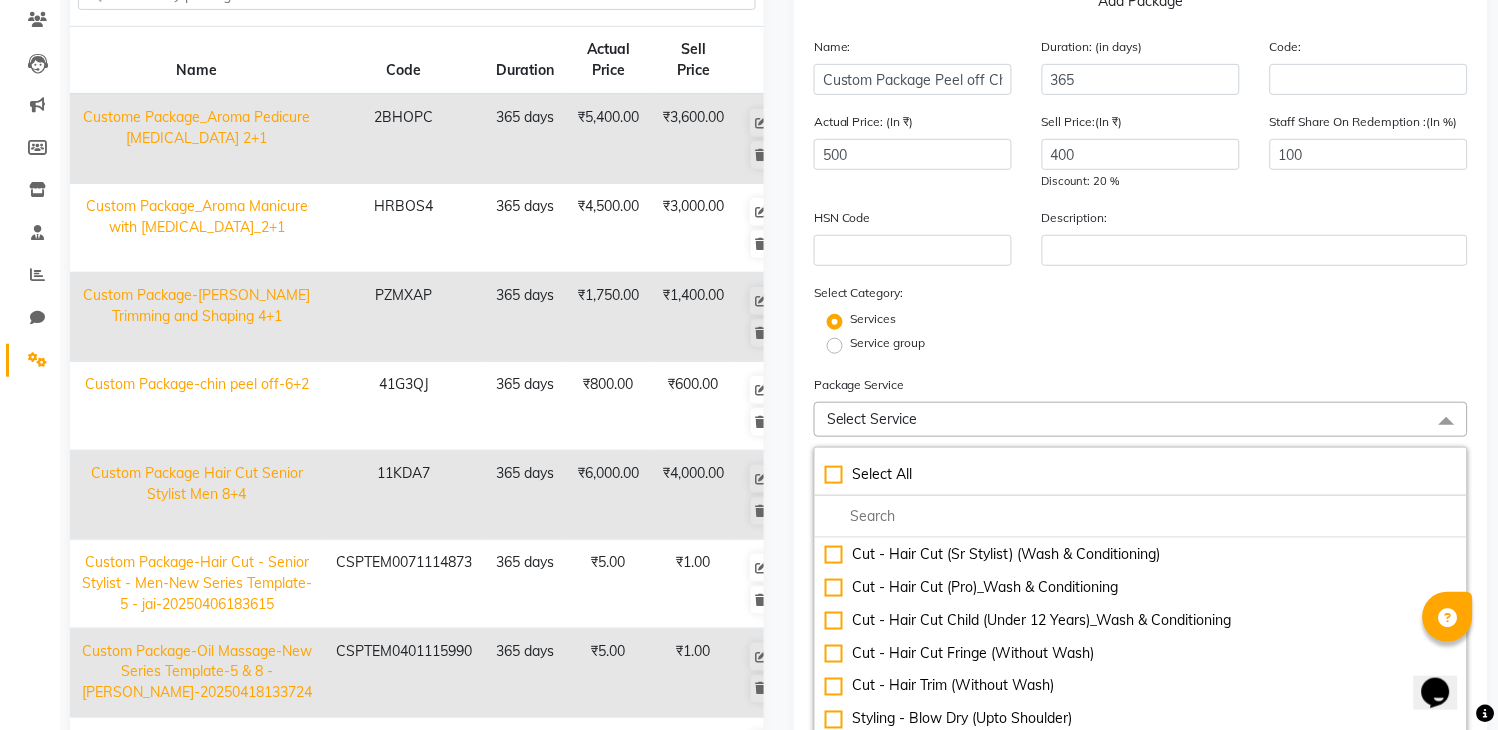 scroll, scrollTop: 222, scrollLeft: 0, axis: vertical 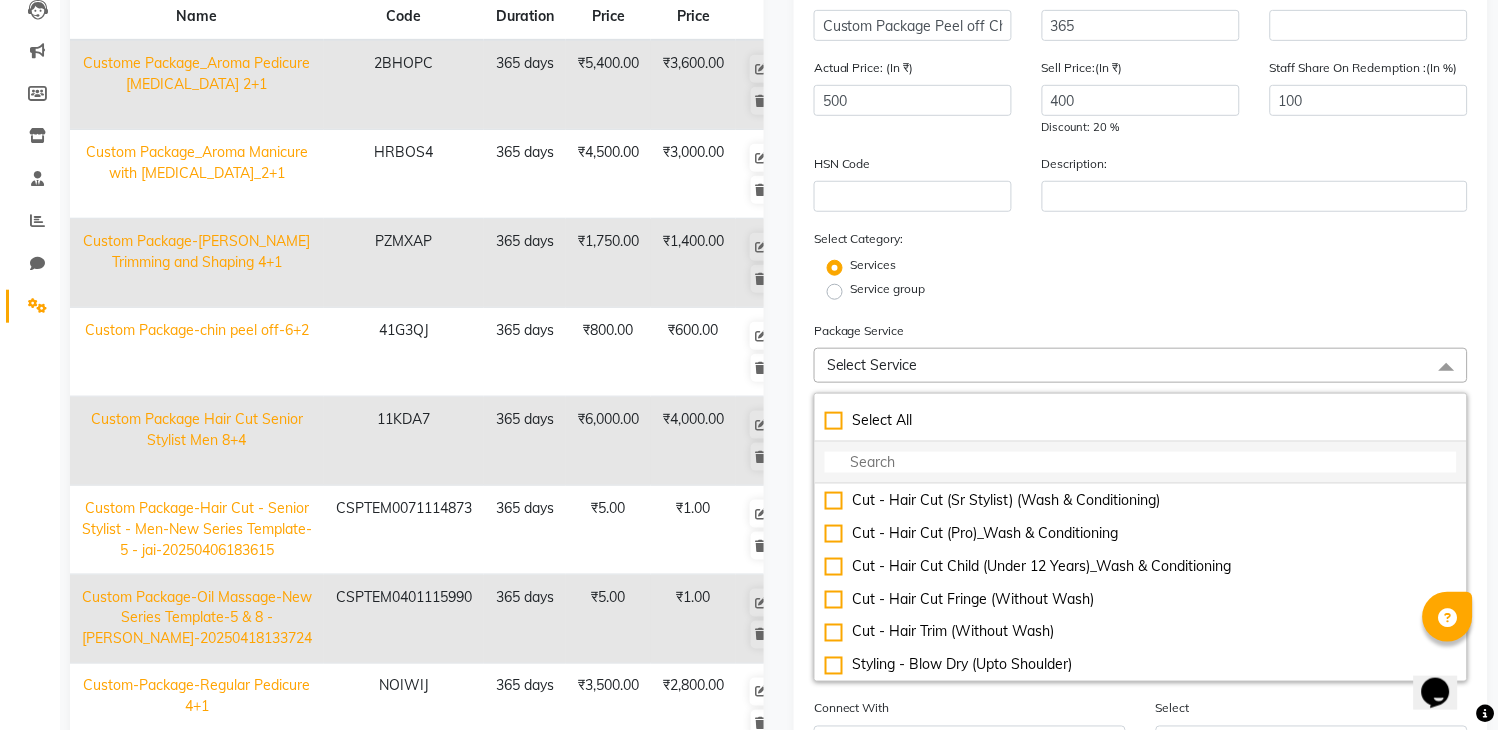 click 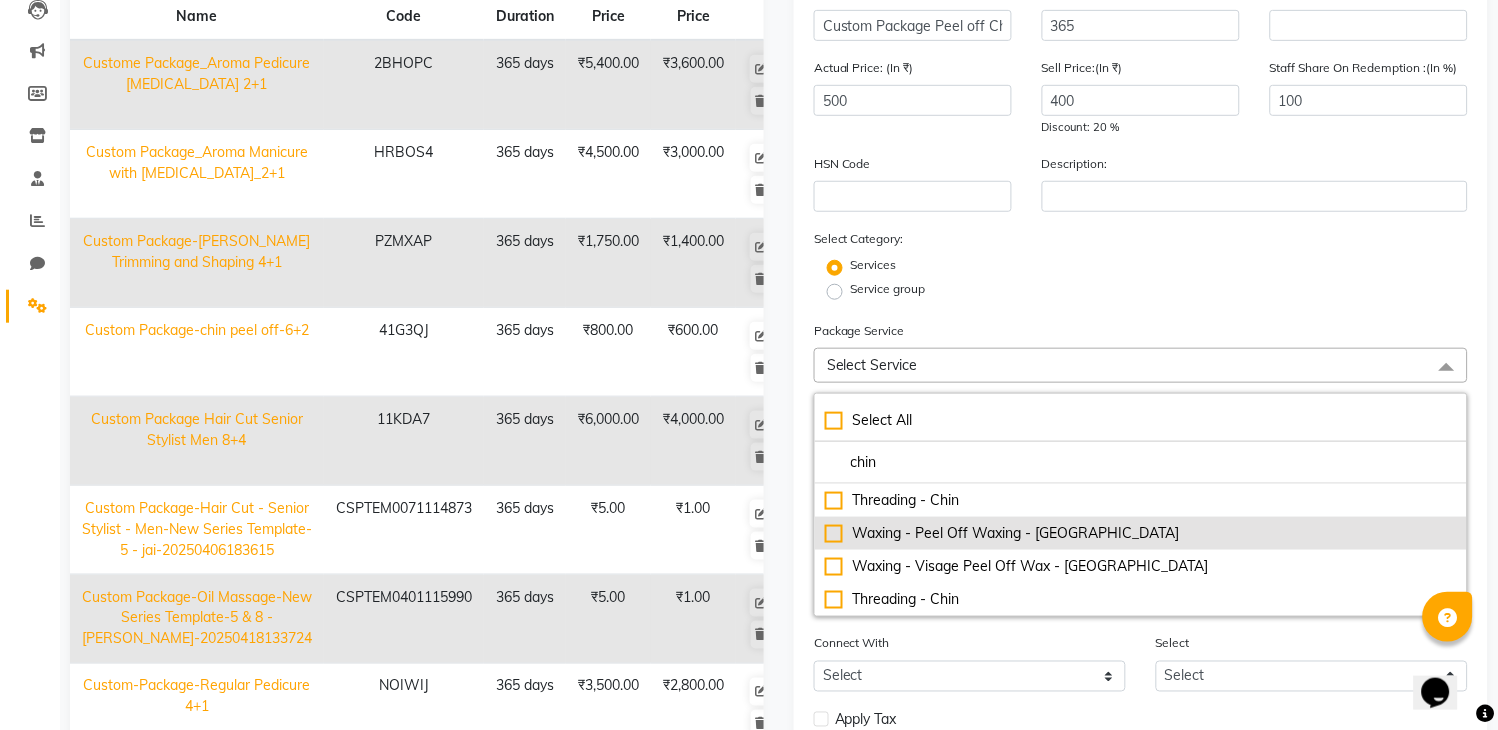 type on "chin" 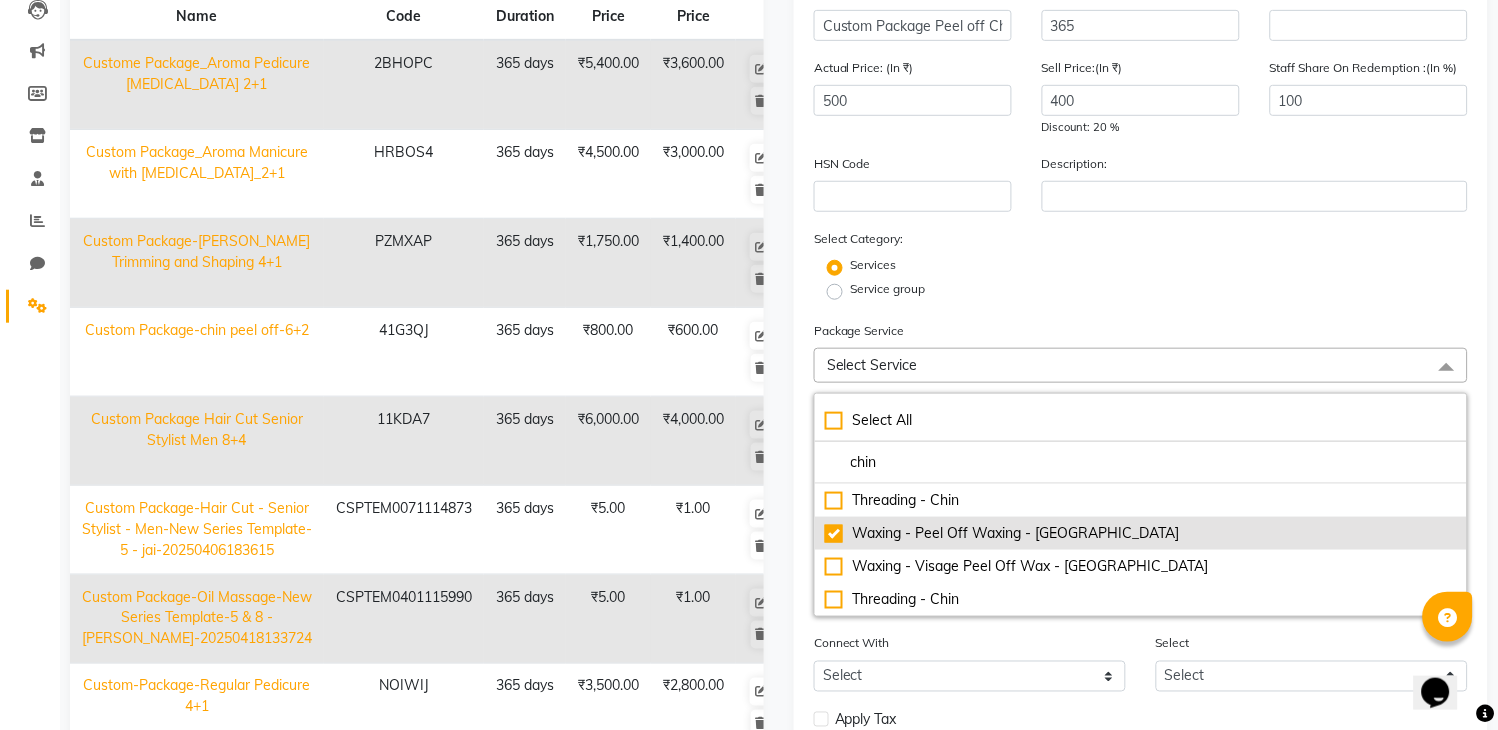 checkbox on "true" 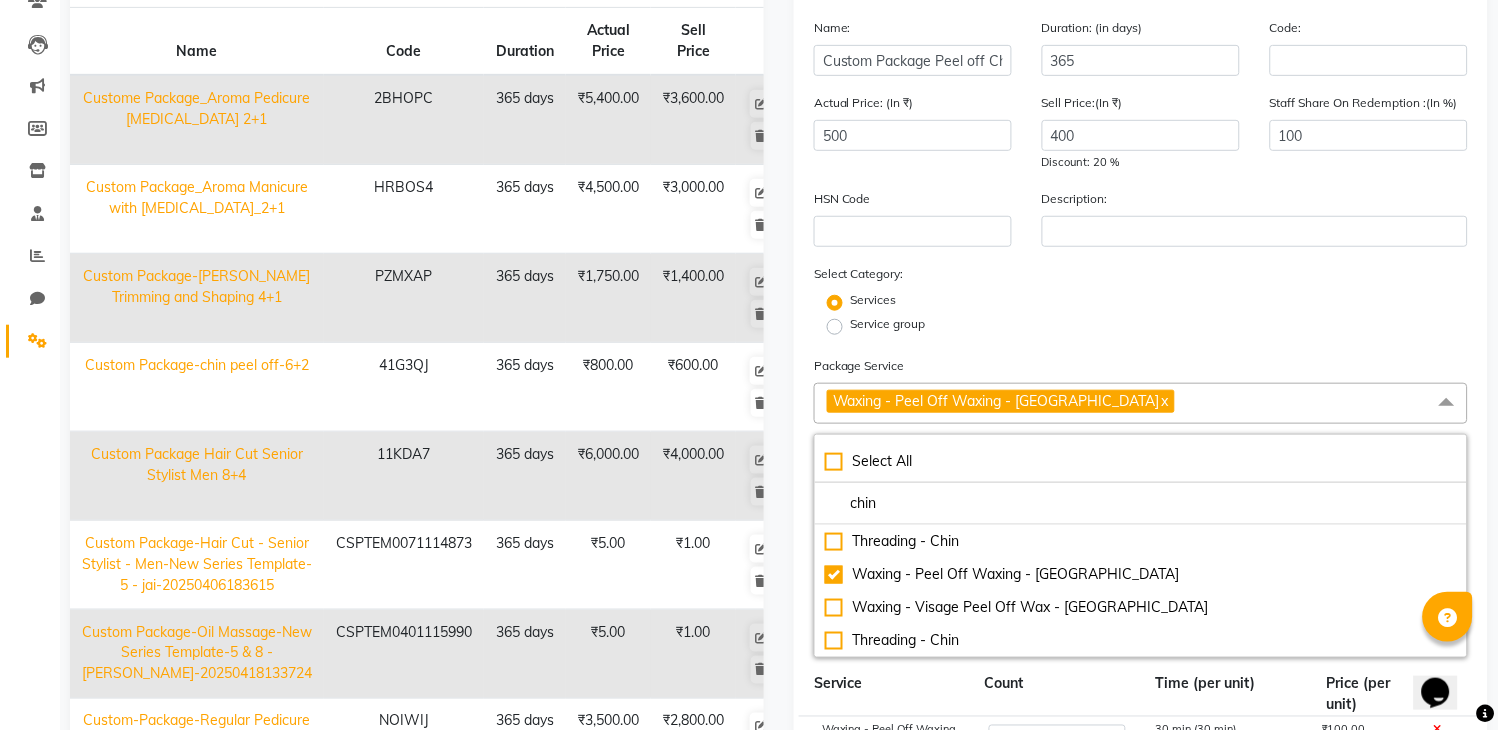 scroll, scrollTop: 111, scrollLeft: 0, axis: vertical 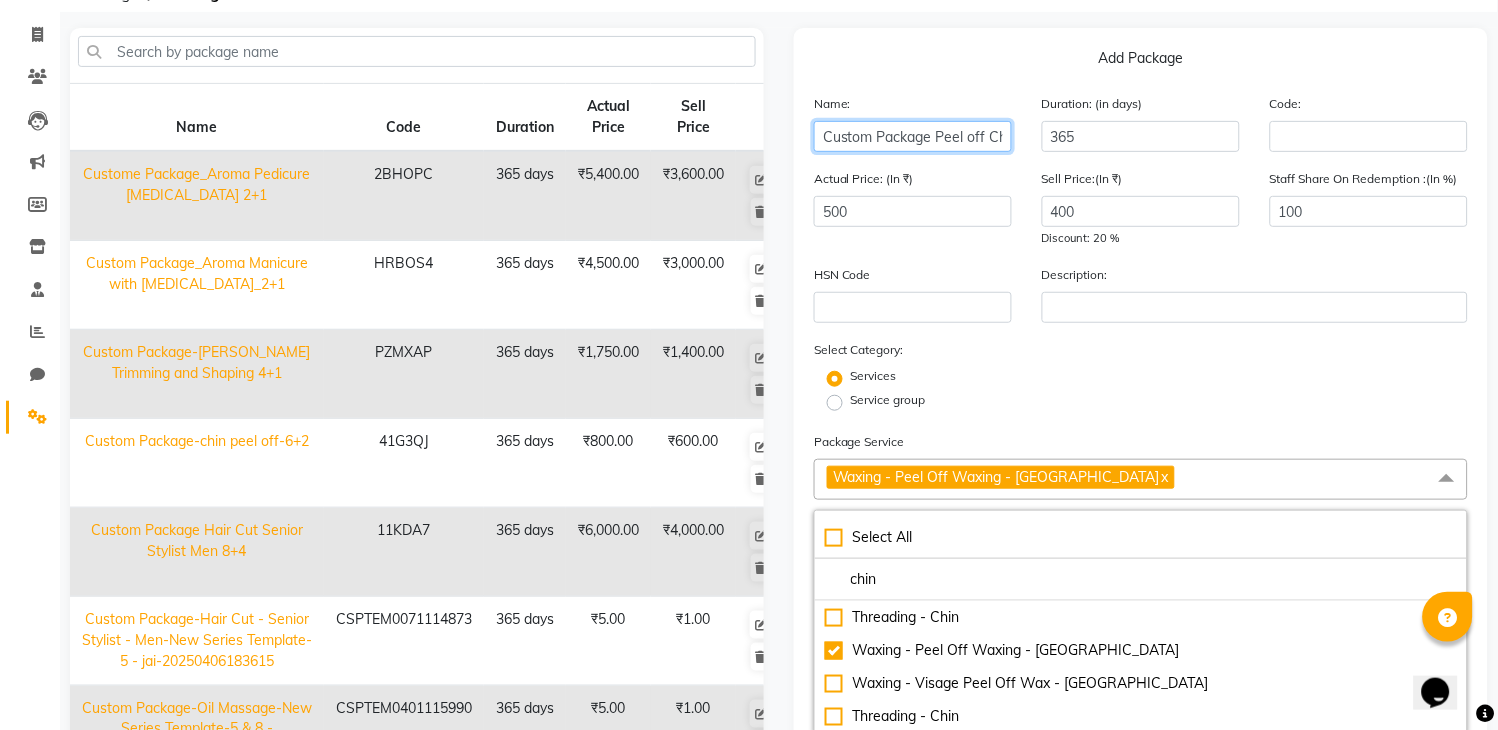 click on "Custom Package Peel off Chin 4+1" 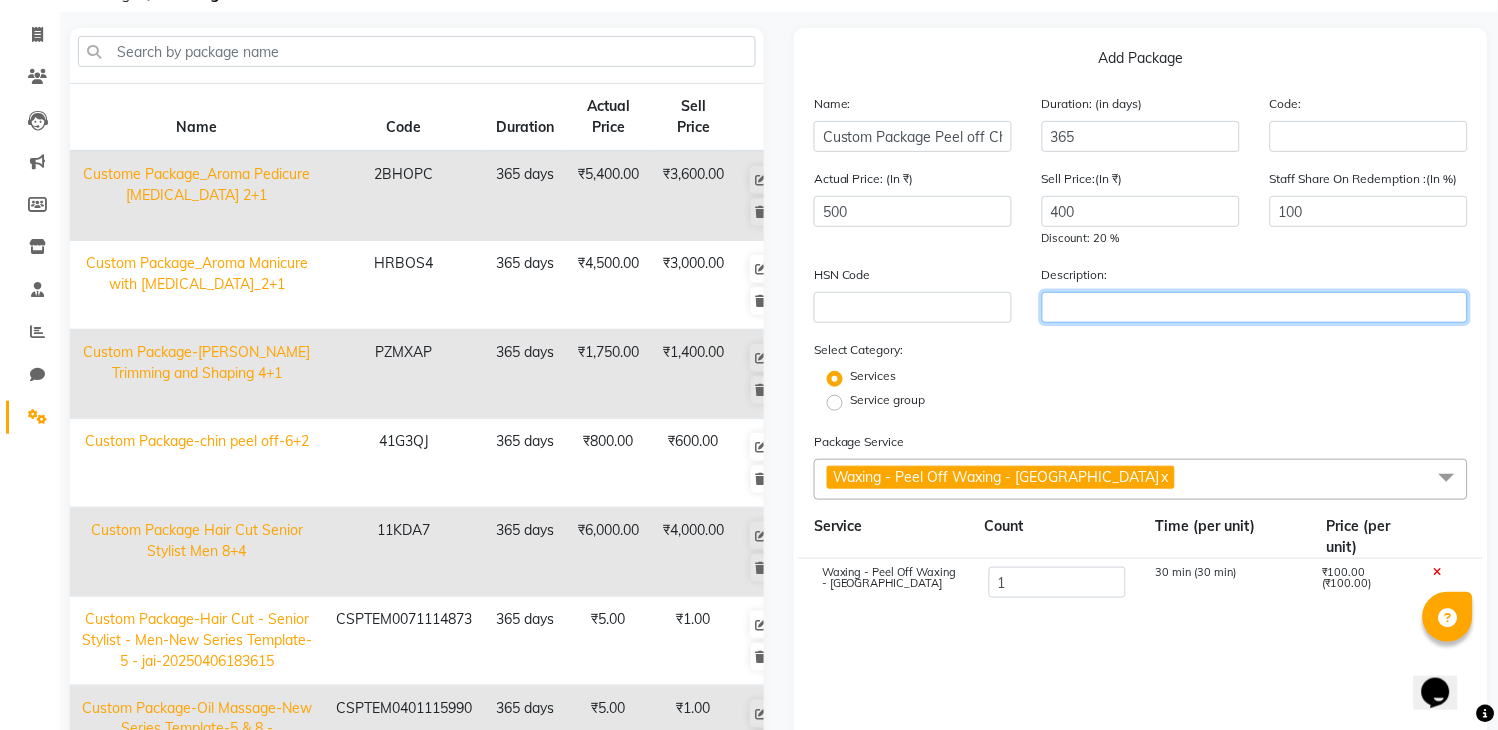 click 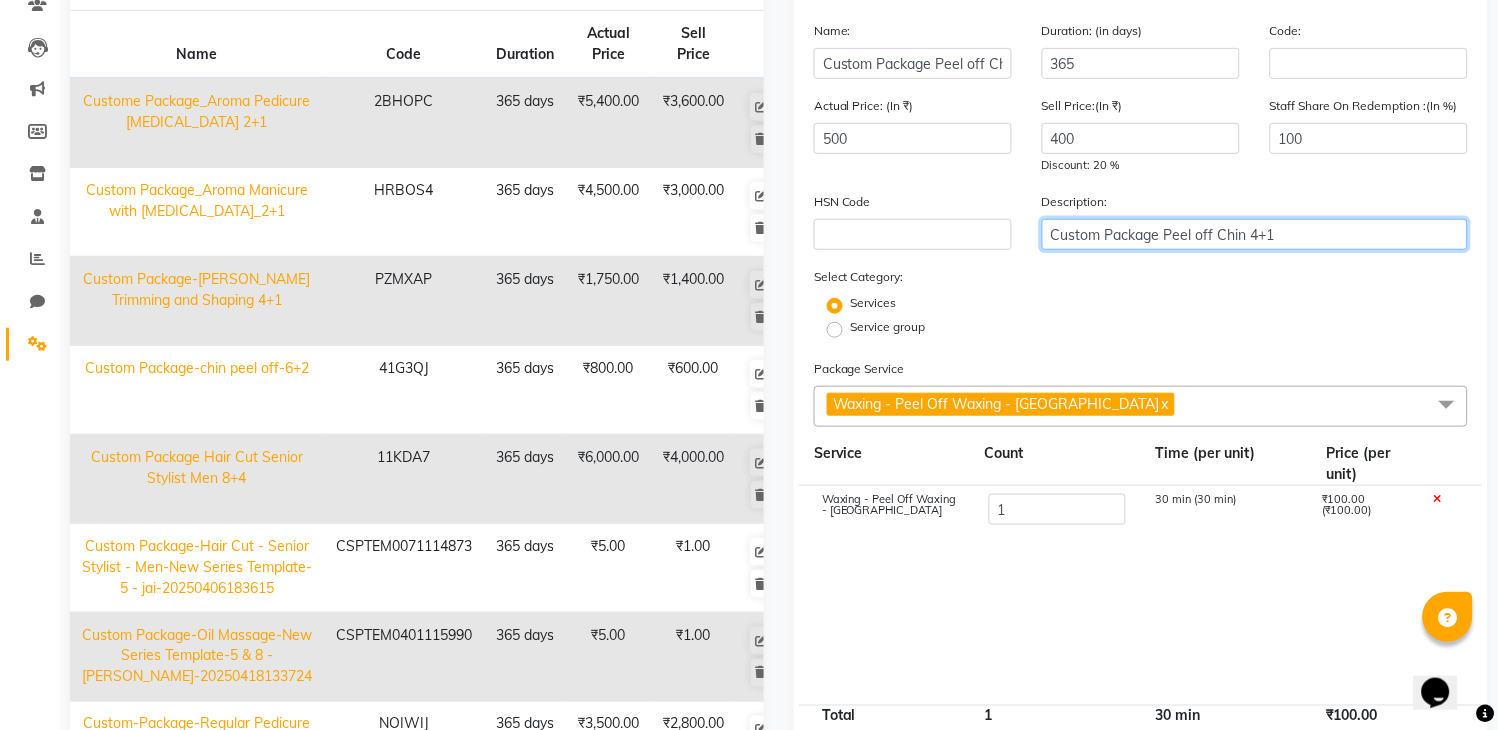 scroll, scrollTop: 222, scrollLeft: 0, axis: vertical 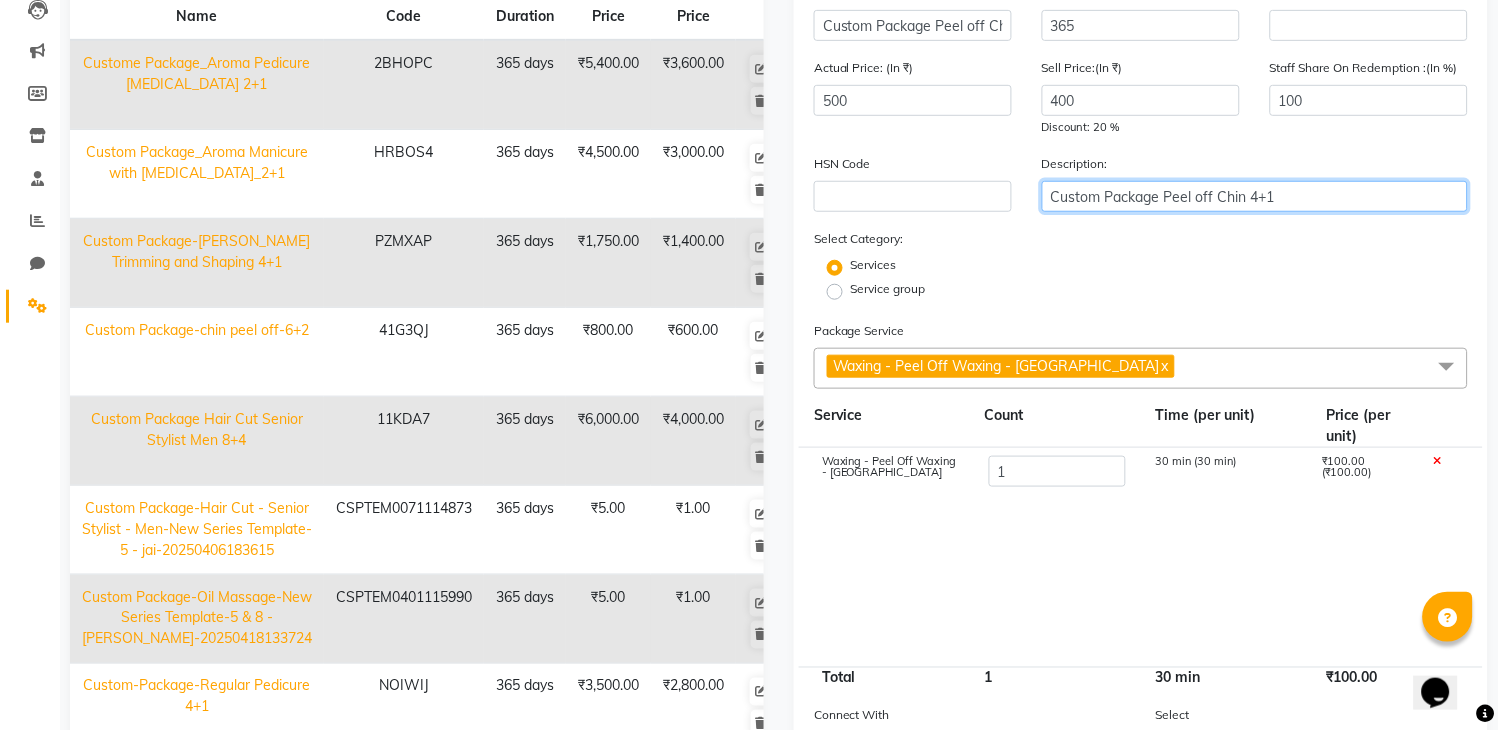 type on "Custom Package Peel off Chin 4+1" 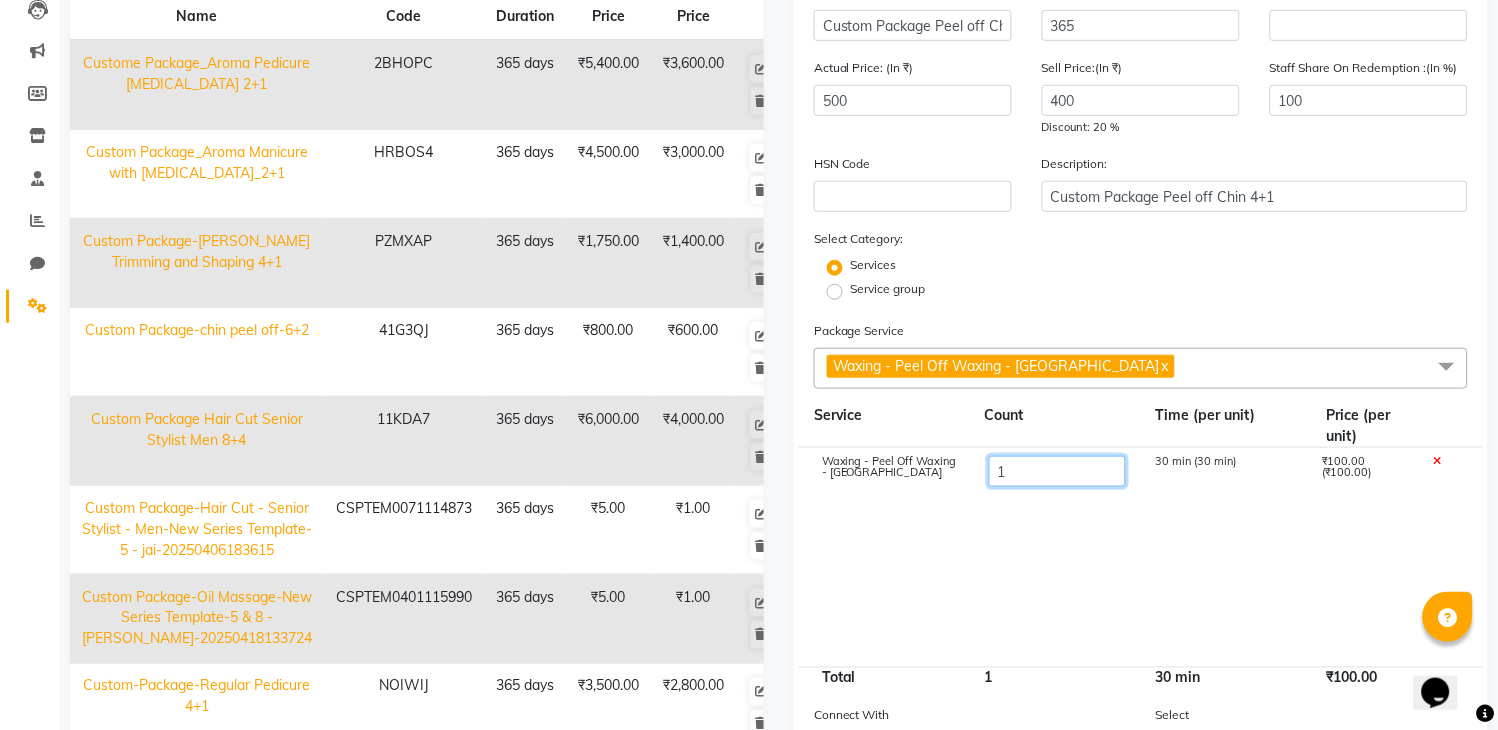 click on "1" 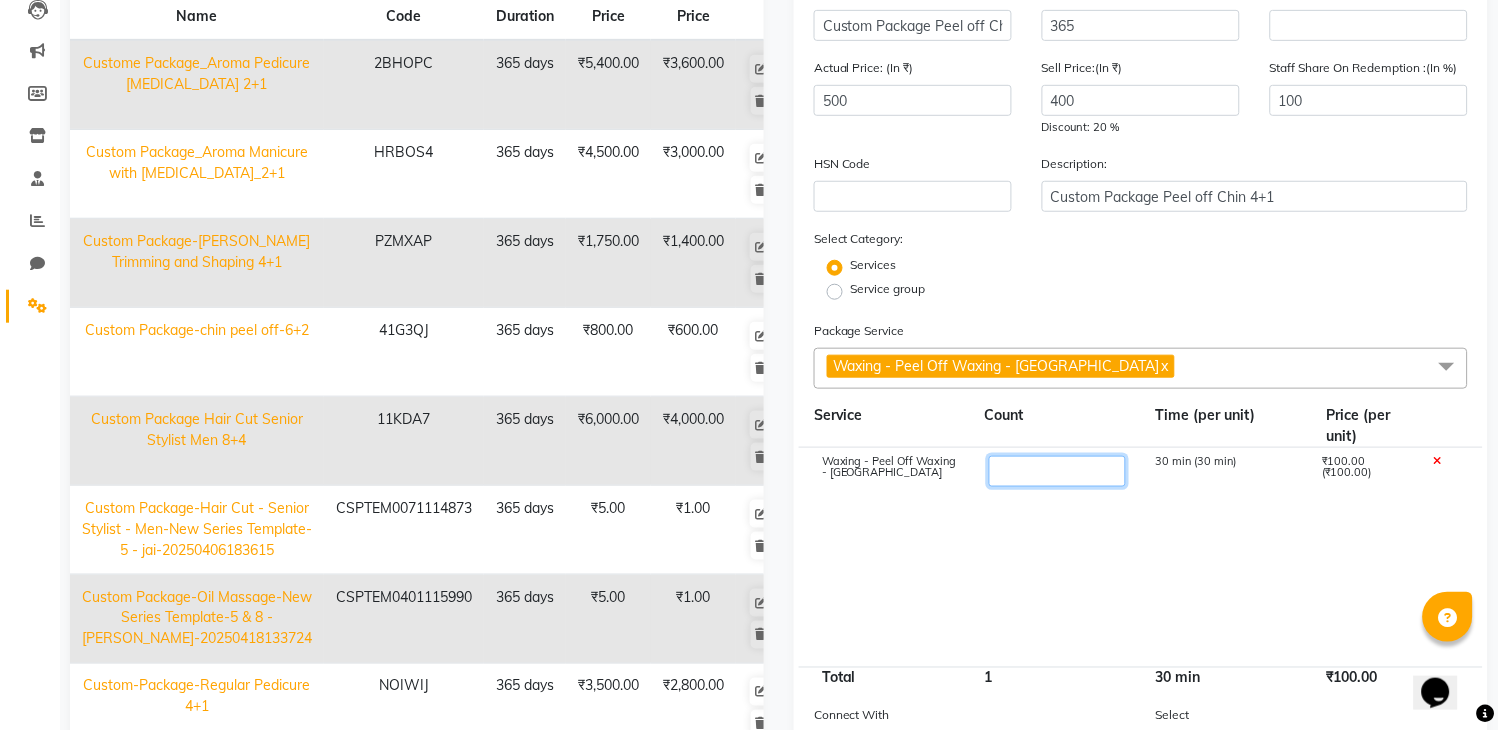 type on "5" 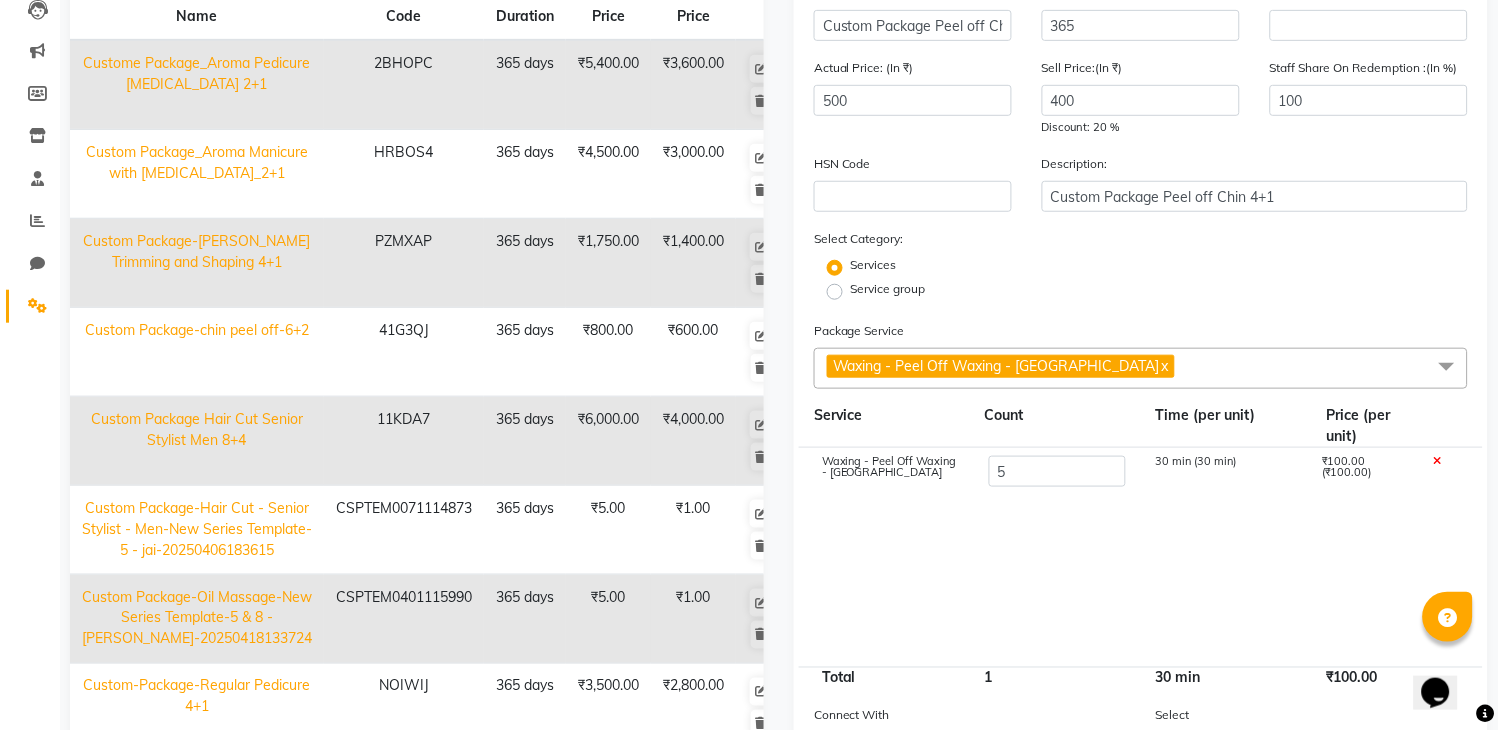 click on "Service group" 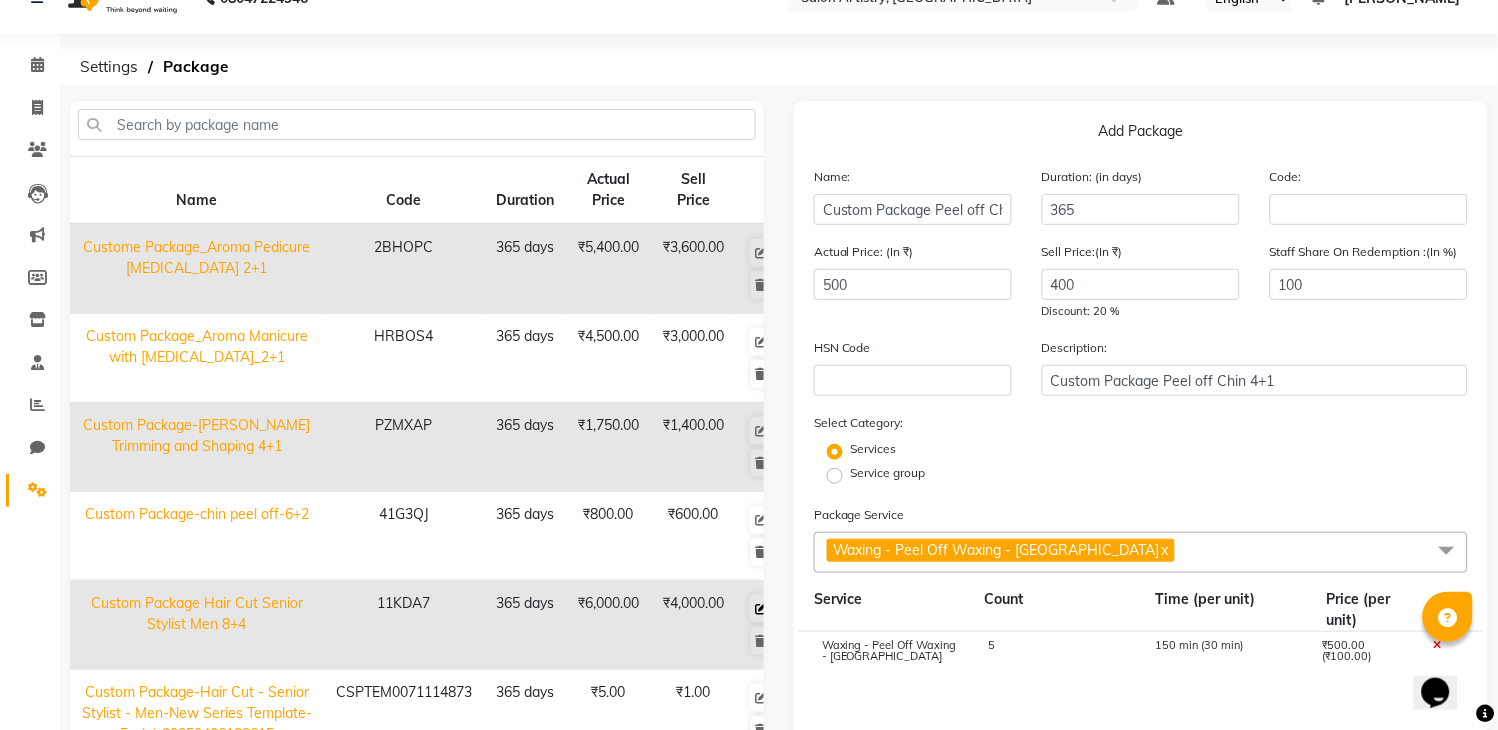 scroll, scrollTop: 0, scrollLeft: 0, axis: both 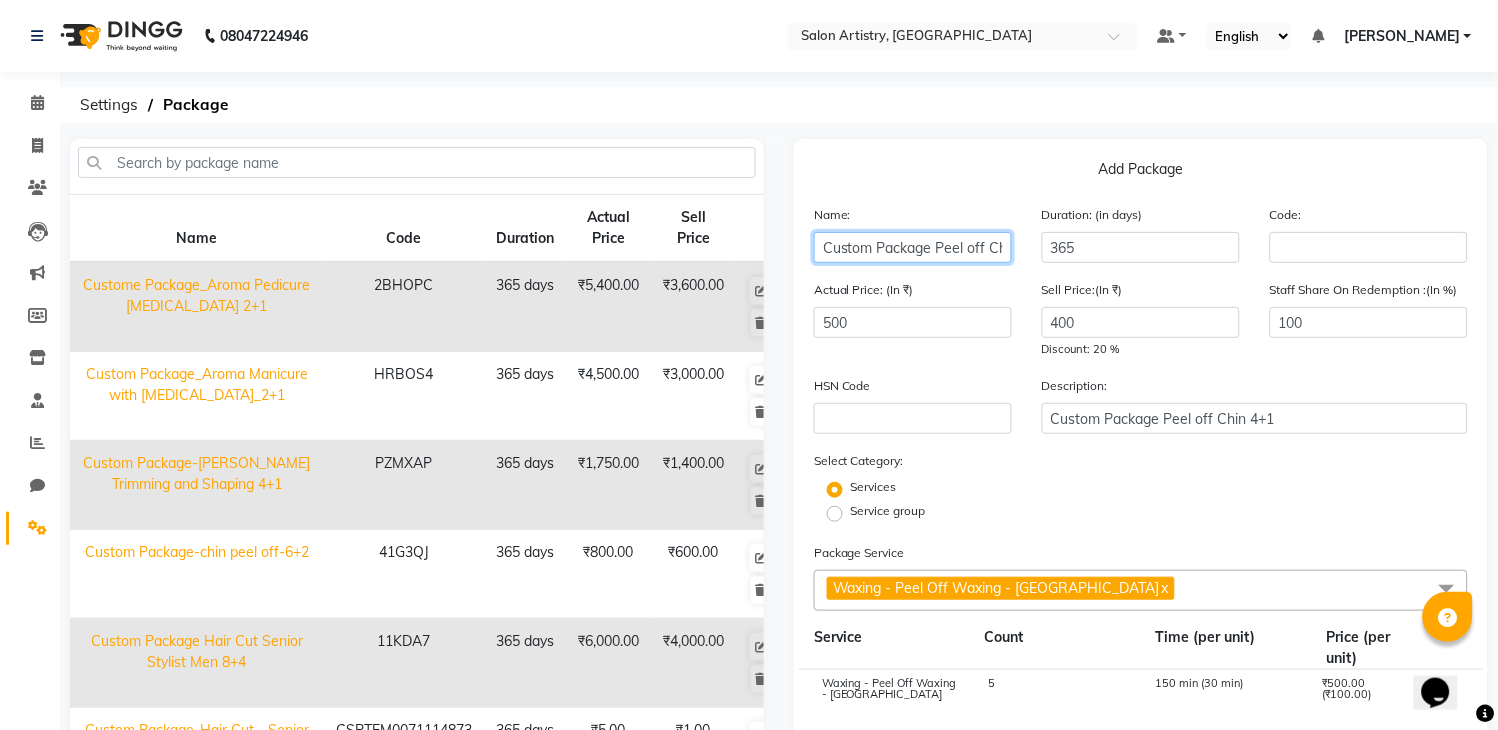 click on "Custom Package Peel off Chin 4+1" 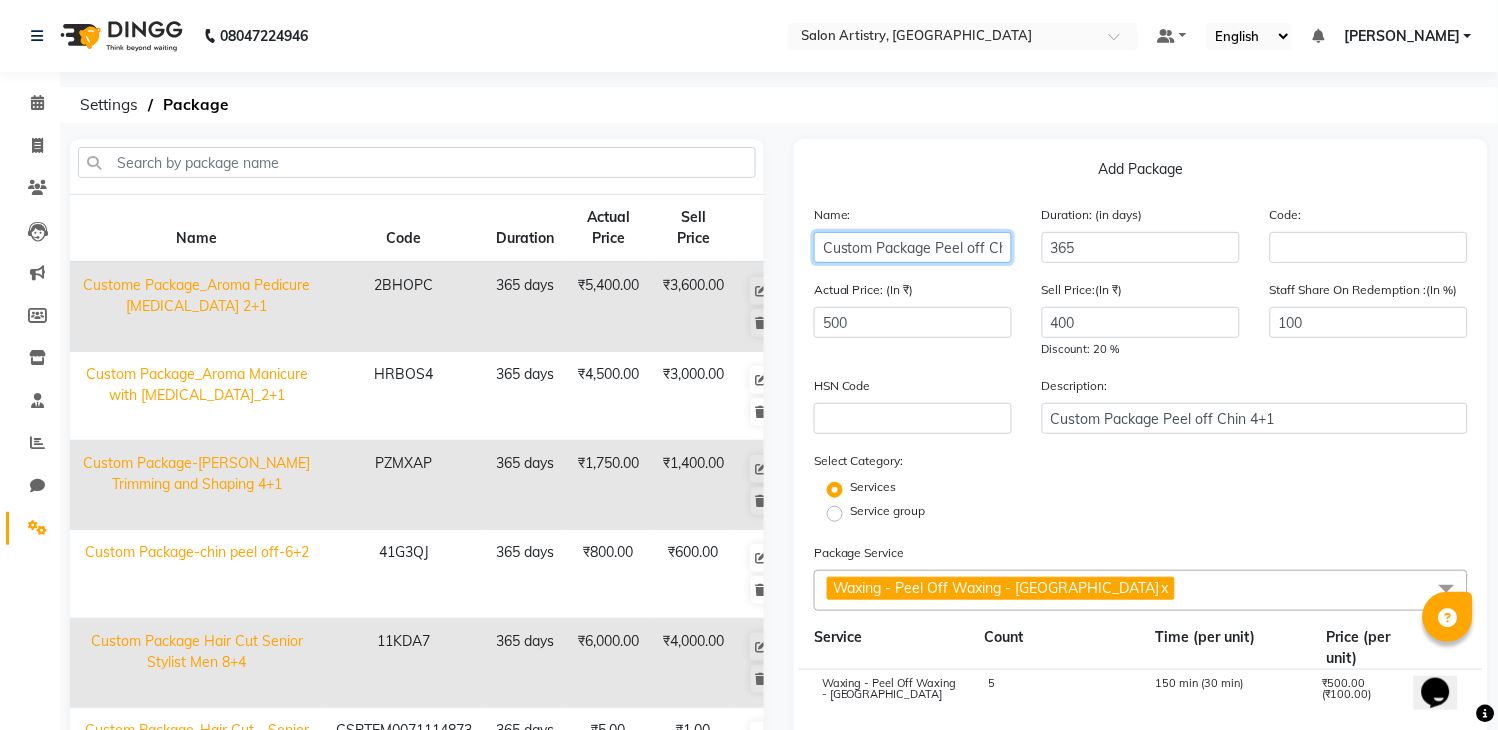 scroll, scrollTop: 0, scrollLeft: 41, axis: horizontal 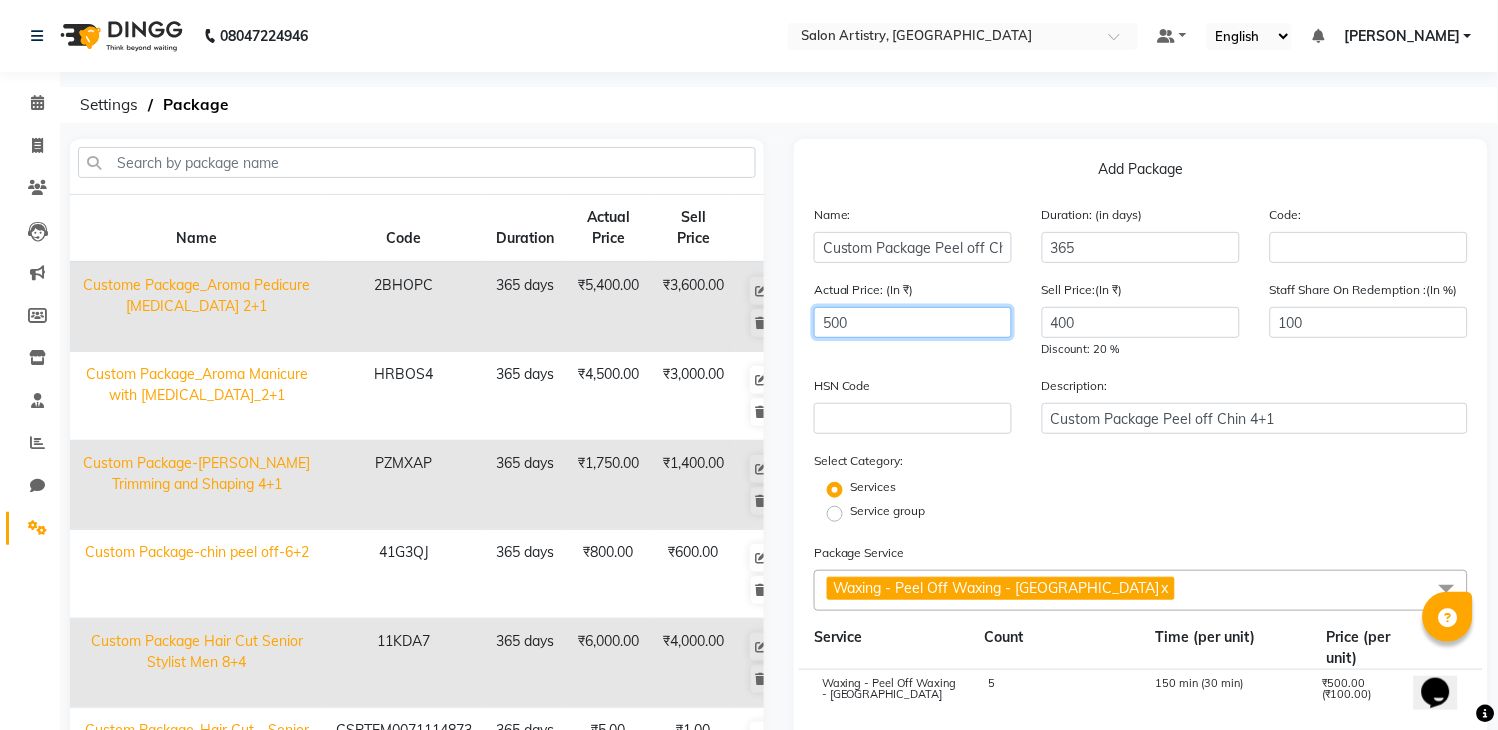 drag, startPoint x: 855, startPoint y: 322, endPoint x: 716, endPoint y: 322, distance: 139 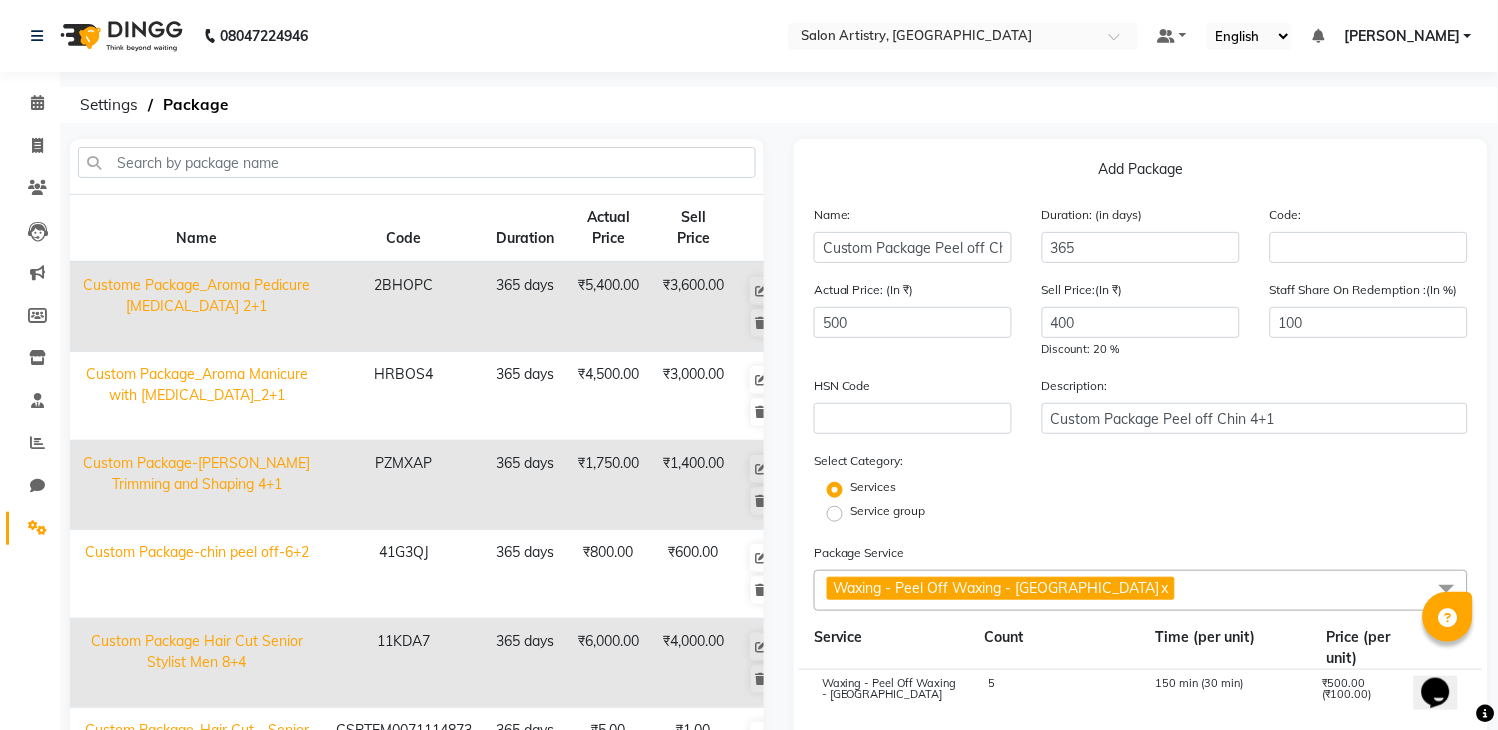 click on "Actual Price: (In ₹) 500 Sell Price:(In ₹) 400 Discount: 20 % Staff Share On Redemption :(In %) 100" 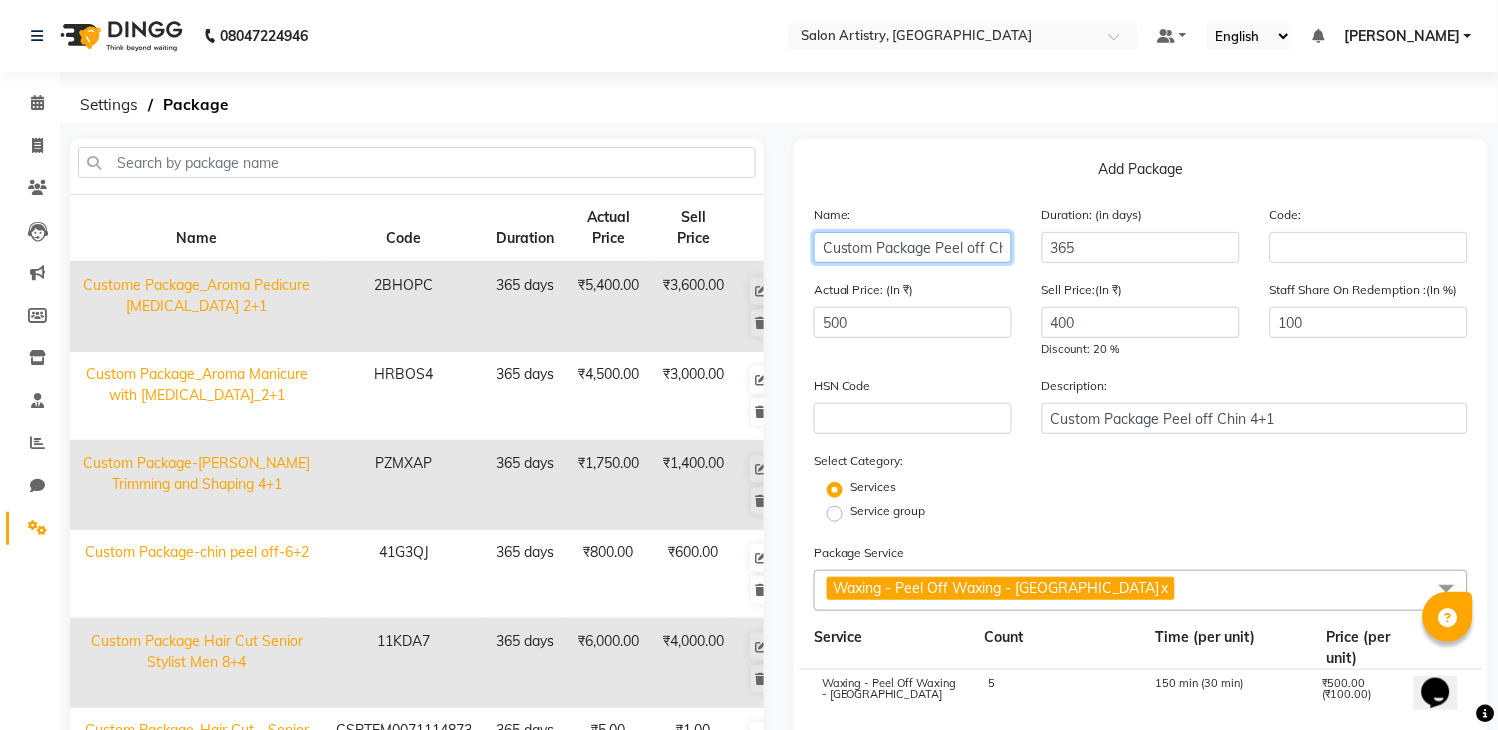 click on "Custom Package Peel off Chin 4+1" 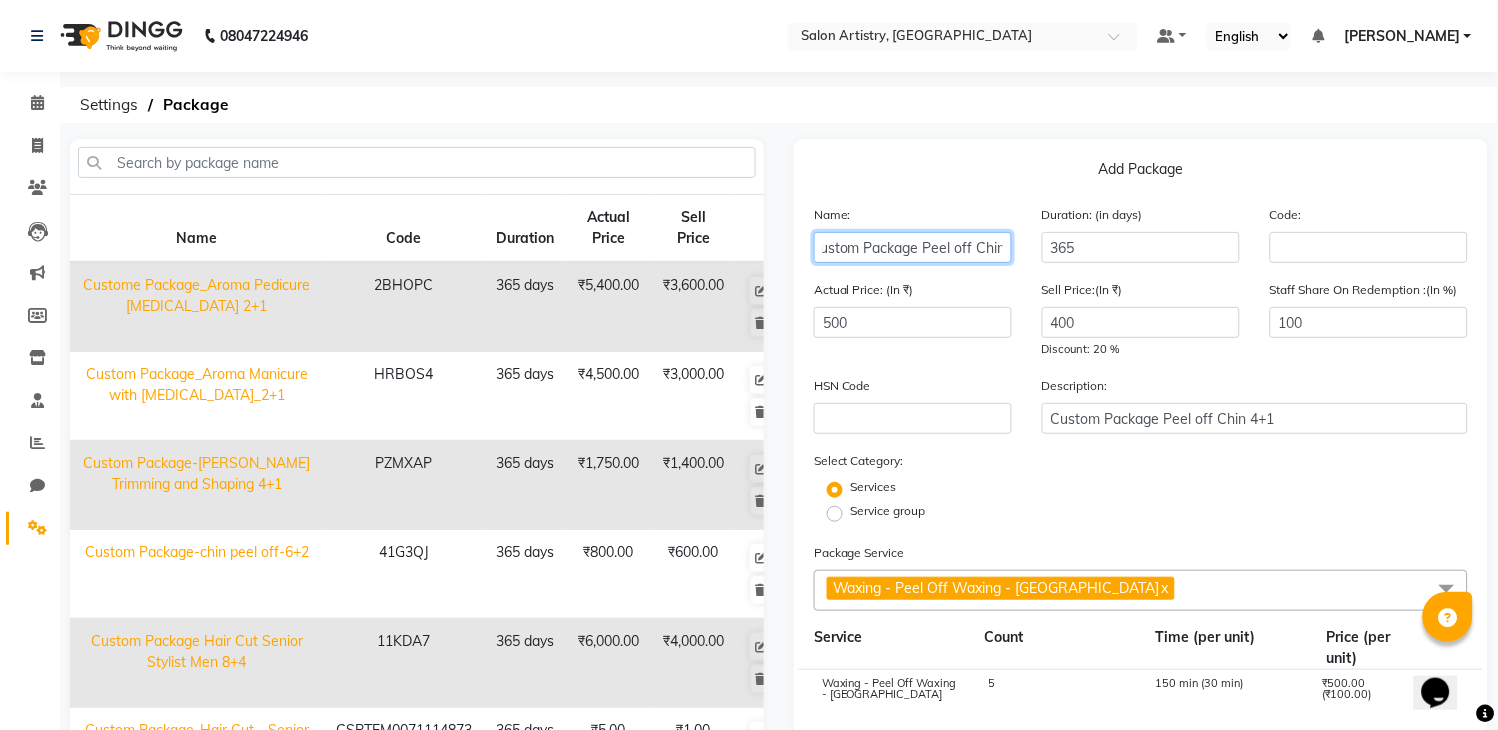 scroll, scrollTop: 0, scrollLeft: 41, axis: horizontal 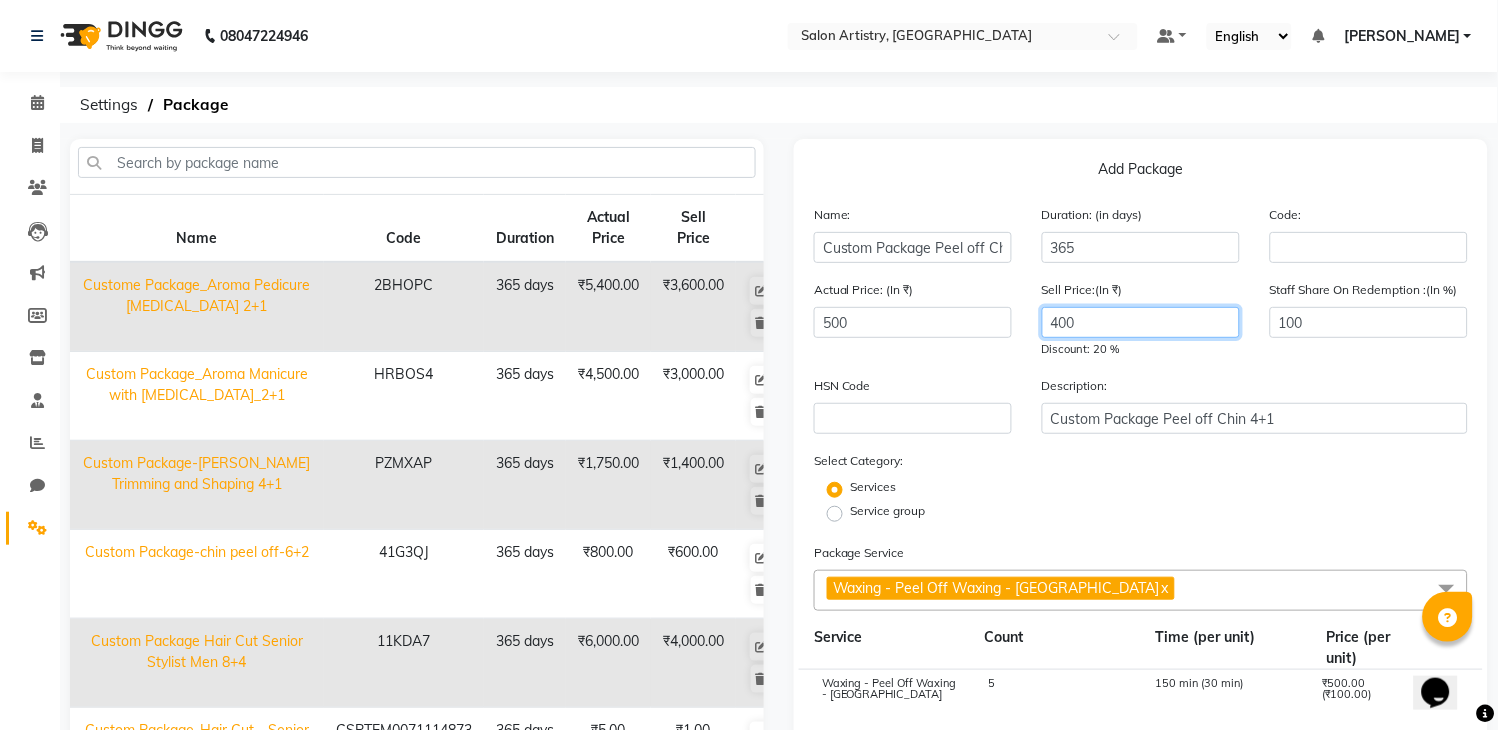click on "400" 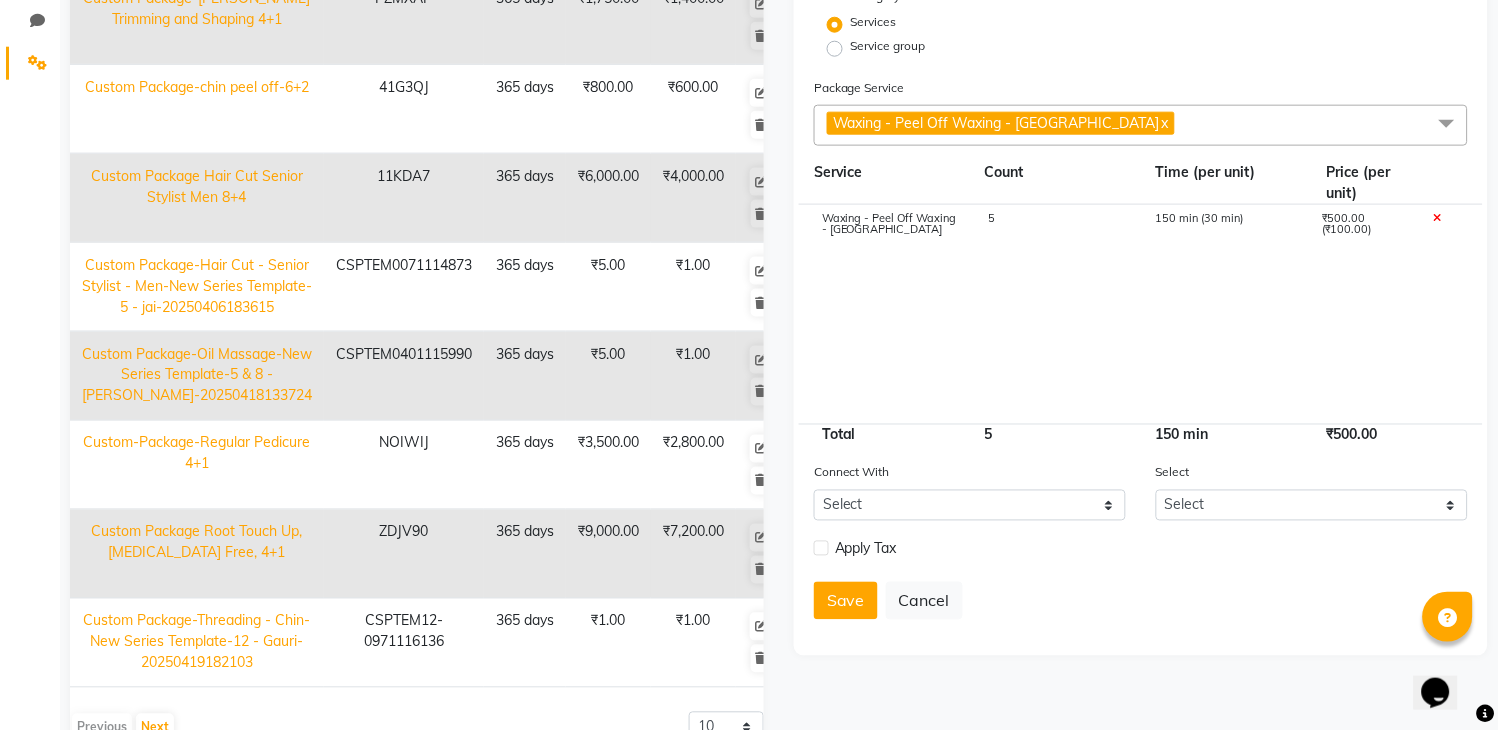 scroll, scrollTop: 555, scrollLeft: 0, axis: vertical 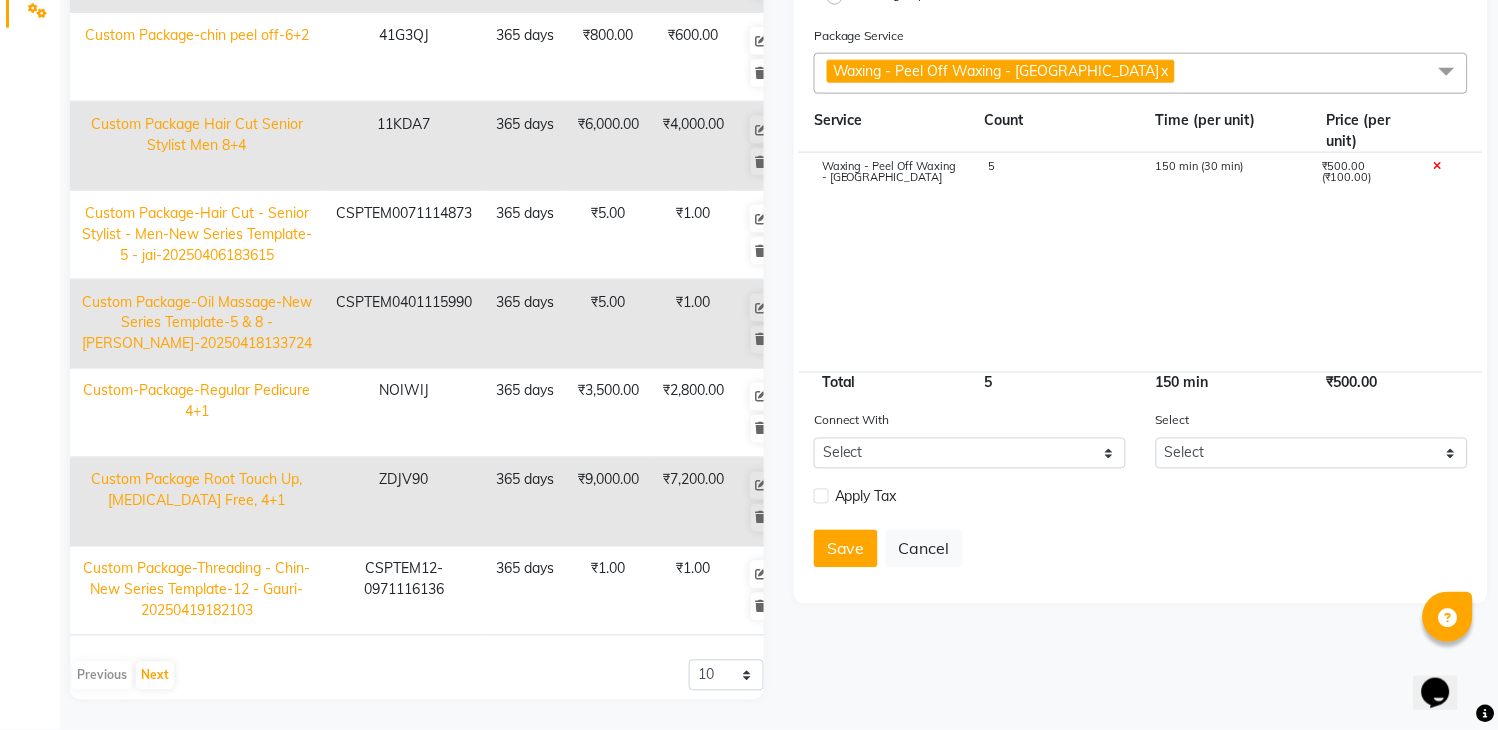 click on "Apply Tax" 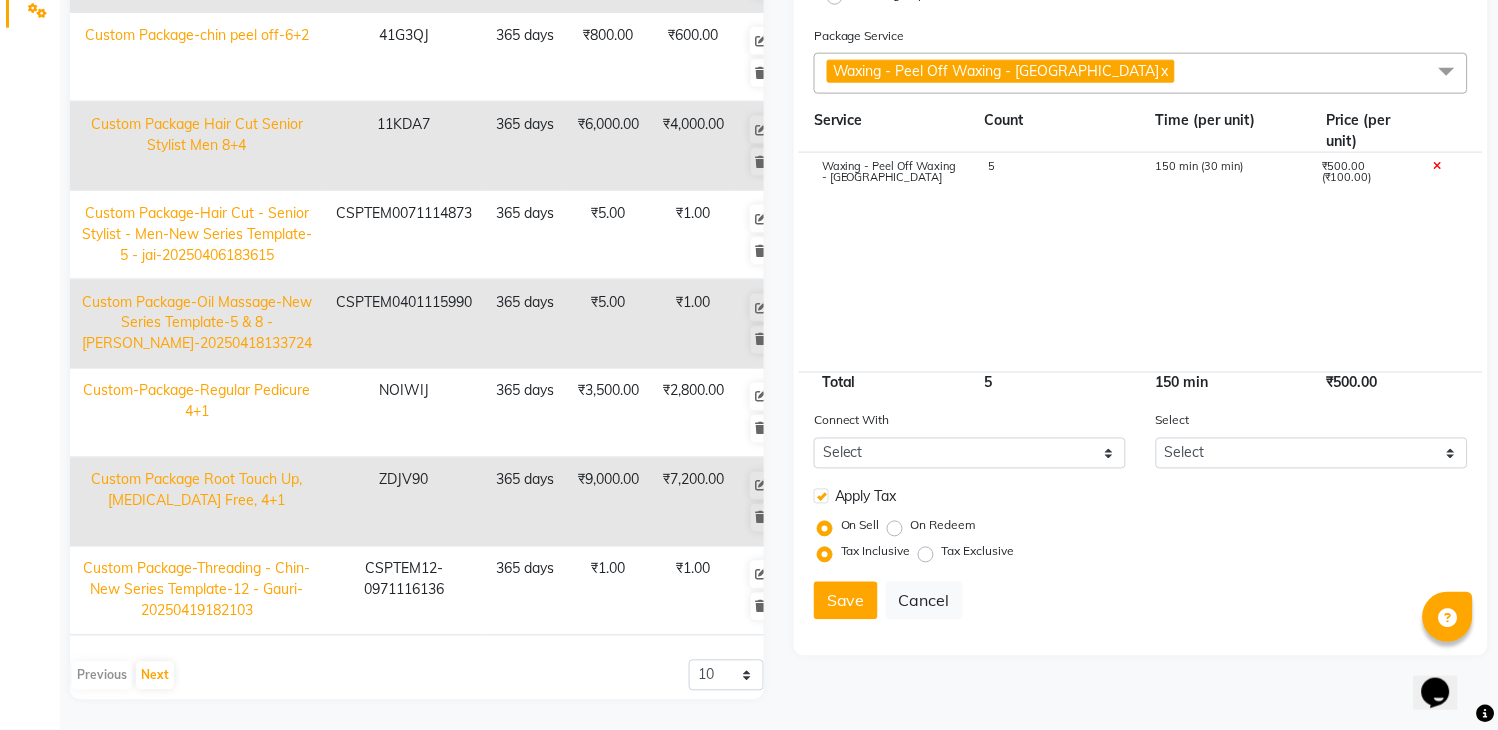 click on "On Redeem" 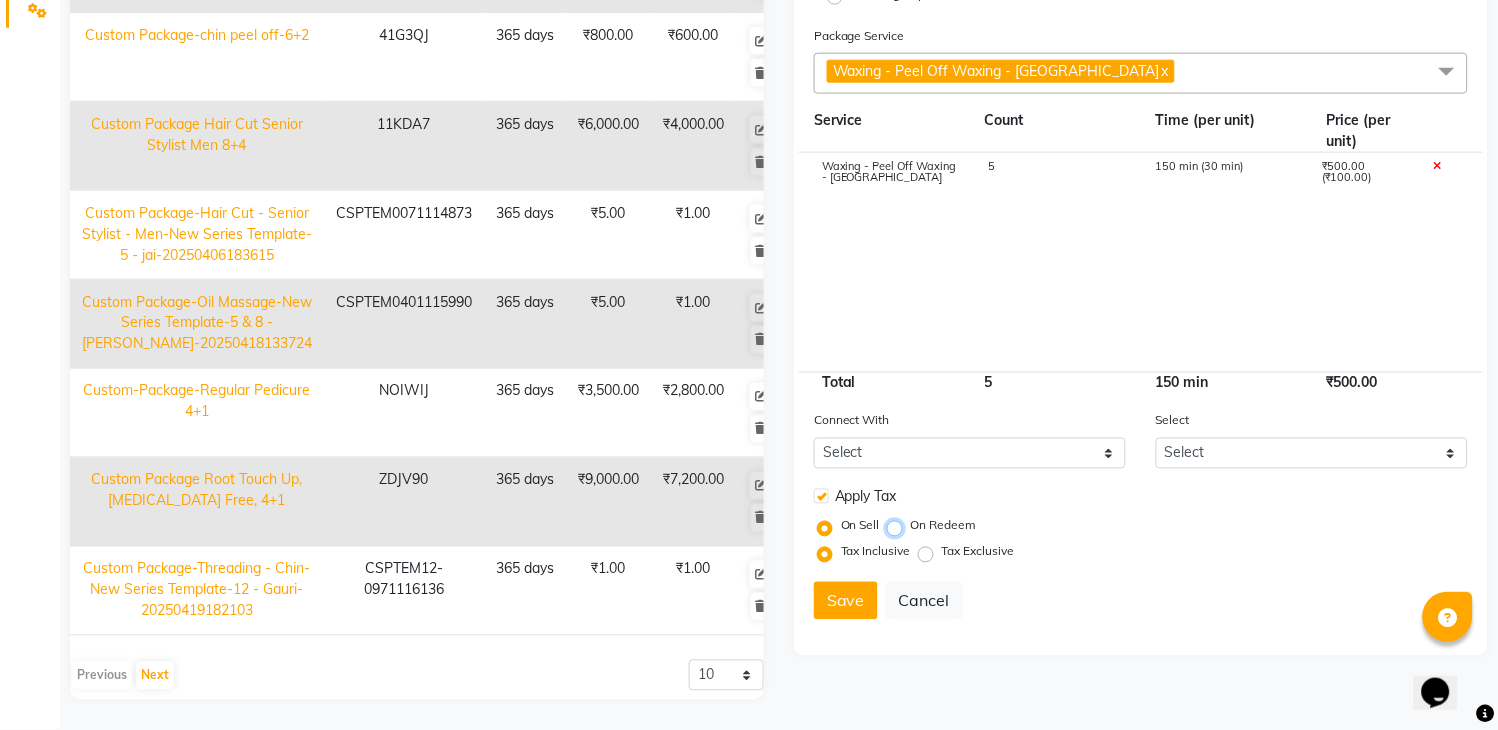 click on "On Redeem" at bounding box center [899, 526] 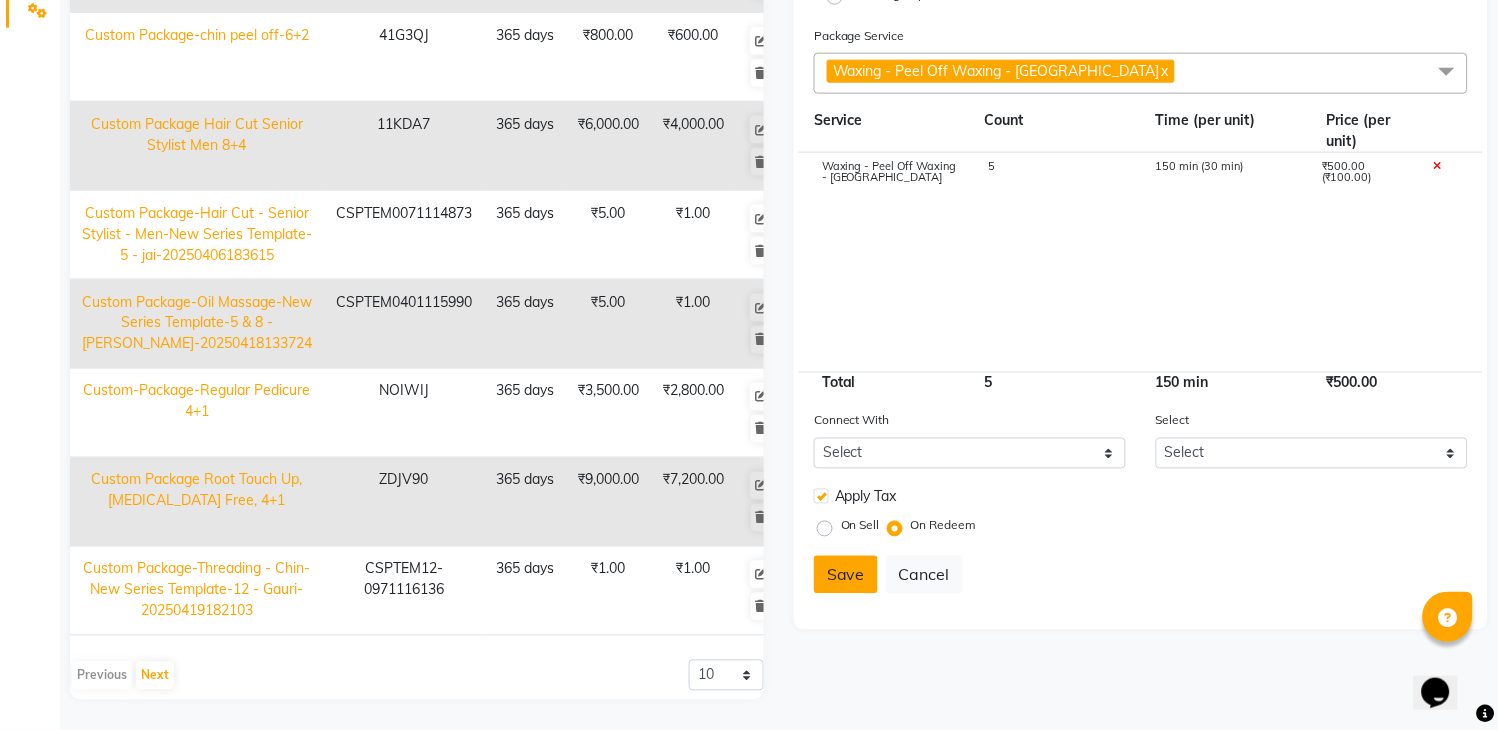 click on "Save" 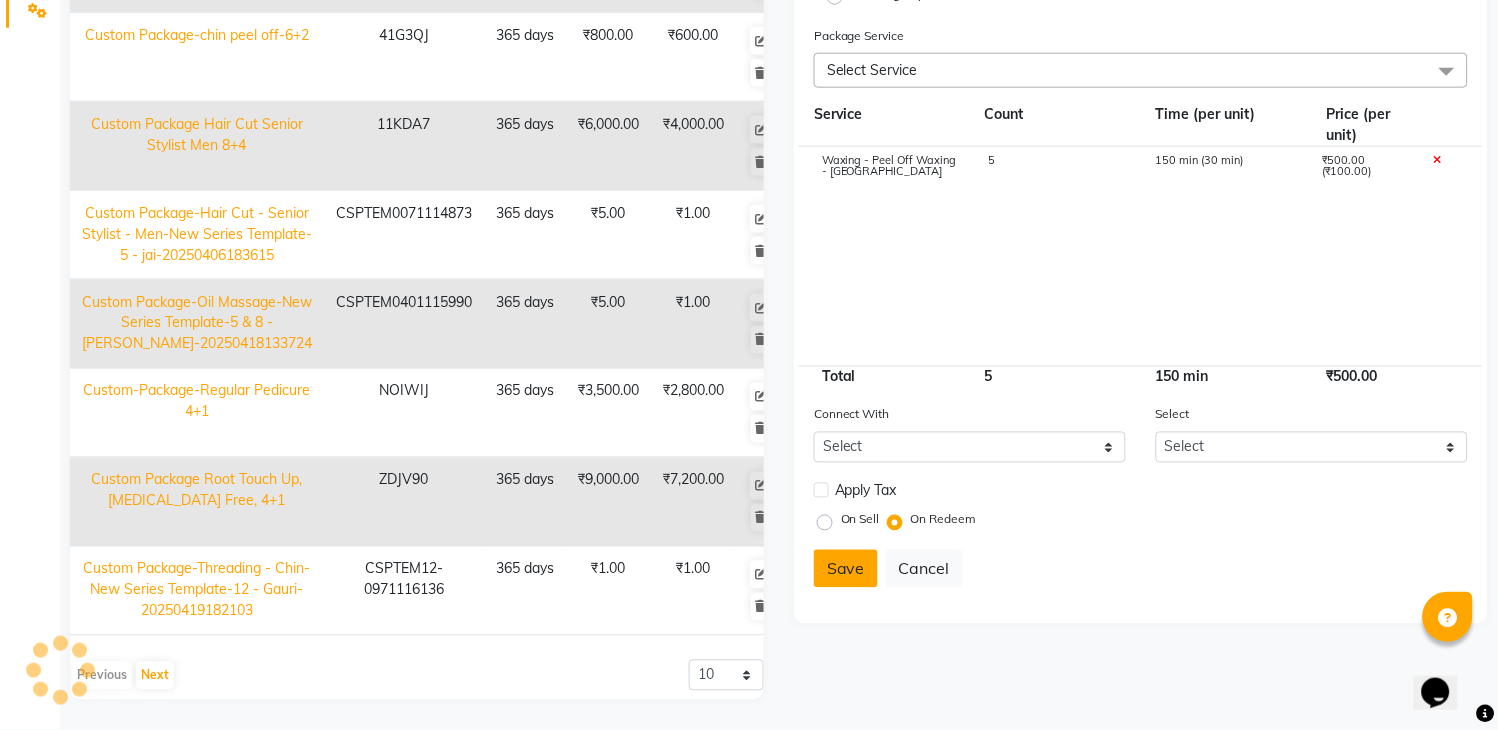 type 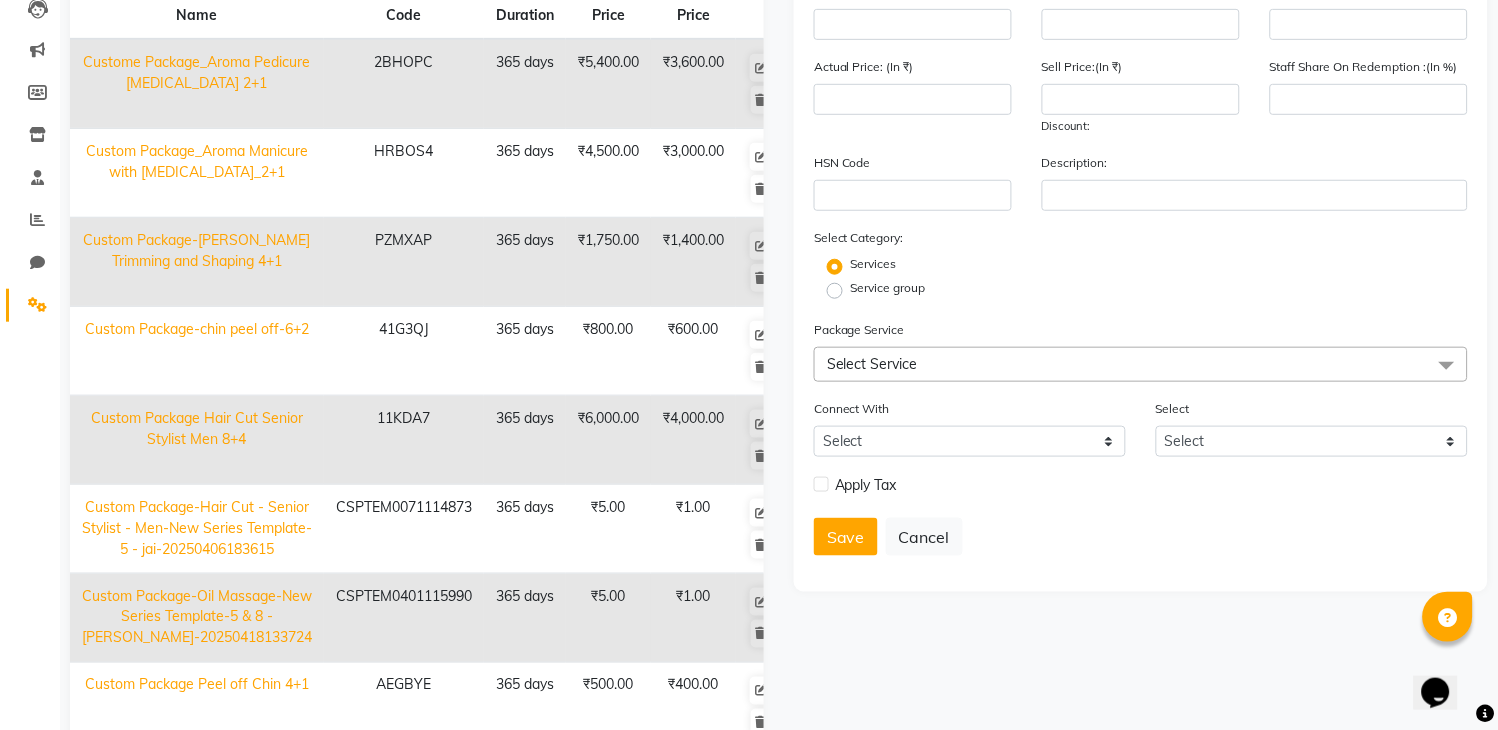 scroll, scrollTop: 1, scrollLeft: 0, axis: vertical 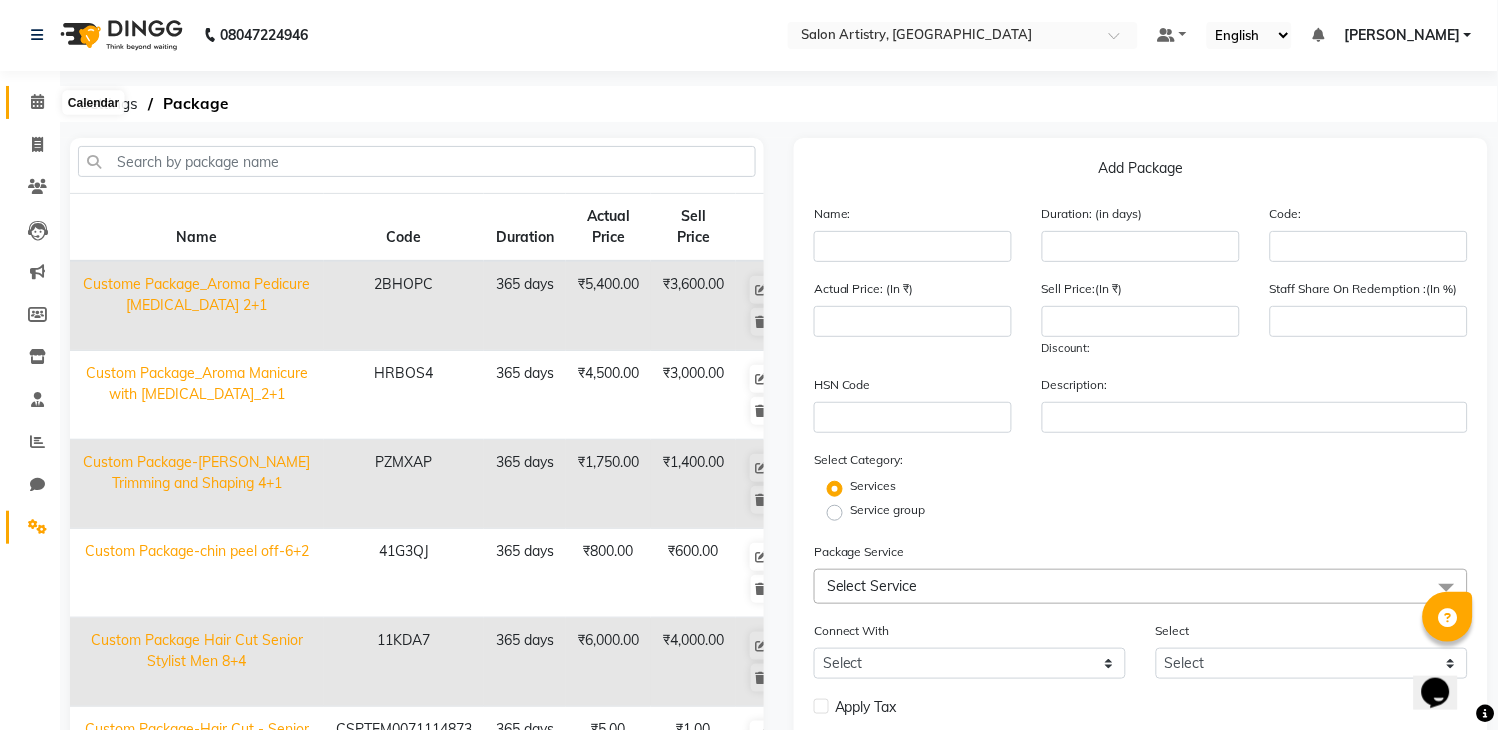 click 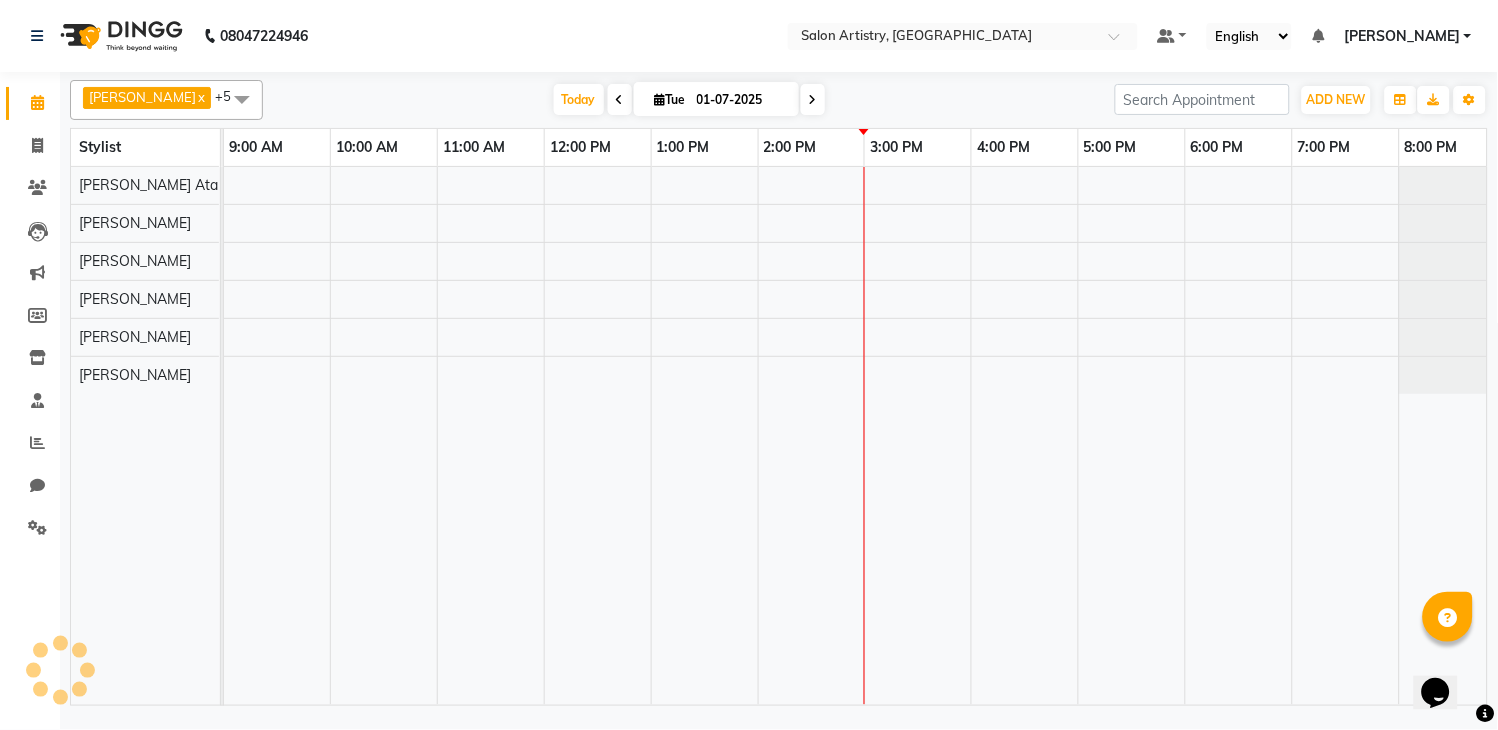 scroll, scrollTop: 0, scrollLeft: 0, axis: both 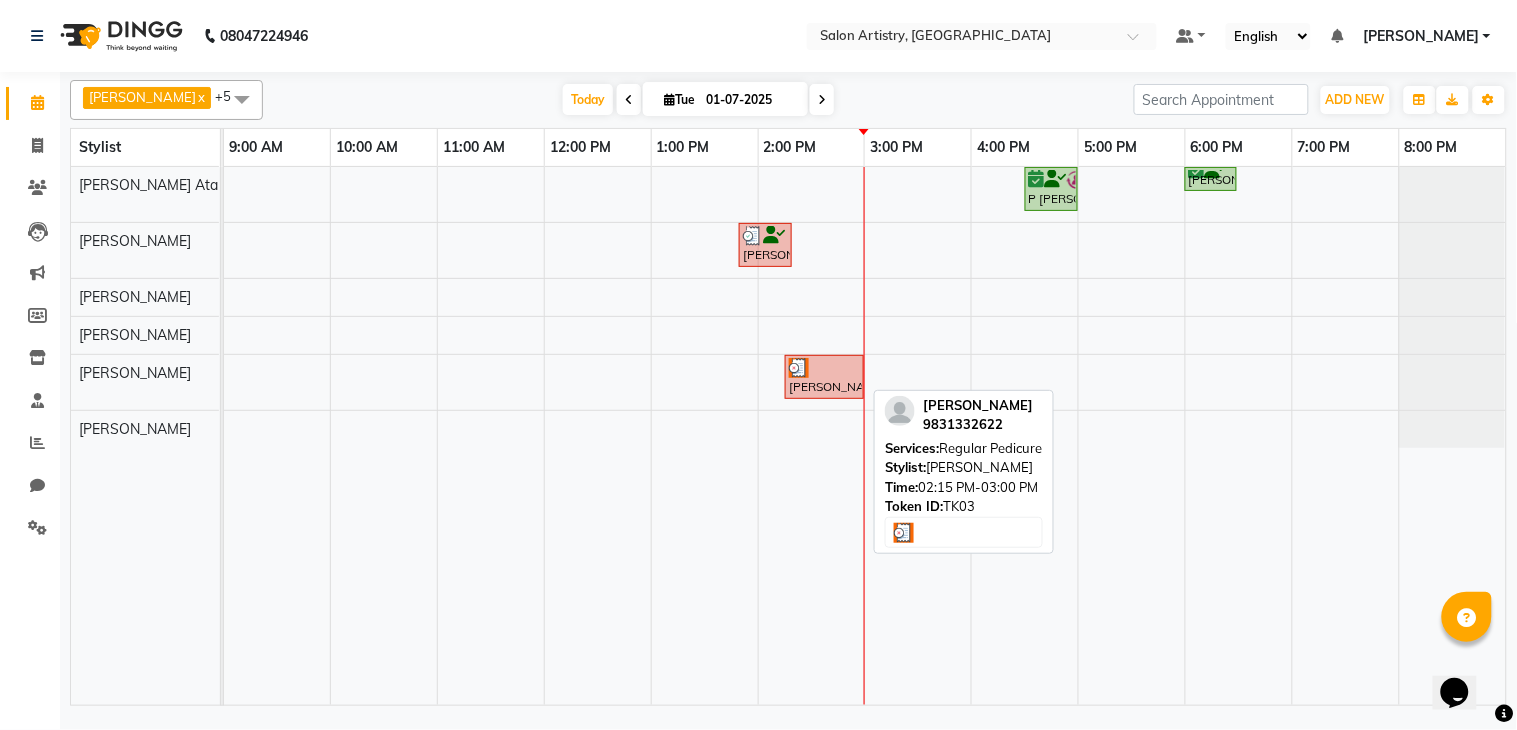 click on "[PERSON_NAME], TK03, 02:15 PM-03:00 PM, Regular Pedicure" at bounding box center (824, 377) 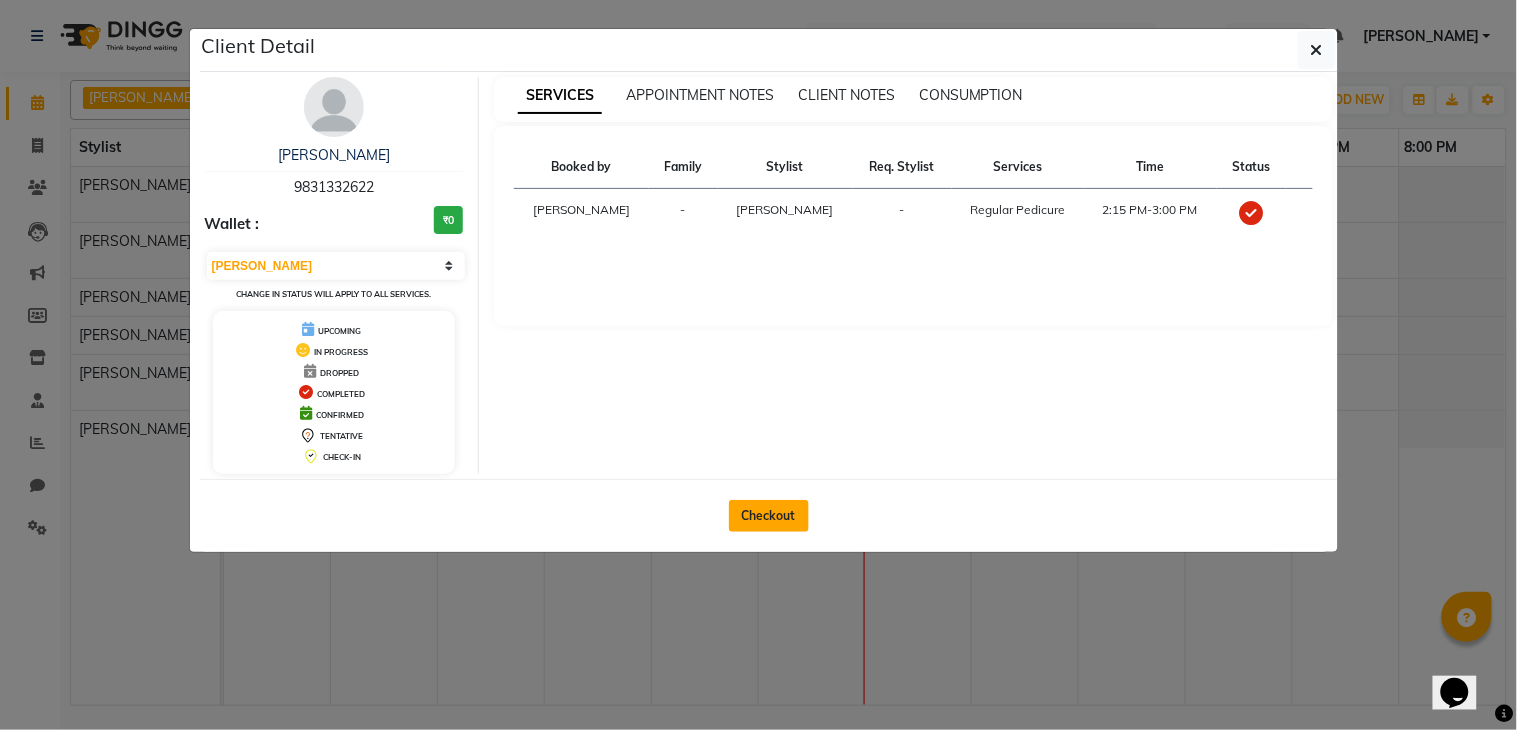 click on "Checkout" 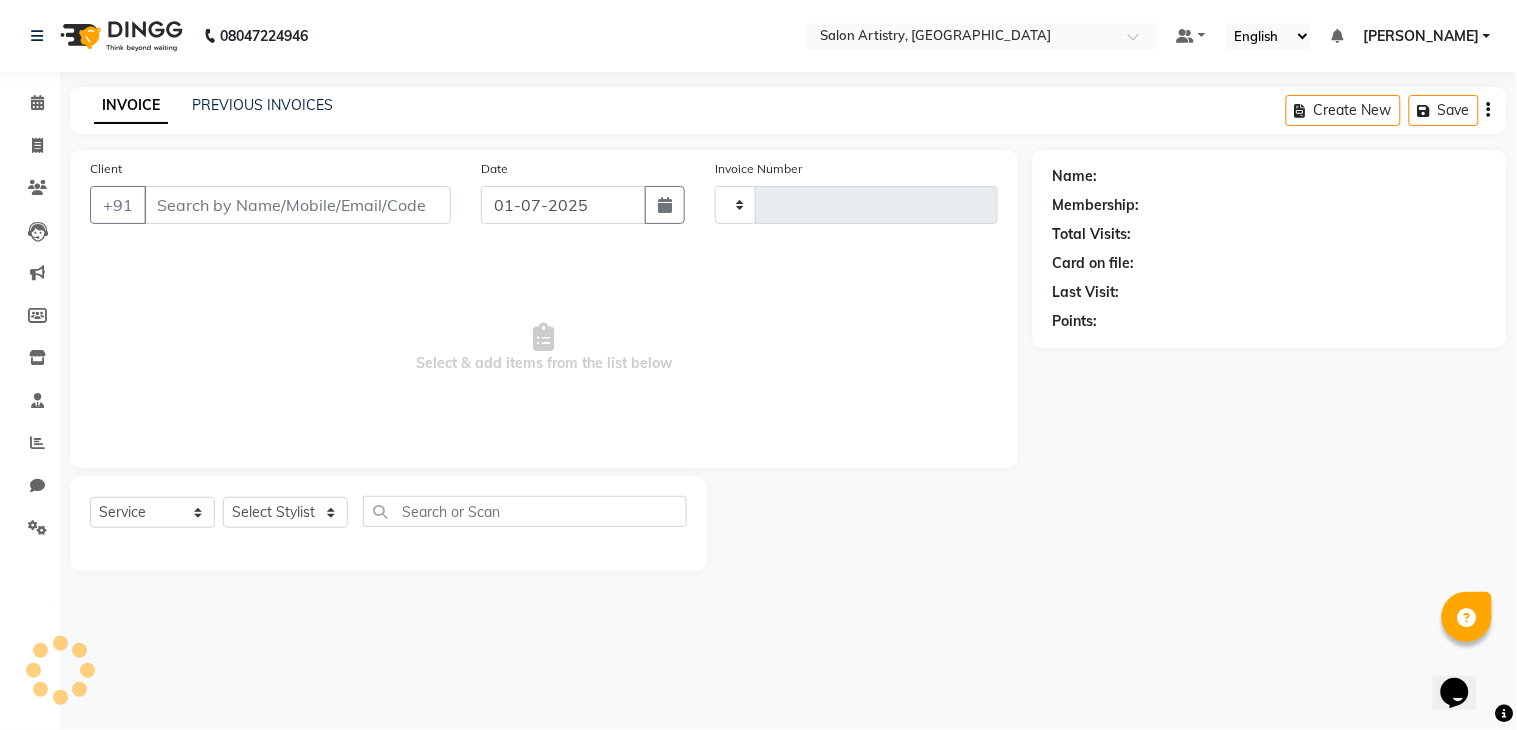 type on "1264" 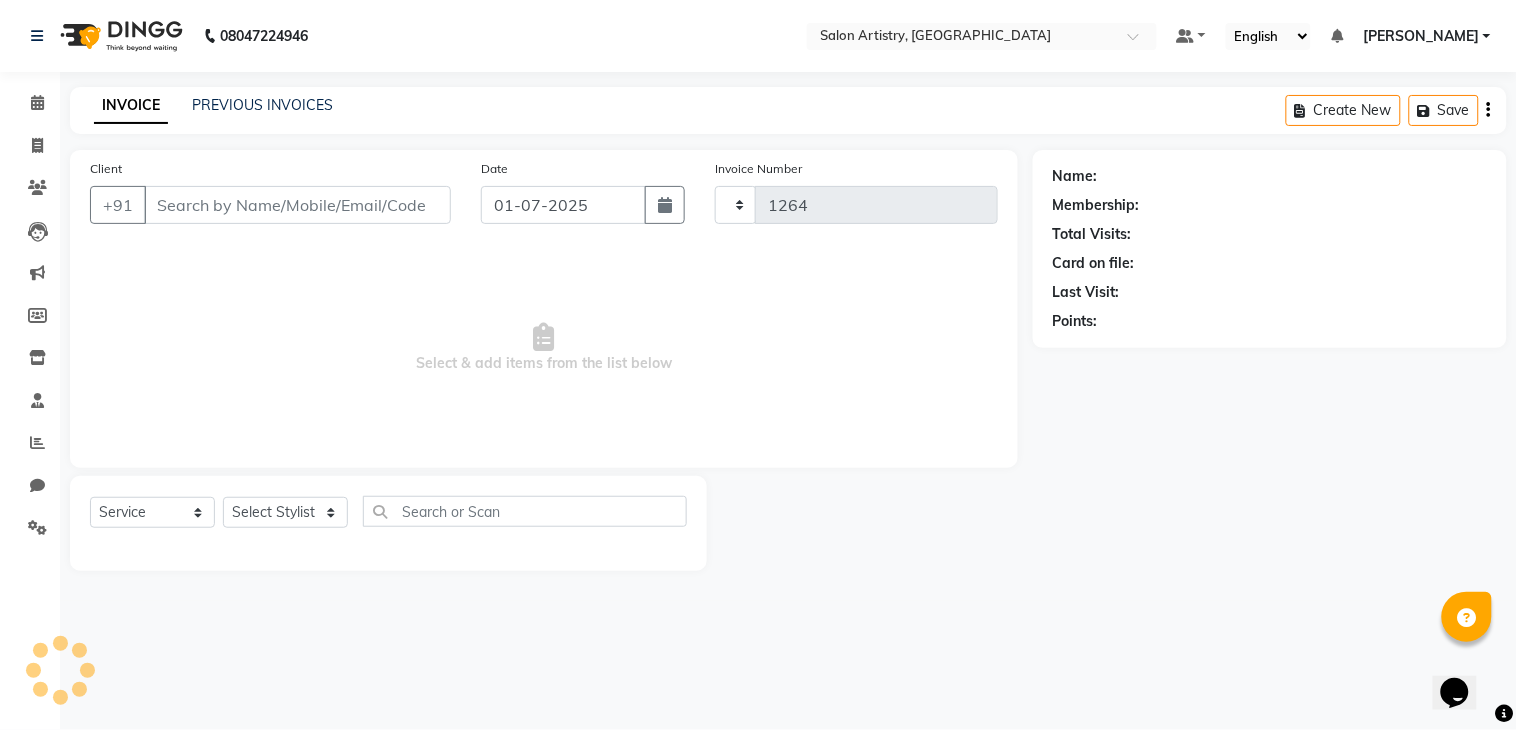 select on "8285" 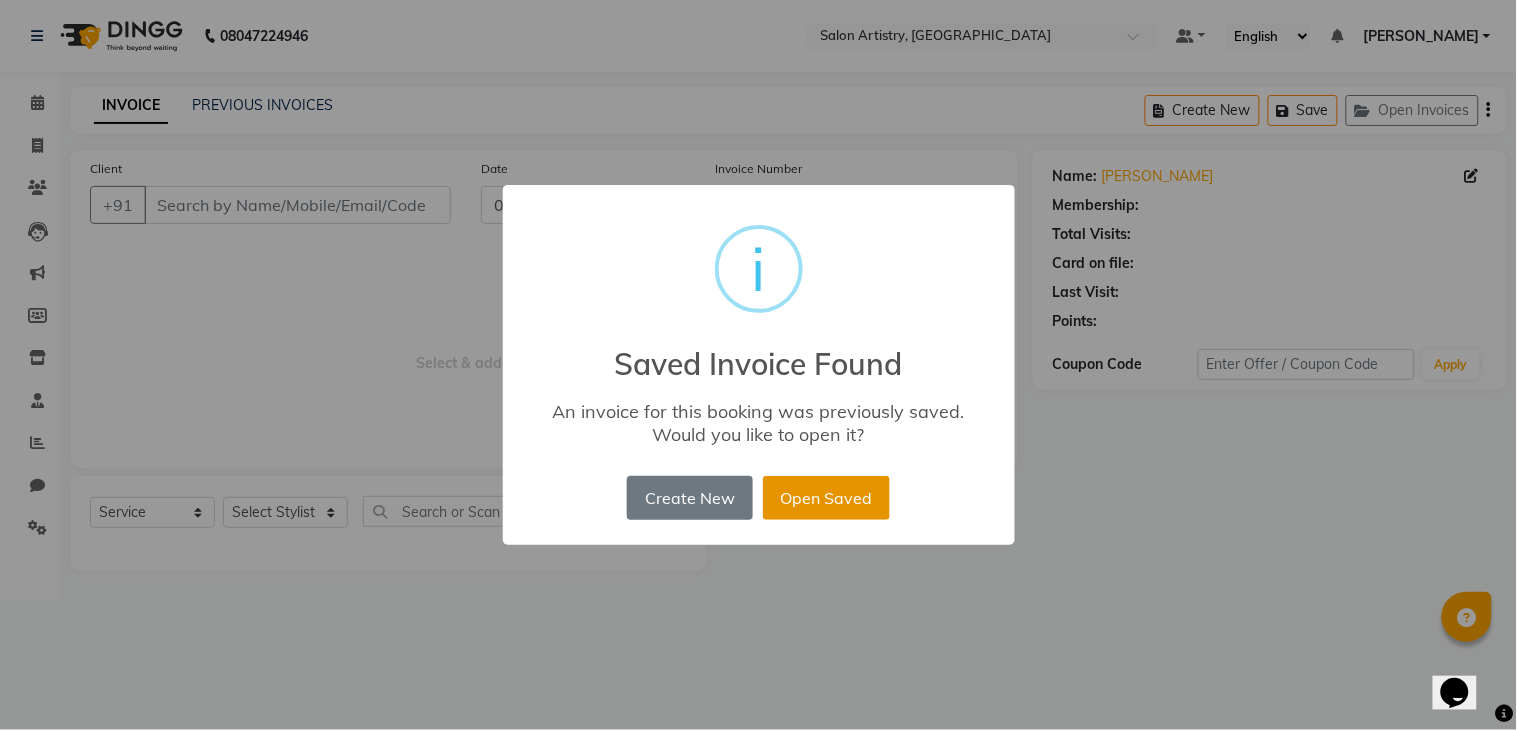 click on "Open Saved" at bounding box center [826, 498] 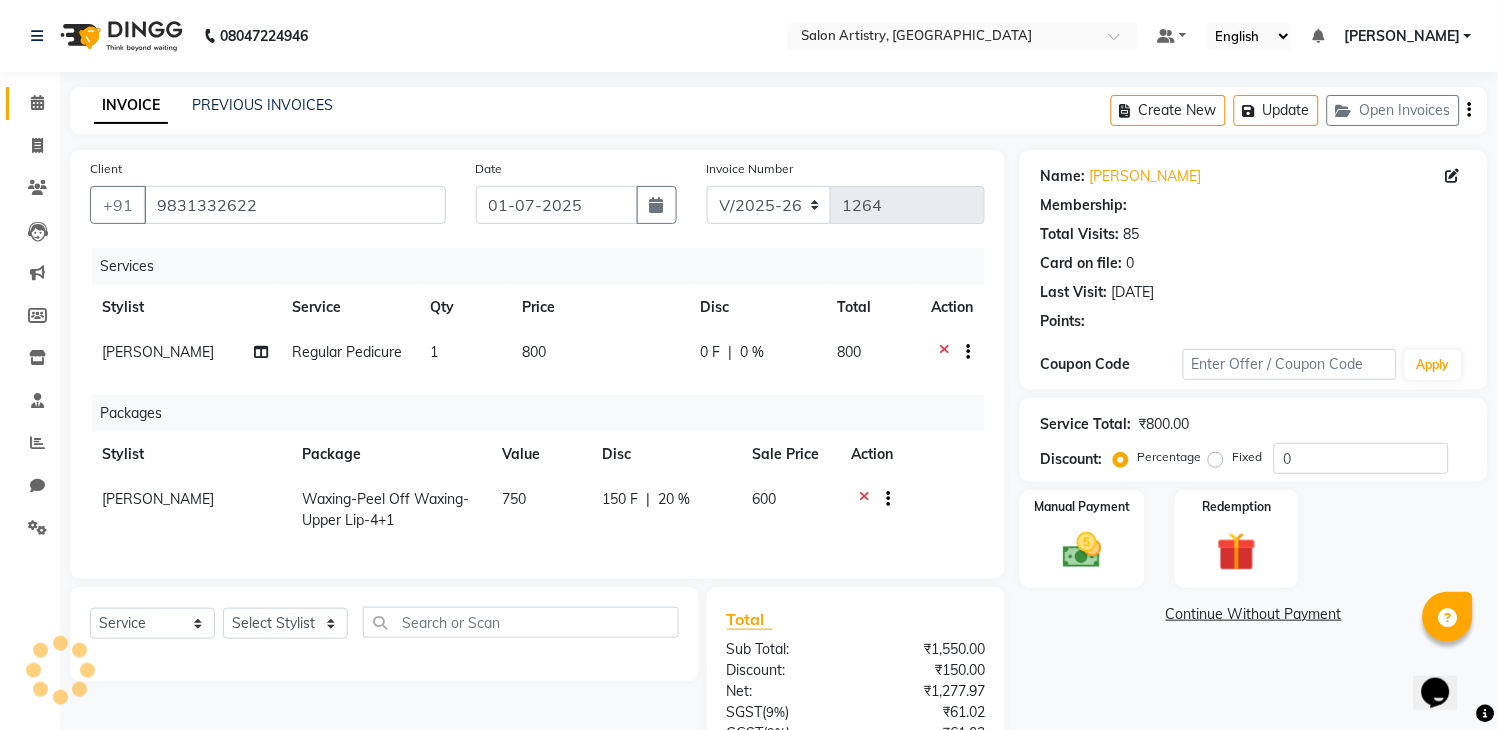 select on "1: Object" 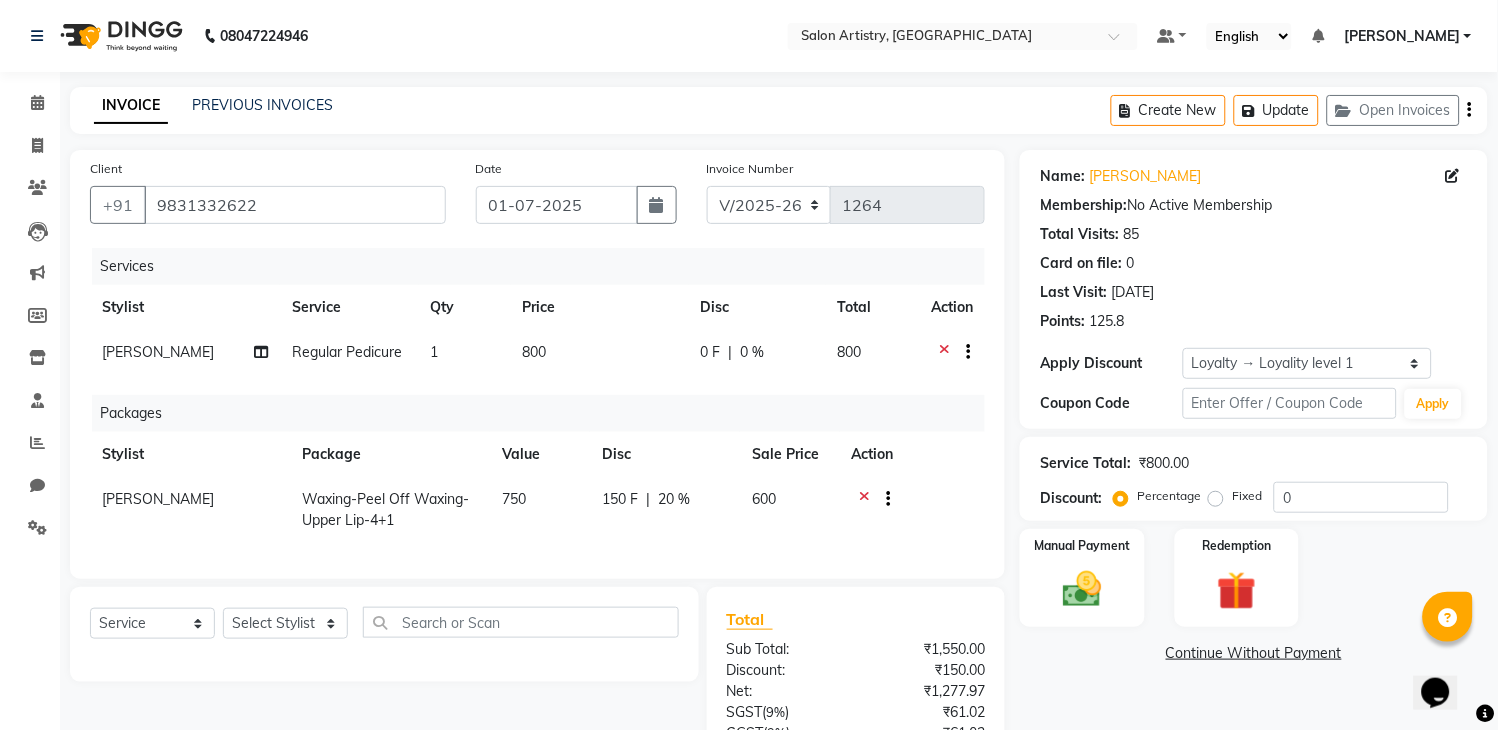 click on "0 %" 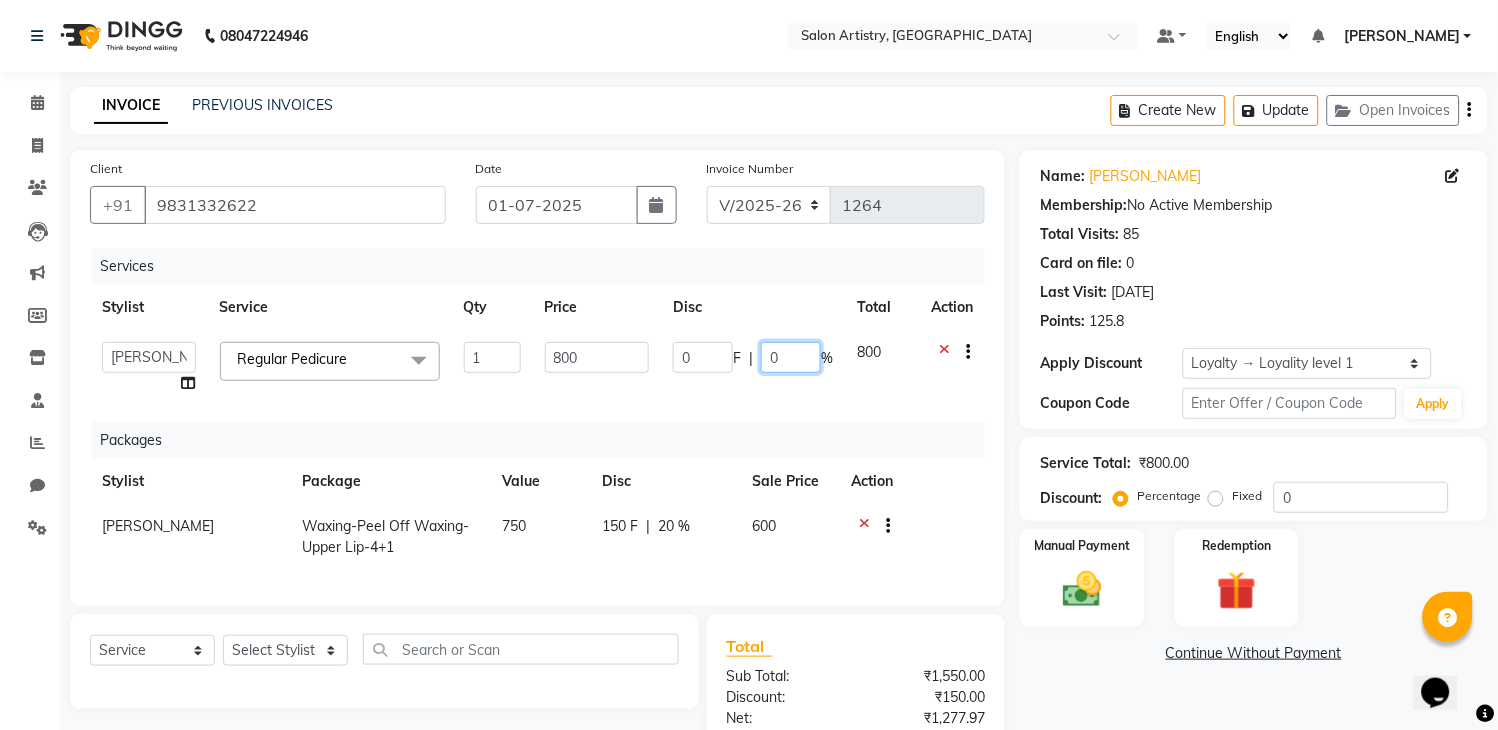 click on "0" 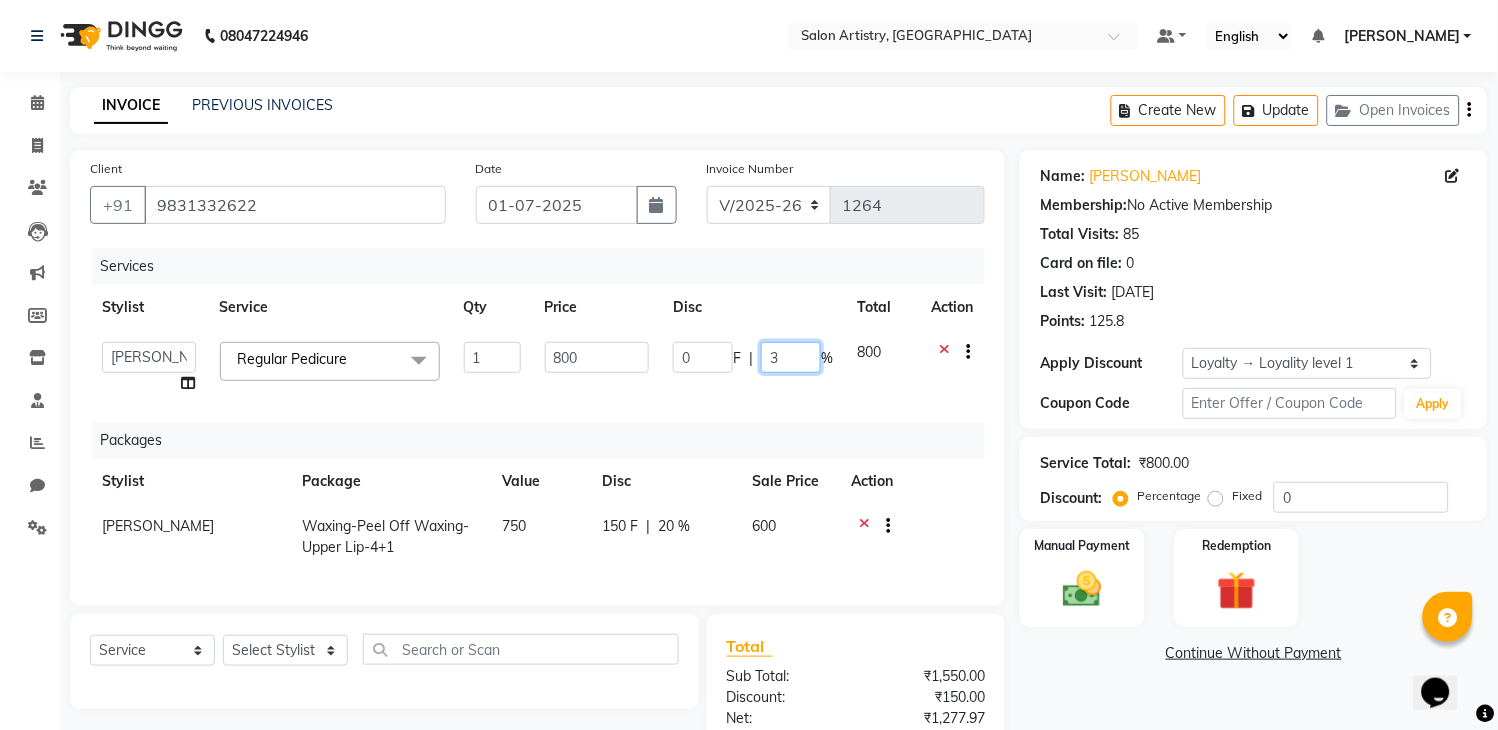 type on "30" 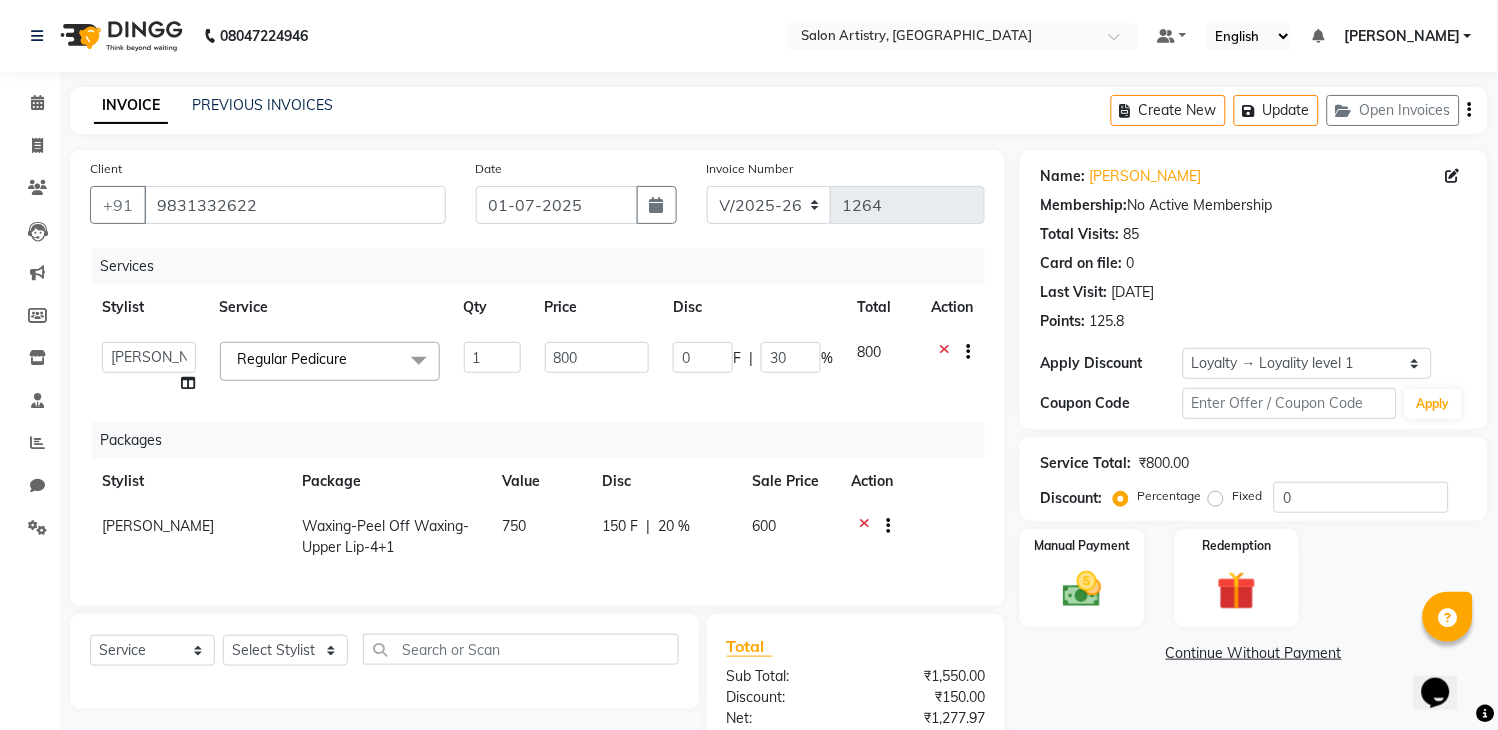 click on "Services" 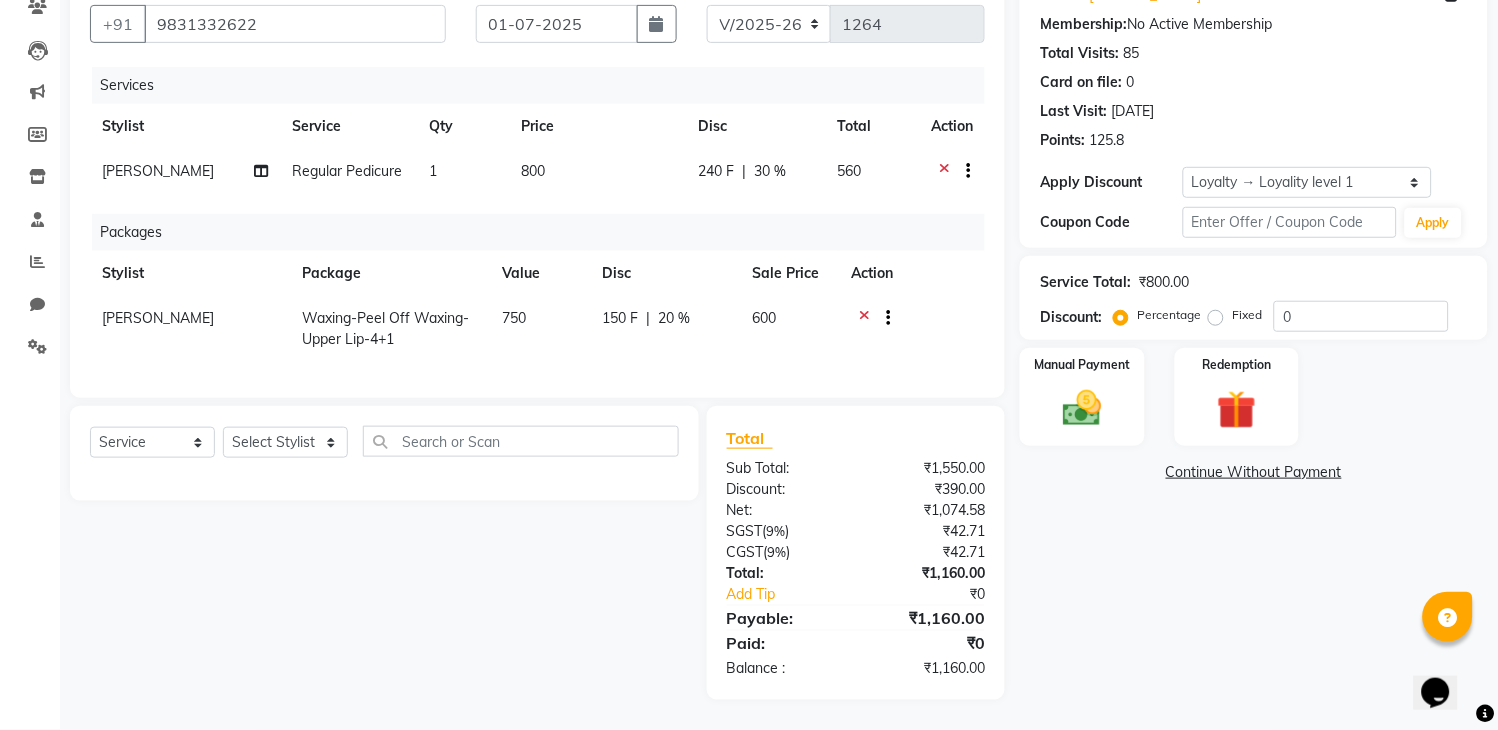scroll, scrollTop: 200, scrollLeft: 0, axis: vertical 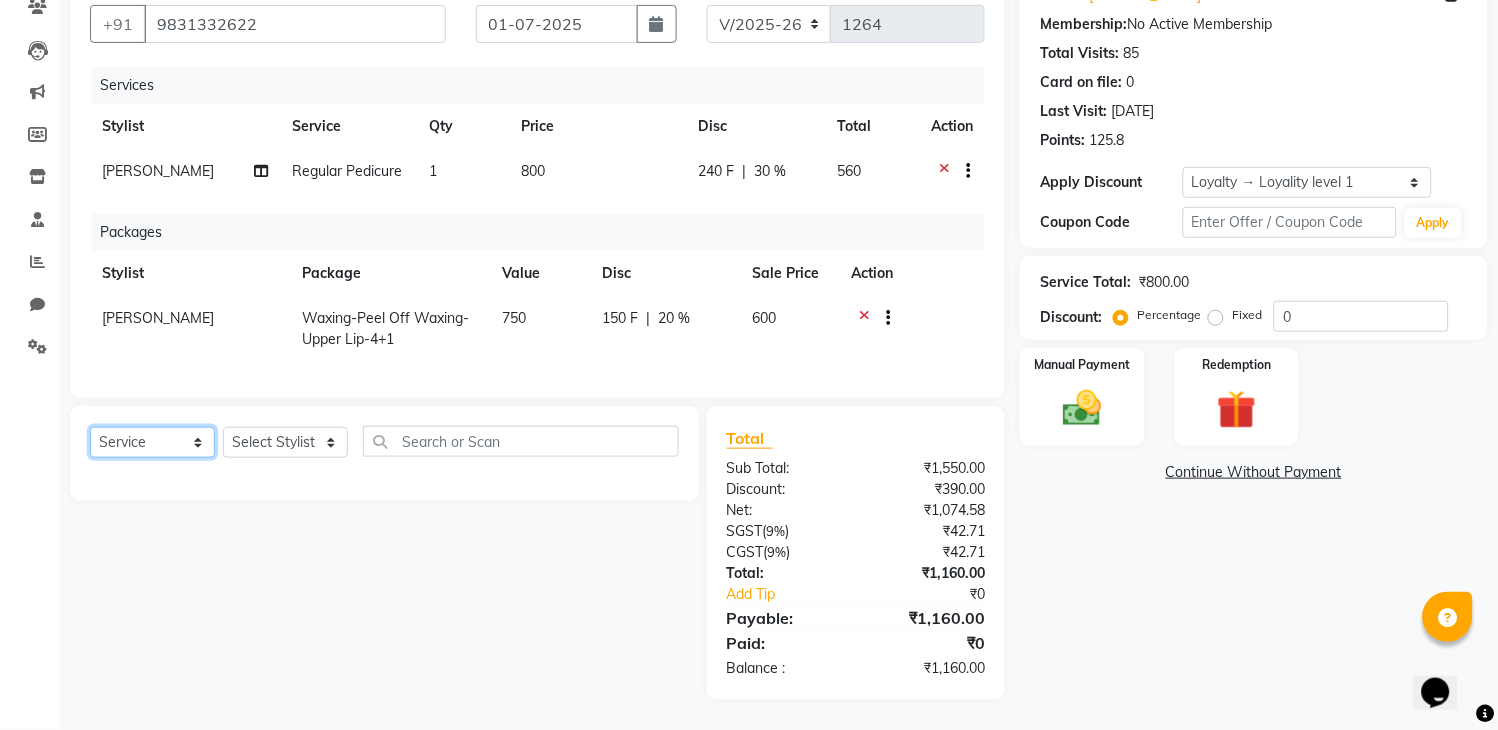 click on "Select  Service  Product  Membership  Package Voucher Prepaid Gift Card" 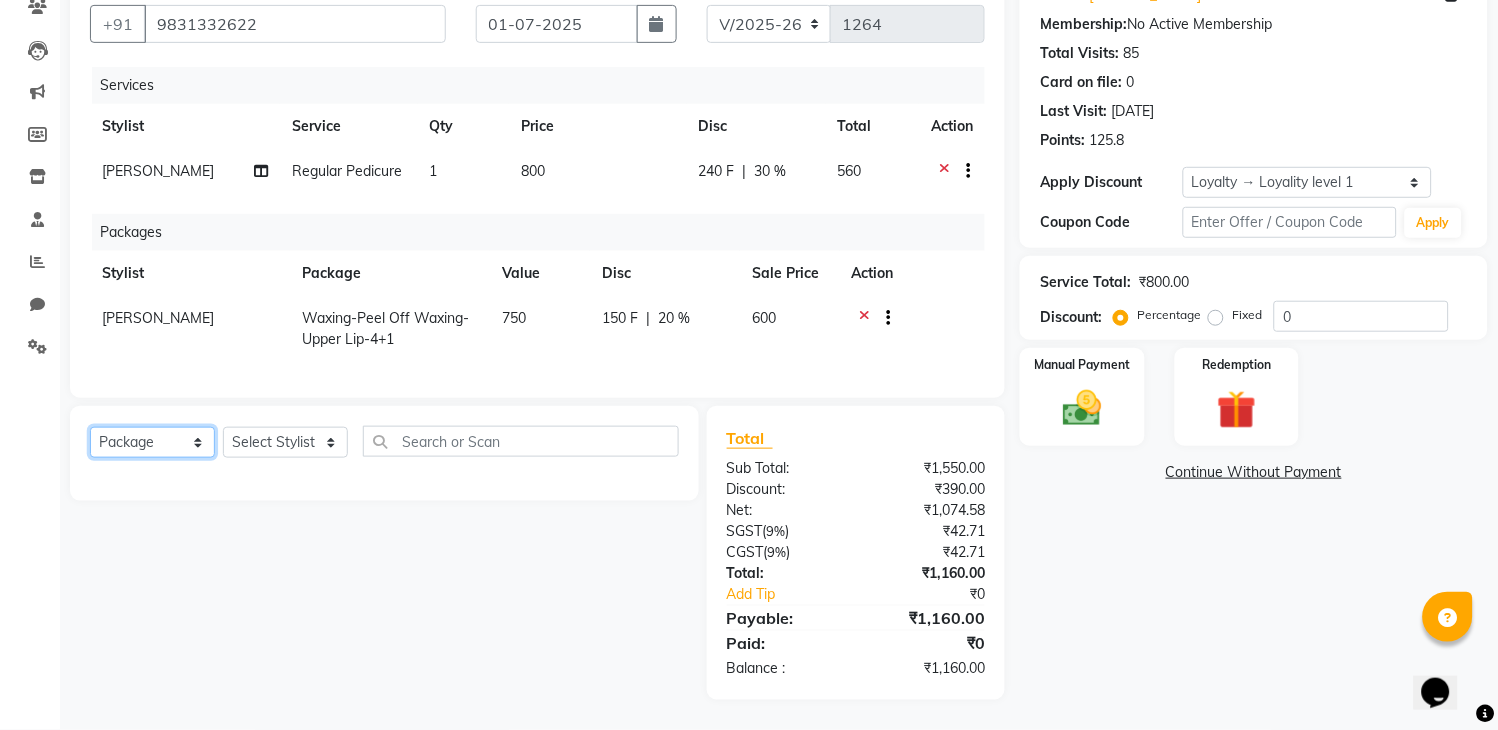 click on "Select  Service  Product  Membership  Package Voucher Prepaid Gift Card" 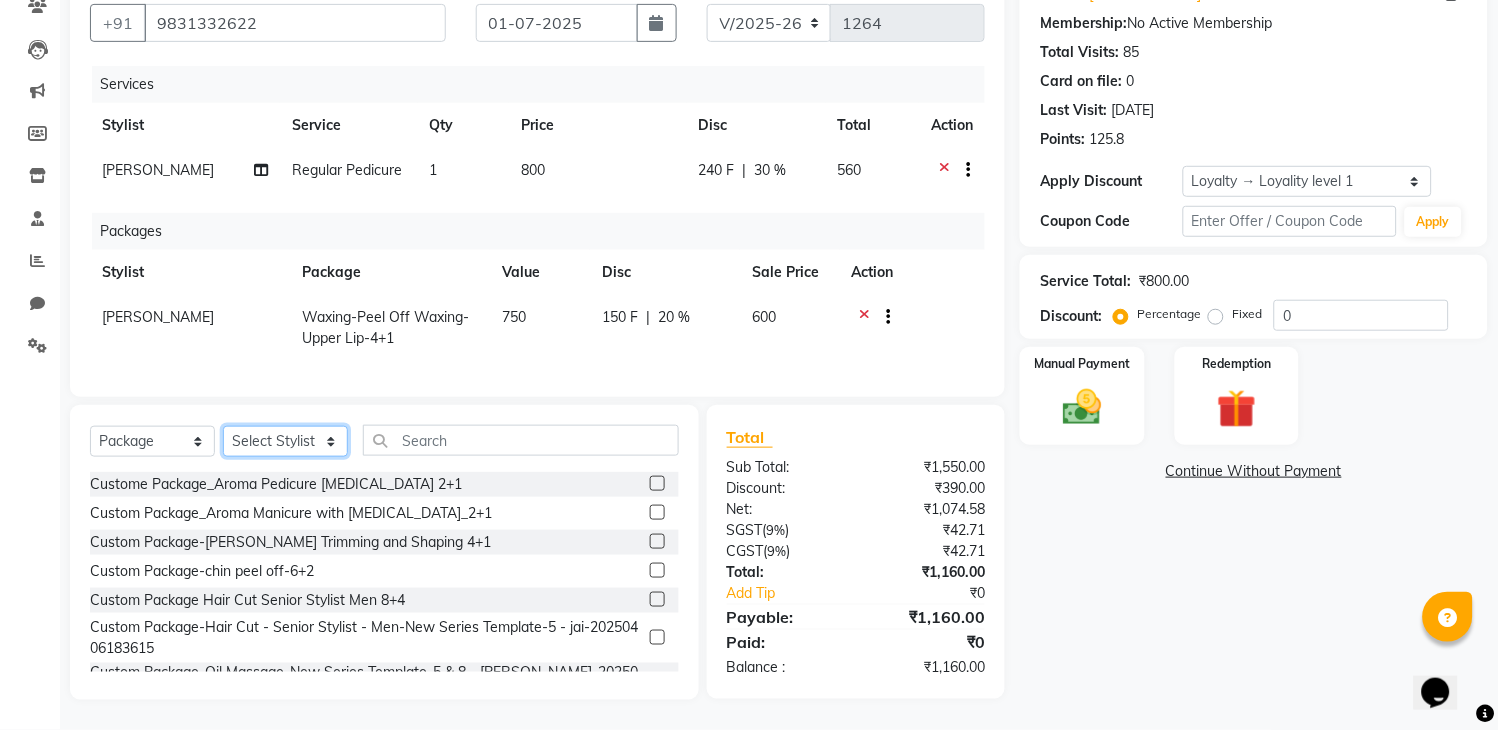 click on "Select Stylist Admin [PERSON_NAME] [PERSON_NAME] [PERSON_NAME] [PERSON_NAME] [PERSON_NAME] [PERSON_NAME] Puja [PERSON_NAME] Reception [PERSON_NAME] [PERSON_NAME] [PERSON_NAME] Ata [PERSON_NAME] [PERSON_NAME]" 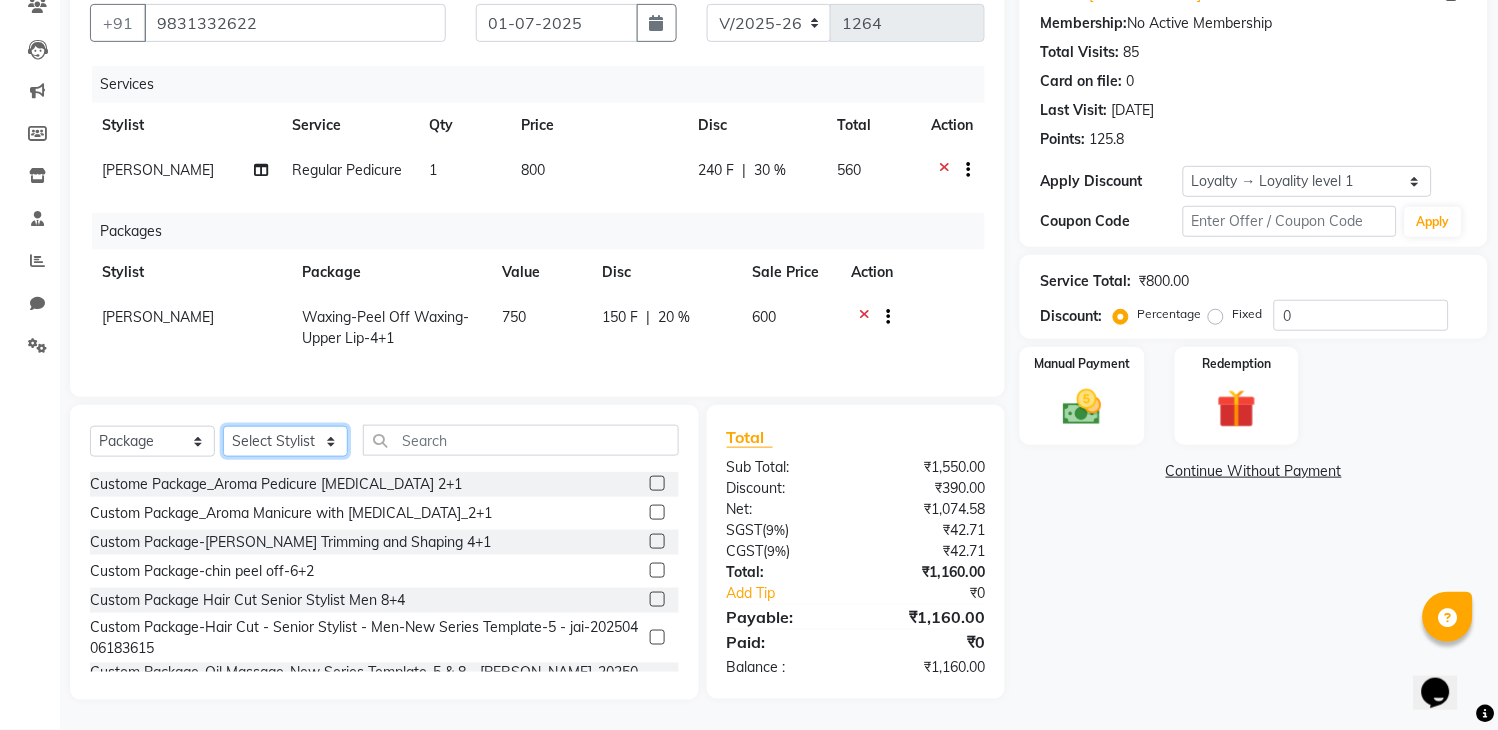 select on "79865" 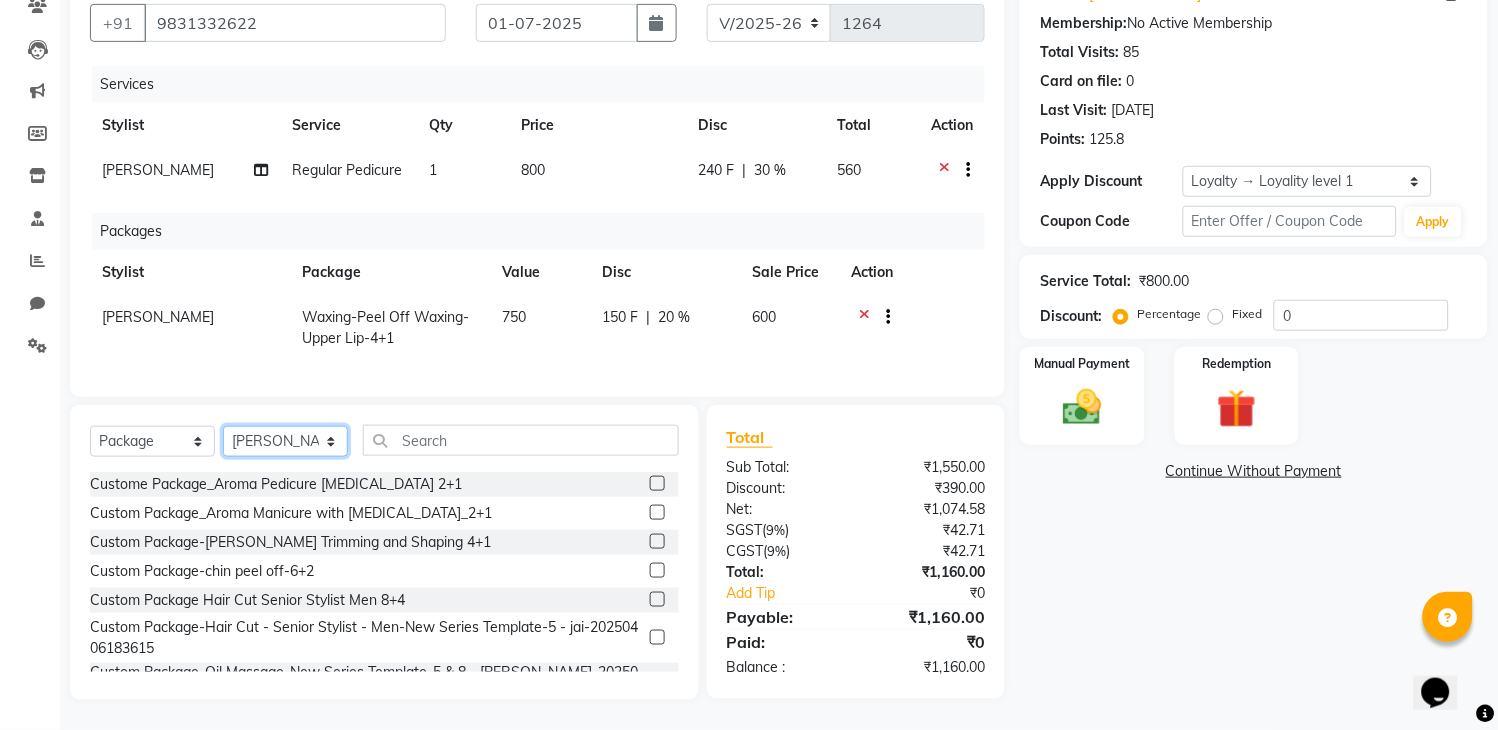 click on "Select Stylist Admin [PERSON_NAME] [PERSON_NAME] [PERSON_NAME] [PERSON_NAME] [PERSON_NAME] [PERSON_NAME] Puja [PERSON_NAME] Reception [PERSON_NAME] [PERSON_NAME] [PERSON_NAME] Ata [PERSON_NAME] [PERSON_NAME]" 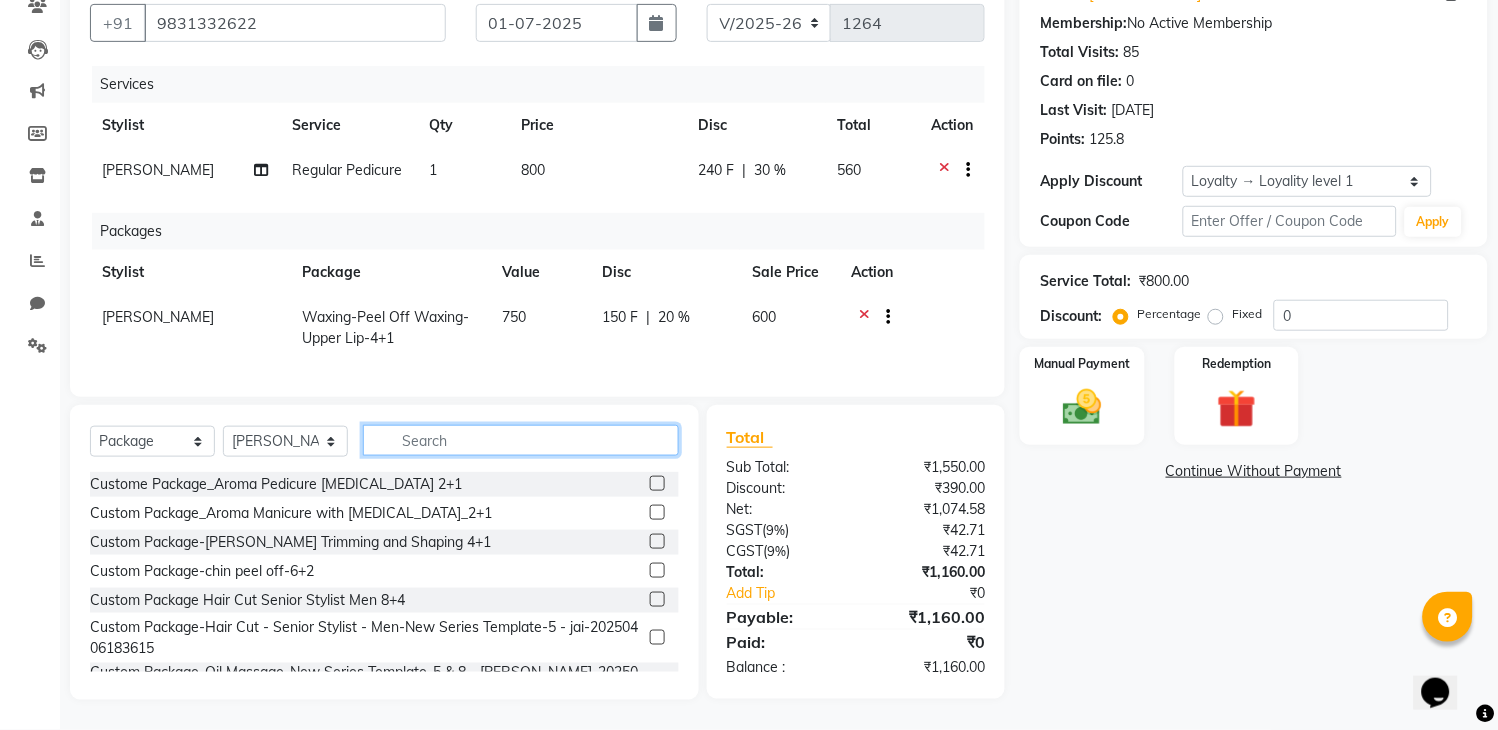 click 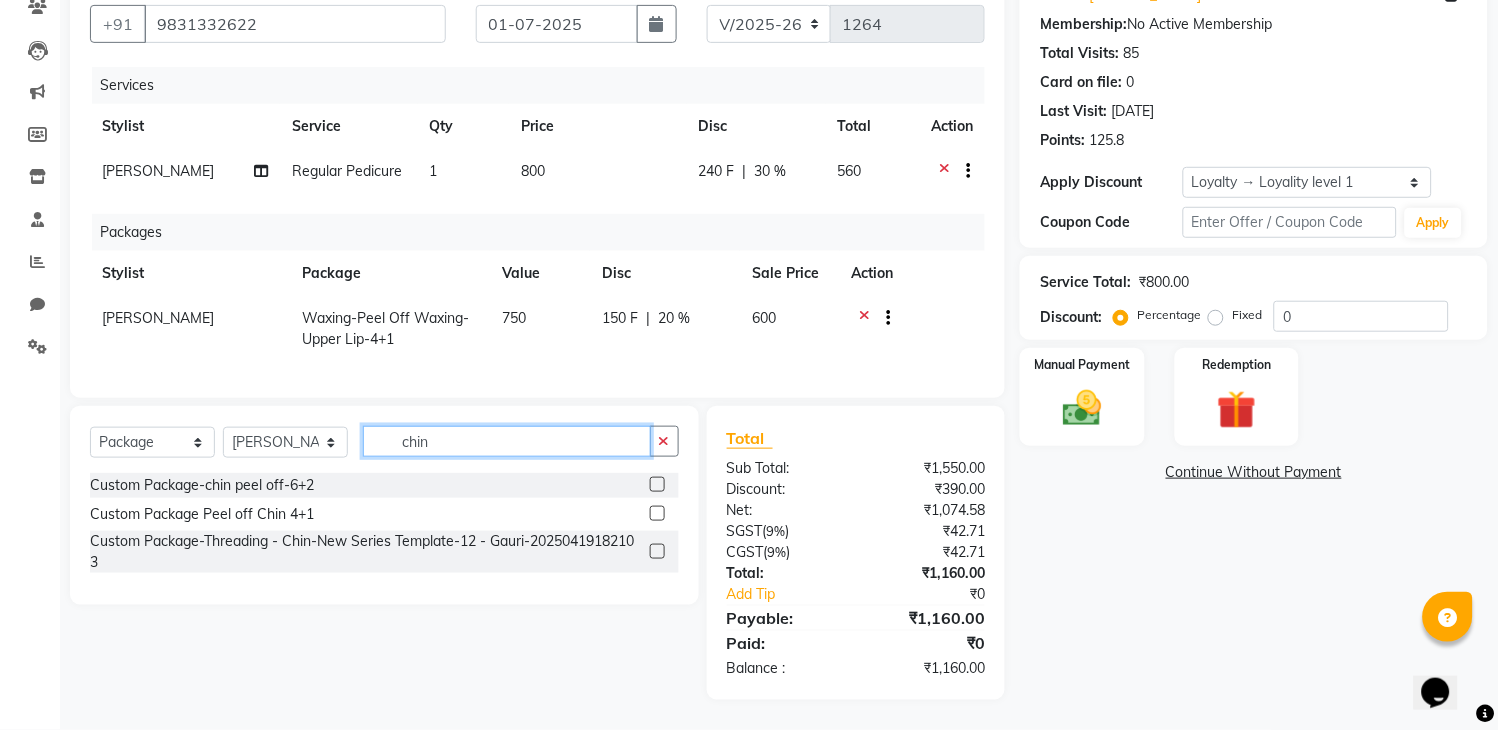 type on "chin" 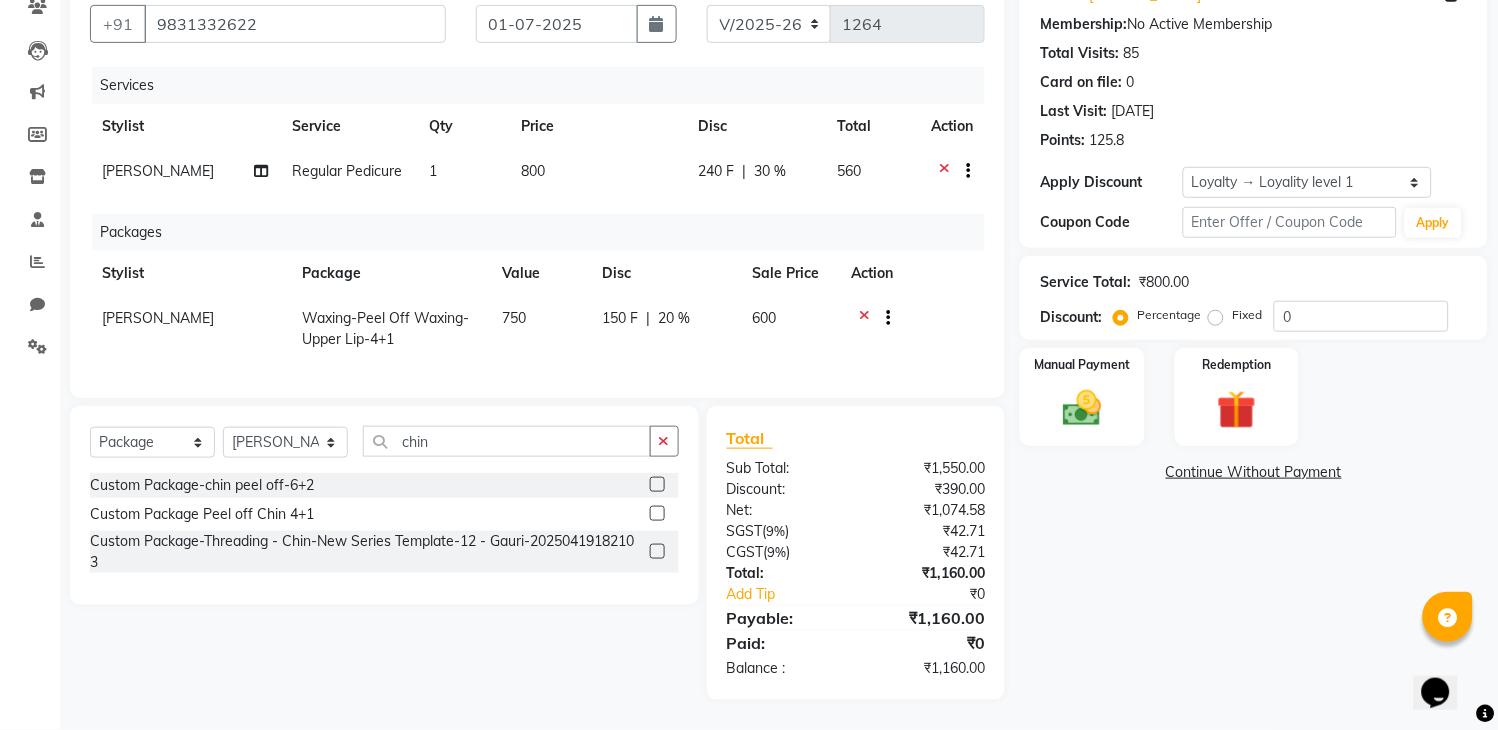 click 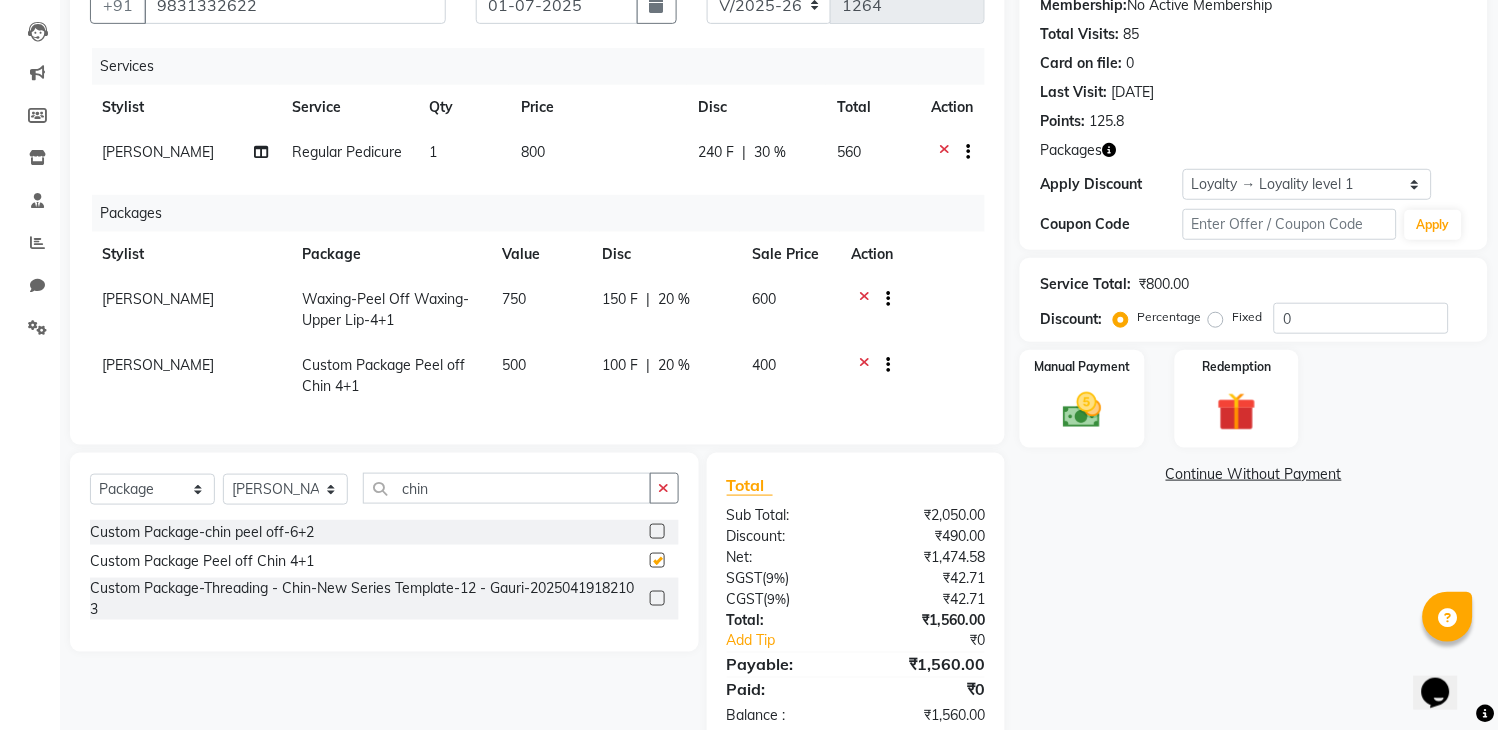checkbox on "false" 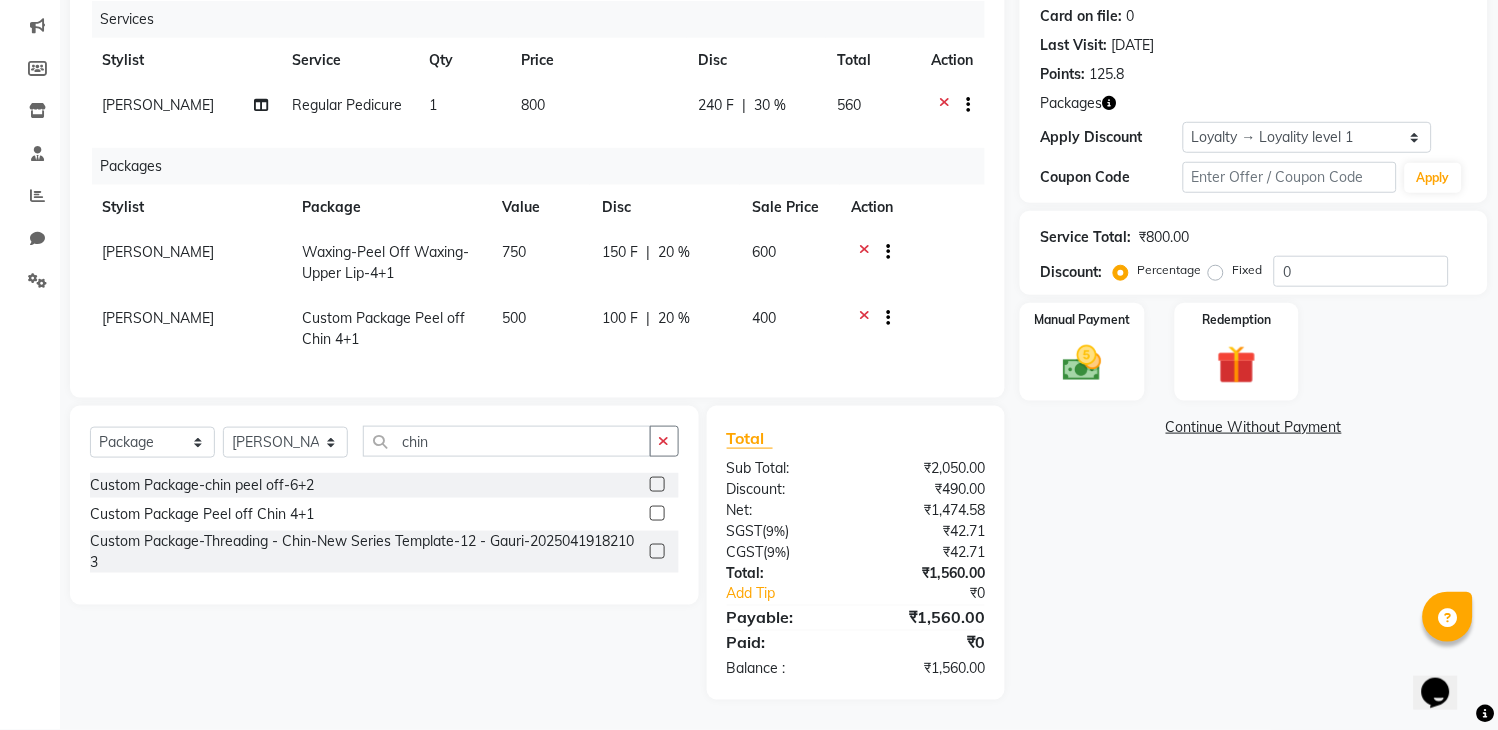 scroll, scrollTop: 265, scrollLeft: 0, axis: vertical 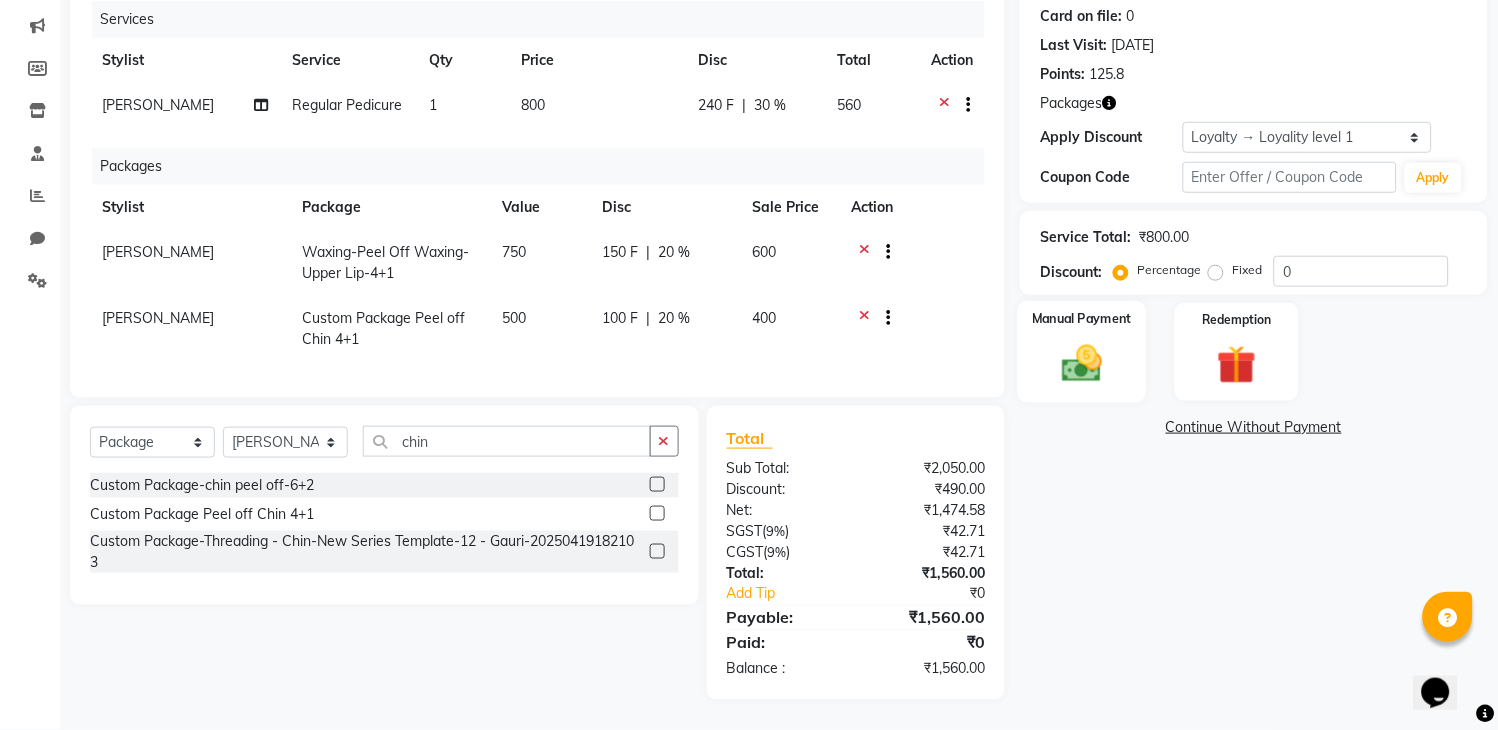 click 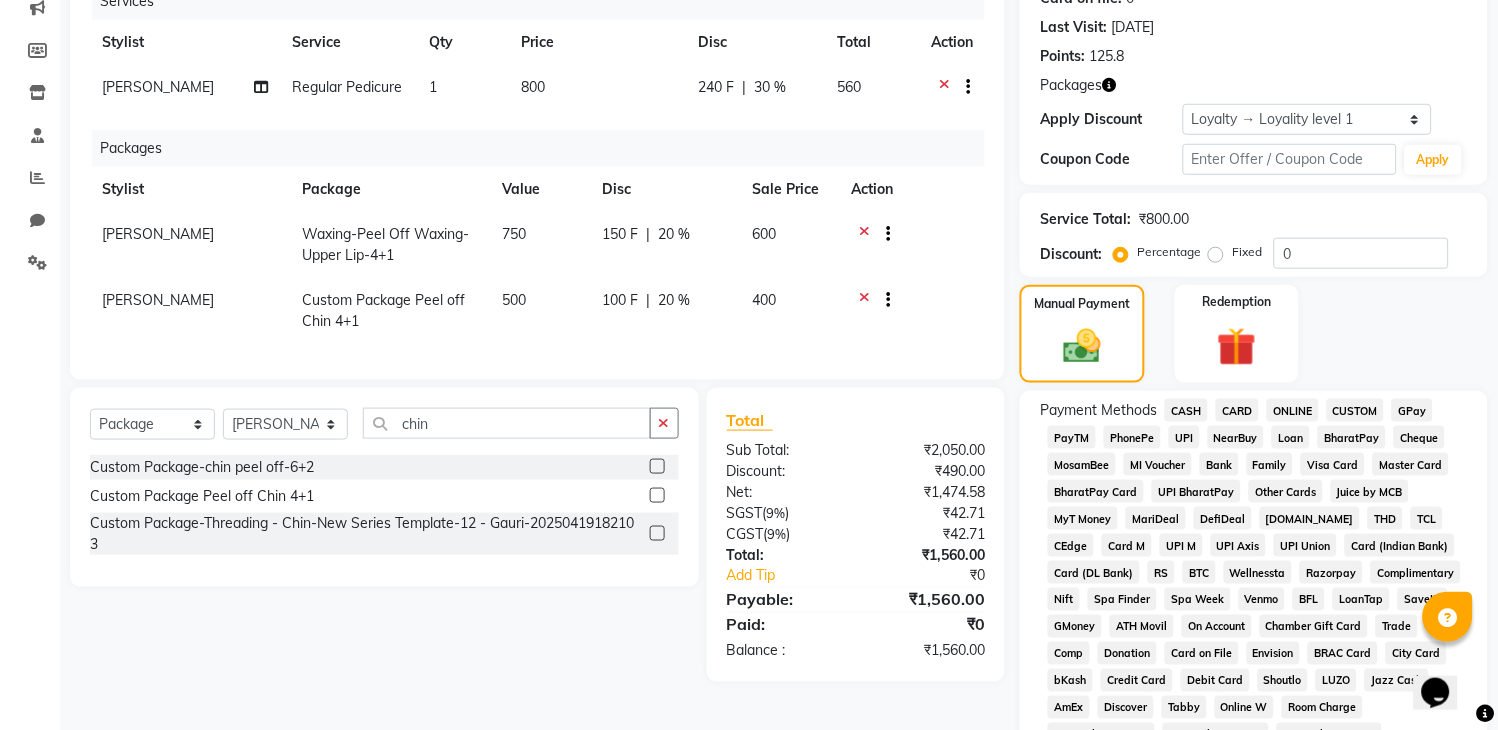 click on "CARD" 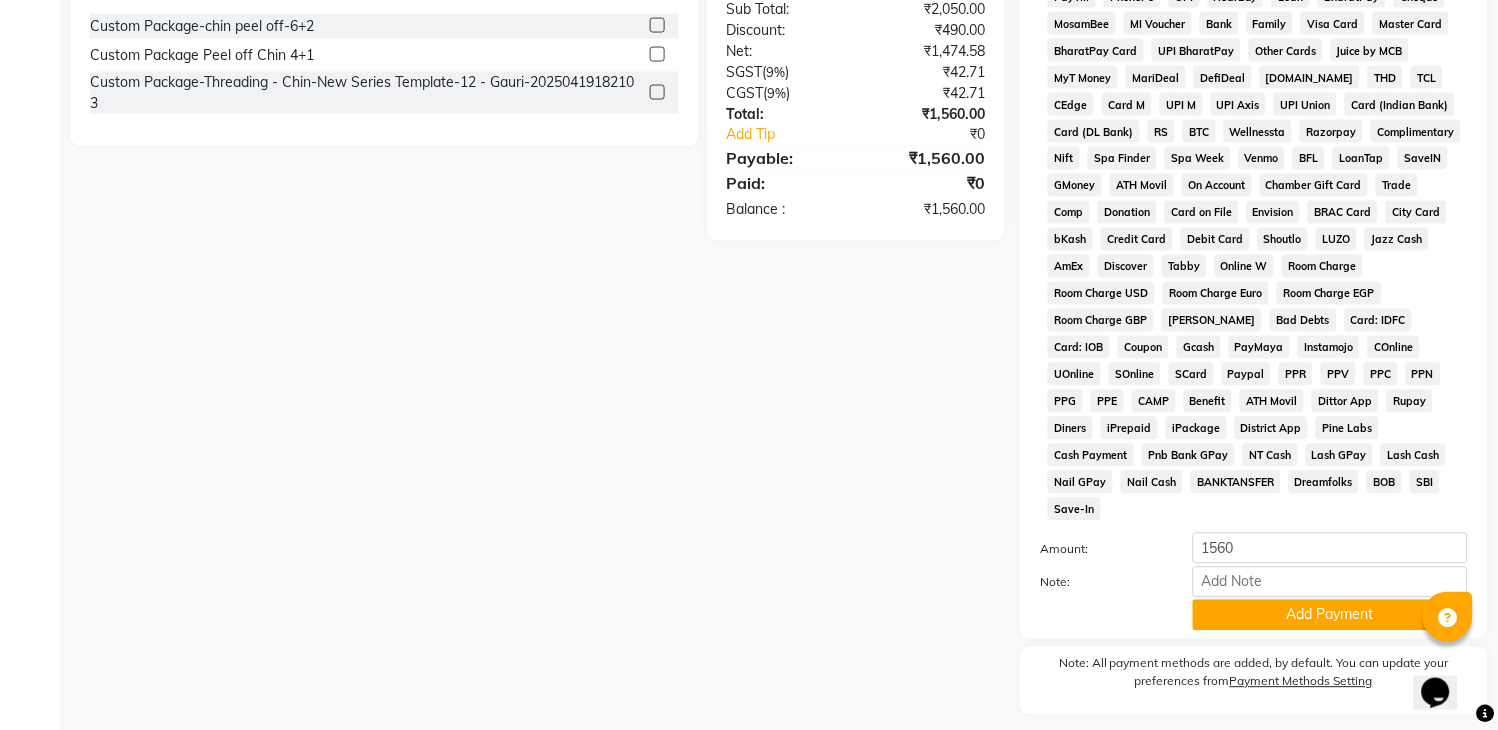 scroll, scrollTop: 710, scrollLeft: 0, axis: vertical 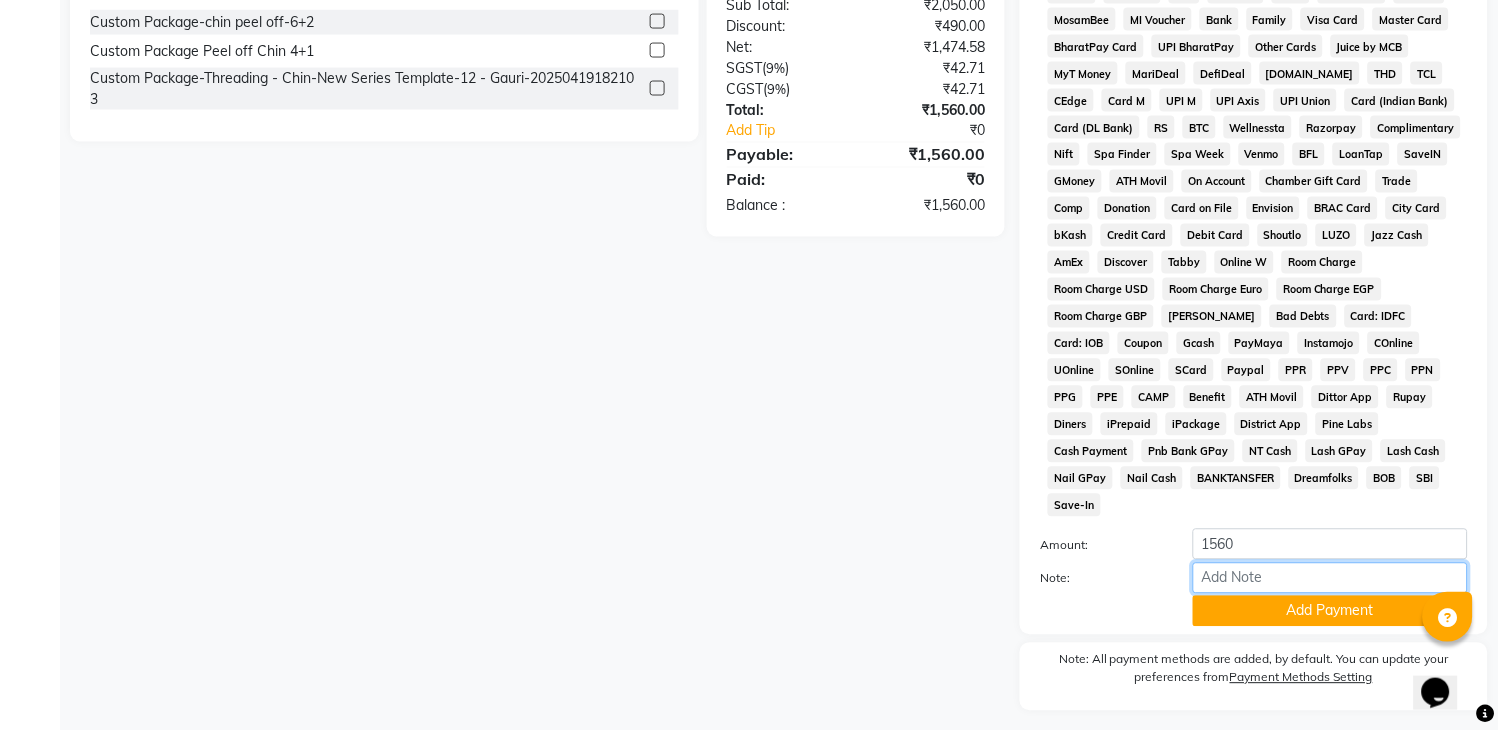 click on "Note:" at bounding box center [1330, 578] 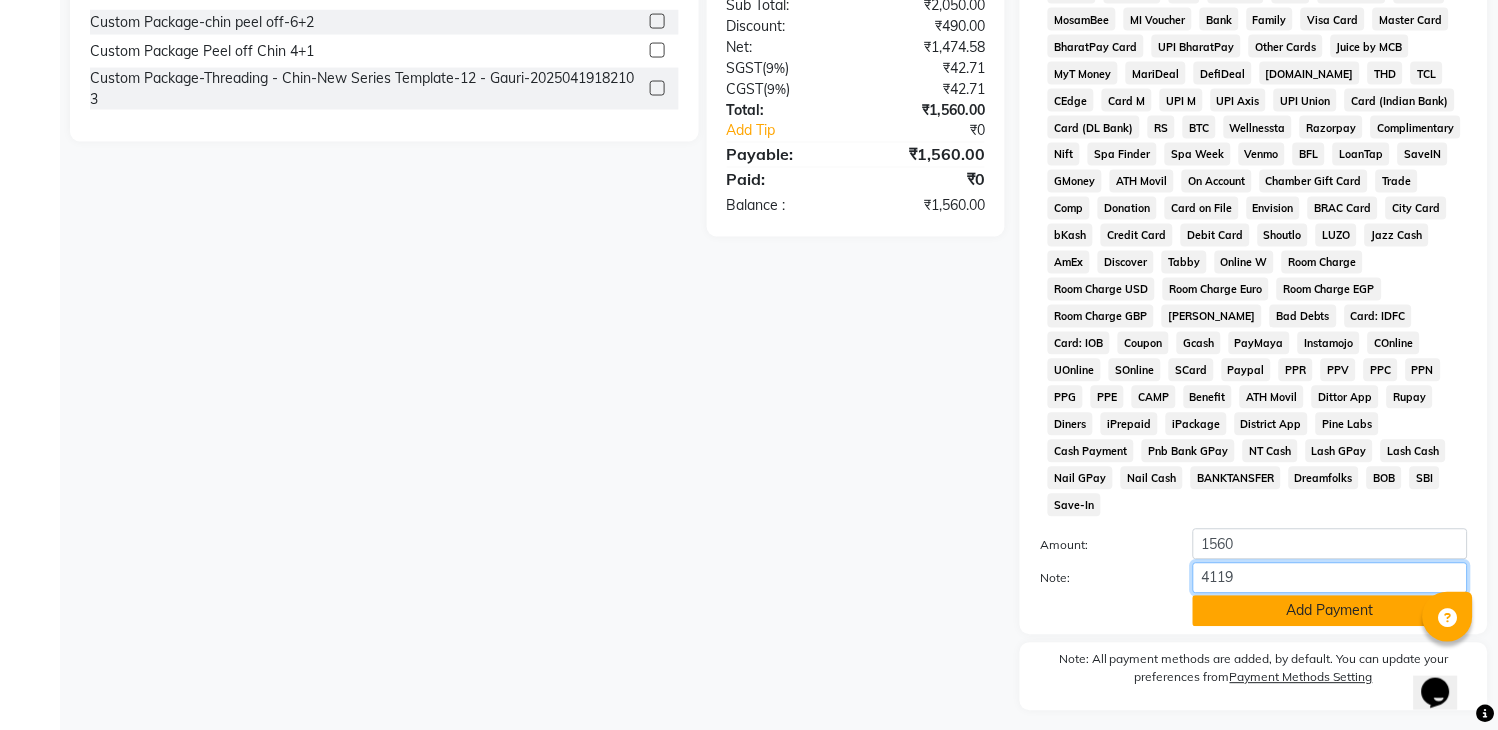 type on "4119" 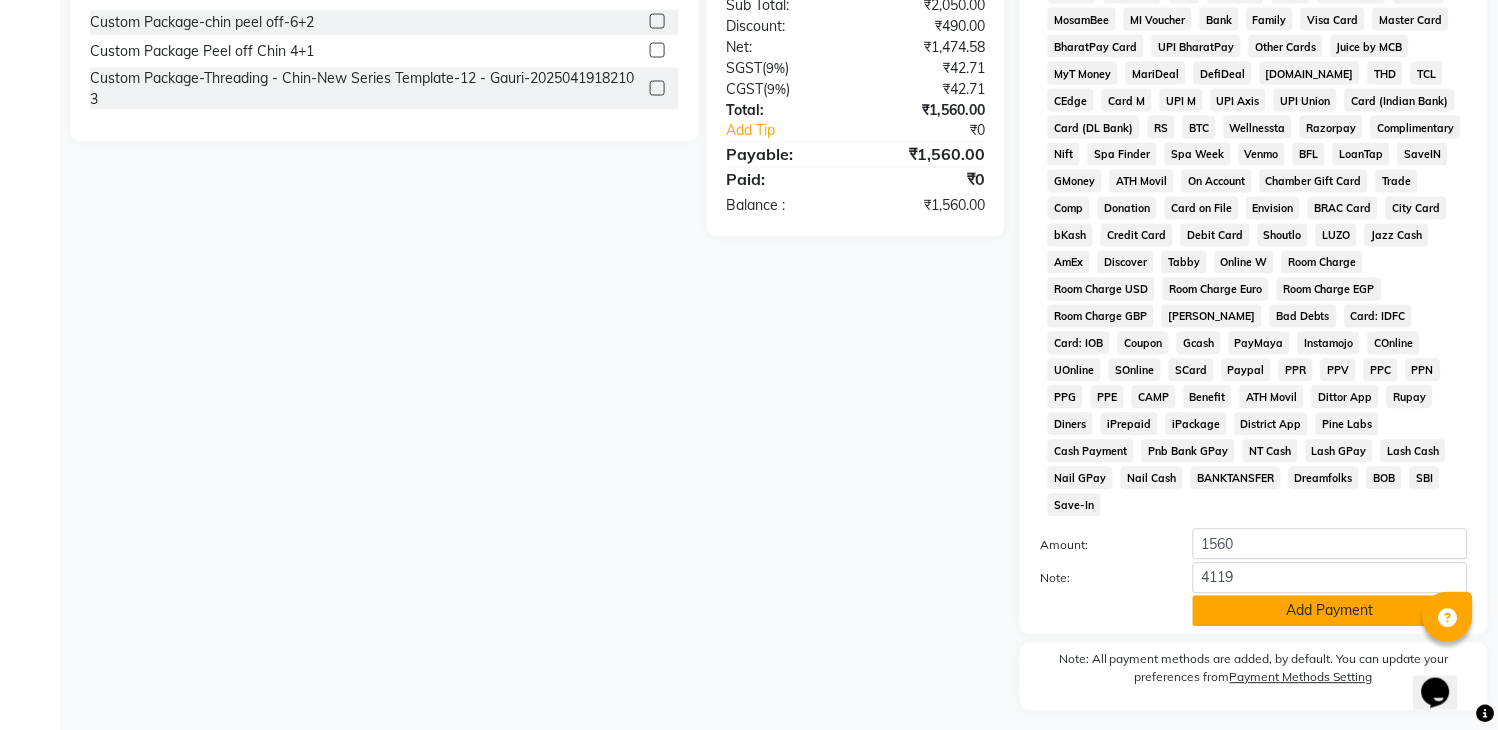 click on "Add Payment" 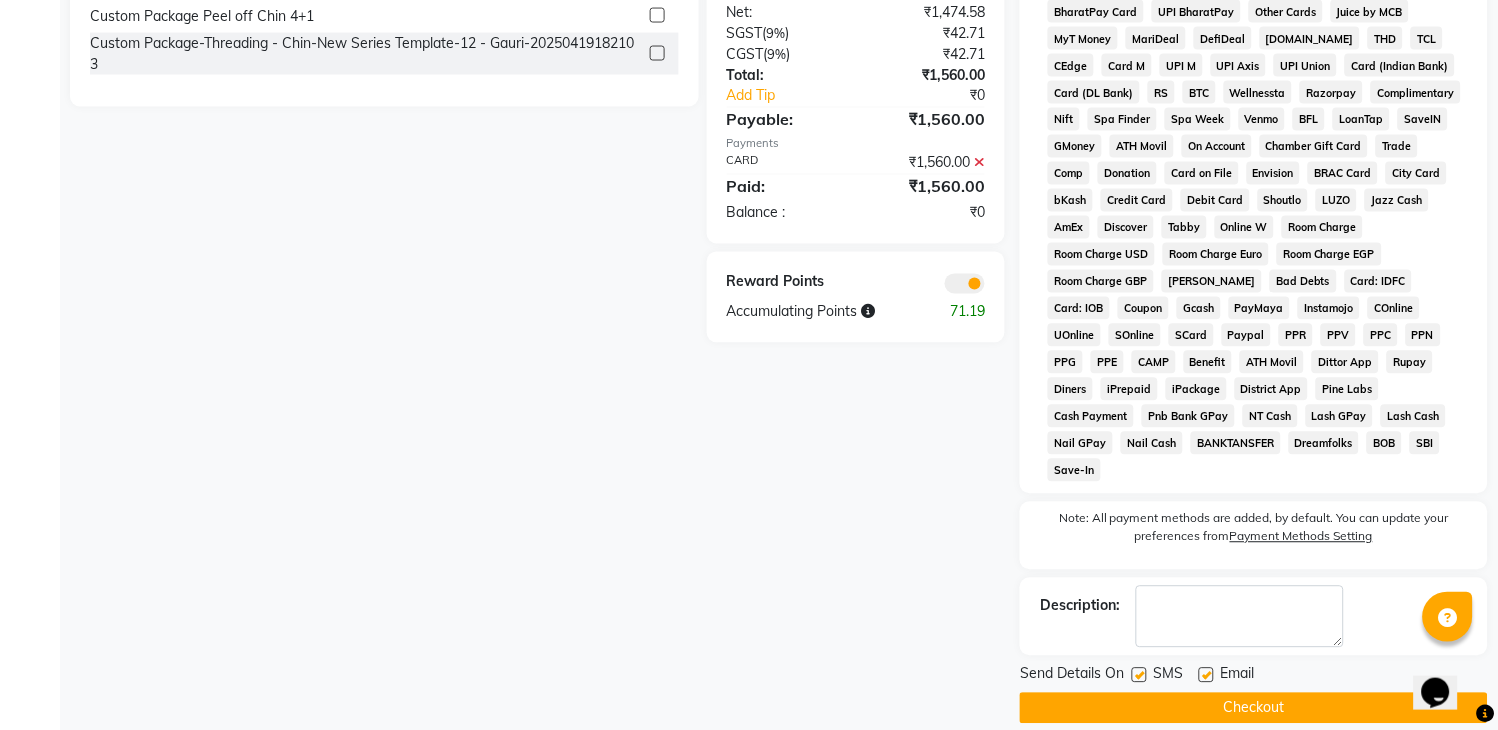 scroll, scrollTop: 747, scrollLeft: 0, axis: vertical 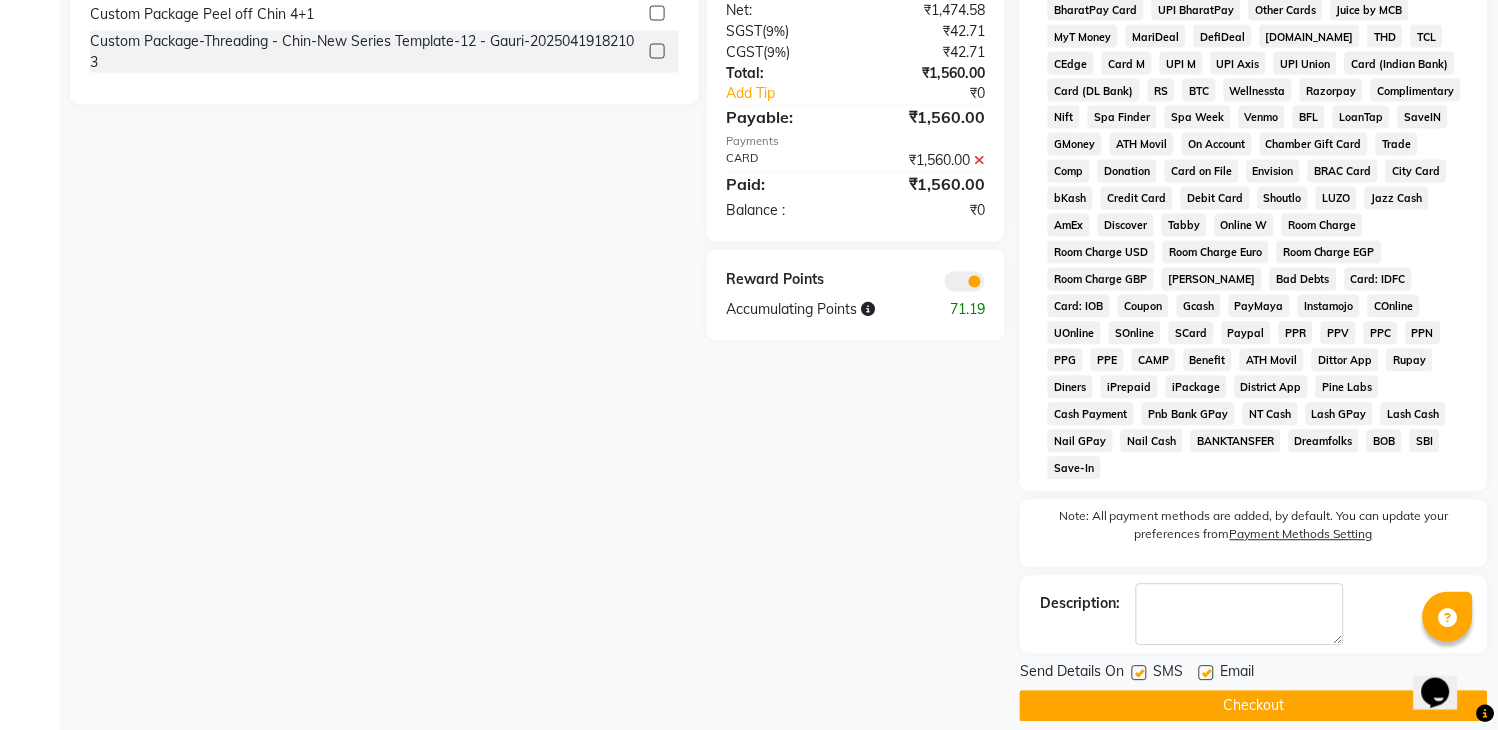 click on "Checkout" 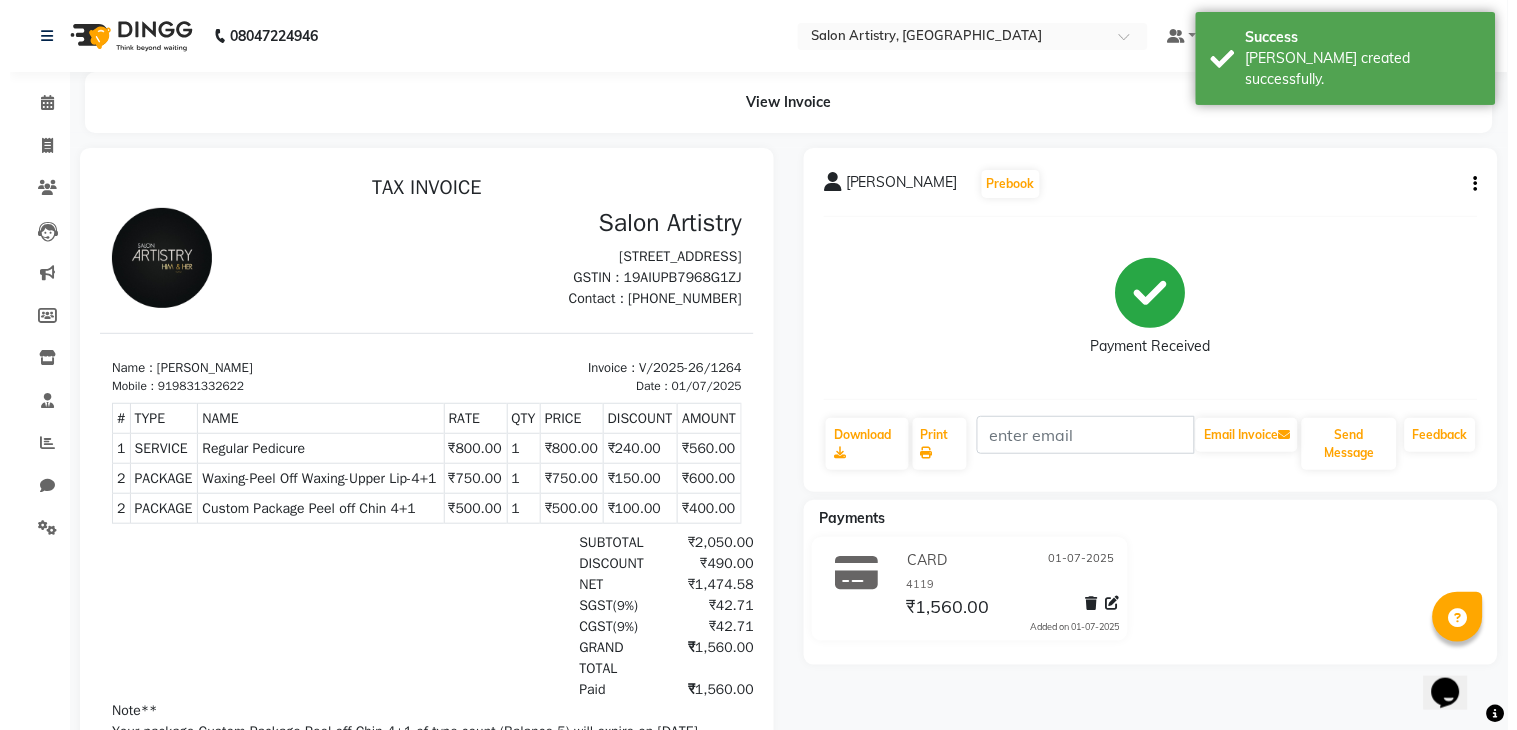 scroll, scrollTop: 0, scrollLeft: 0, axis: both 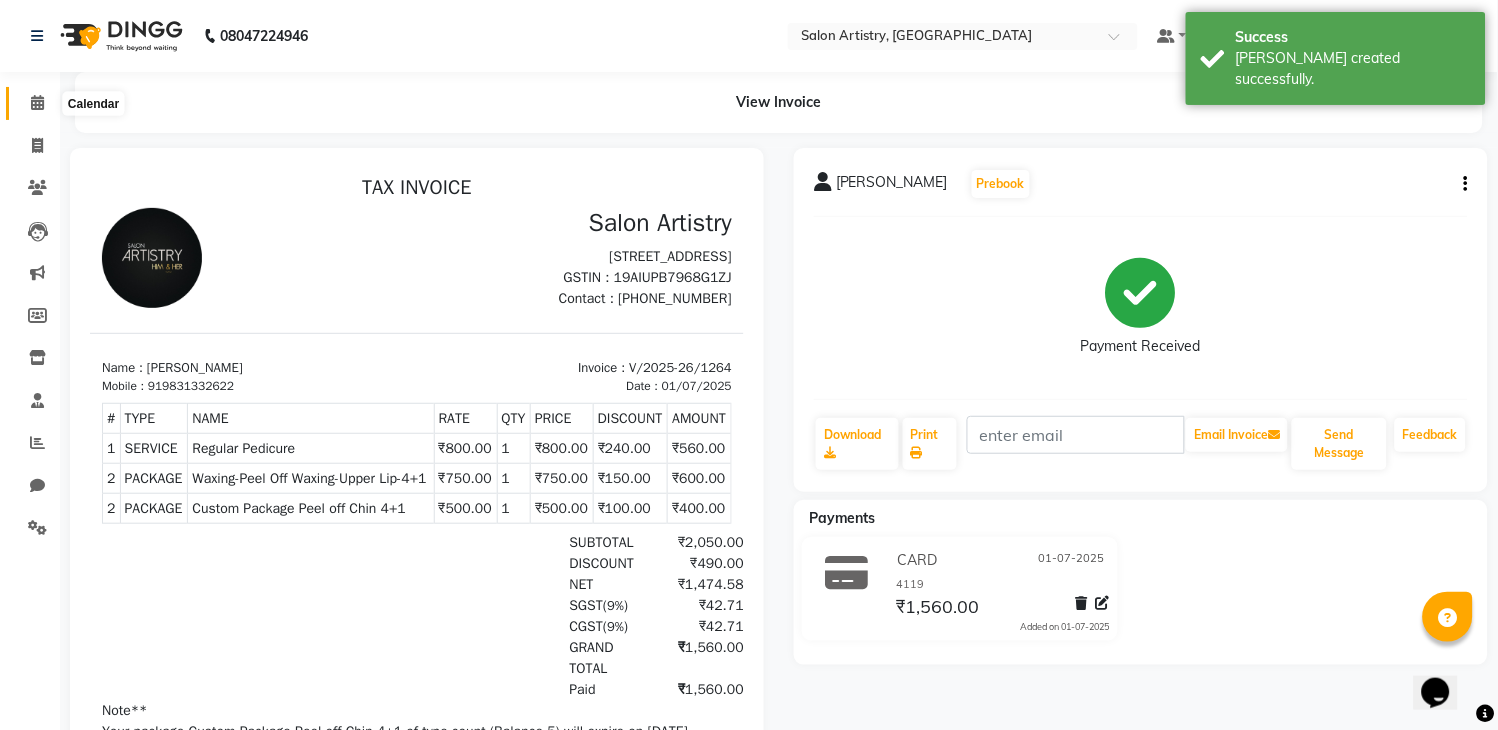 click 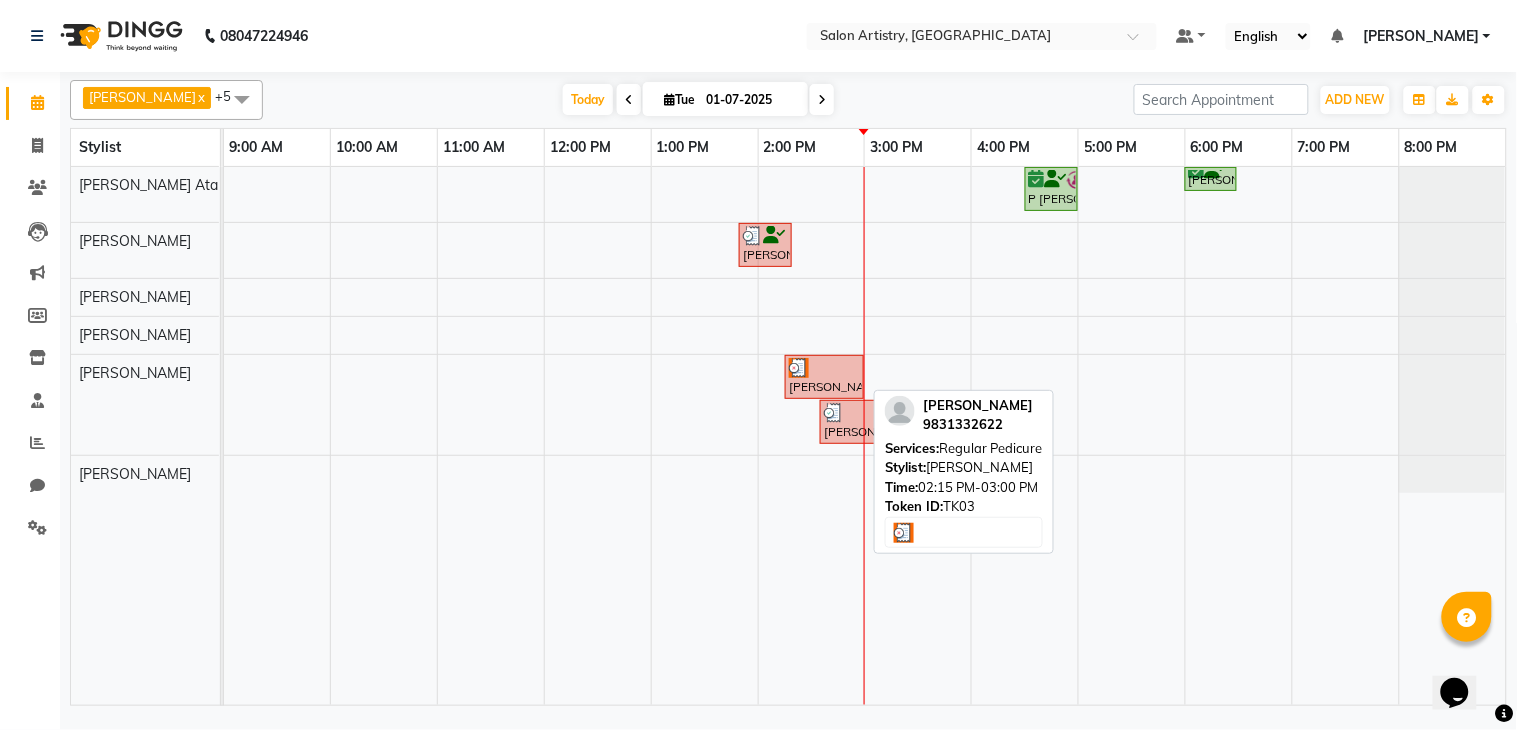 click on "[PERSON_NAME], TK03, 02:15 PM-03:00 PM, Regular Pedicure" at bounding box center [824, 377] 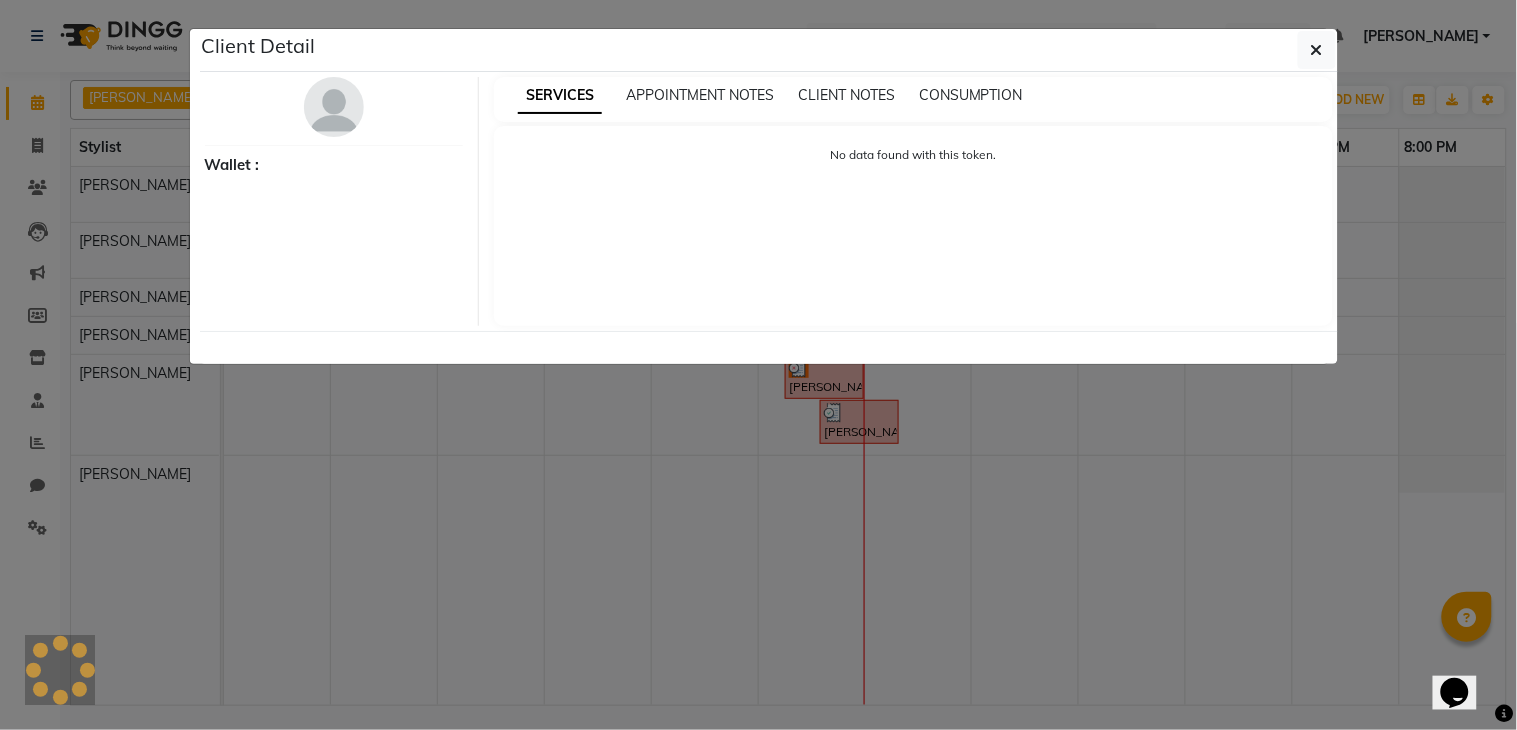 select on "3" 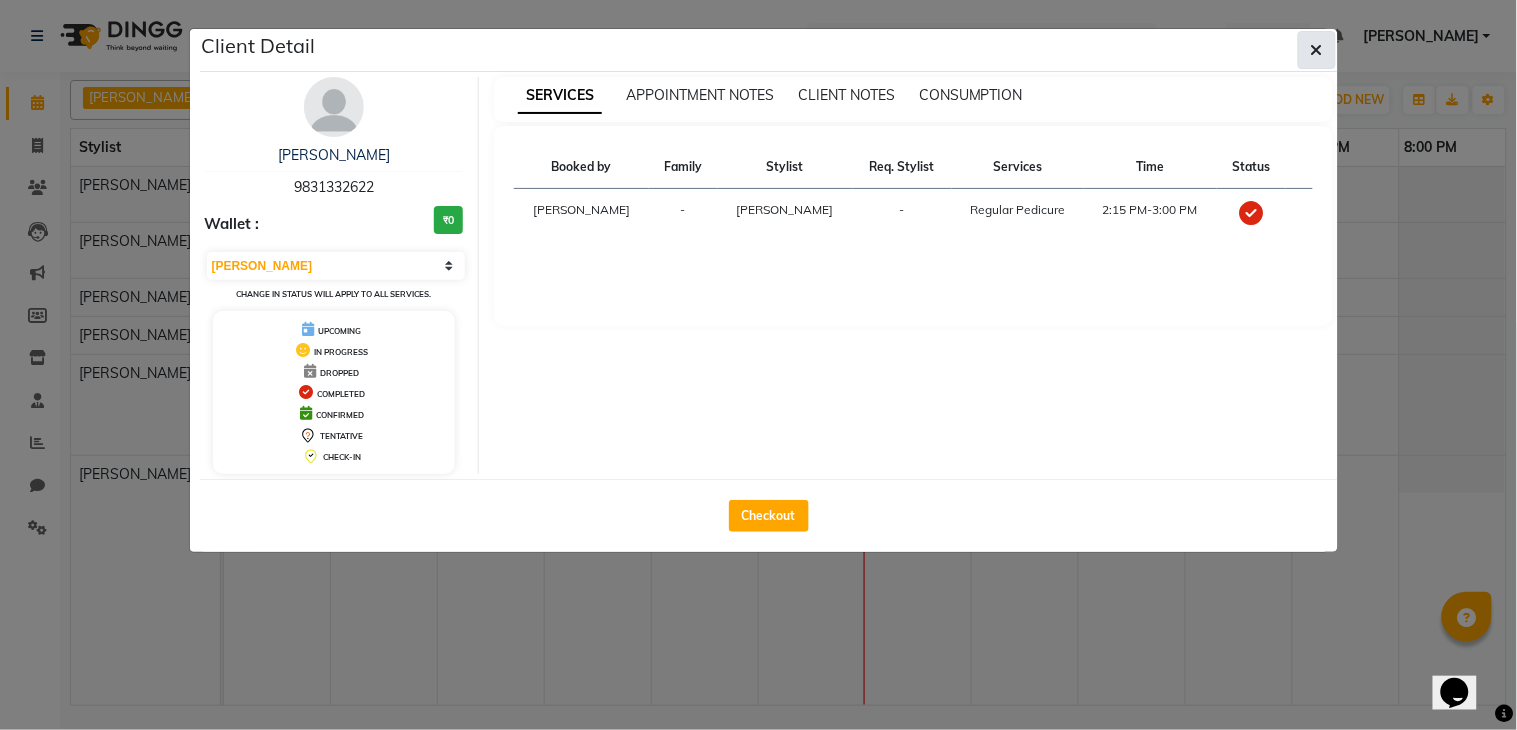 click 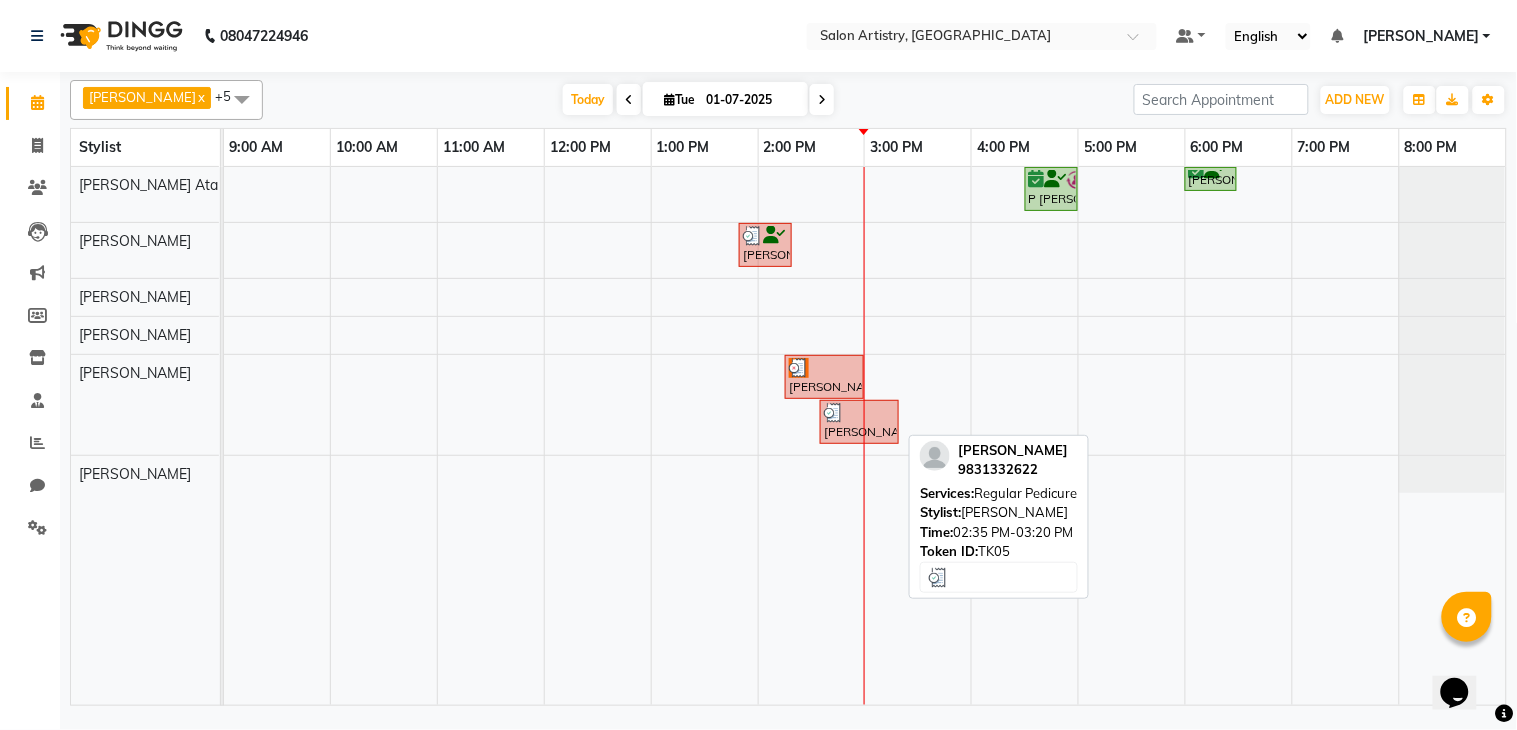 click at bounding box center [834, 413] 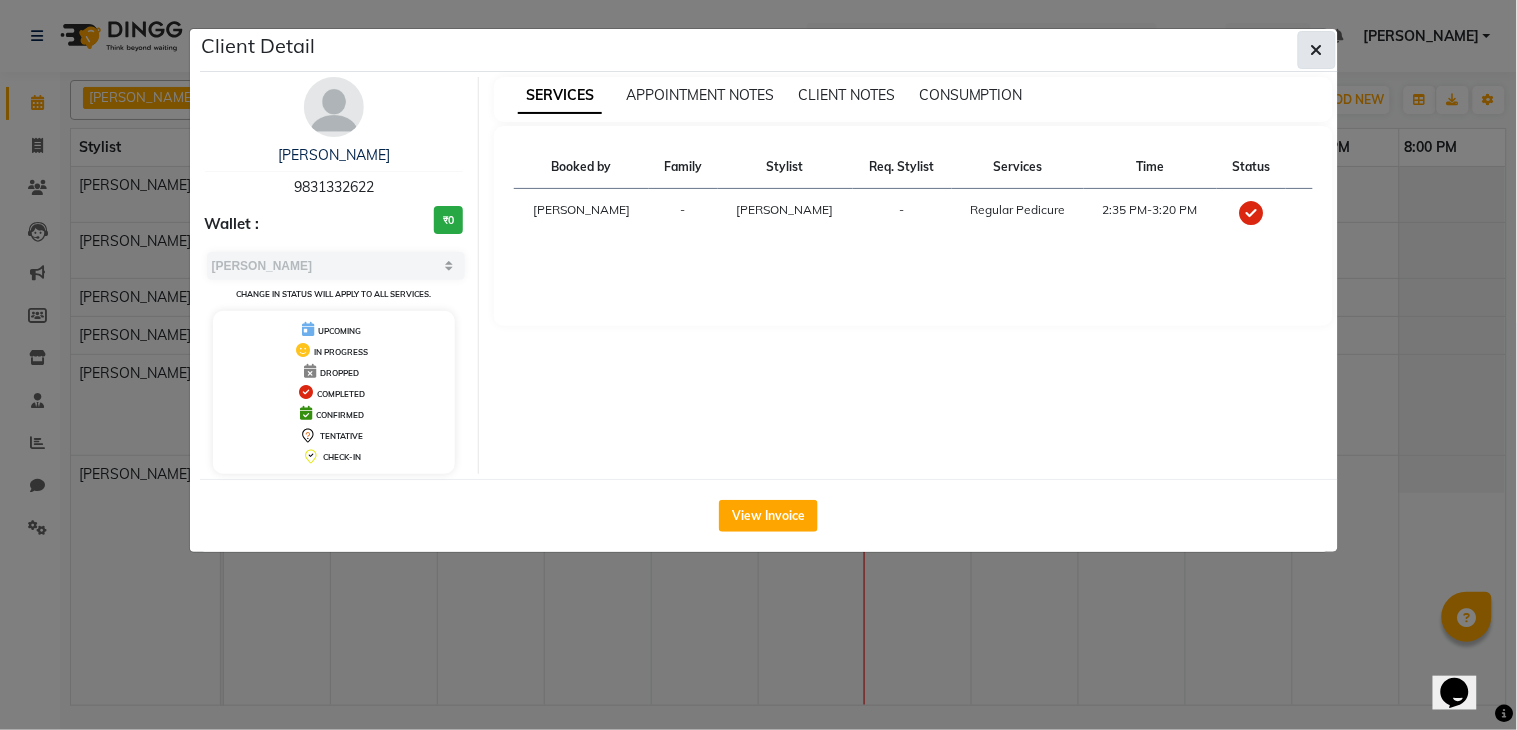 click 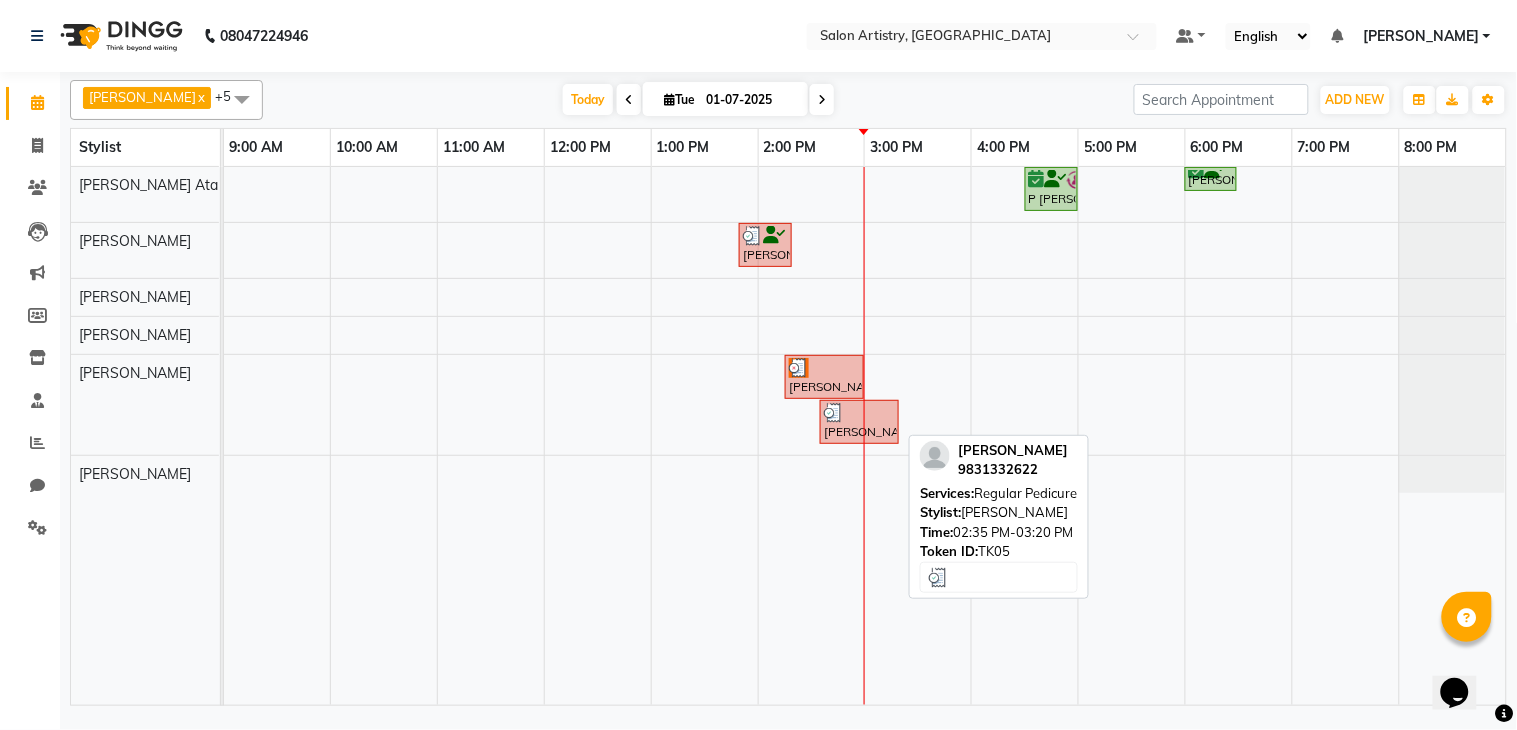 click at bounding box center [859, 413] 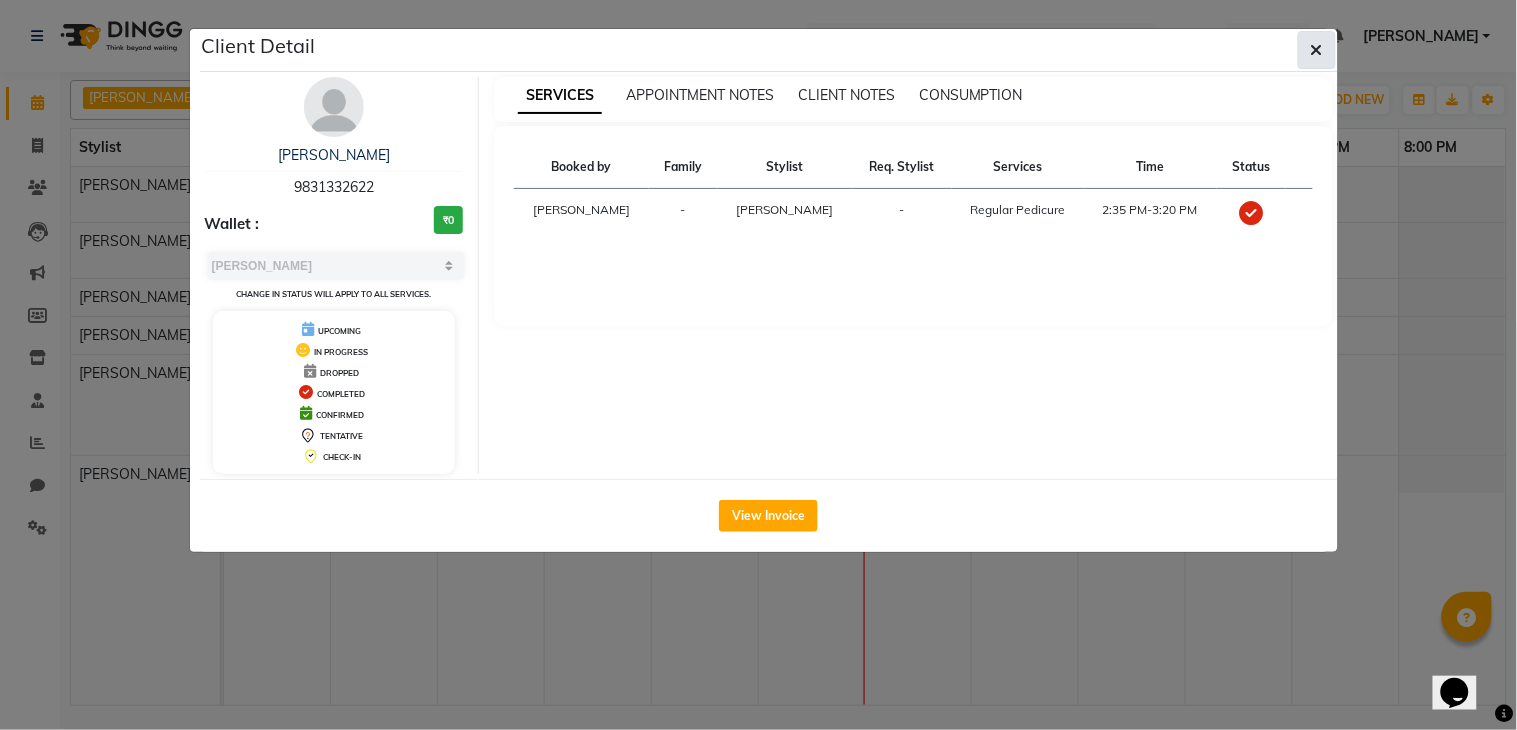 click 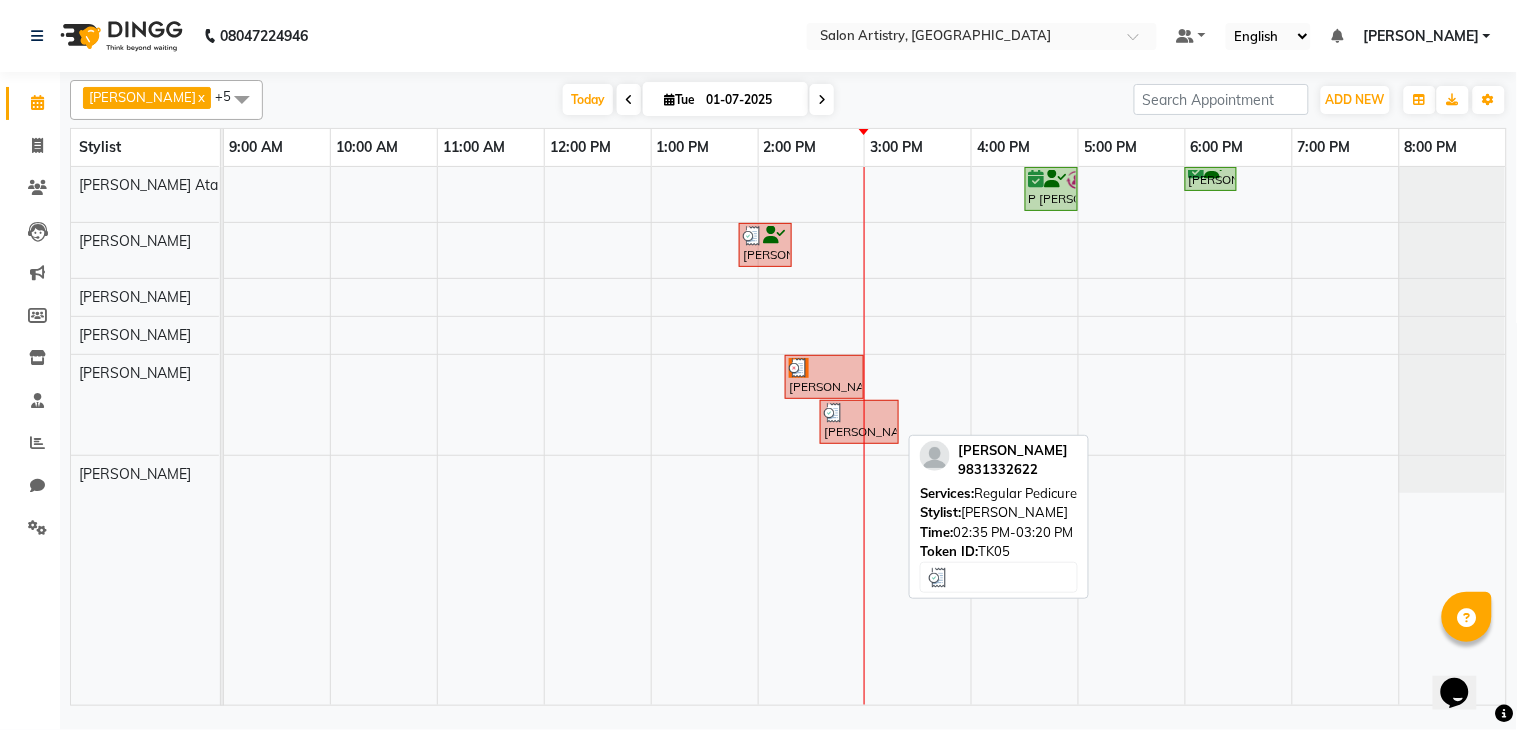 click on "[PERSON_NAME], TK05, 02:35 PM-03:20 PM, Regular Pedicure" at bounding box center [859, 422] 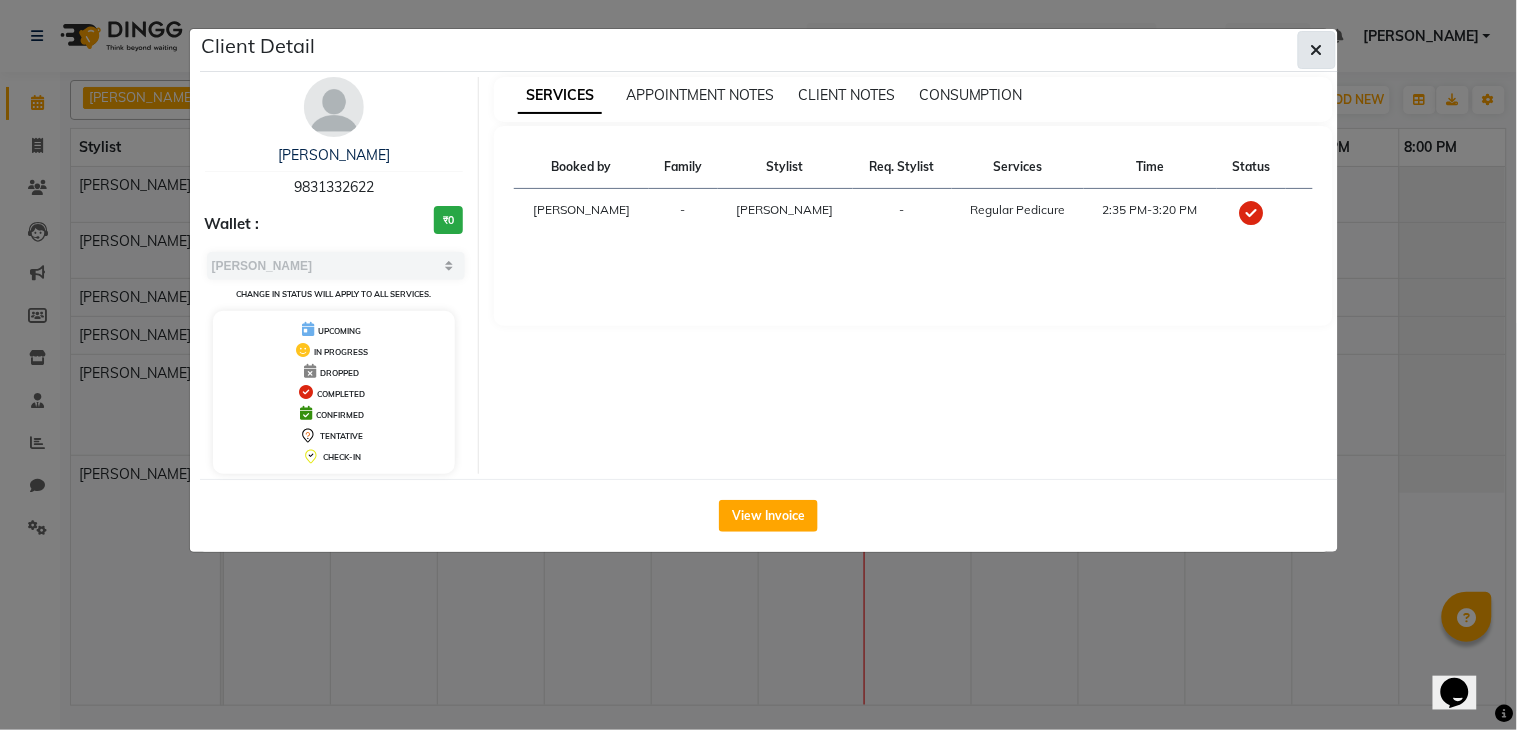 click 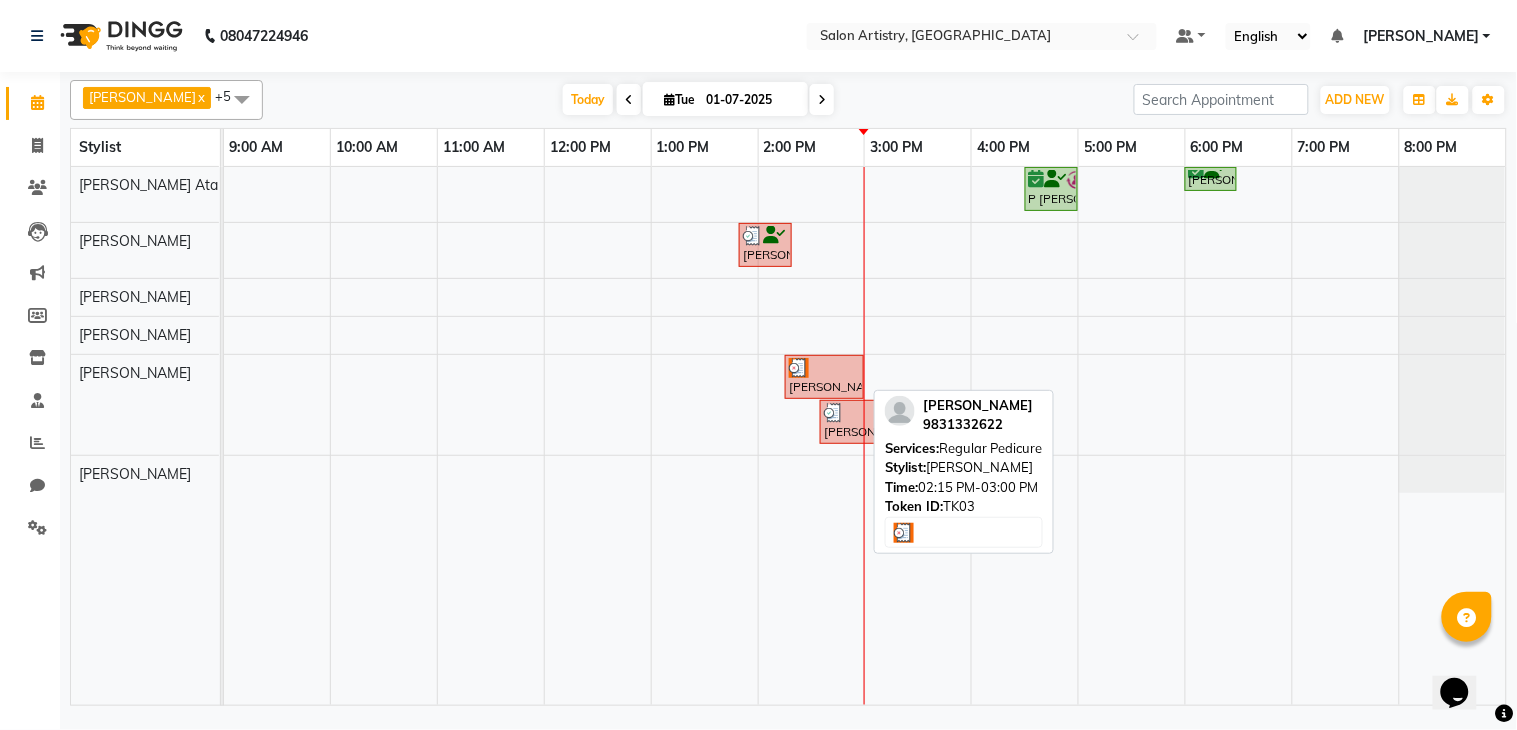 click on "[PERSON_NAME], TK03, 02:15 PM-03:00 PM, Regular Pedicure" at bounding box center (824, 377) 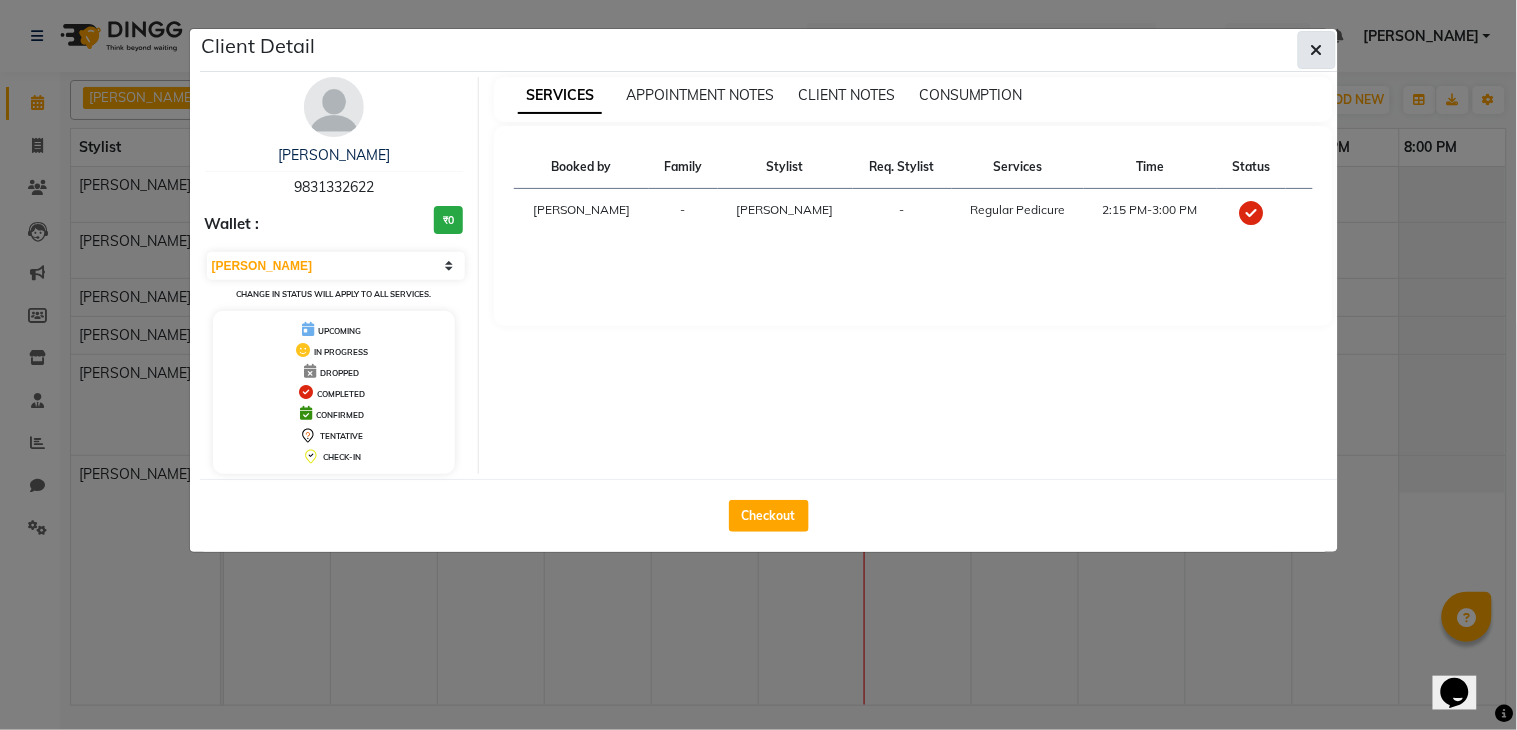 click 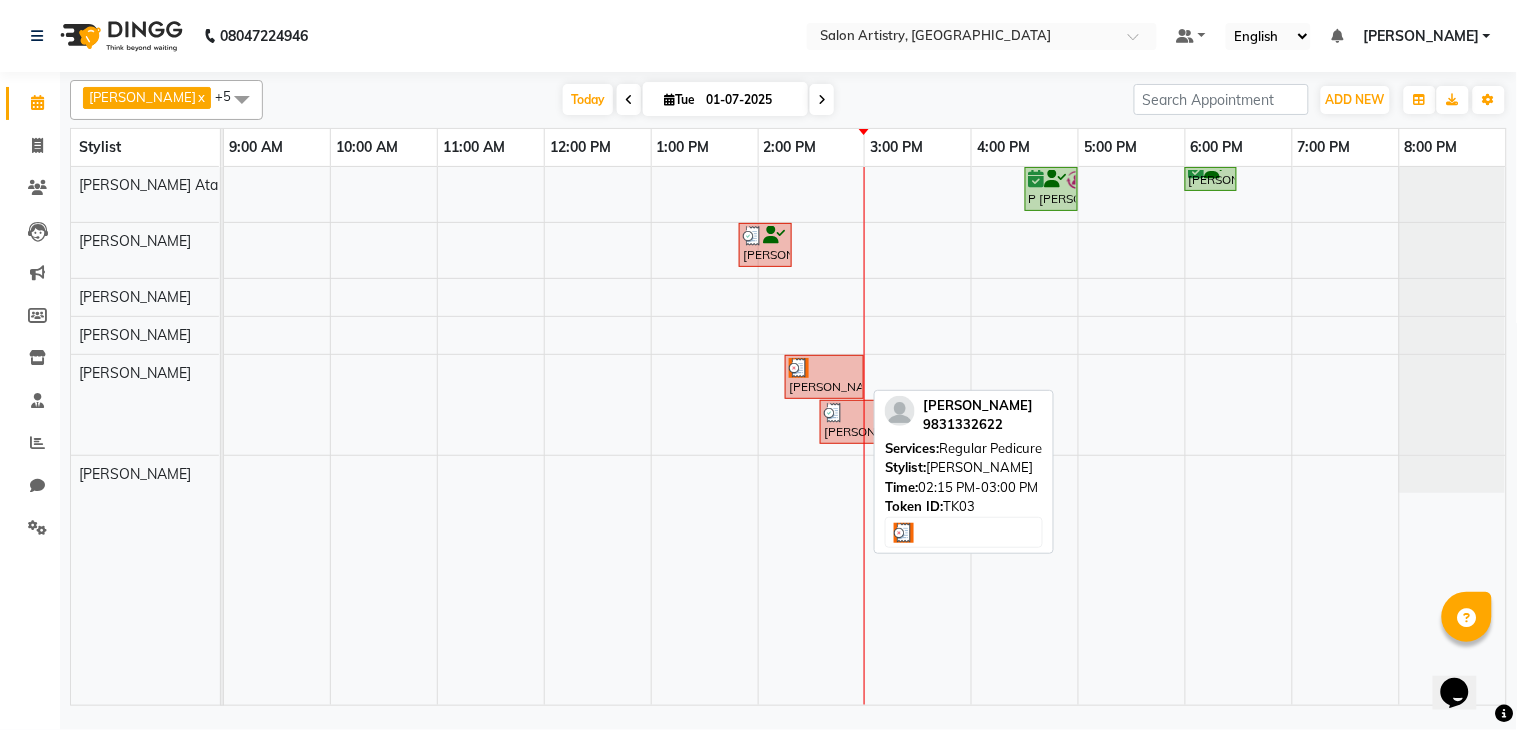 click at bounding box center (799, 368) 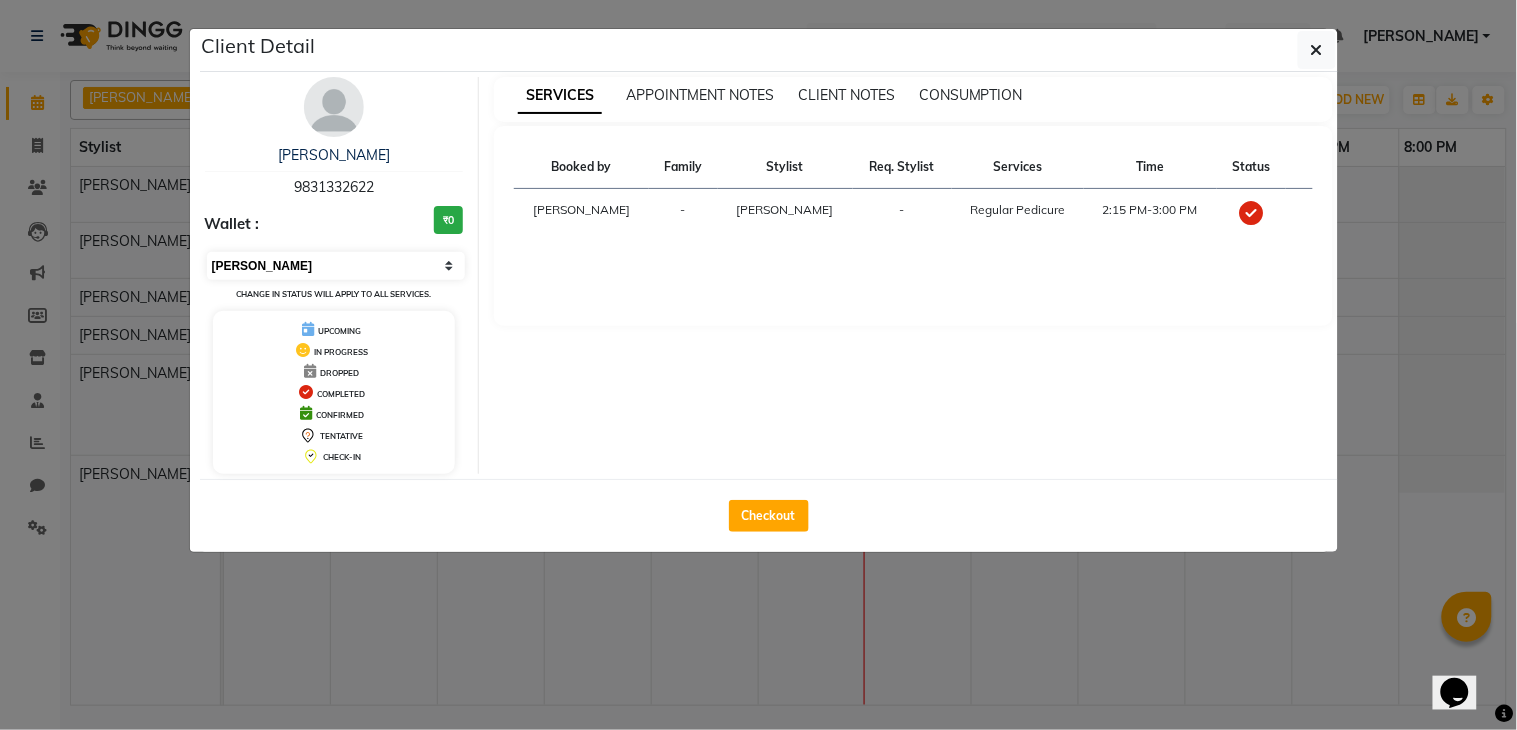 click on "Select MARK DONE UPCOMING" at bounding box center [336, 266] 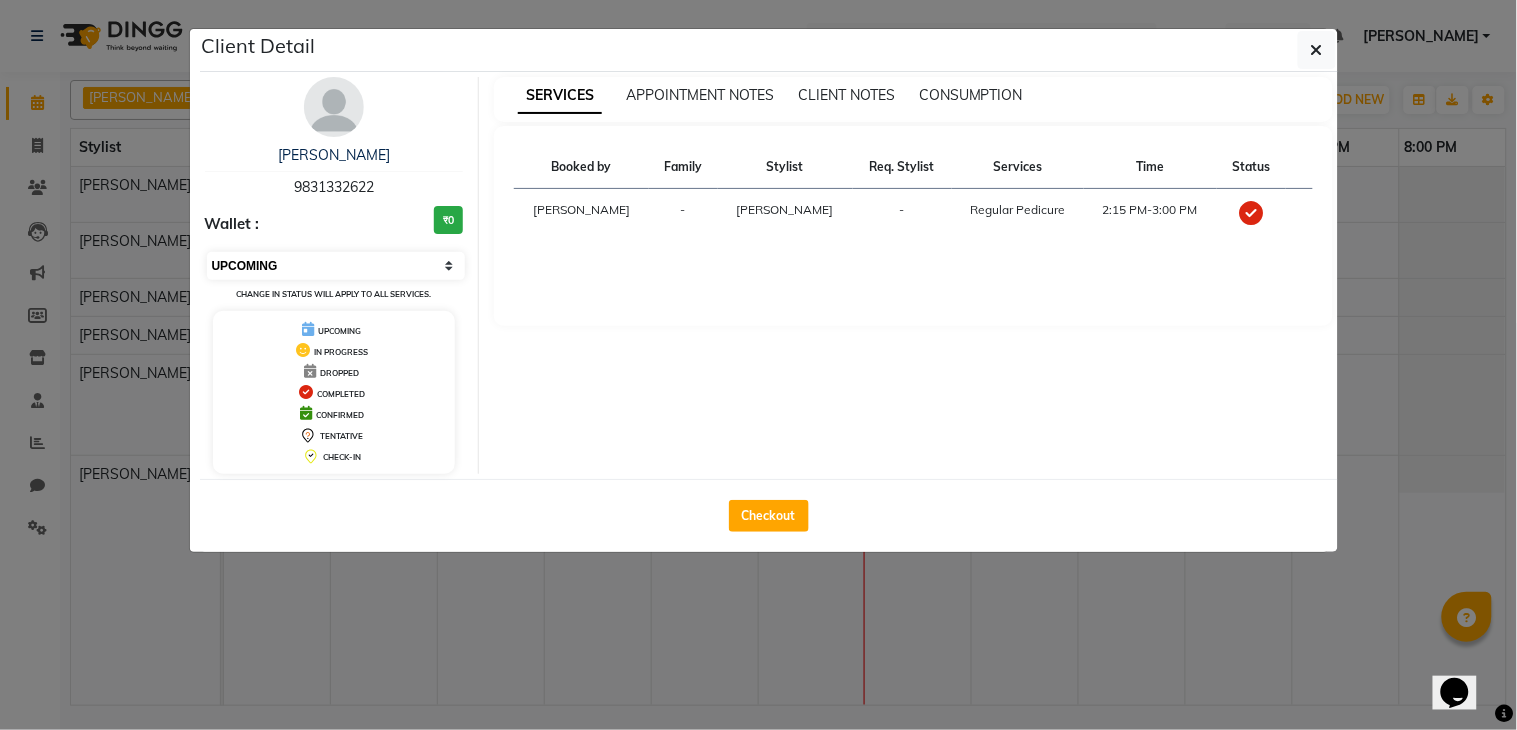 click on "Select MARK DONE UPCOMING" at bounding box center [336, 266] 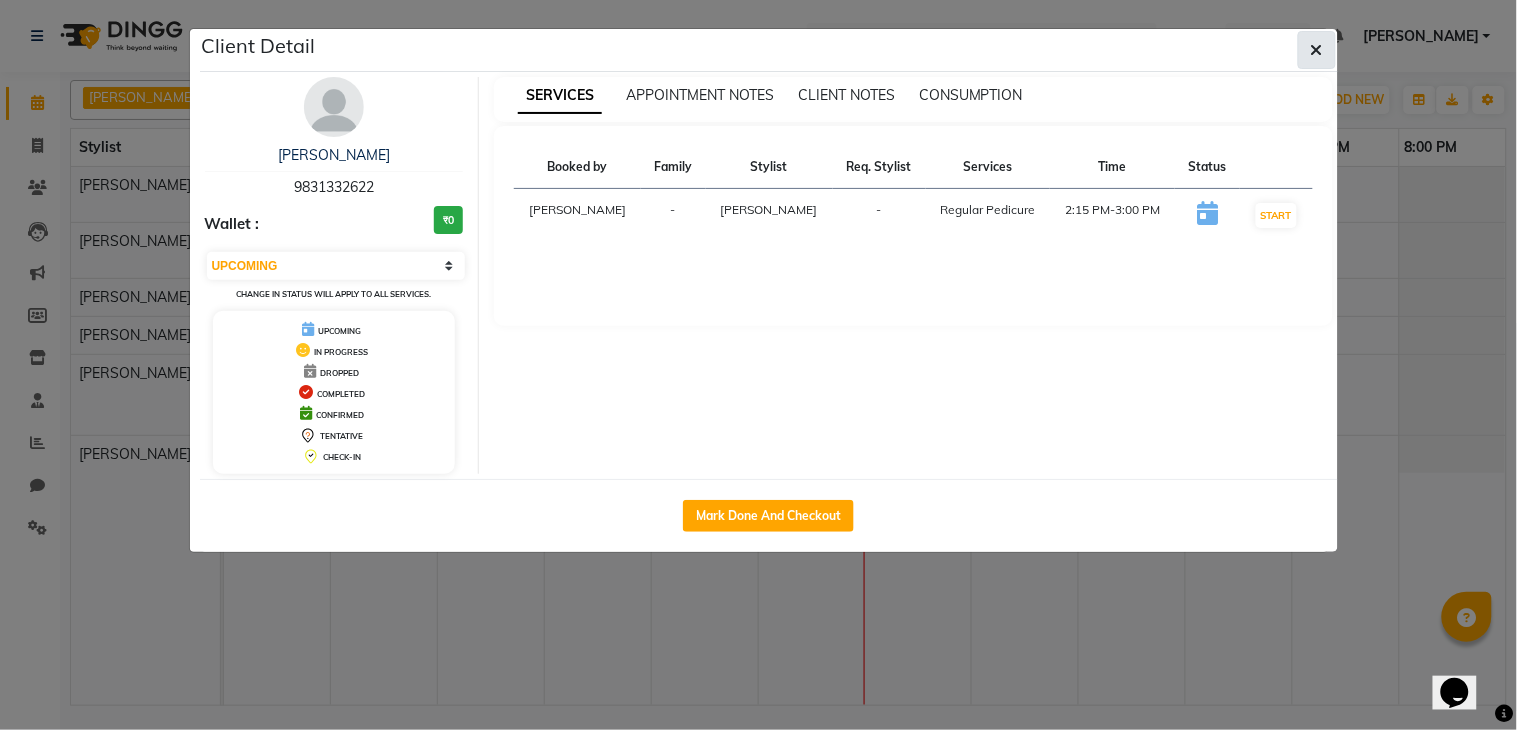 click 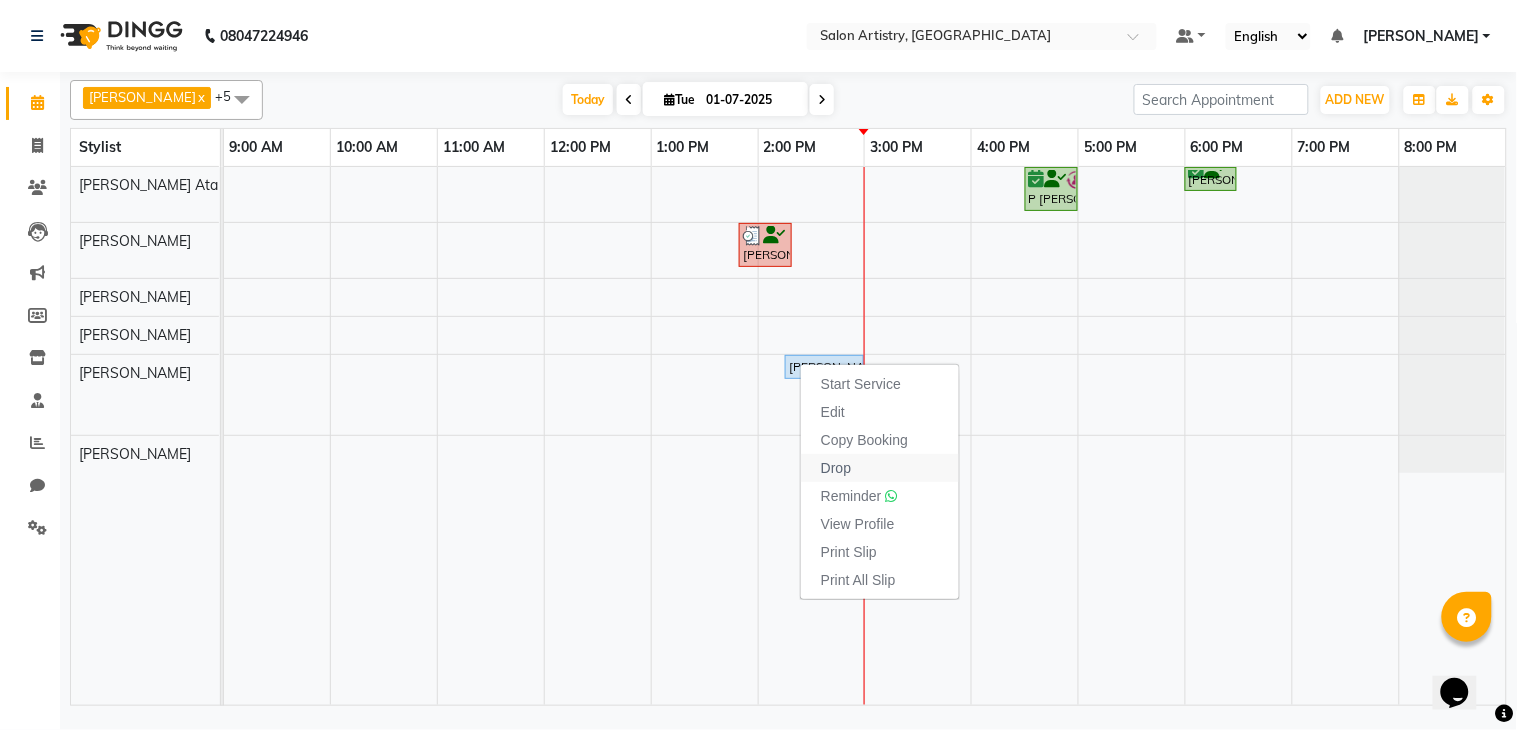 click on "Drop" at bounding box center [836, 468] 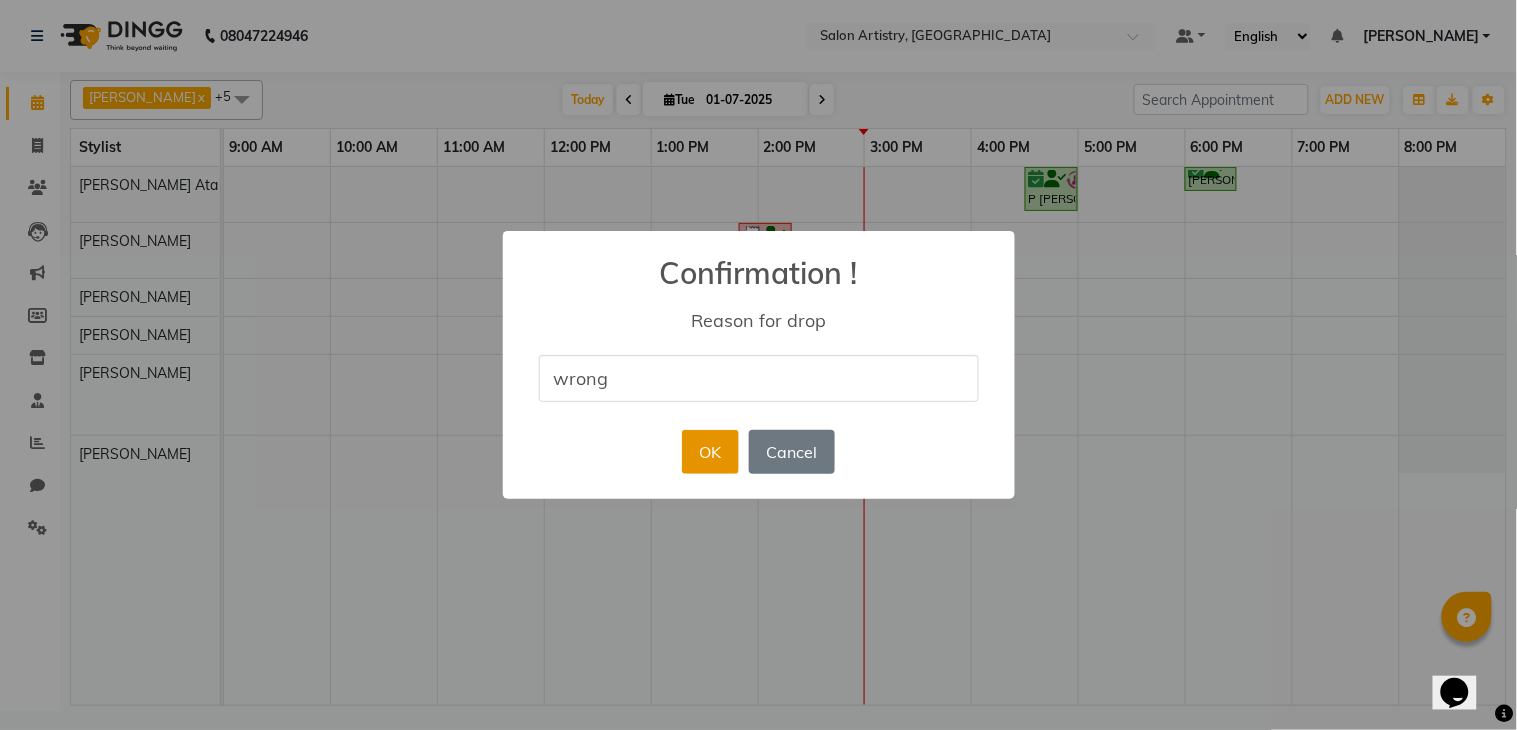 type on "wrong" 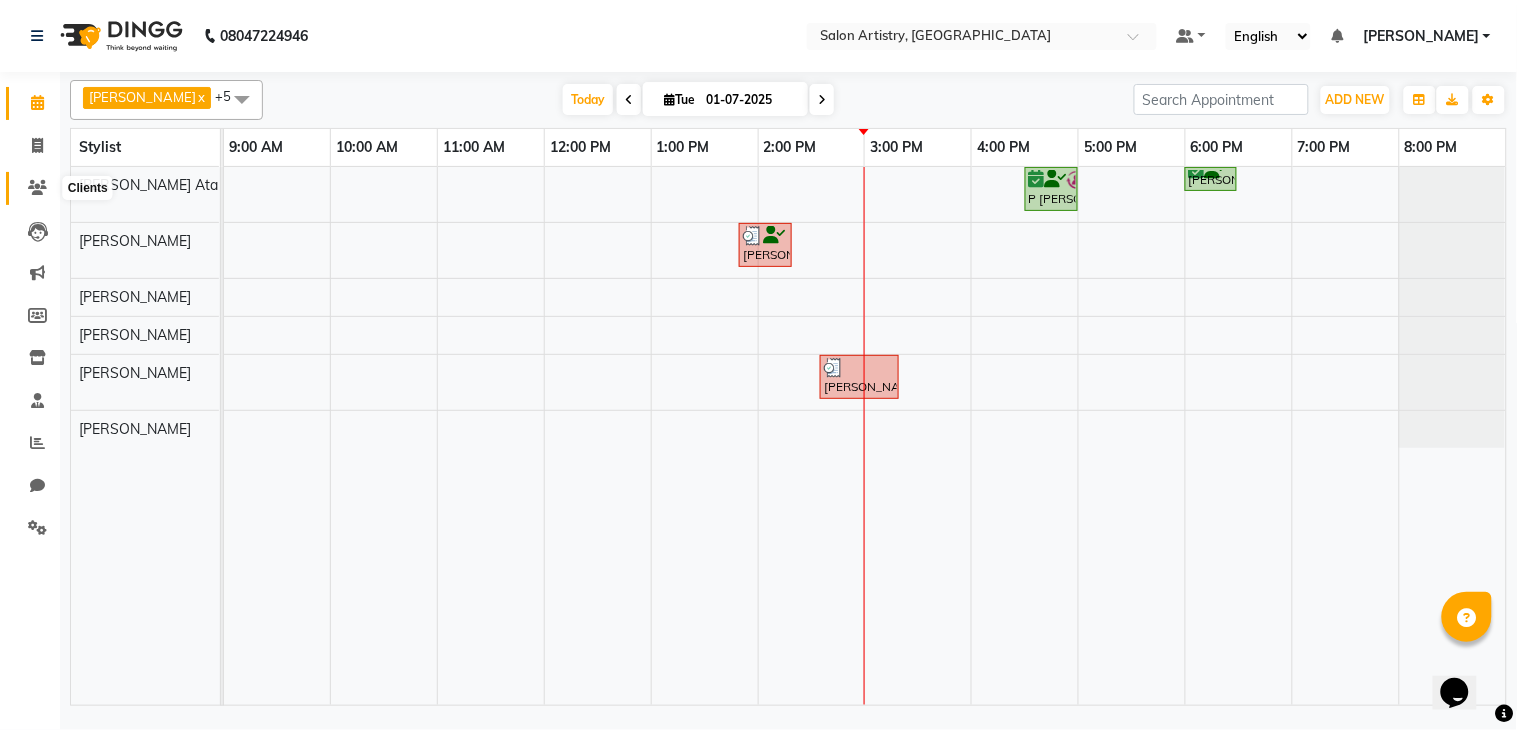 click 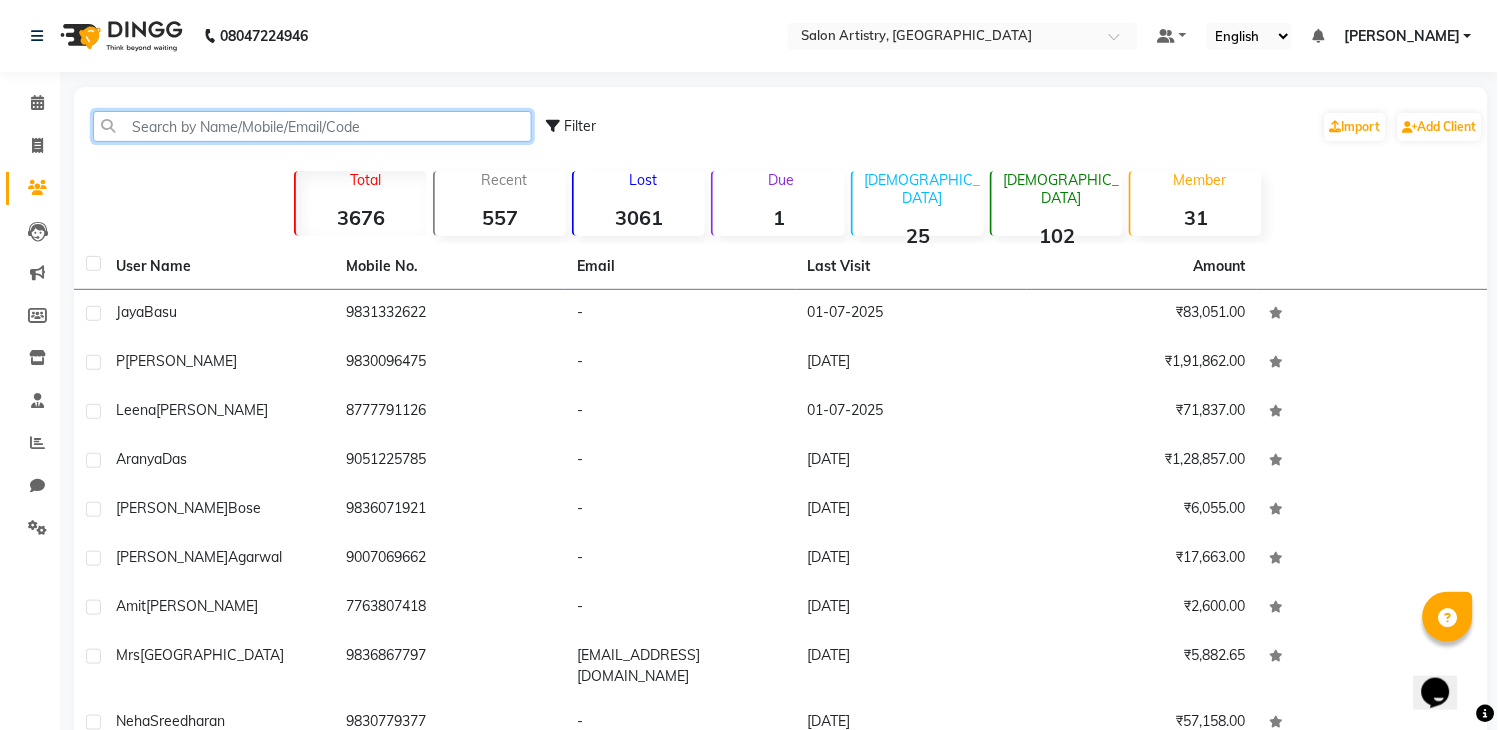 click 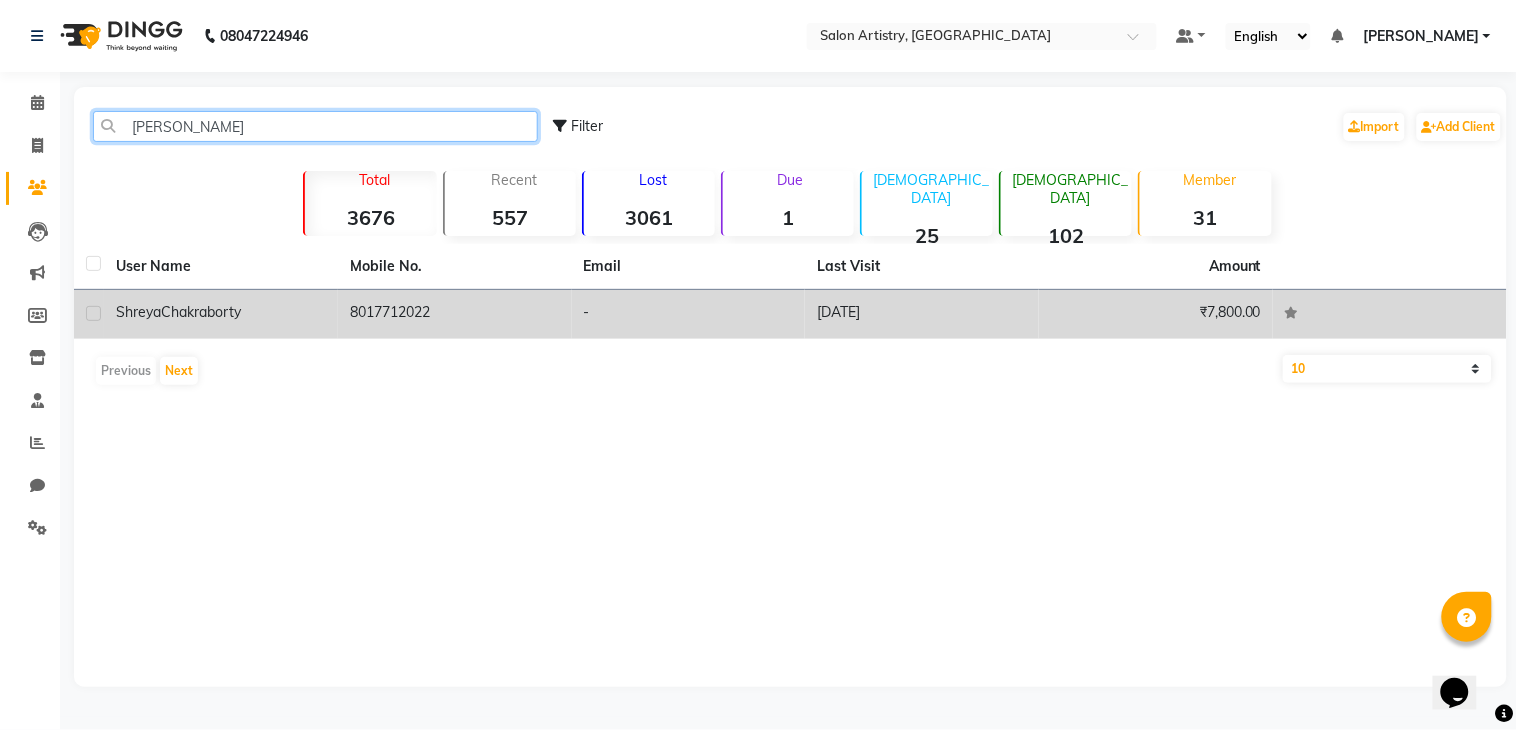 type on "[PERSON_NAME]" 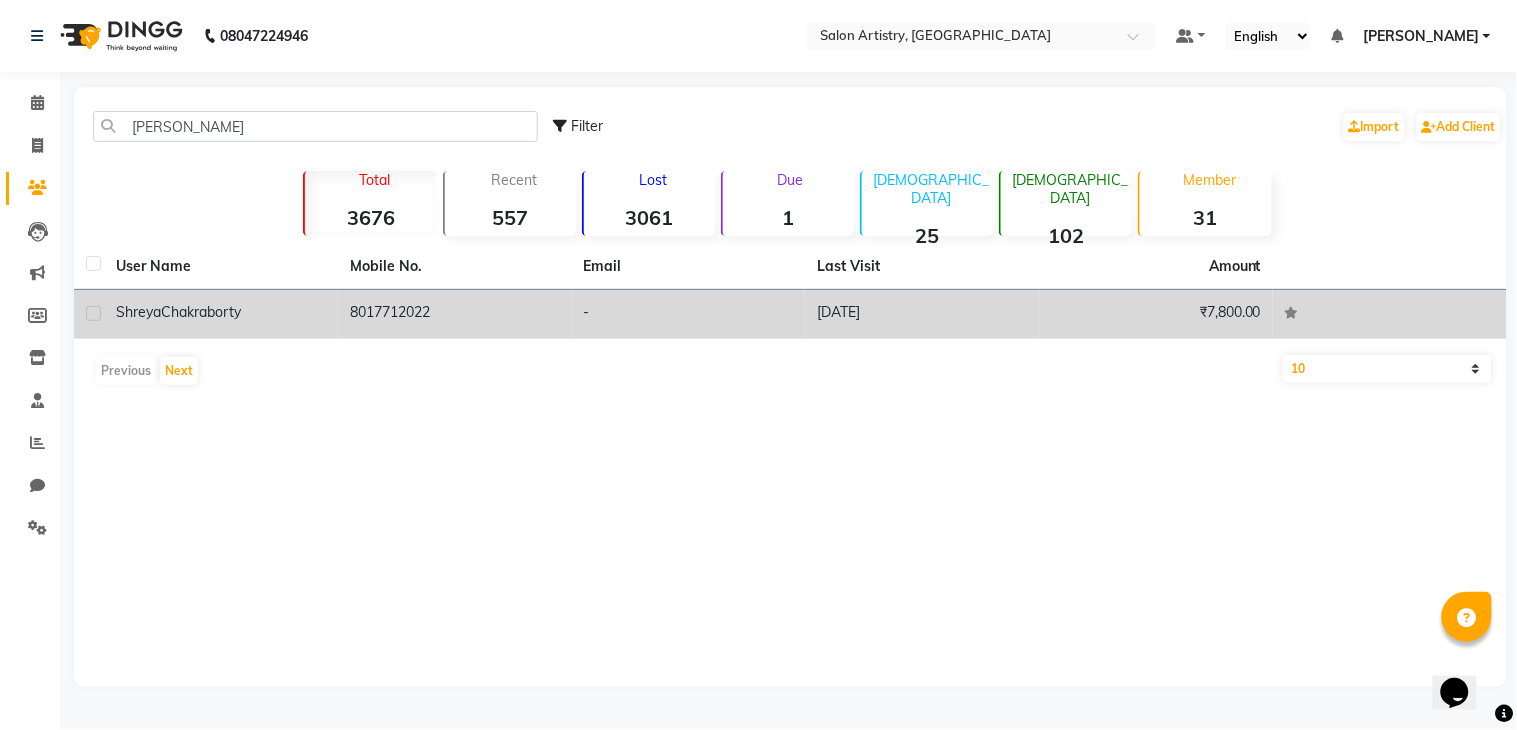 drag, startPoint x: 446, startPoint y: 313, endPoint x: 344, endPoint y: 315, distance: 102.01961 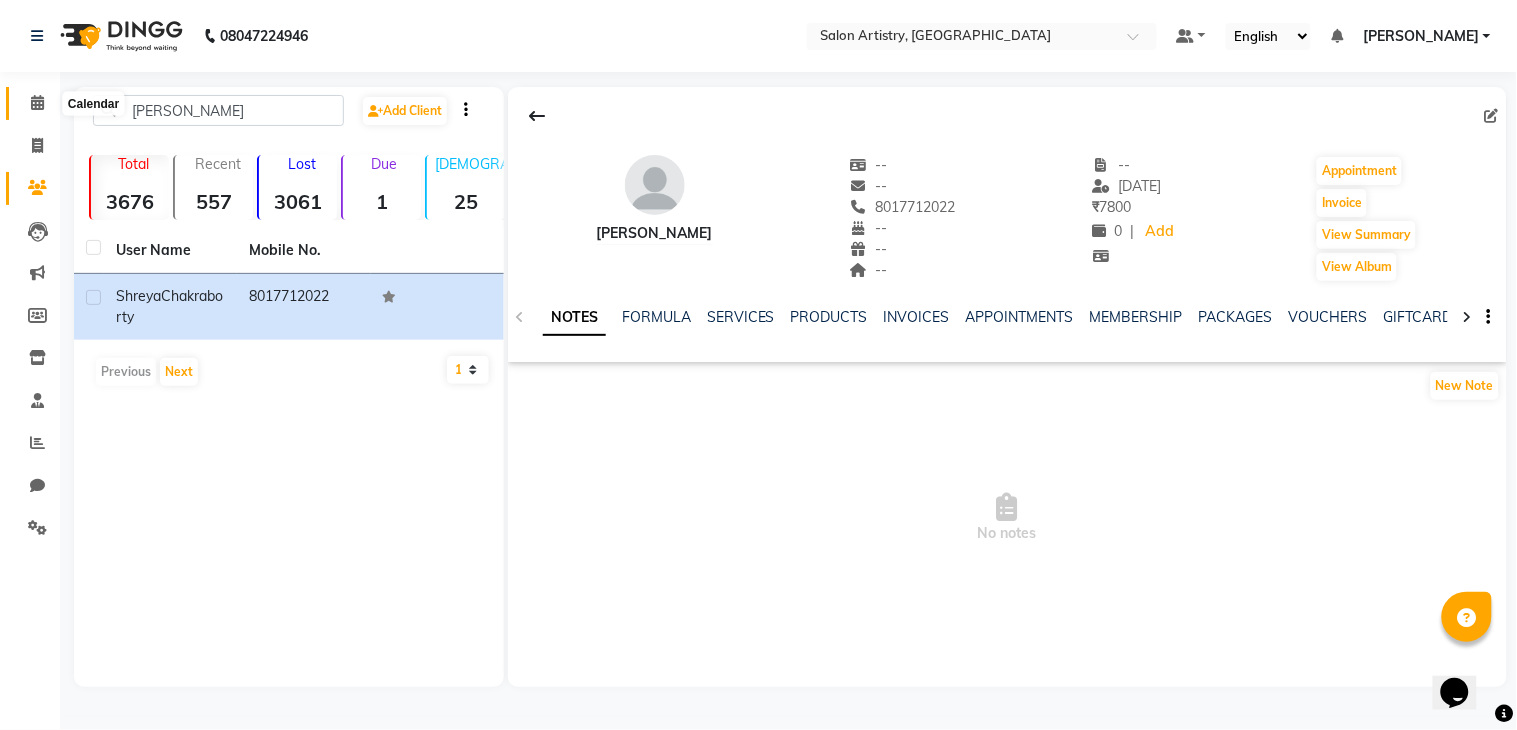 click 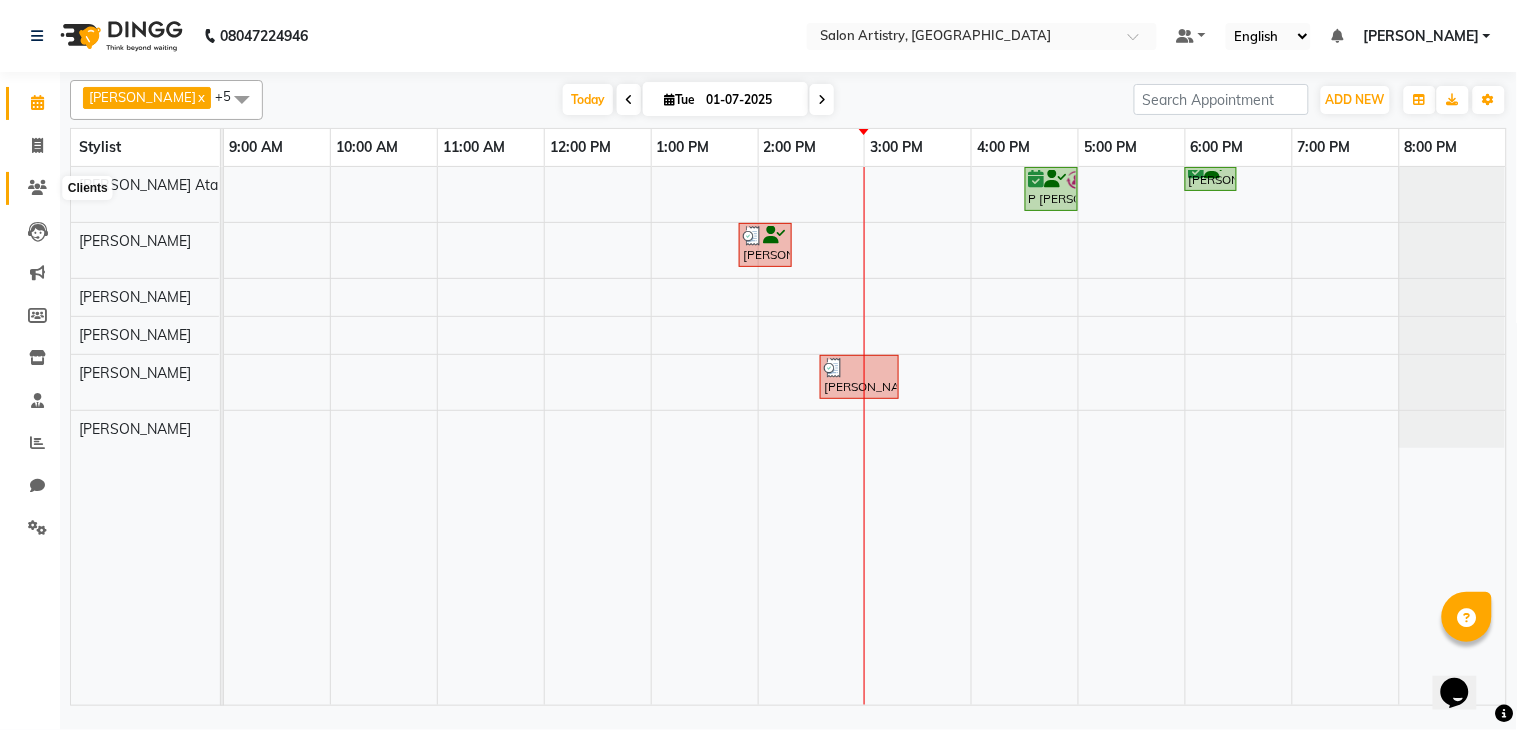 click 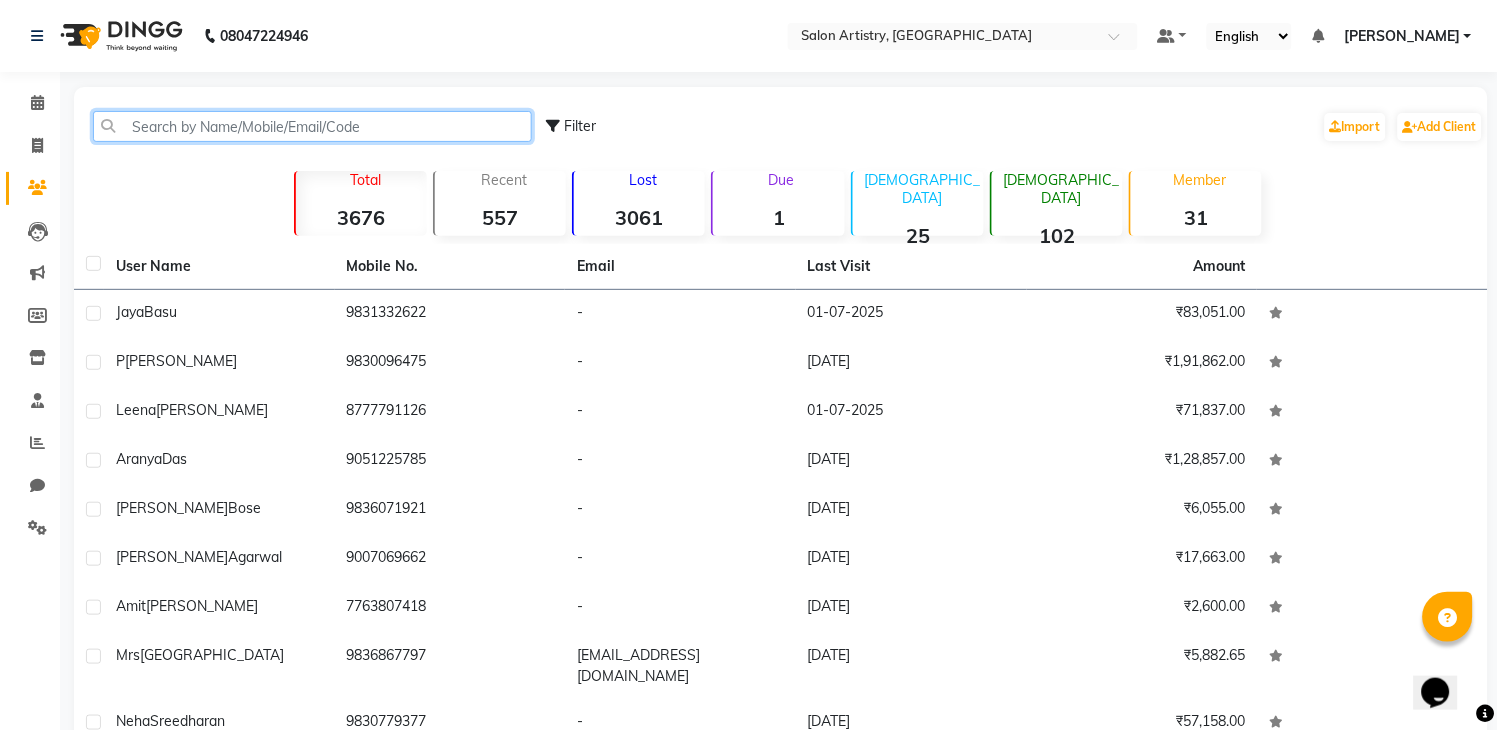 click 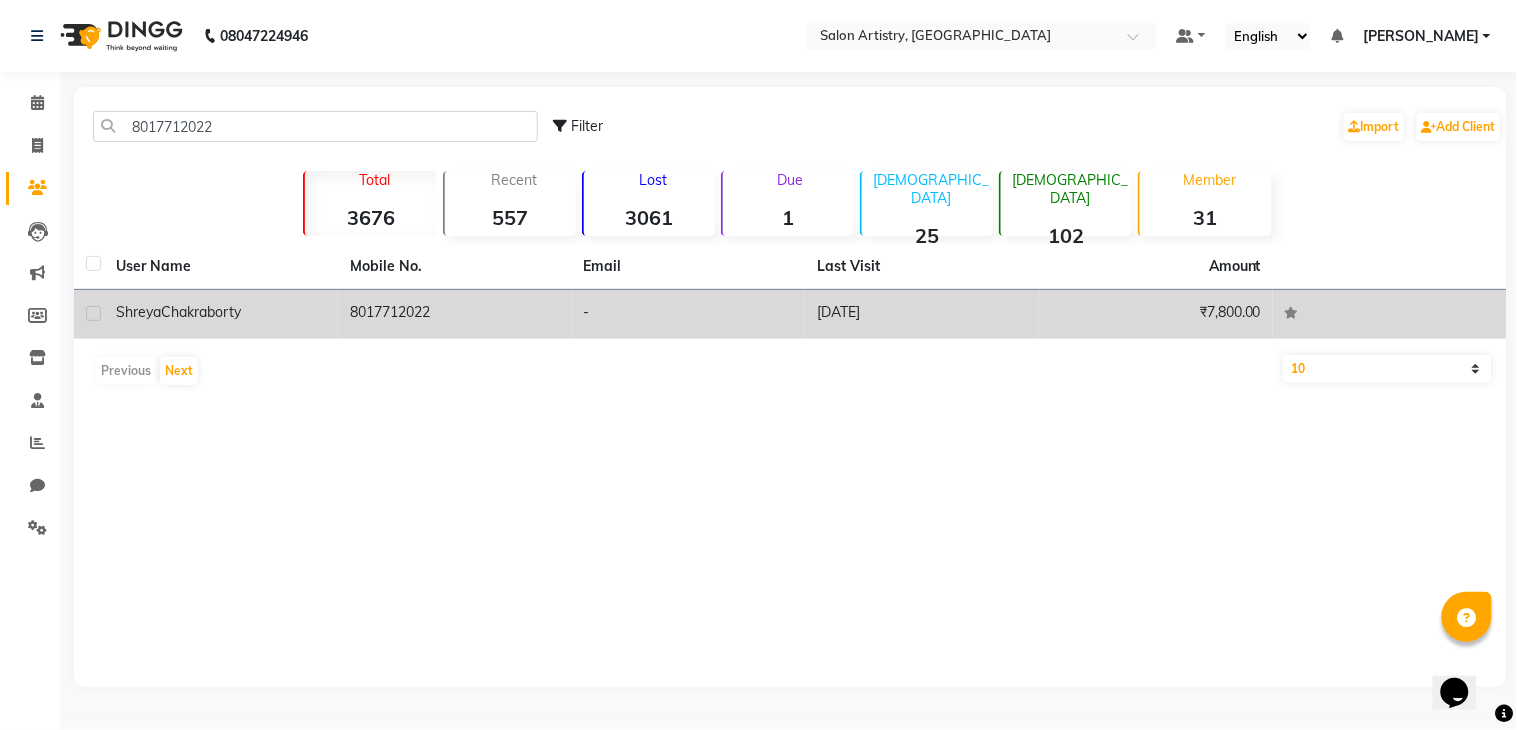 drag, startPoint x: 445, startPoint y: 312, endPoint x: 344, endPoint y: 320, distance: 101.31634 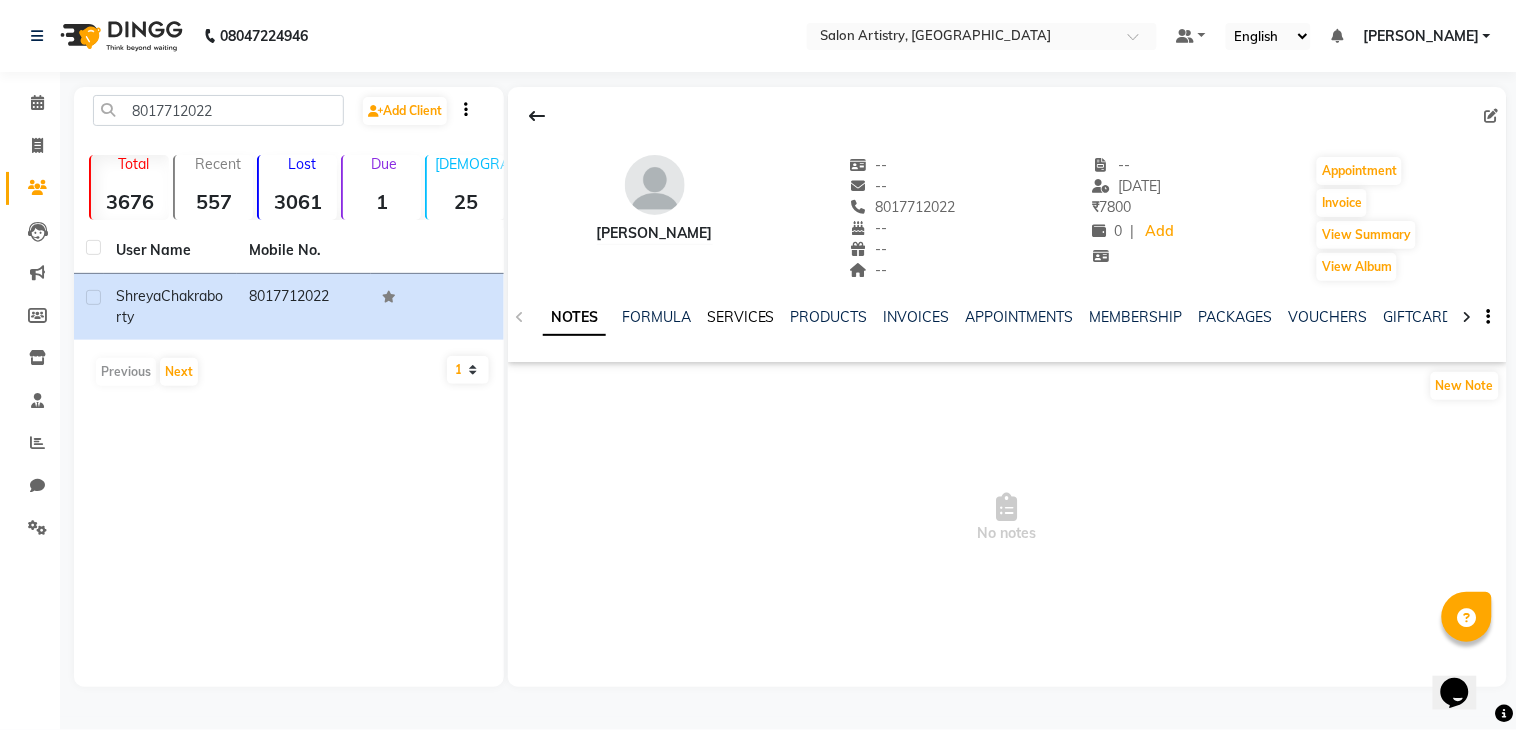 click on "SERVICES" 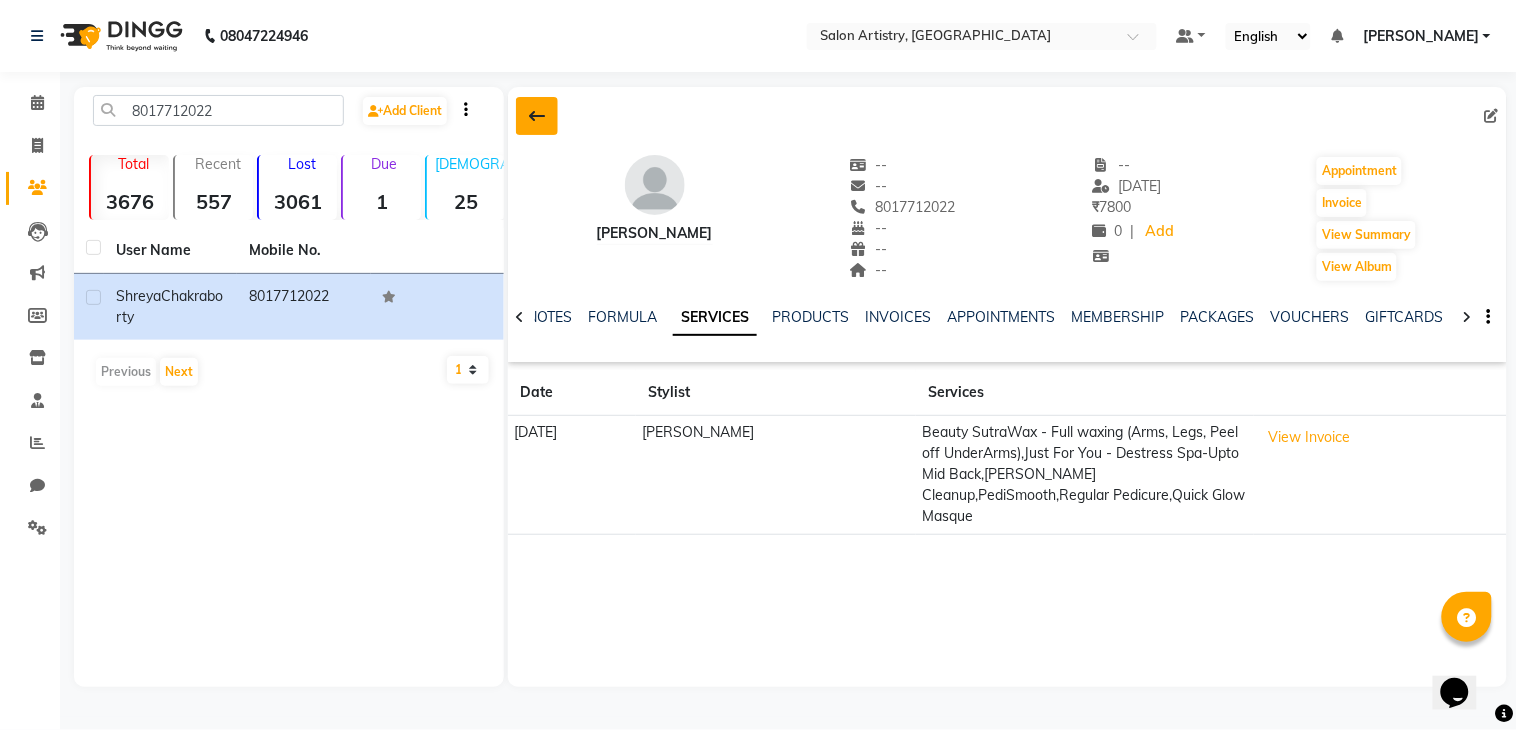 click 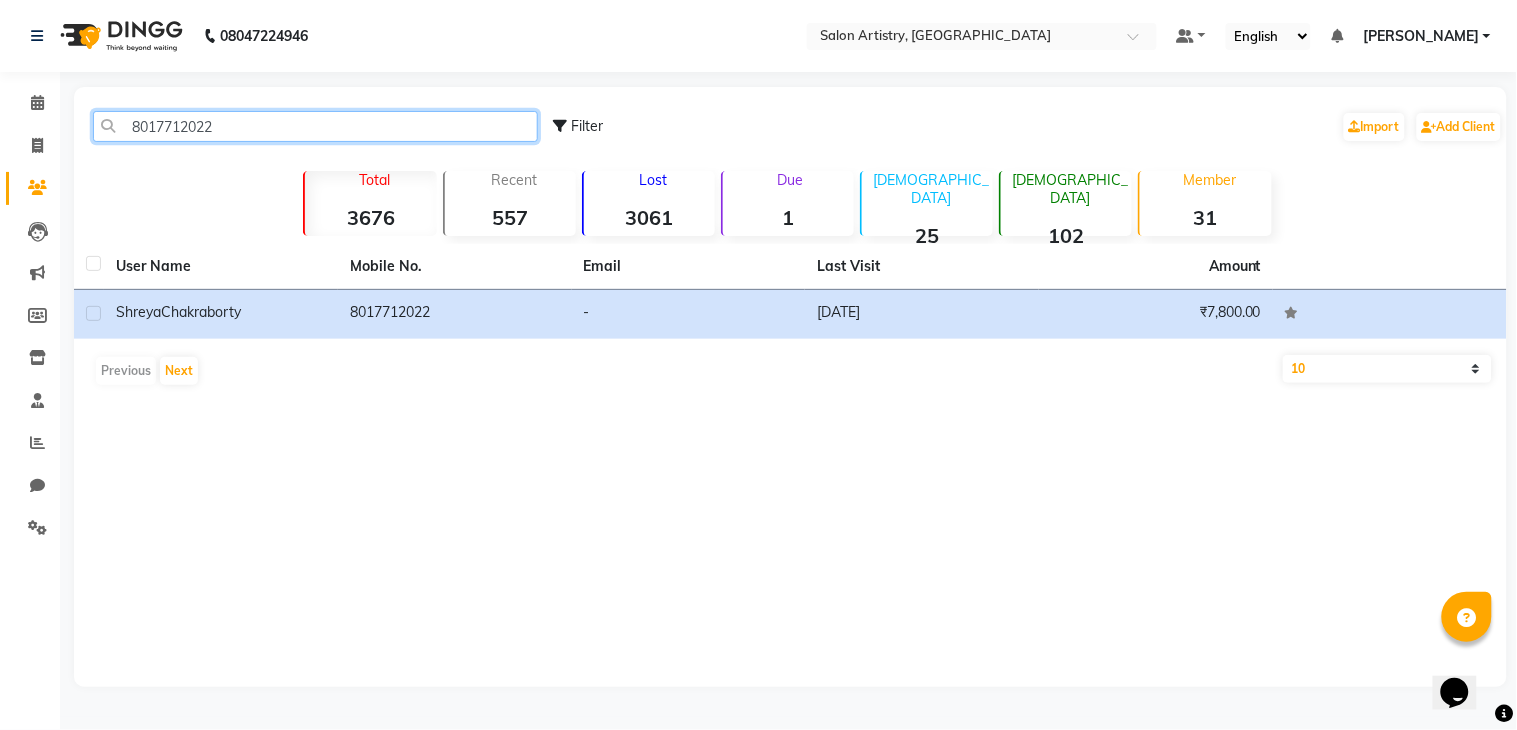 drag, startPoint x: 247, startPoint y: 131, endPoint x: 0, endPoint y: 133, distance: 247.0081 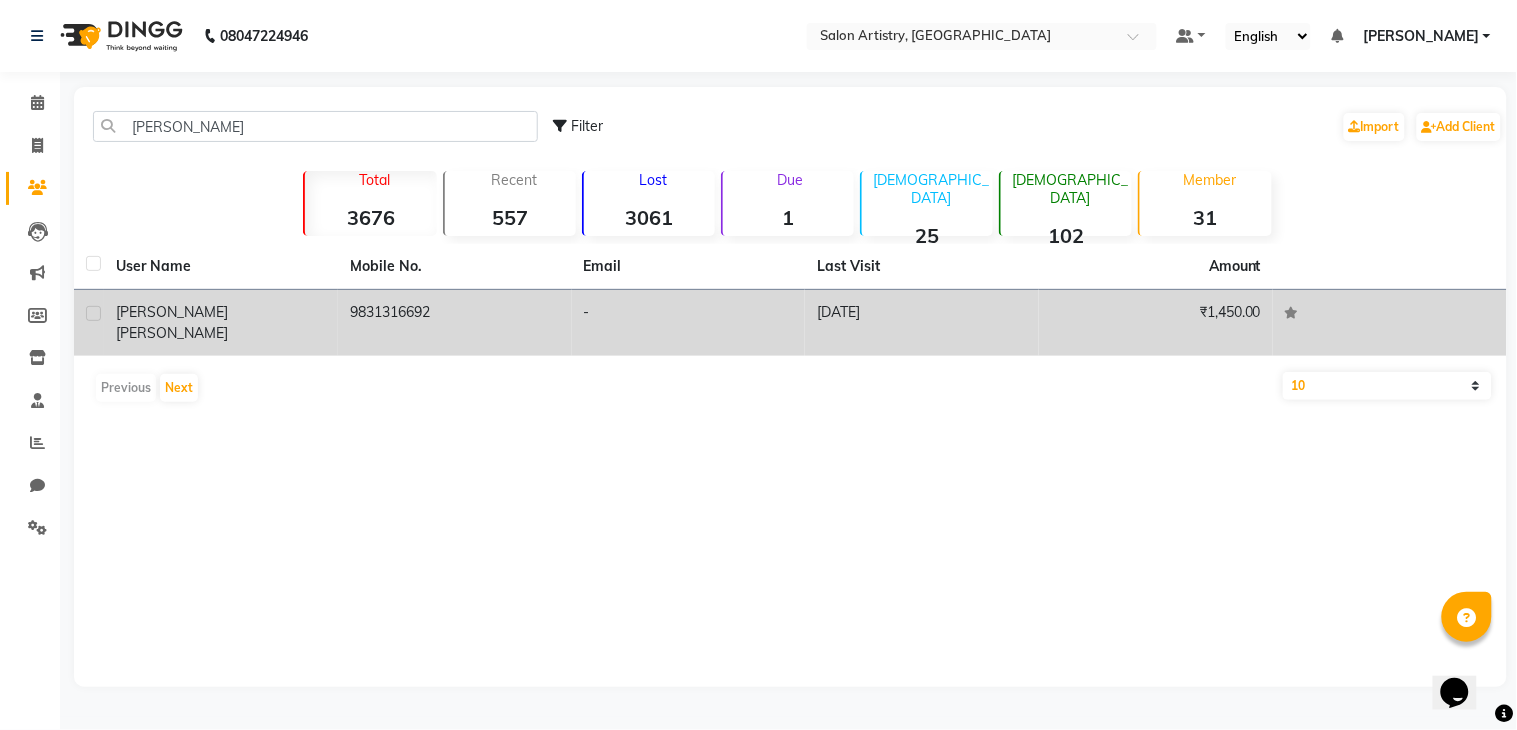 click on "[PERSON_NAME]" 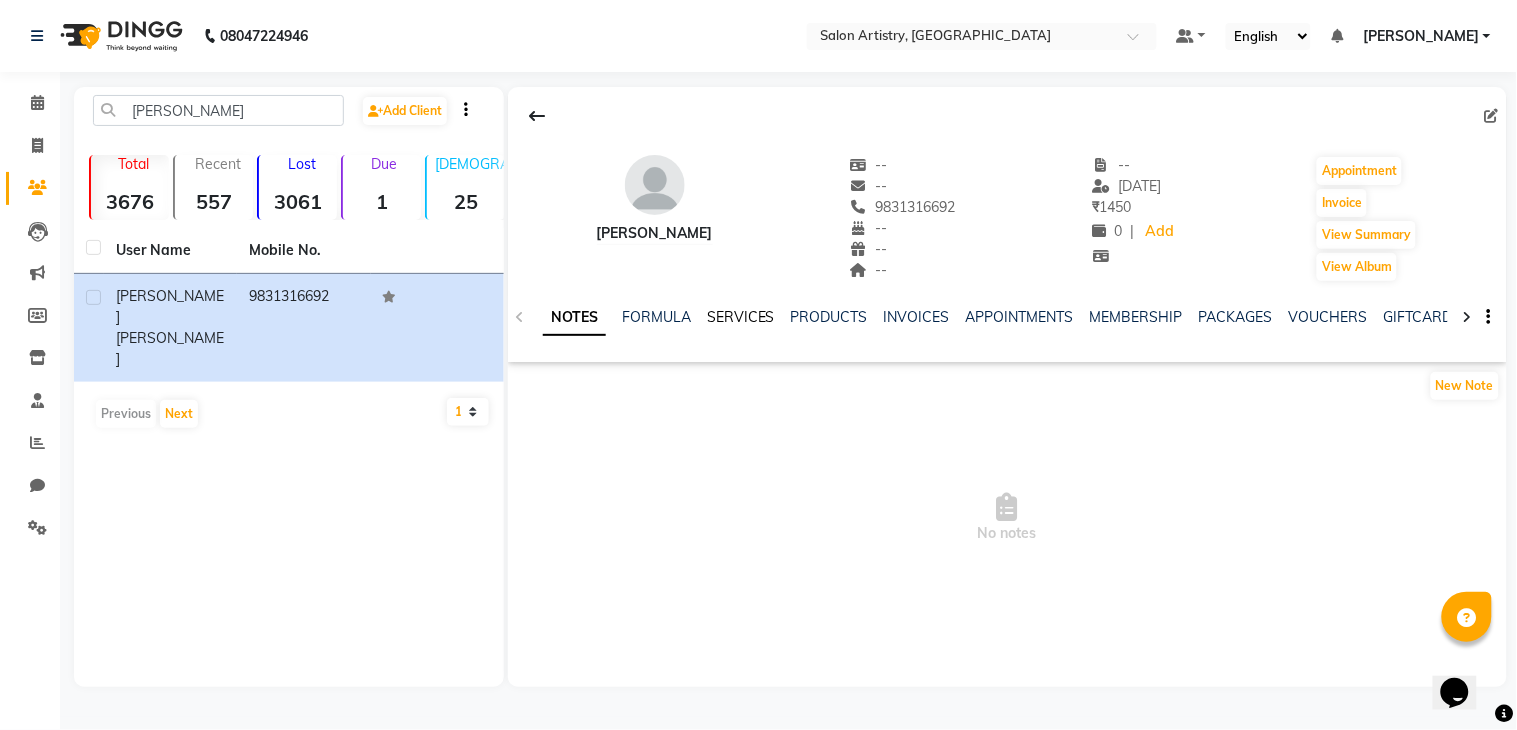 click on "SERVICES" 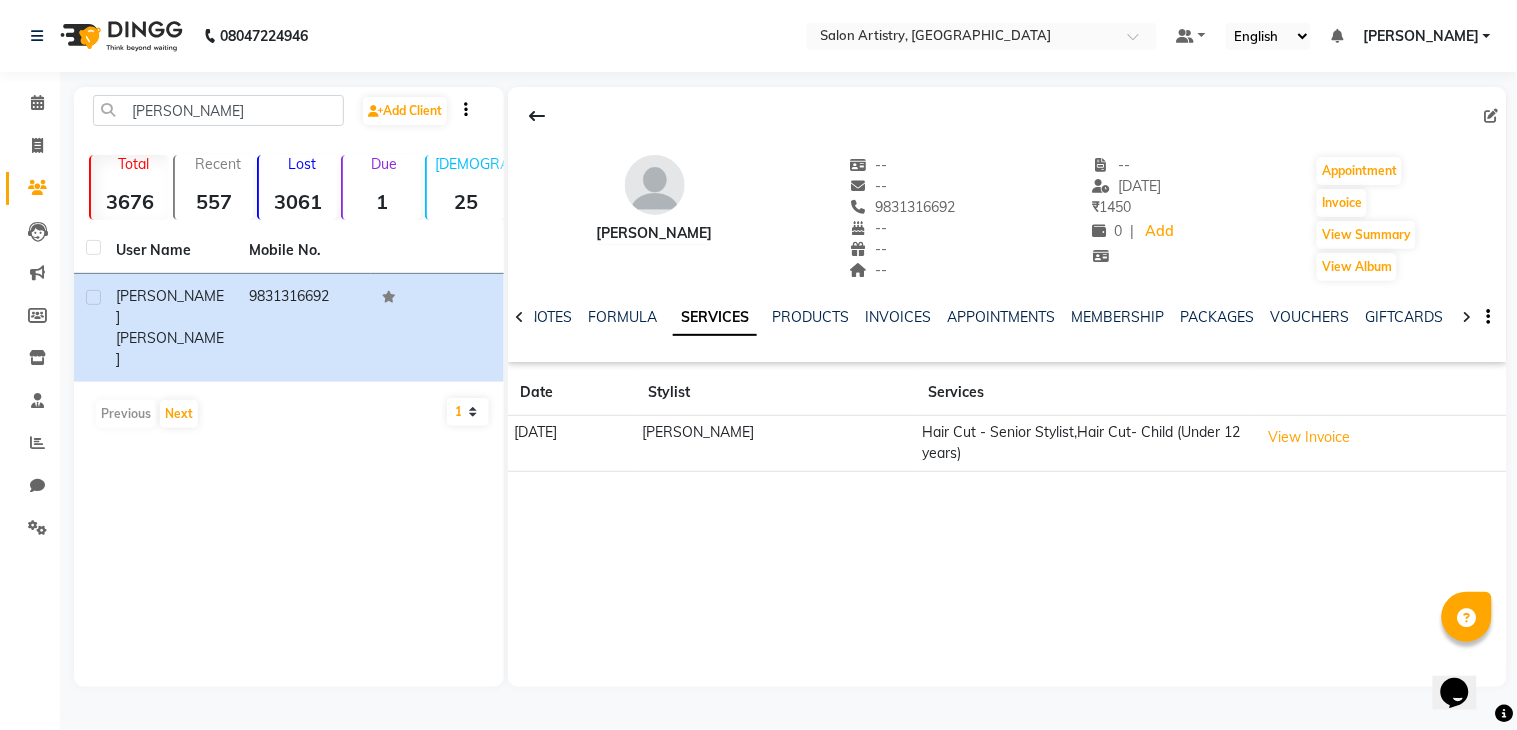 click 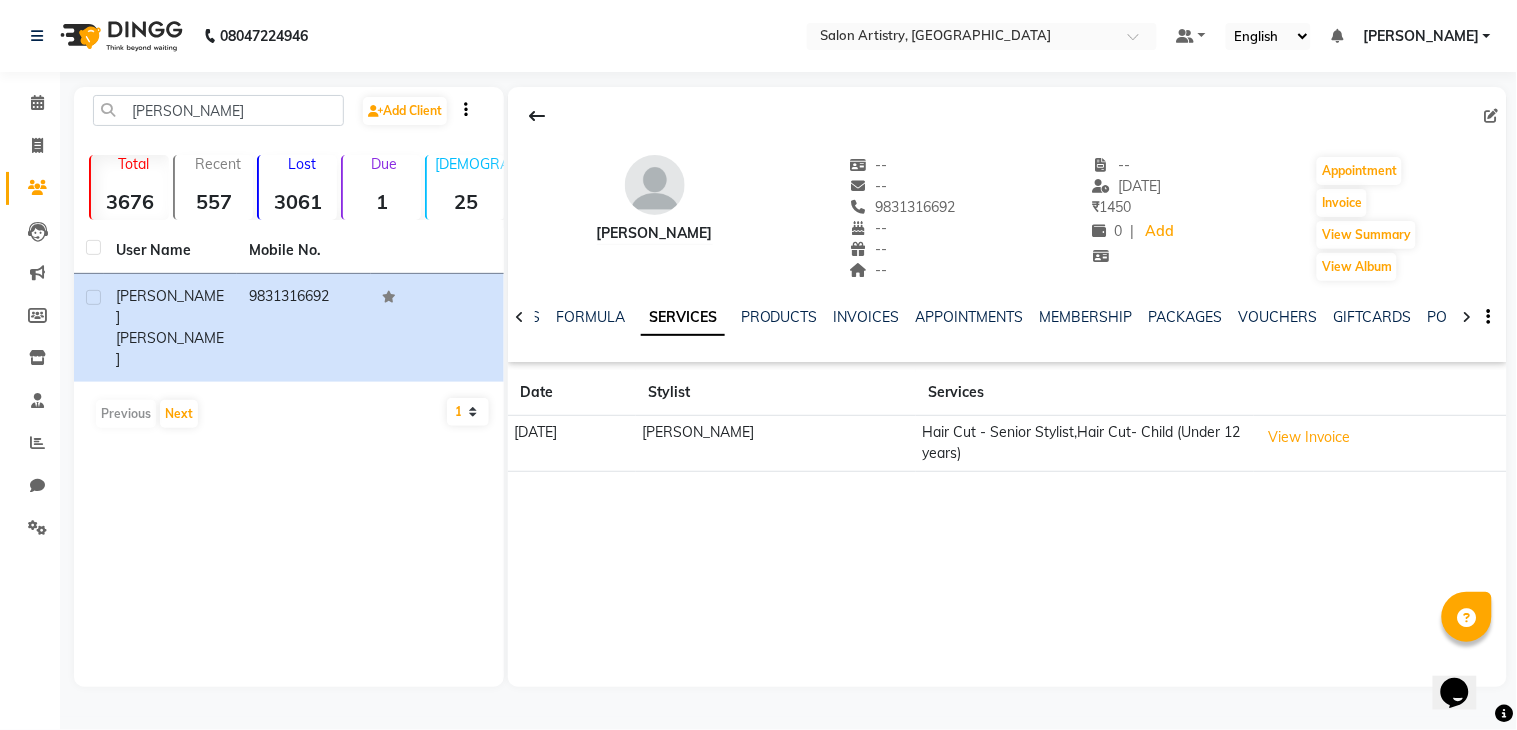 click 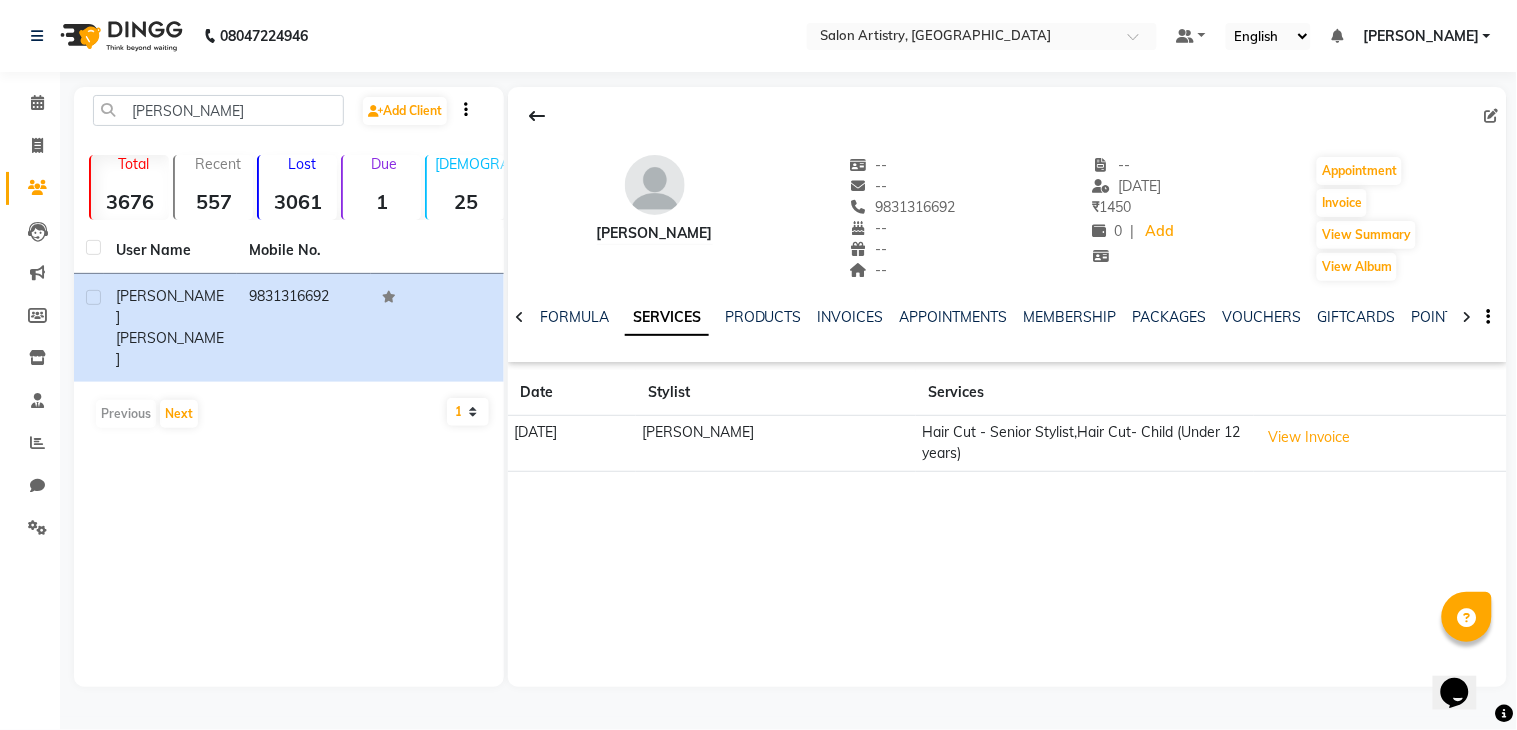 click 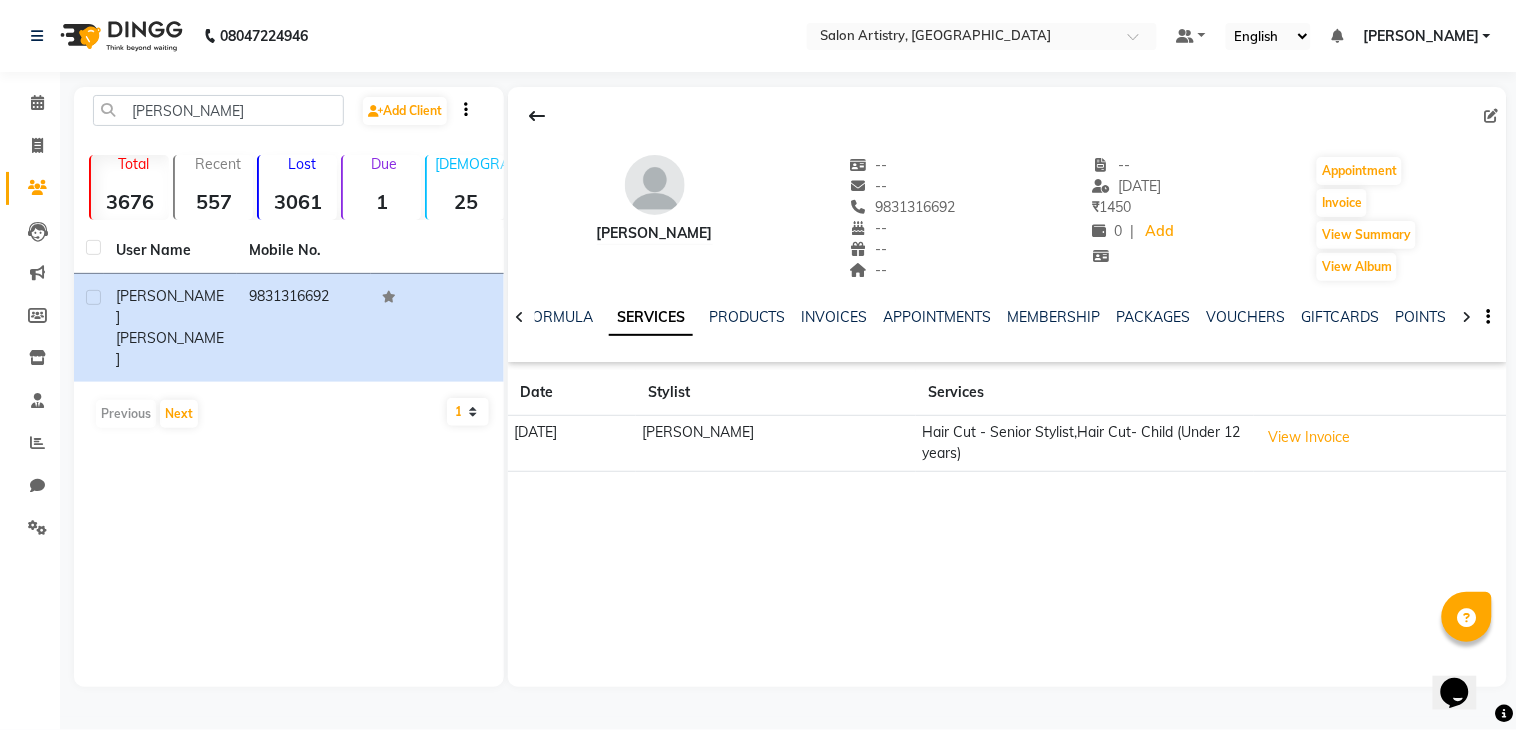 click 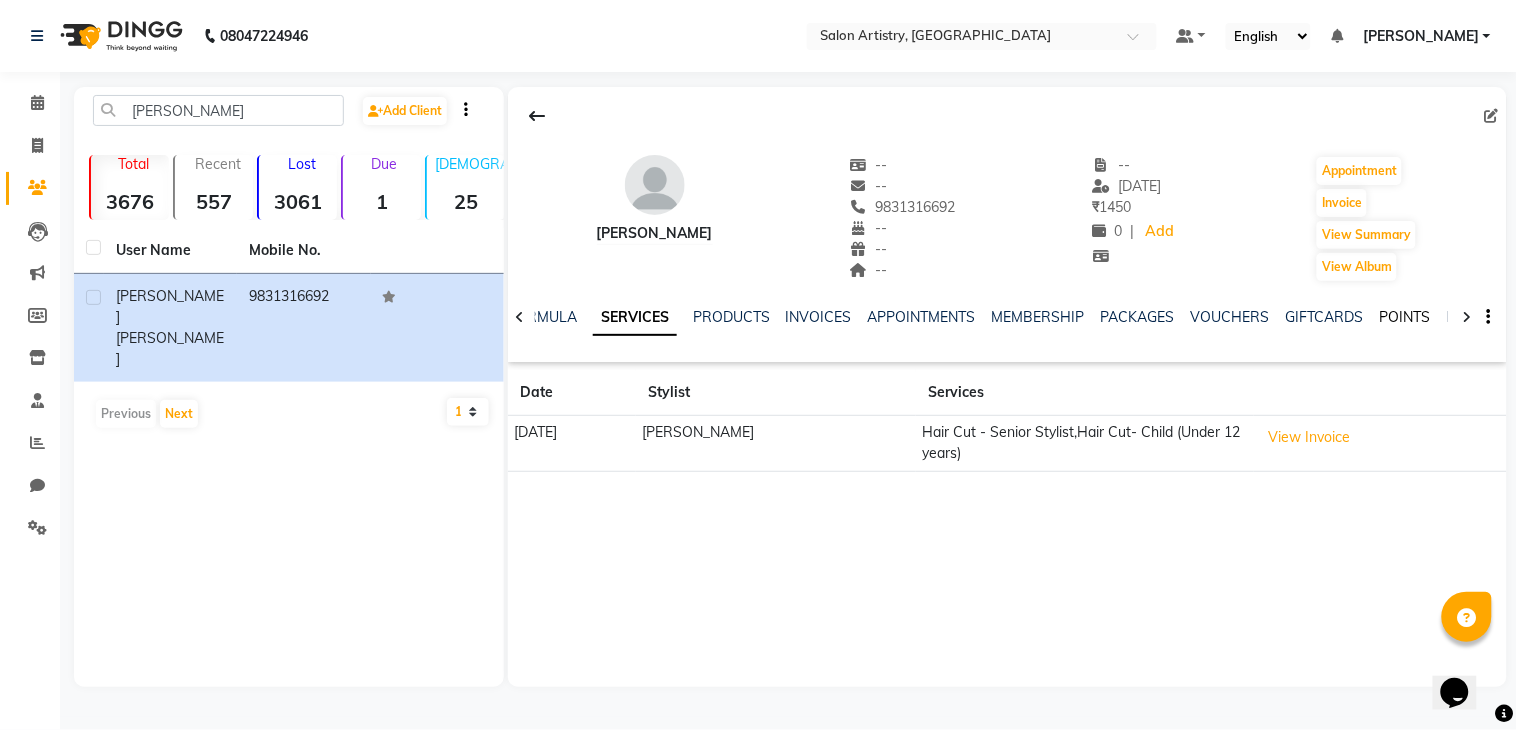click on "POINTS" 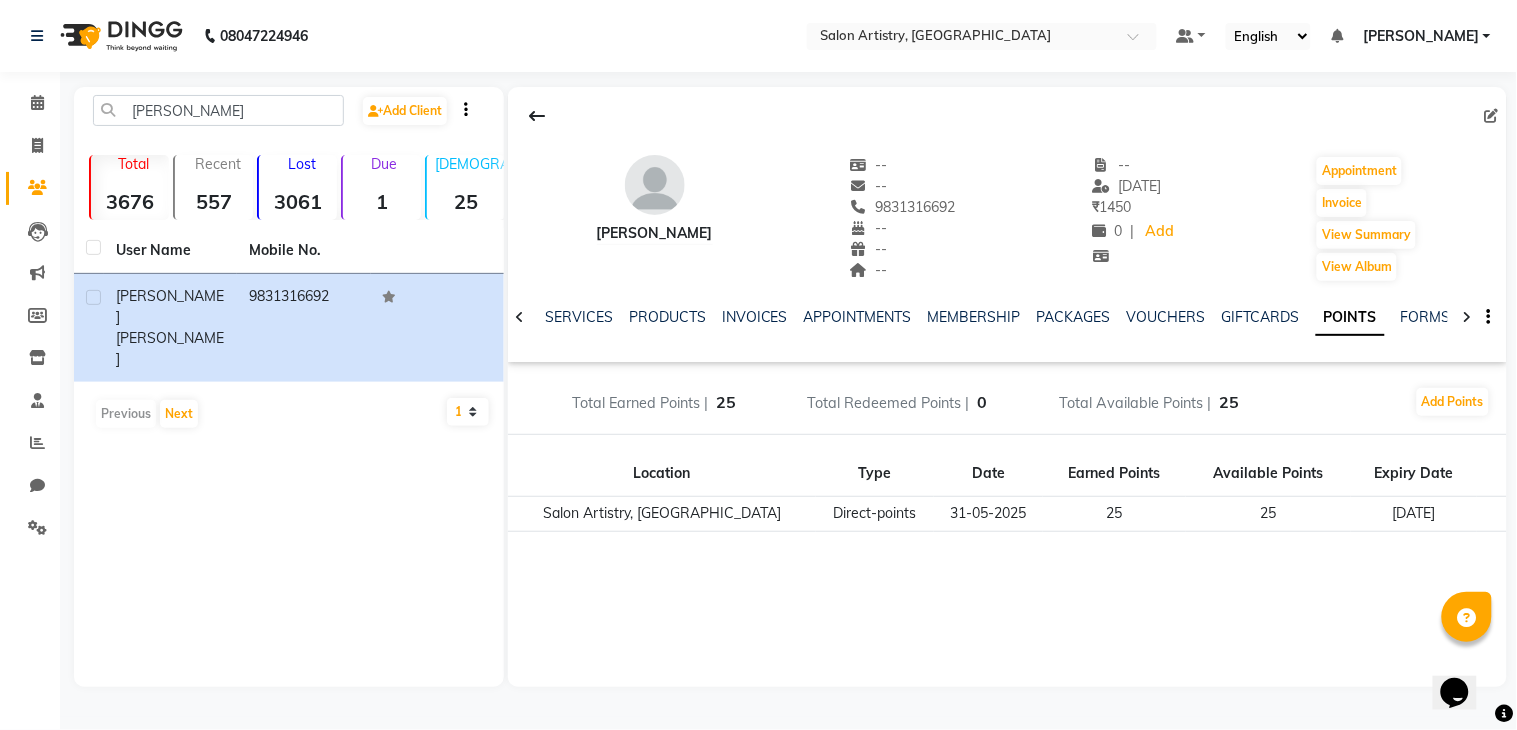 click 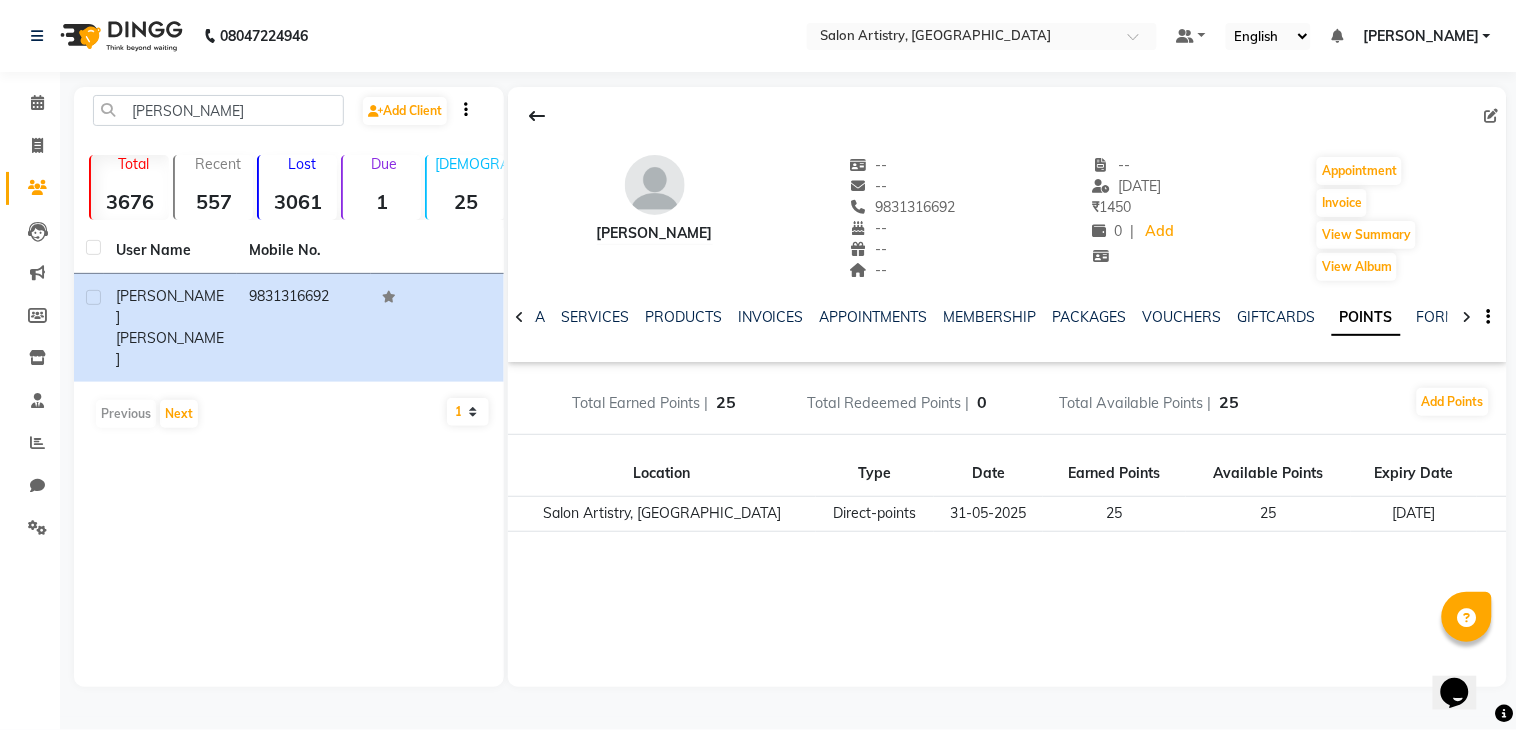 click 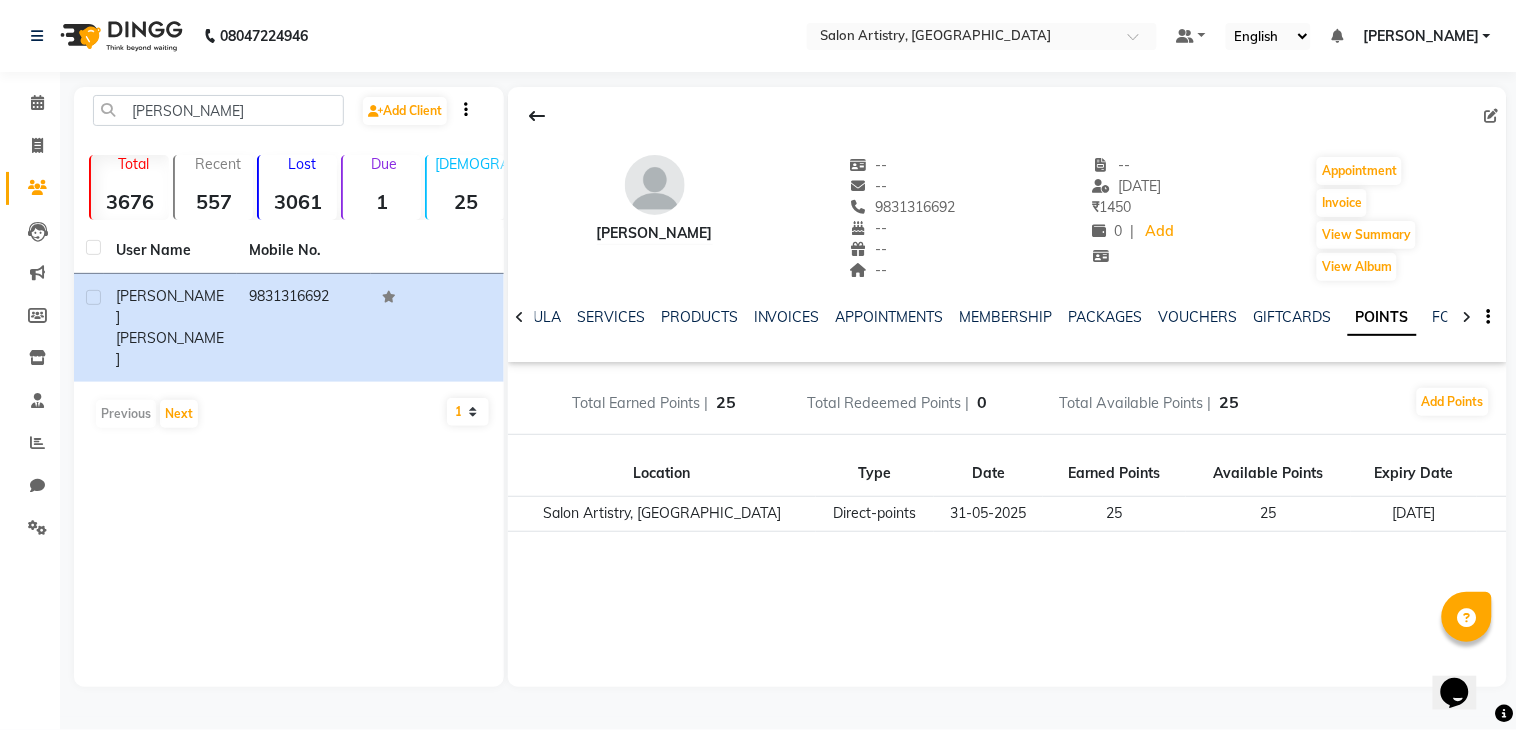 click 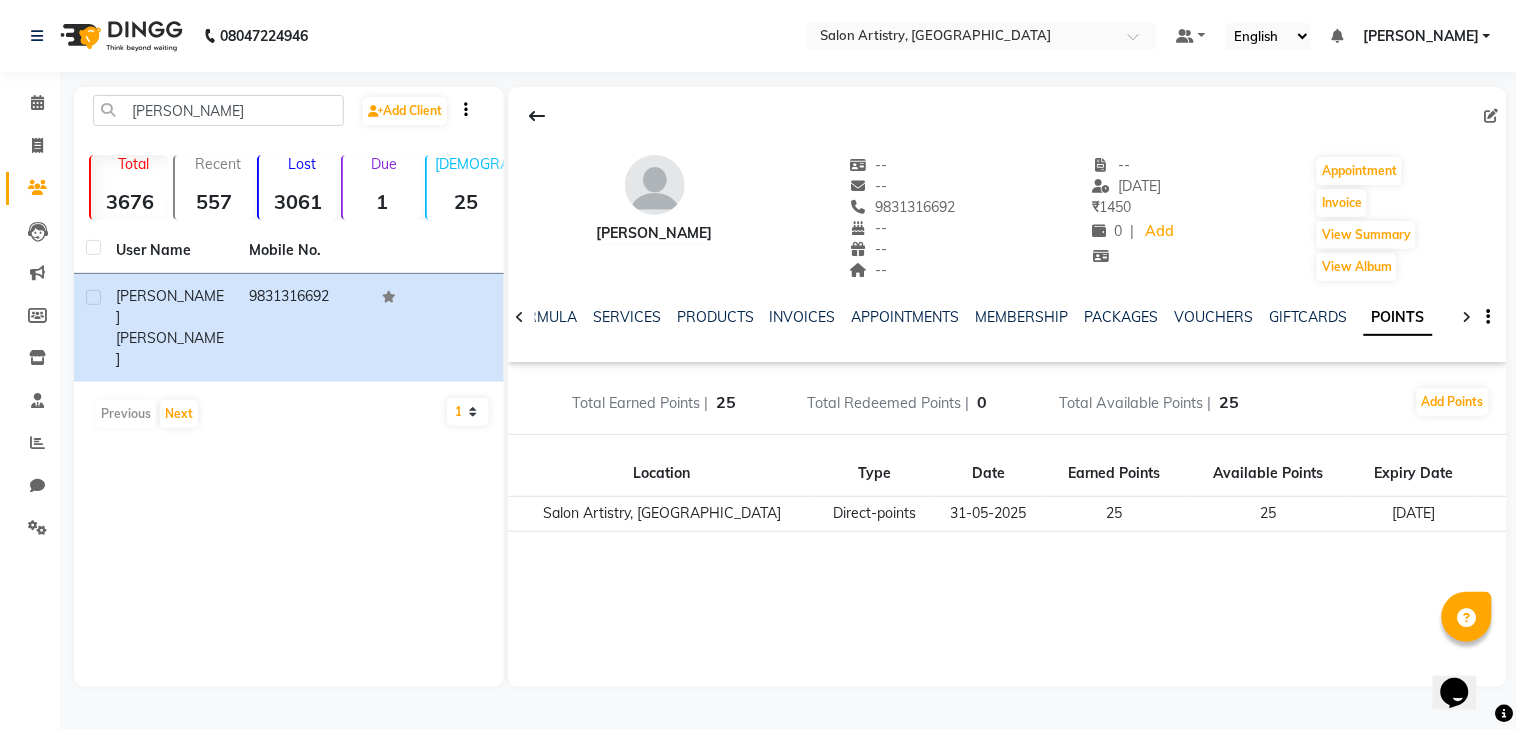 click 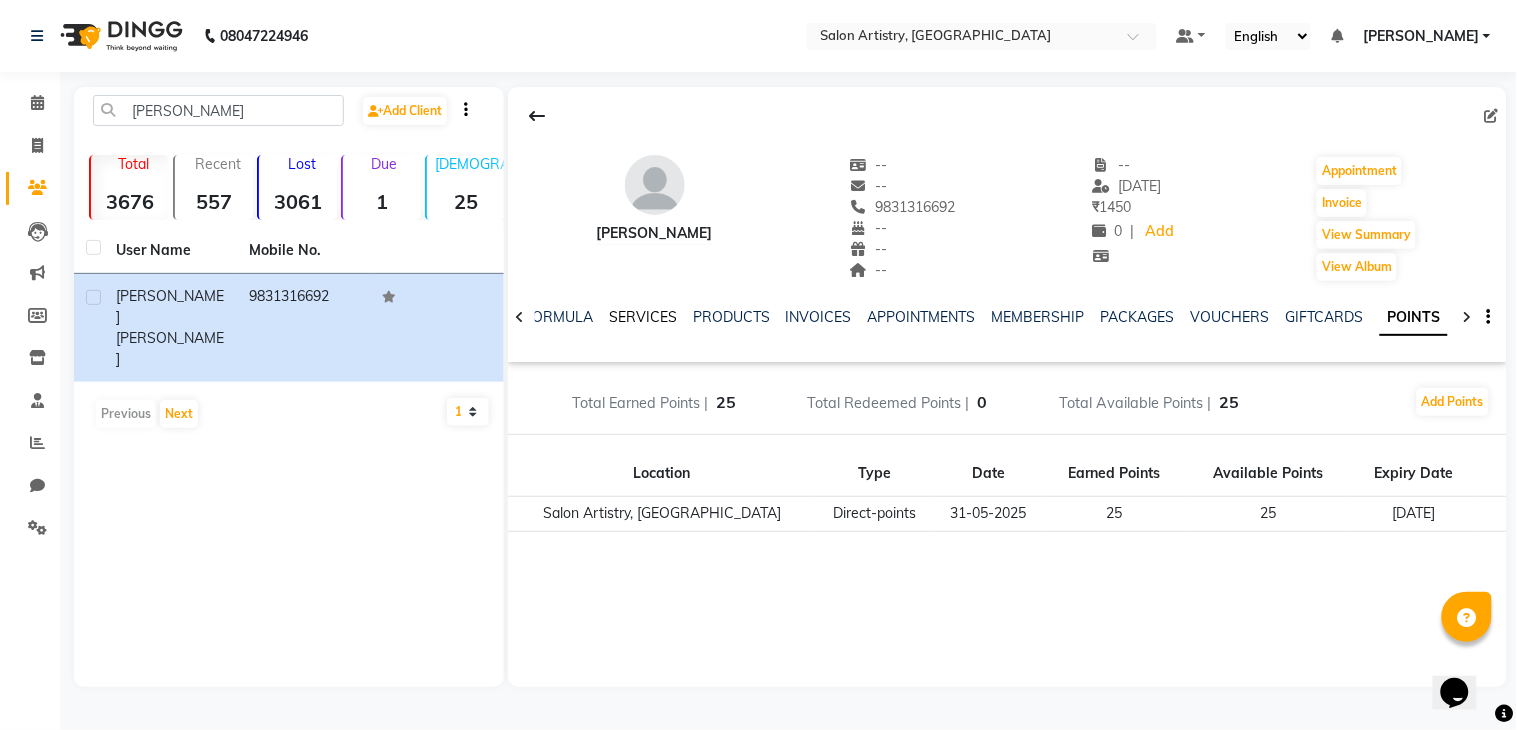 click on "SERVICES" 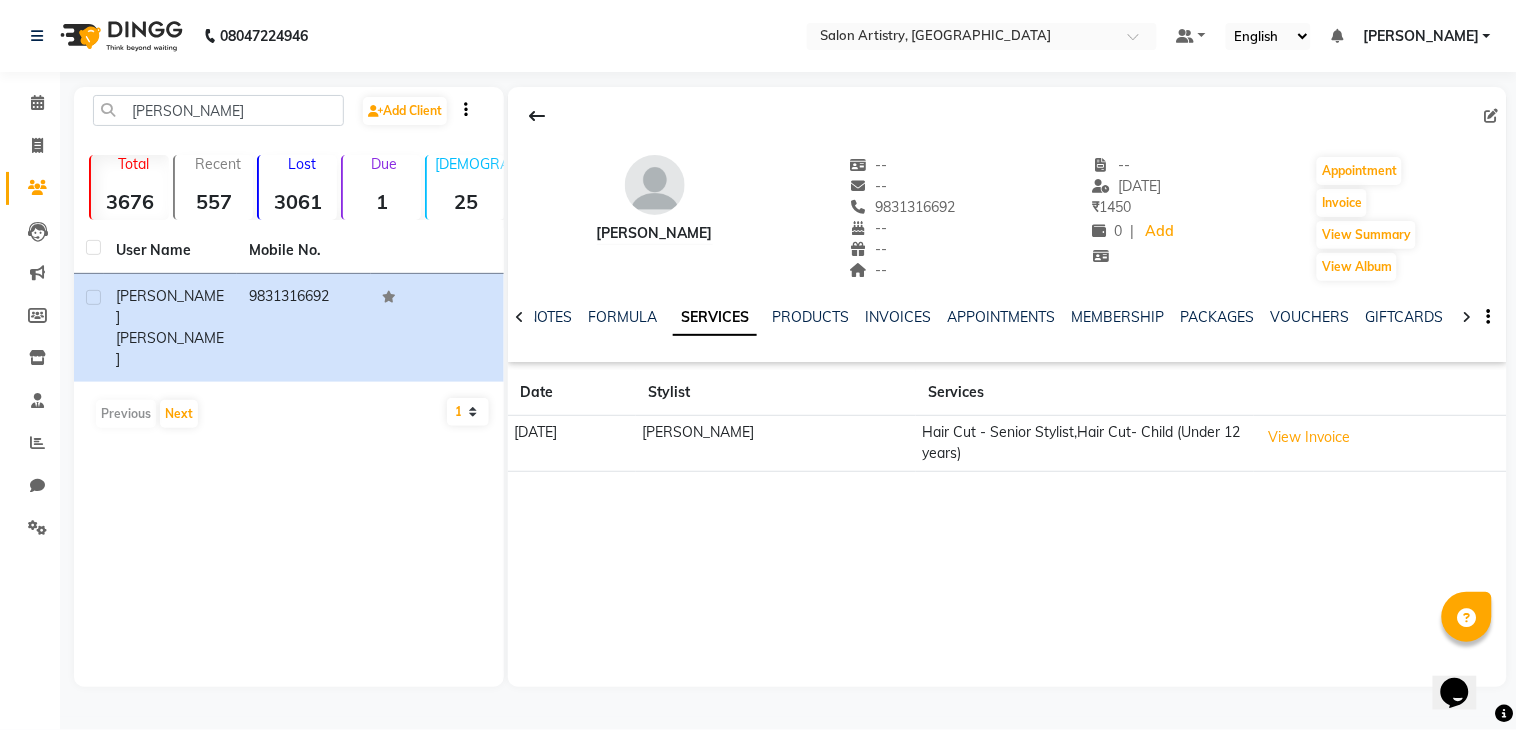 click on "[DATE]" 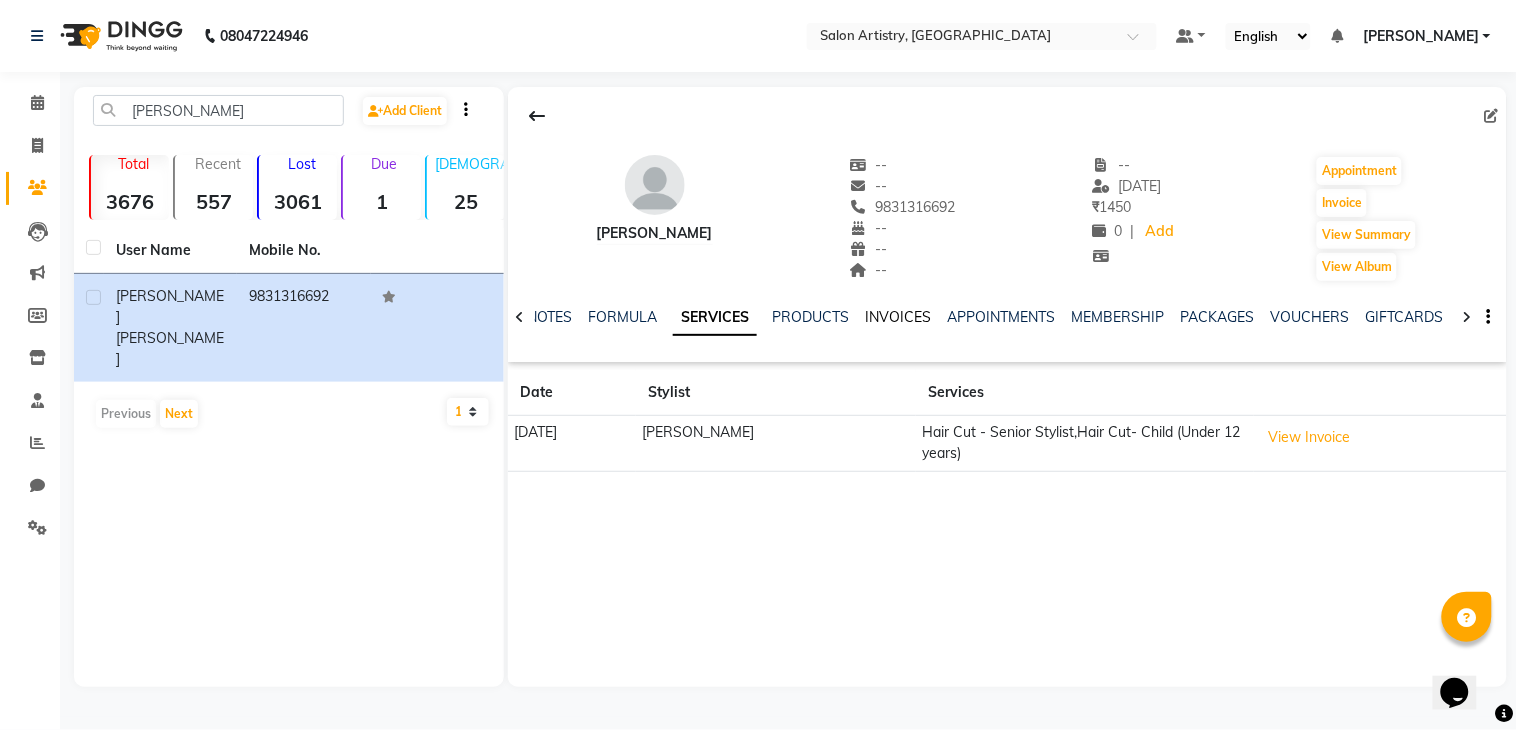 click on "INVOICES" 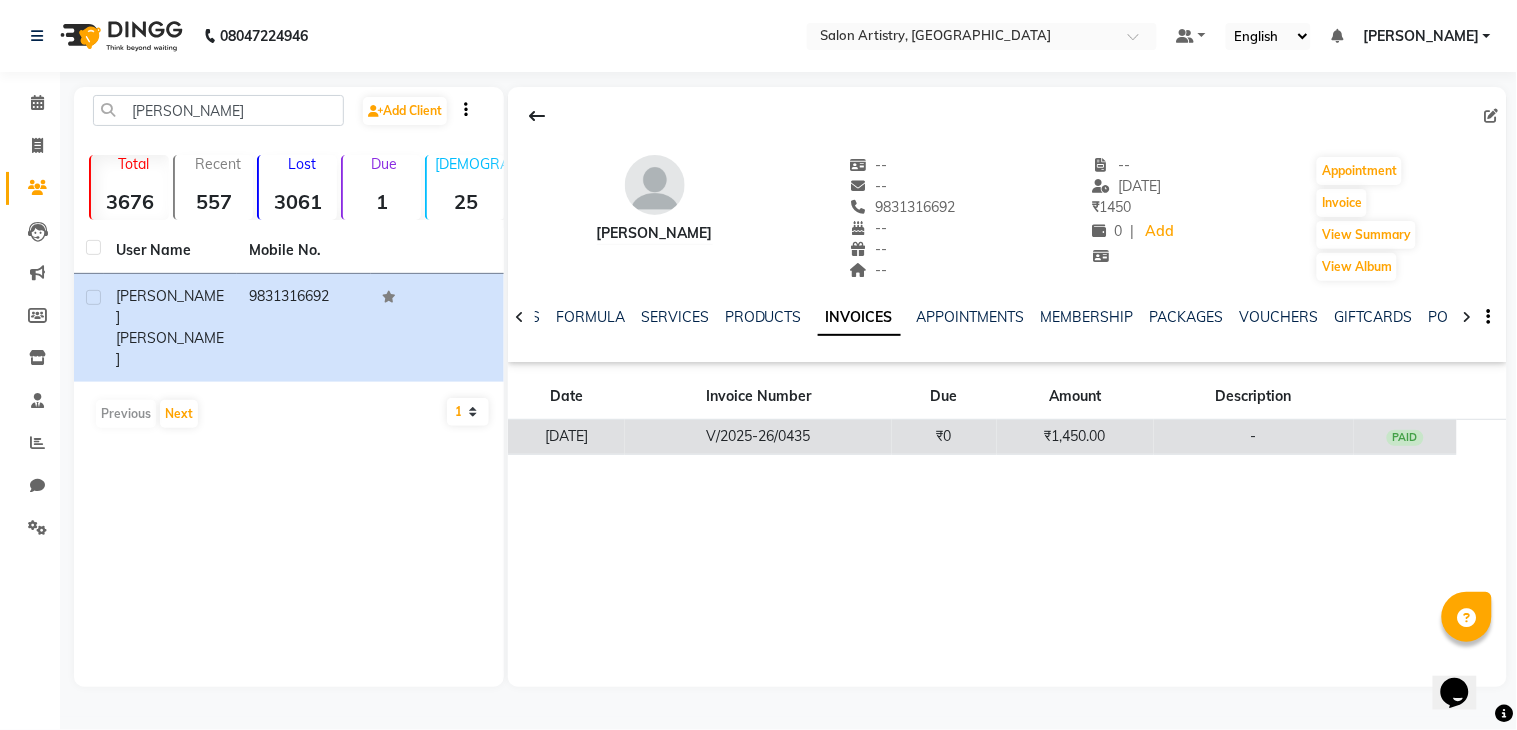 click on "[DATE]" 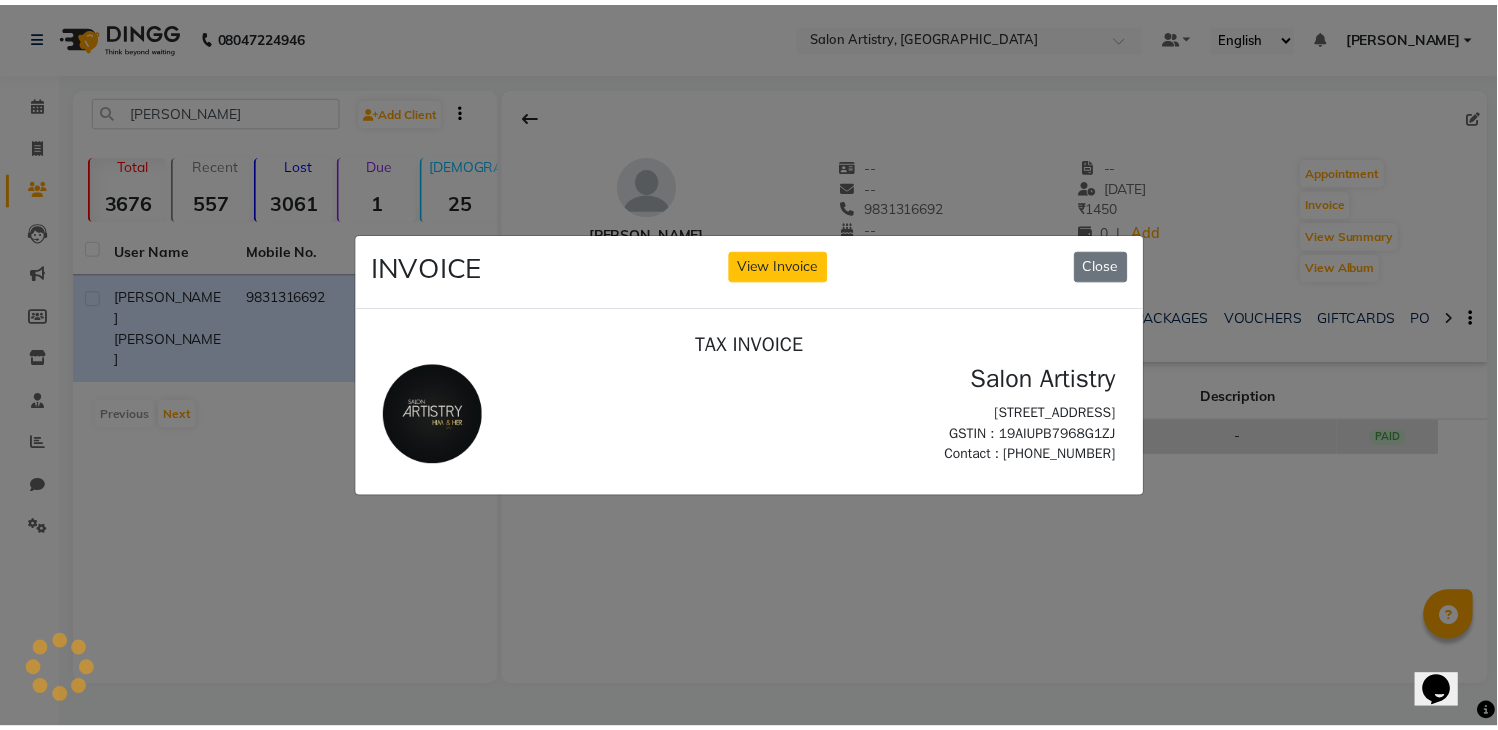 scroll, scrollTop: 0, scrollLeft: 0, axis: both 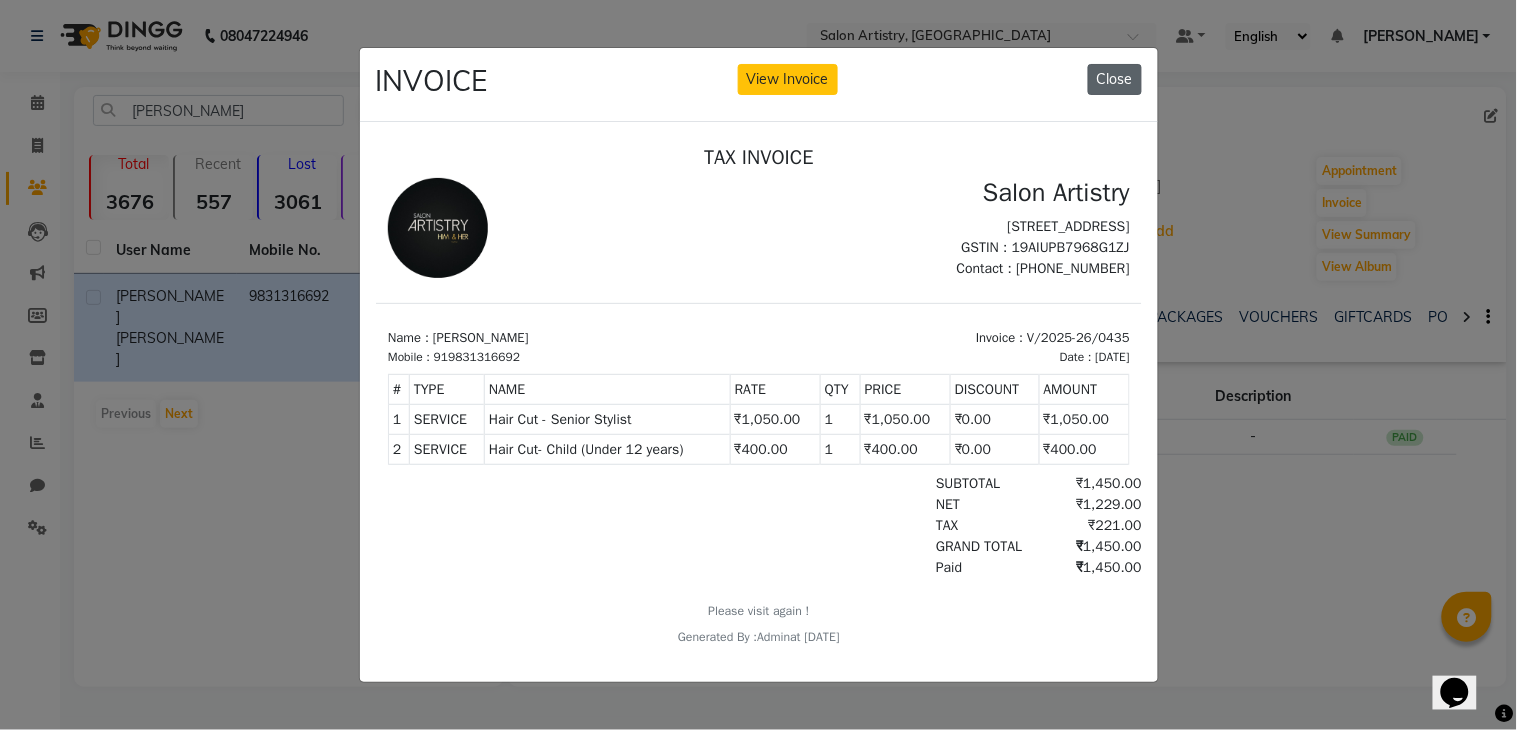 click on "Close" 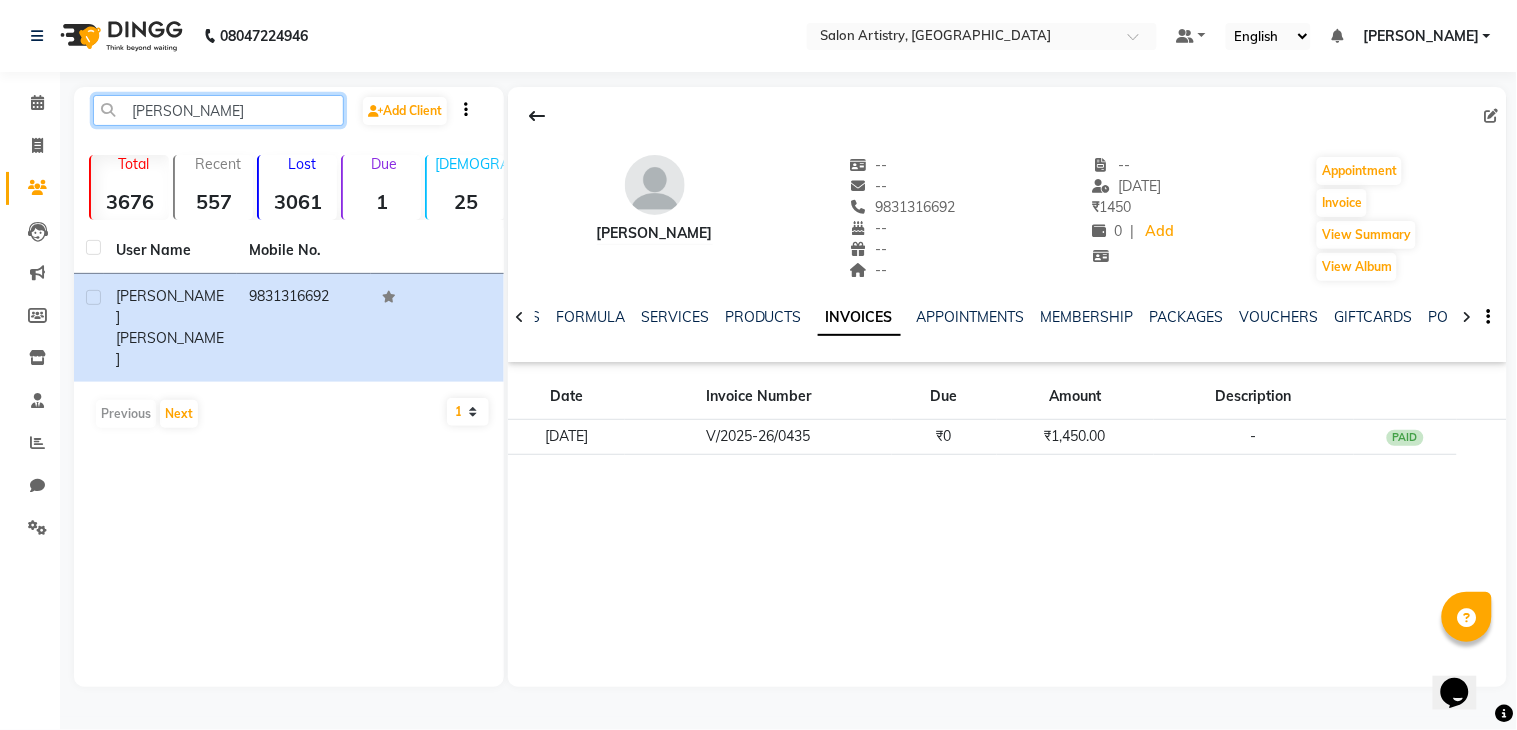 click on "[PERSON_NAME]" 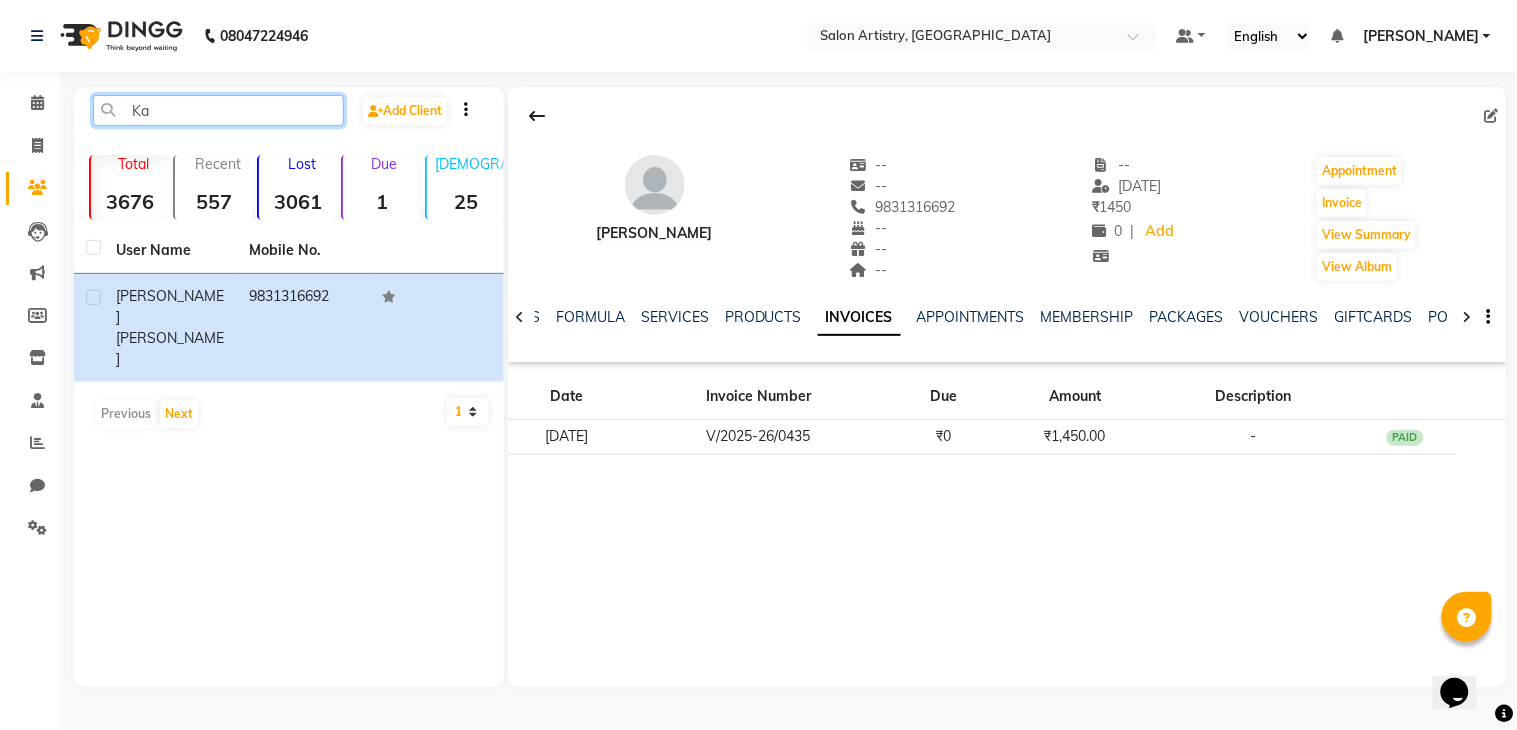 type on "K" 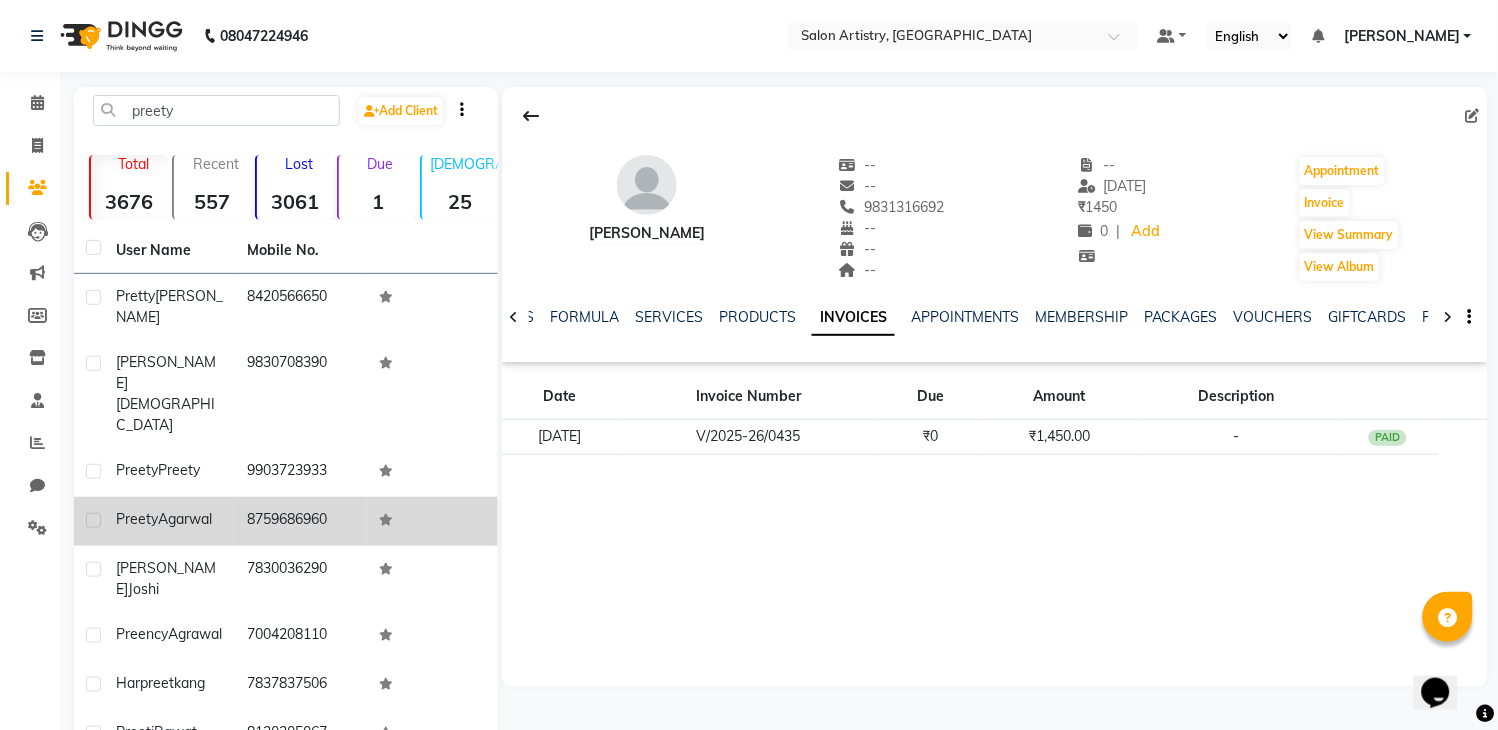click on "Agarwal" 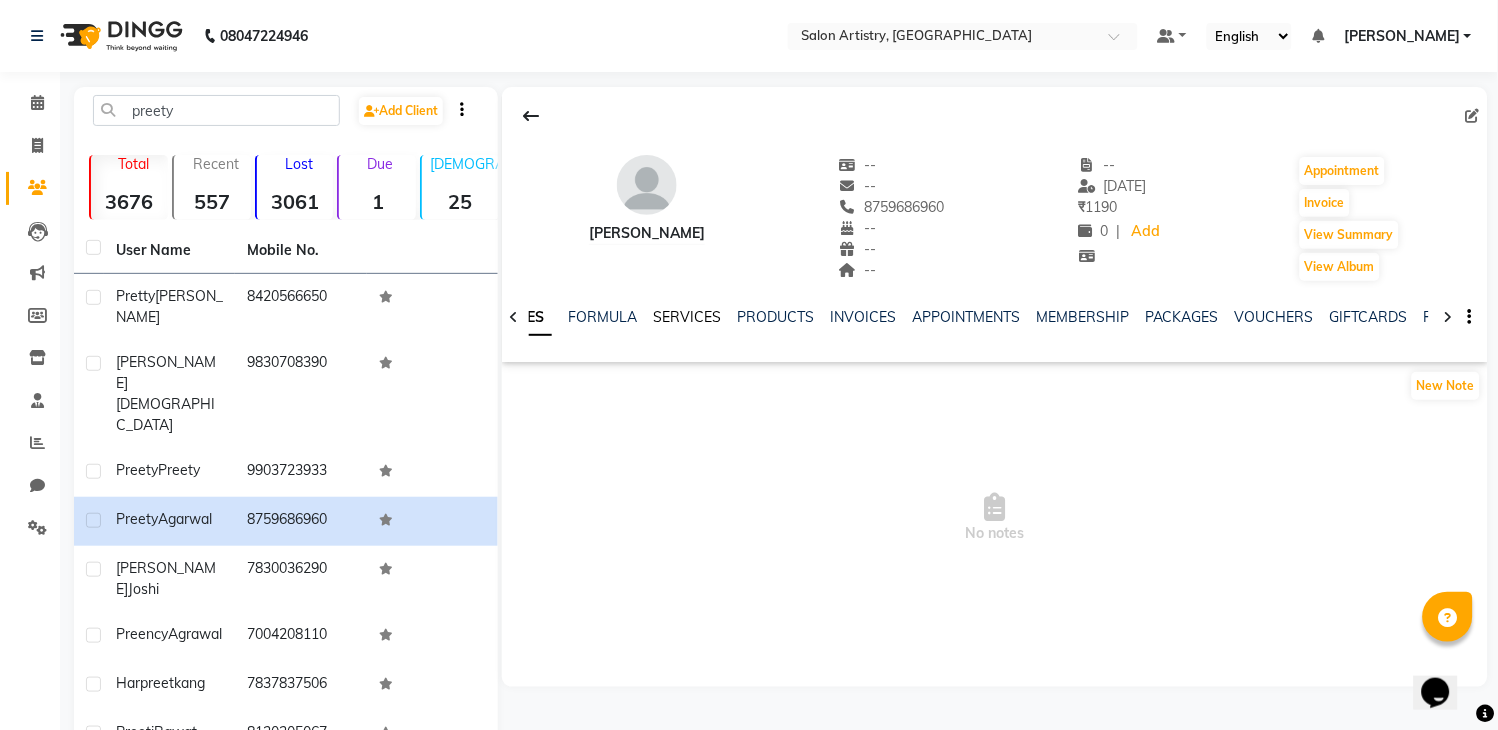 click on "SERVICES" 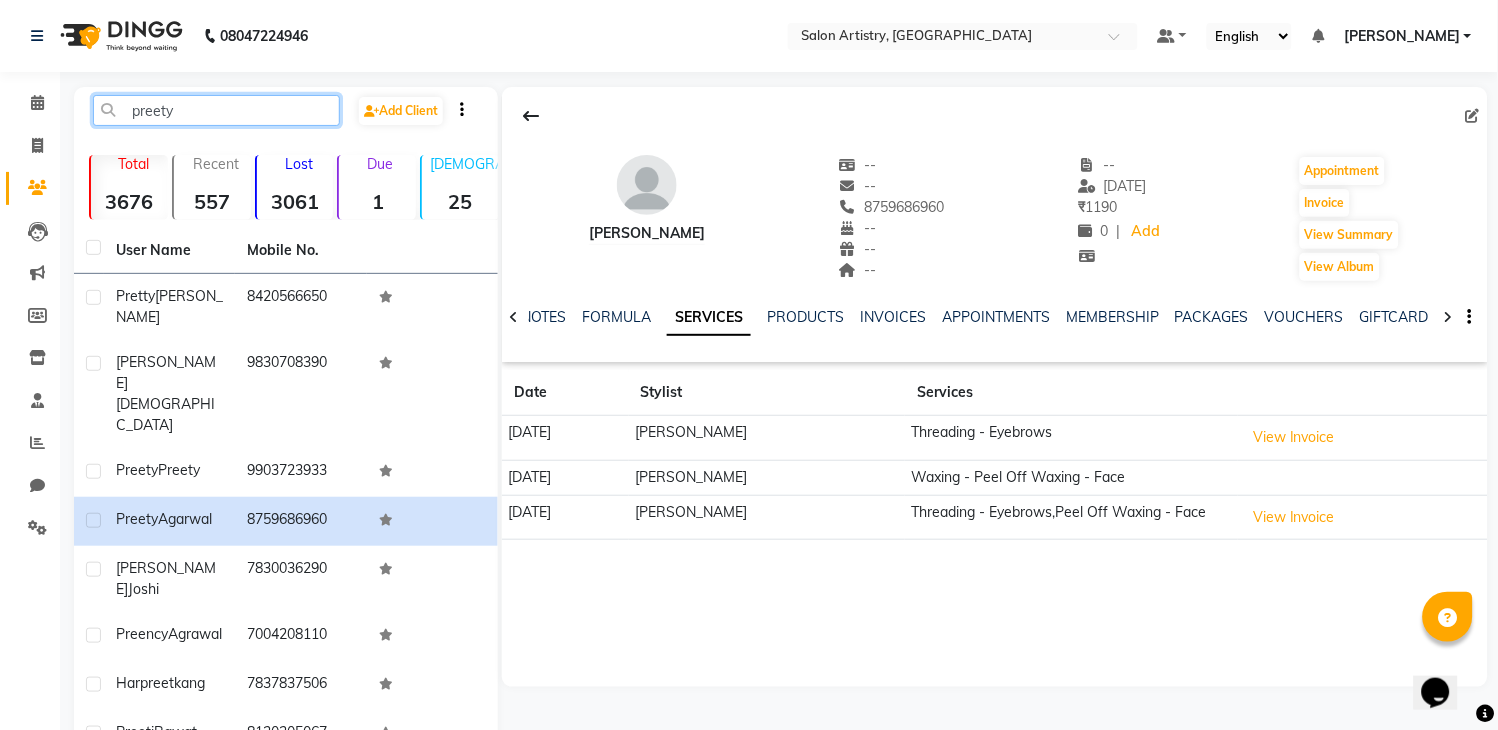 click on "preety" 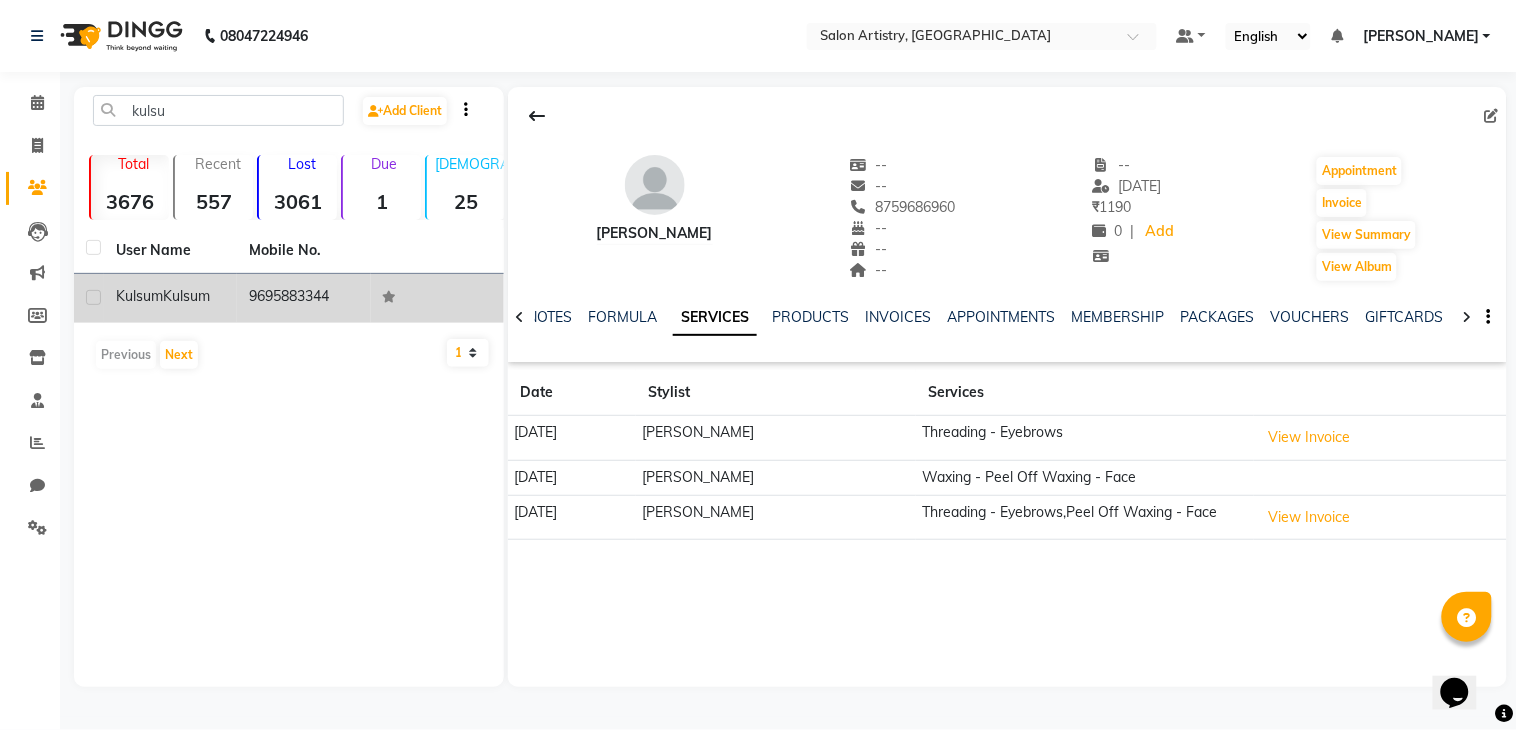 click on "[PERSON_NAME]" 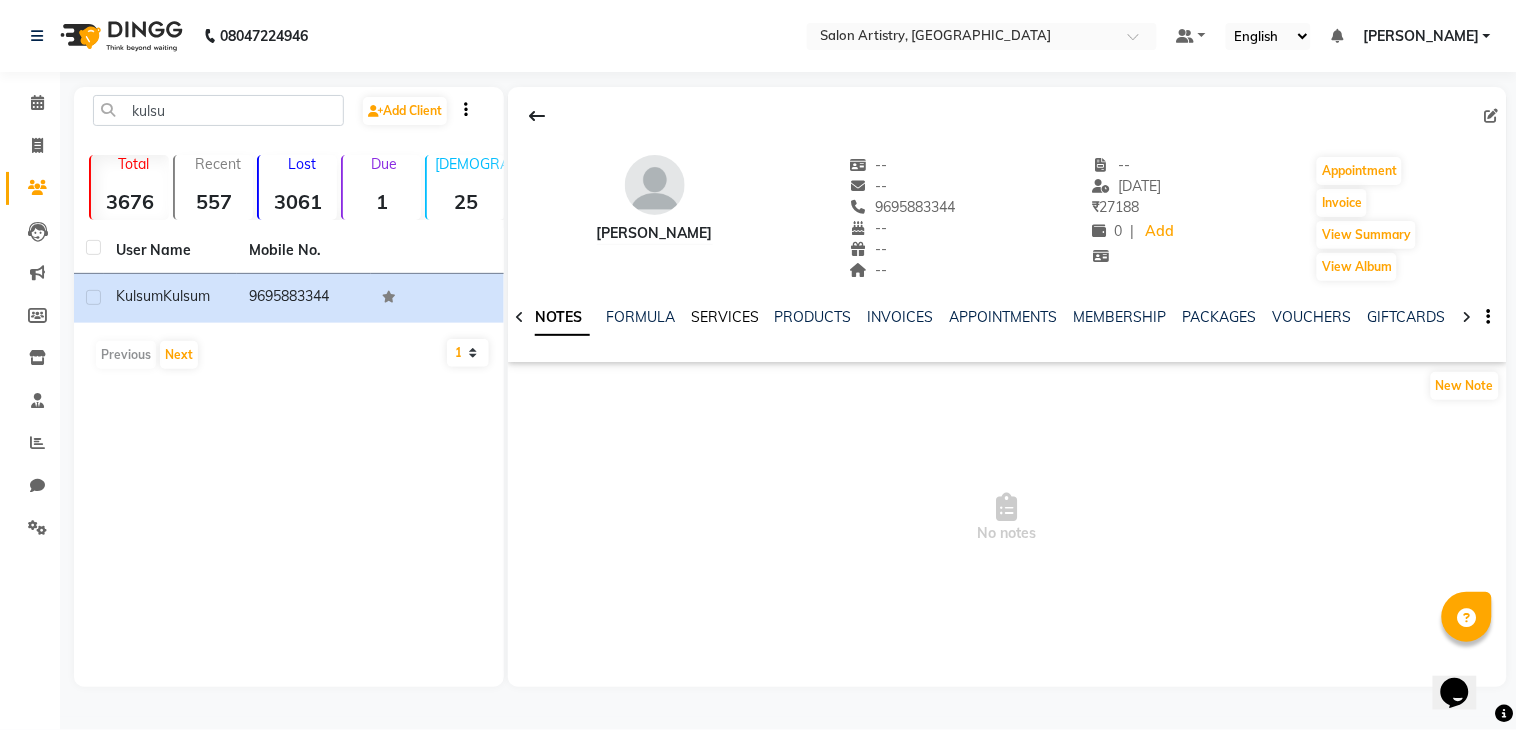 click on "SERVICES" 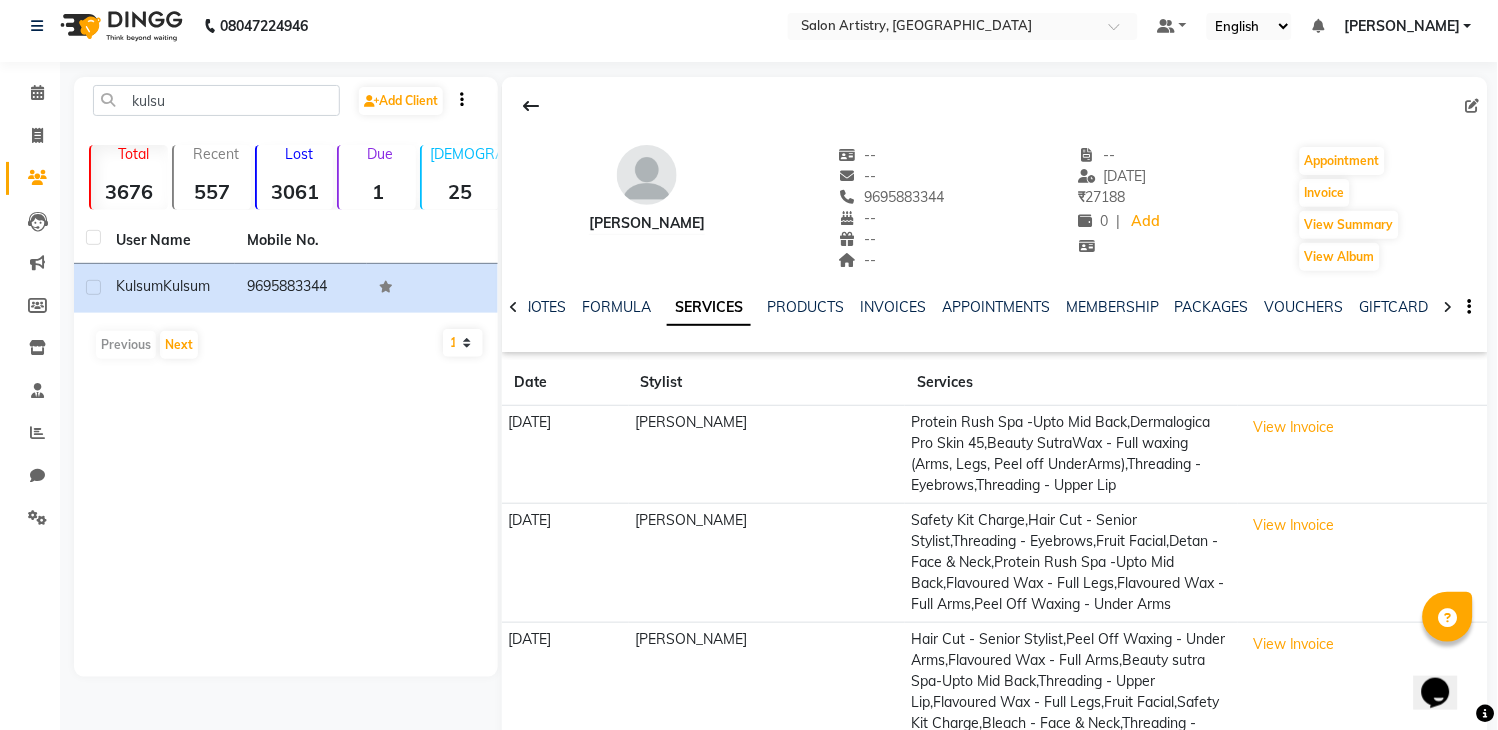 scroll, scrollTop: 0, scrollLeft: 0, axis: both 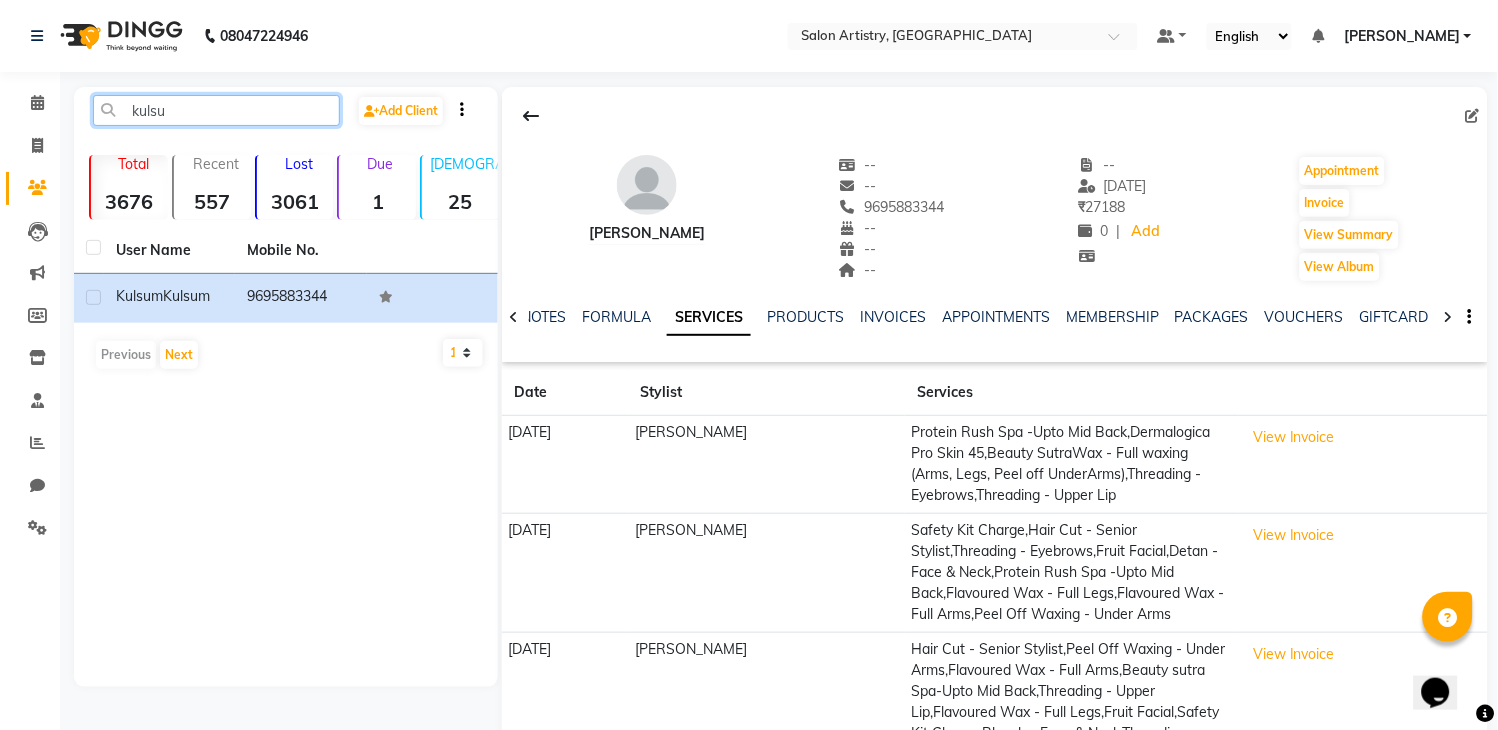 click on "kulsu" 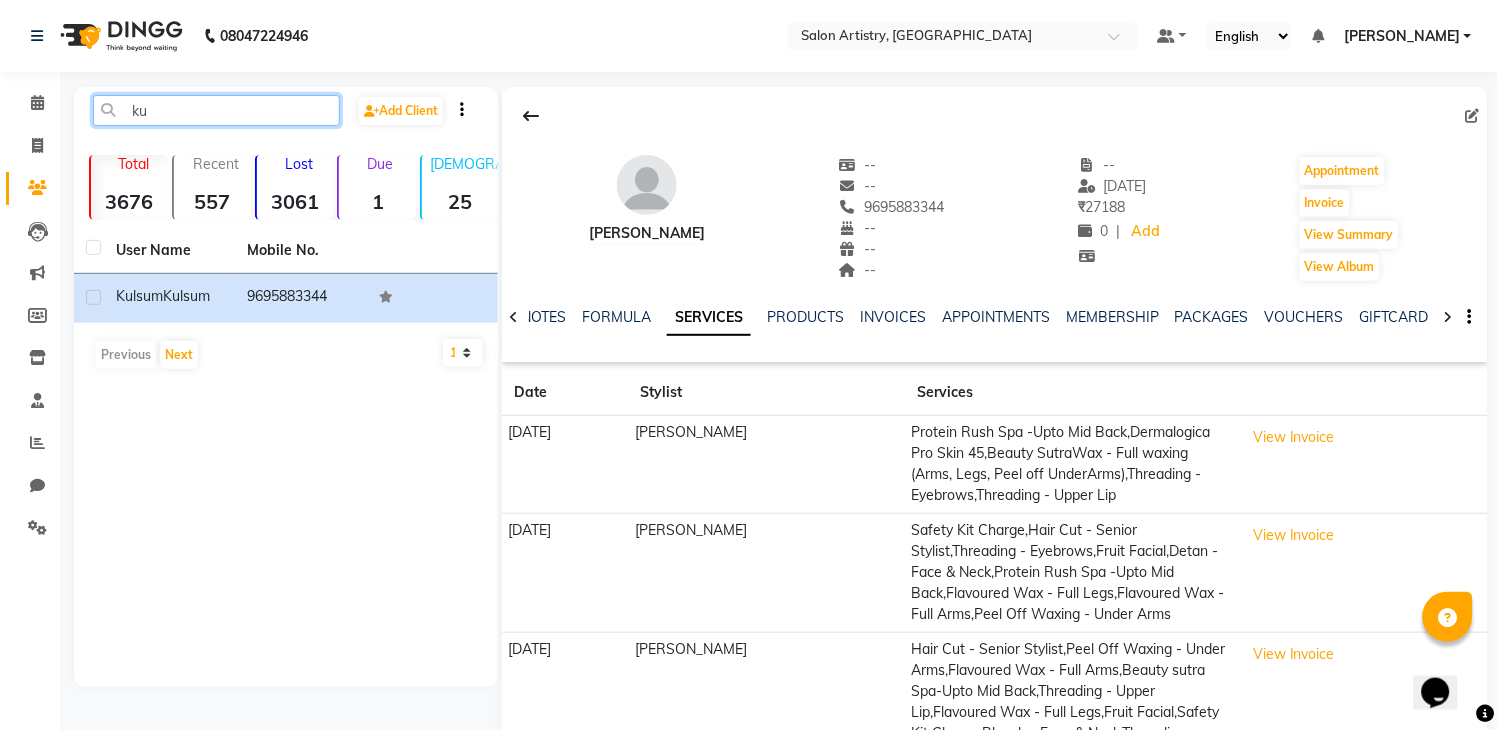 type on "k" 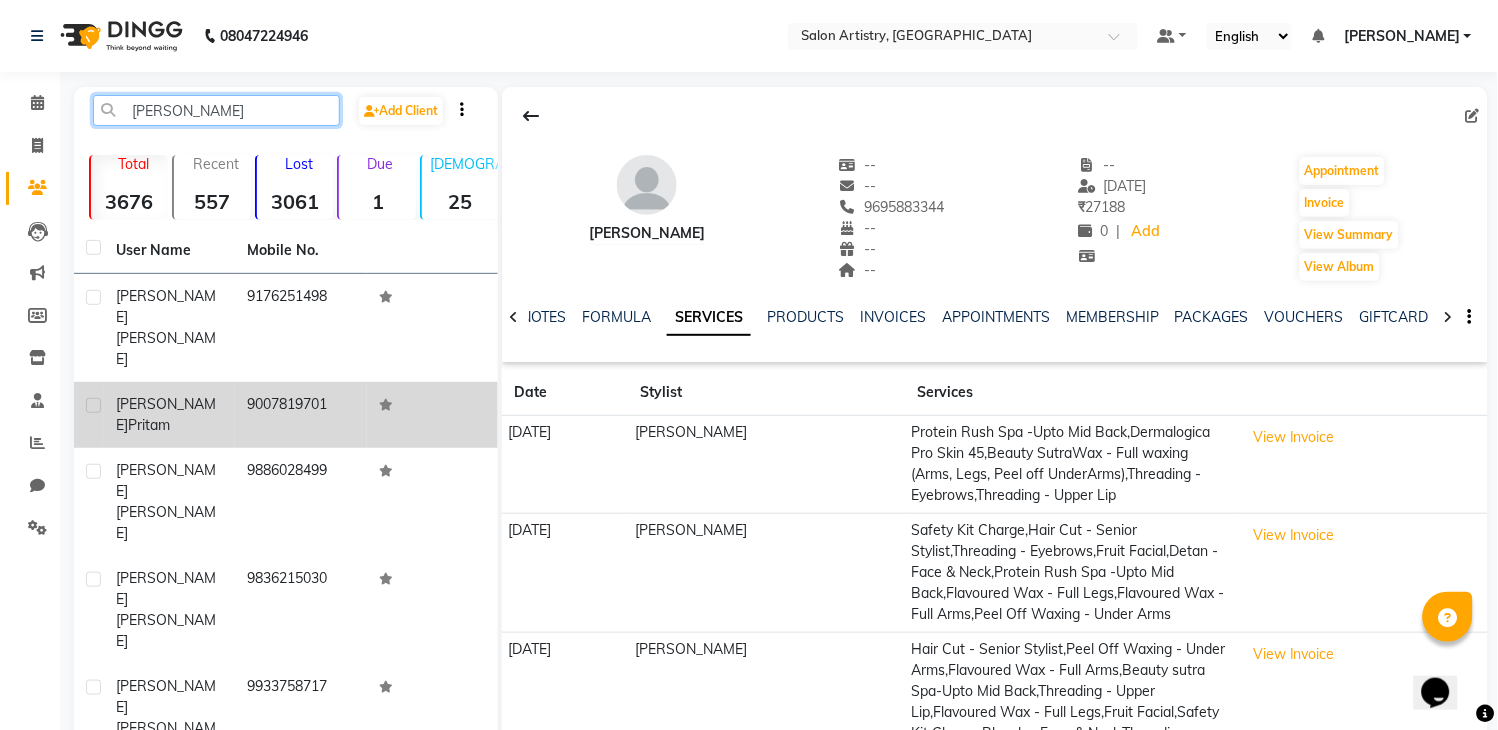 type on "[PERSON_NAME]" 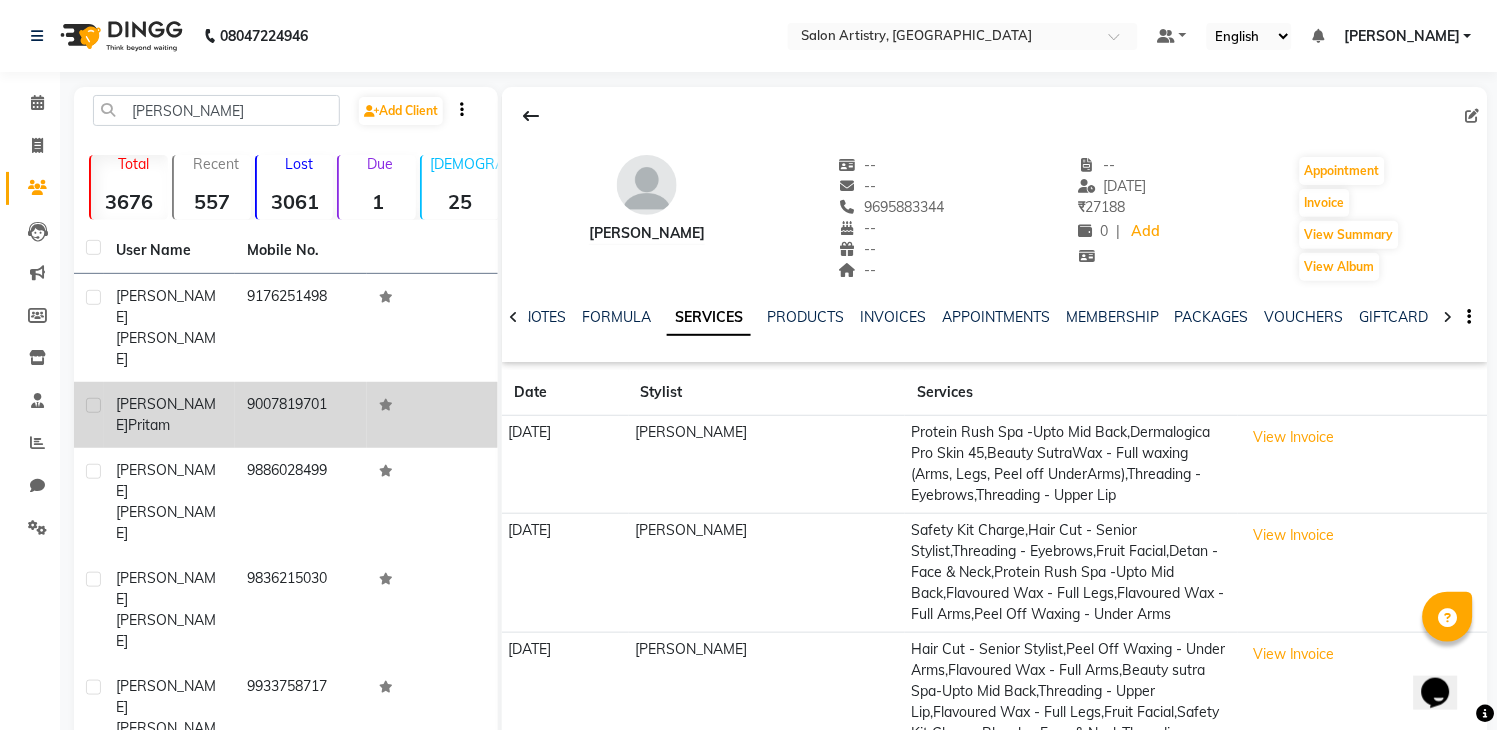 click on "[PERSON_NAME]" 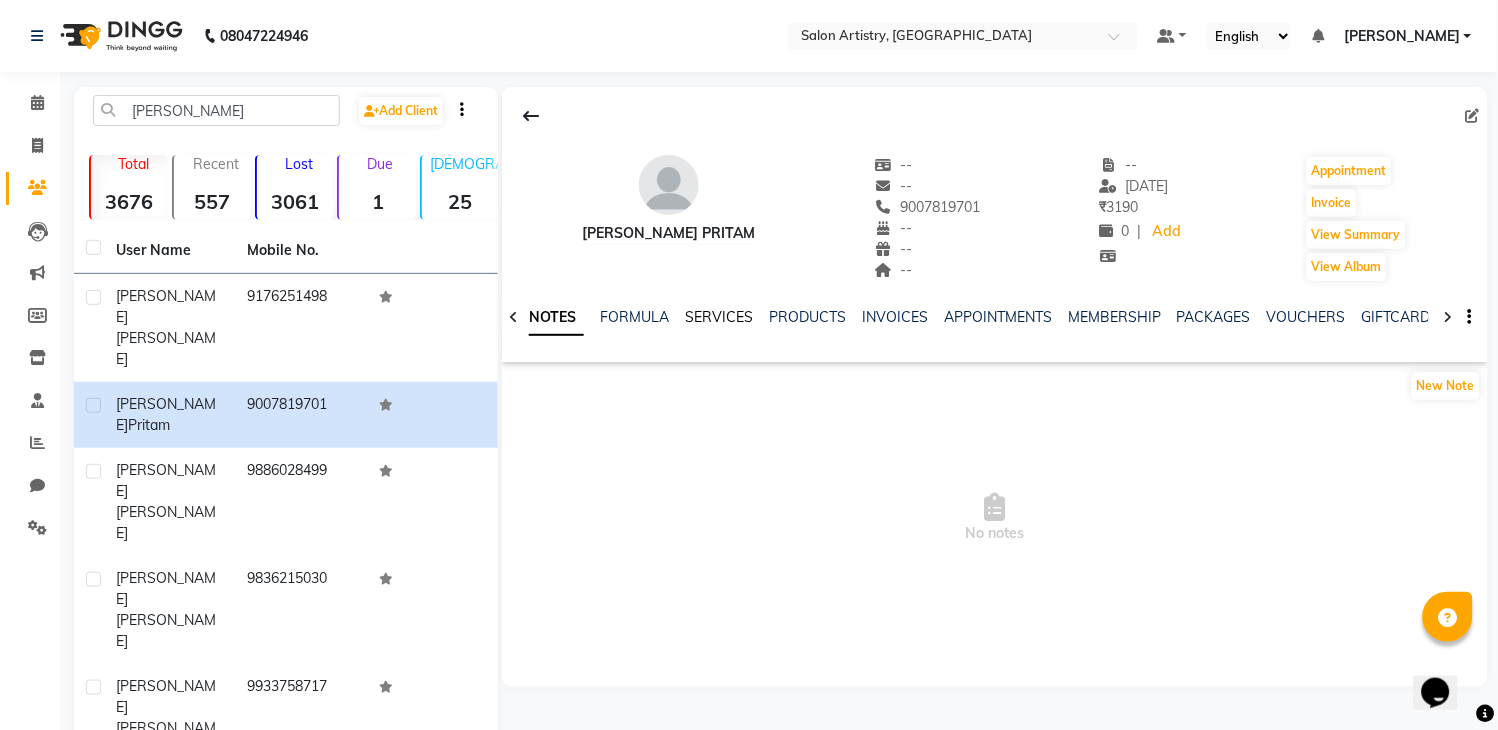 click on "SERVICES" 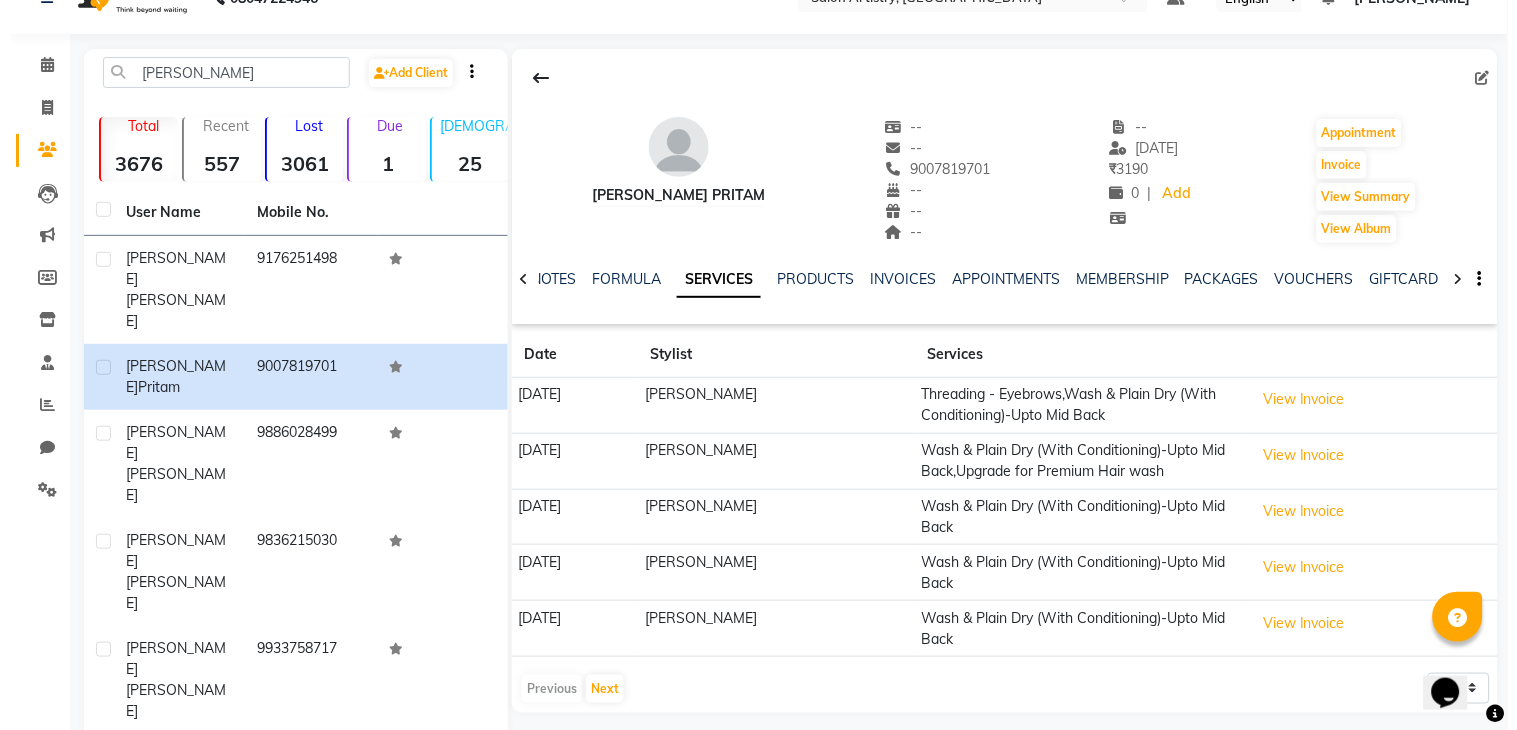 scroll, scrollTop: 0, scrollLeft: 0, axis: both 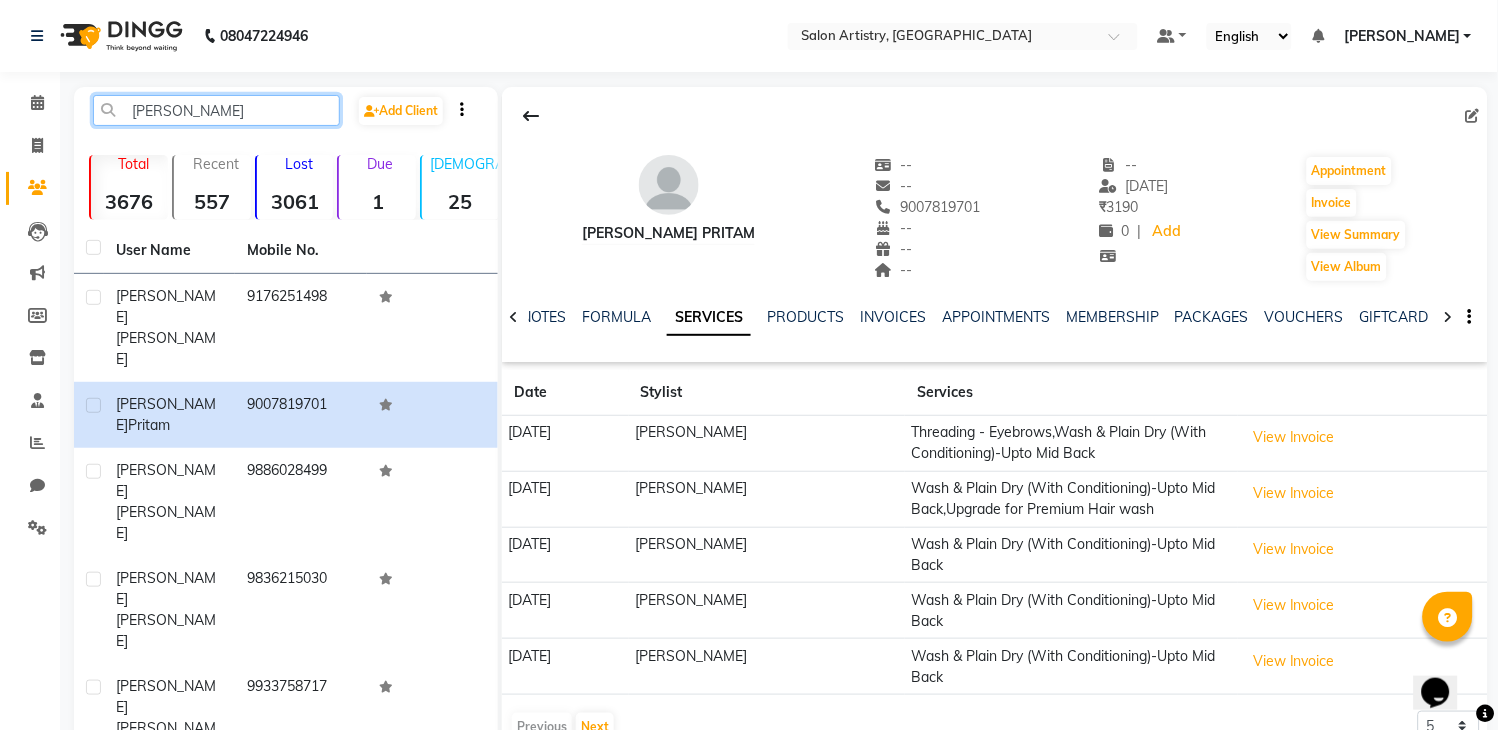 click on "[PERSON_NAME]" 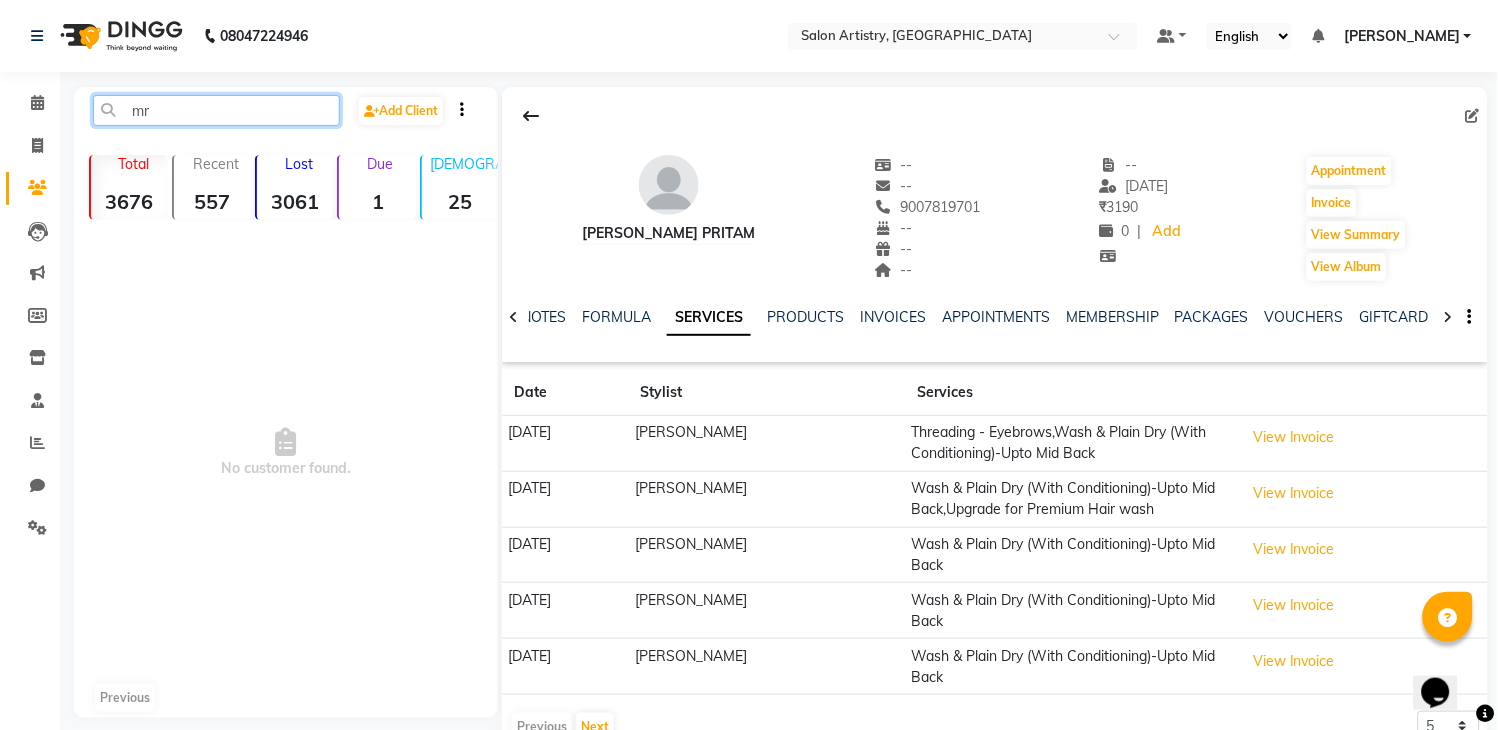 type on "m" 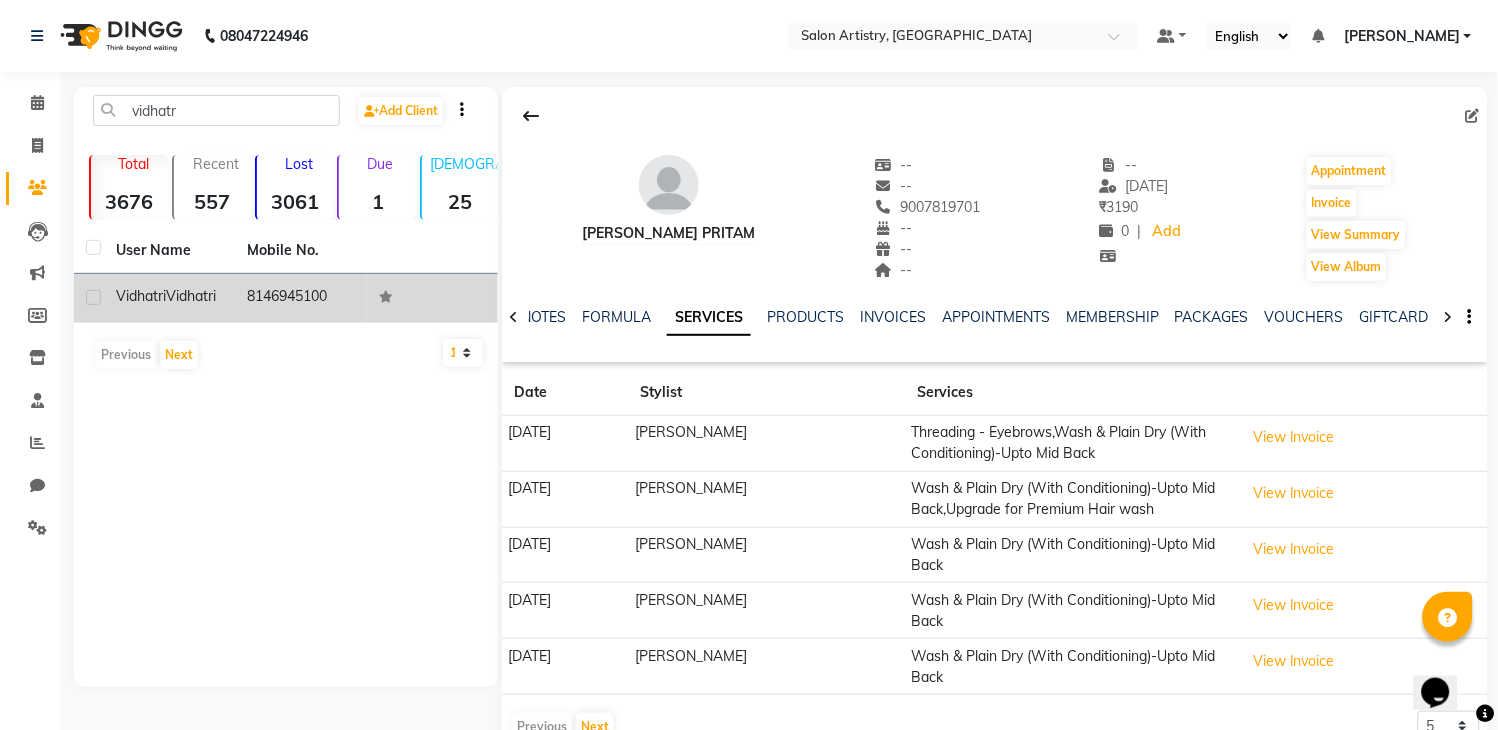 click on "Vidhatri" 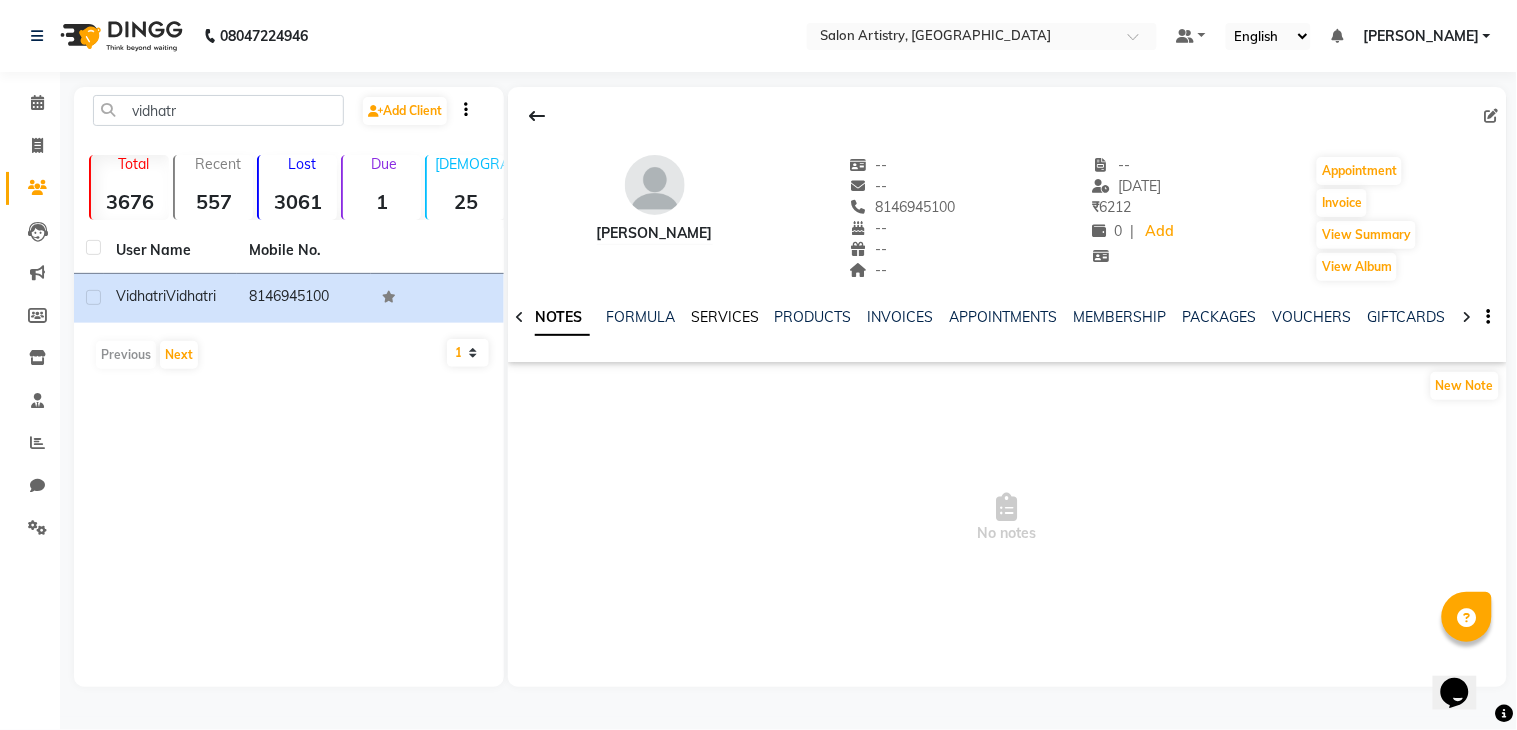 click on "SERVICES" 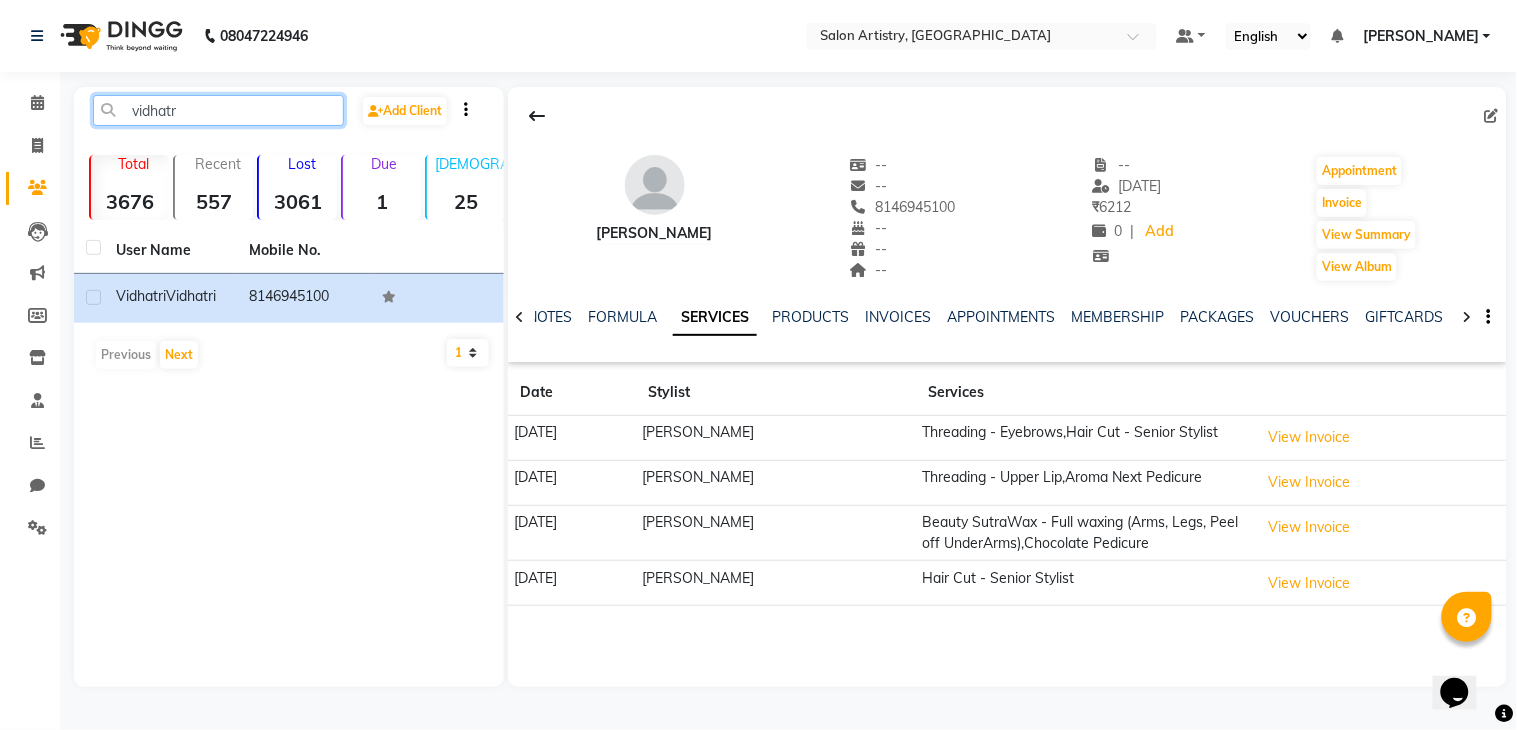 click on "vidhatr" 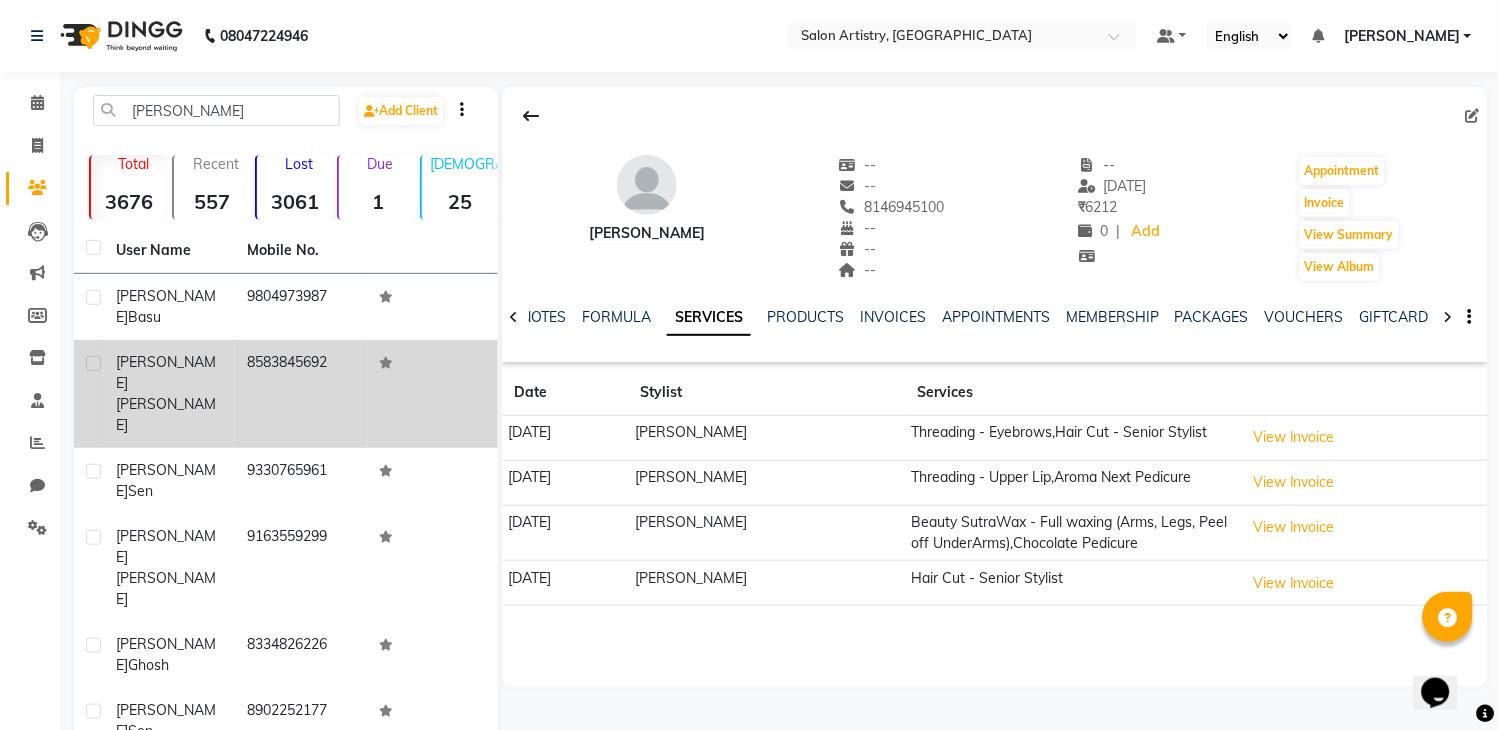 click on "[PERSON_NAME]" 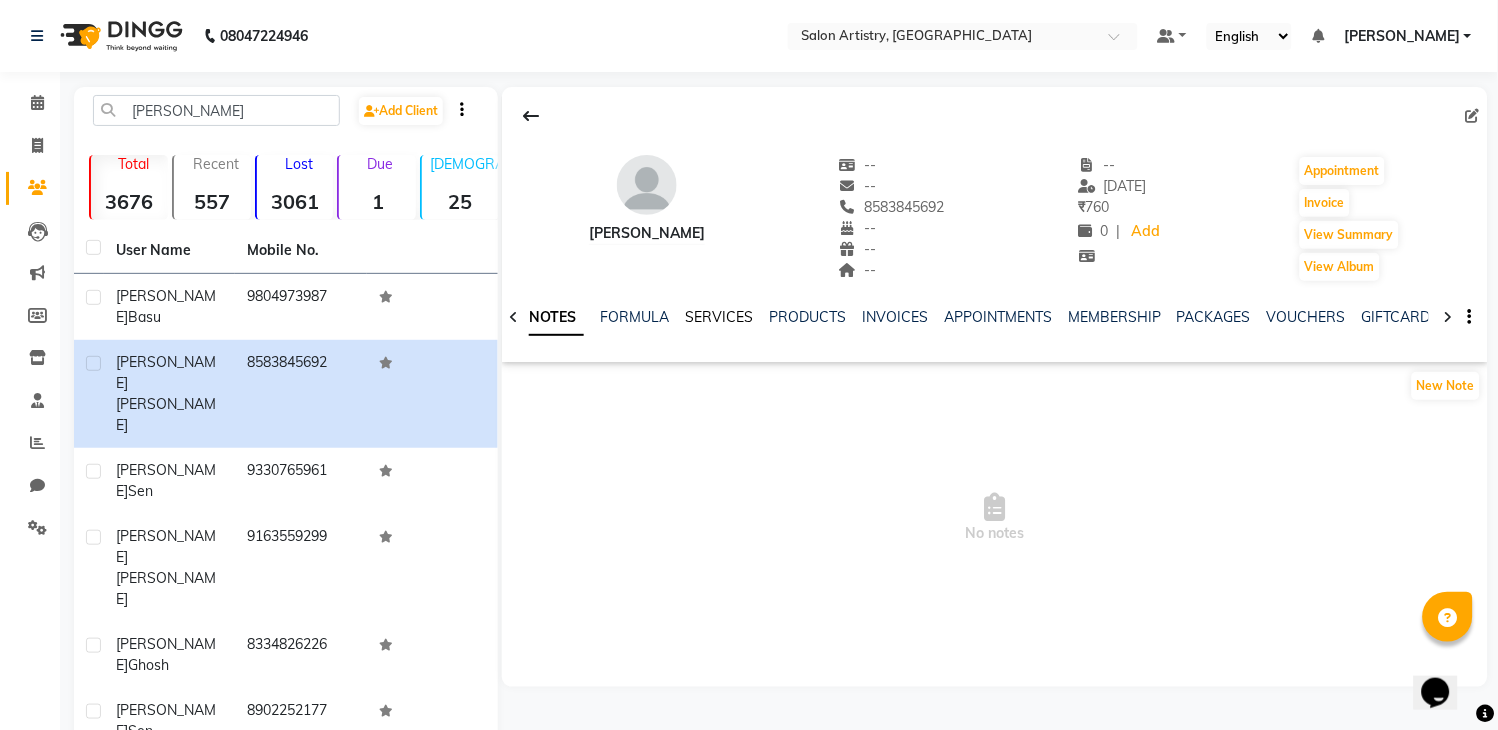 click on "SERVICES" 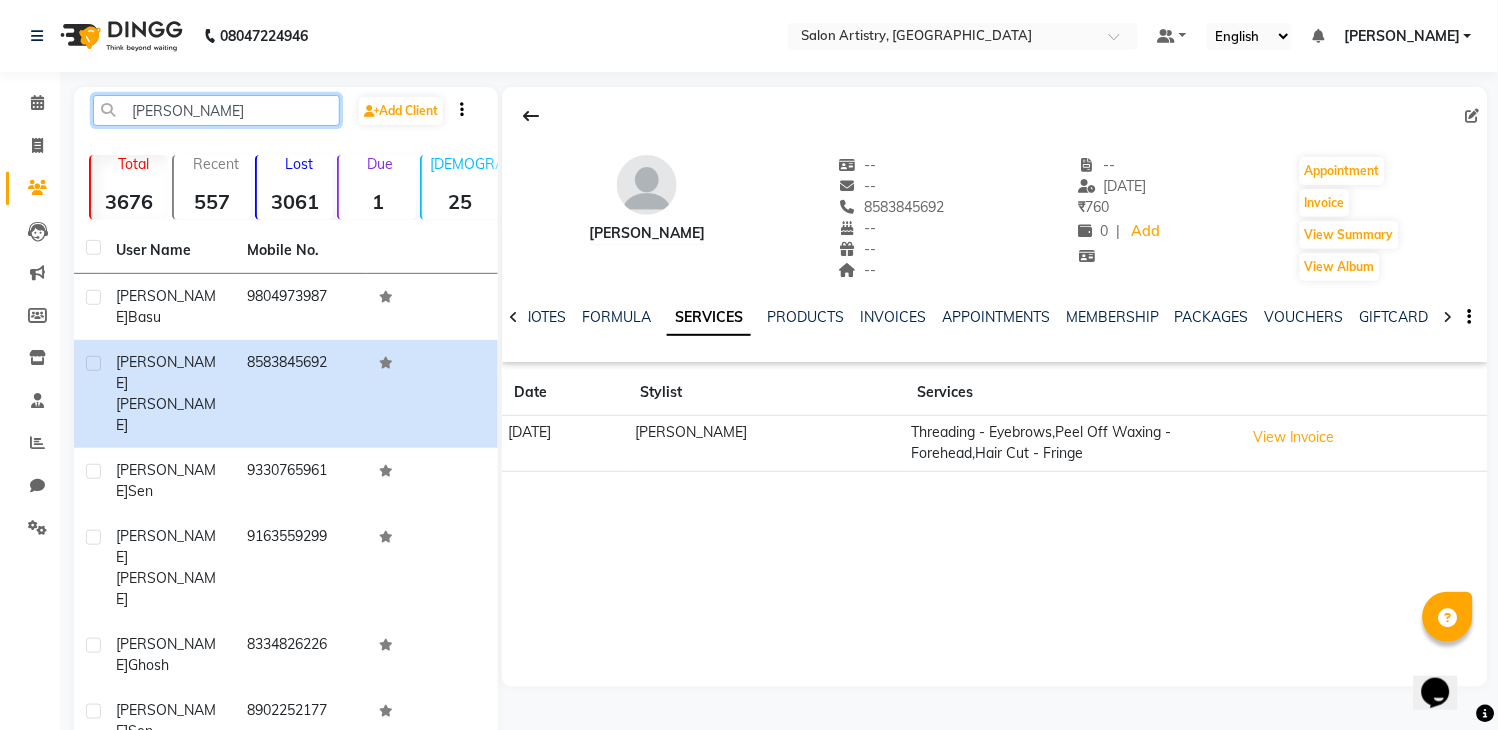 click on "[PERSON_NAME]" 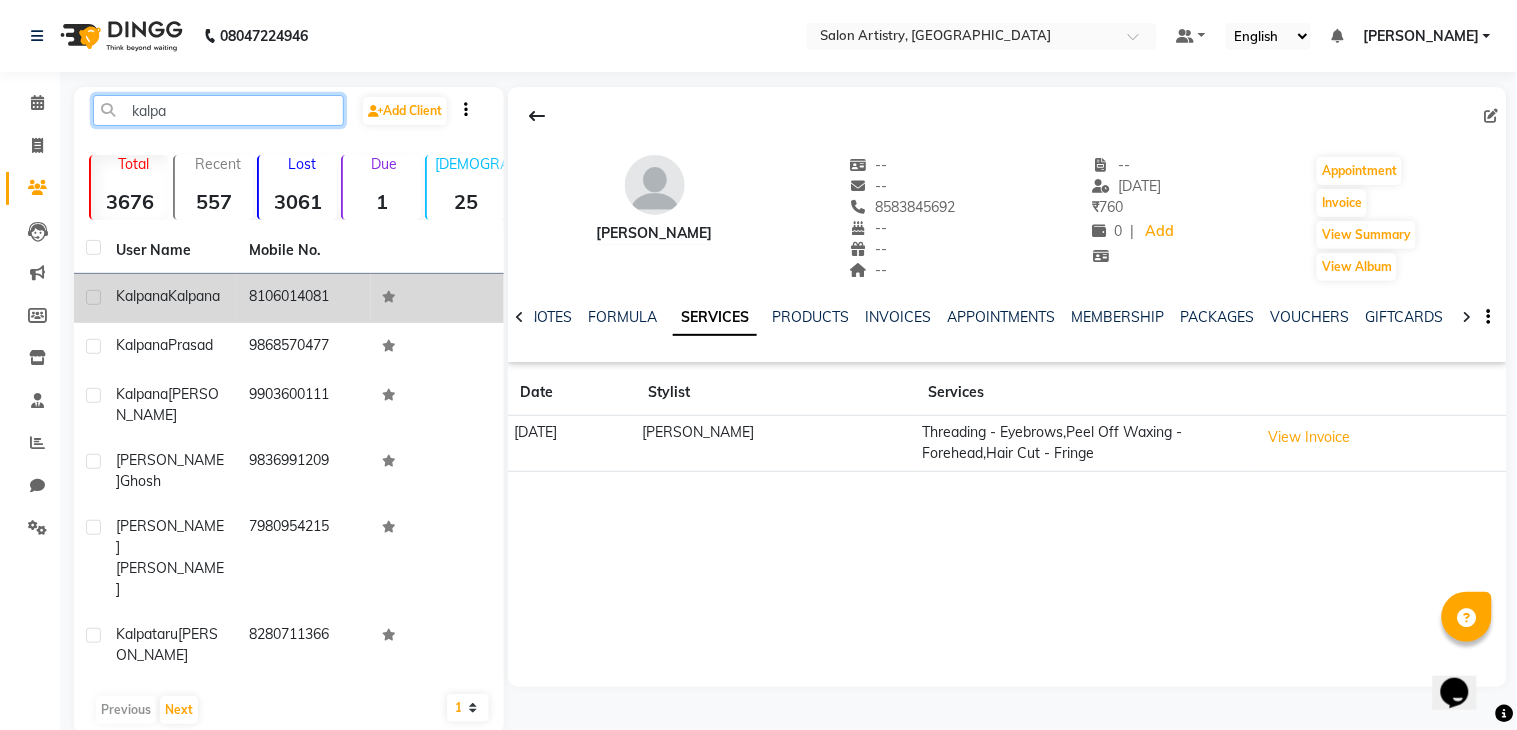 type on "kalpa" 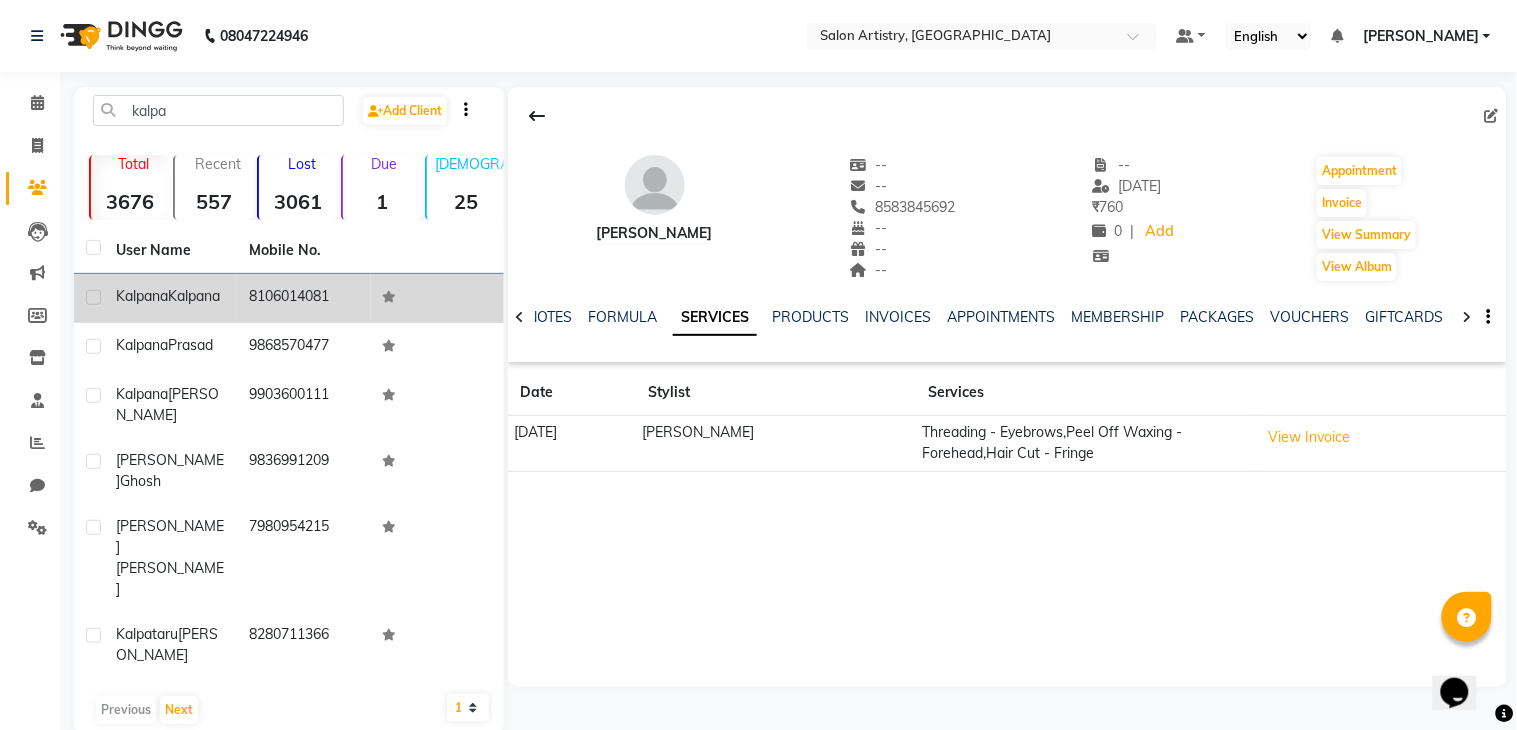 click on "Kalpana" 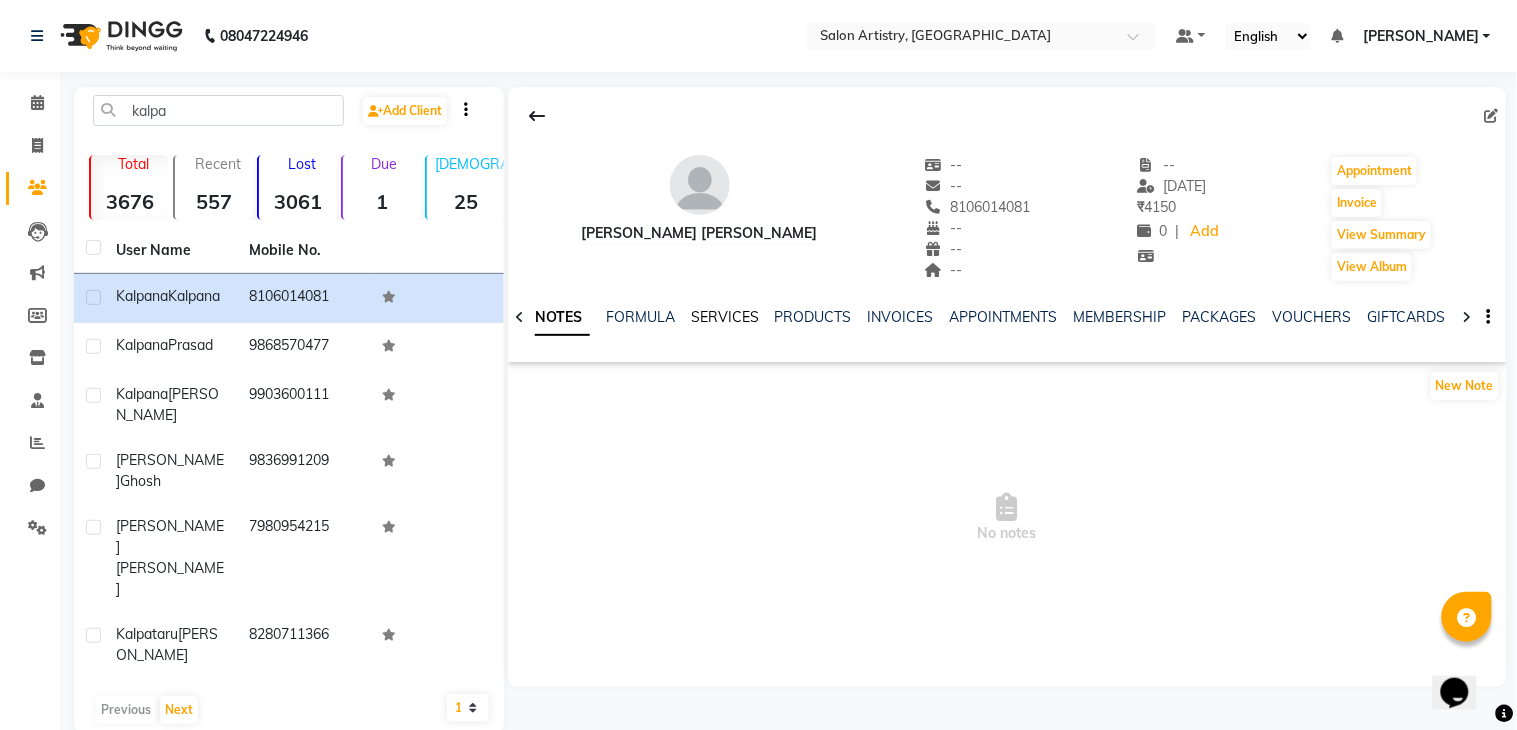 click on "SERVICES" 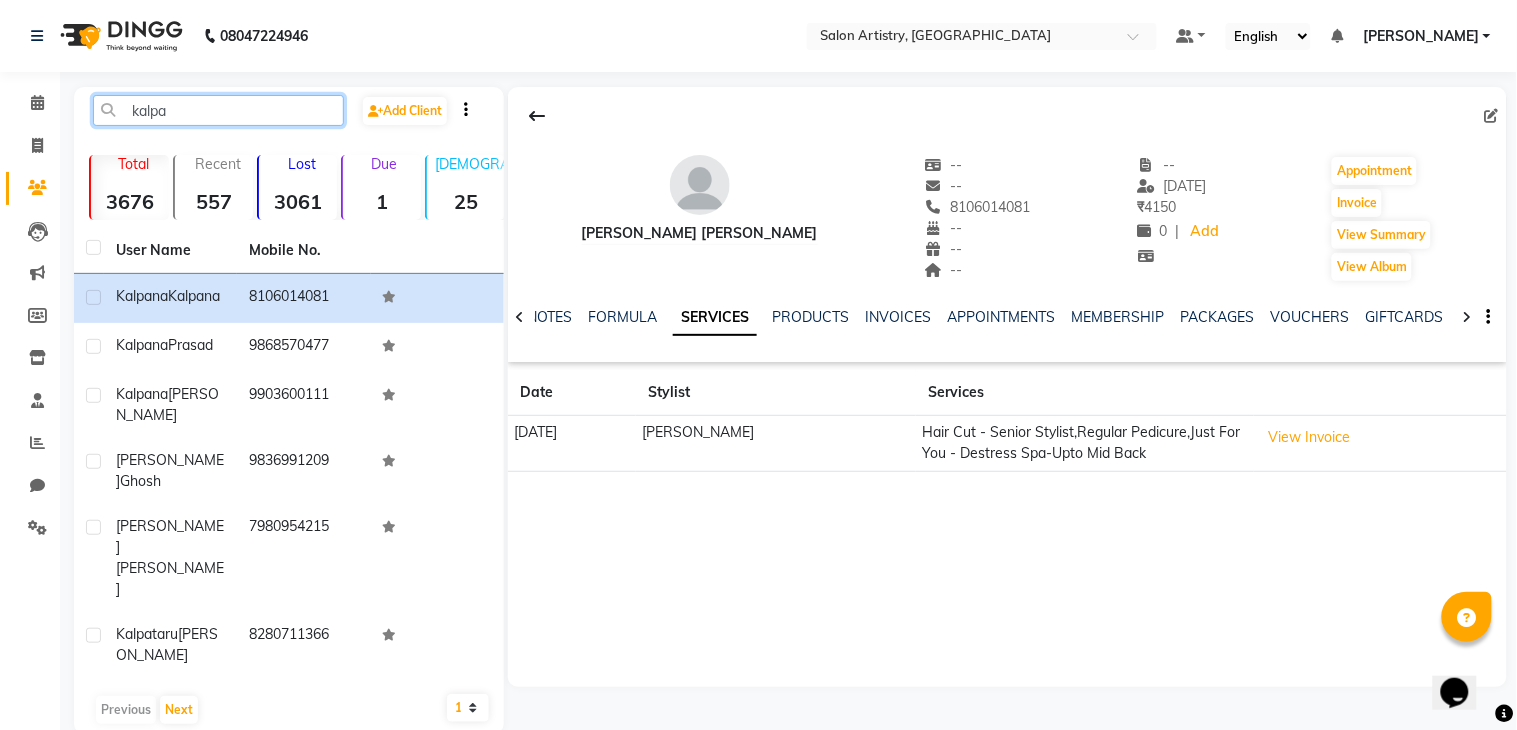 drag, startPoint x: 177, startPoint y: 108, endPoint x: 0, endPoint y: 128, distance: 178.12636 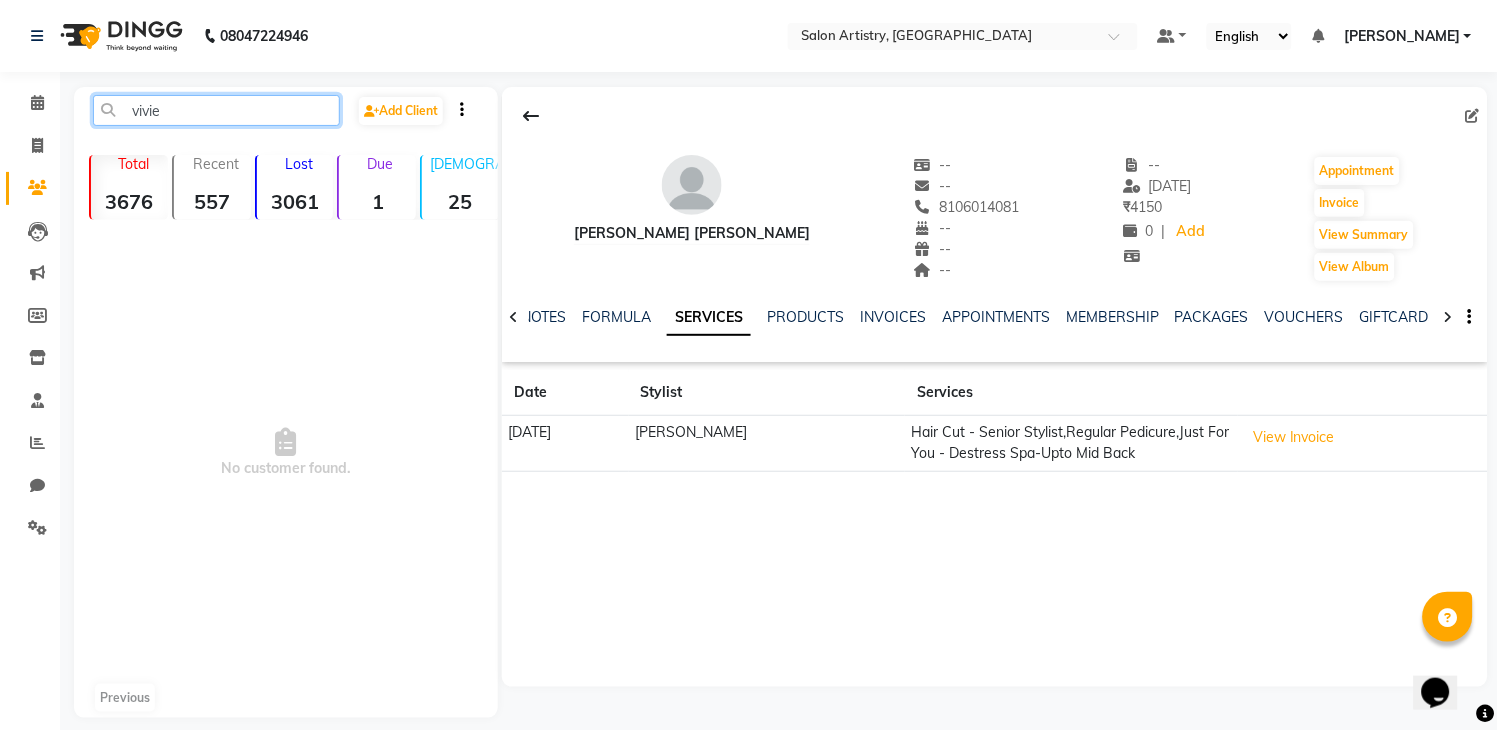 drag, startPoint x: 190, startPoint y: 110, endPoint x: 0, endPoint y: 58, distance: 196.9873 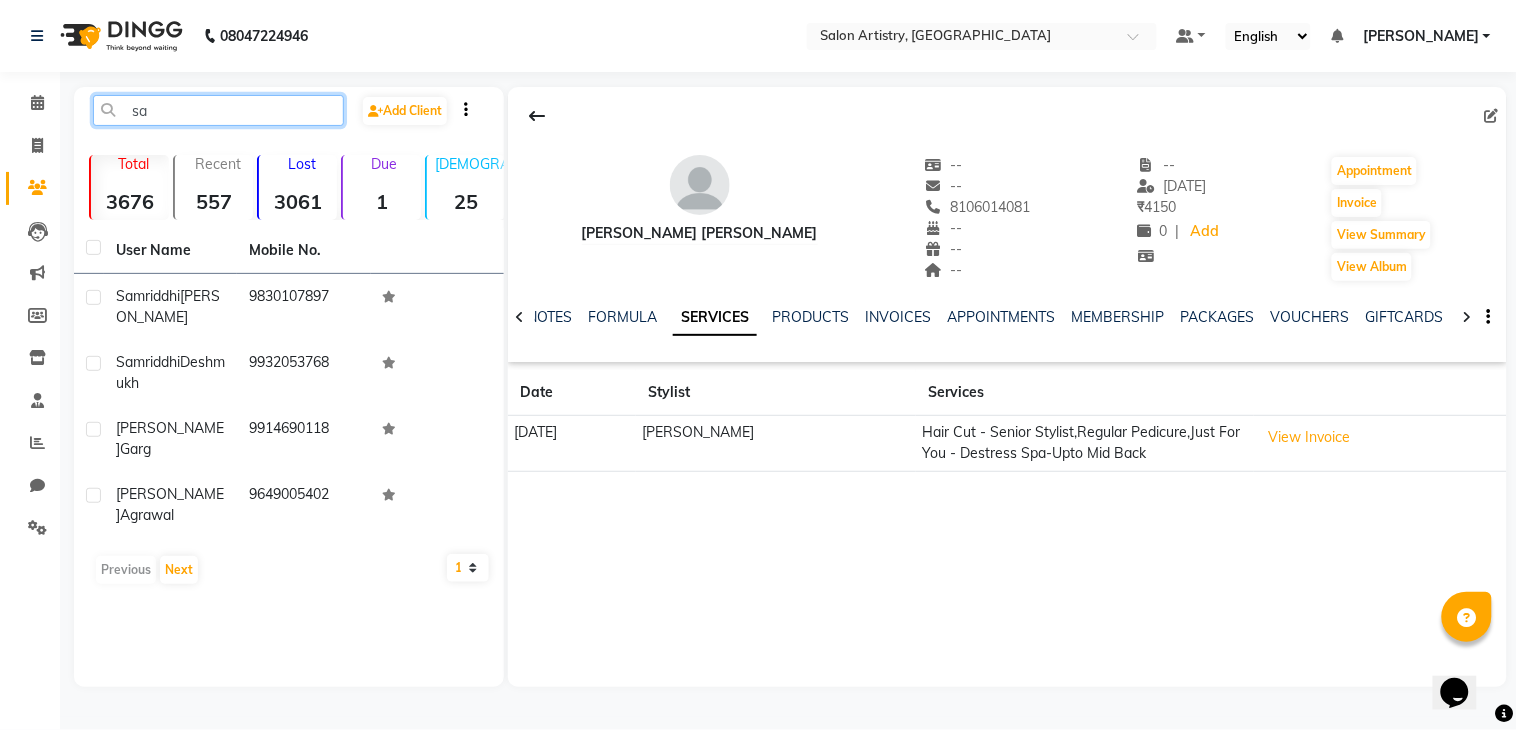 type on "s" 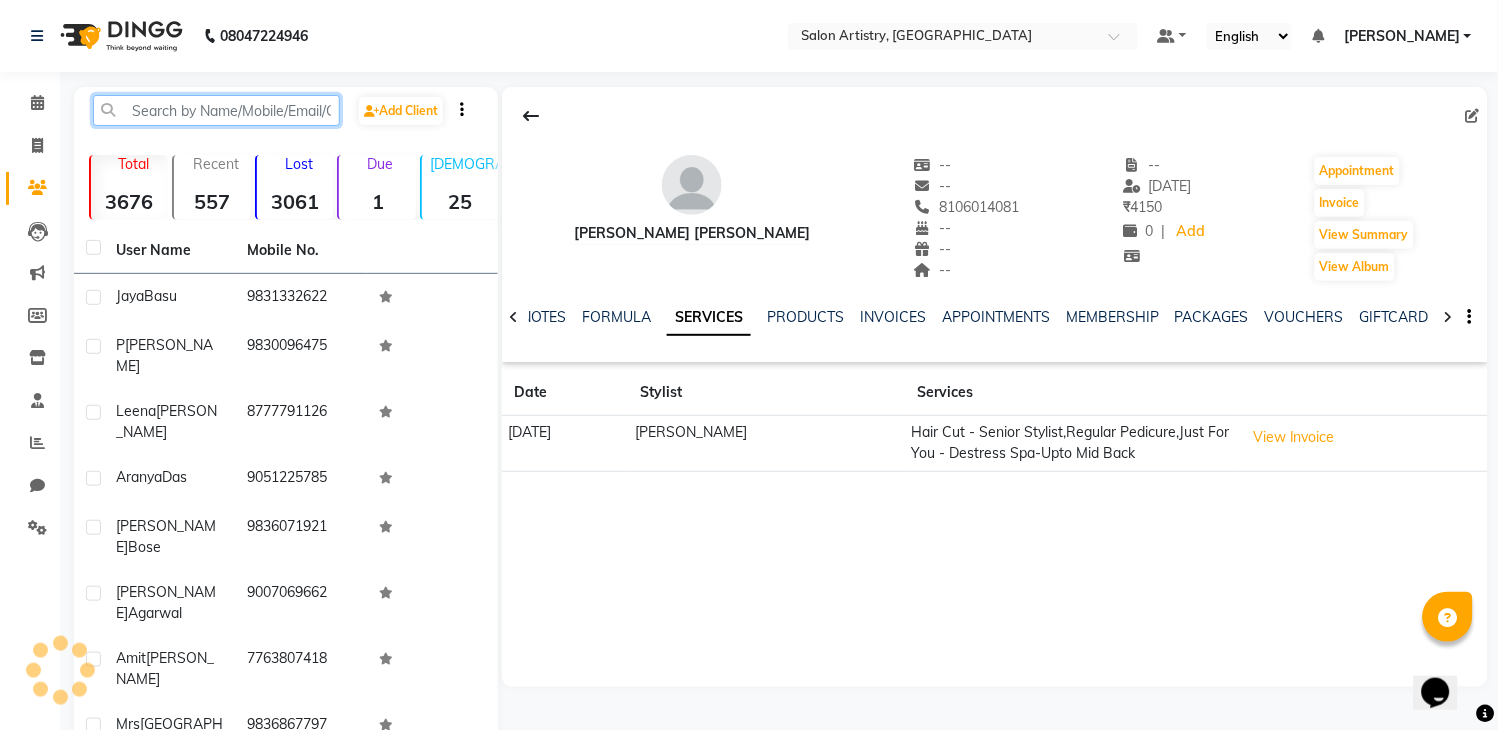 paste on "[PERSON_NAME]" 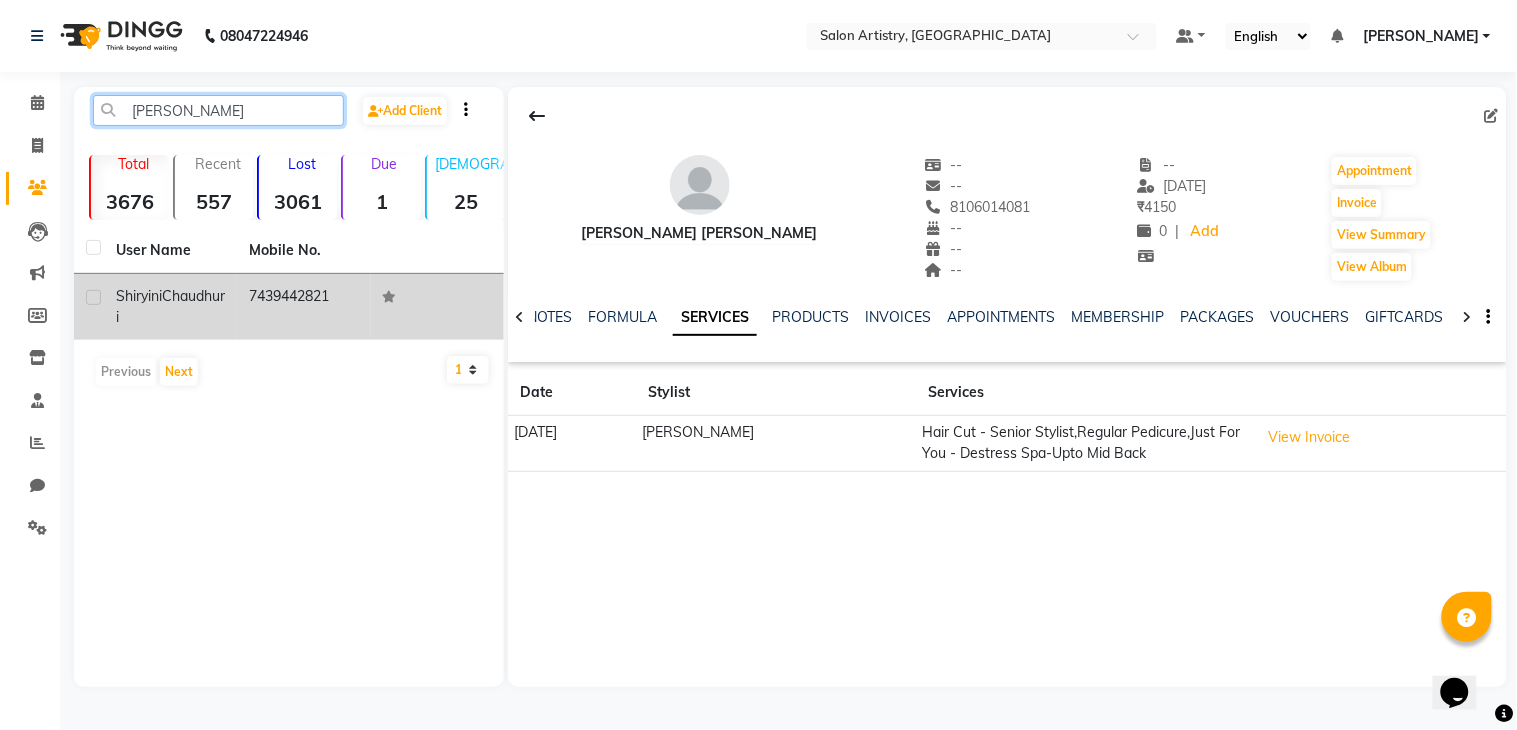 type on "[PERSON_NAME]" 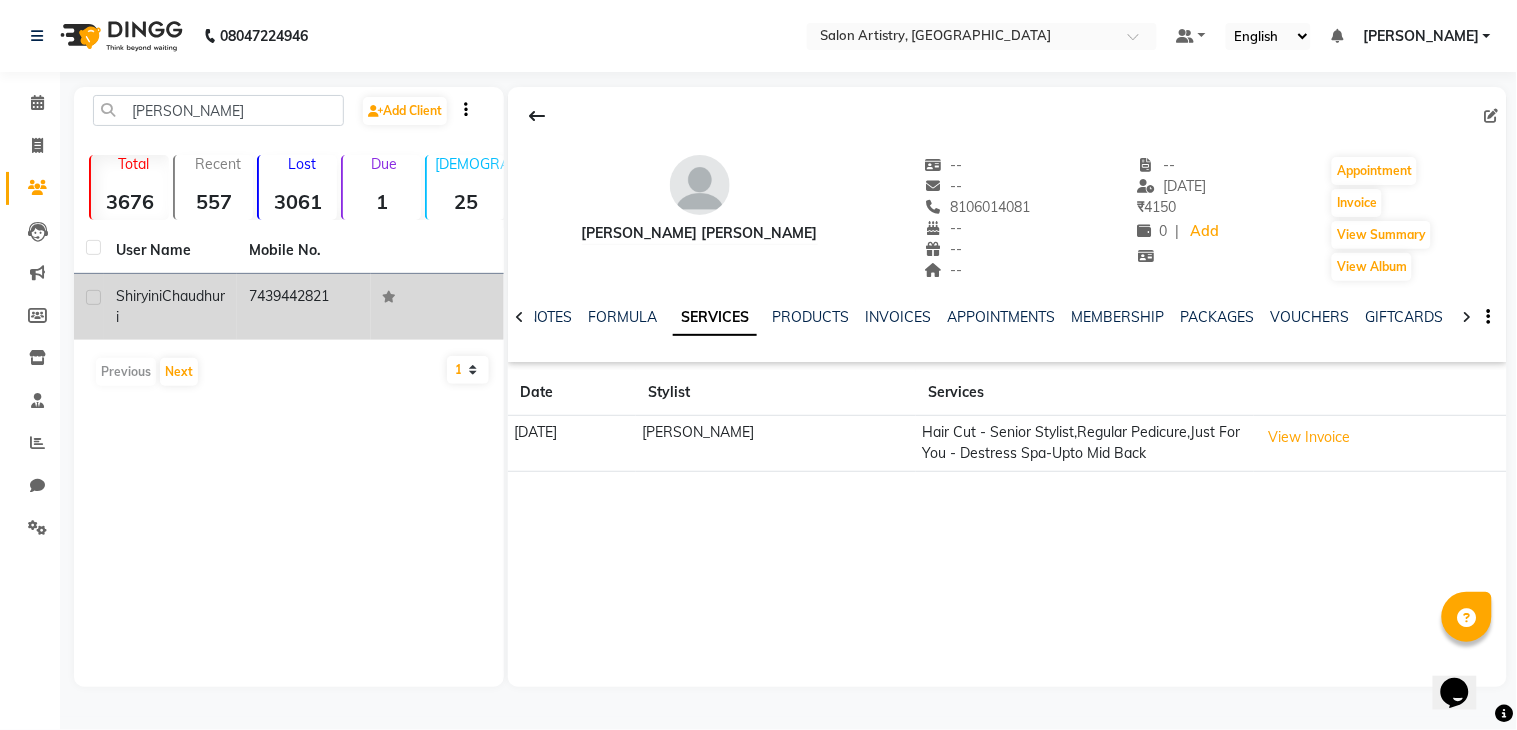 click on "[PERSON_NAME]" 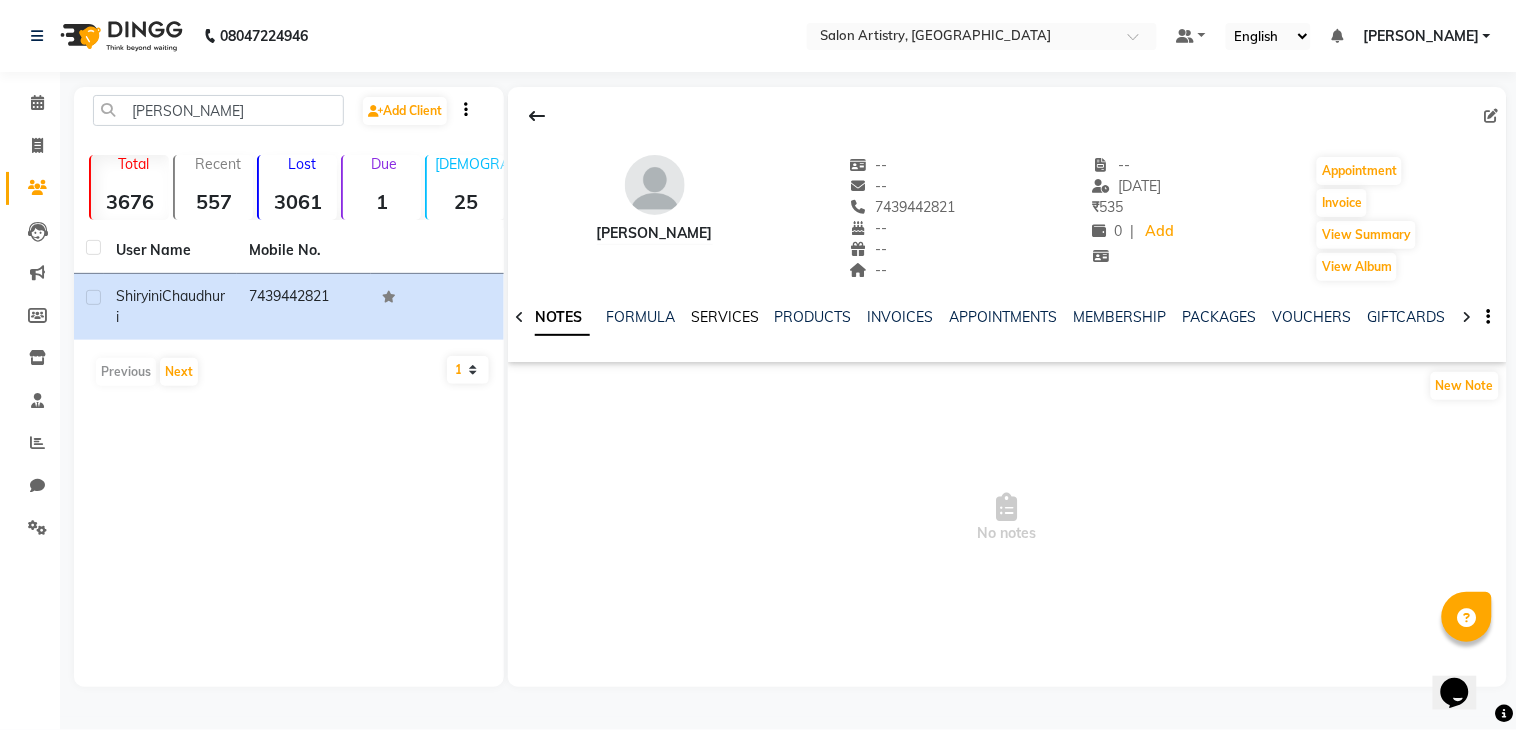 click on "SERVICES" 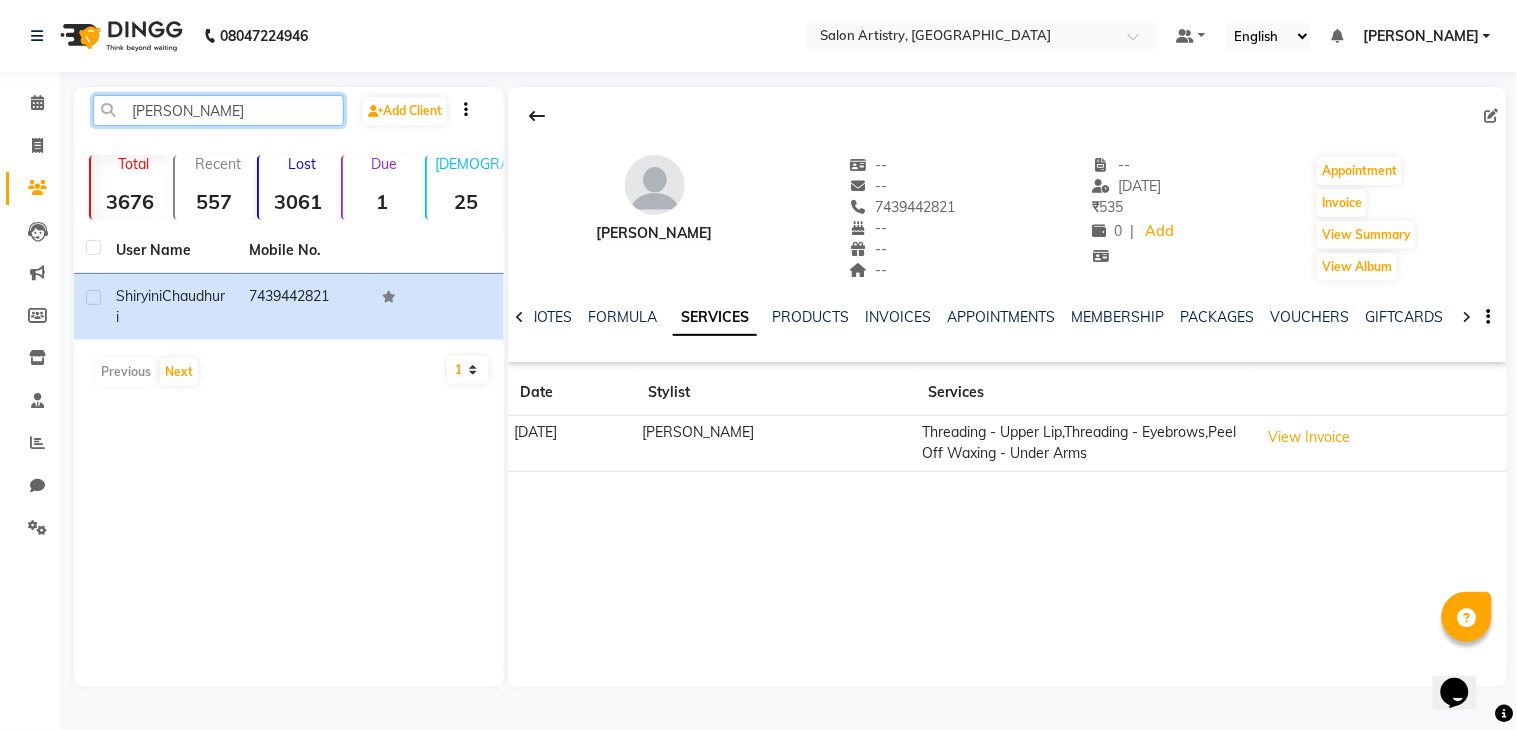 click on "[PERSON_NAME]" 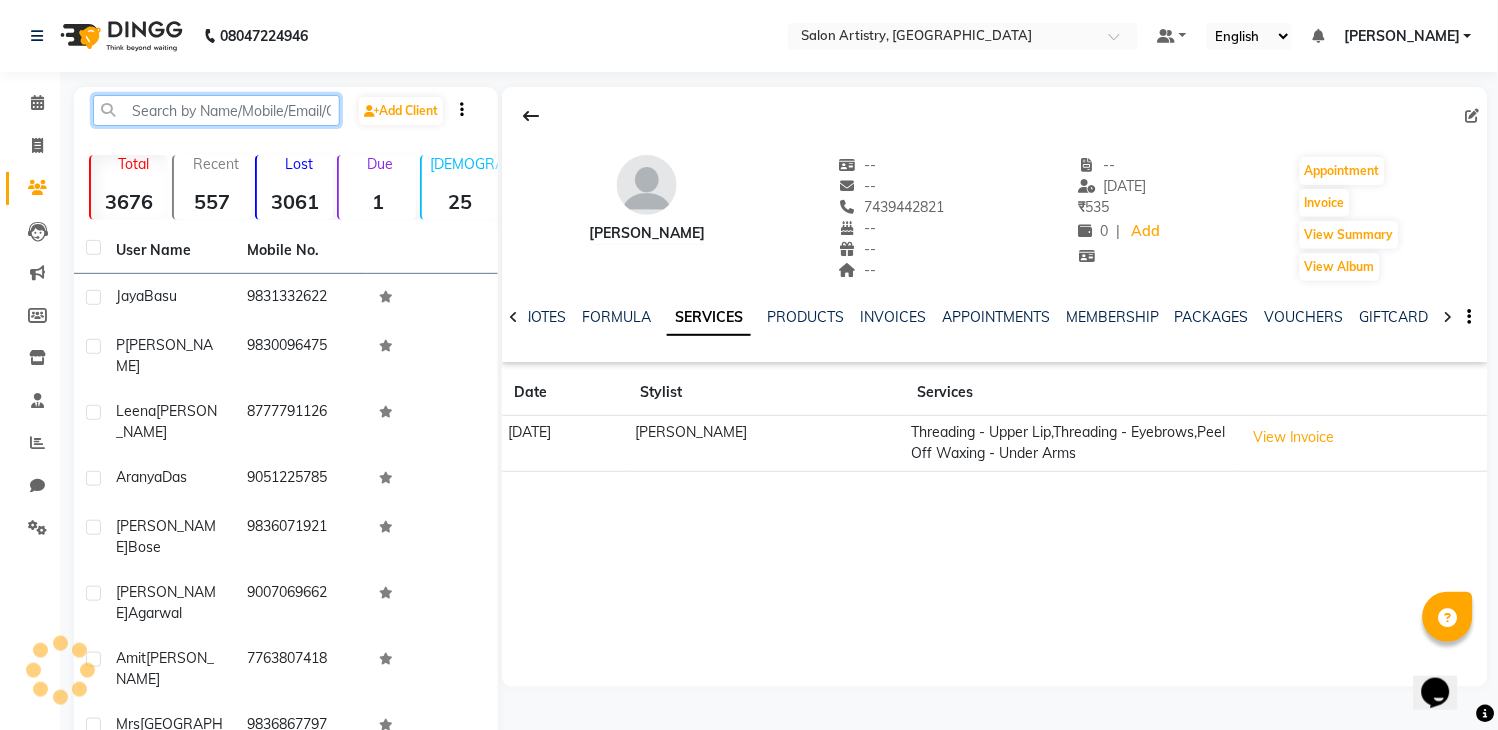 paste on "[PERSON_NAME] ." 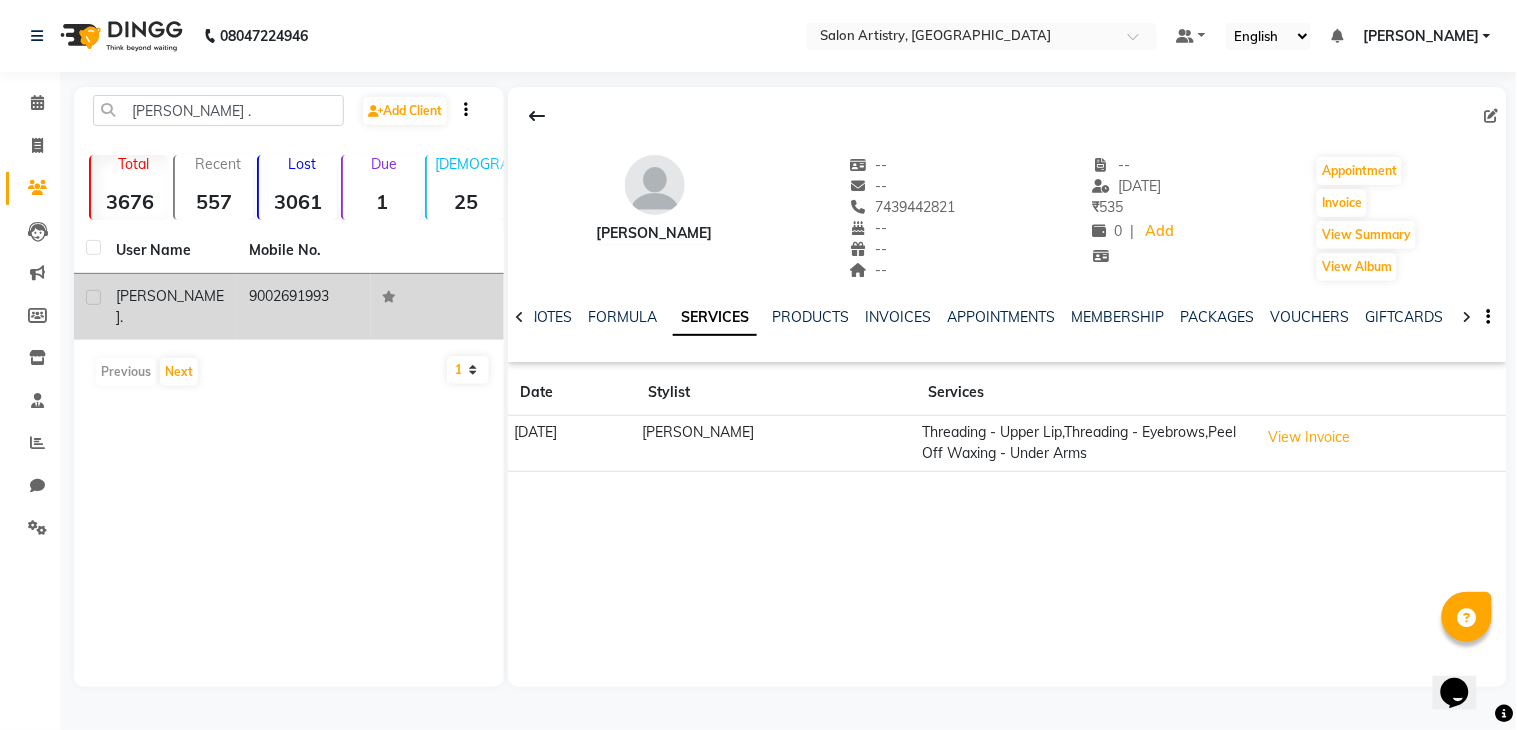 click on "9002691993" 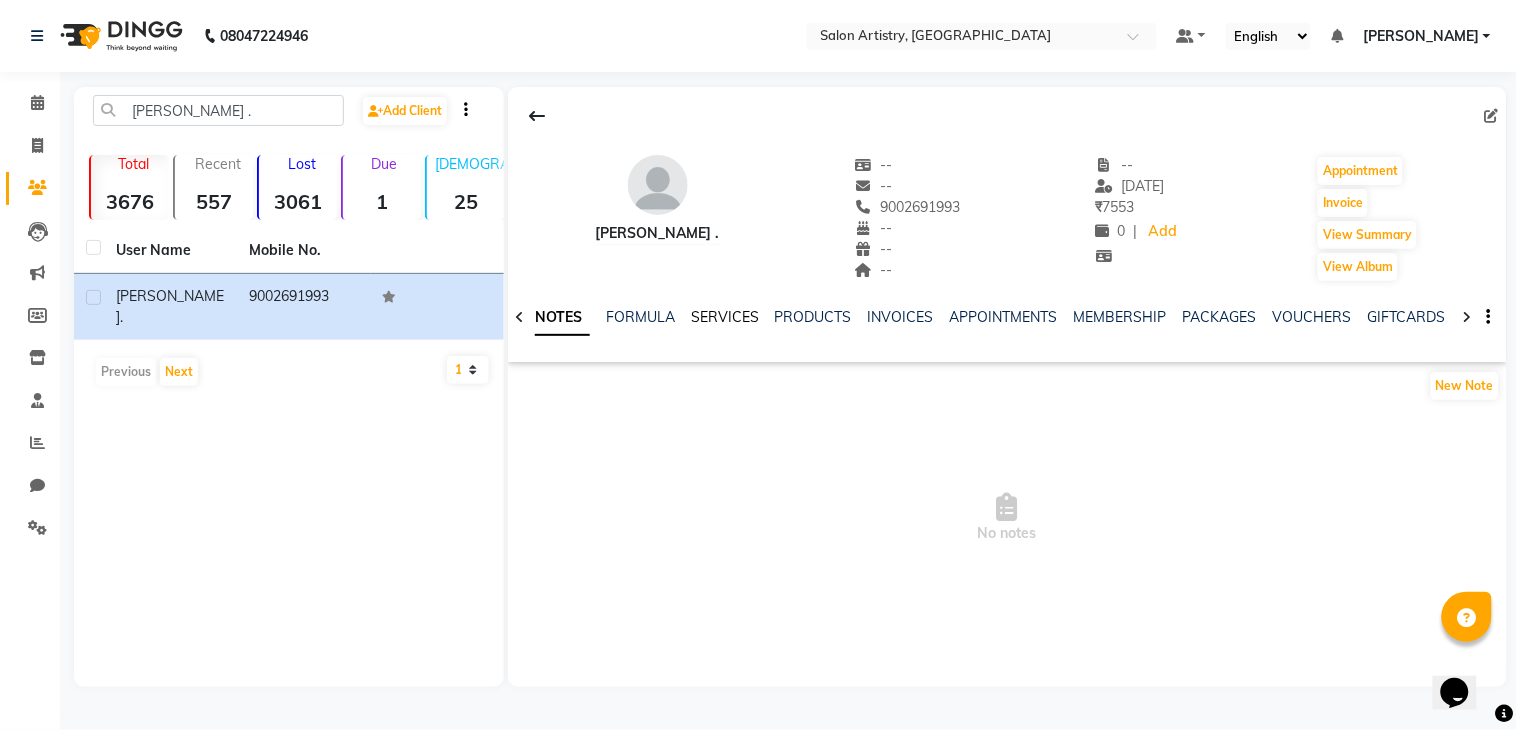 click on "SERVICES" 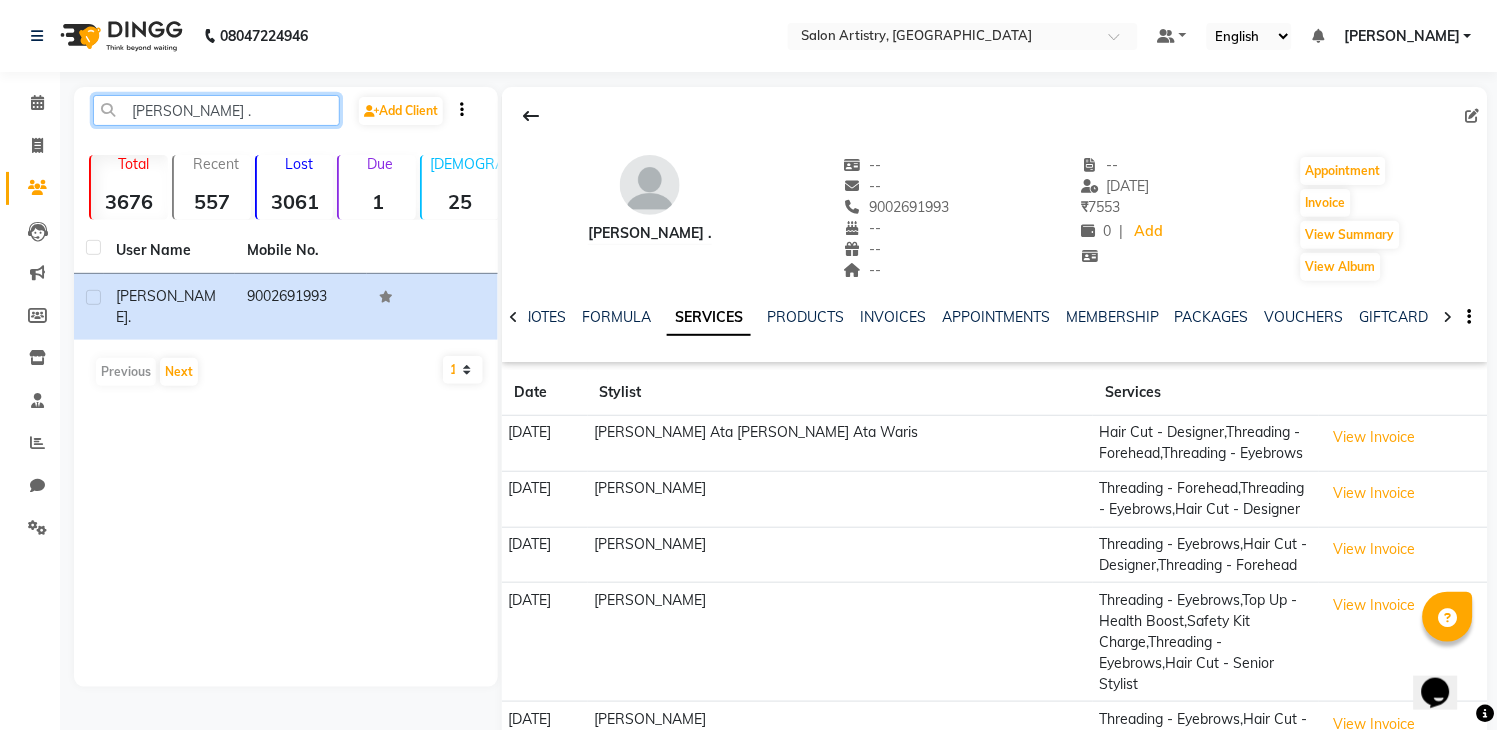 click on "[PERSON_NAME] ." 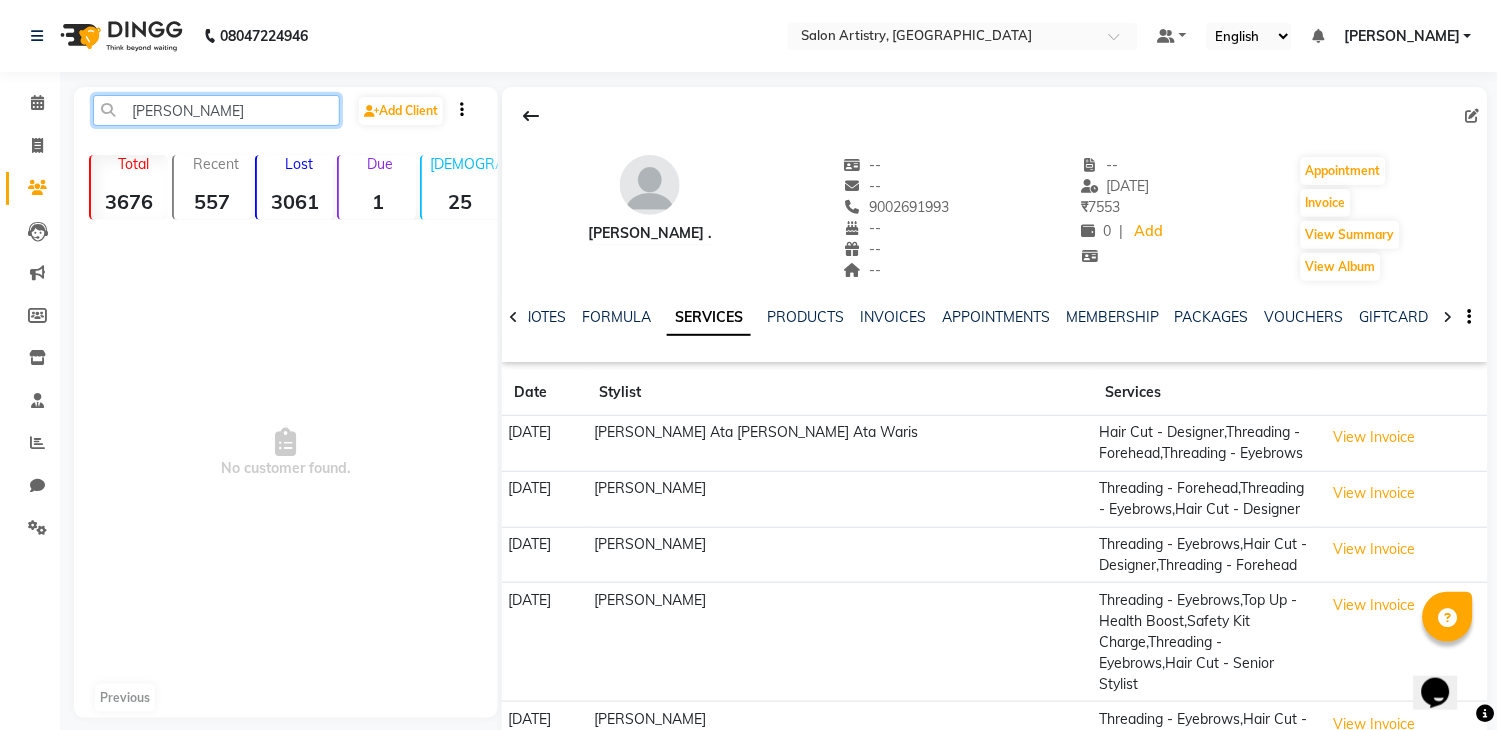 click on "[PERSON_NAME]" 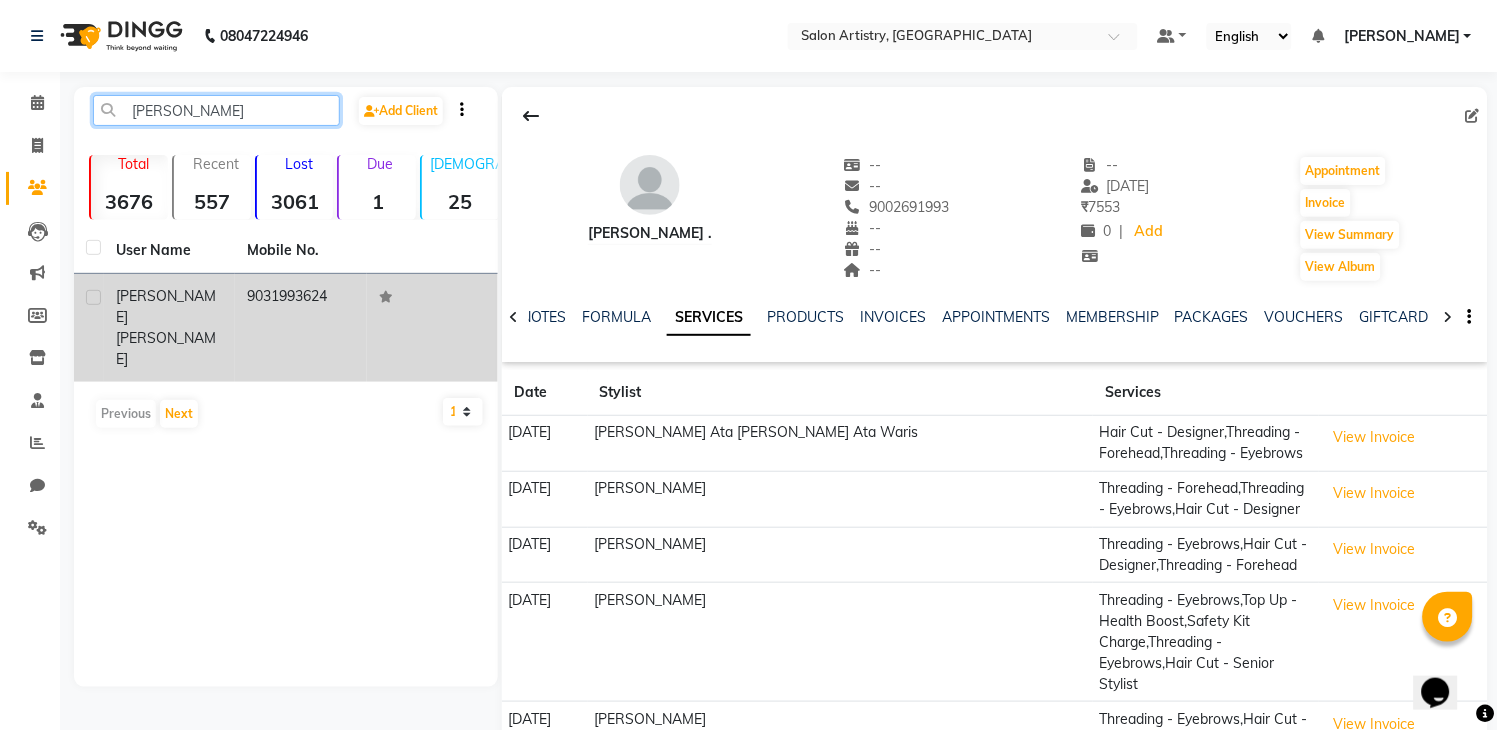 type on "[PERSON_NAME]" 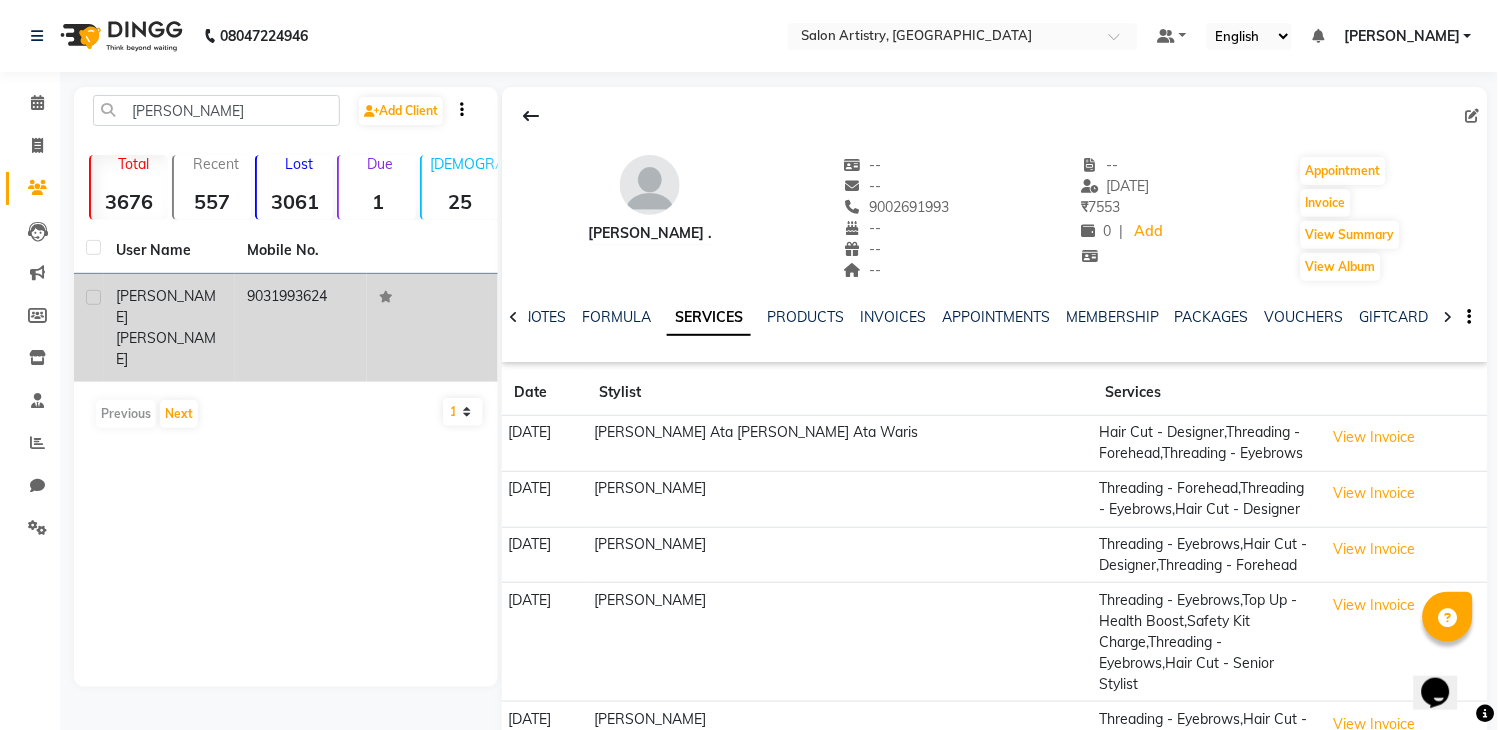 click on "[PERSON_NAME]" 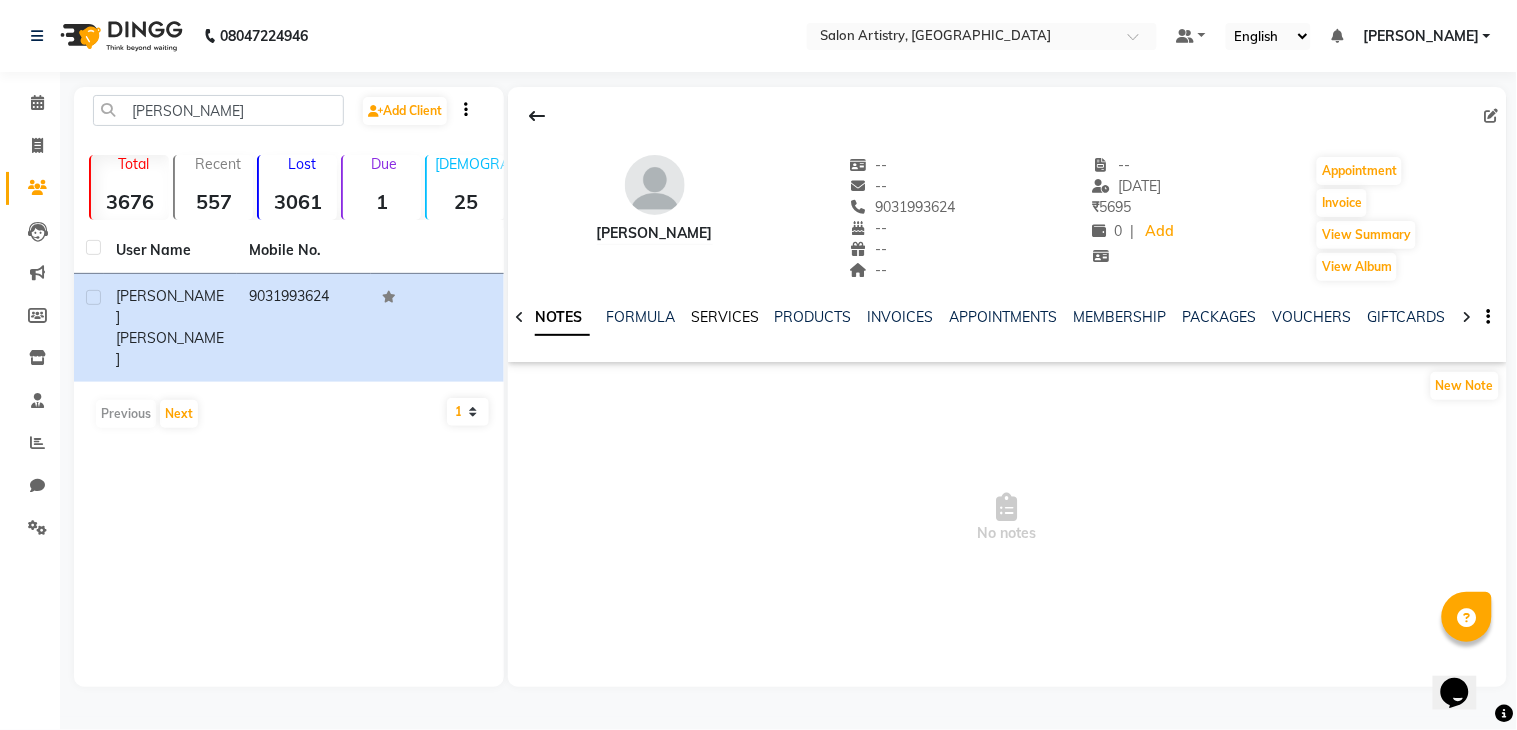 click on "SERVICES" 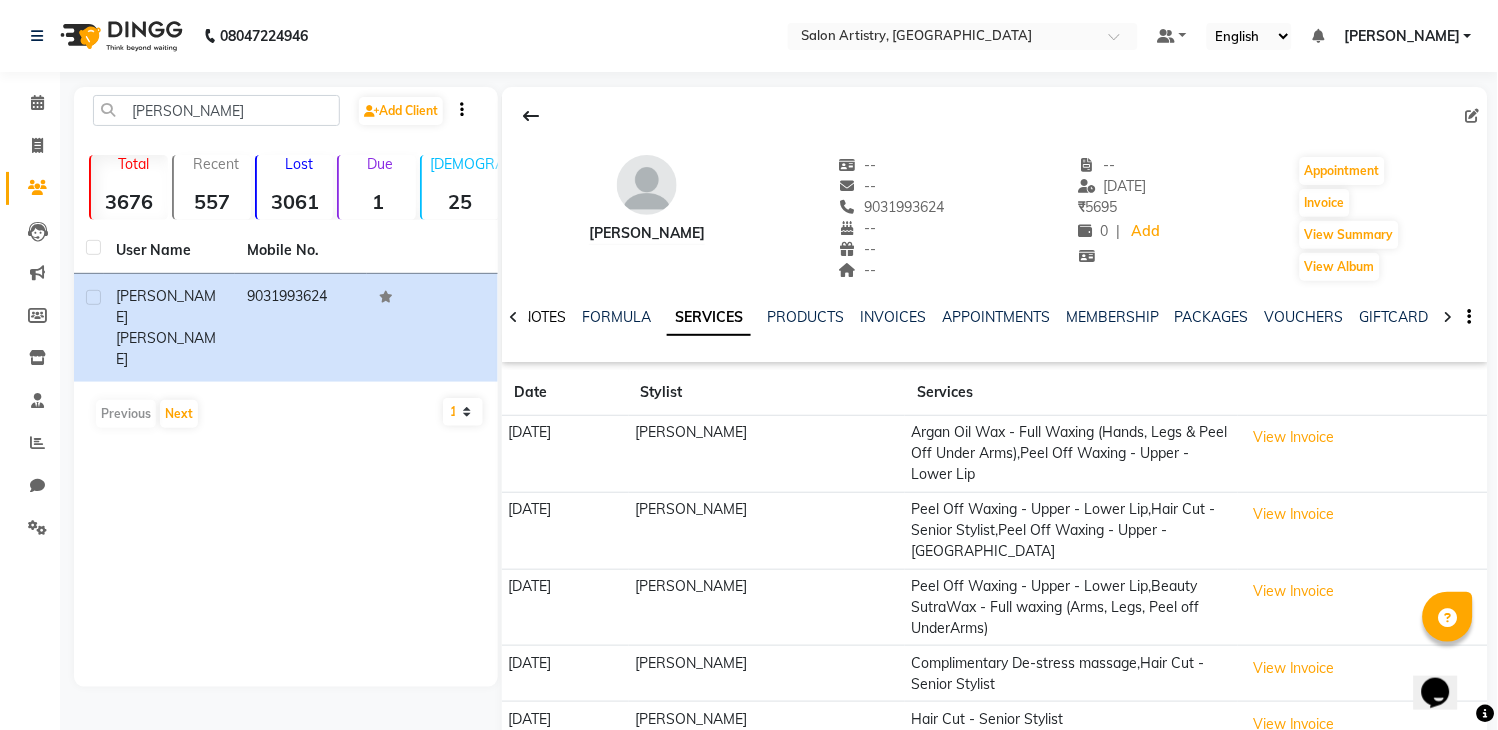 drag, startPoint x: 541, startPoint y: 306, endPoint x: 540, endPoint y: 324, distance: 18.027756 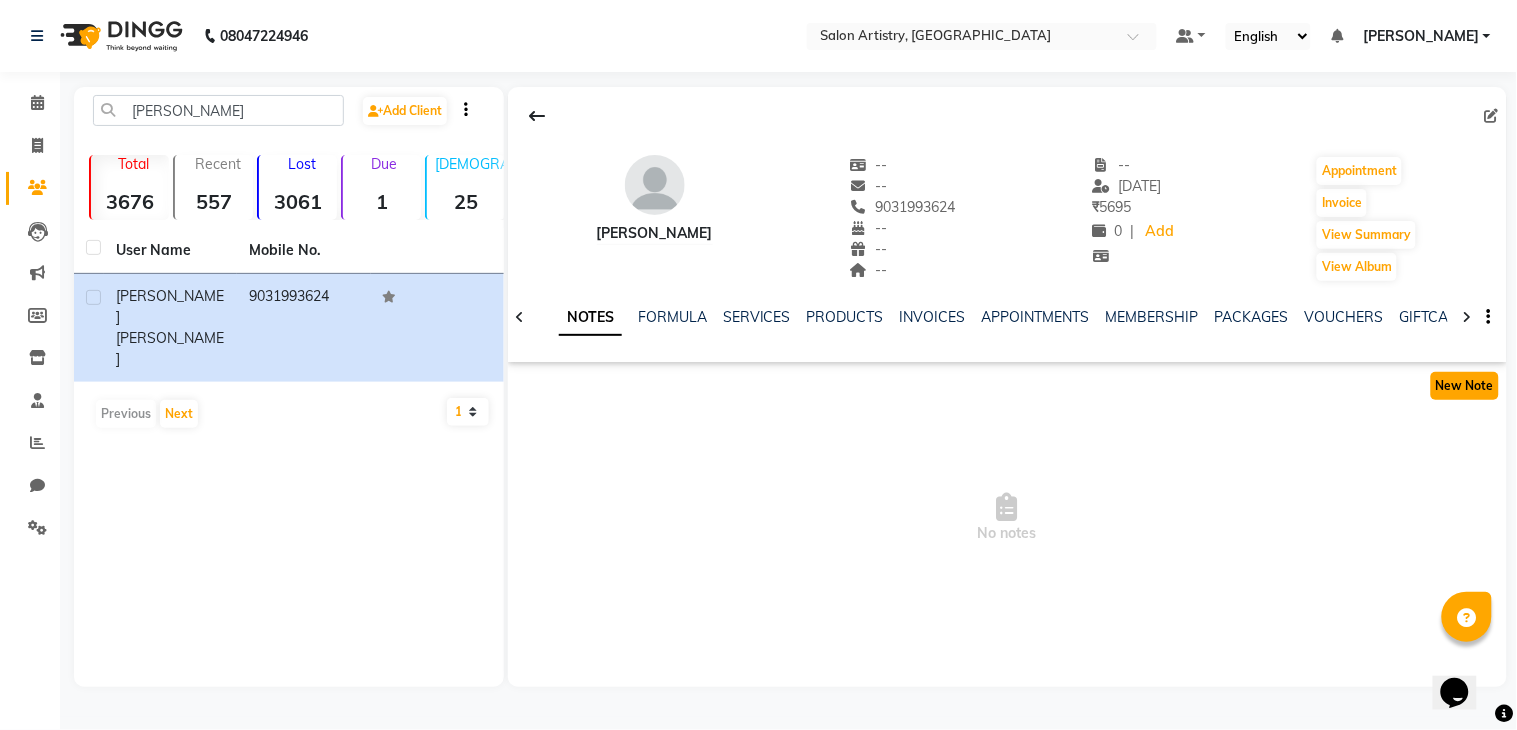 click on "New Note" 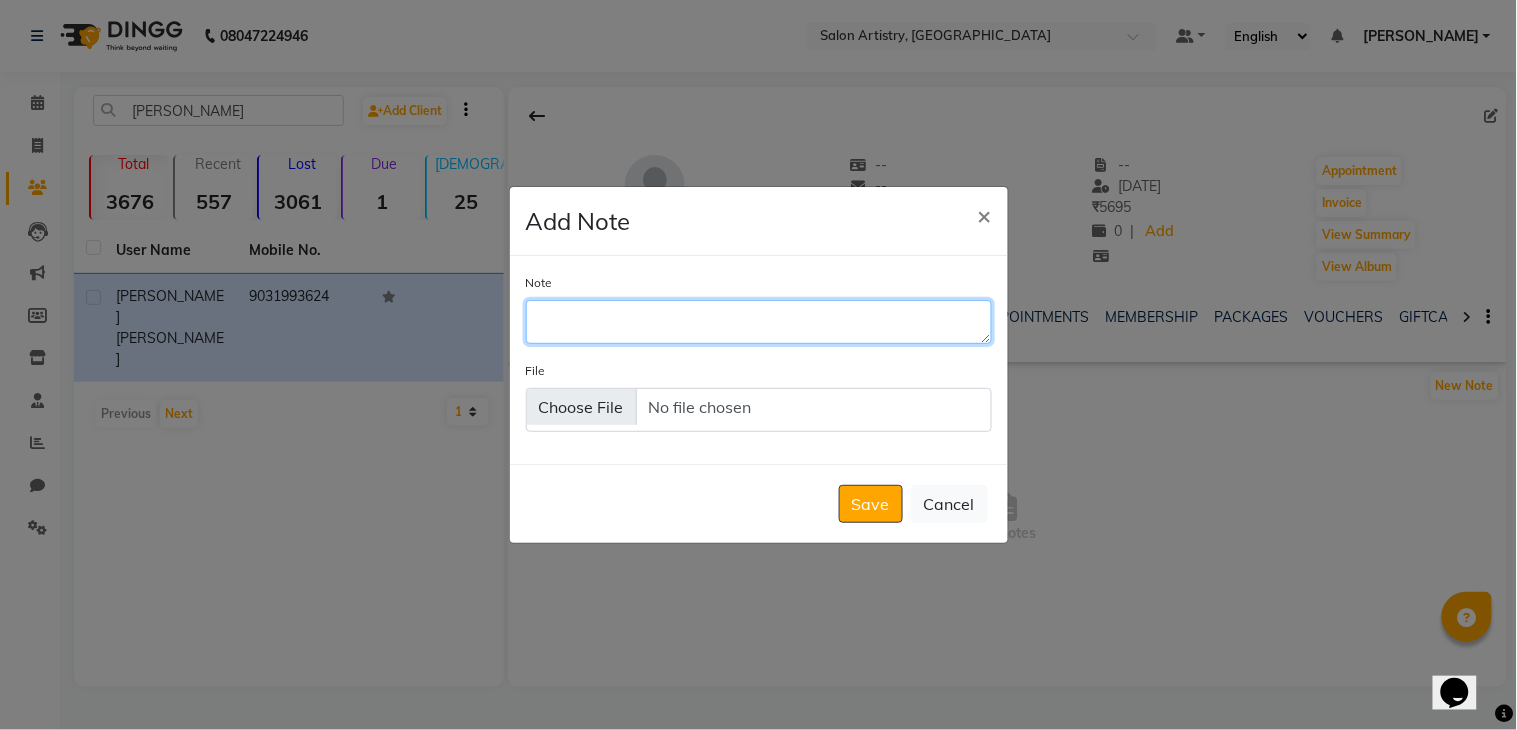 click on "Note" at bounding box center [759, 322] 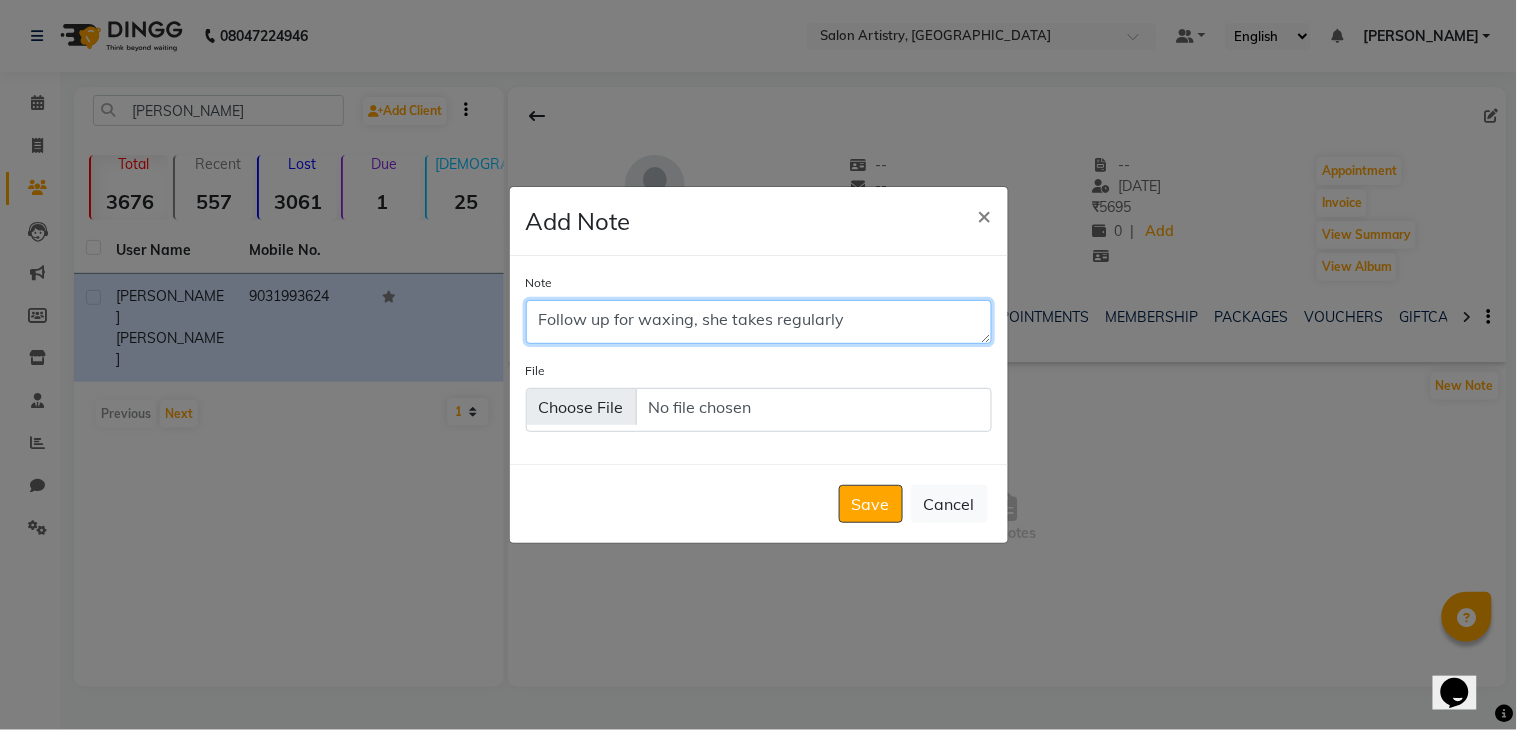 scroll, scrollTop: 10, scrollLeft: 0, axis: vertical 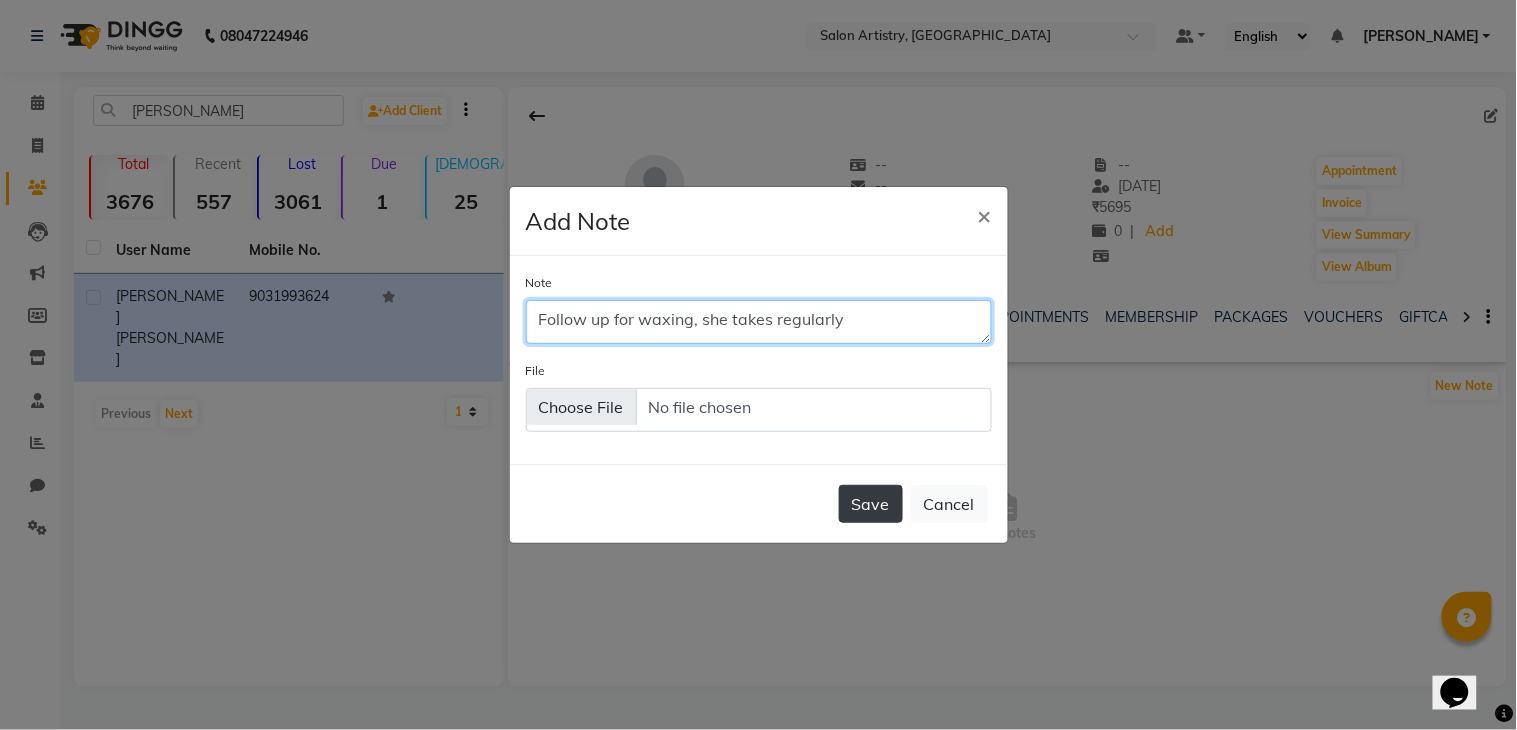 type on "Follow up for waxing, she takes regularly" 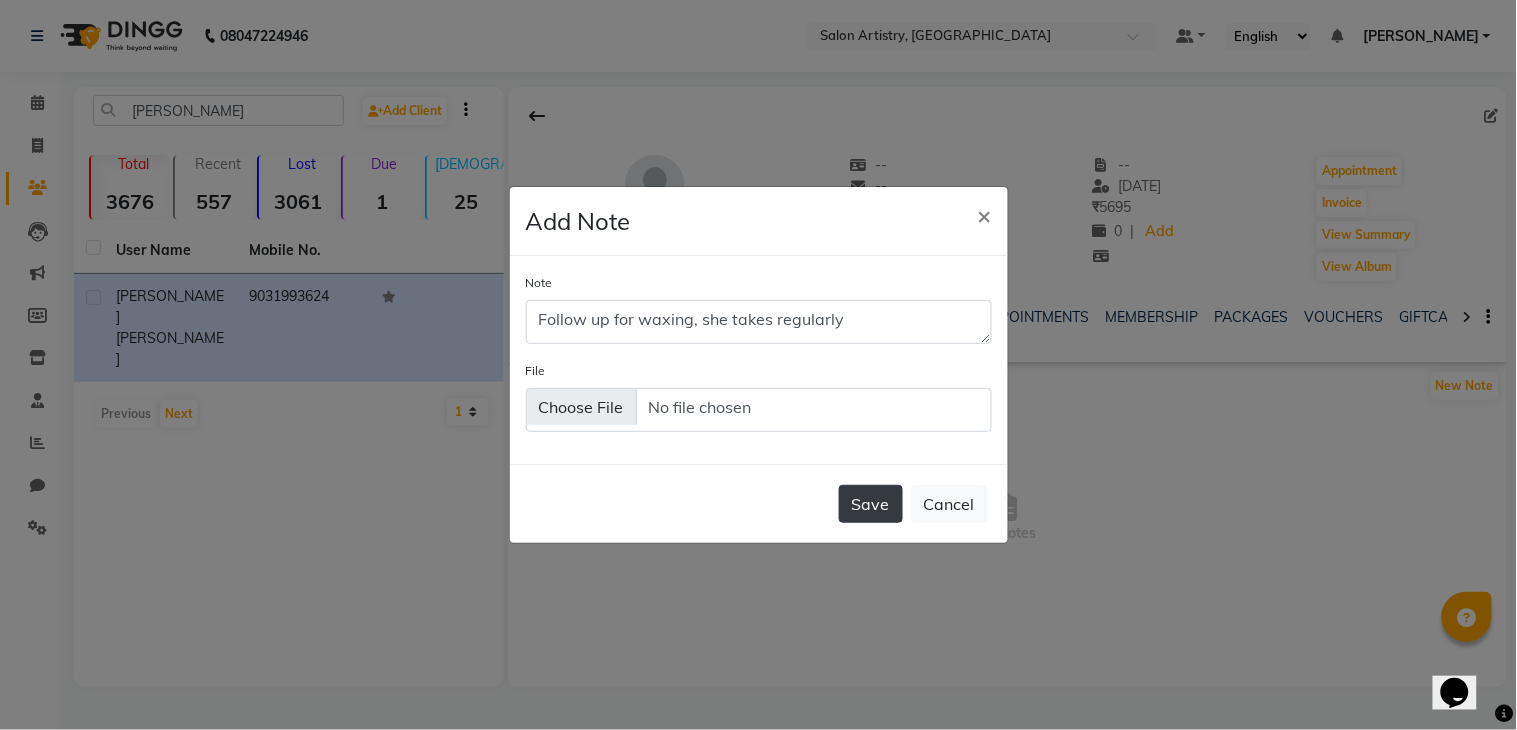 click on "Save" 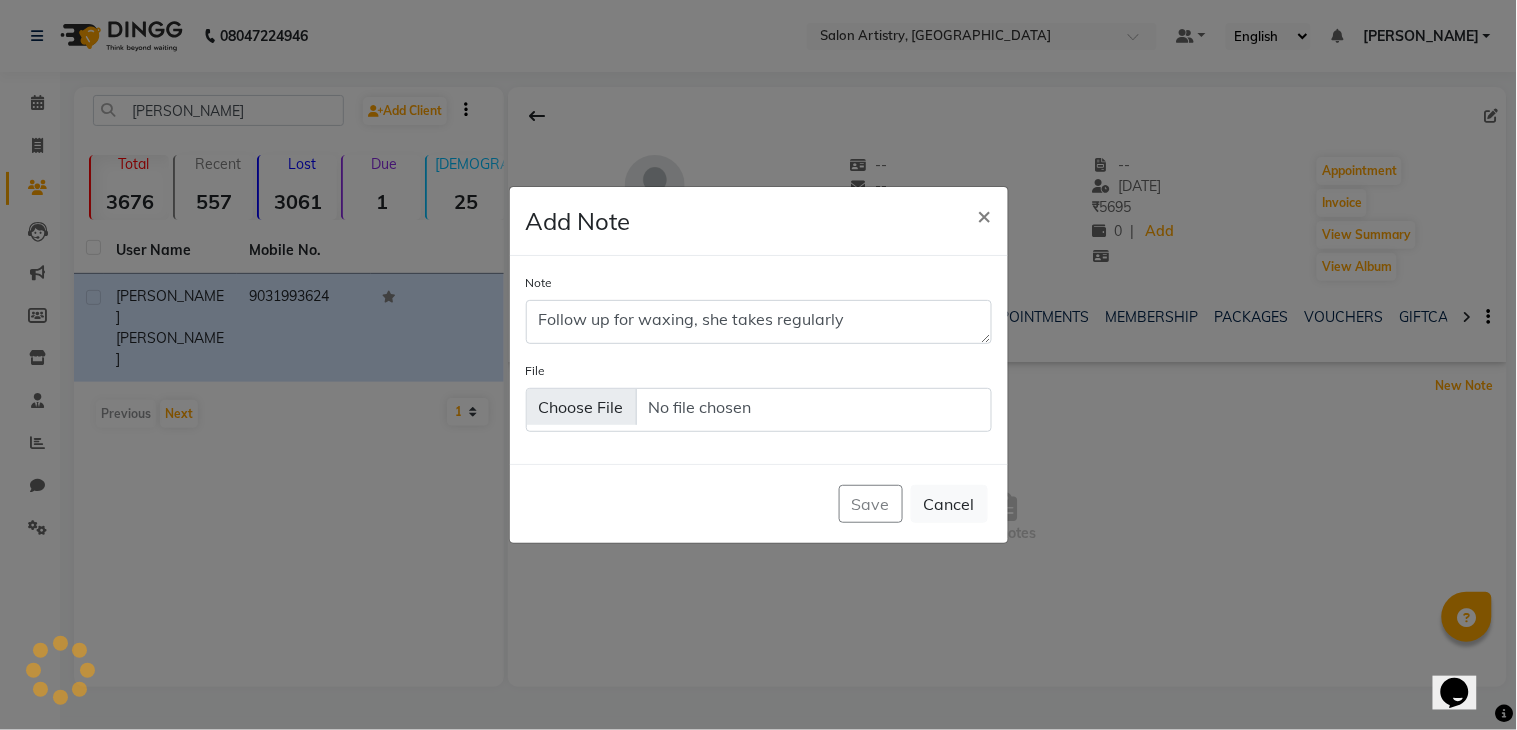 type 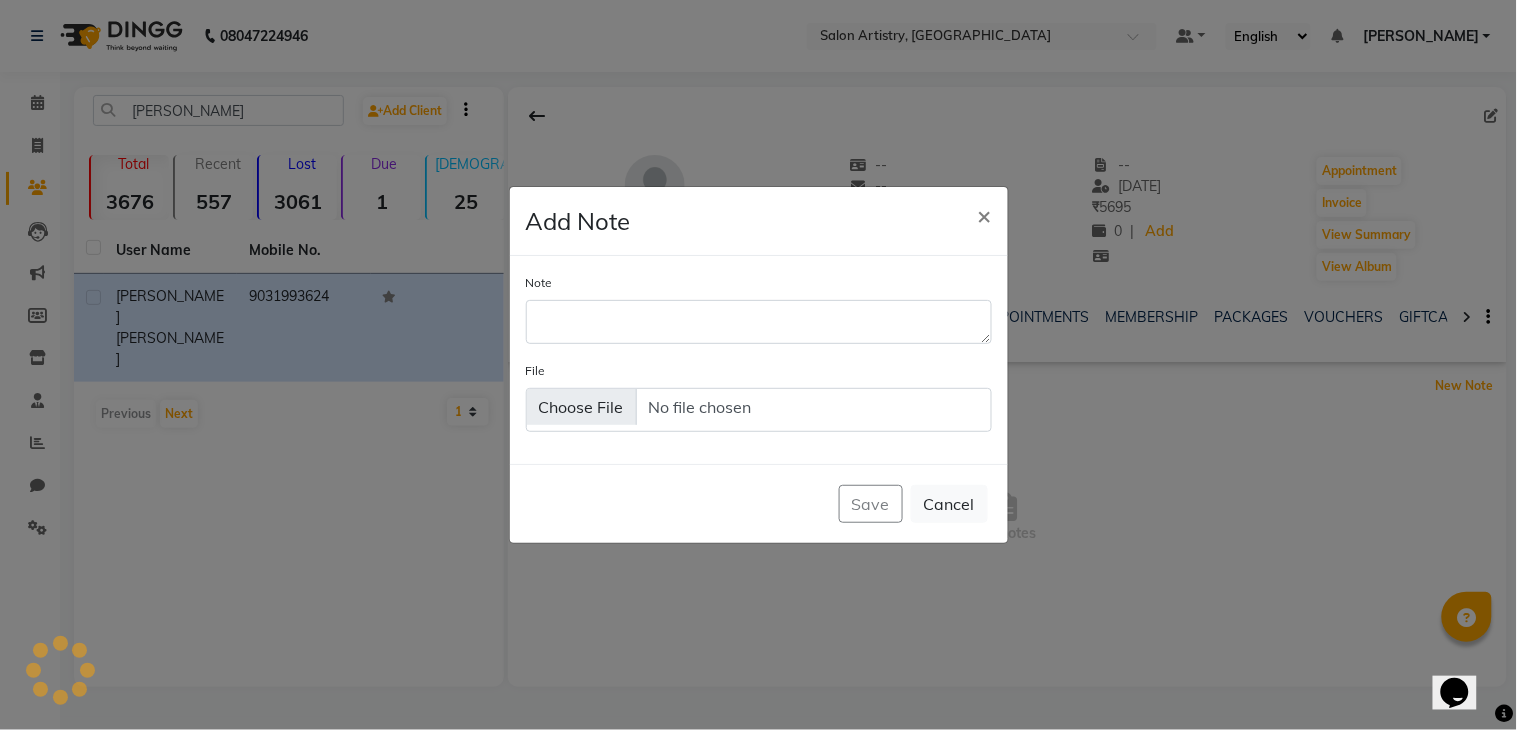 scroll, scrollTop: 0, scrollLeft: 0, axis: both 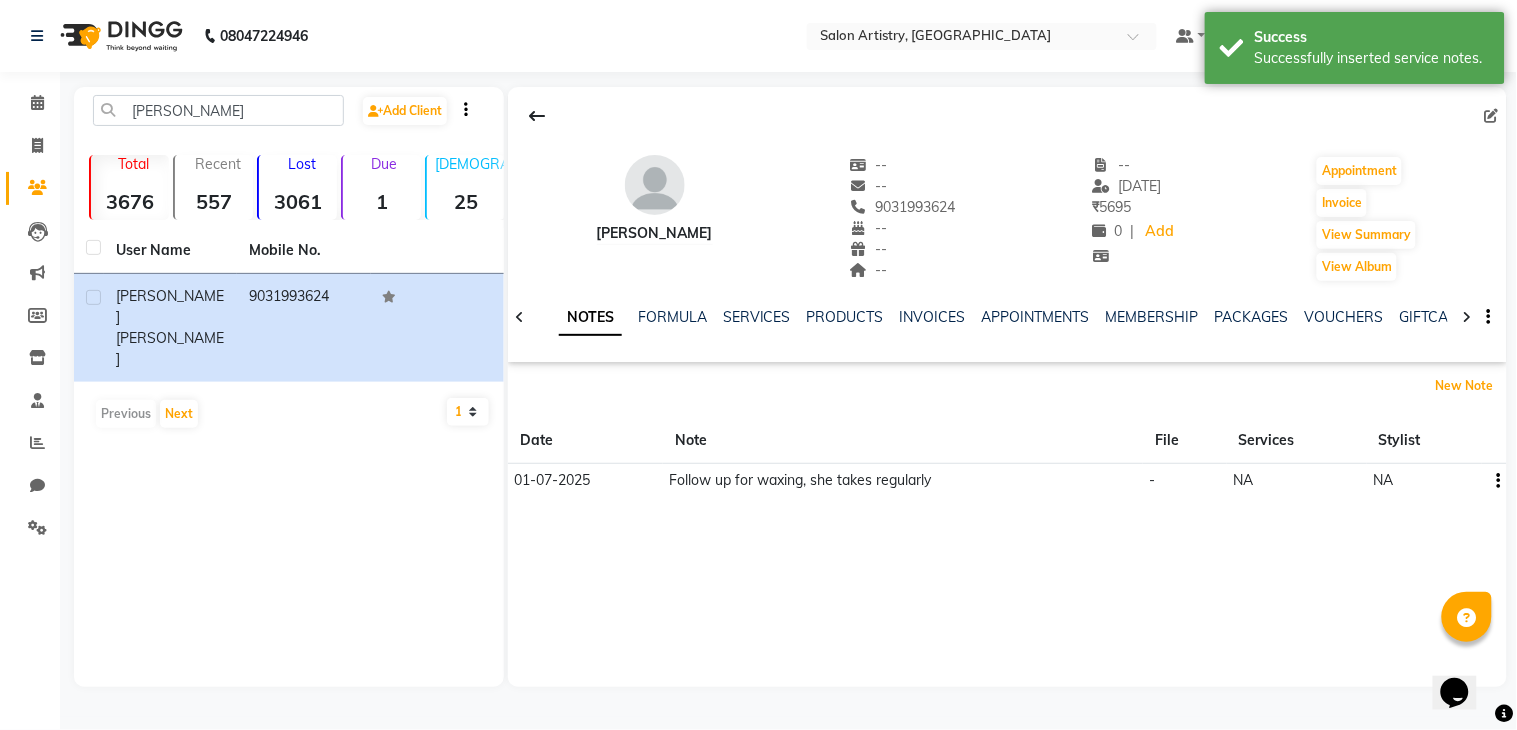 type 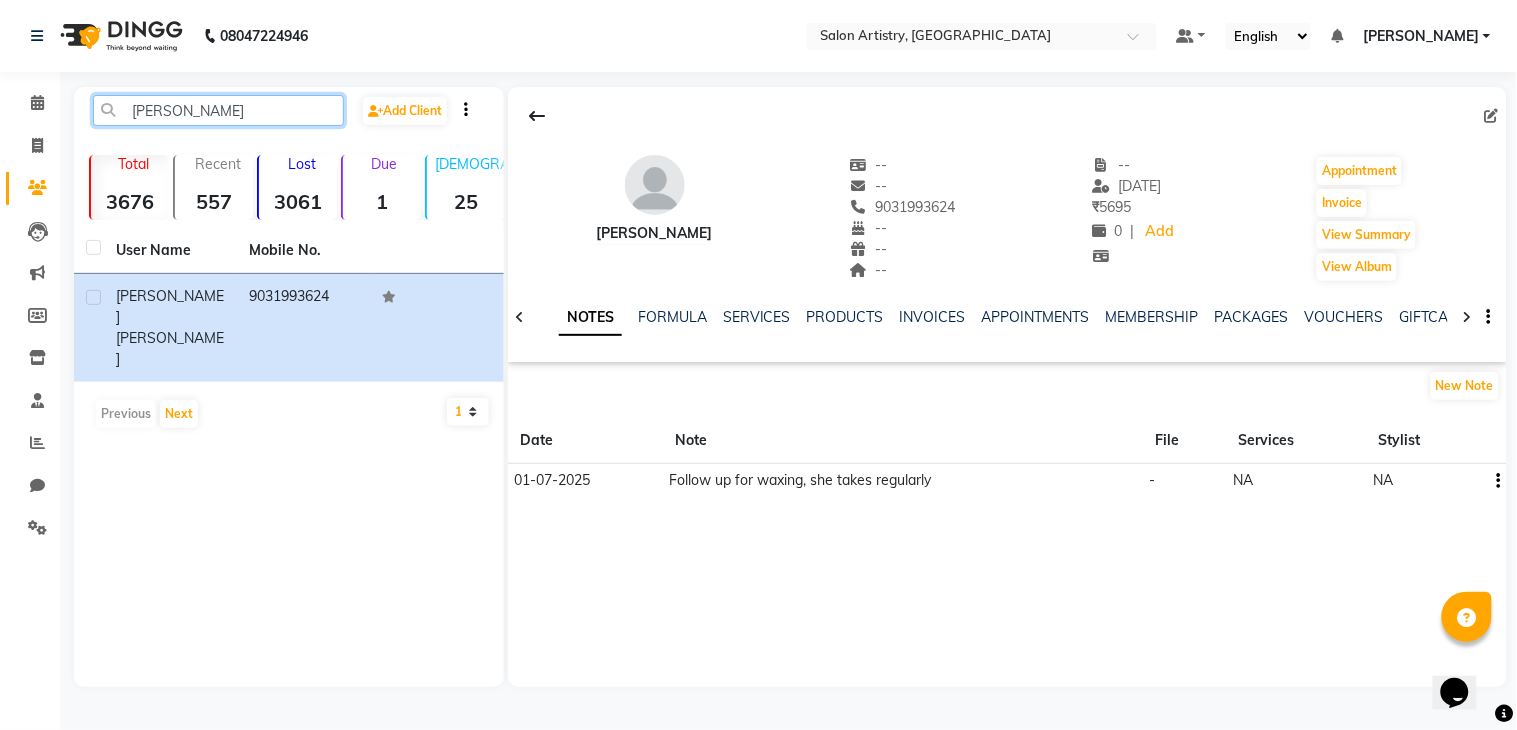 click on "[PERSON_NAME]" 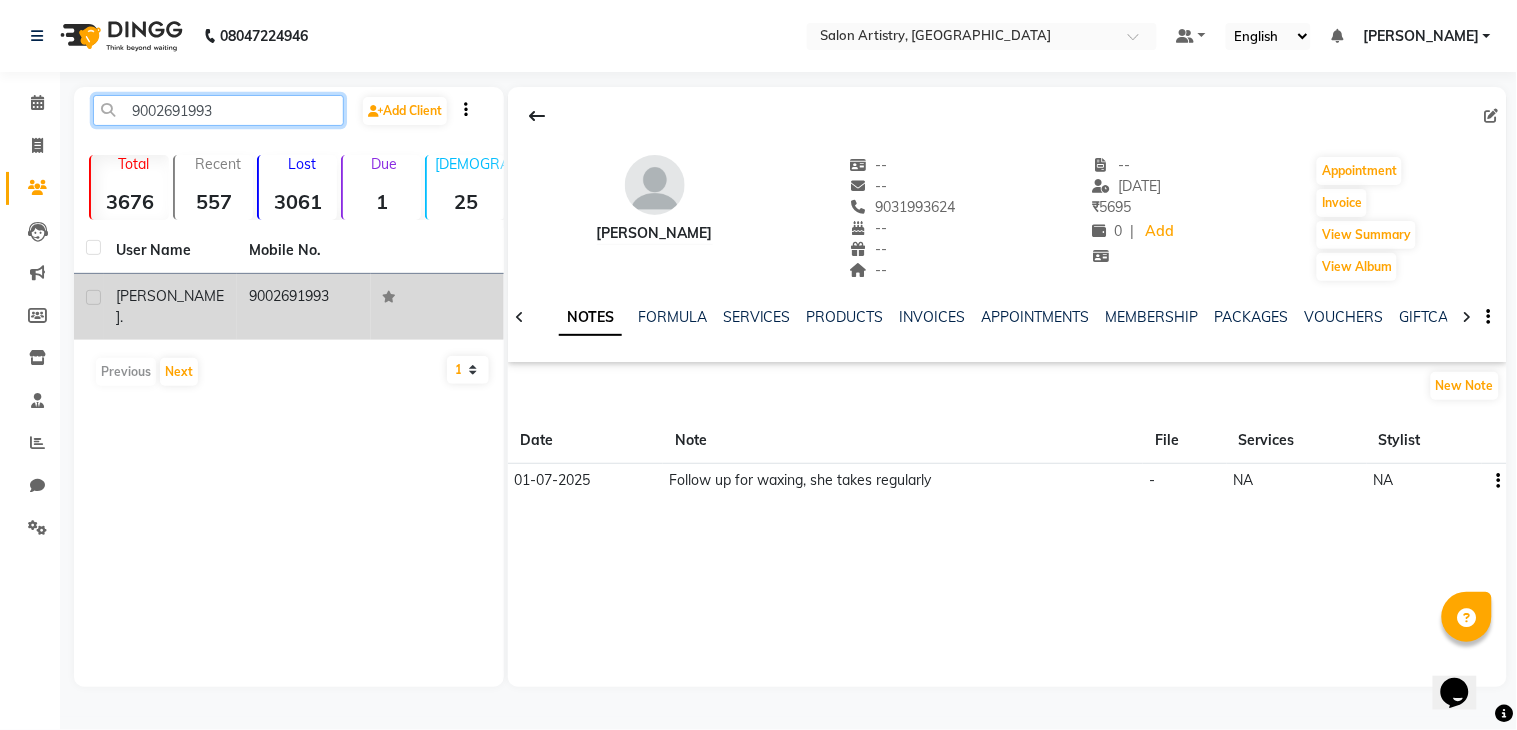 type on "9002691993" 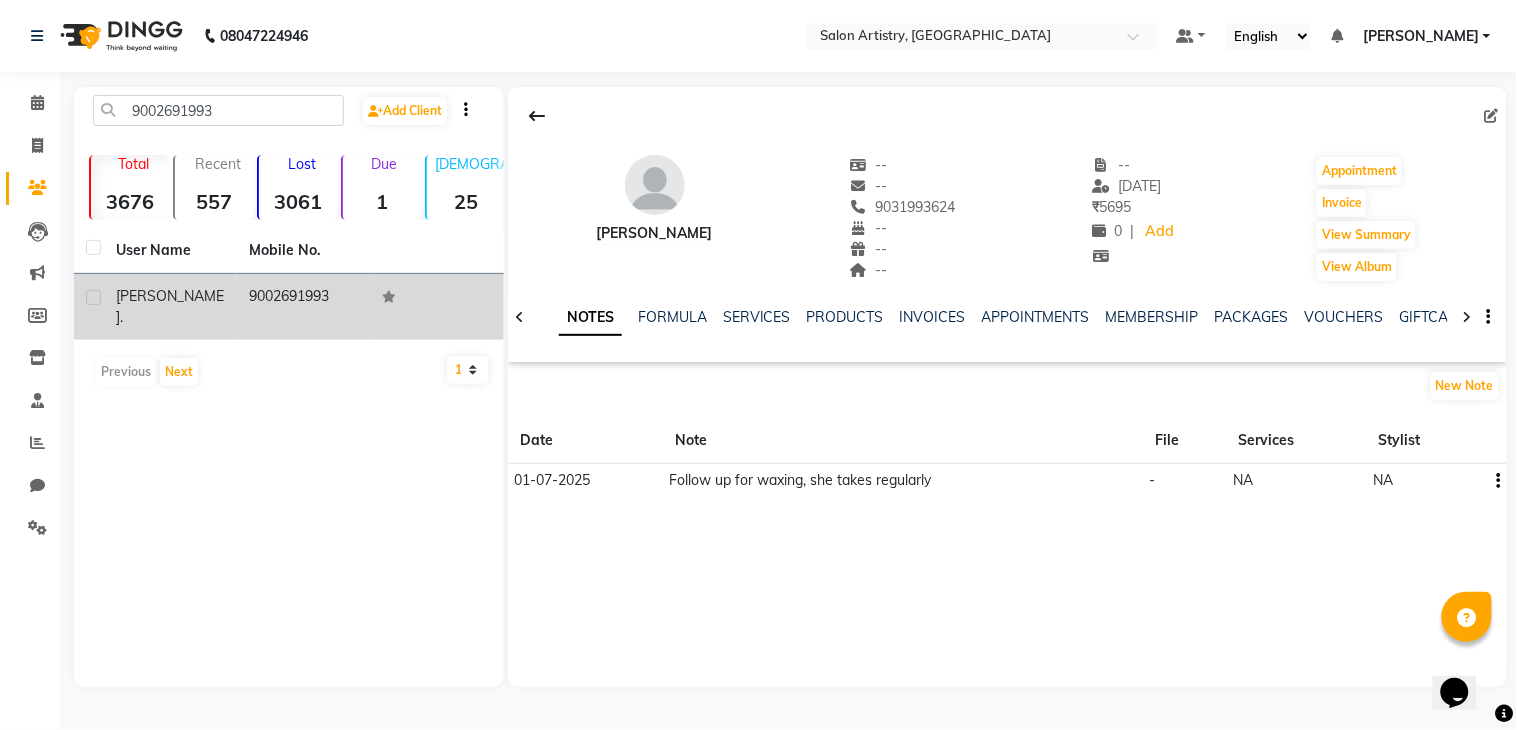 click on "9002691993" 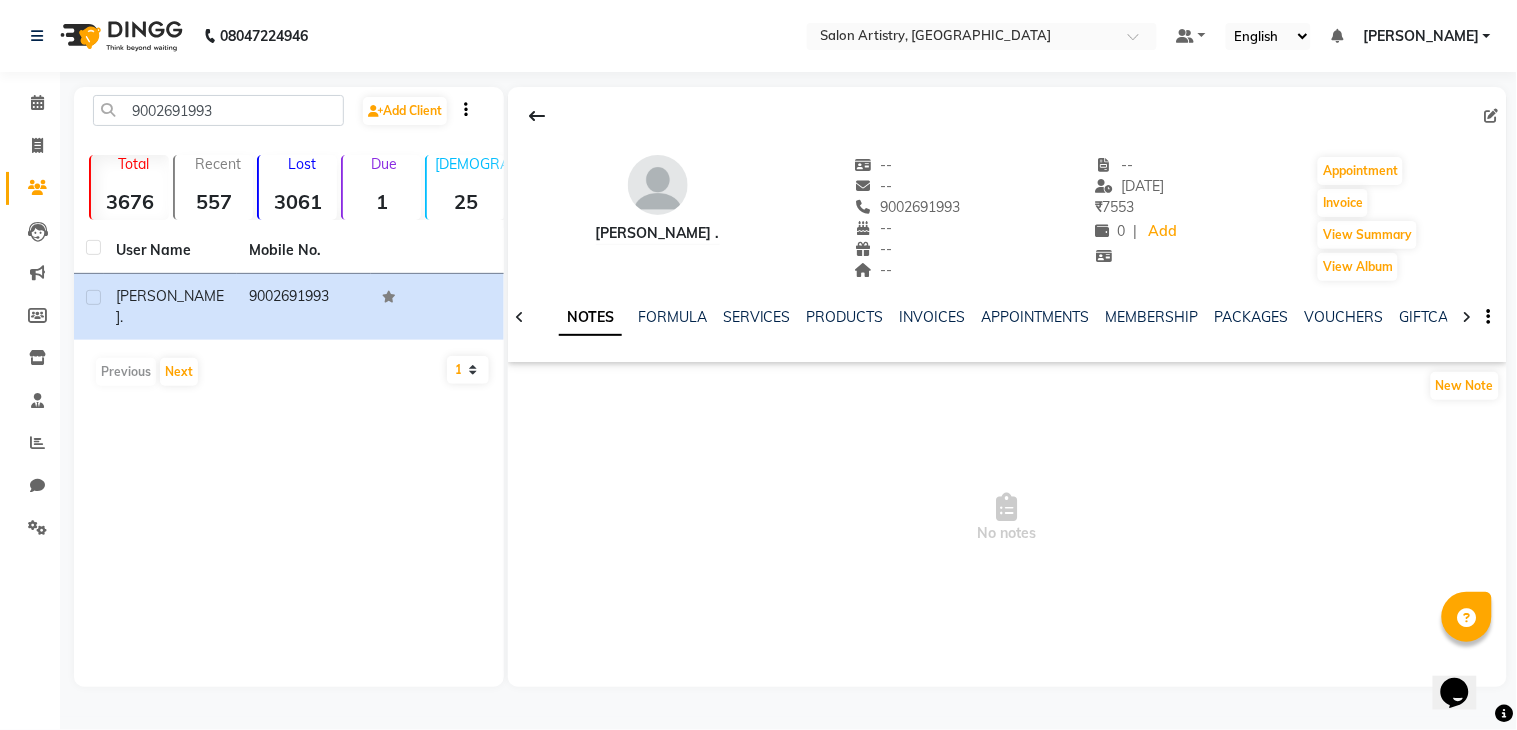 click on "NOTES" 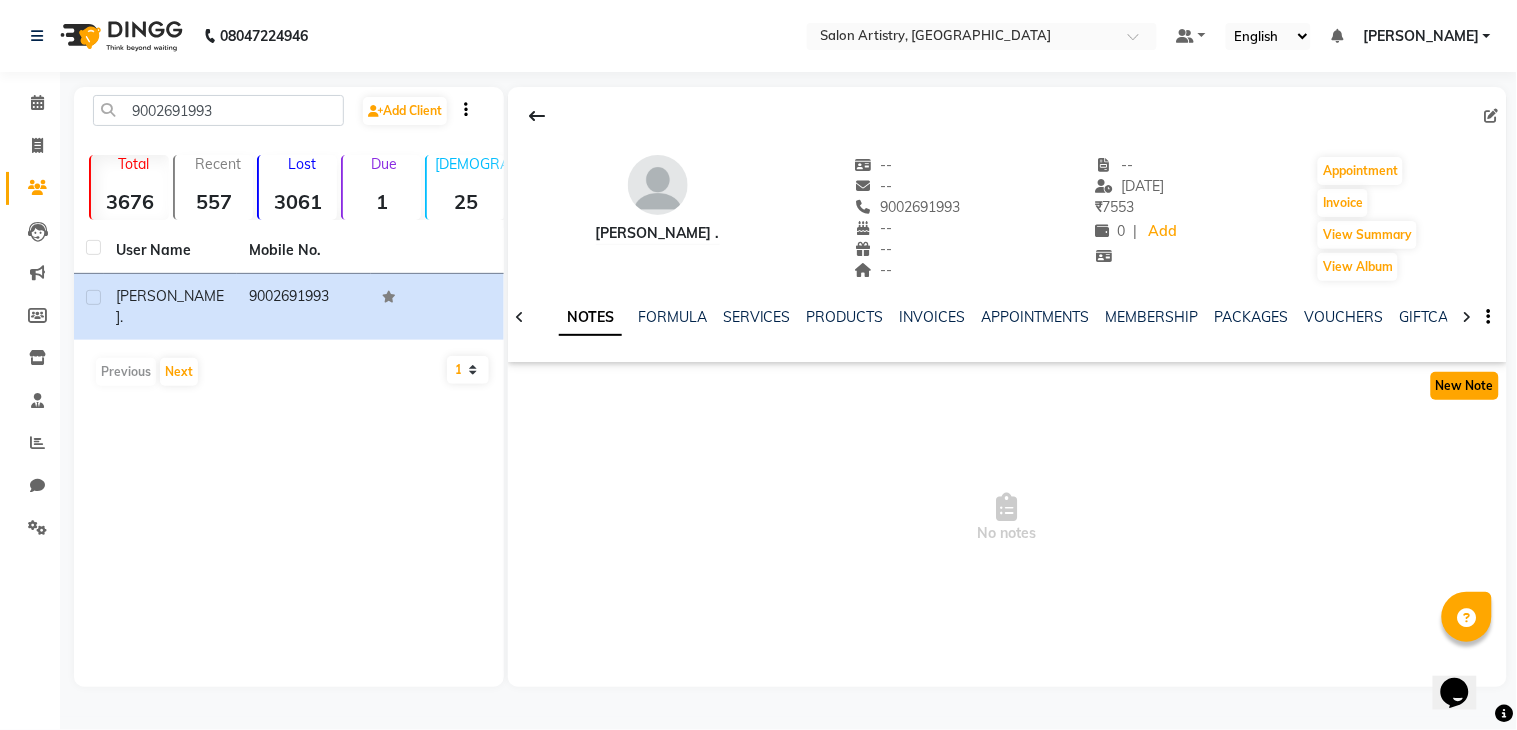 click on "New Note" 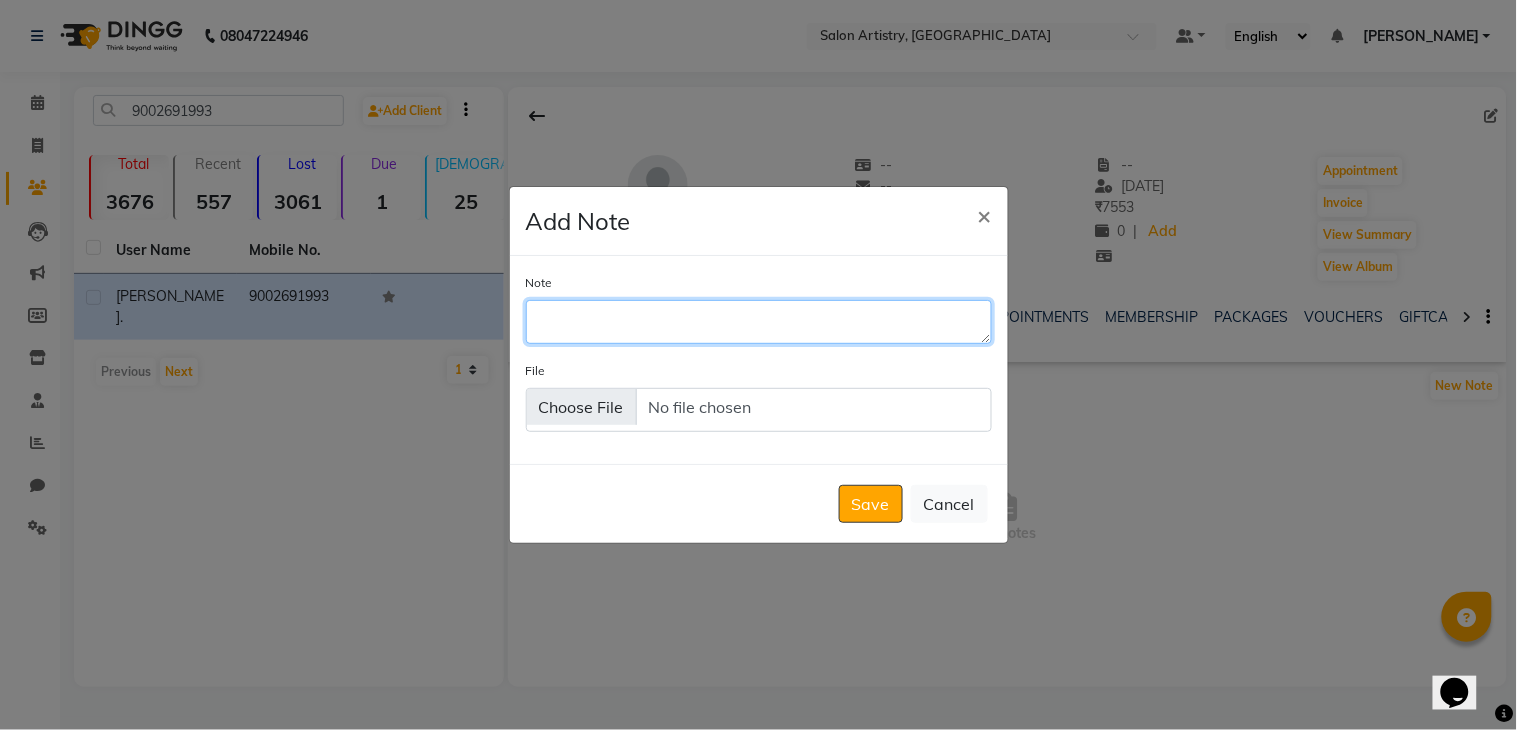 click on "Note" at bounding box center (759, 322) 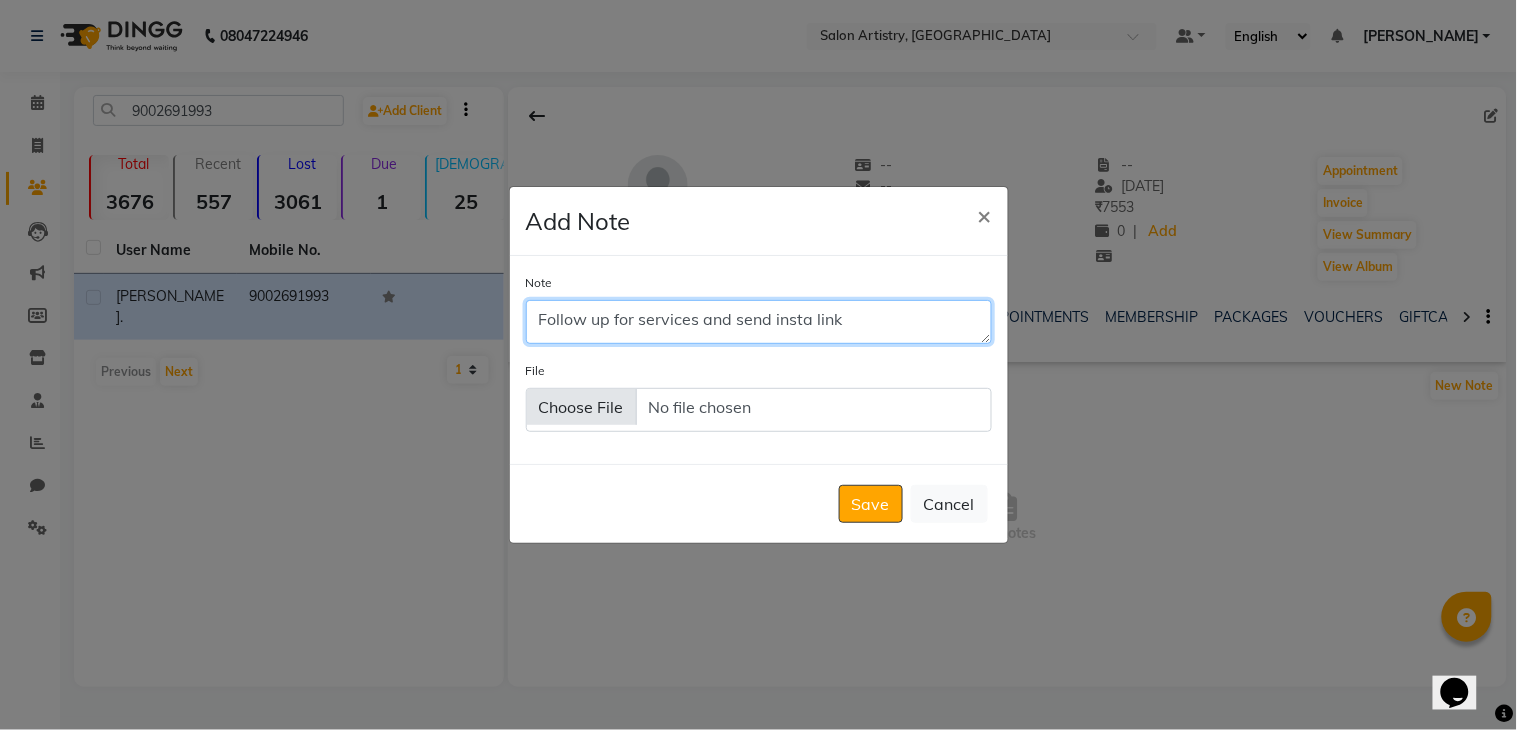 scroll, scrollTop: 10, scrollLeft: 0, axis: vertical 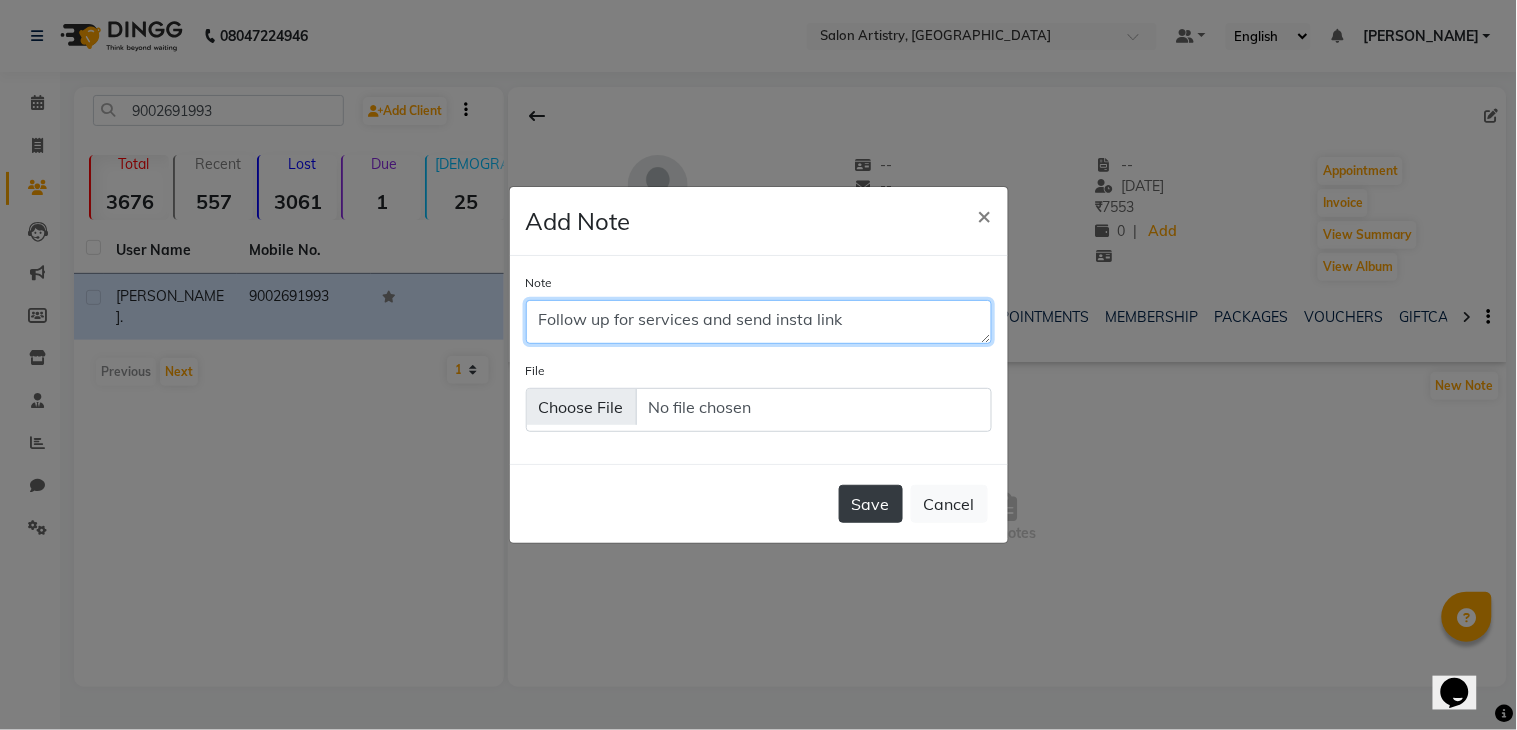 type on "Follow up for services and send insta link" 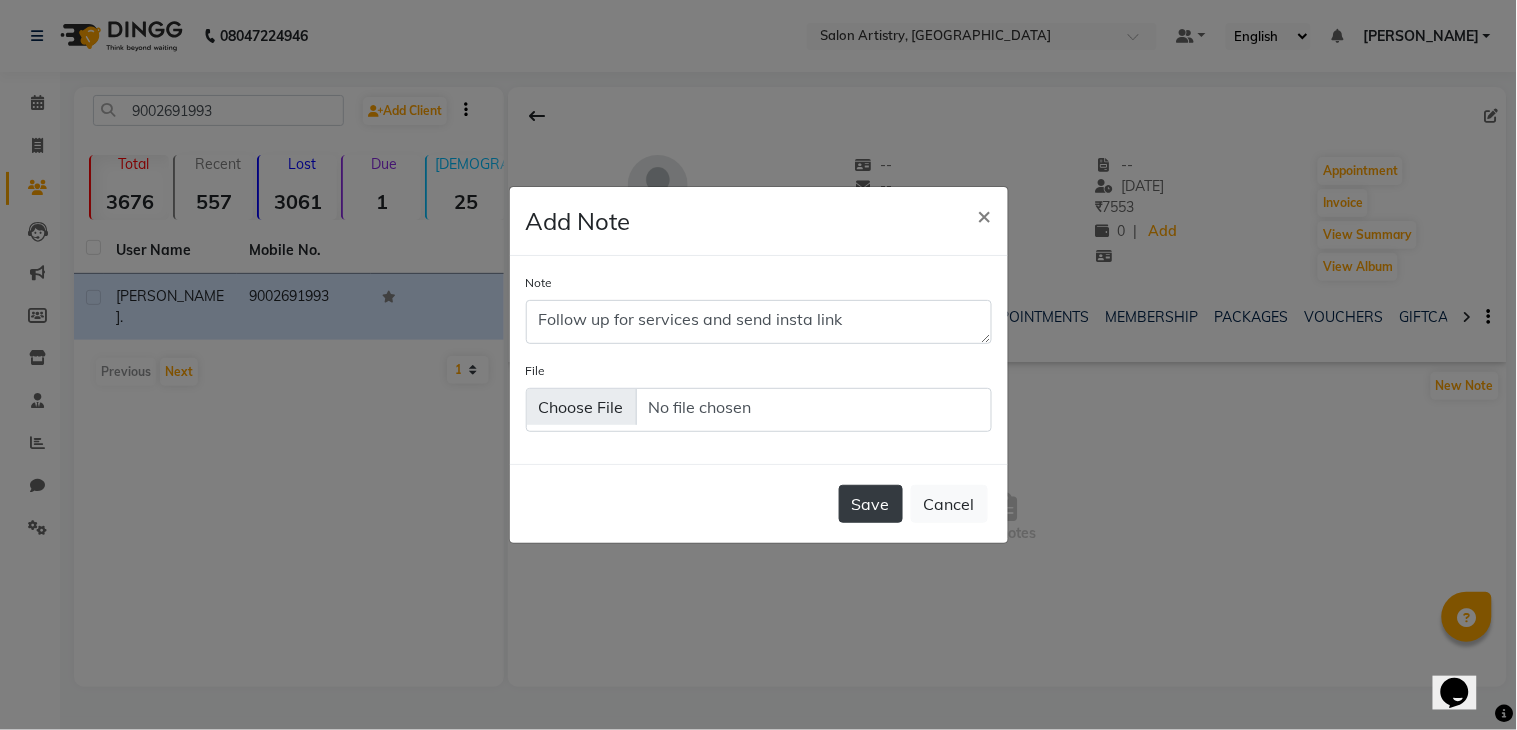 click on "Save" 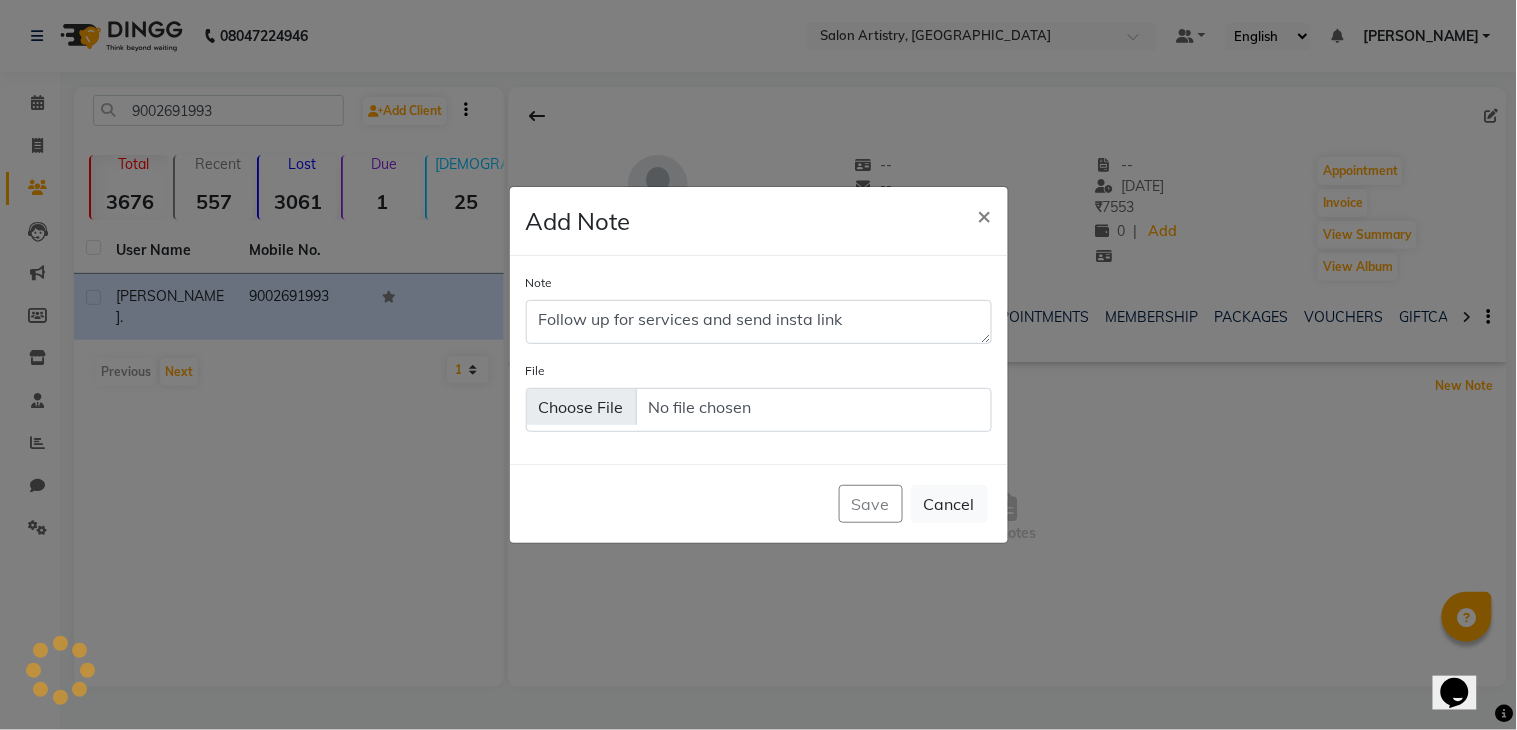 type 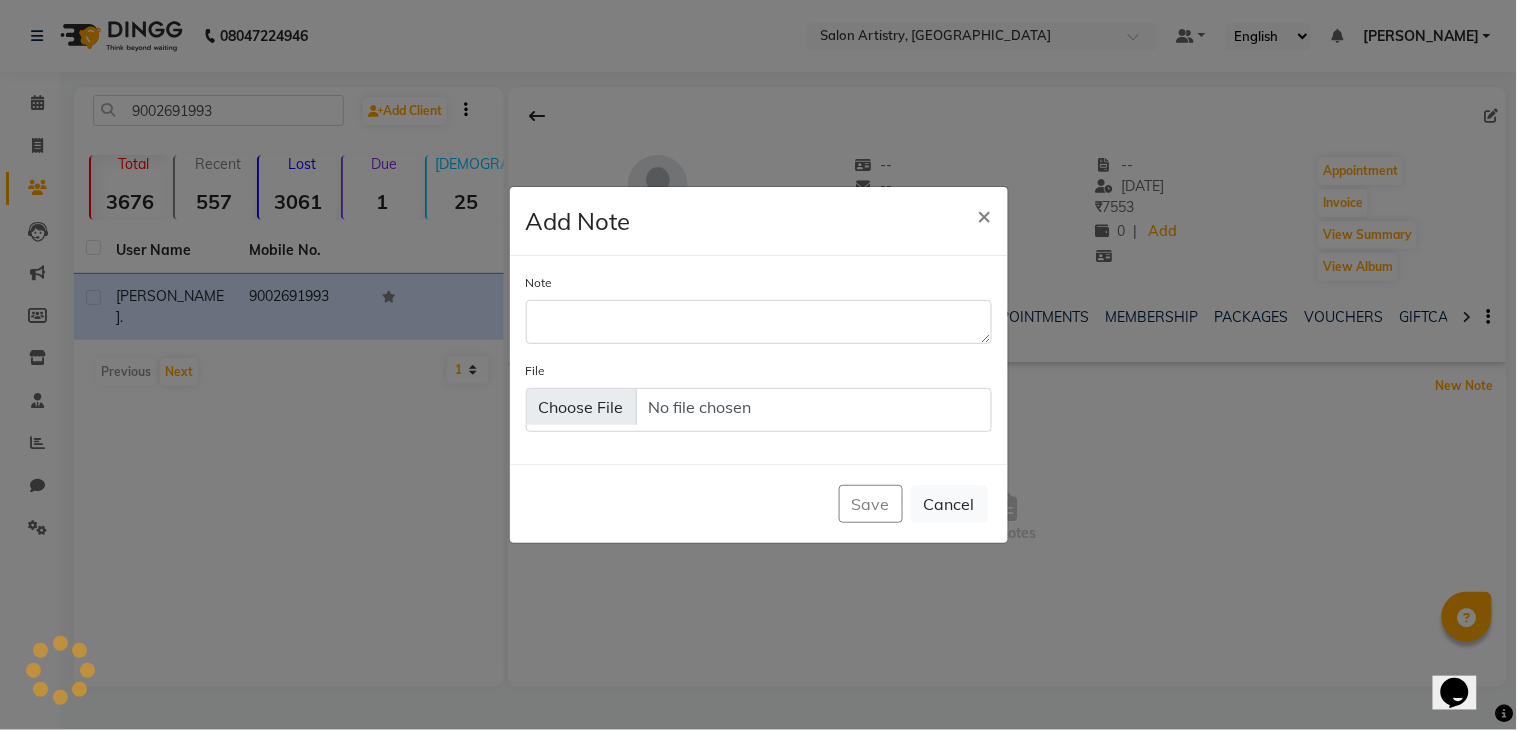 scroll, scrollTop: 0, scrollLeft: 0, axis: both 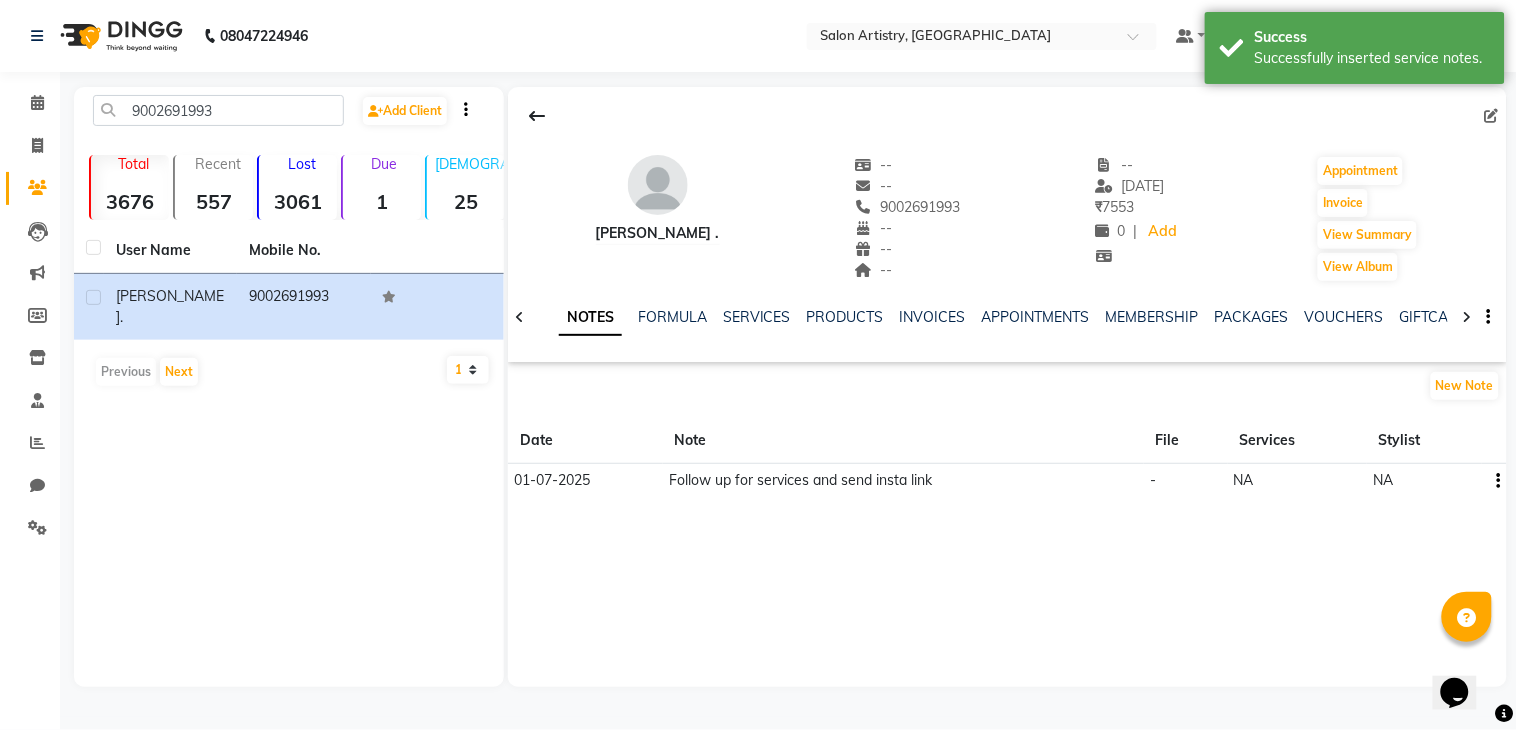 drag, startPoint x: 711, startPoint y: 498, endPoint x: 990, endPoint y: 498, distance: 279 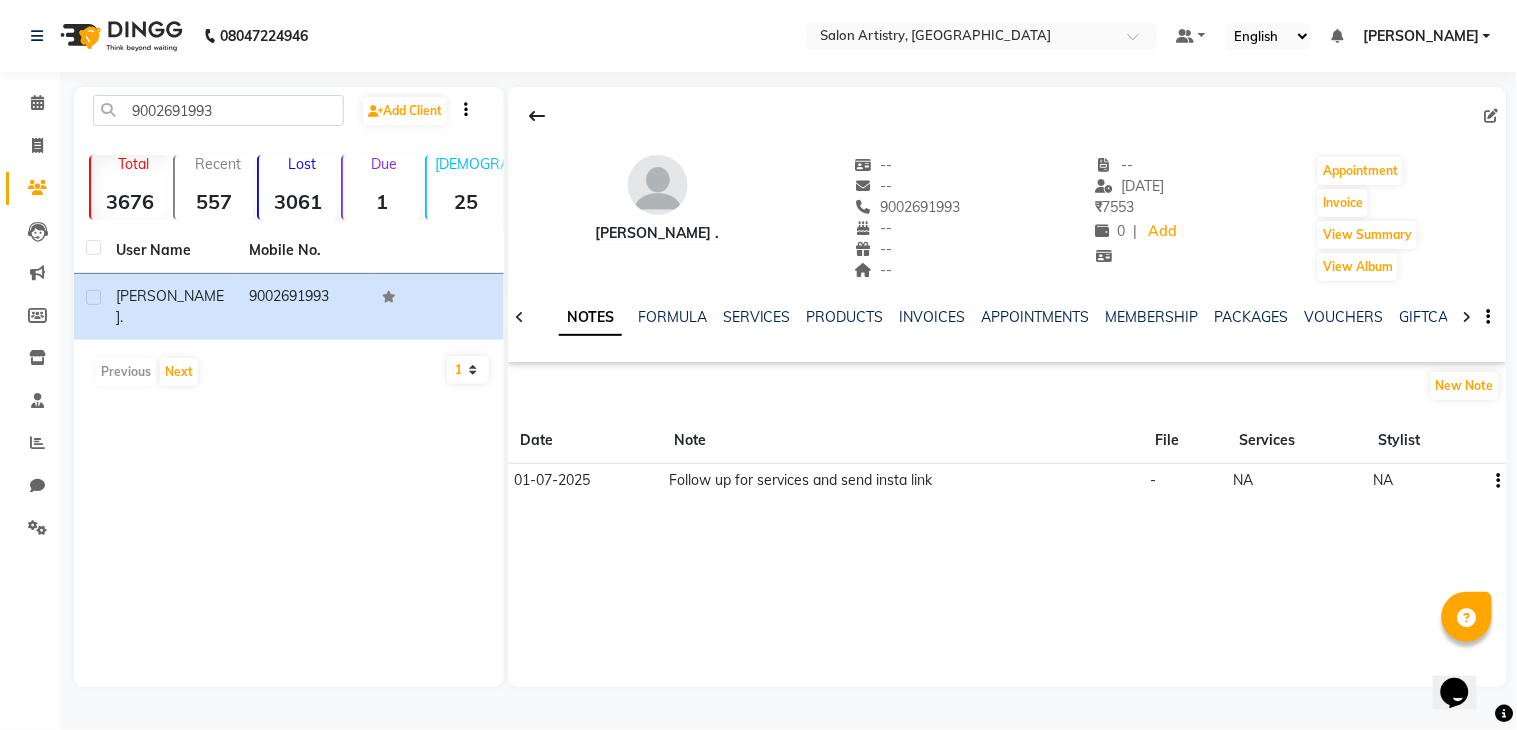 click on "[PERSON_NAME] .   --   --   9002691993  --  --  --  -- [DATE] ₹    7553 0 |  Add   Appointment   Invoice  View Summary  View Album  NOTES FORMULA SERVICES PRODUCTS INVOICES APPOINTMENTS MEMBERSHIP PACKAGES VOUCHERS GIFTCARDS POINTS FORMS FAMILY CARDS WALLET New Note Date Note File Services Stylist [DATE]  Follow up for services and send insta link  -  NA   NA" 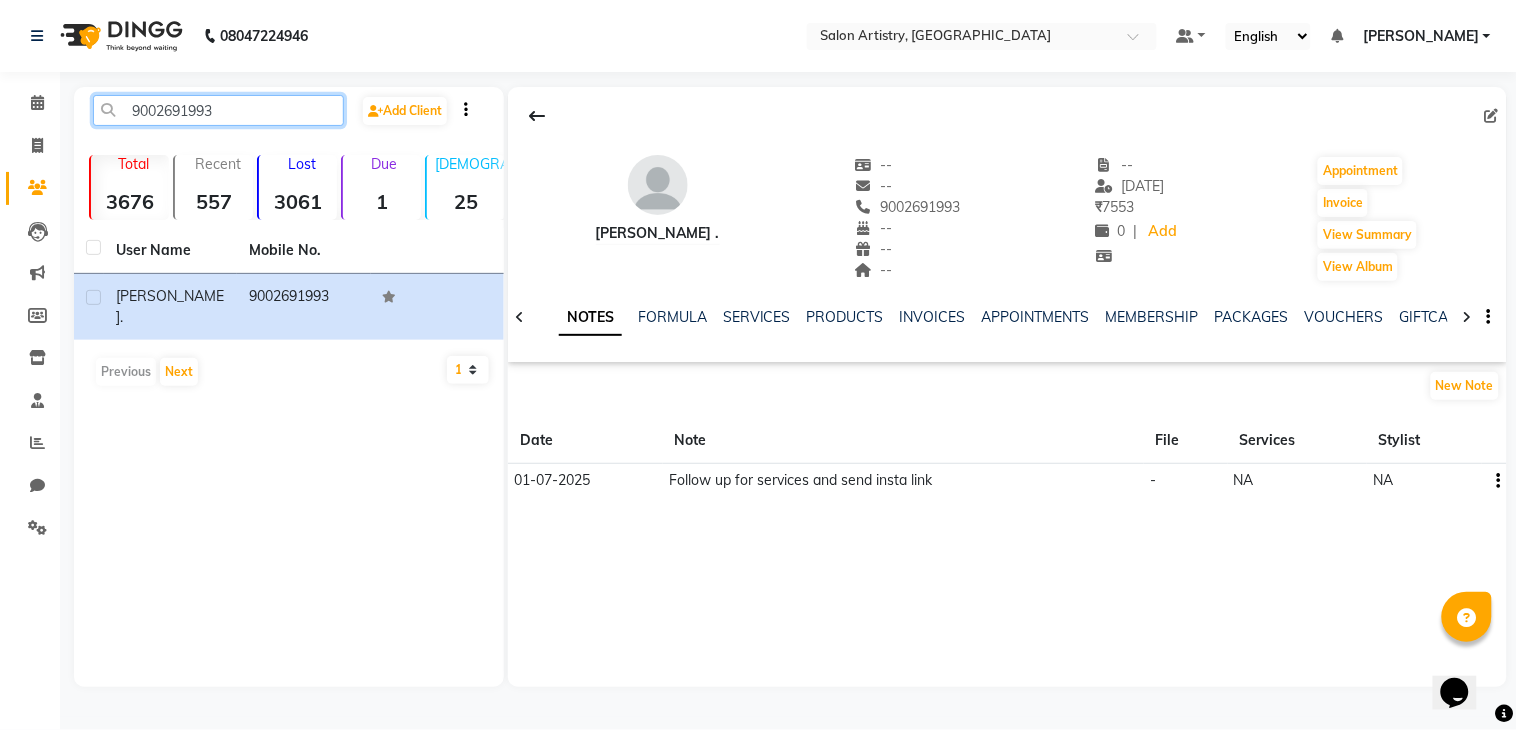 click on "9002691993" 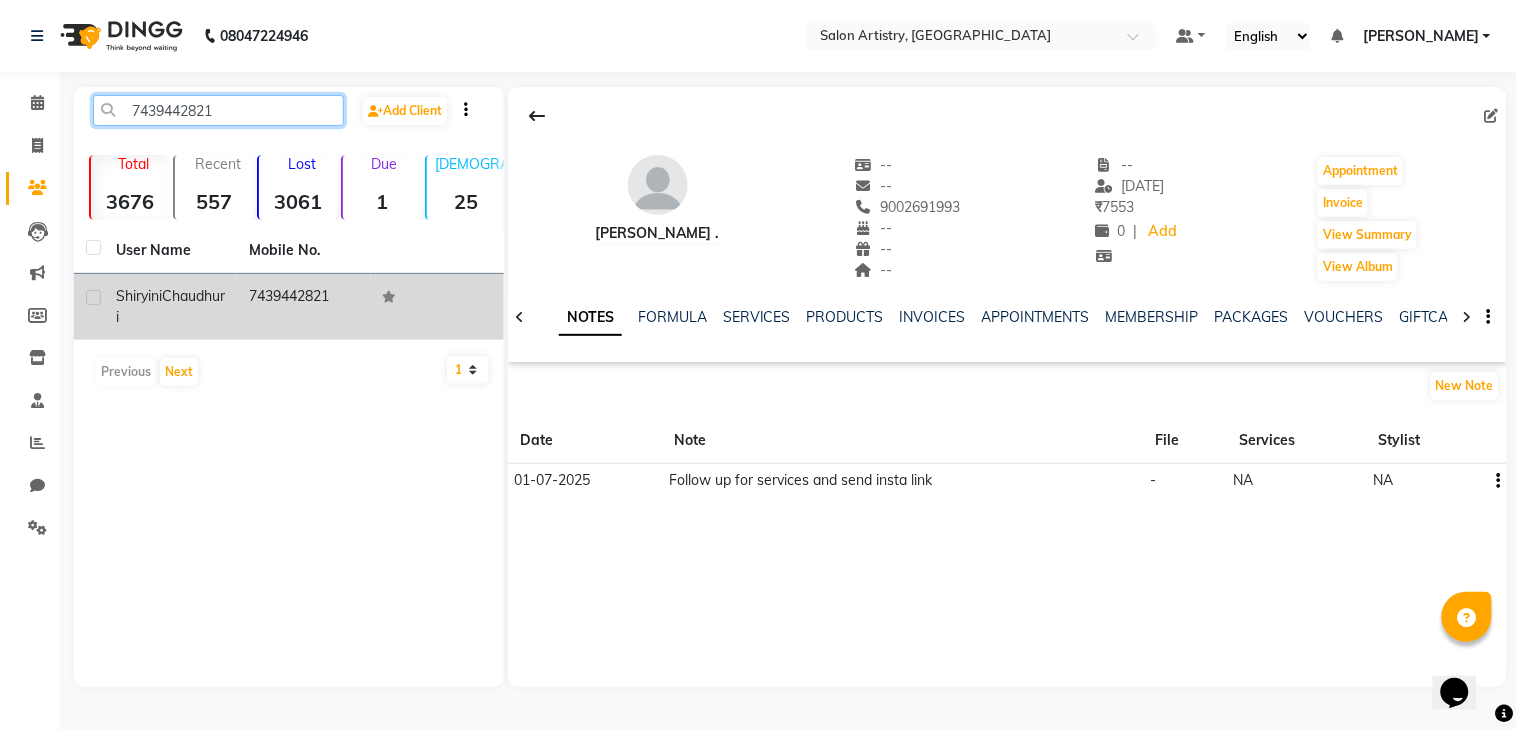 type on "7439442821" 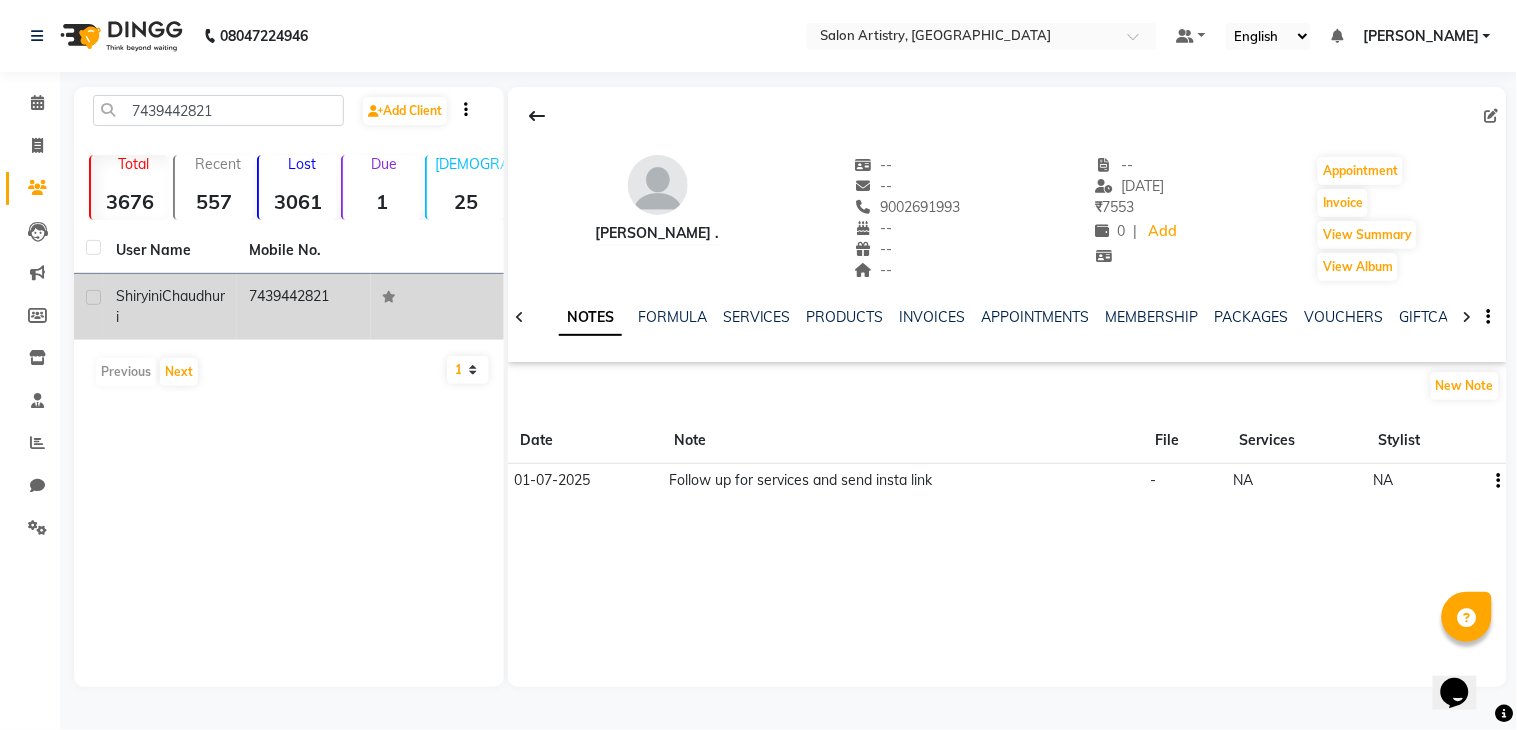 click on "Chaudhuri" 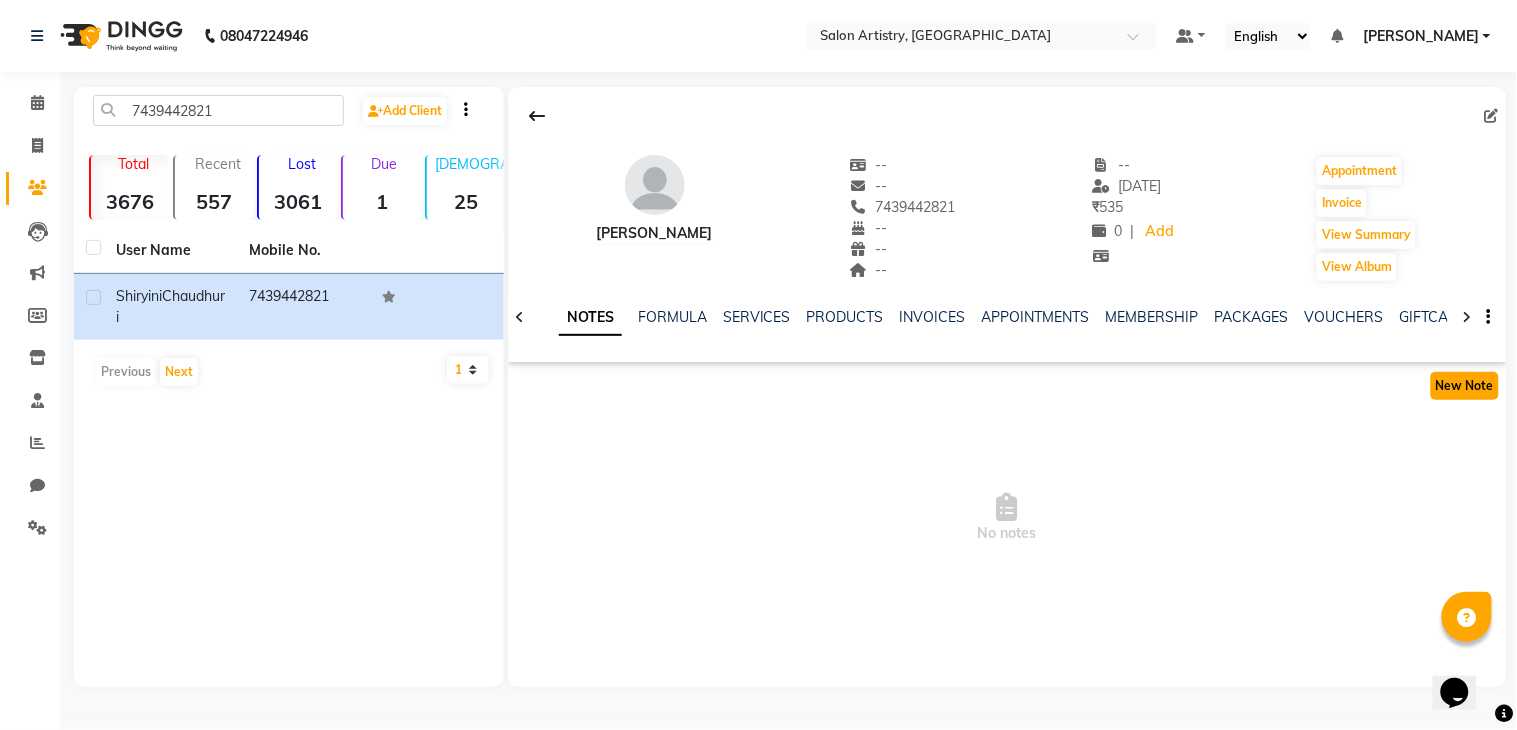 click on "New Note" 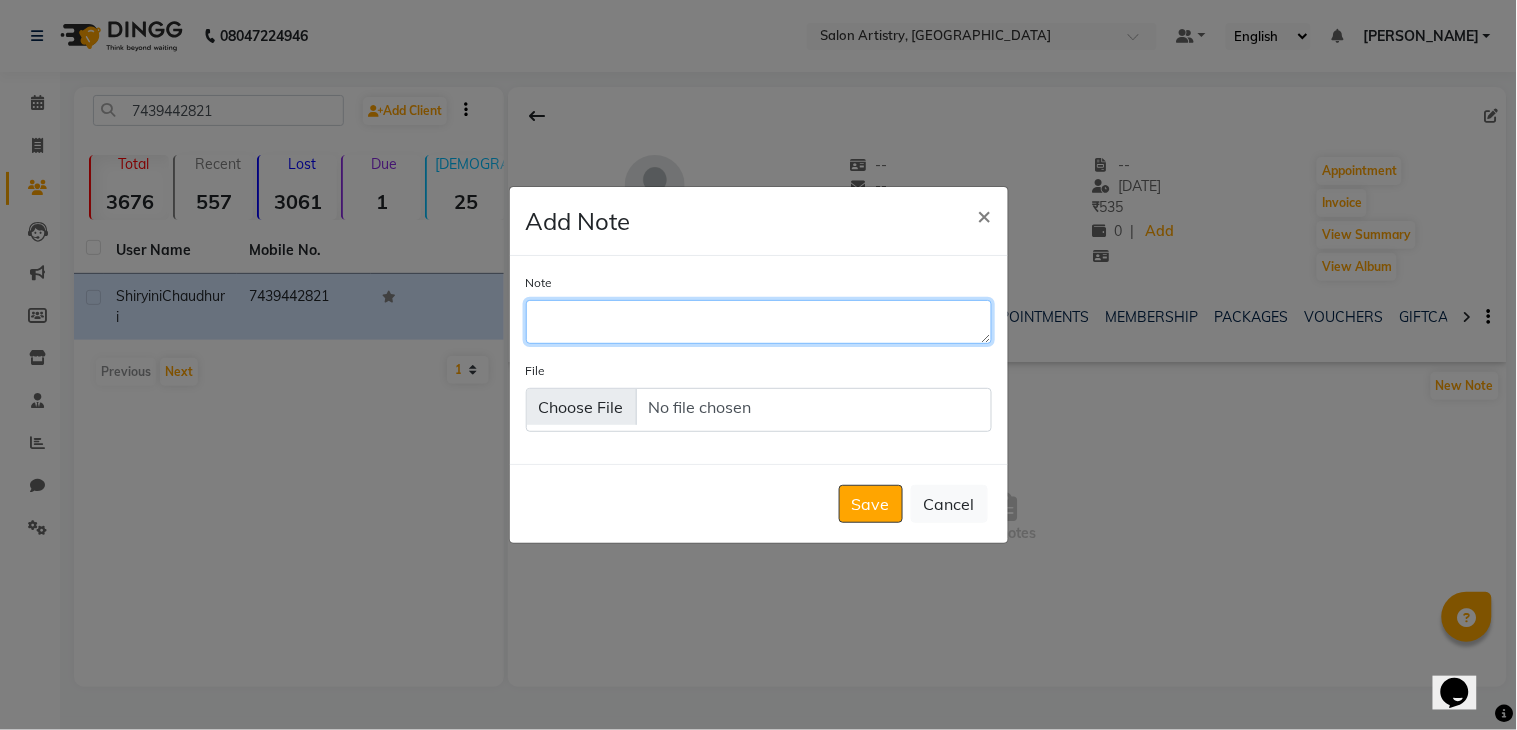 click on "Note" at bounding box center (759, 322) 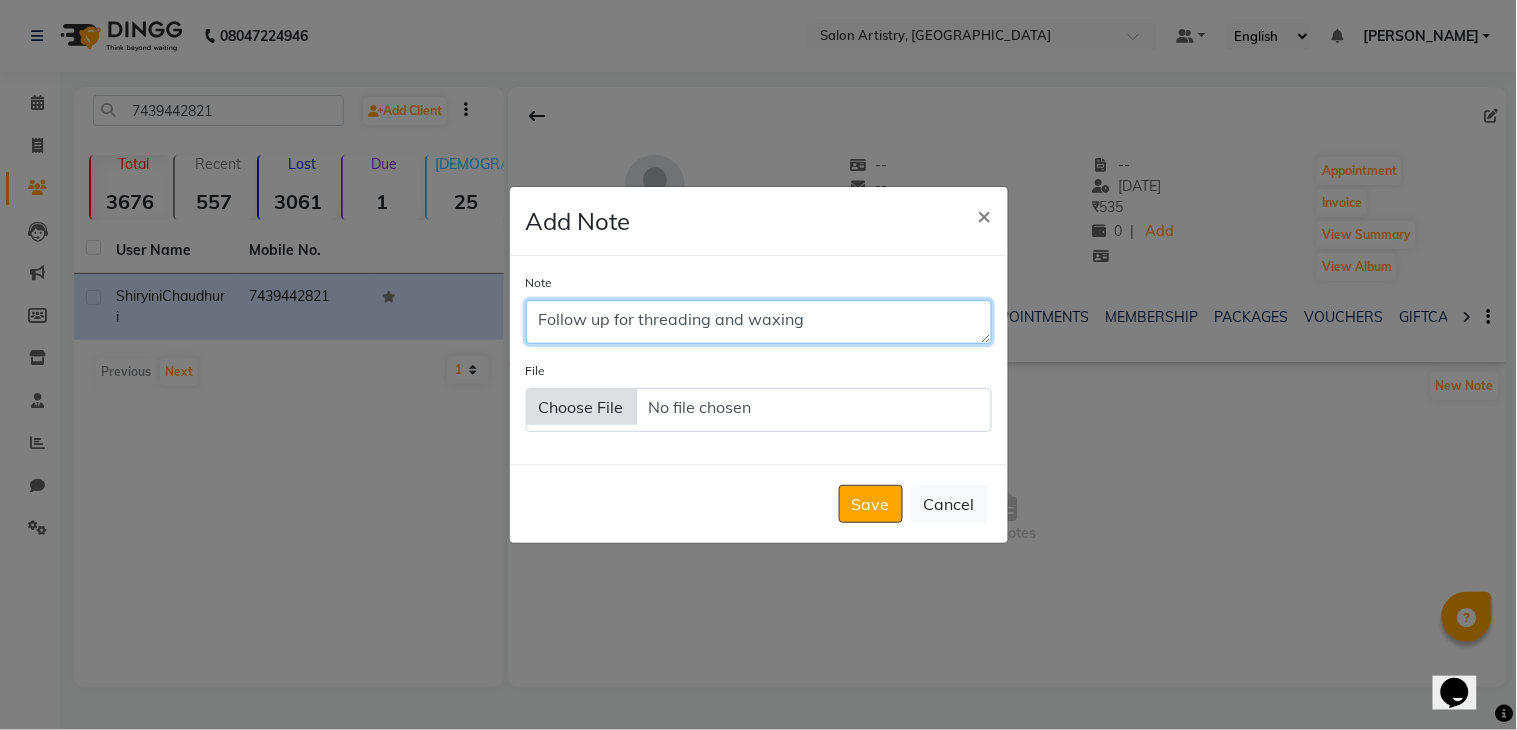 scroll, scrollTop: 10, scrollLeft: 0, axis: vertical 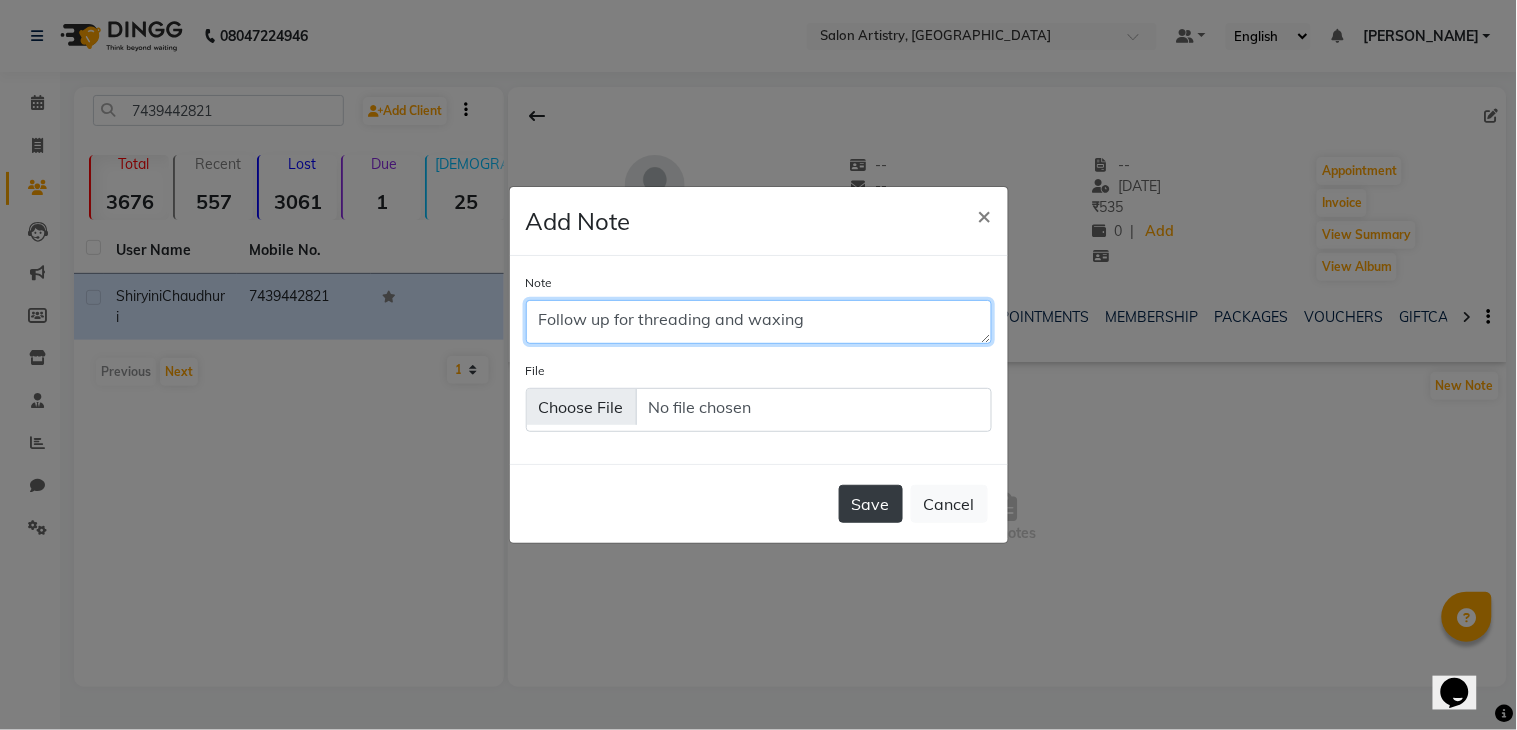 type on "Follow up for threading and waxing" 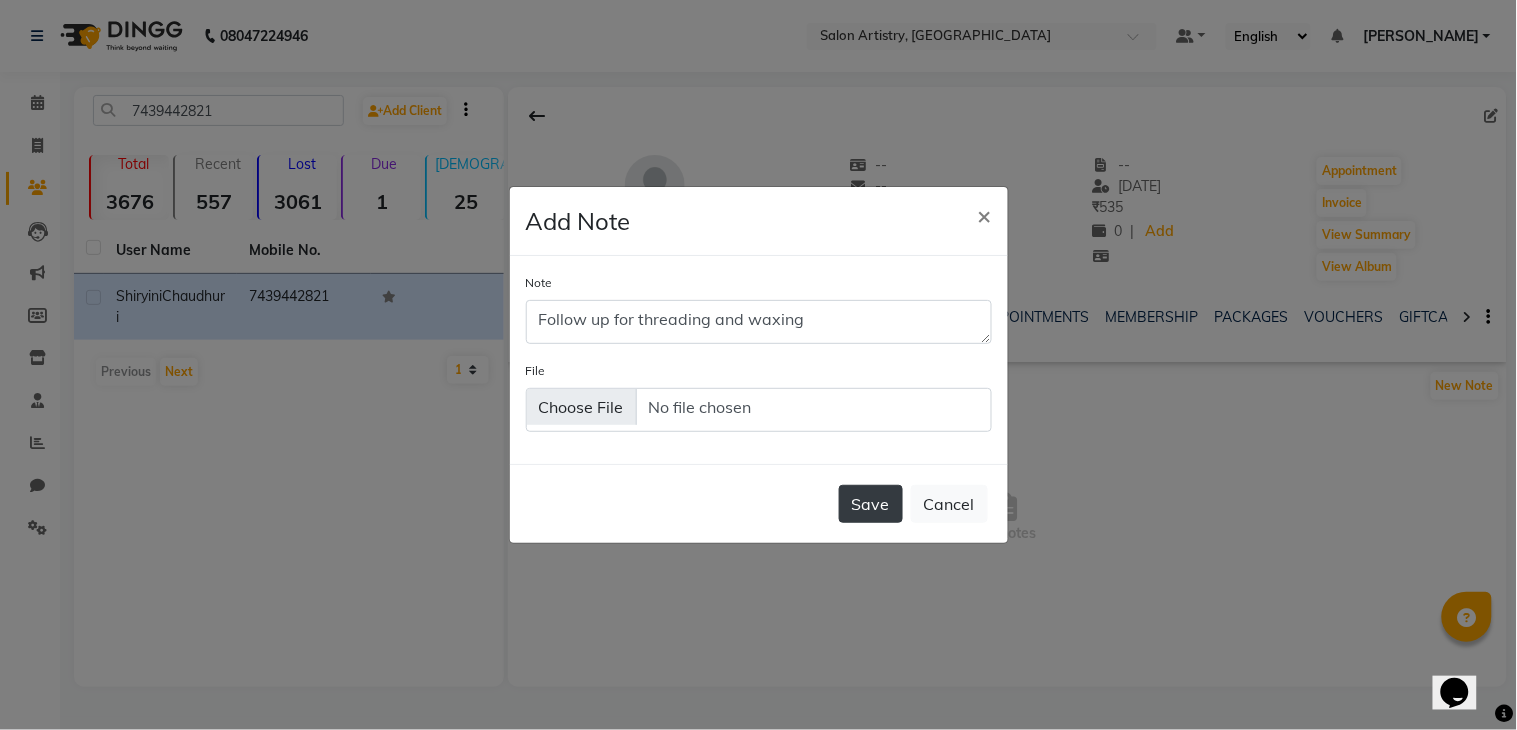 click on "Save" 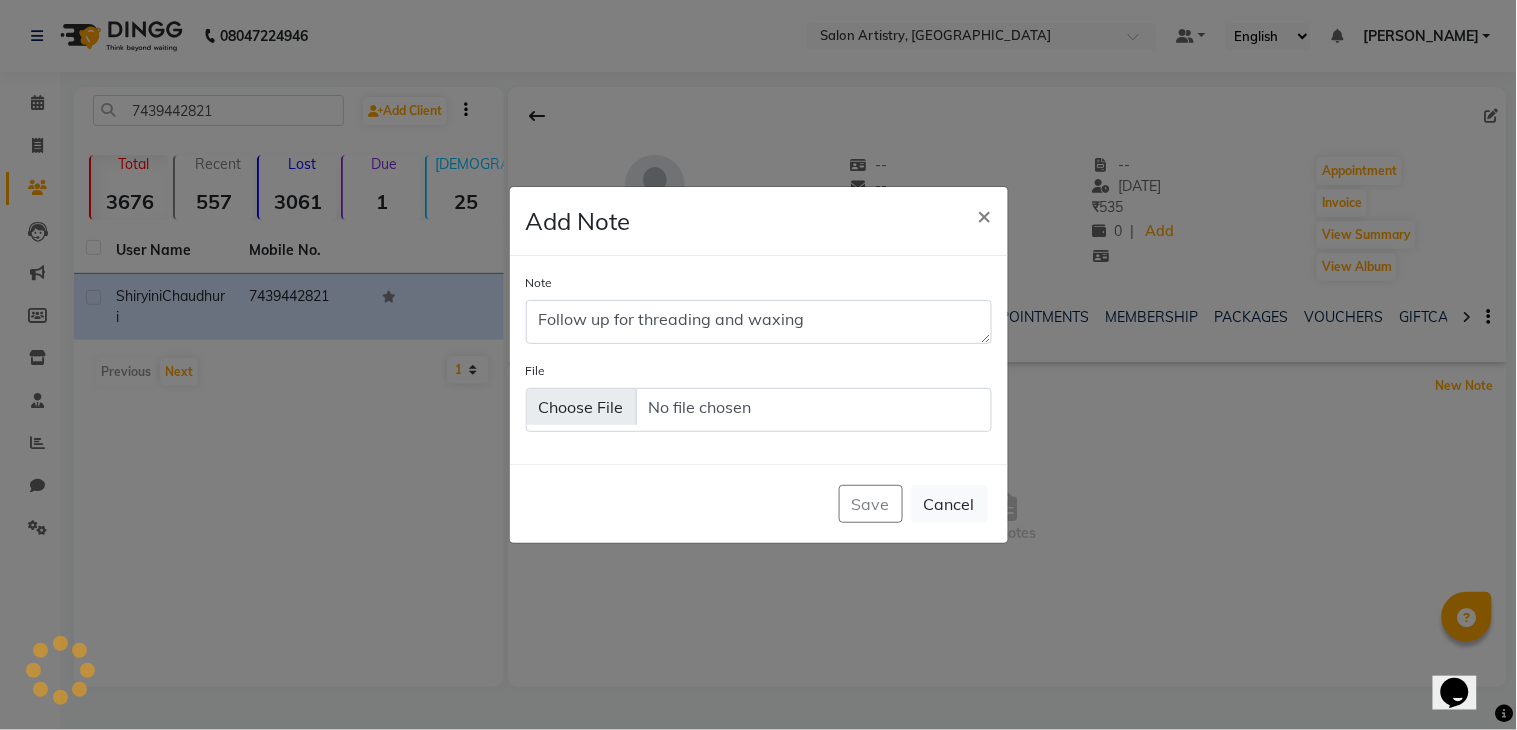 type 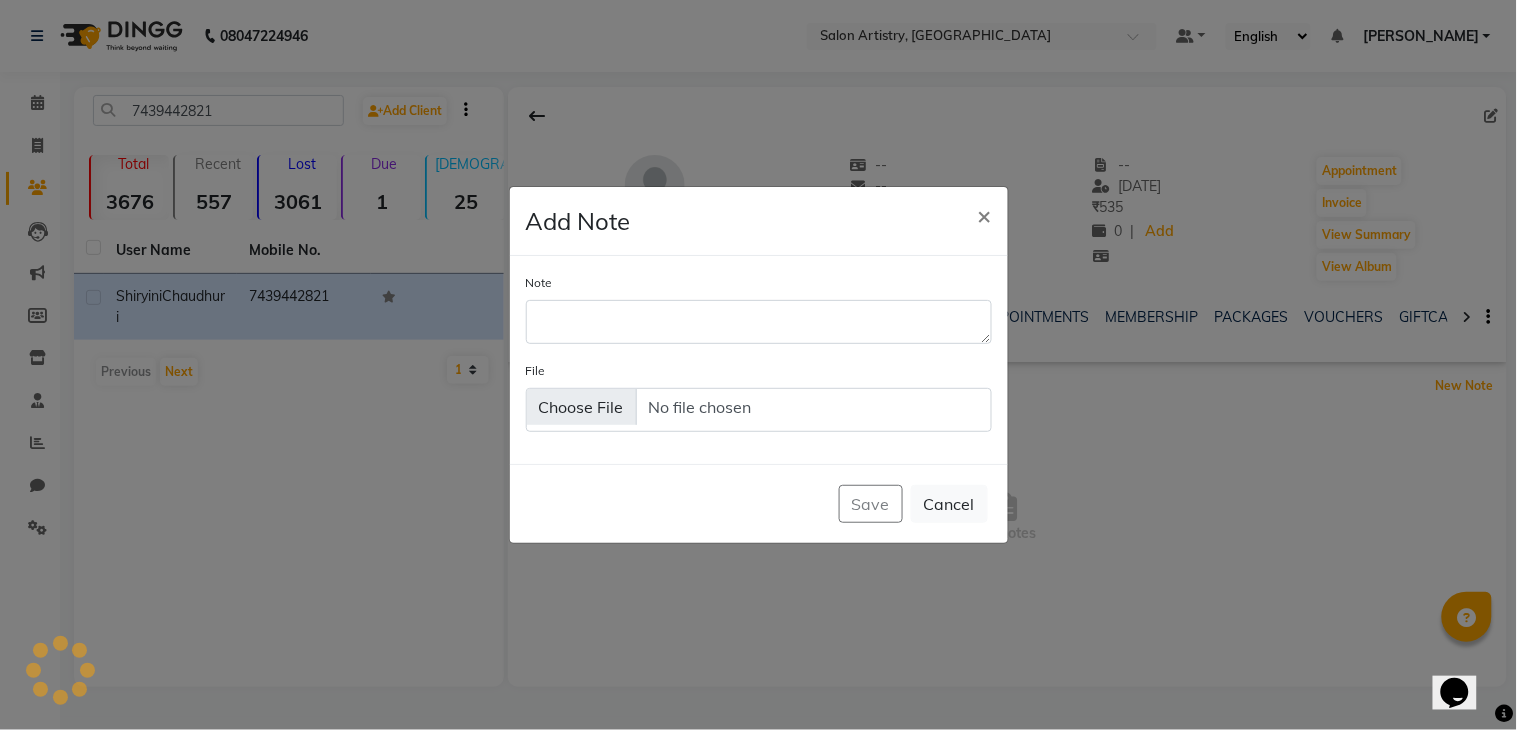 scroll, scrollTop: 0, scrollLeft: 0, axis: both 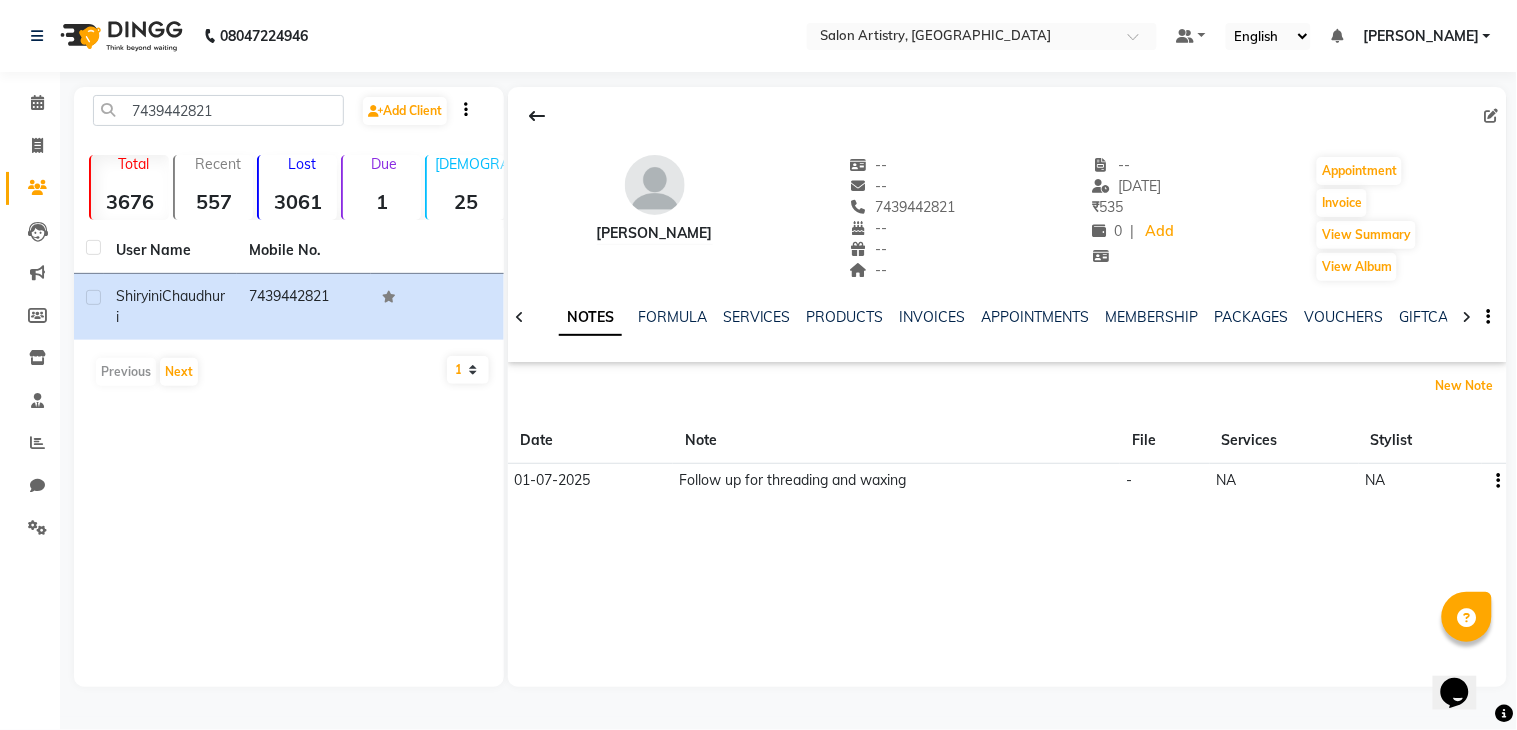 type 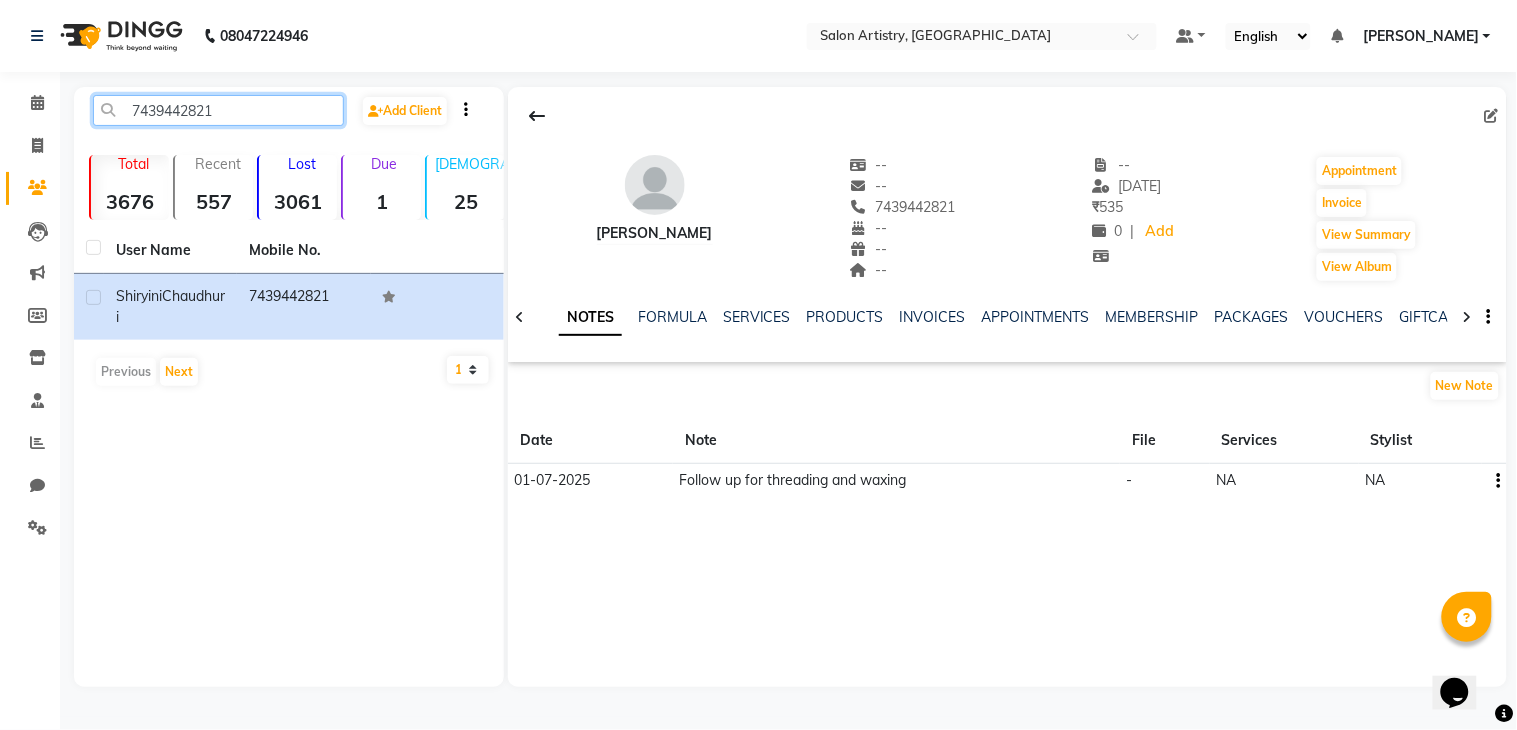 click on "7439442821" 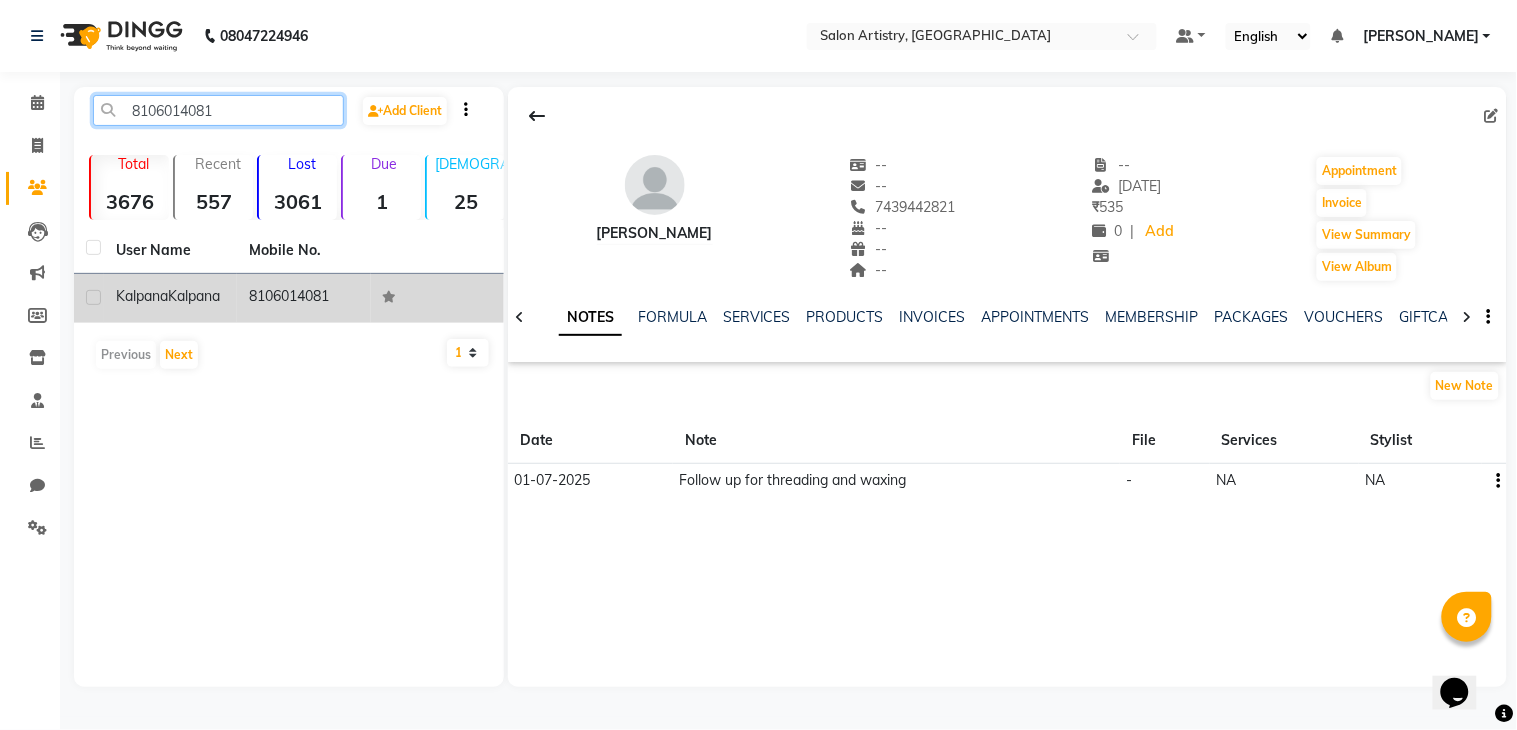 type on "8106014081" 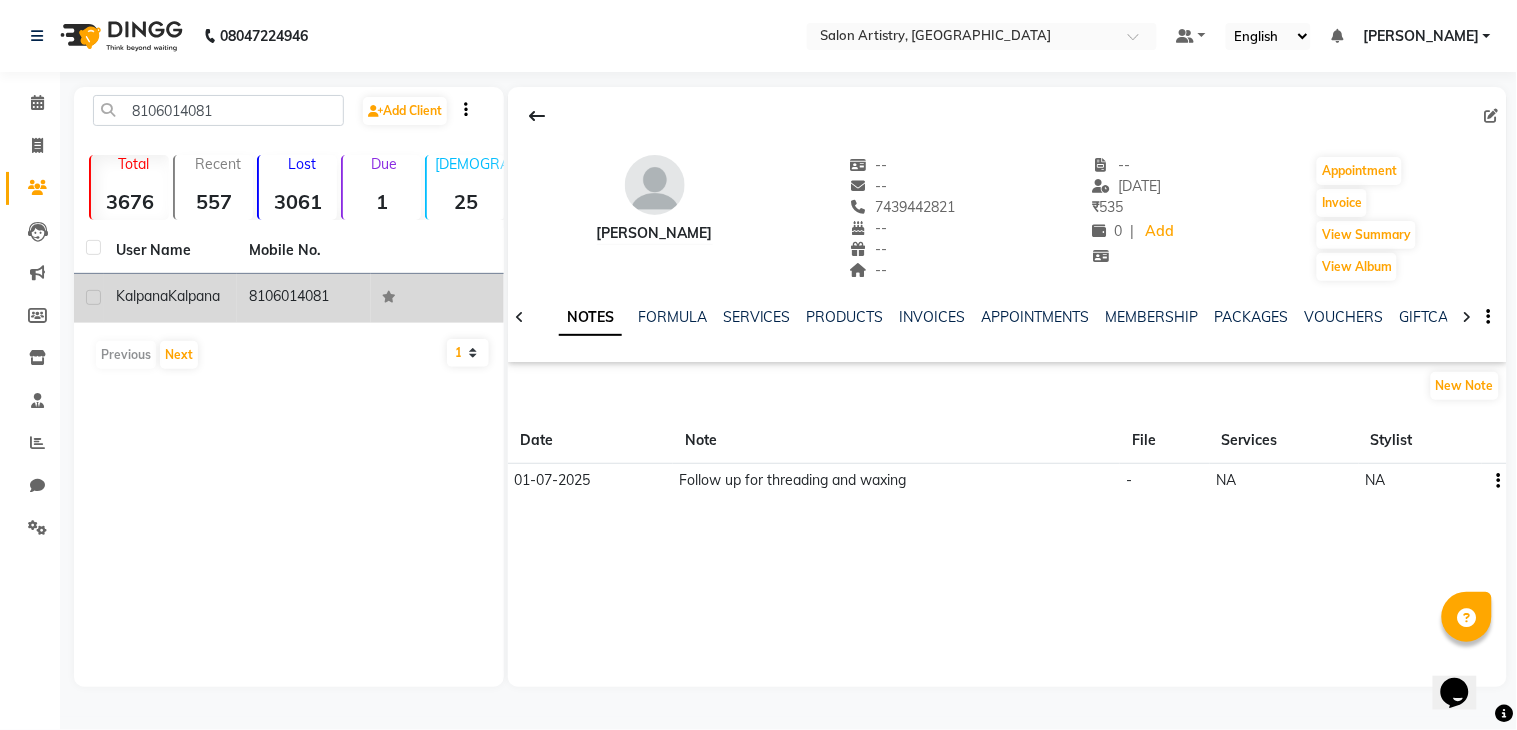 click on "8106014081" 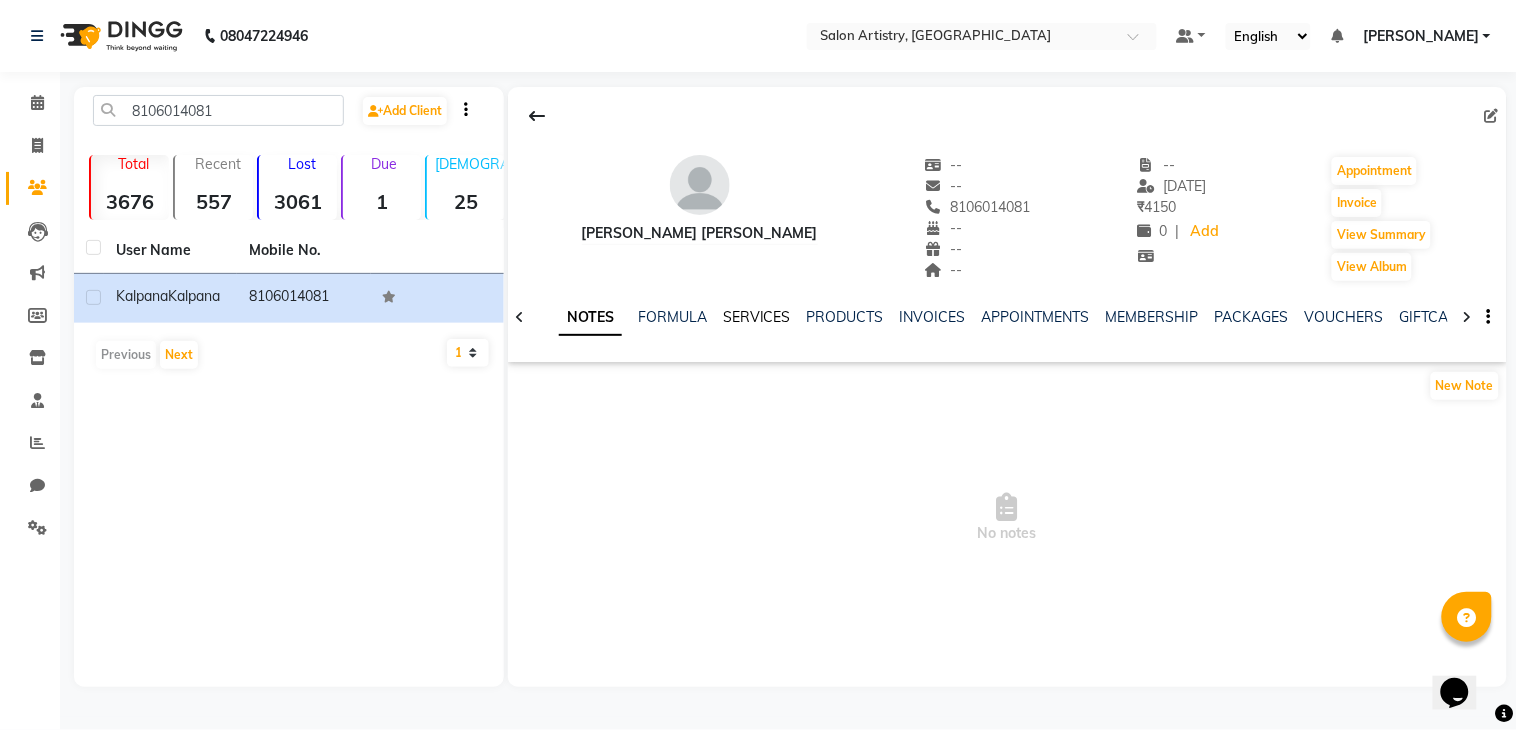click on "SERVICES" 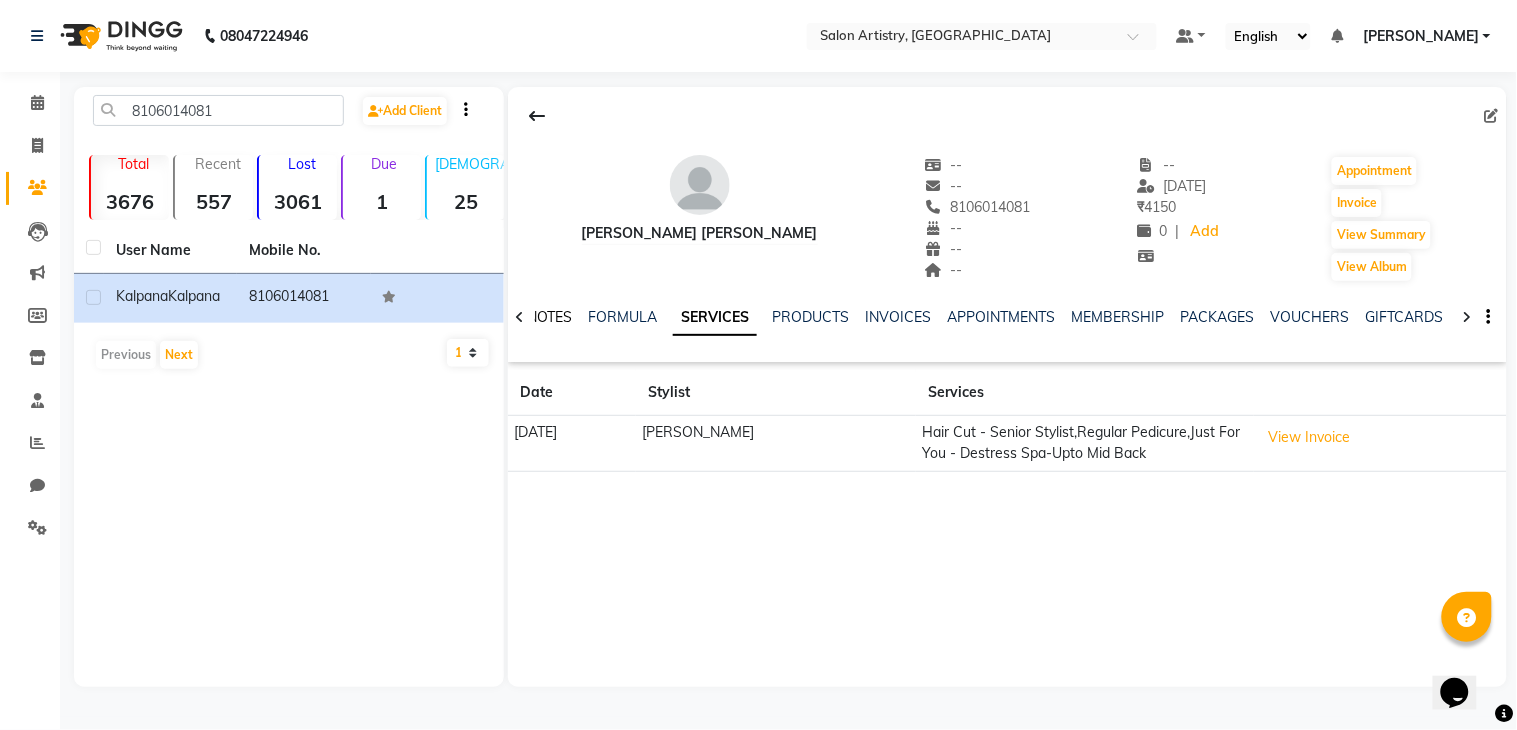 click on "NOTES" 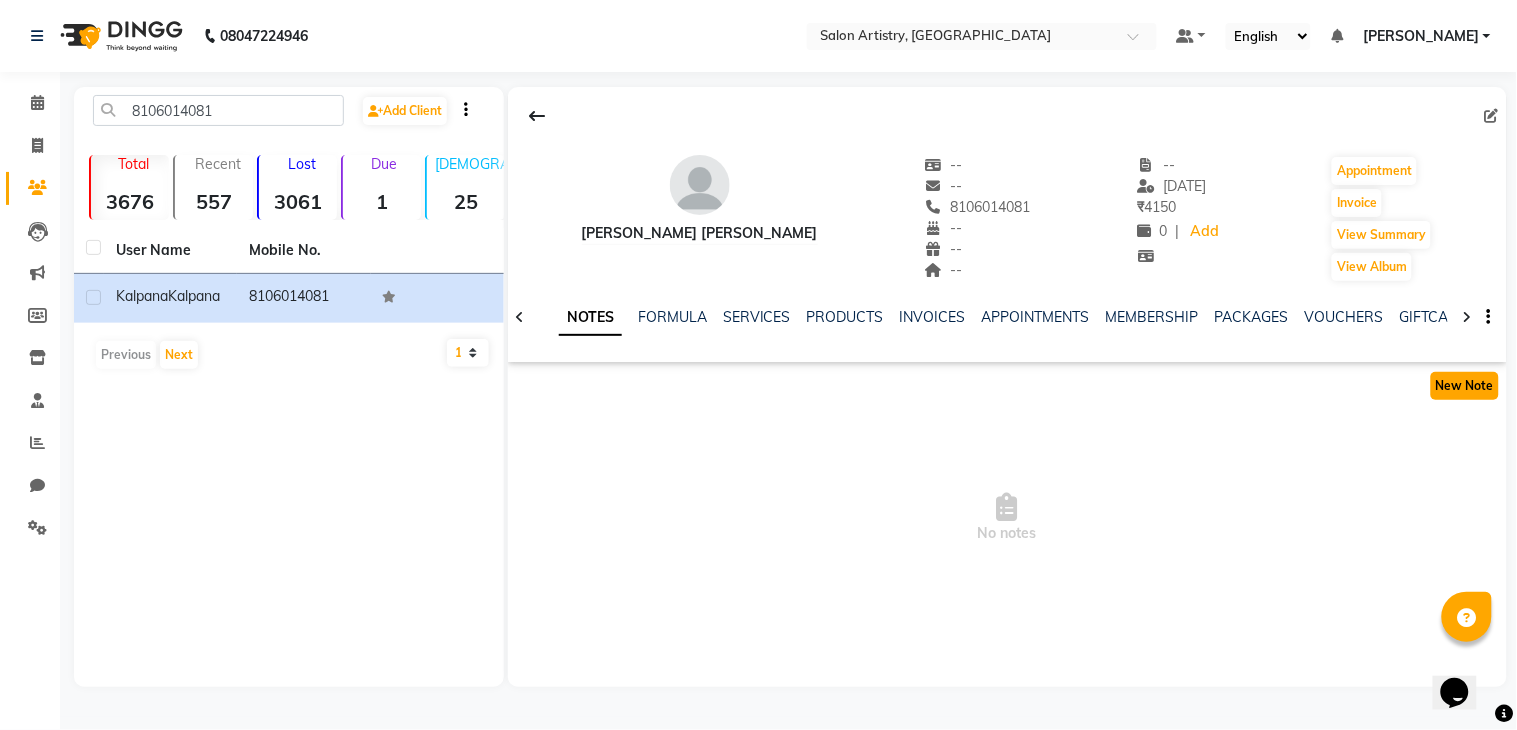 click on "New Note" 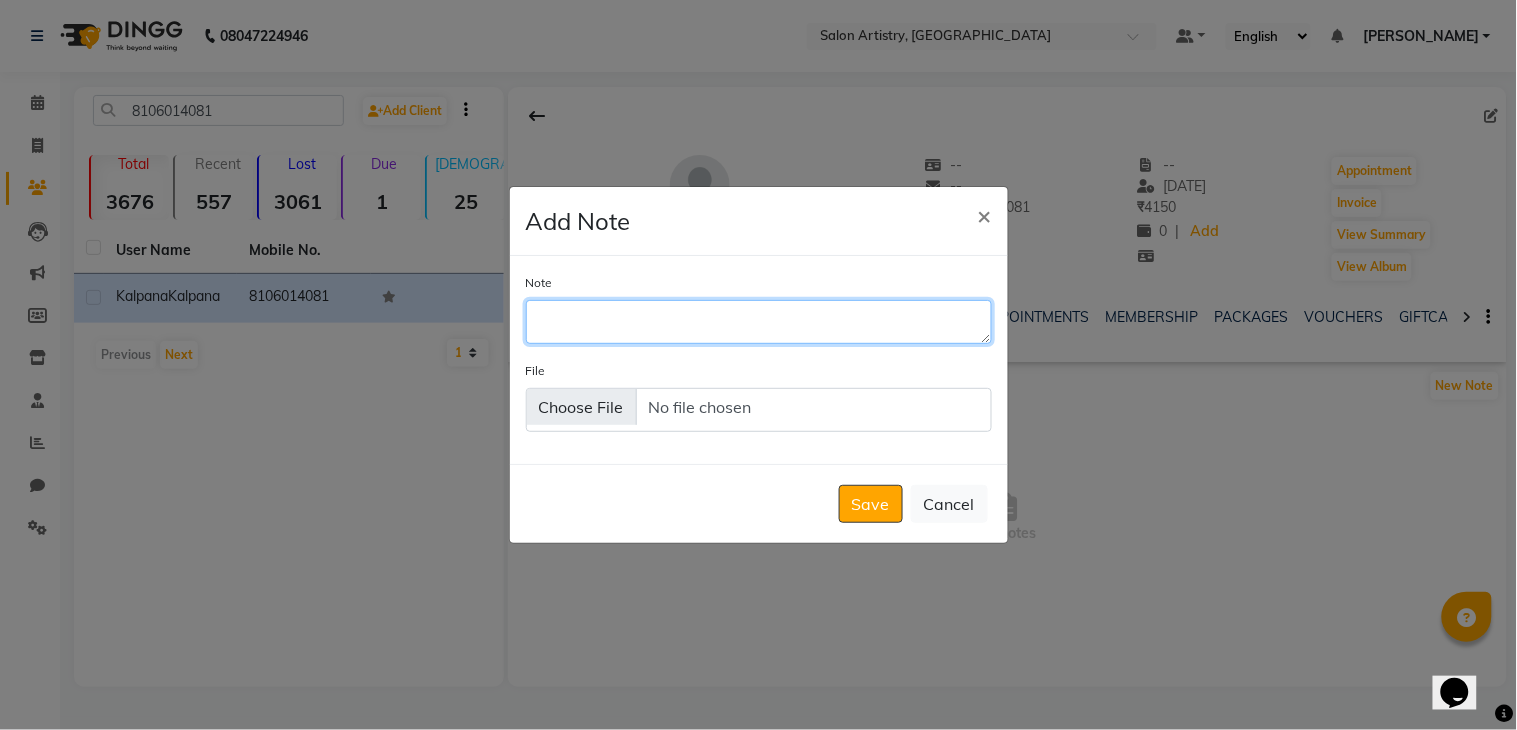 click on "Note" at bounding box center (759, 322) 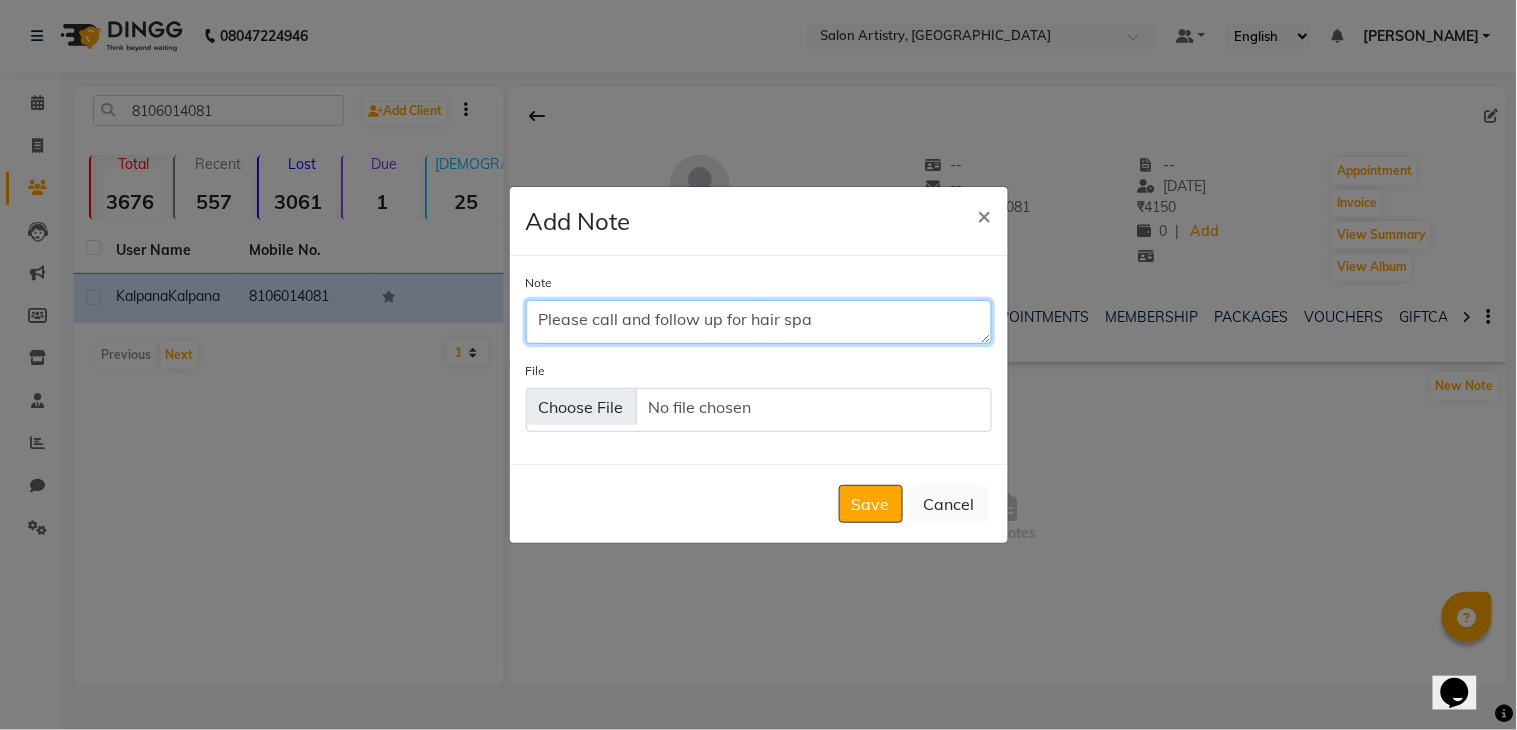 scroll, scrollTop: 10, scrollLeft: 0, axis: vertical 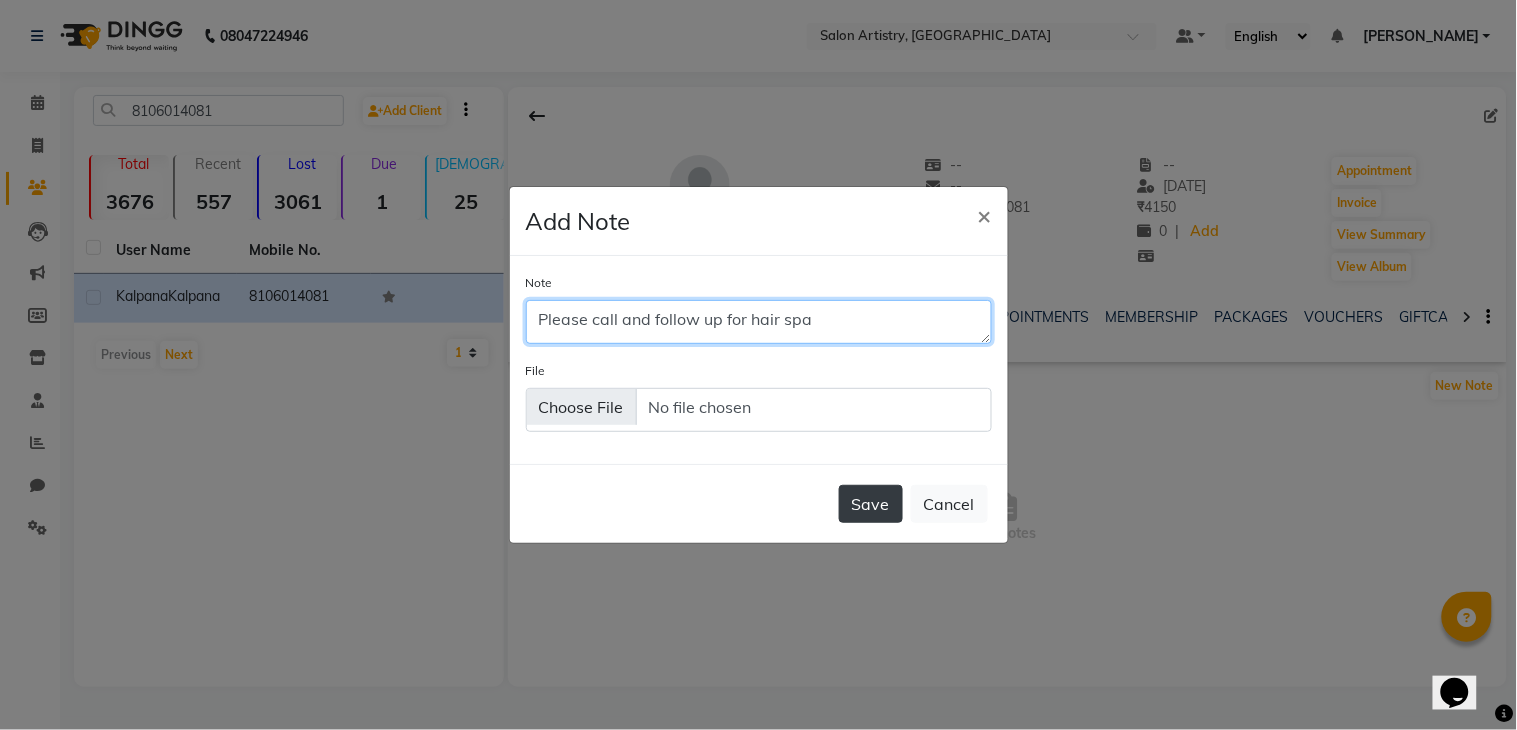 type on "Please call and follow up for hair spa" 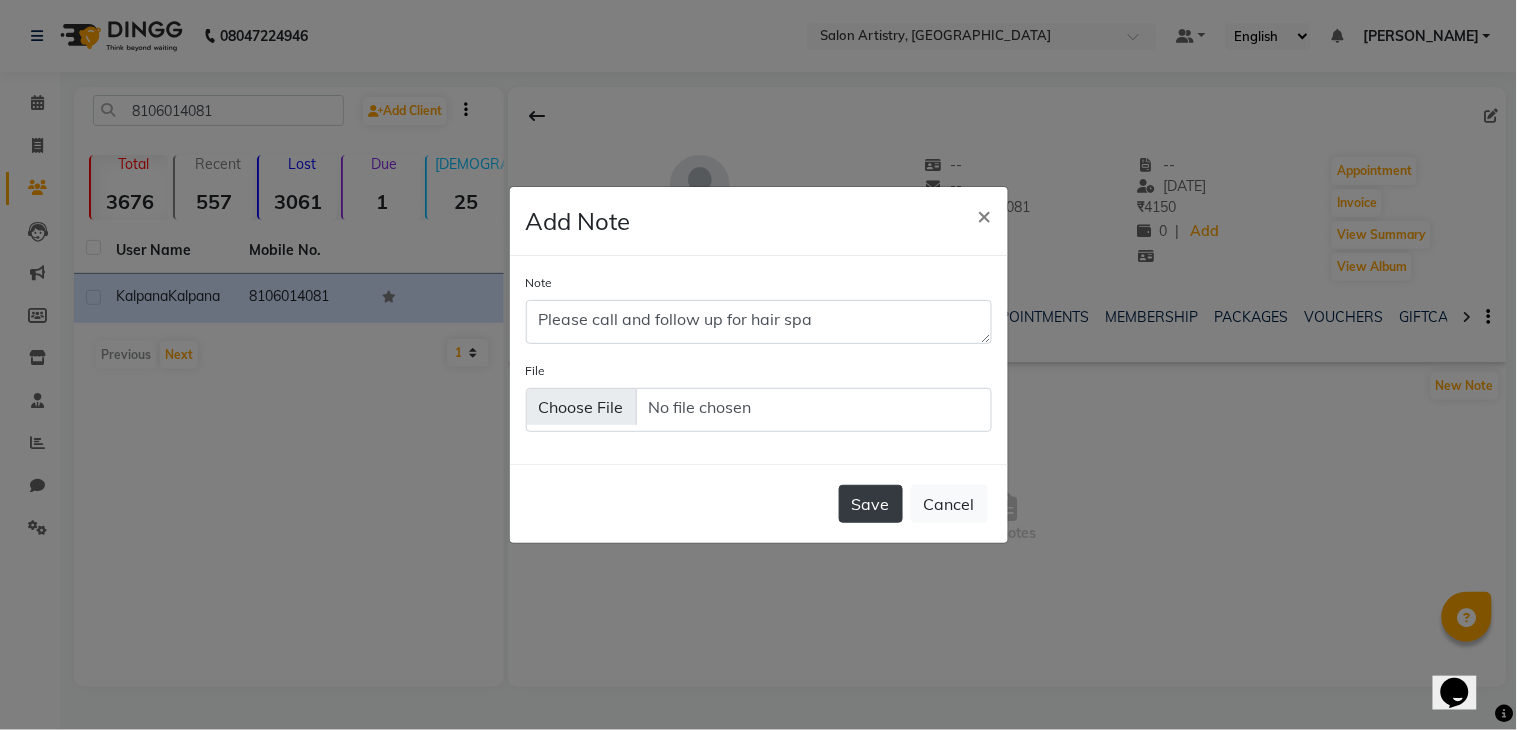 click on "Save" 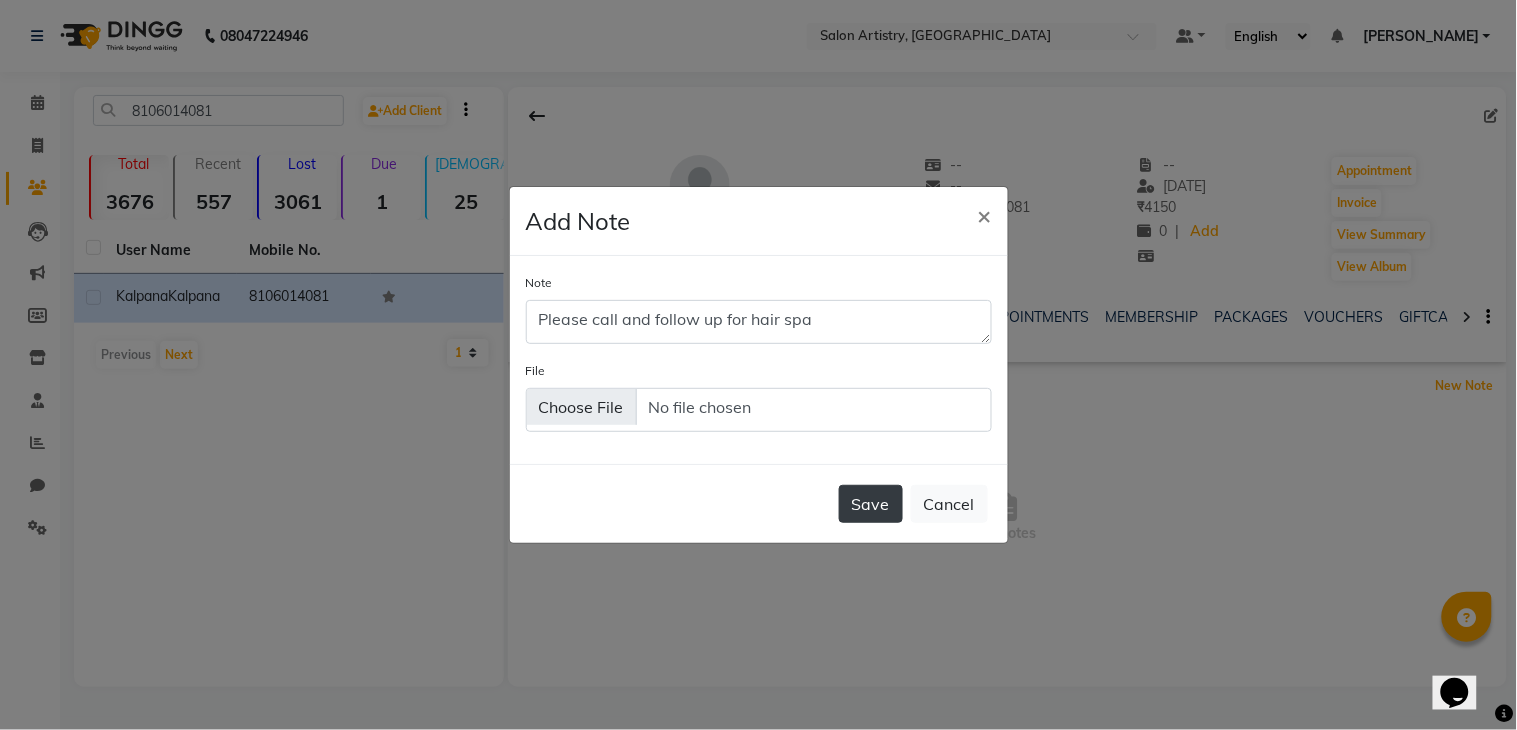 type 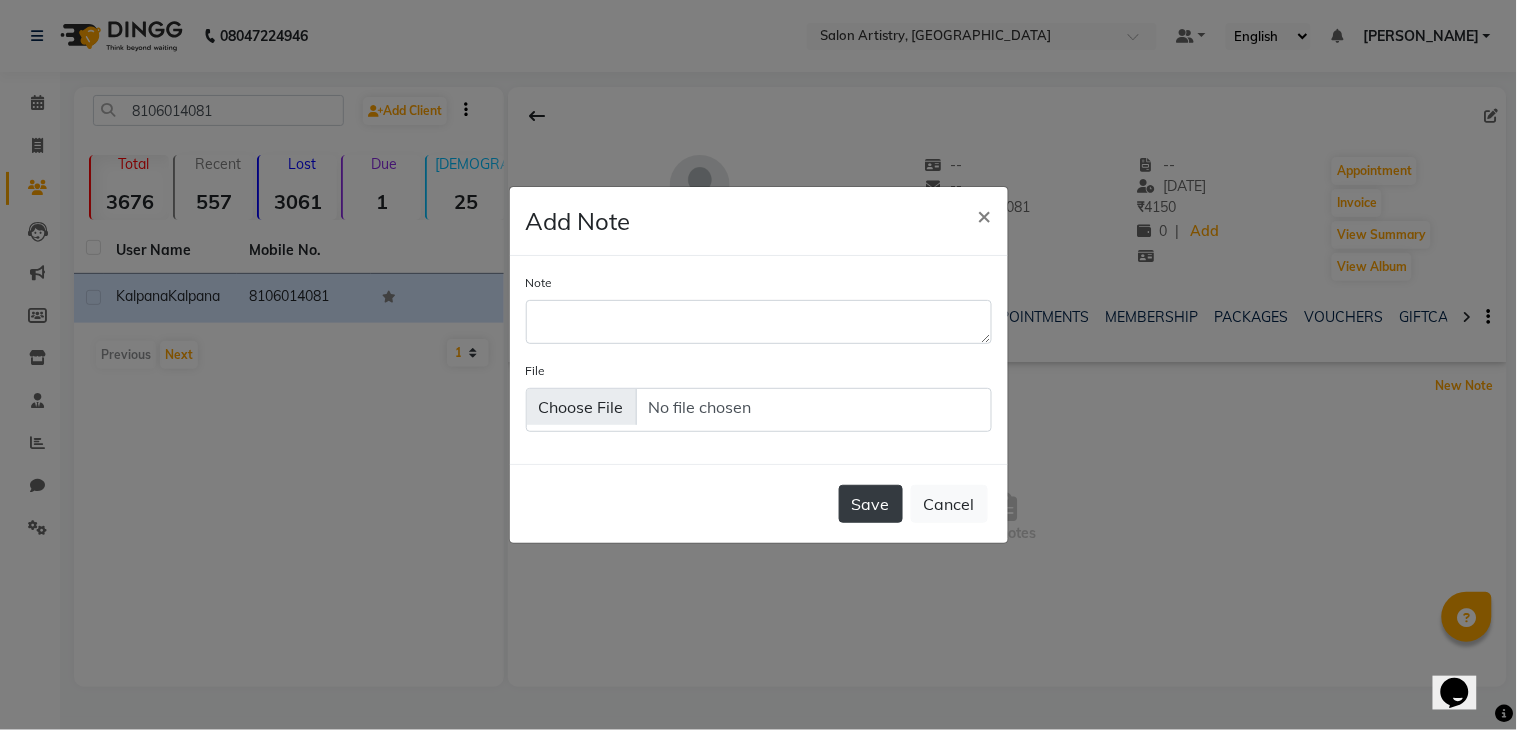 scroll, scrollTop: 0, scrollLeft: 0, axis: both 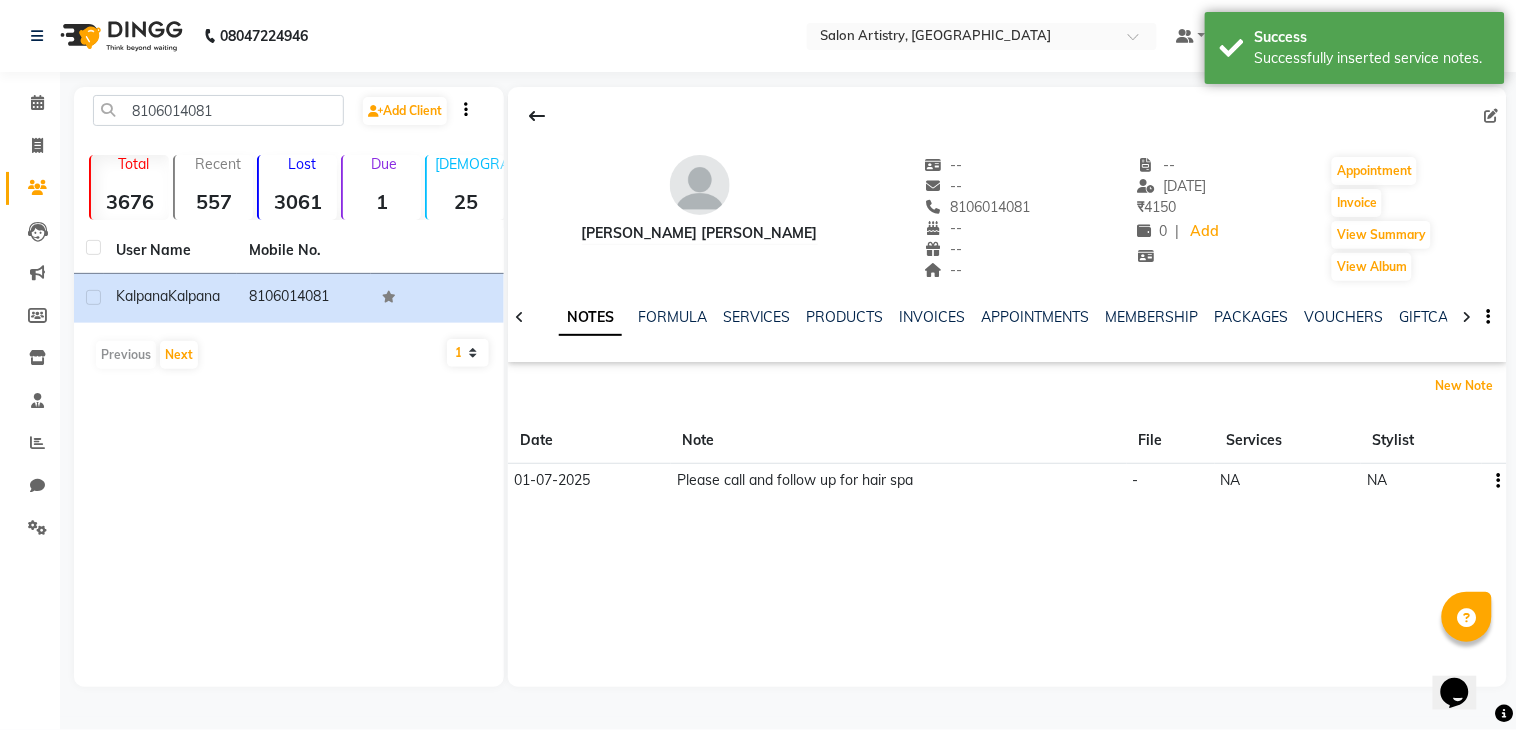 type 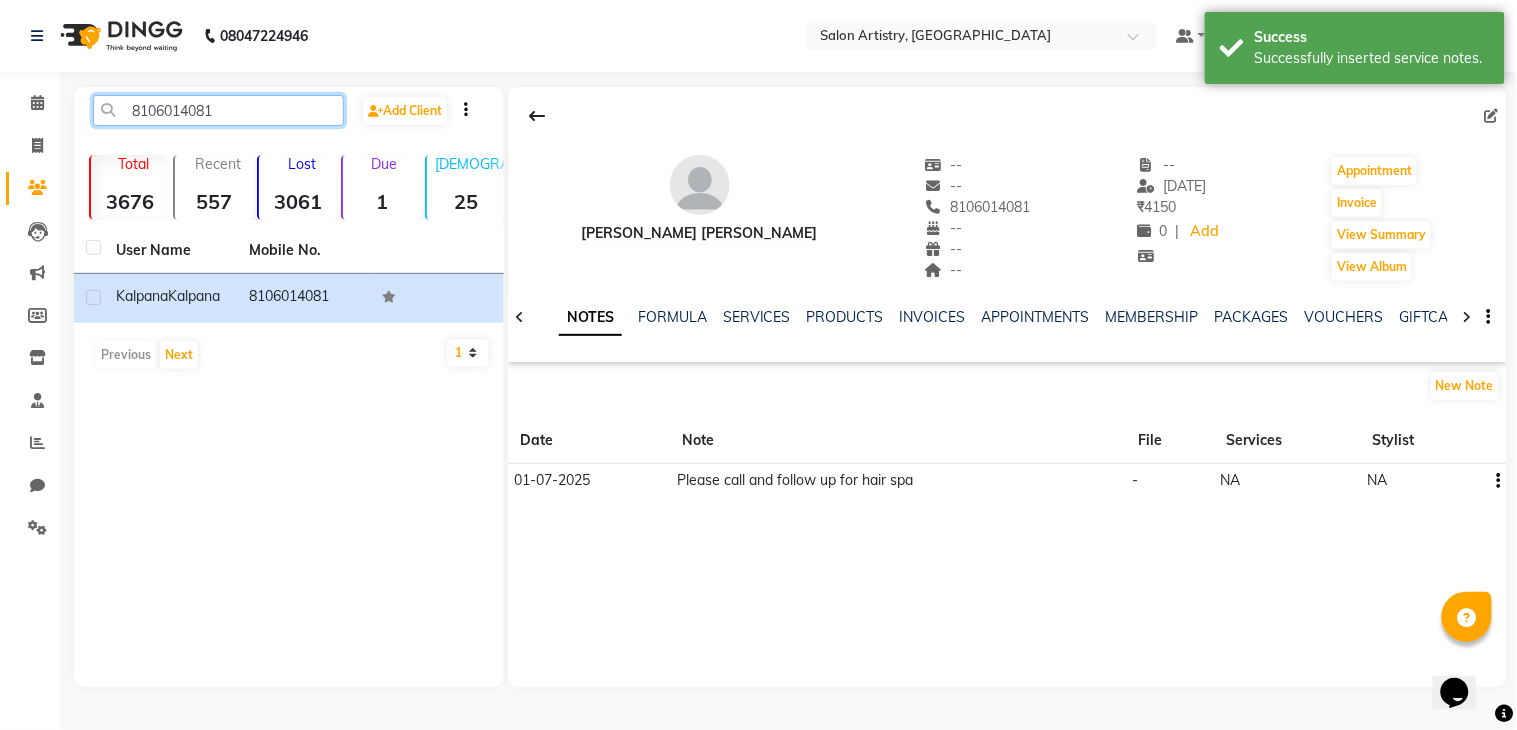 click on "8106014081" 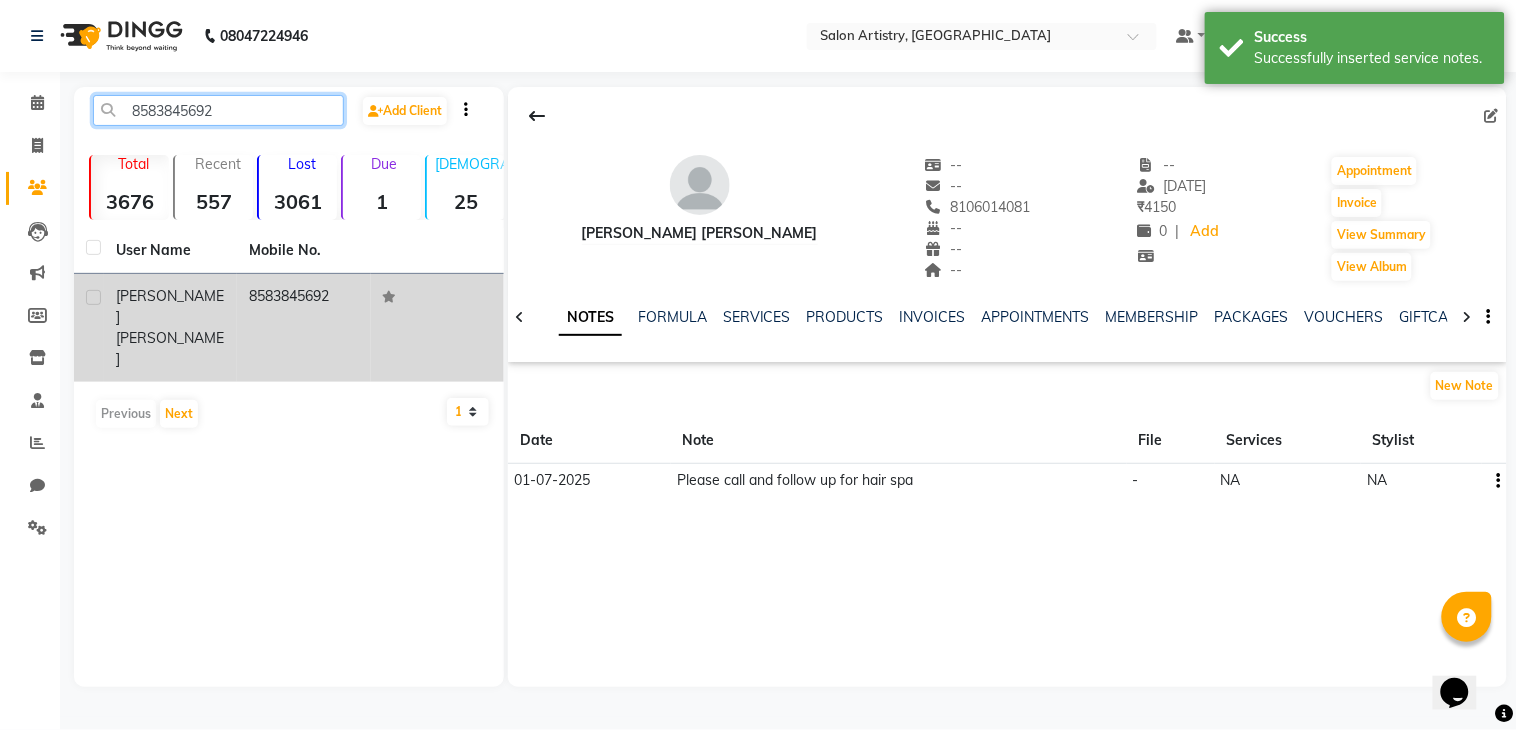 type on "8583845692" 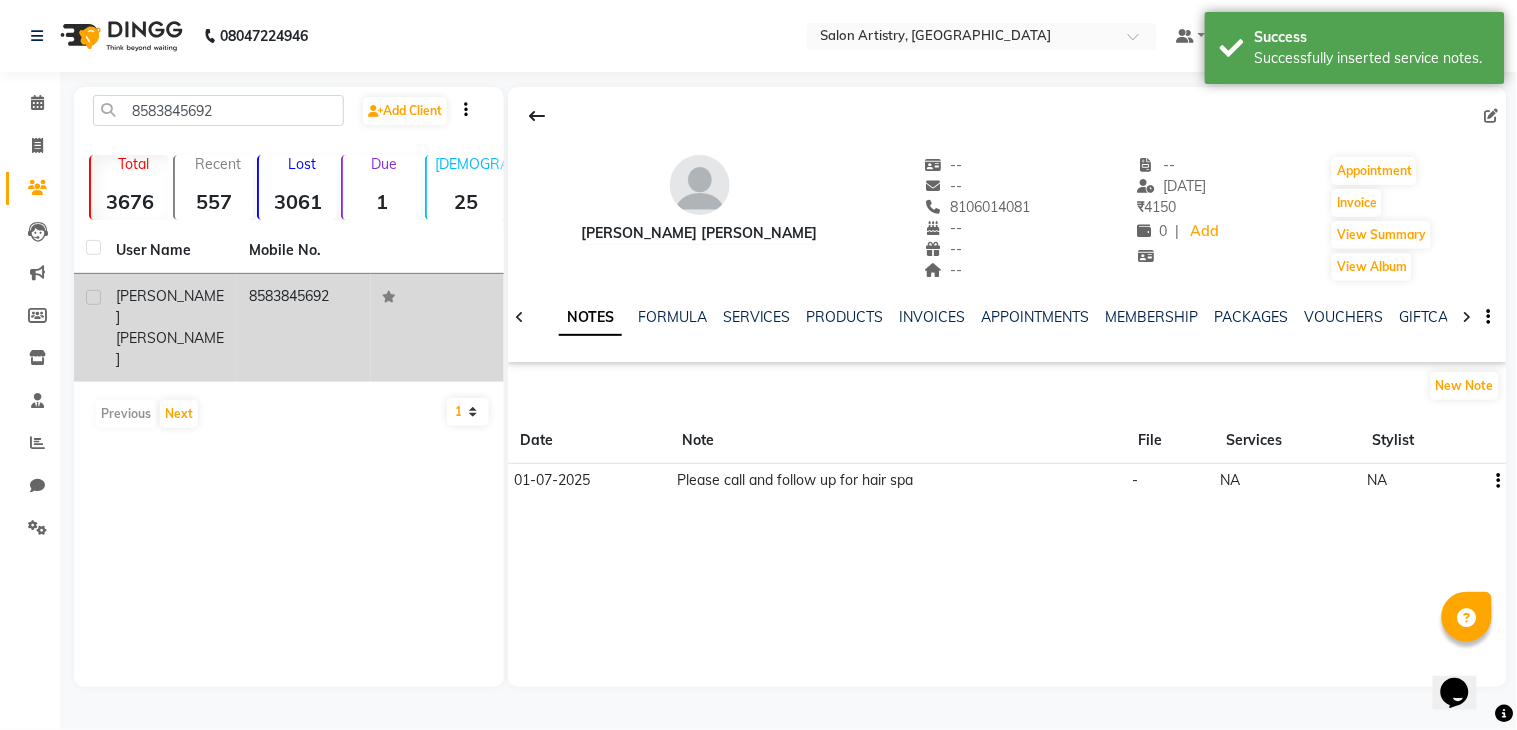 click on "8583845692" 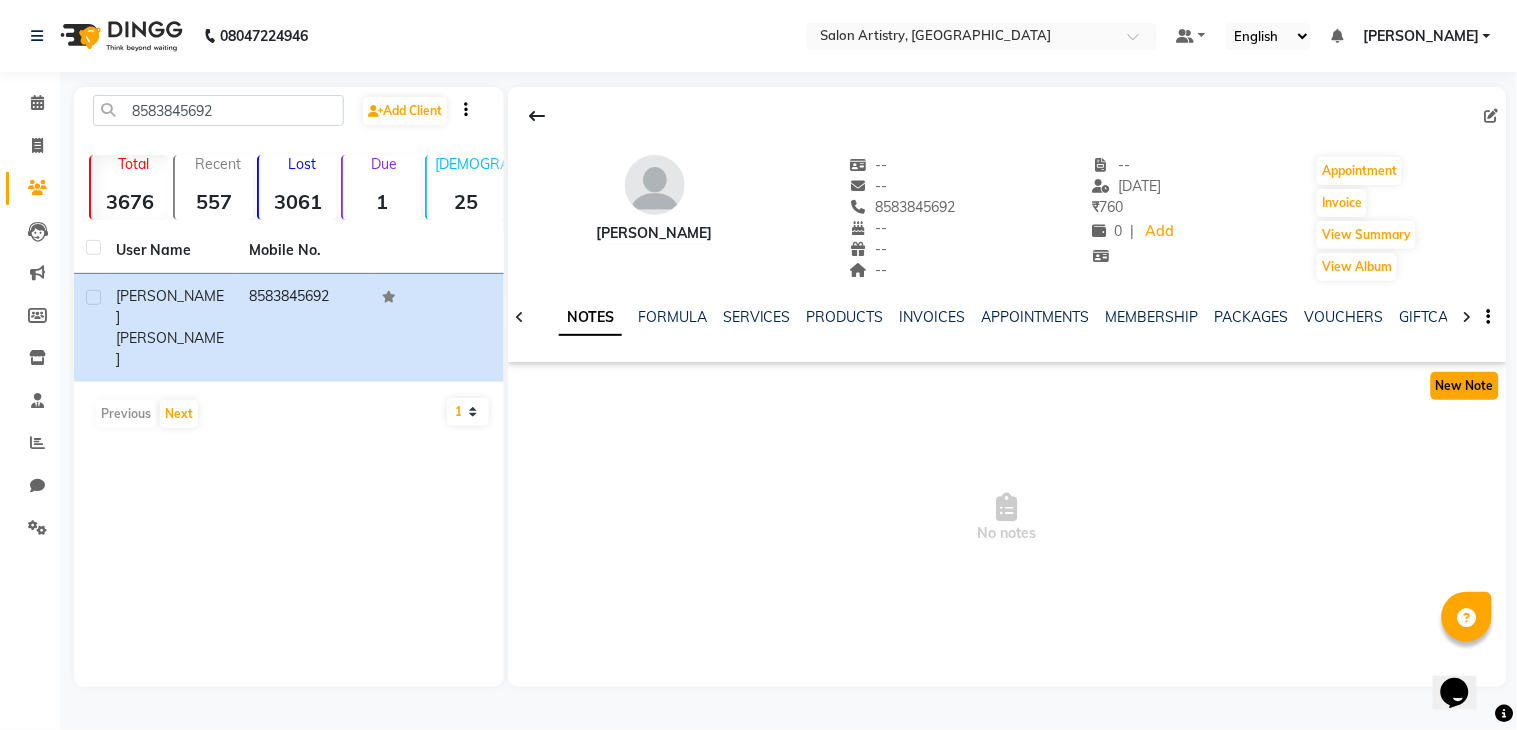 click on "New Note" 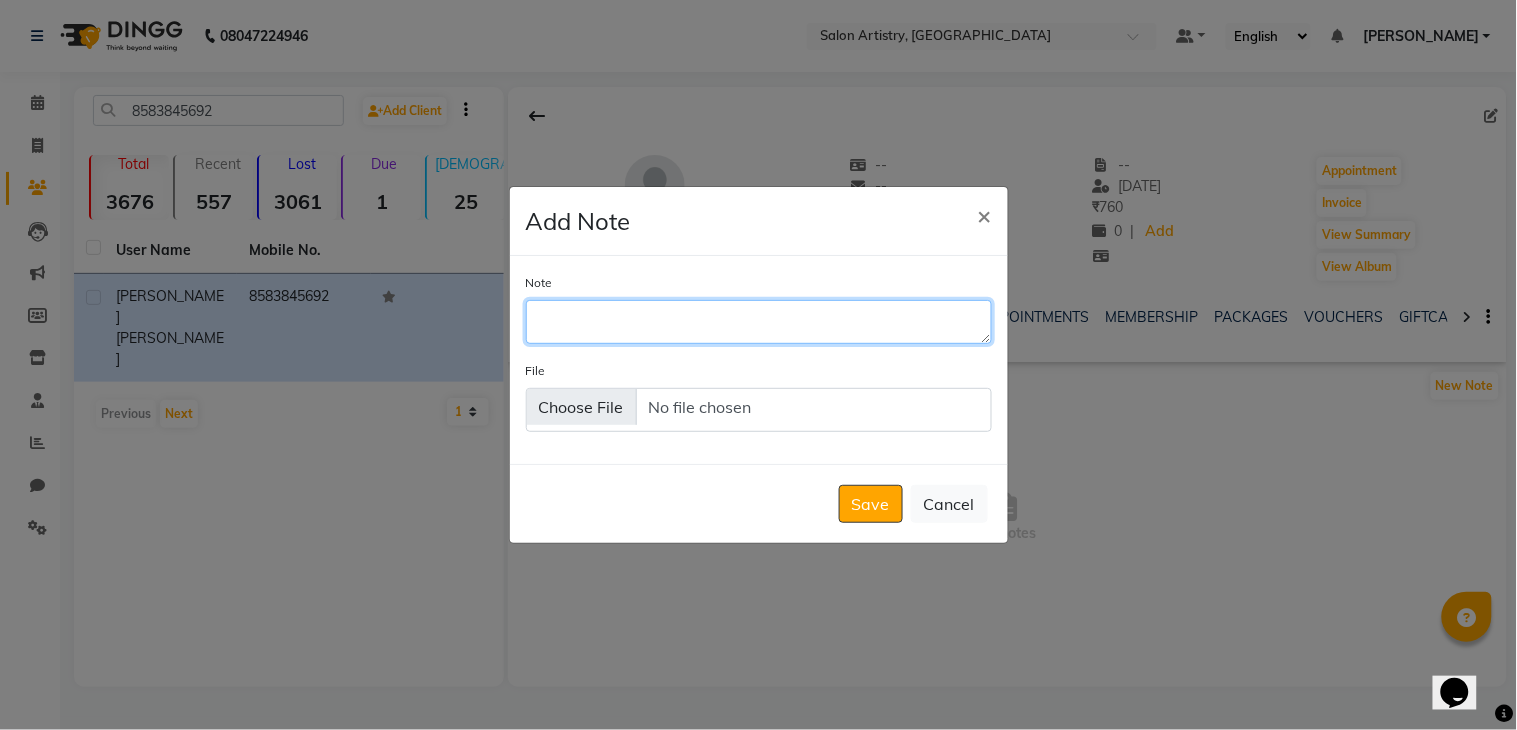 click on "Note" at bounding box center (759, 322) 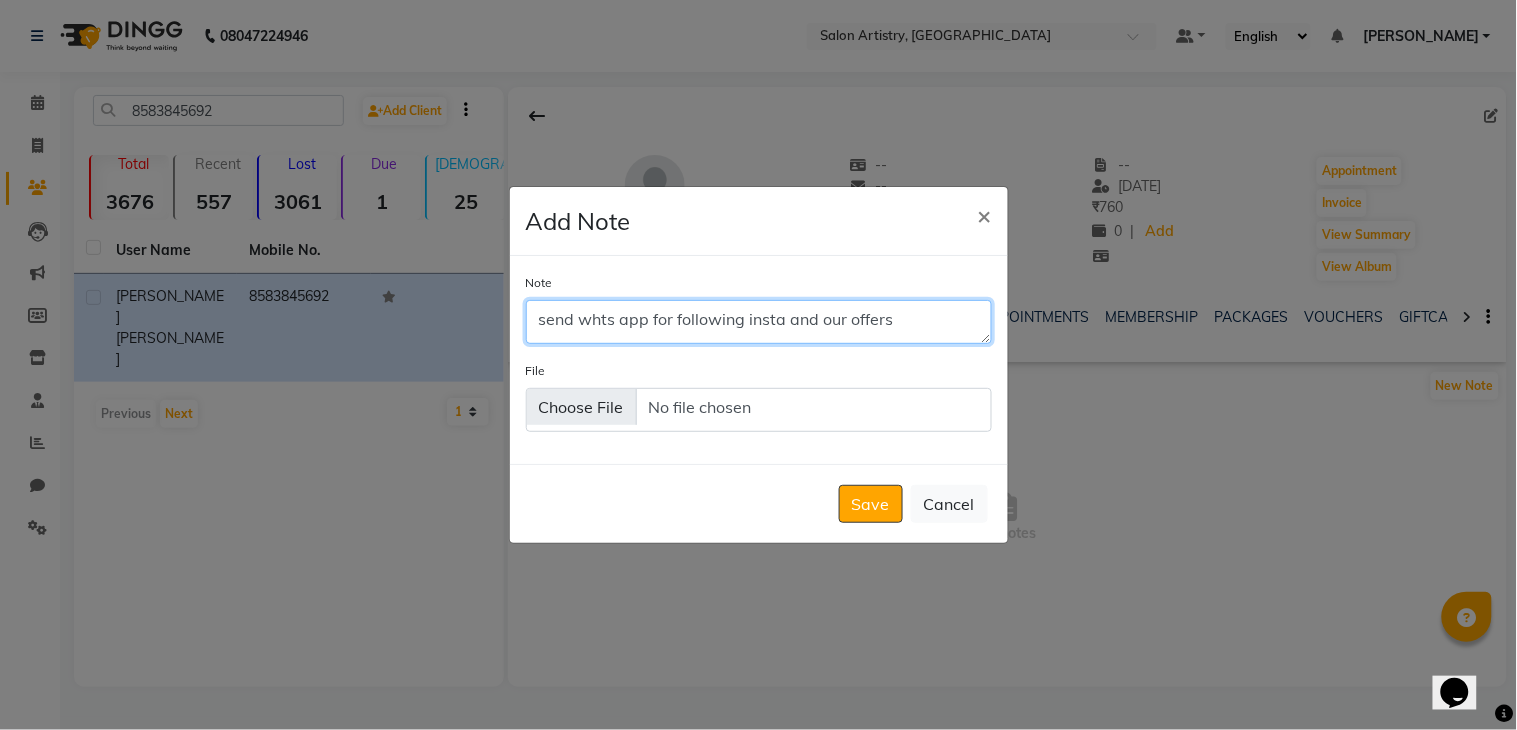 scroll, scrollTop: 10, scrollLeft: 0, axis: vertical 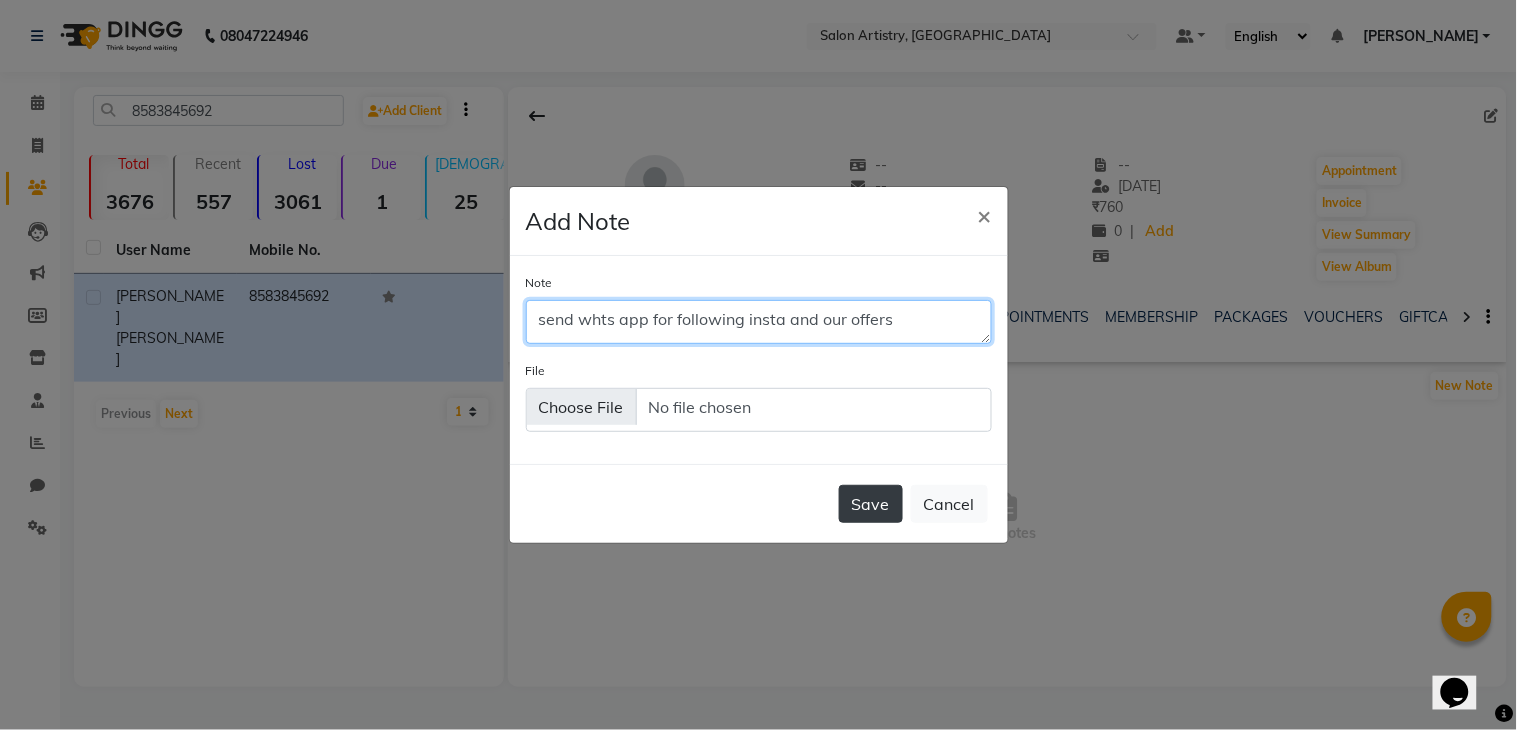 type on "send whts app for following insta and our offers" 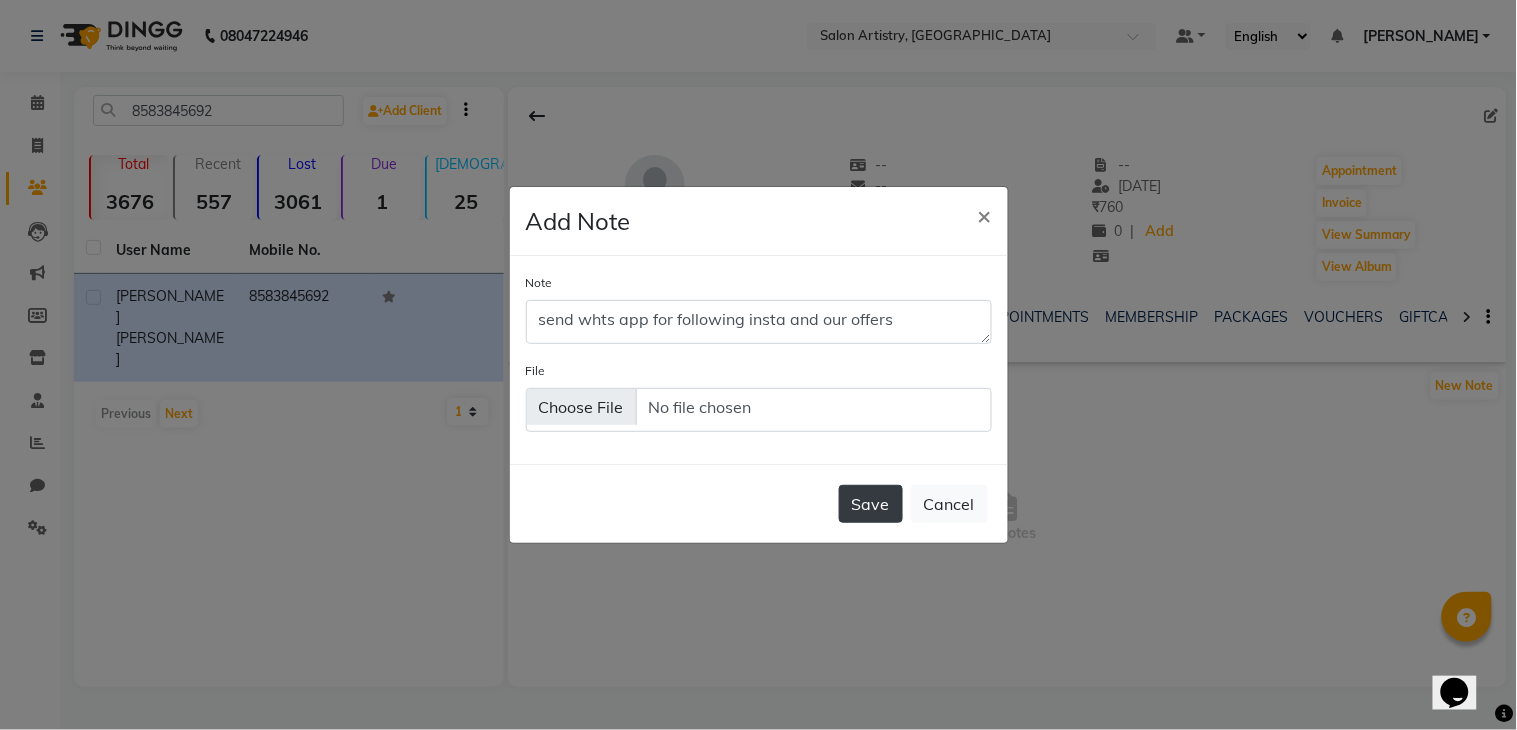 click on "Save" 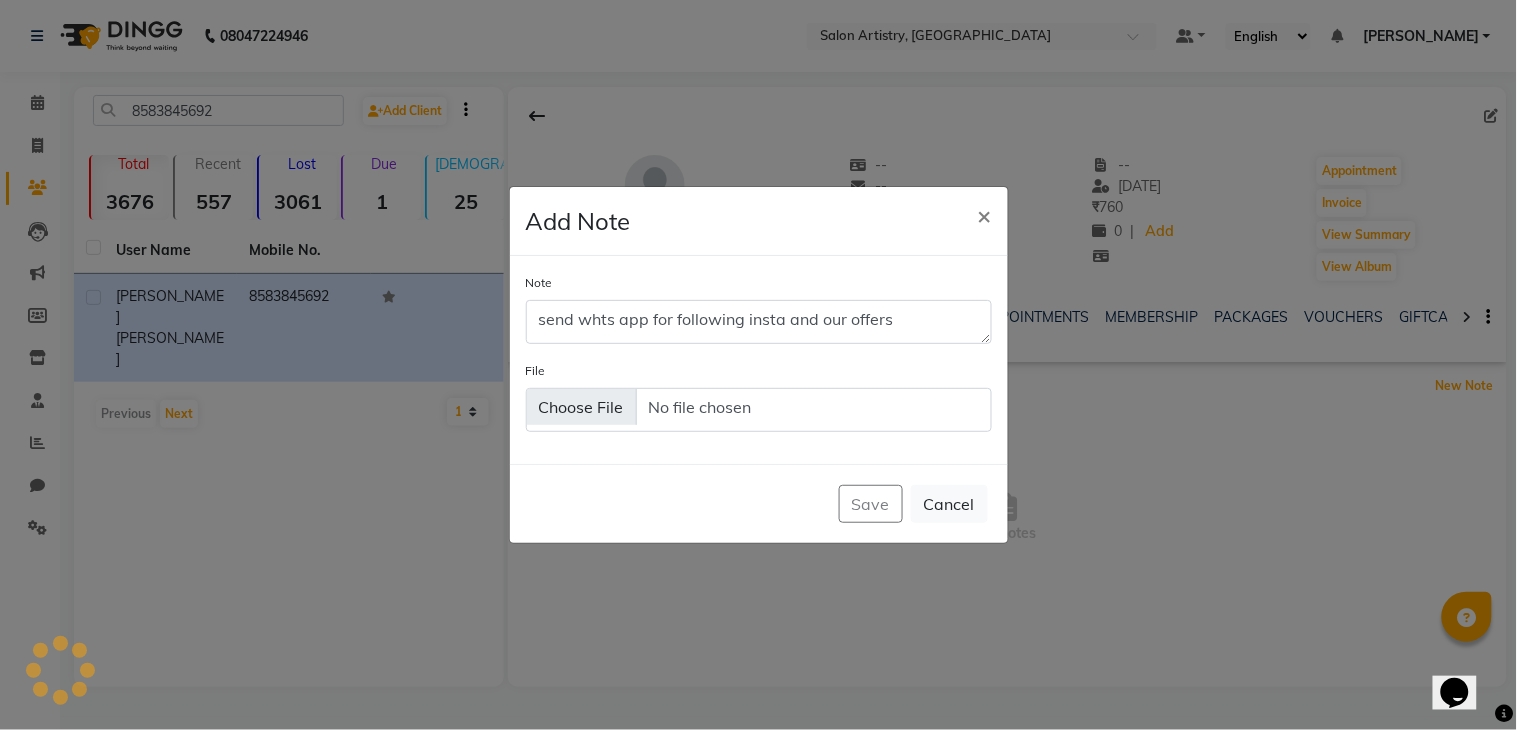 type 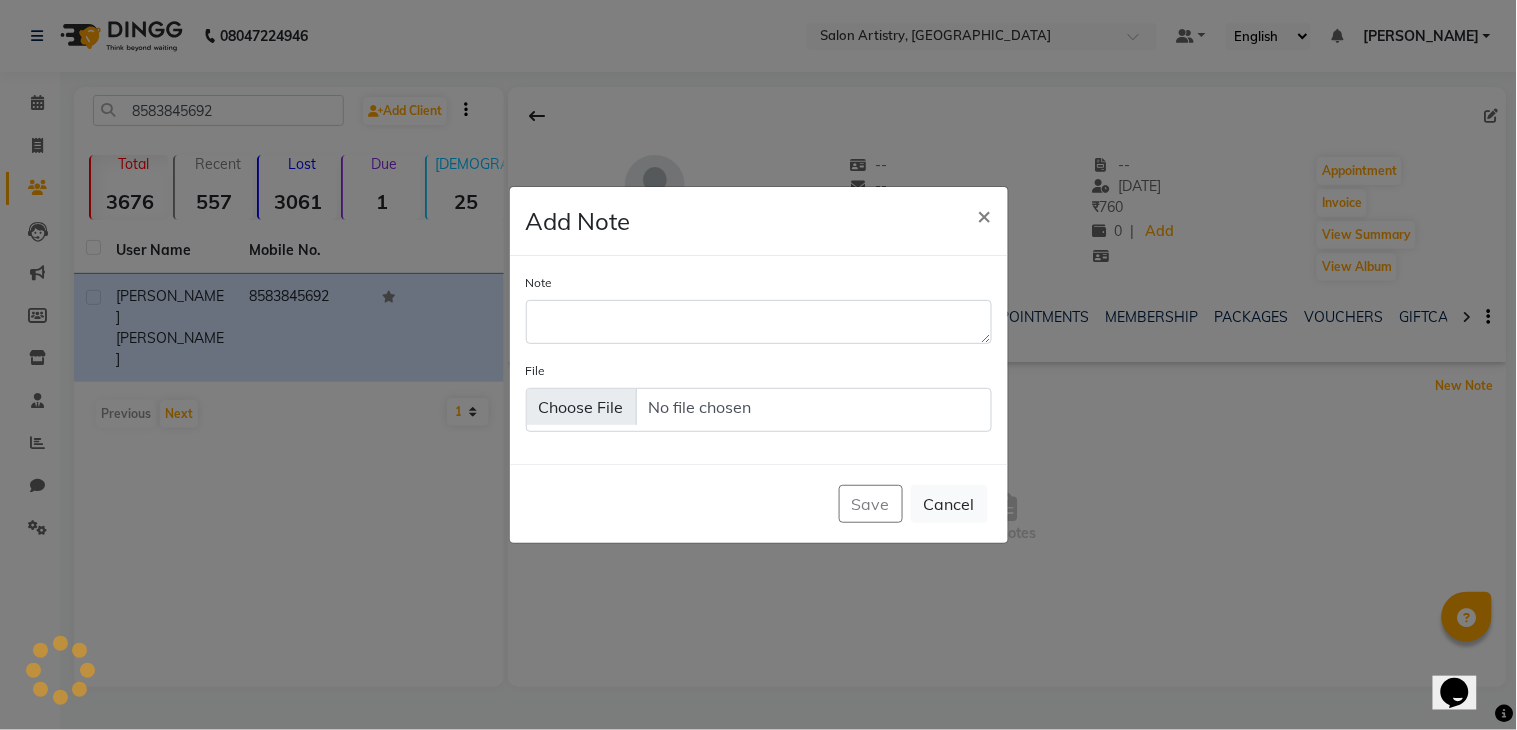 scroll, scrollTop: 0, scrollLeft: 0, axis: both 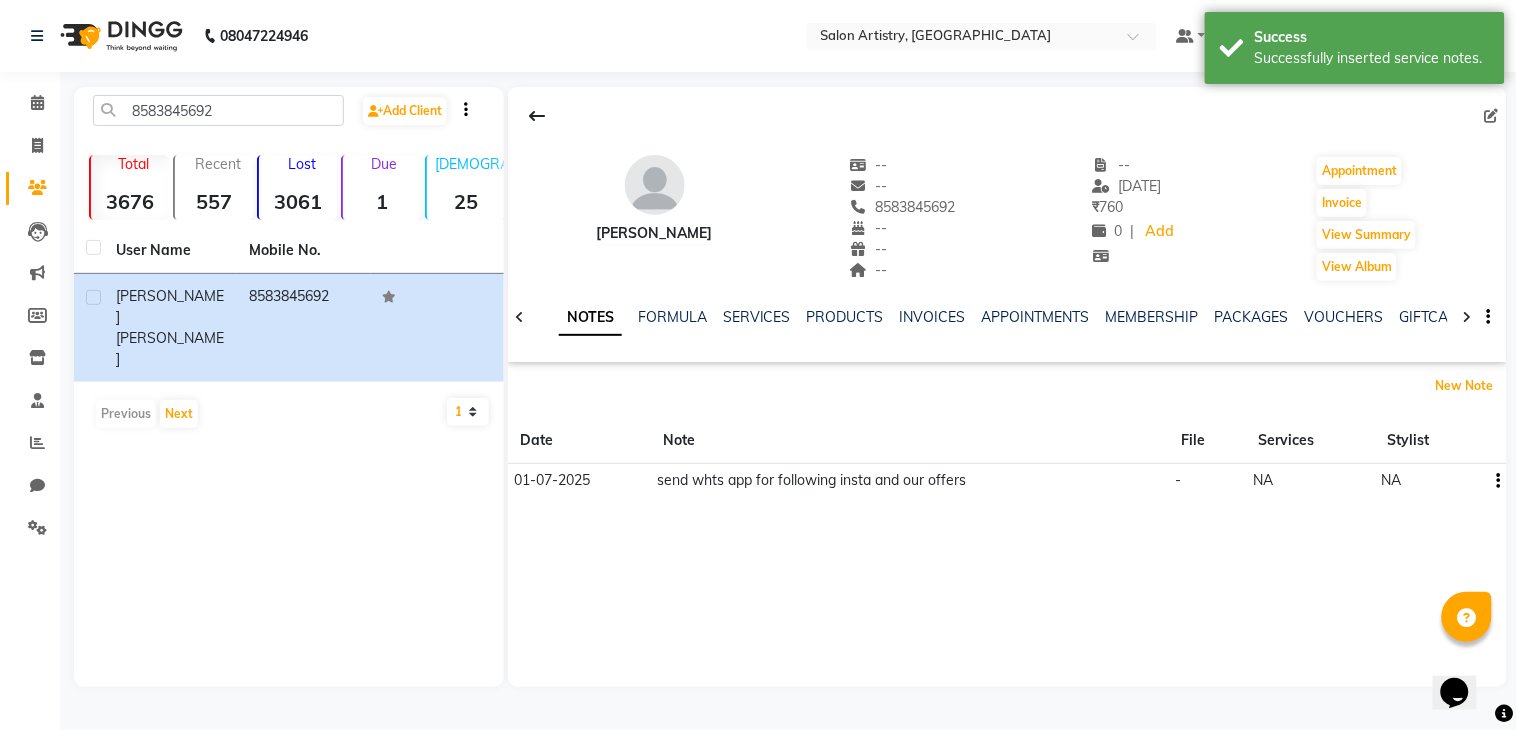 type 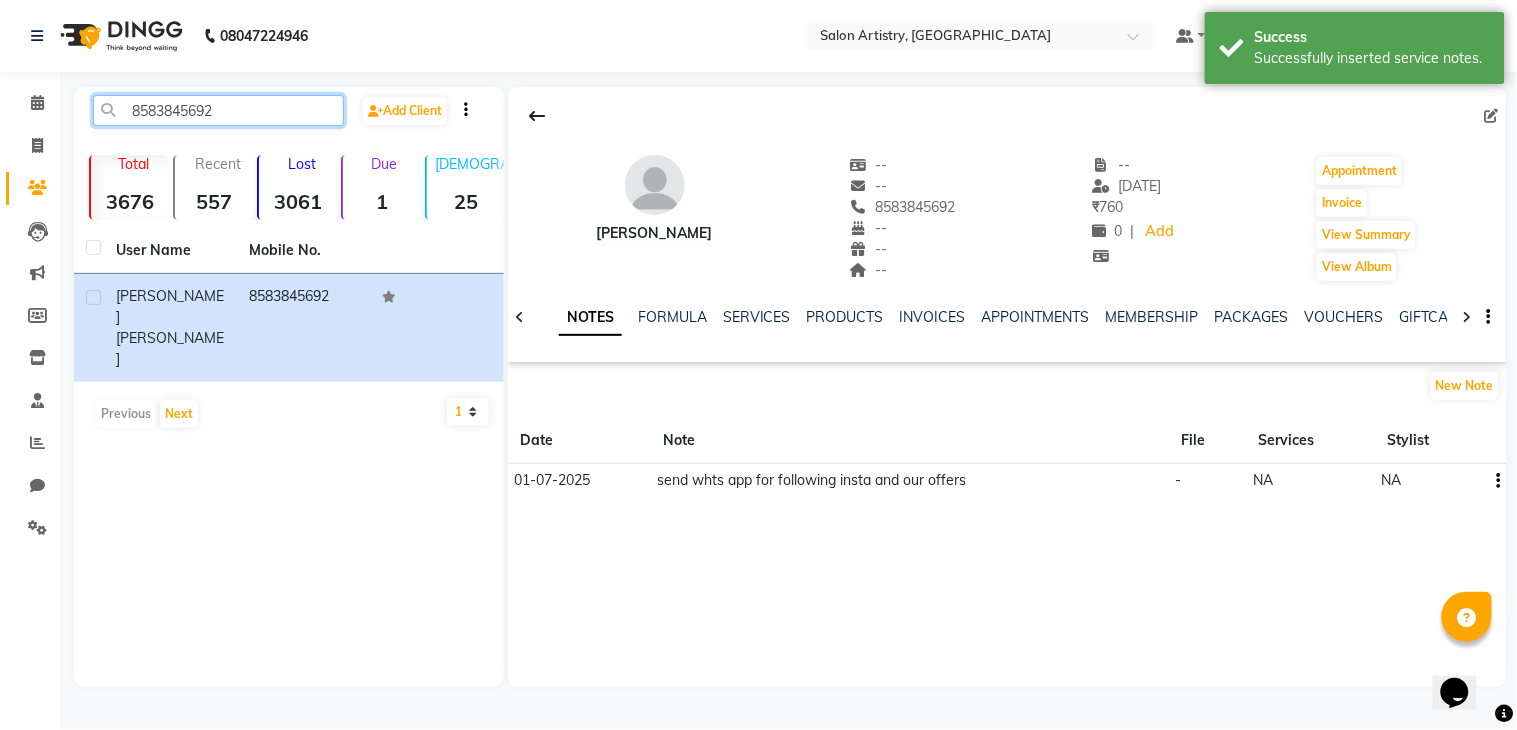 click on "8583845692" 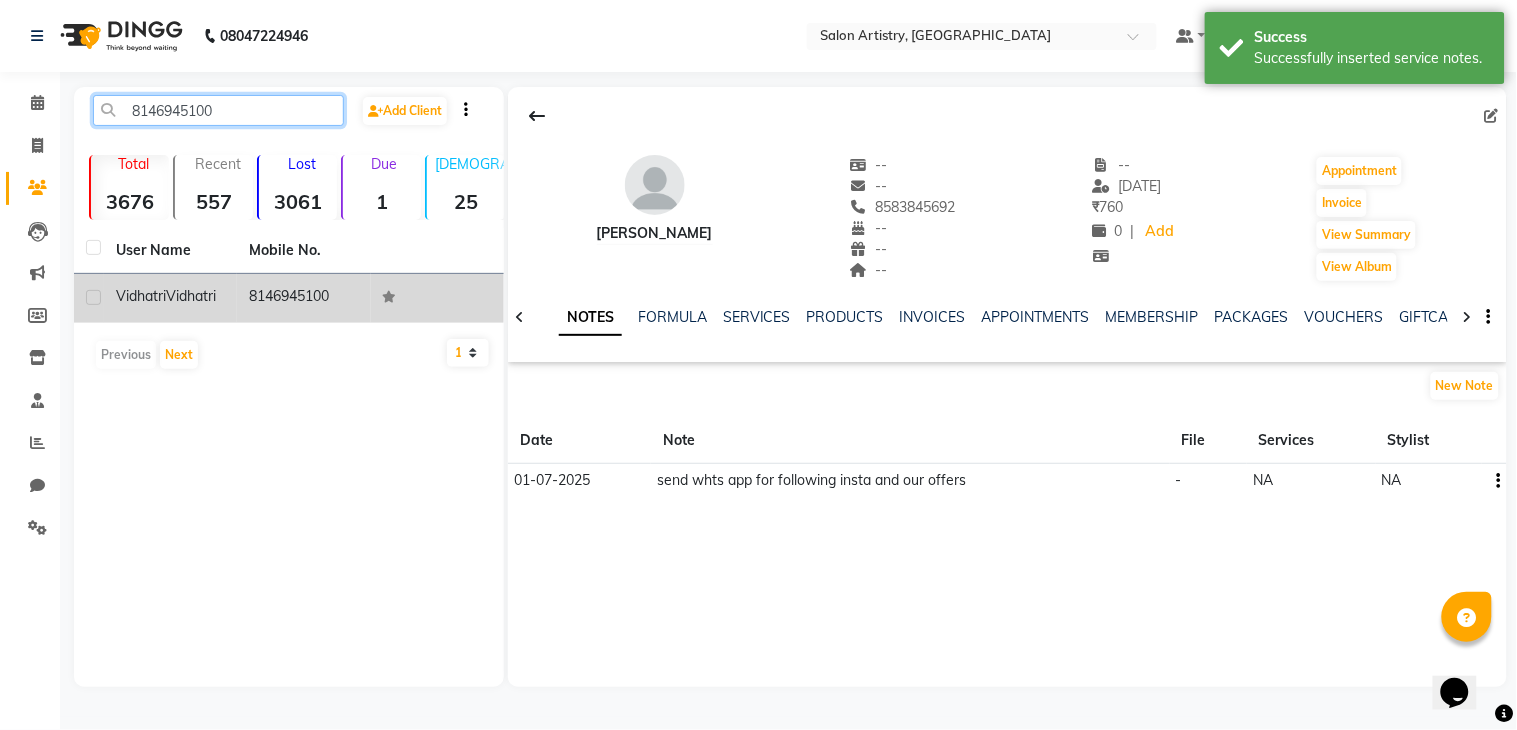 type on "8146945100" 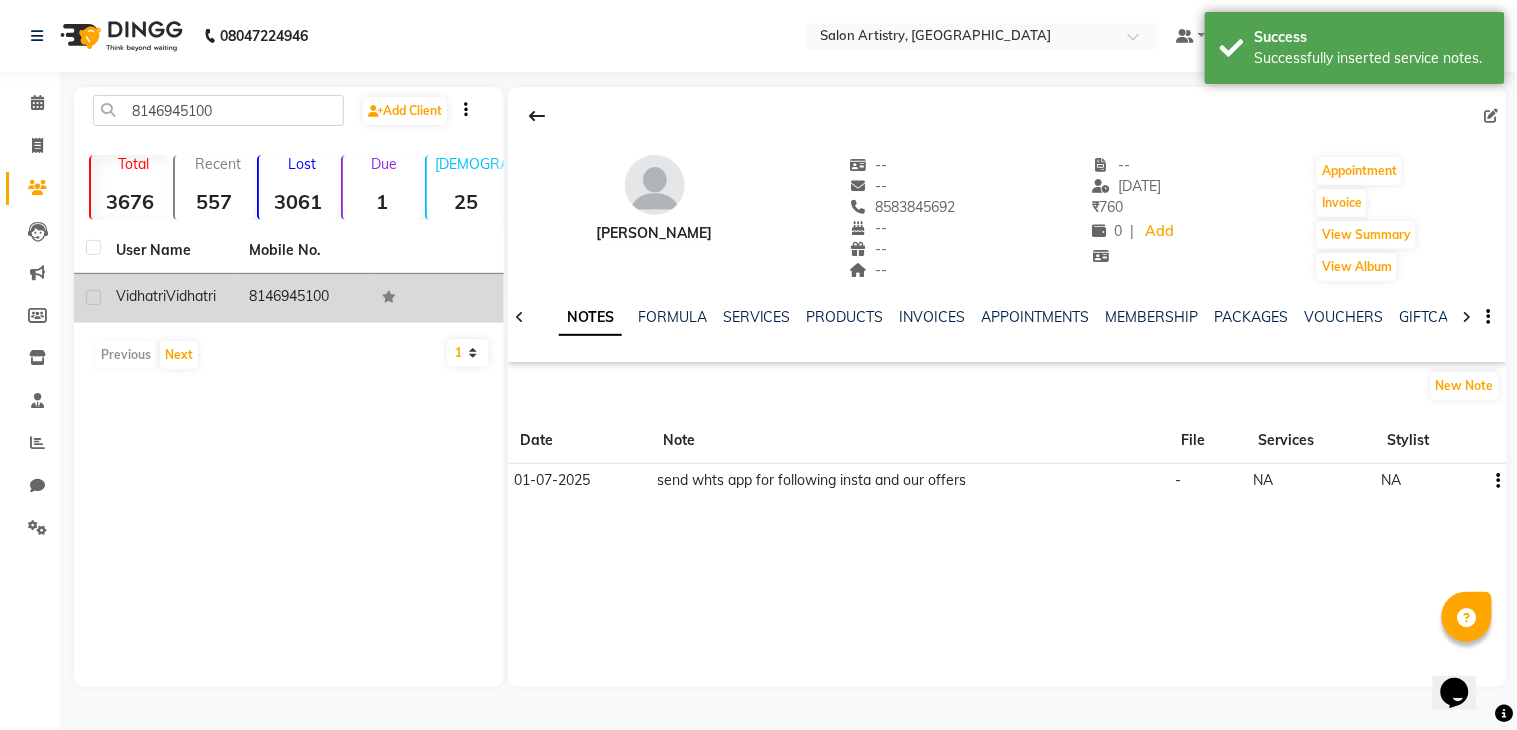 click on "8146945100" 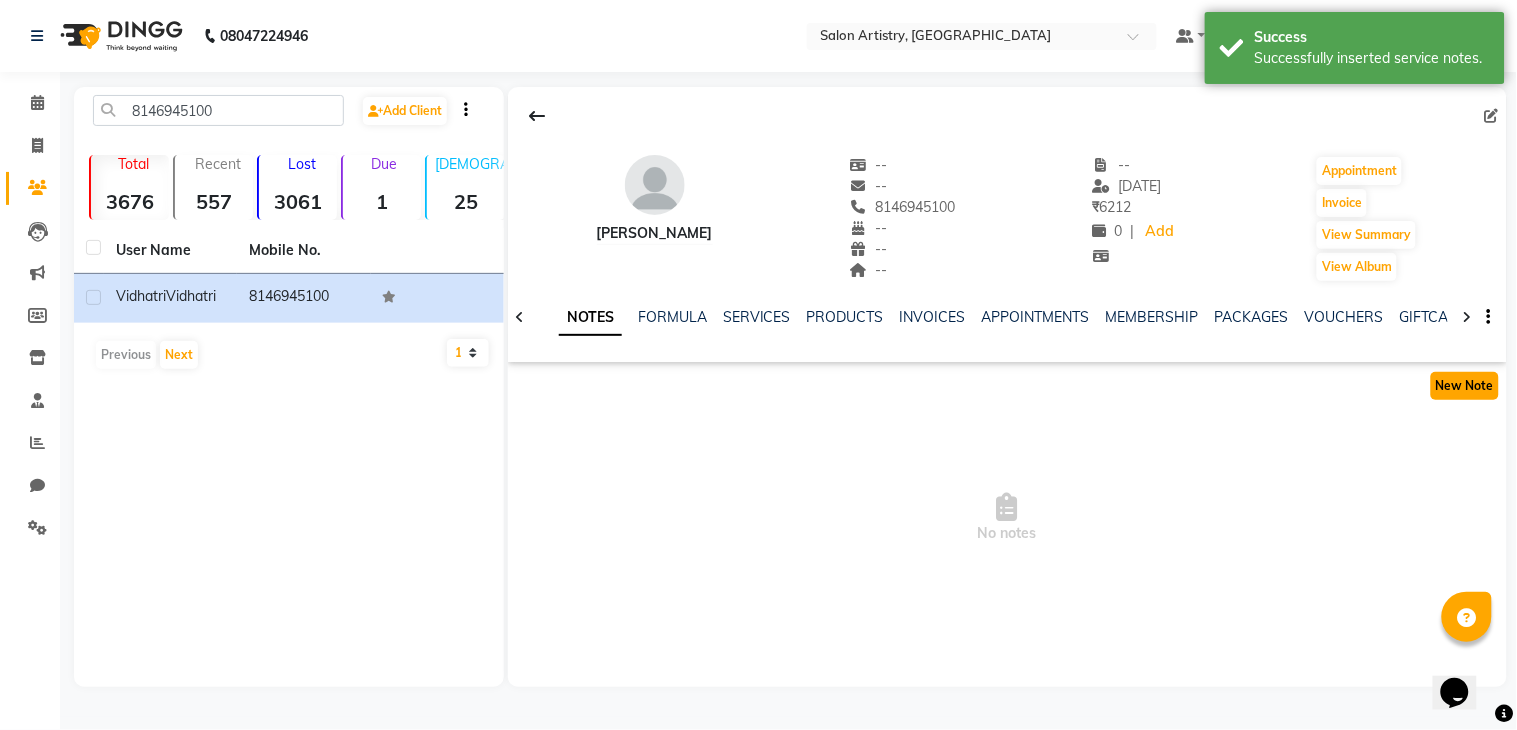 click on "New Note" 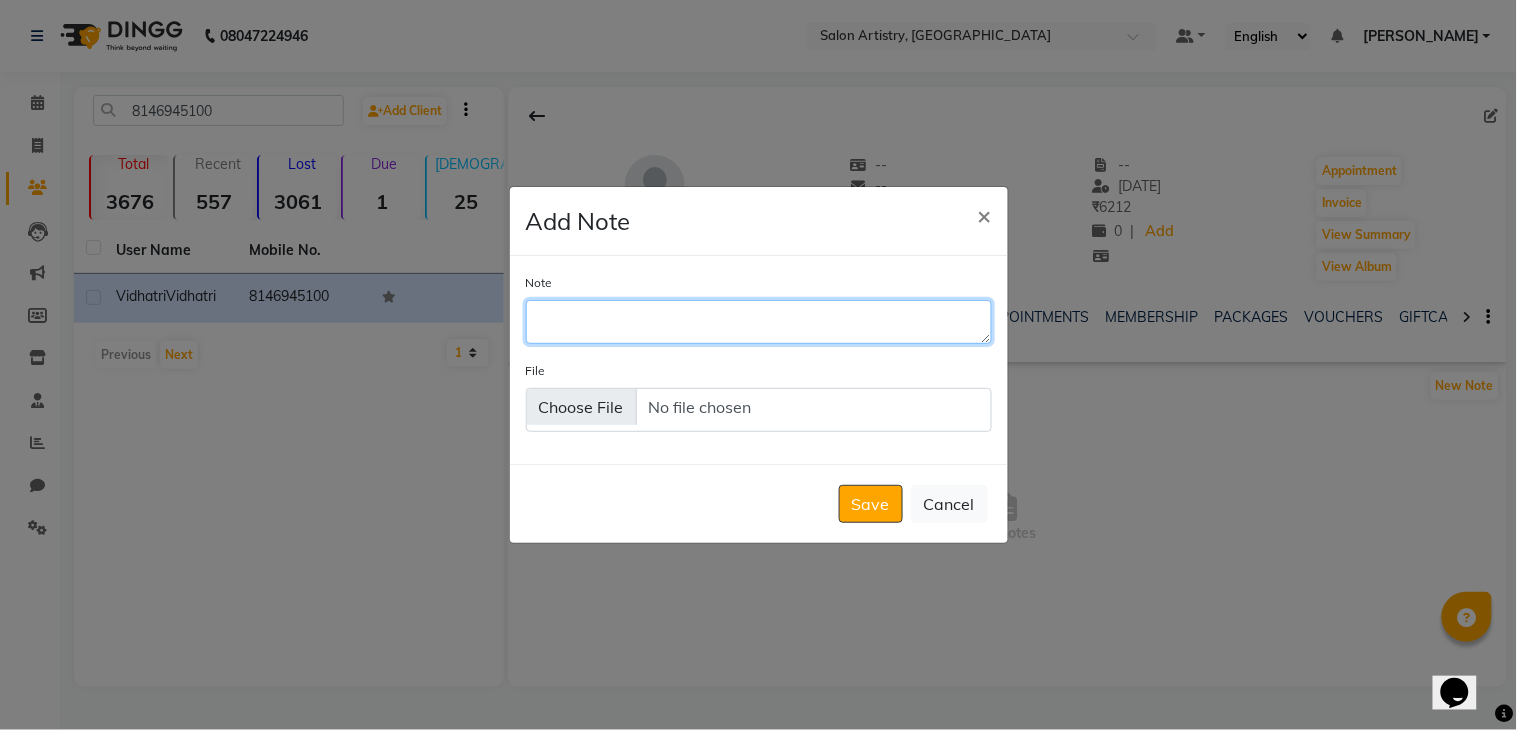 click on "Note" at bounding box center [759, 322] 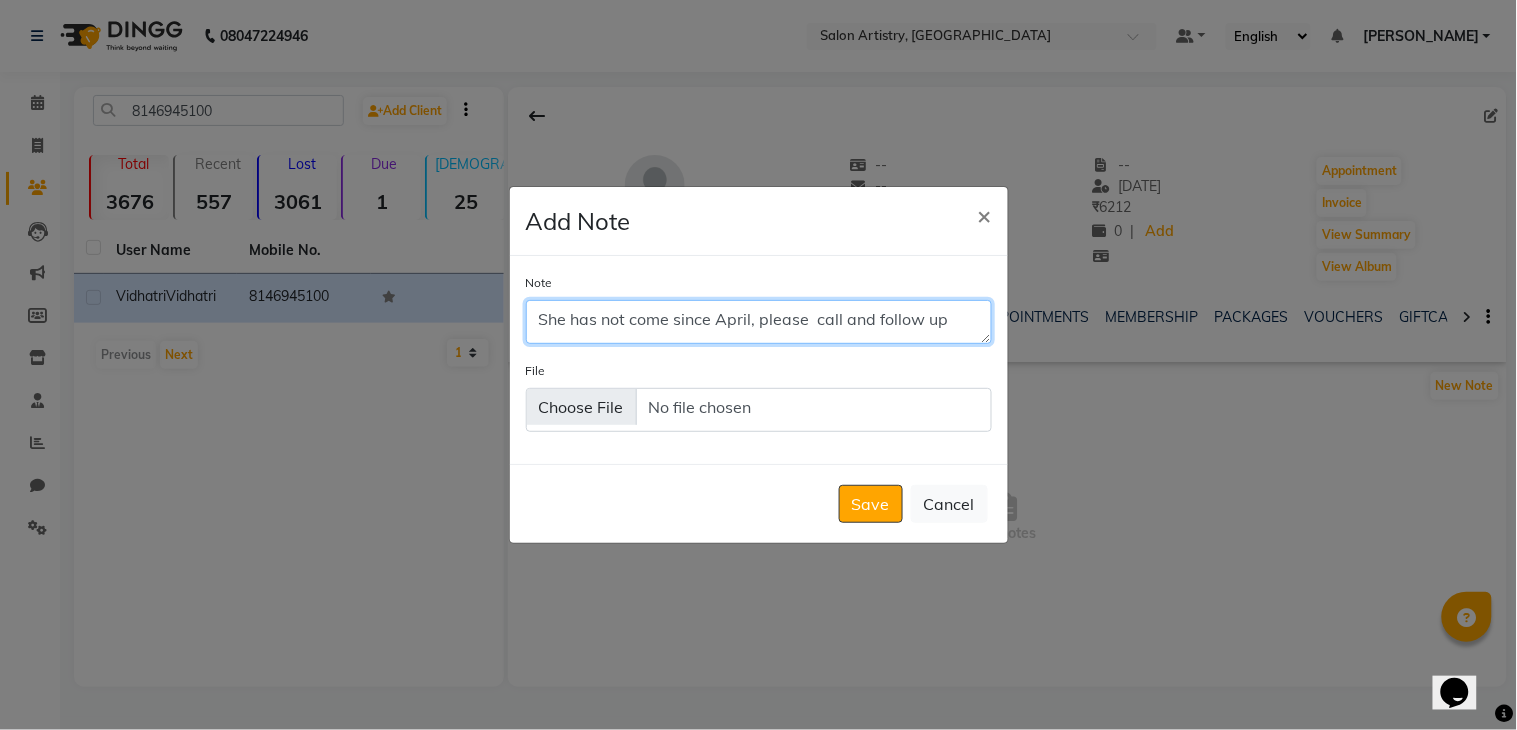scroll, scrollTop: 10, scrollLeft: 0, axis: vertical 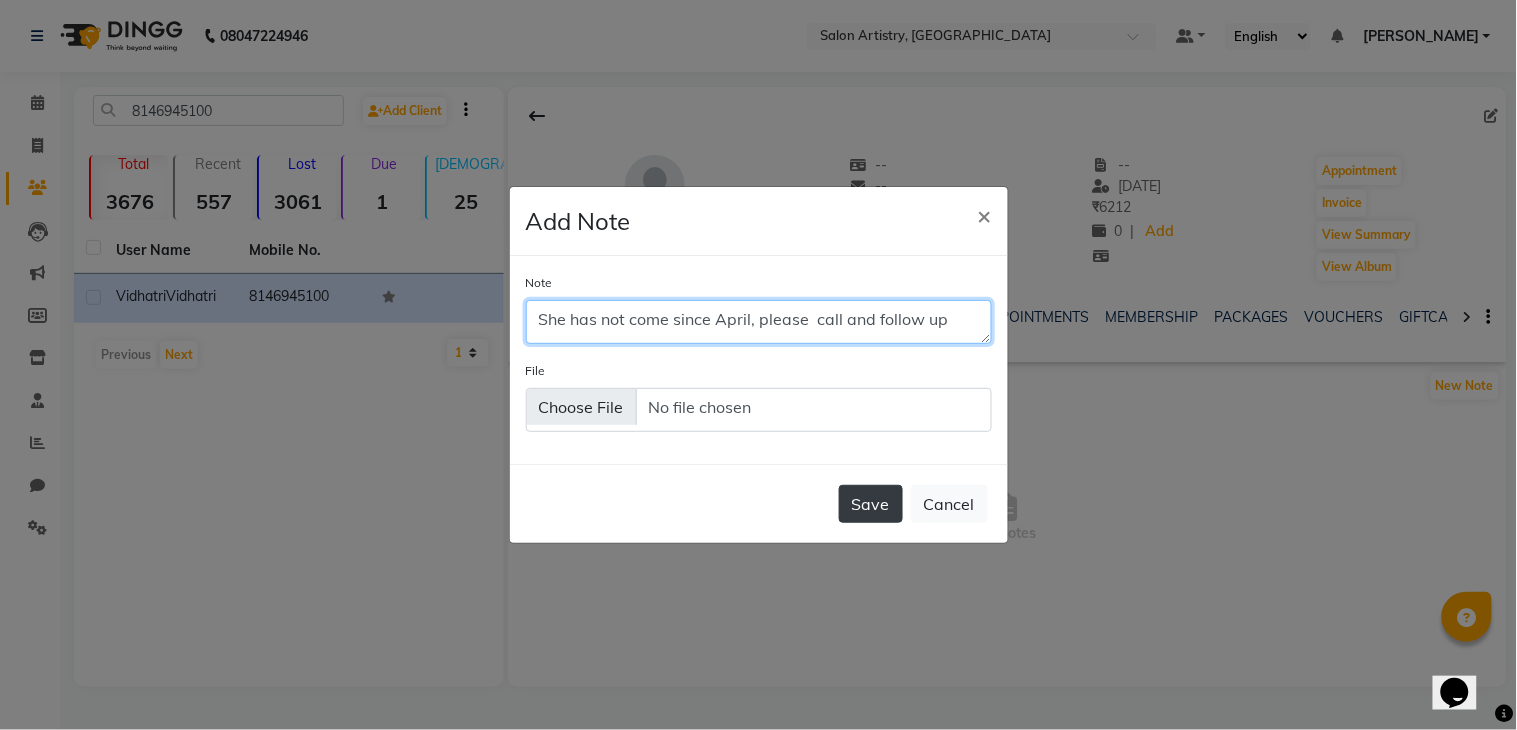 type on "She has not come since April, please  call and follow up" 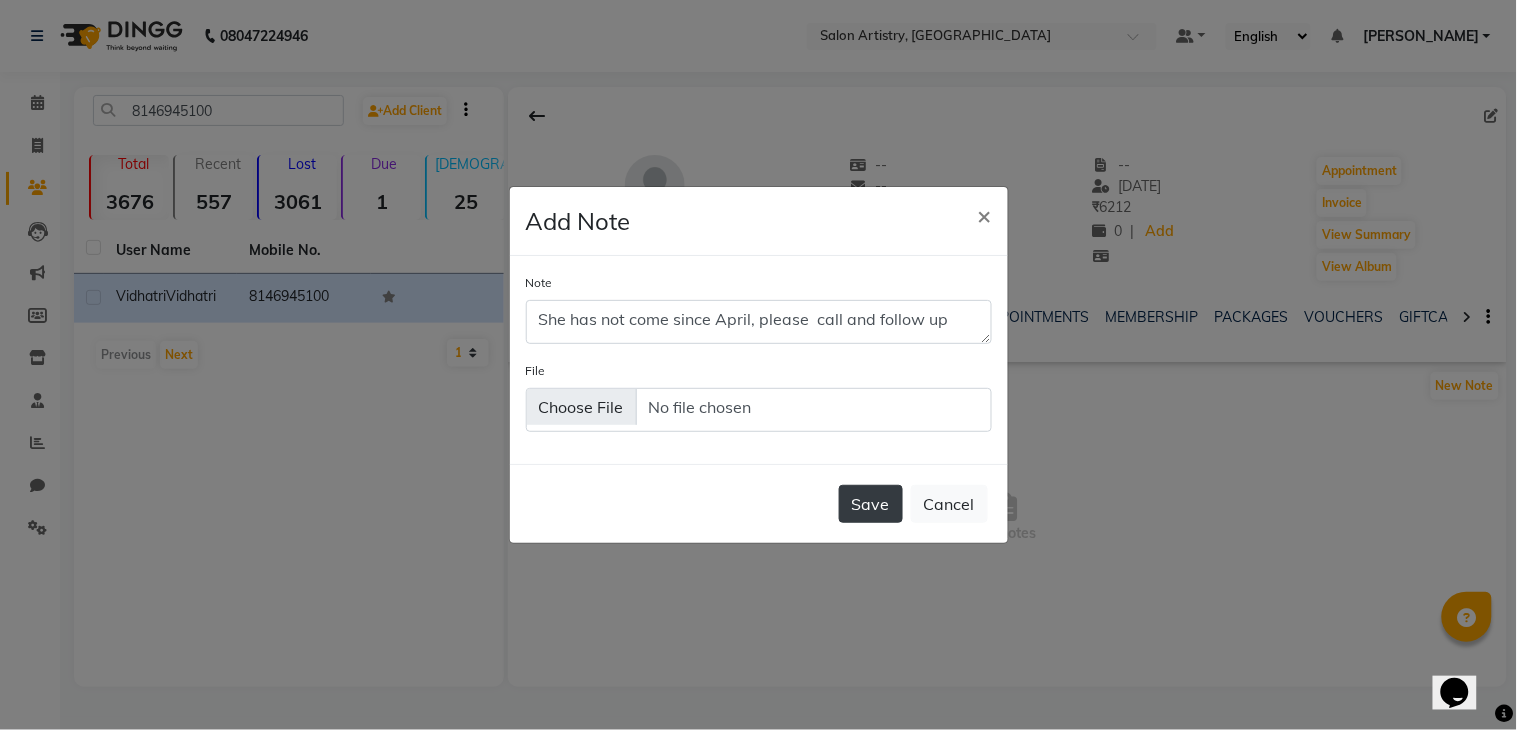 click on "Save" 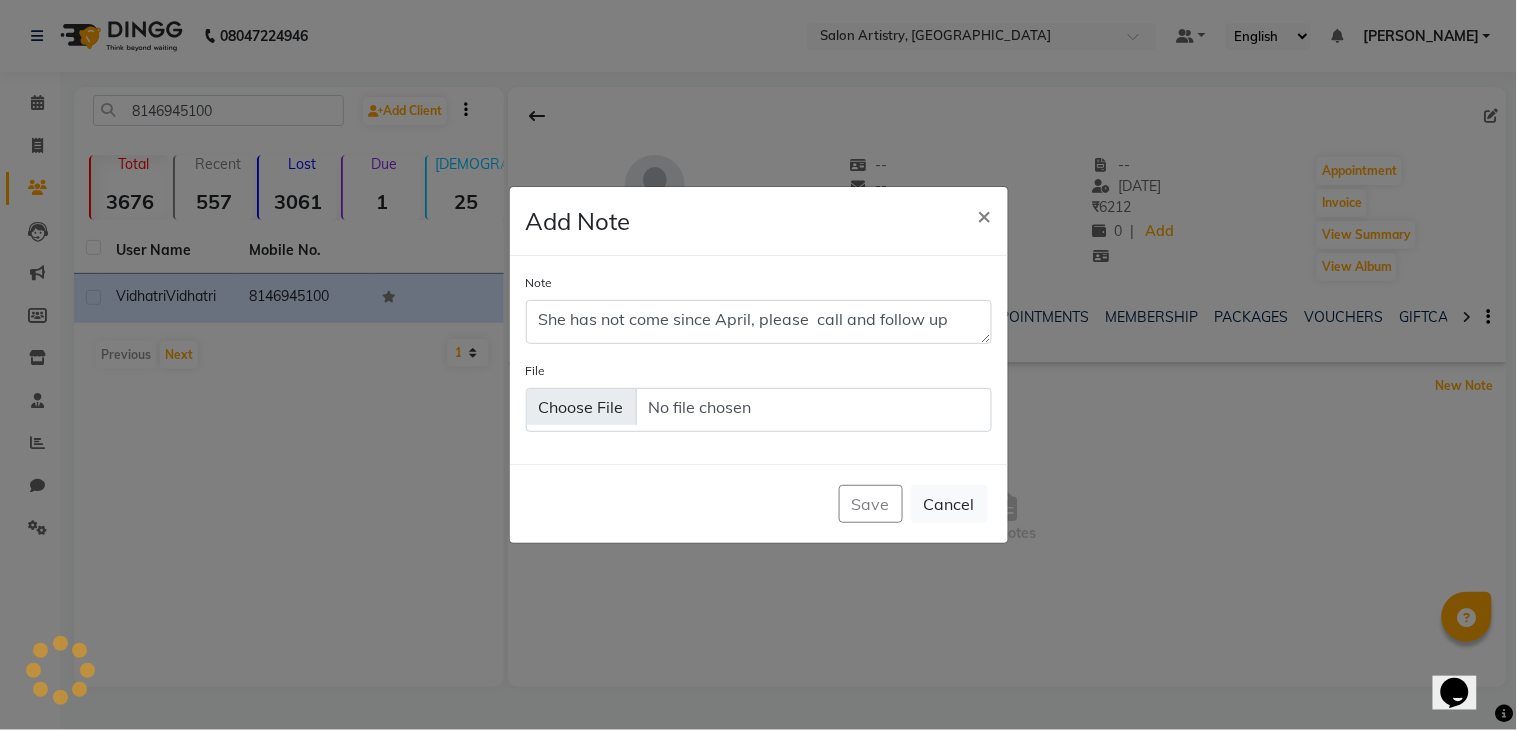 type 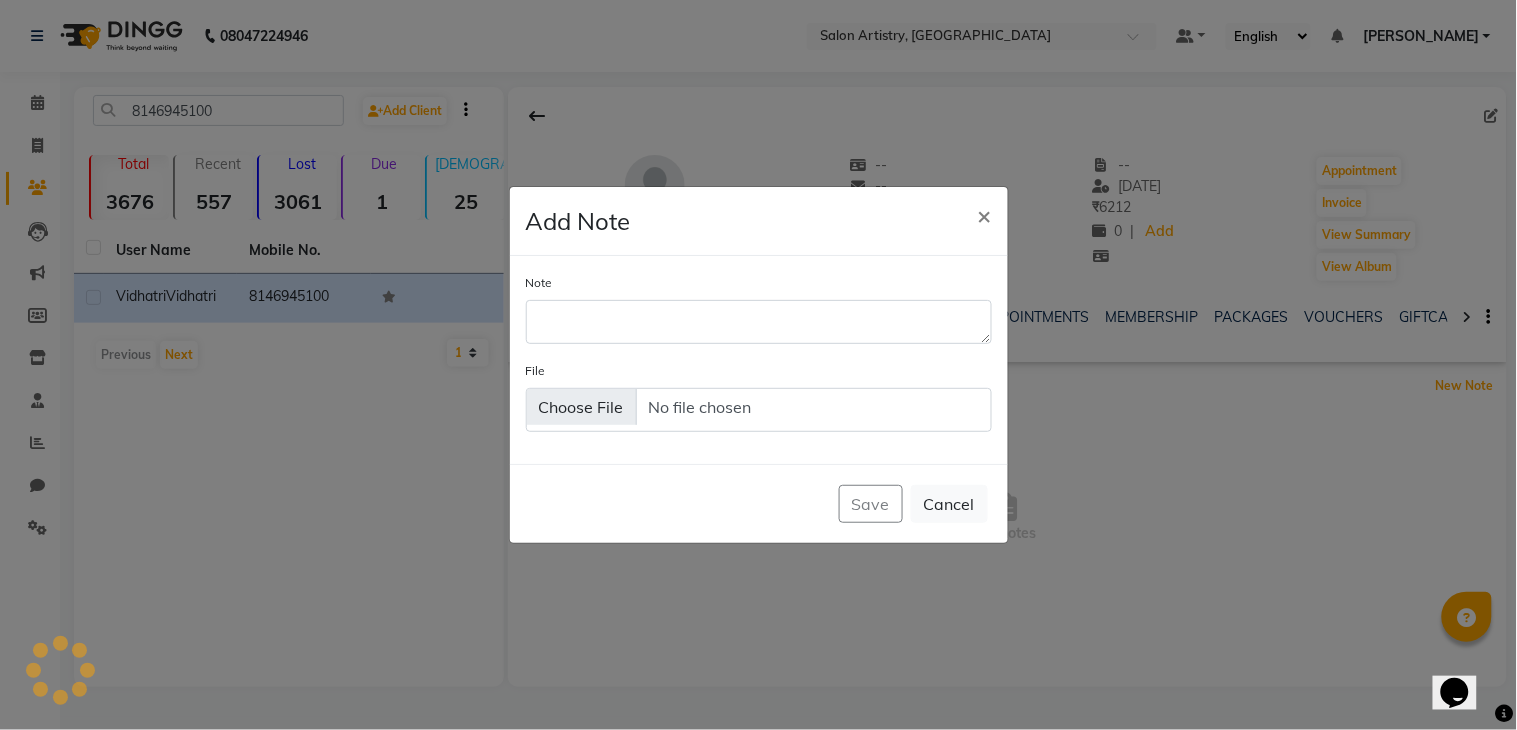 scroll, scrollTop: 0, scrollLeft: 0, axis: both 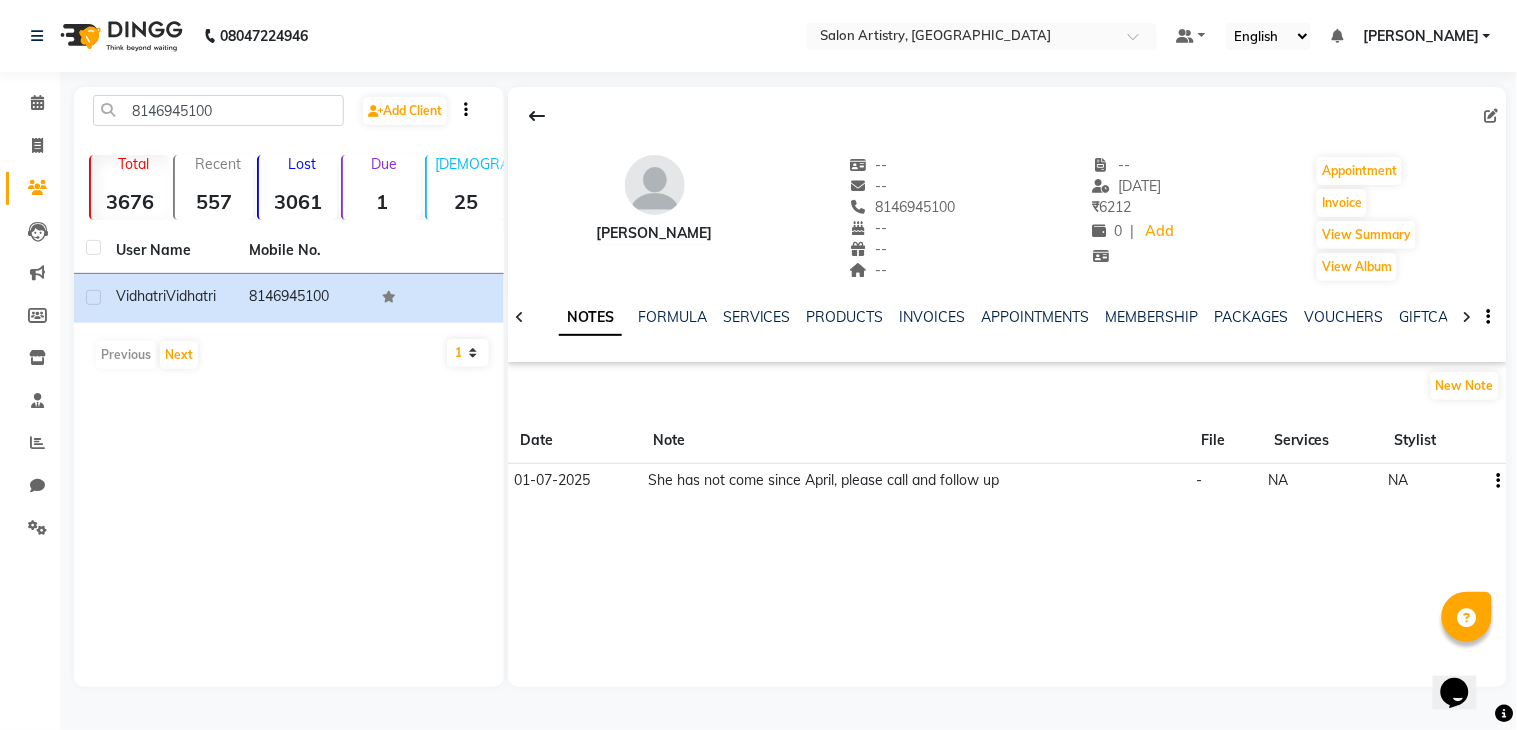 click on "[PERSON_NAME]   --   --   8146945100  --  --  --  -- [DATE] ₹    6212 0 |  Add   Appointment   Invoice  View Summary  View Album  NOTES FORMULA SERVICES PRODUCTS INVOICES APPOINTMENTS MEMBERSHIP PACKAGES VOUCHERS GIFTCARDS POINTS FORMS FAMILY CARDS WALLET New Note Date Note File Services Stylist [DATE]  She has not come since April, please  call and follow up  -  NA   NA" 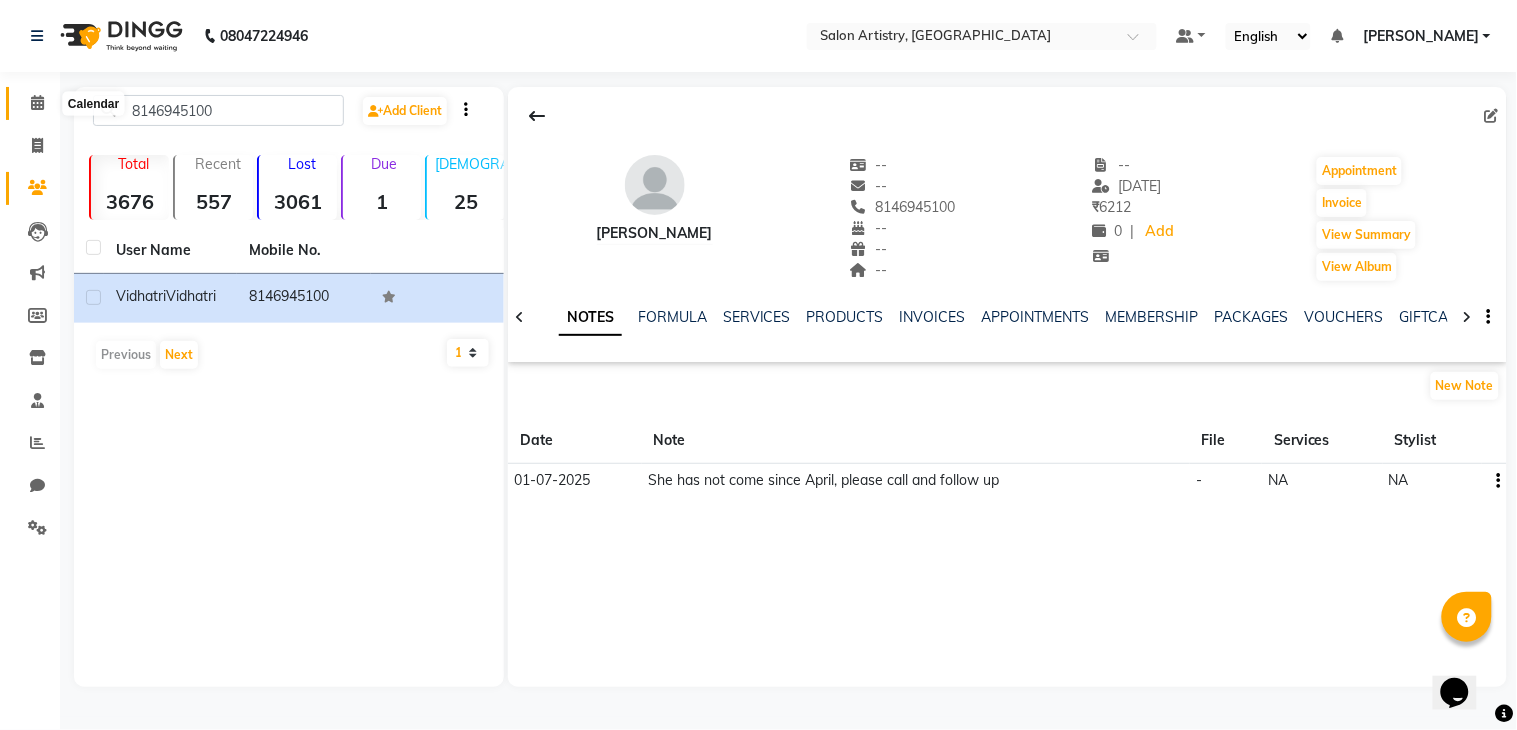 click 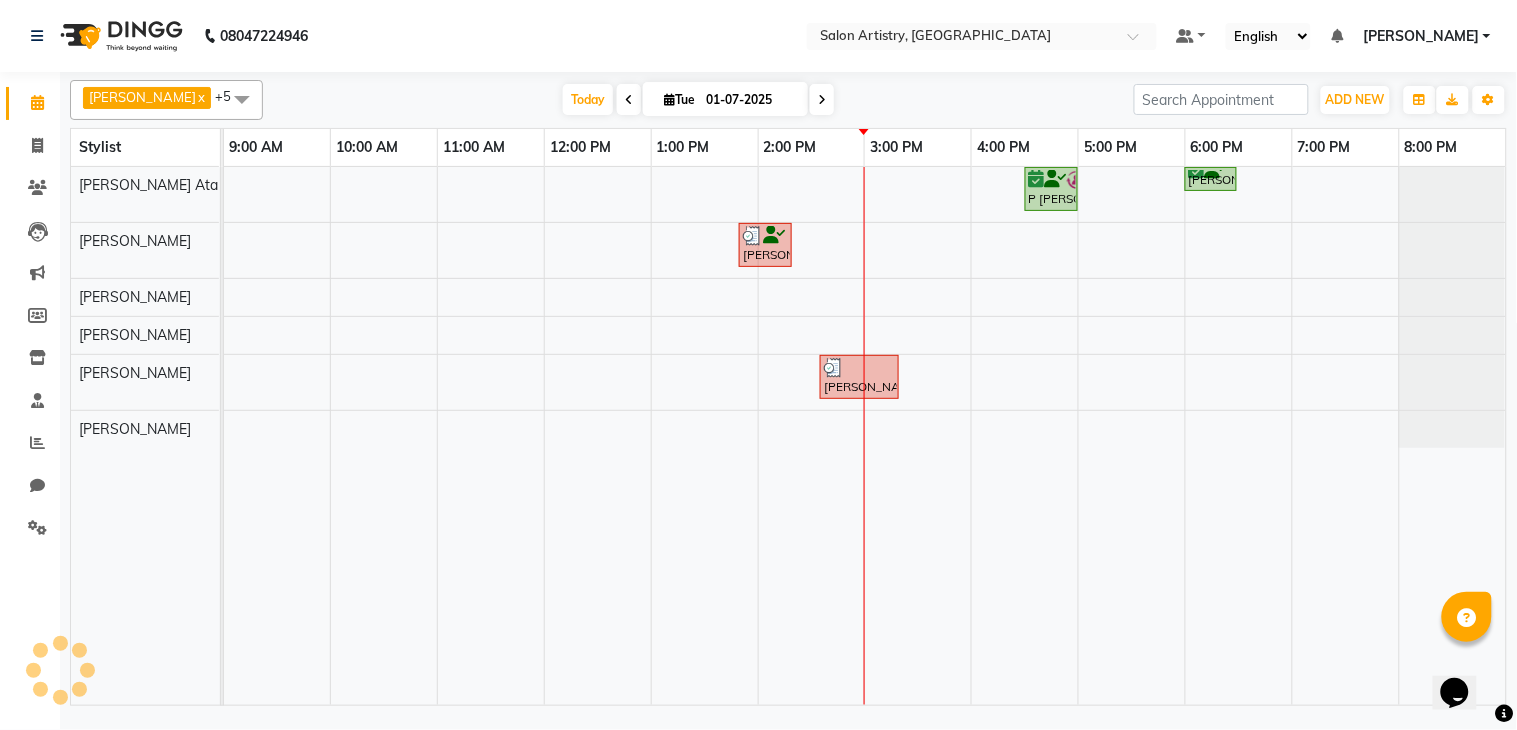 click on "01-07-2025" at bounding box center (750, 100) 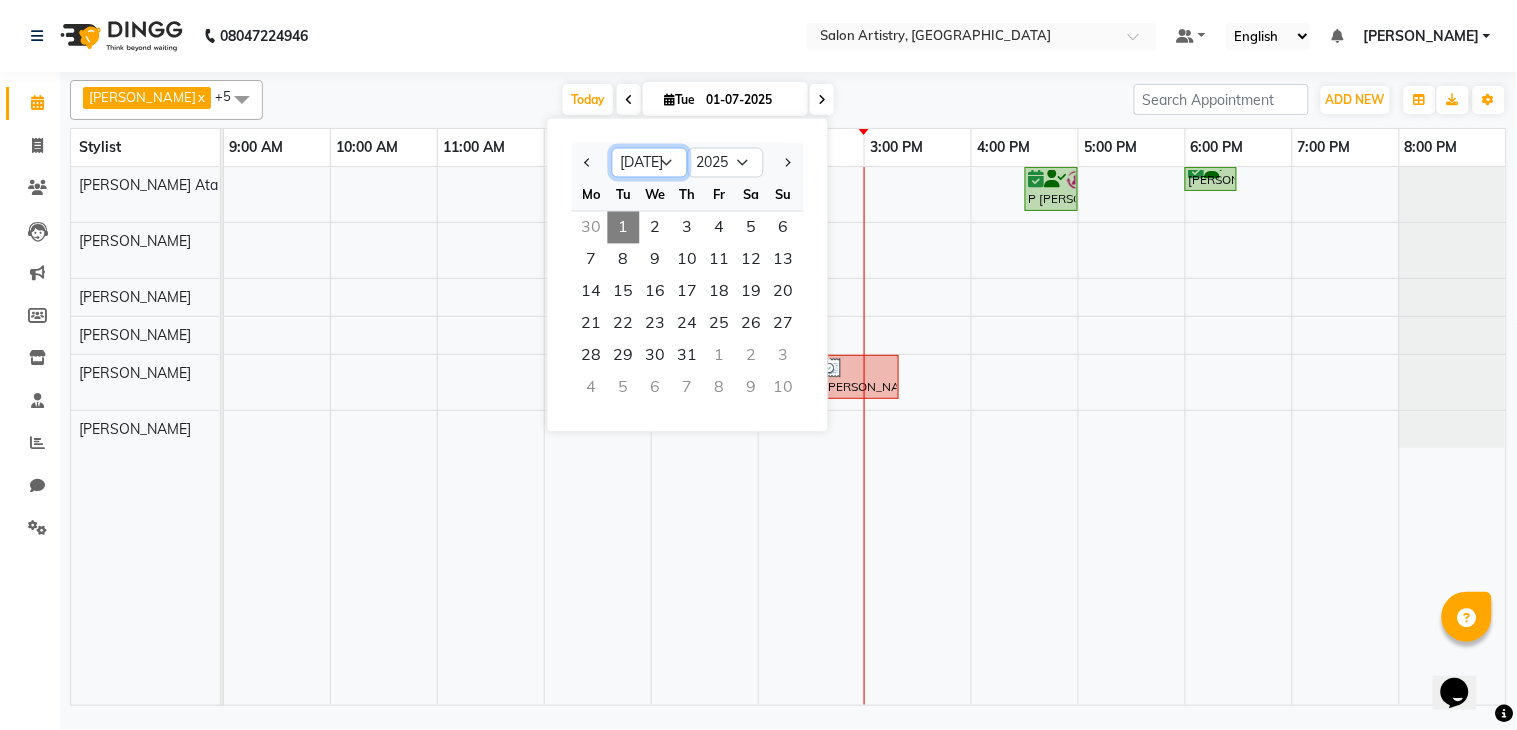 click on "Jan Feb Mar Apr May Jun [DATE] Aug Sep Oct Nov Dec" at bounding box center [650, 163] 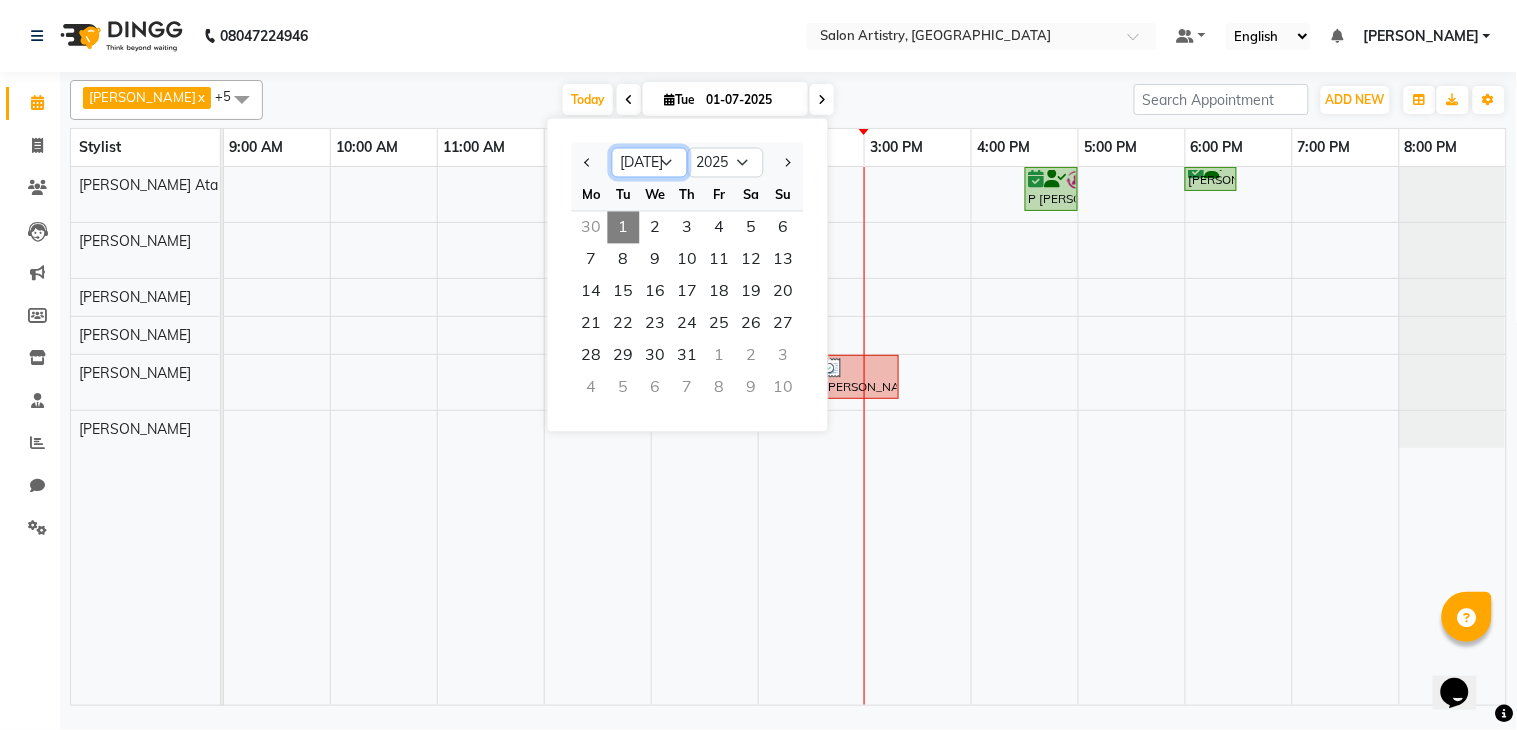 select on "6" 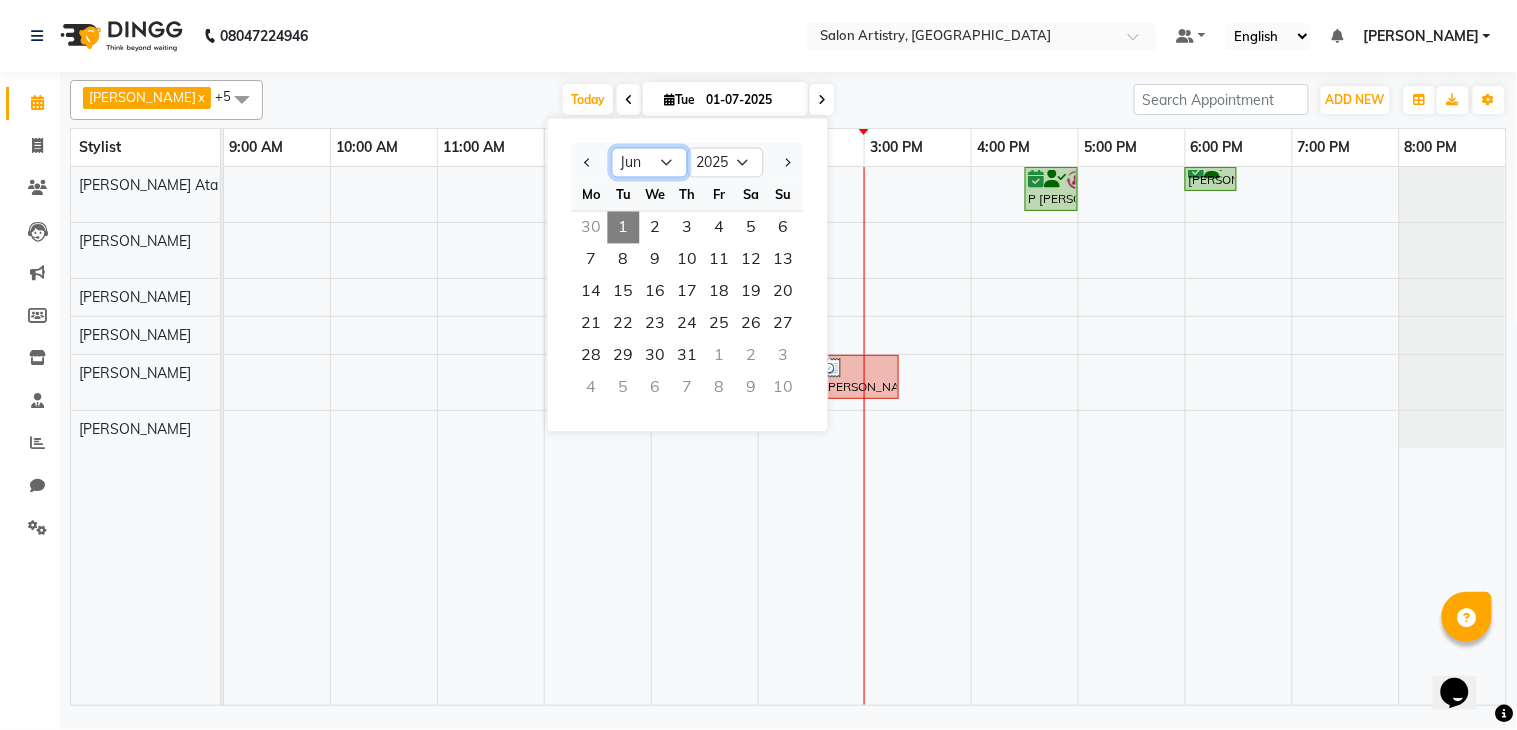 click on "Jan Feb Mar Apr May Jun [DATE] Aug Sep Oct Nov Dec" at bounding box center (650, 163) 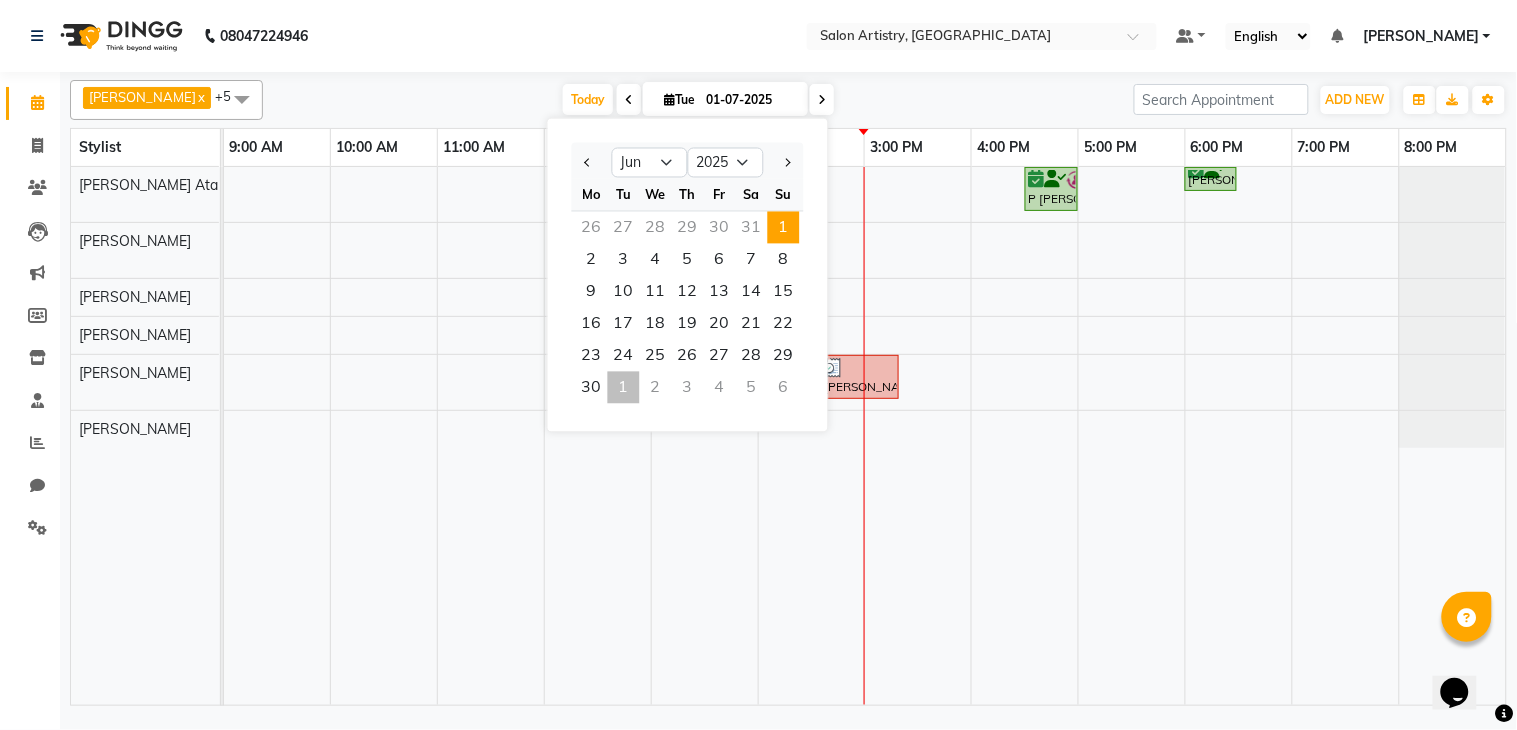 click on "1" at bounding box center (784, 228) 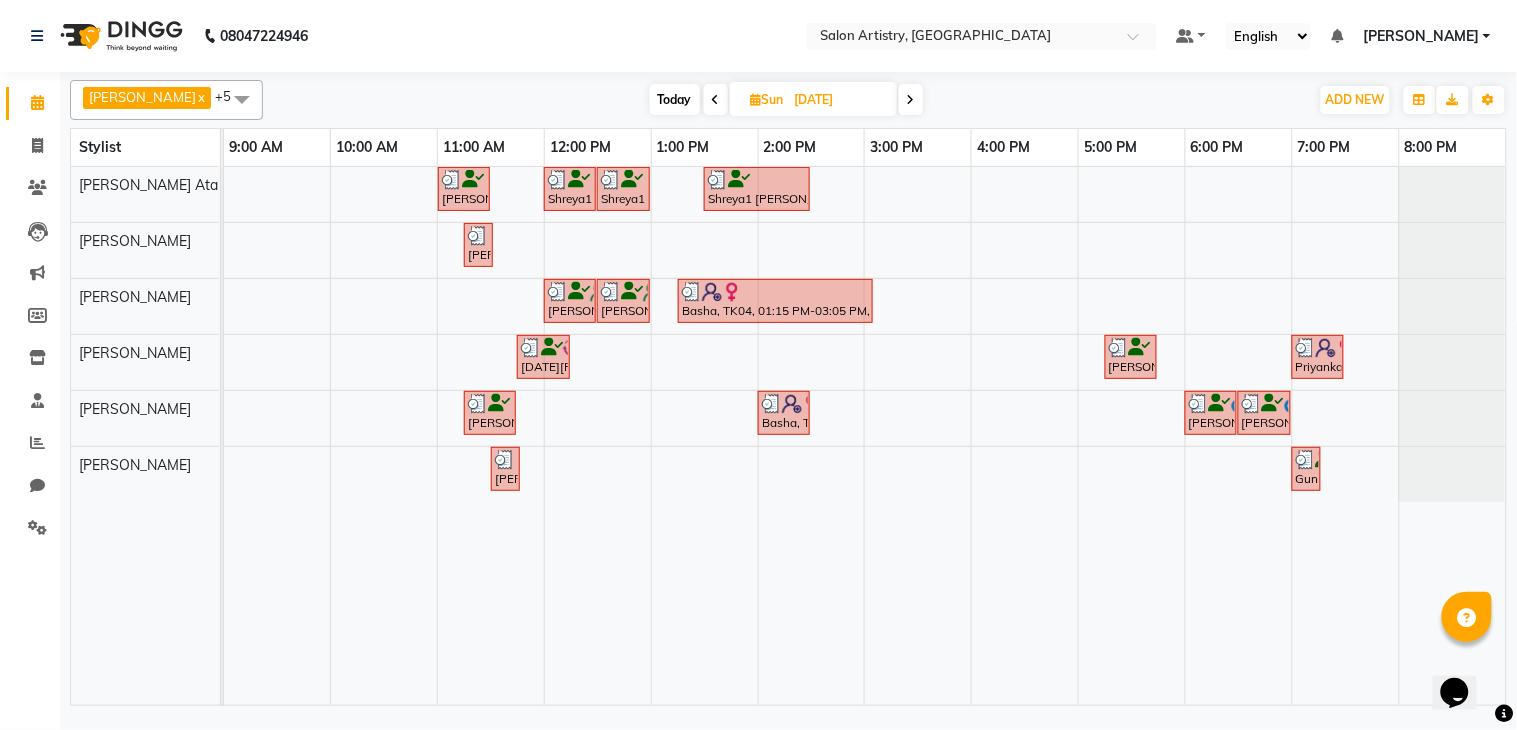 click at bounding box center [911, 99] 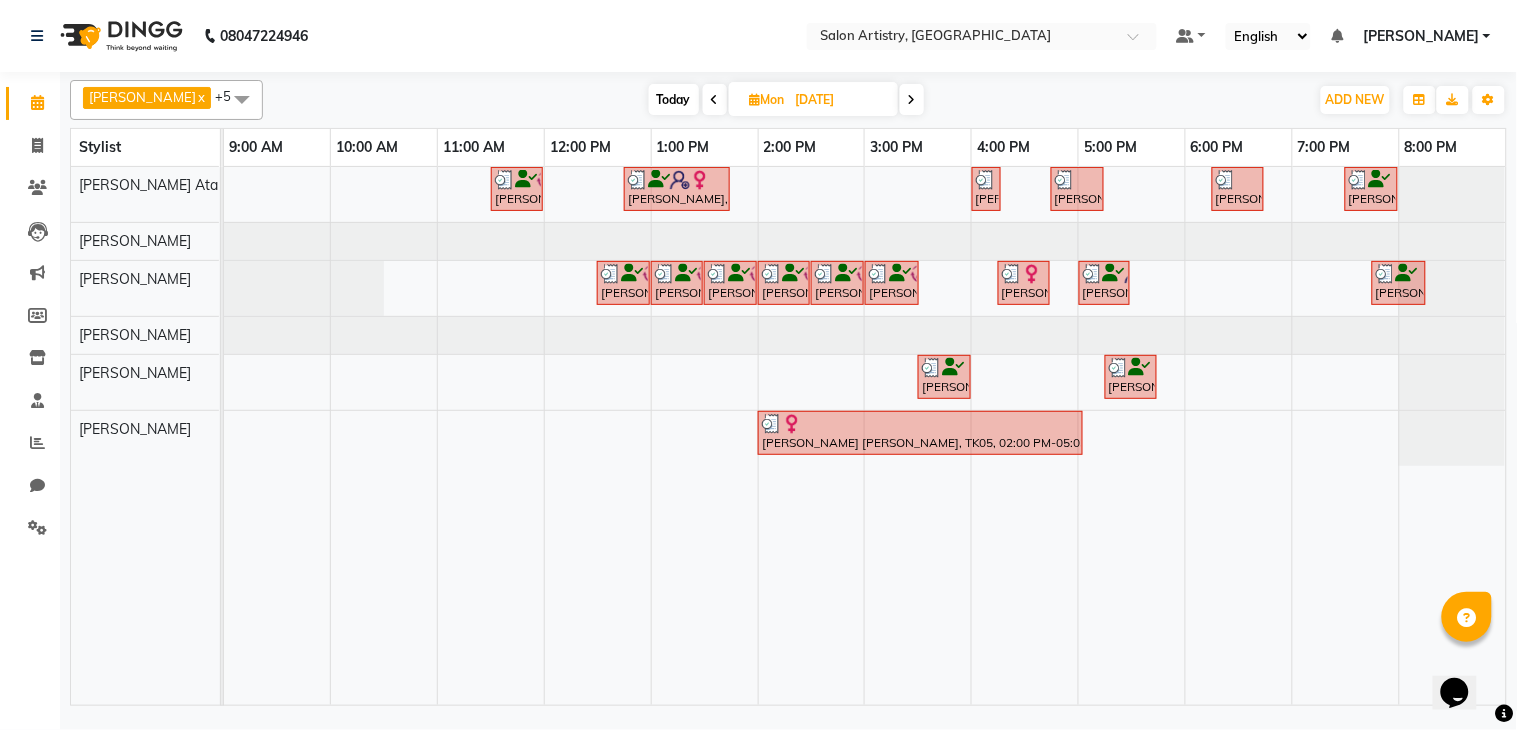 click at bounding box center (912, 100) 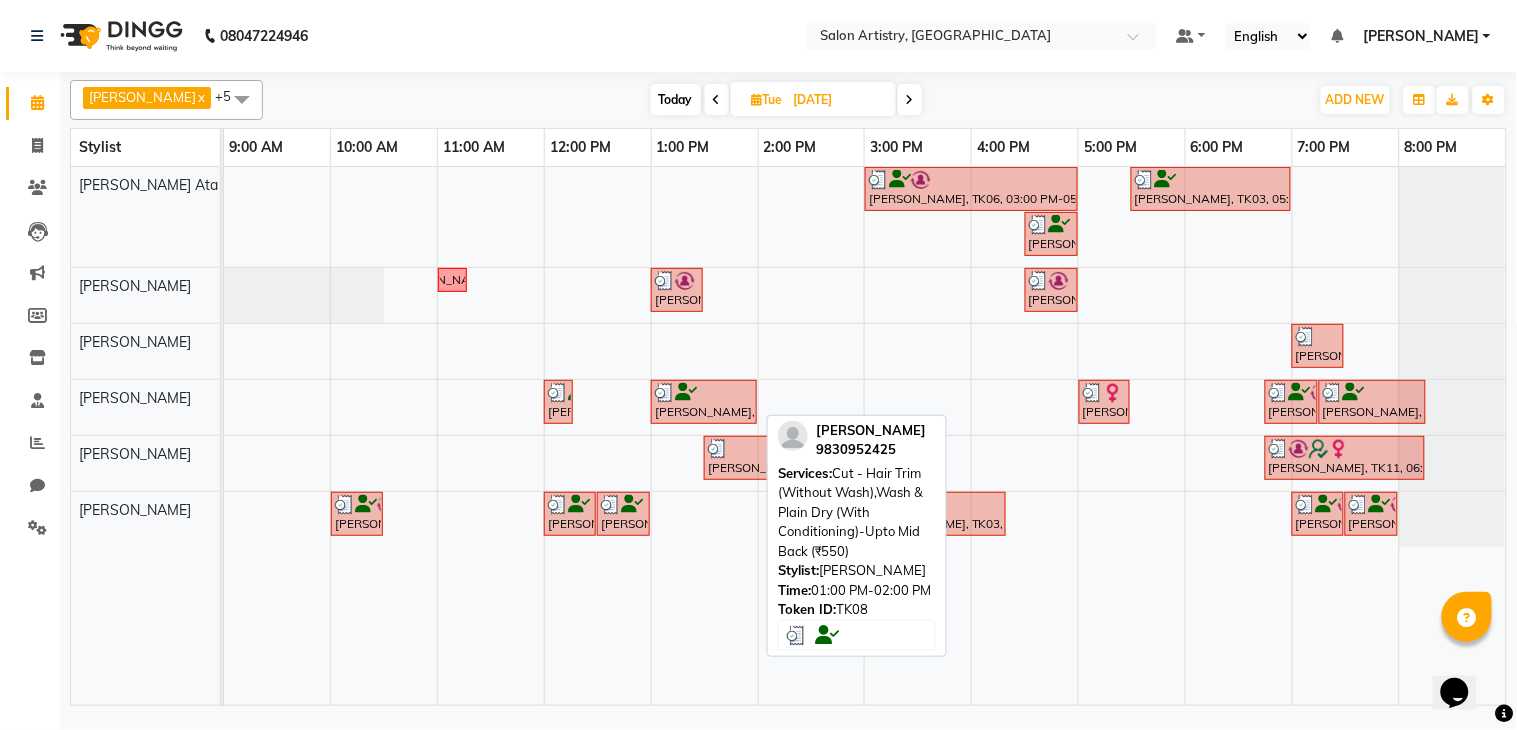 click at bounding box center [704, 393] 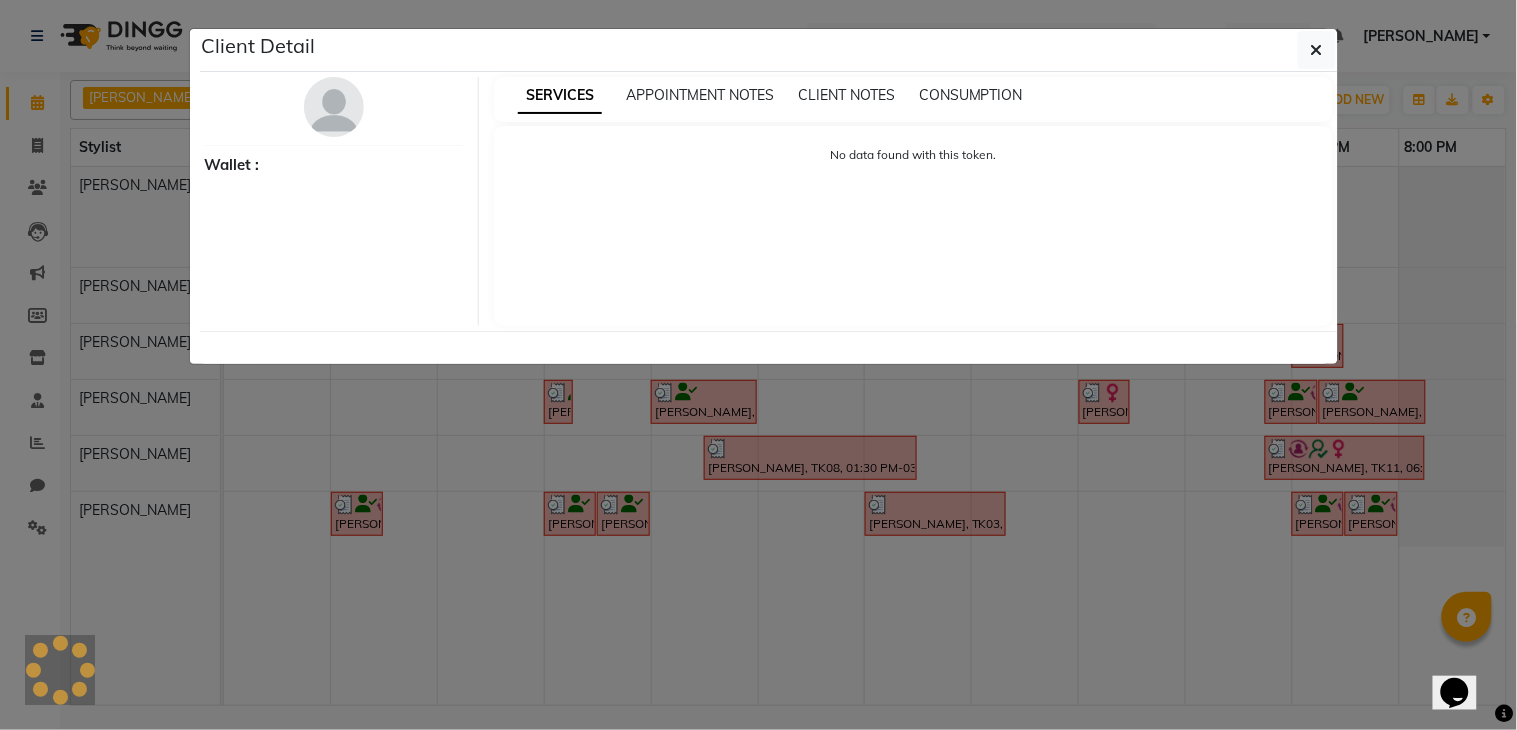 select on "3" 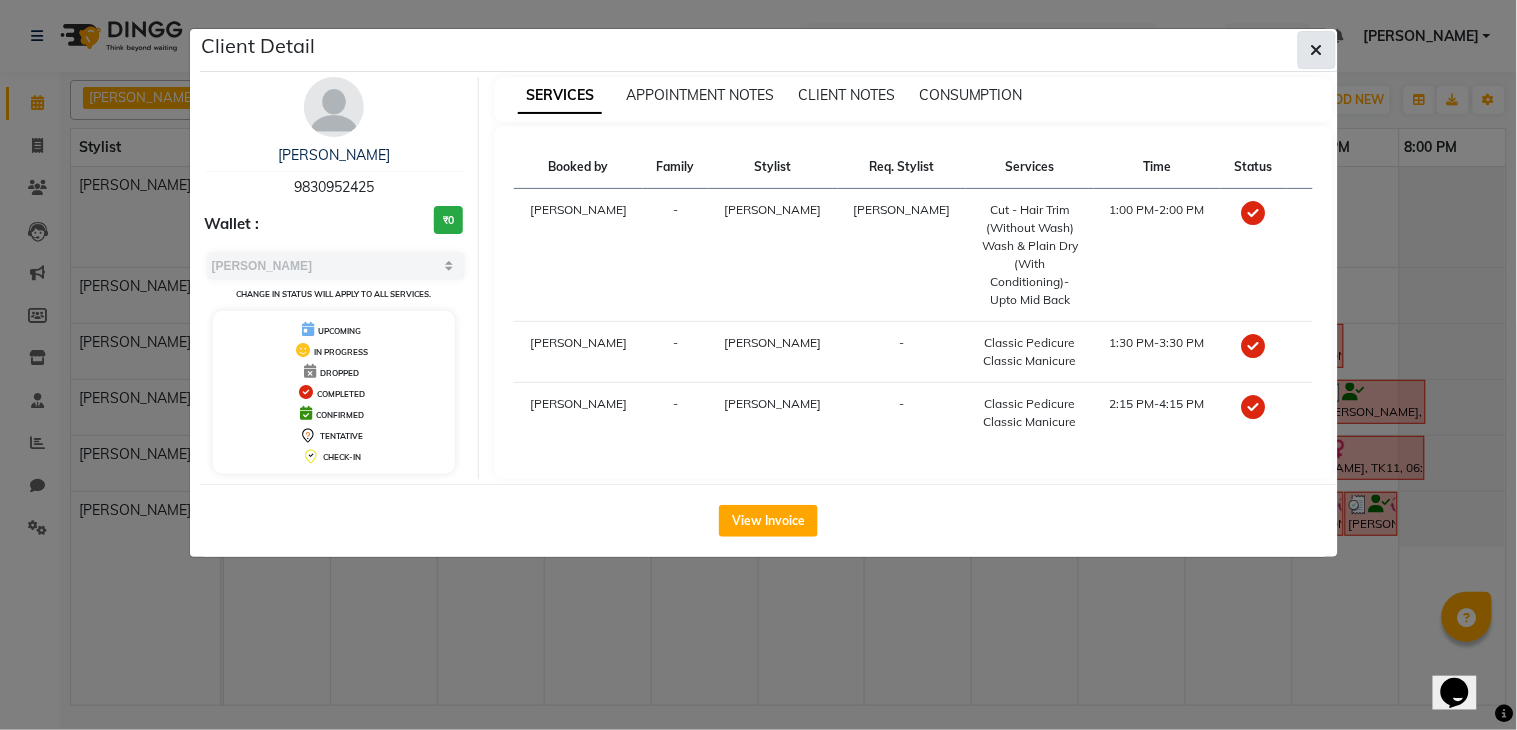 click 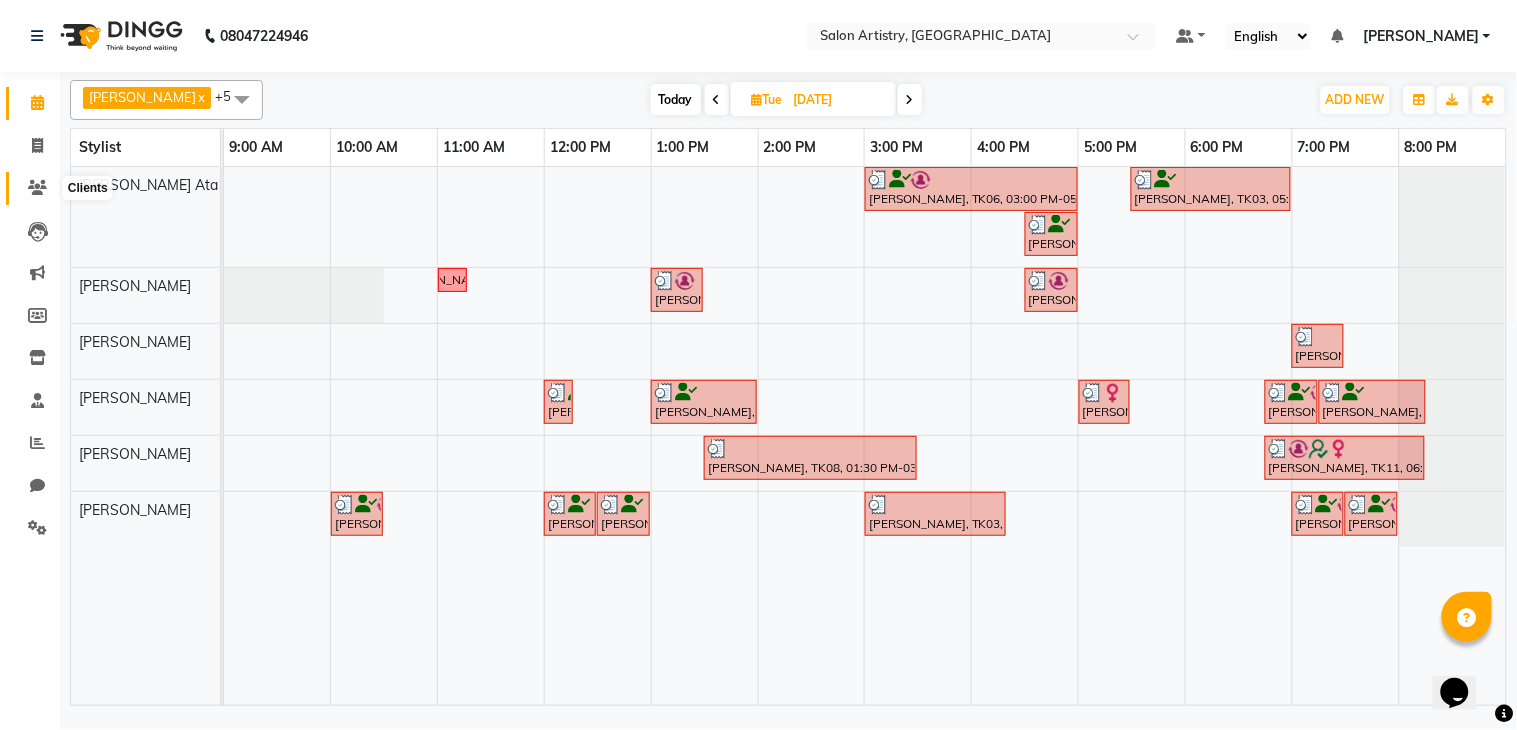 click 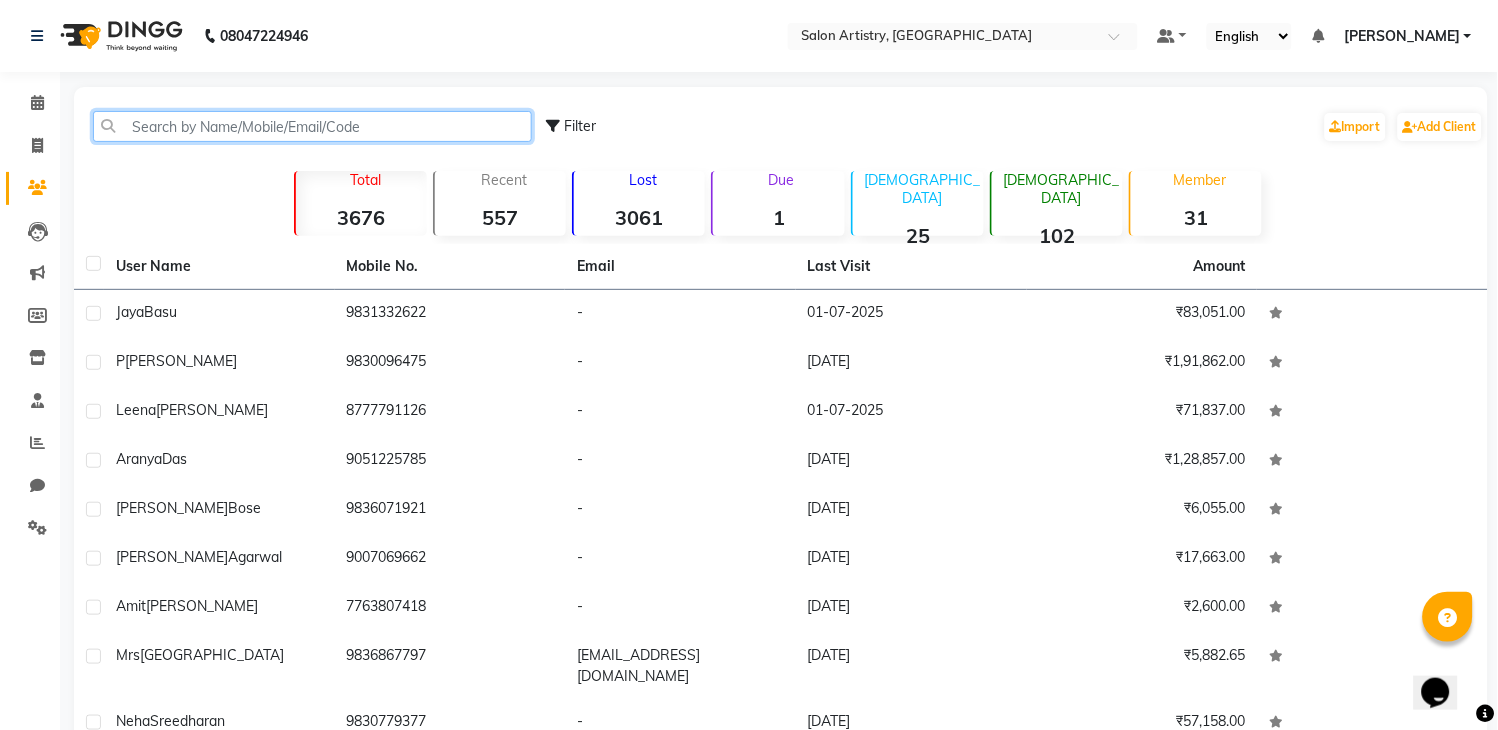 click 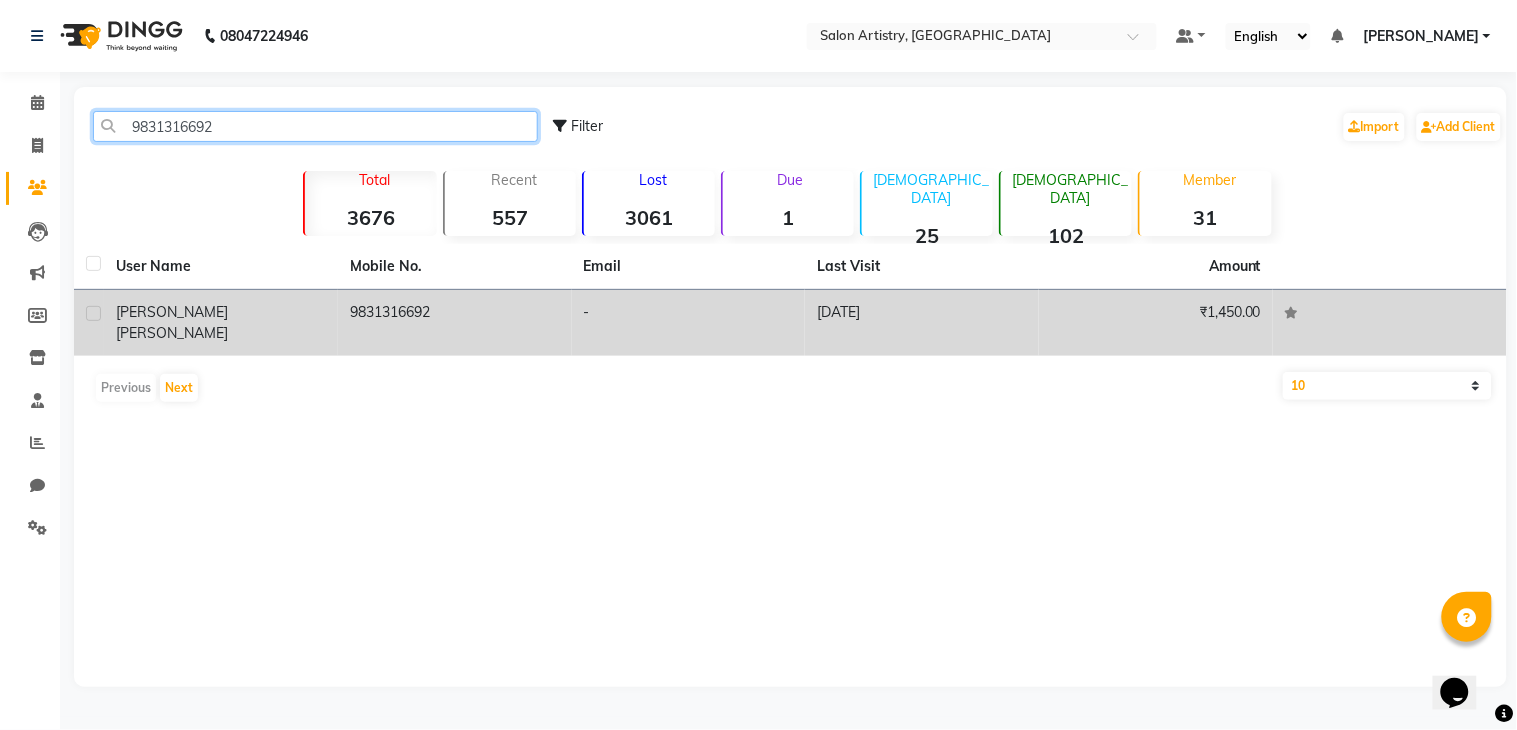 type on "9831316692" 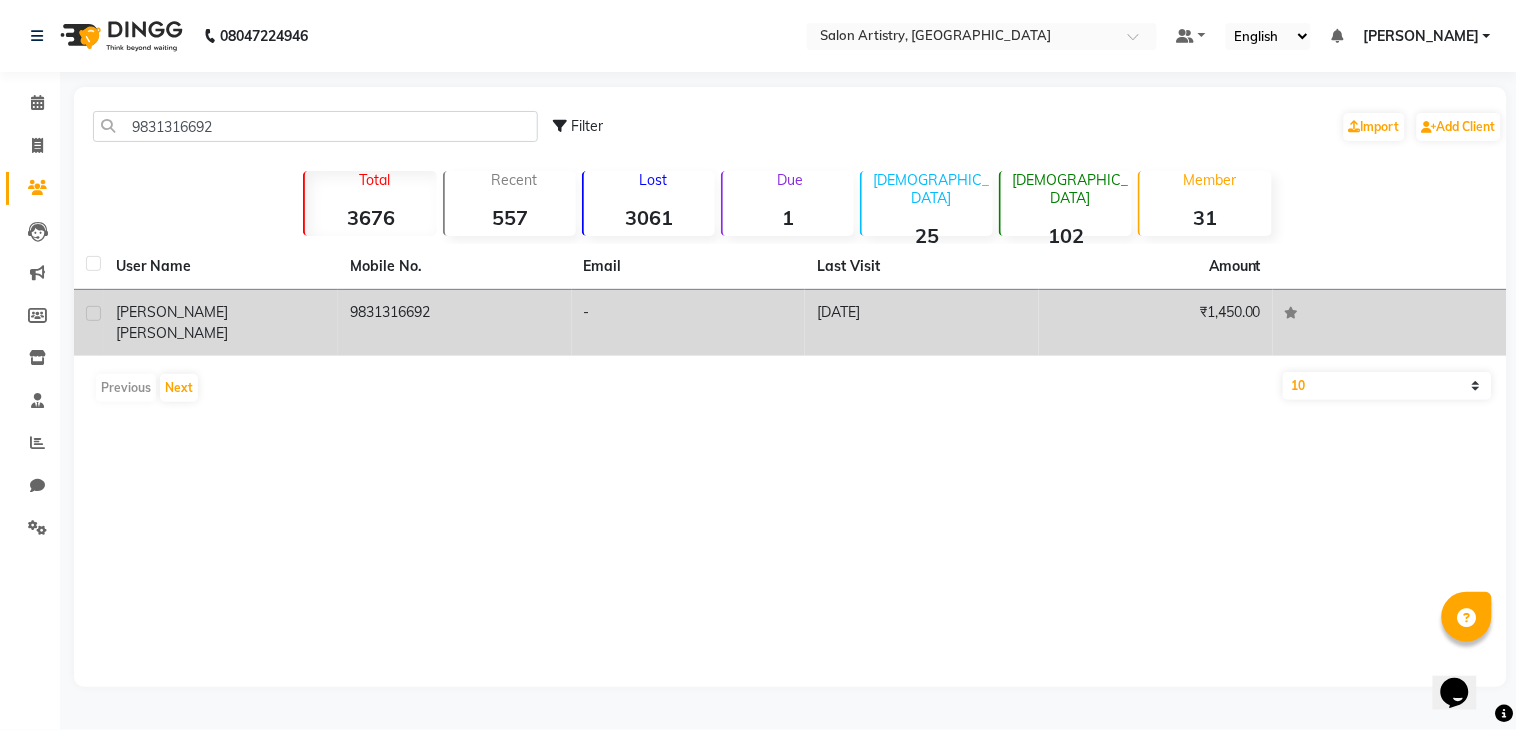 click on "[PERSON_NAME]" 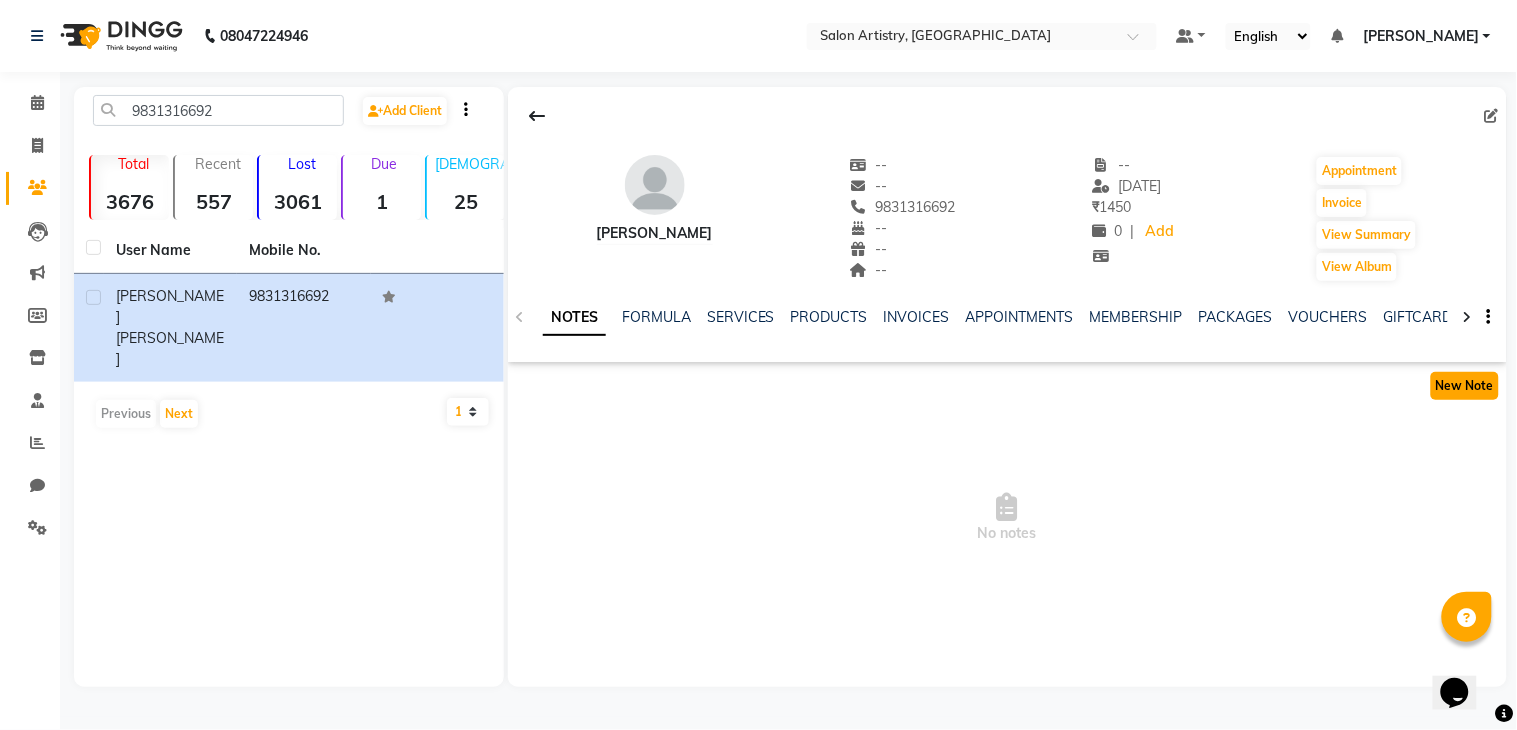 click on "New Note" 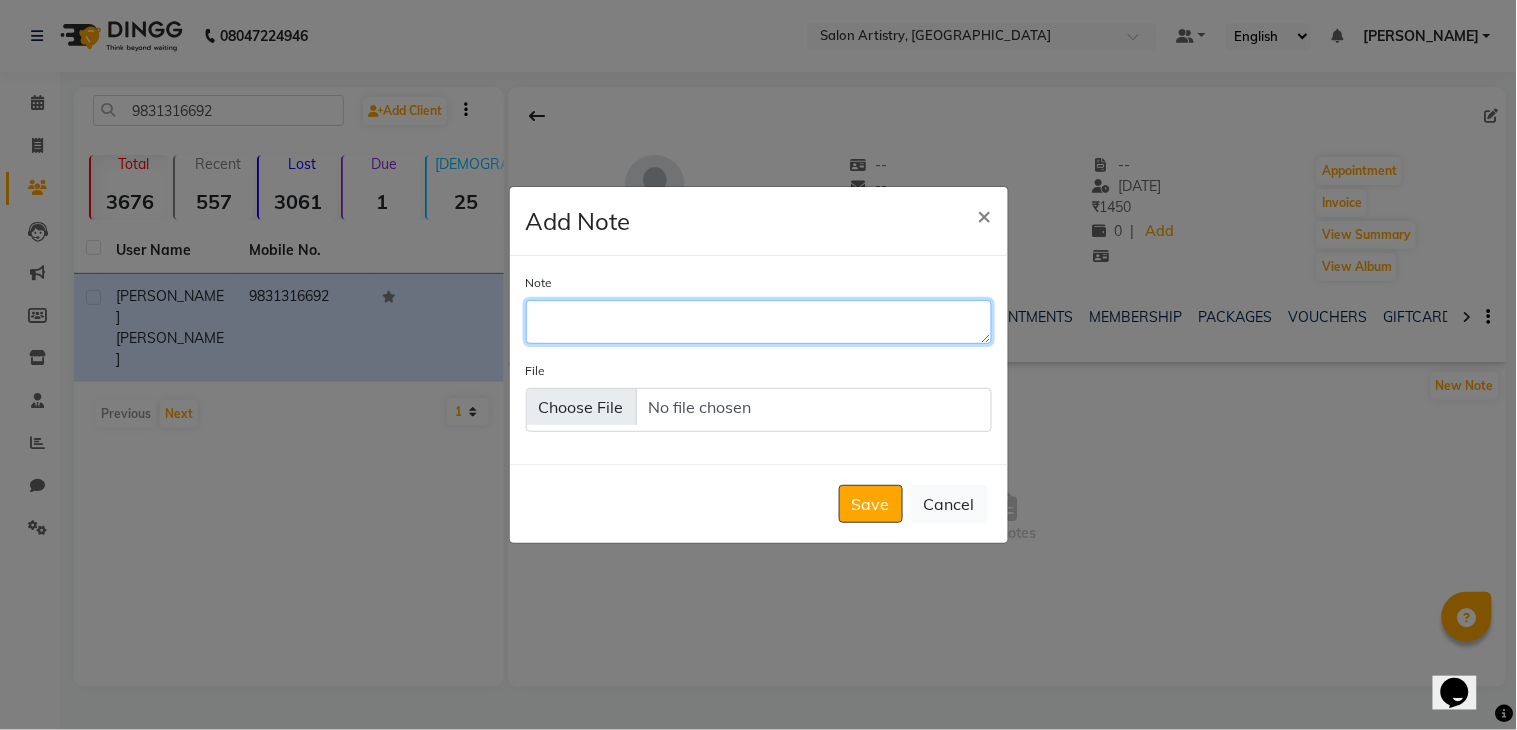 click on "Note" at bounding box center [759, 322] 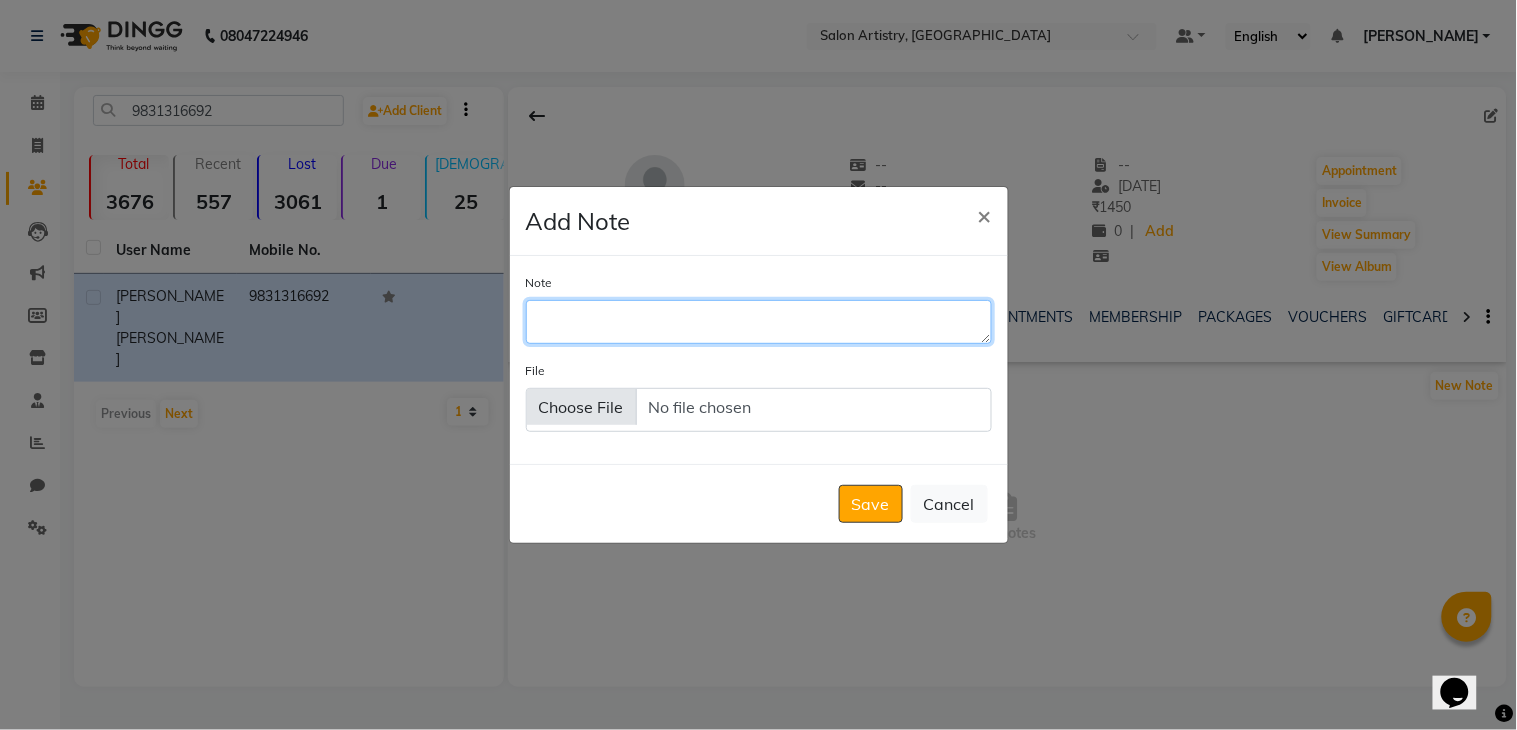 paste on "send whts app for following insta and our offers" 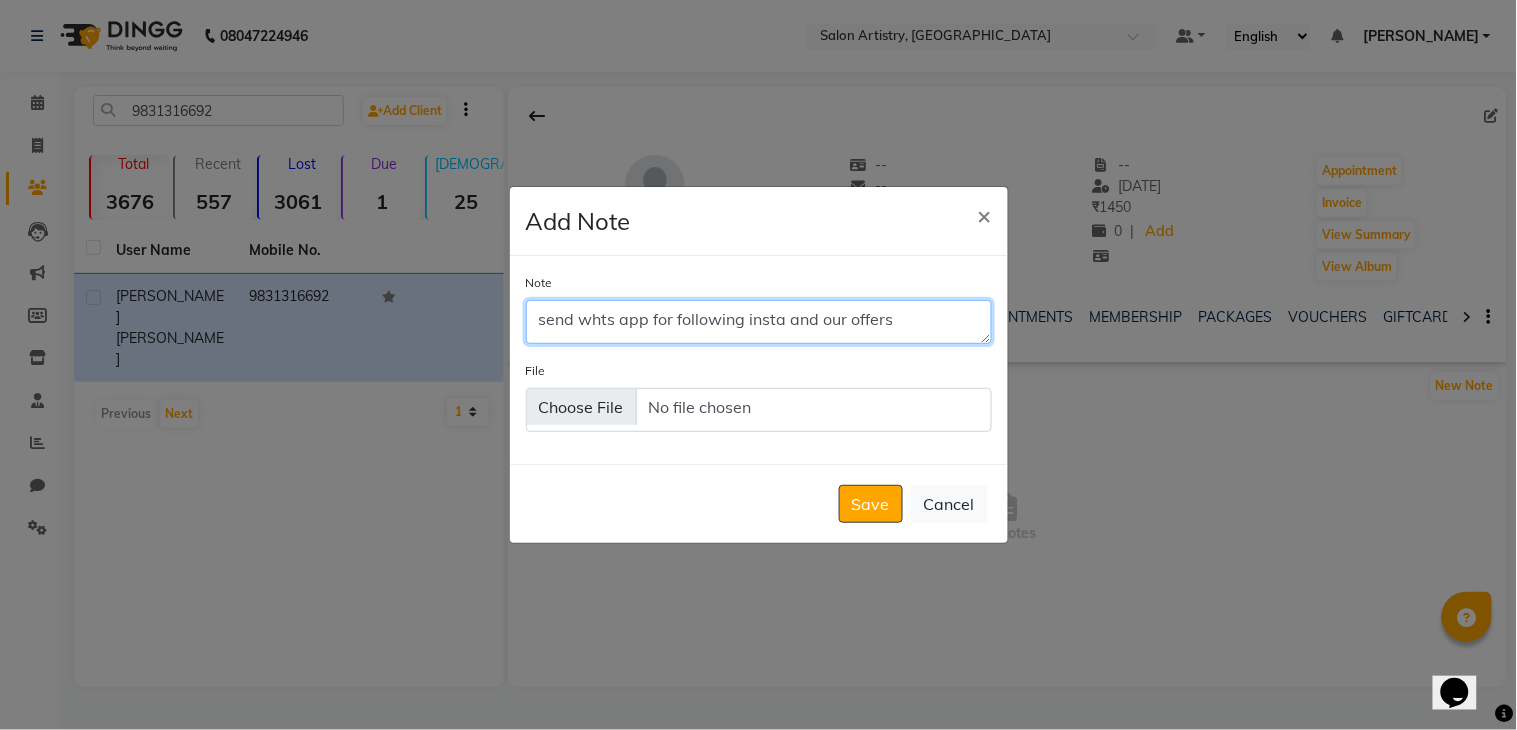 scroll, scrollTop: 10, scrollLeft: 0, axis: vertical 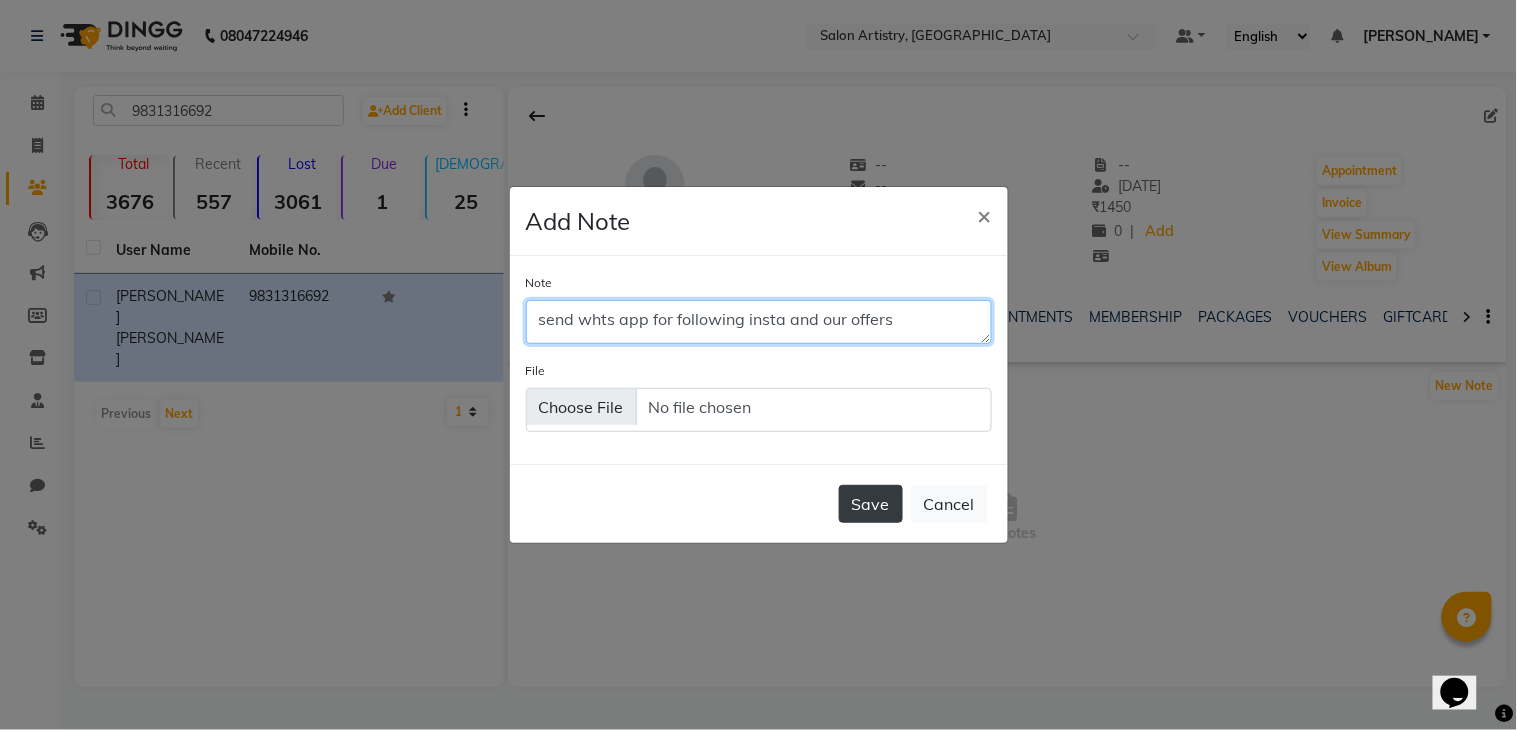 type on "send whts app for following insta and our offers" 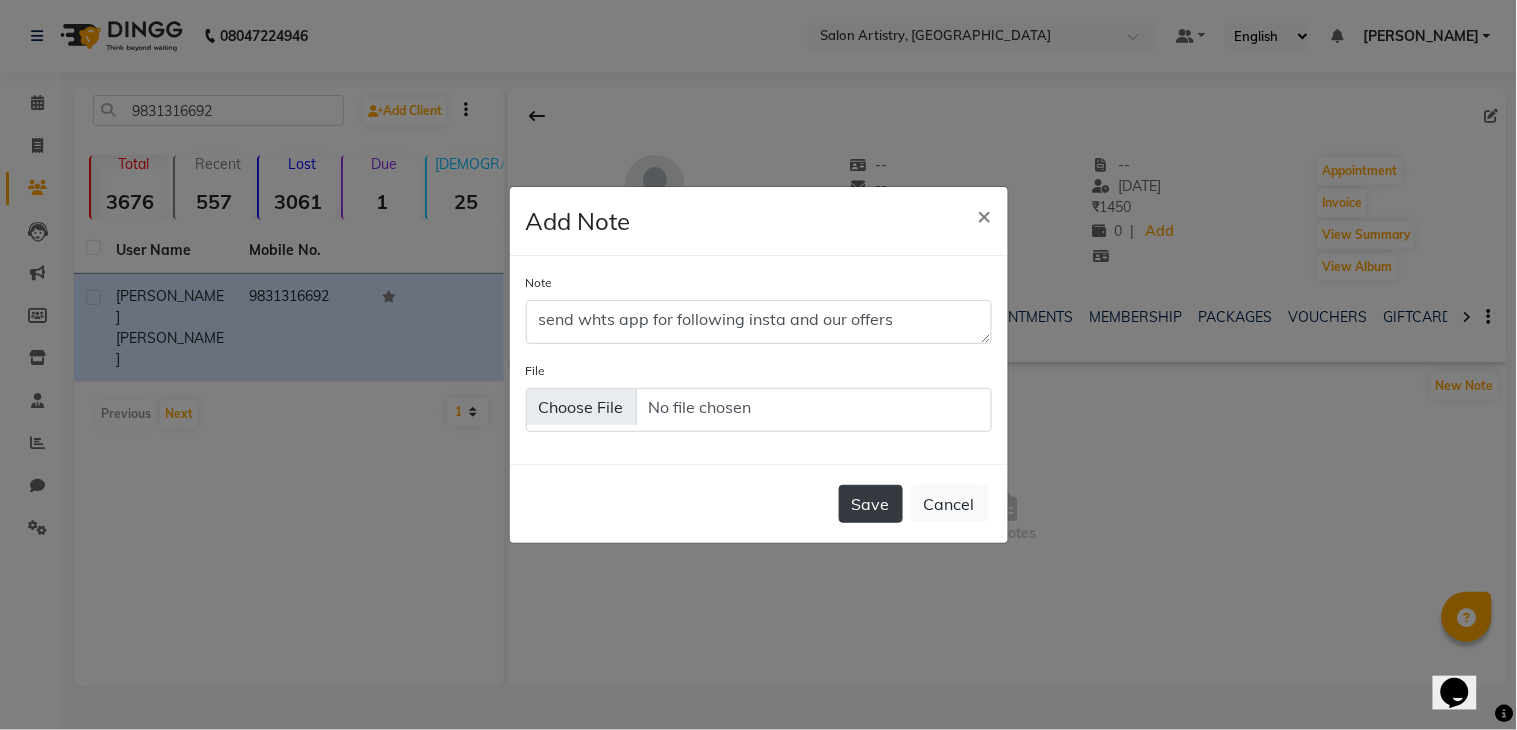 click on "Save" 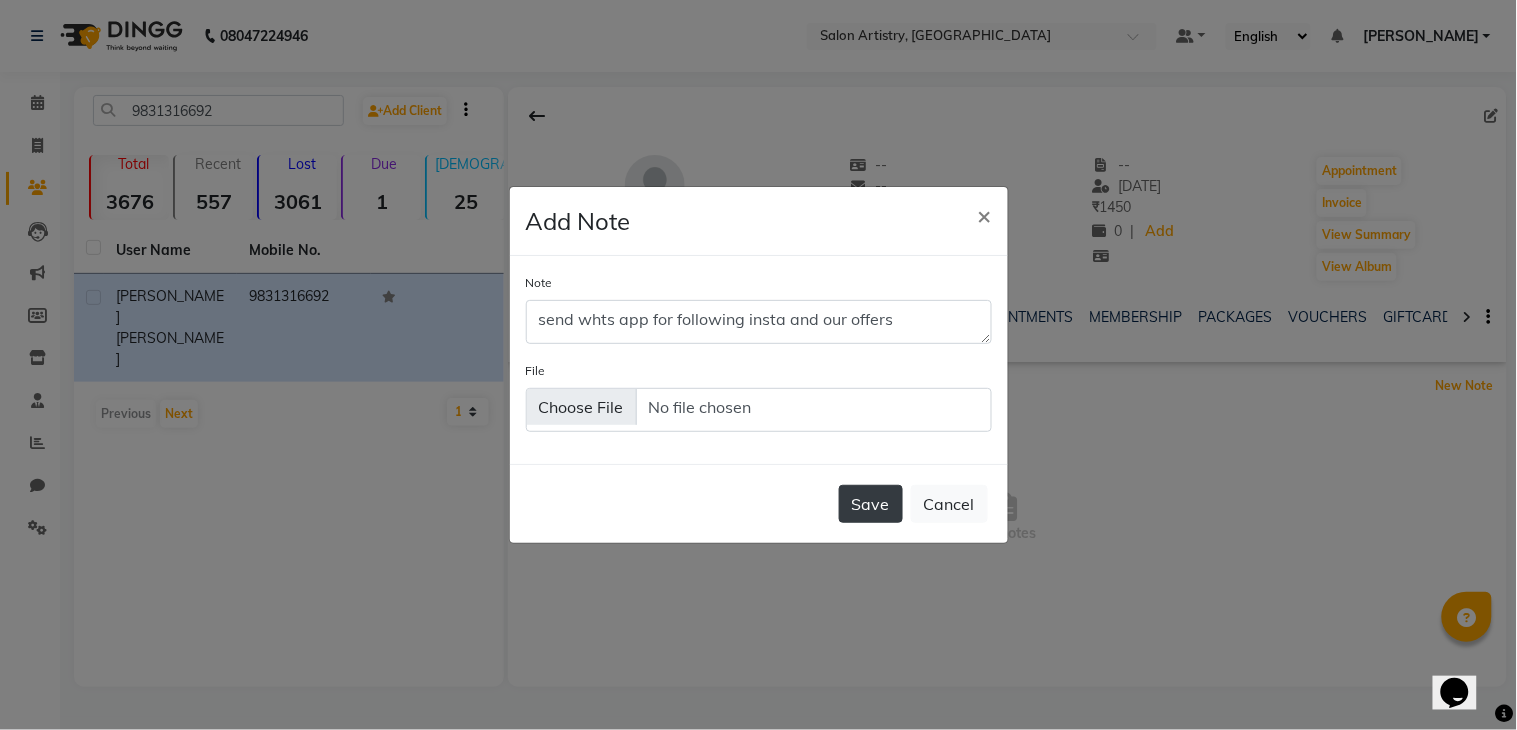 type 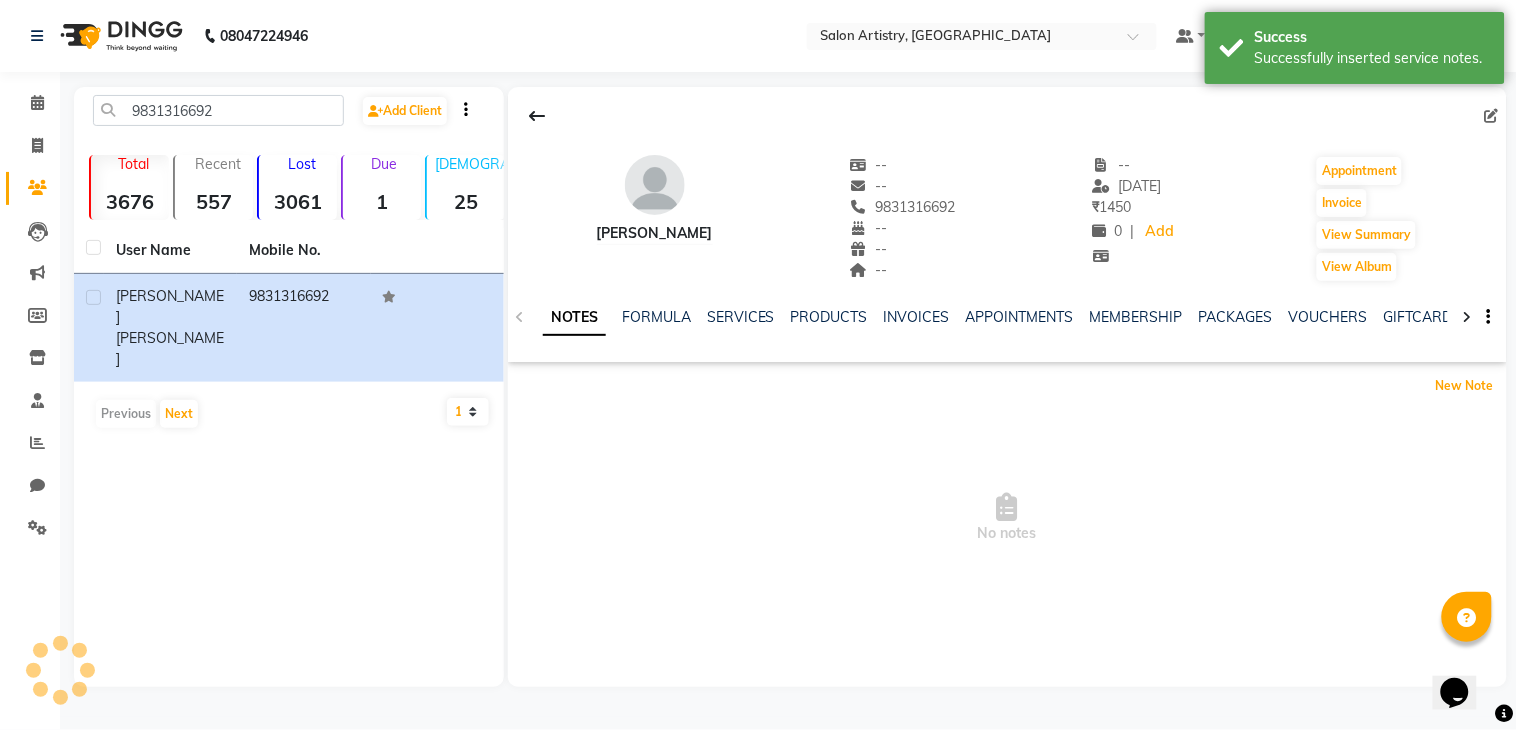 scroll, scrollTop: 0, scrollLeft: 0, axis: both 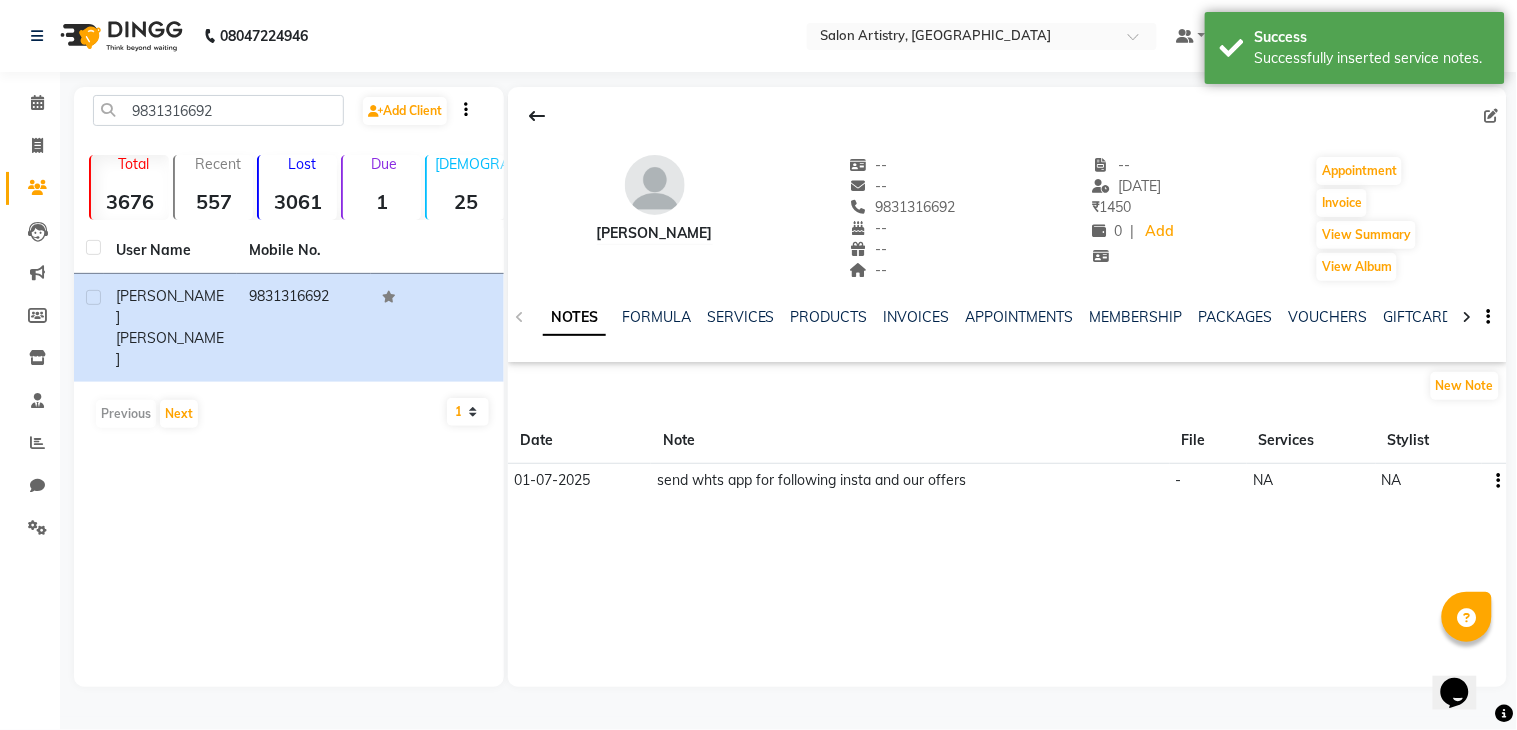 click on "[PERSON_NAME]   --   --   9831316692  --  --  --  -- [DATE] ₹    1450 0 |  Add   Appointment   Invoice  View Summary  View Album  NOTES FORMULA SERVICES PRODUCTS INVOICES APPOINTMENTS MEMBERSHIP PACKAGES VOUCHERS GIFTCARDS POINTS FORMS FAMILY CARDS WALLET New Note Date Note File Services Stylist [DATE]  send whts app for following insta and our offers  -  NA   NA" 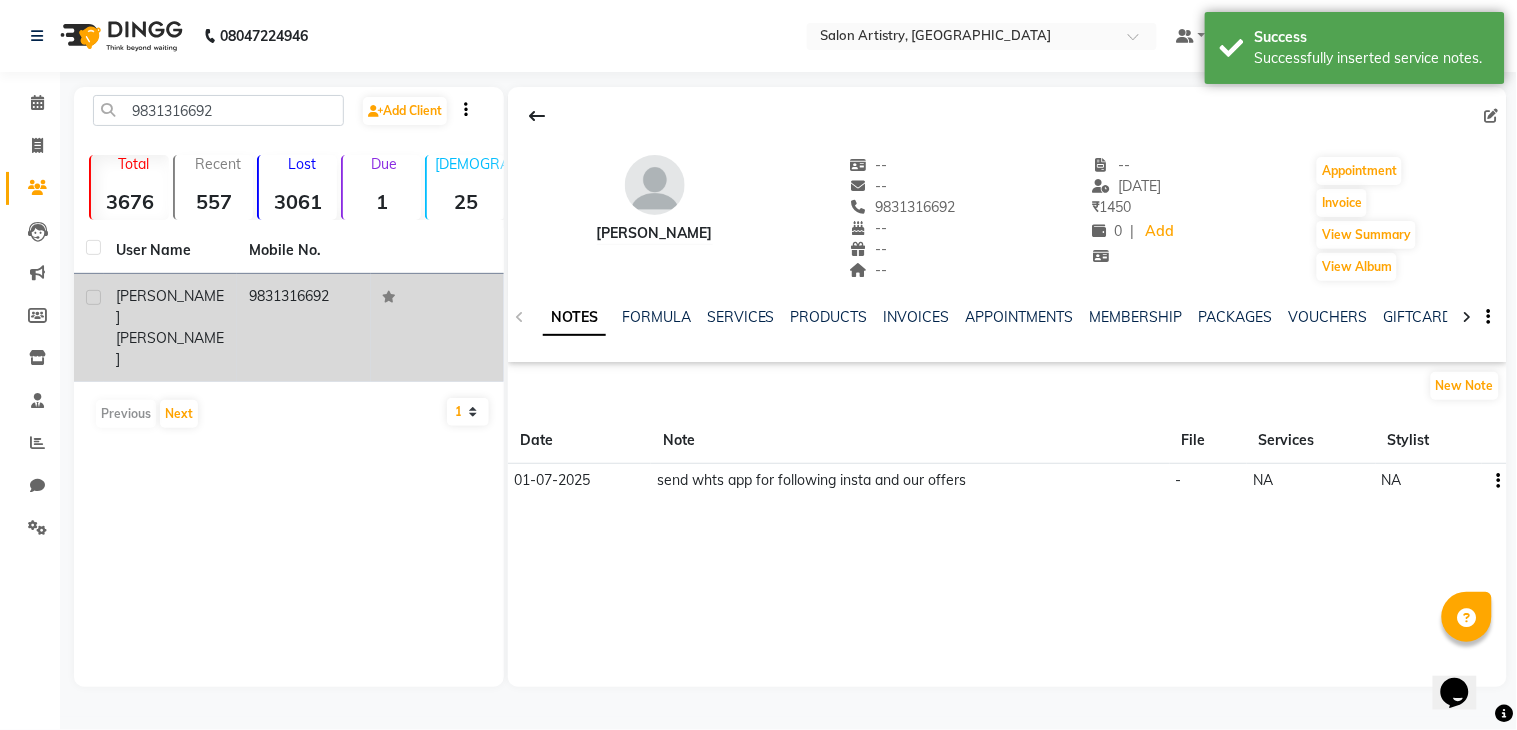 click on "9831316692" 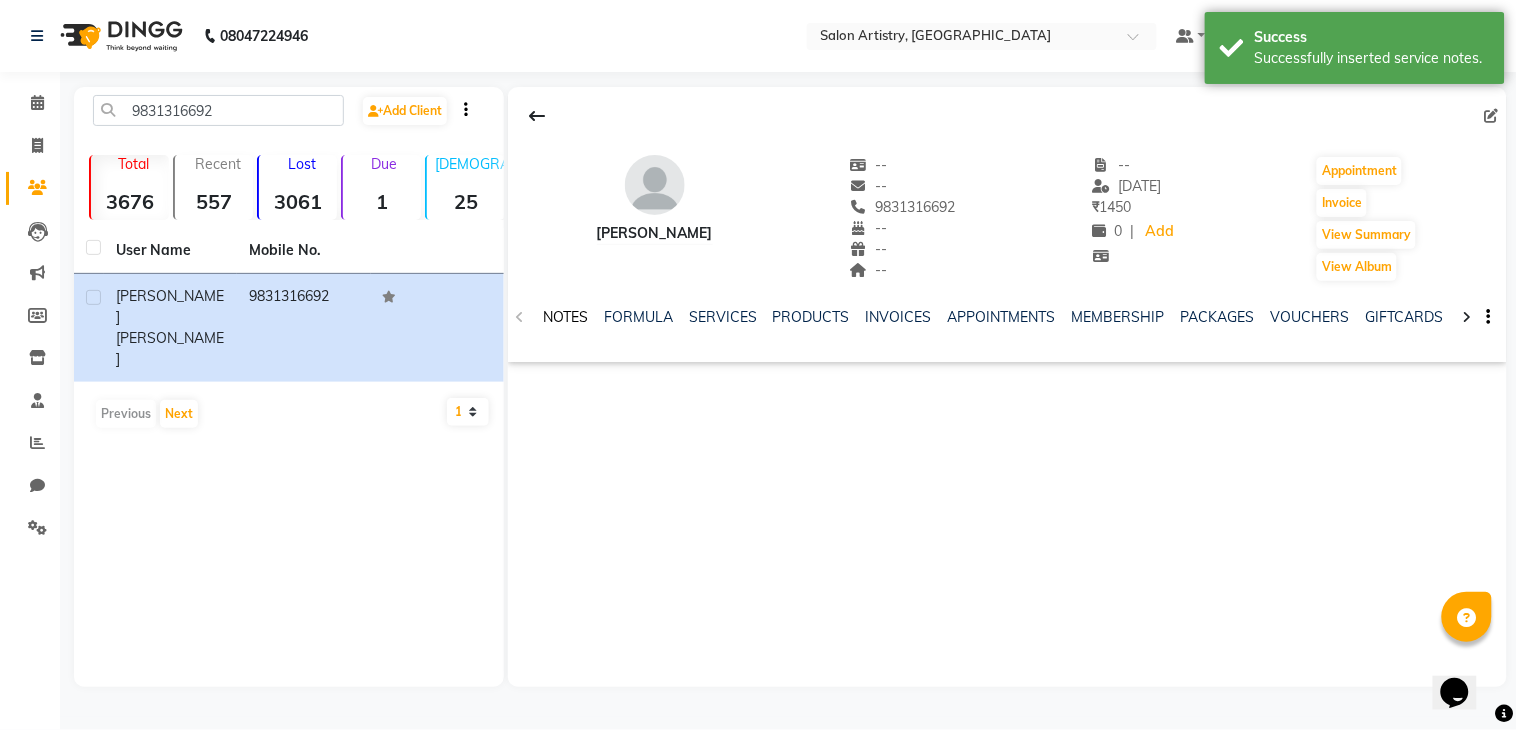 click on "NOTES" 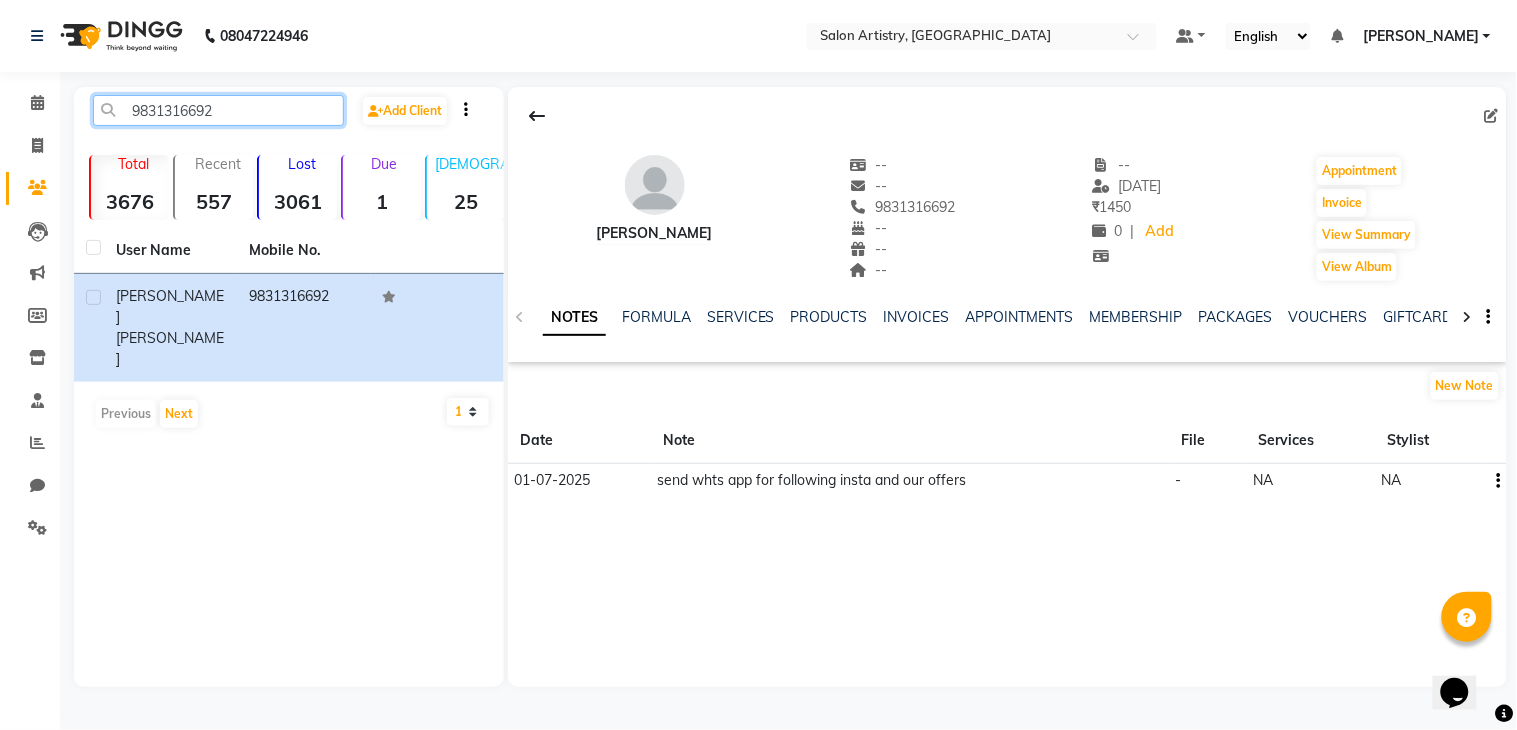 click on "9831316692" 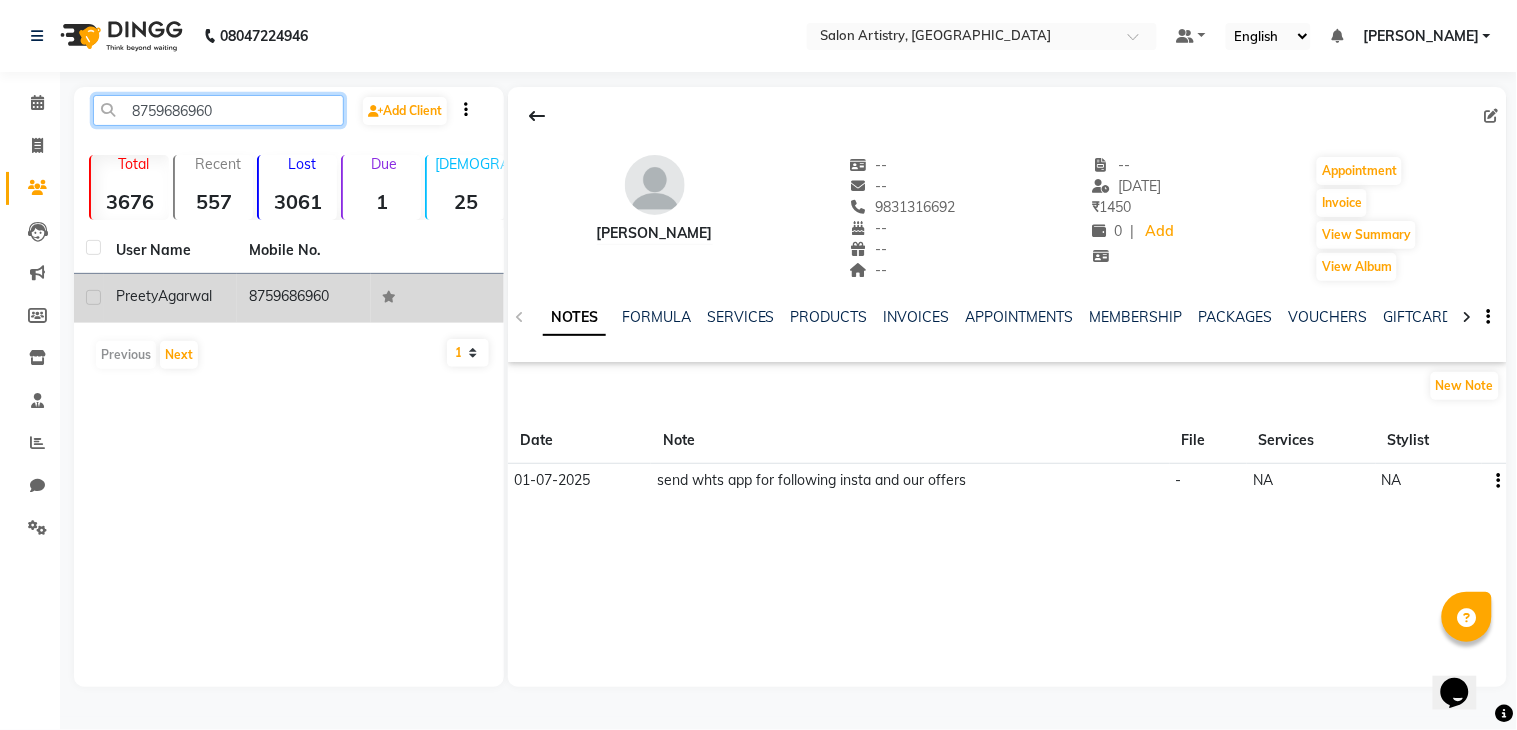 type on "8759686960" 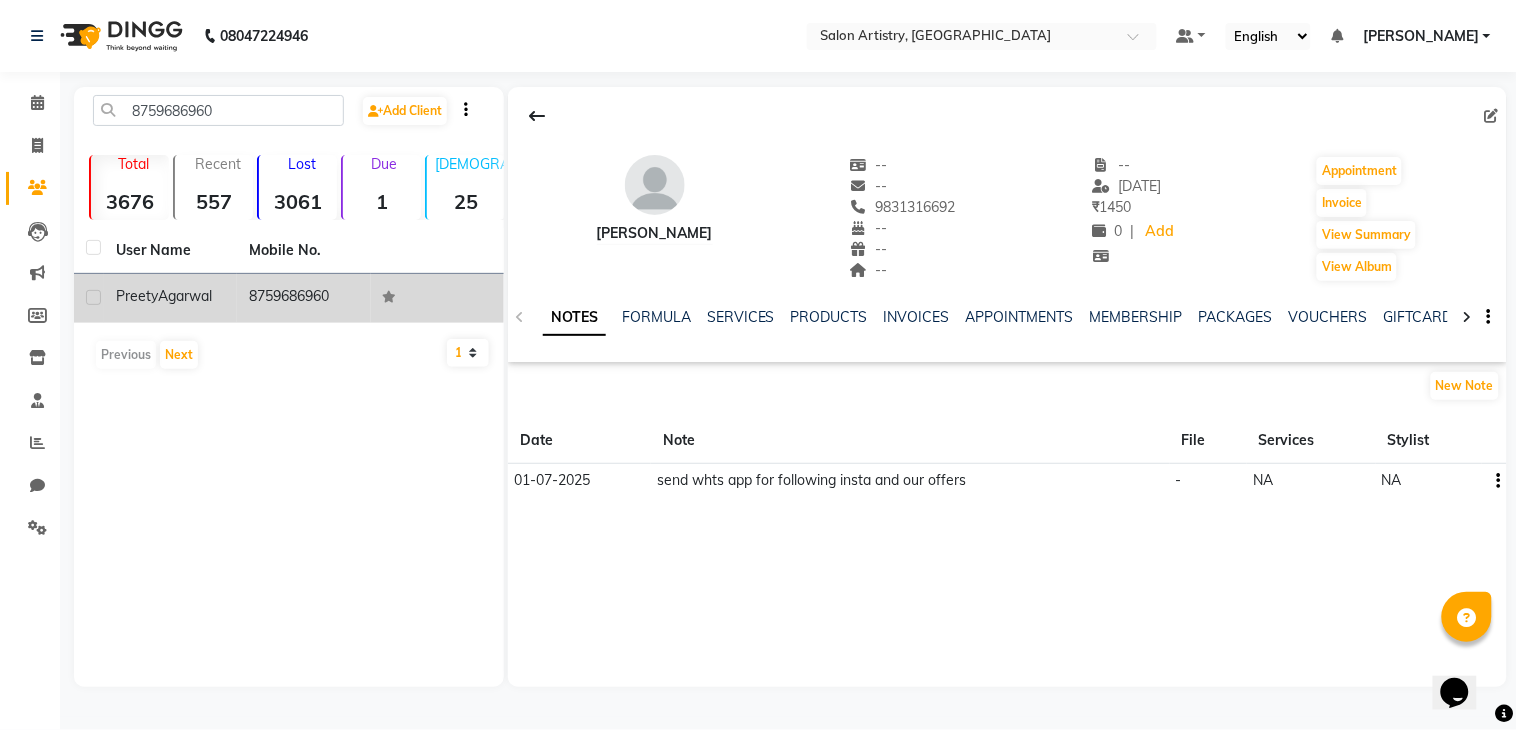 click on "Agarwal" 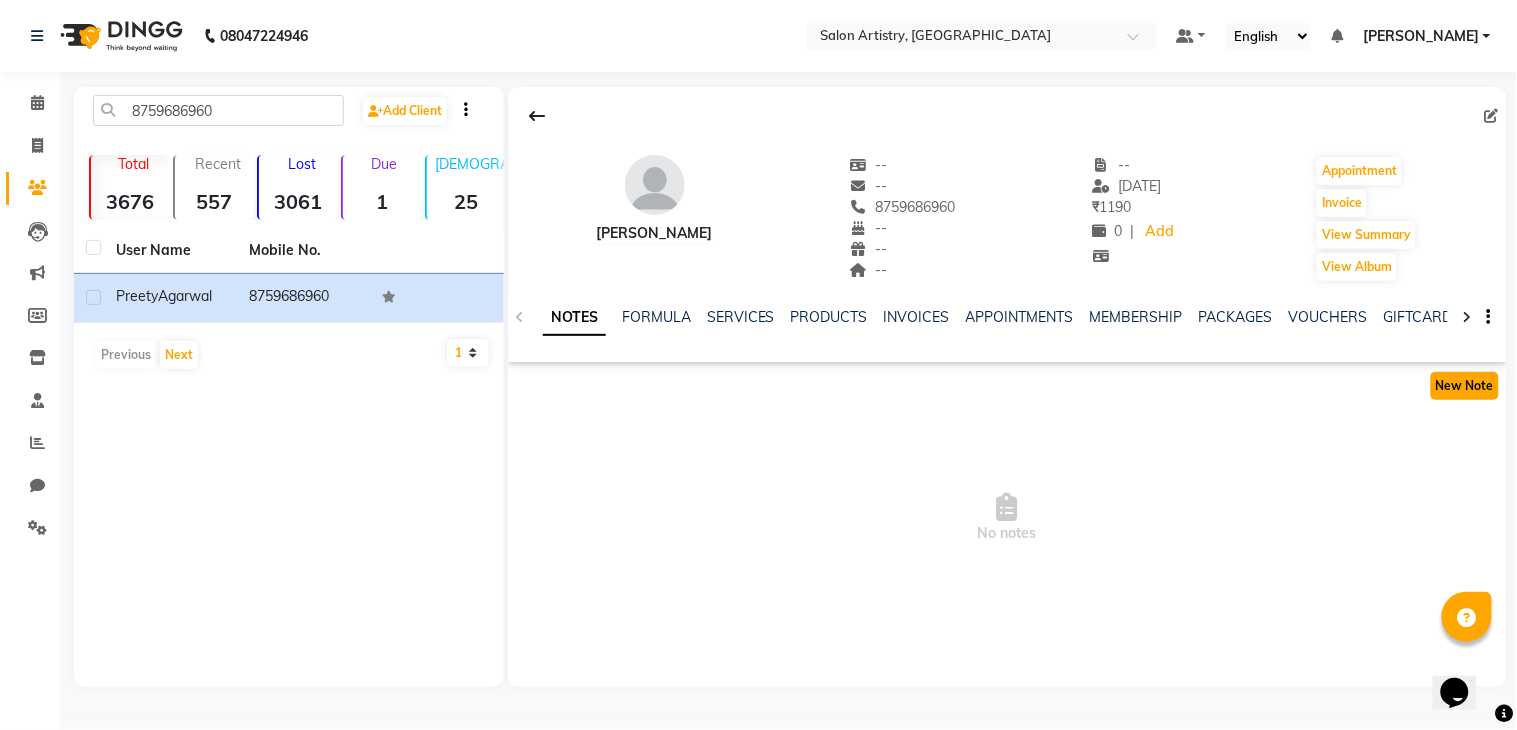 click on "New Note" 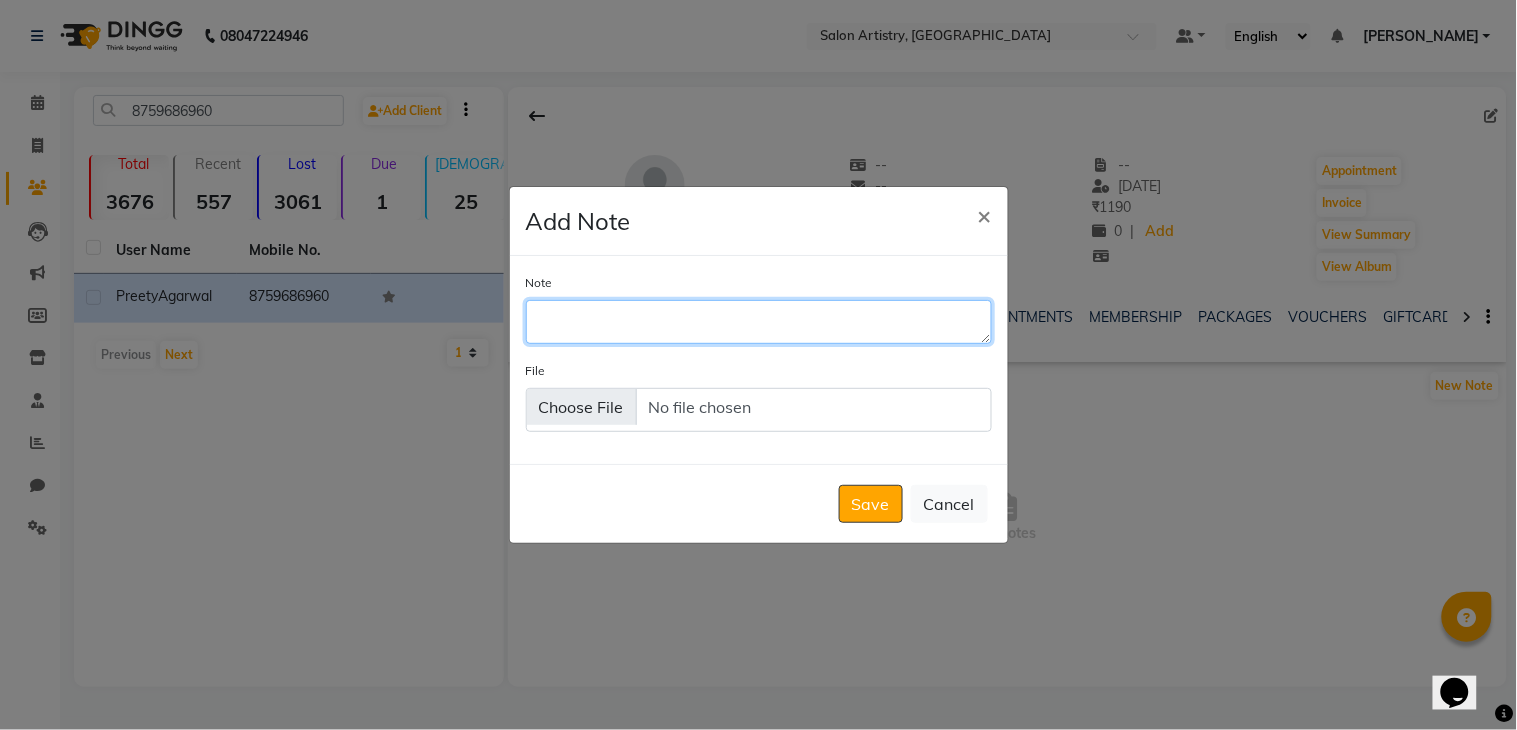 click on "Note" at bounding box center (759, 322) 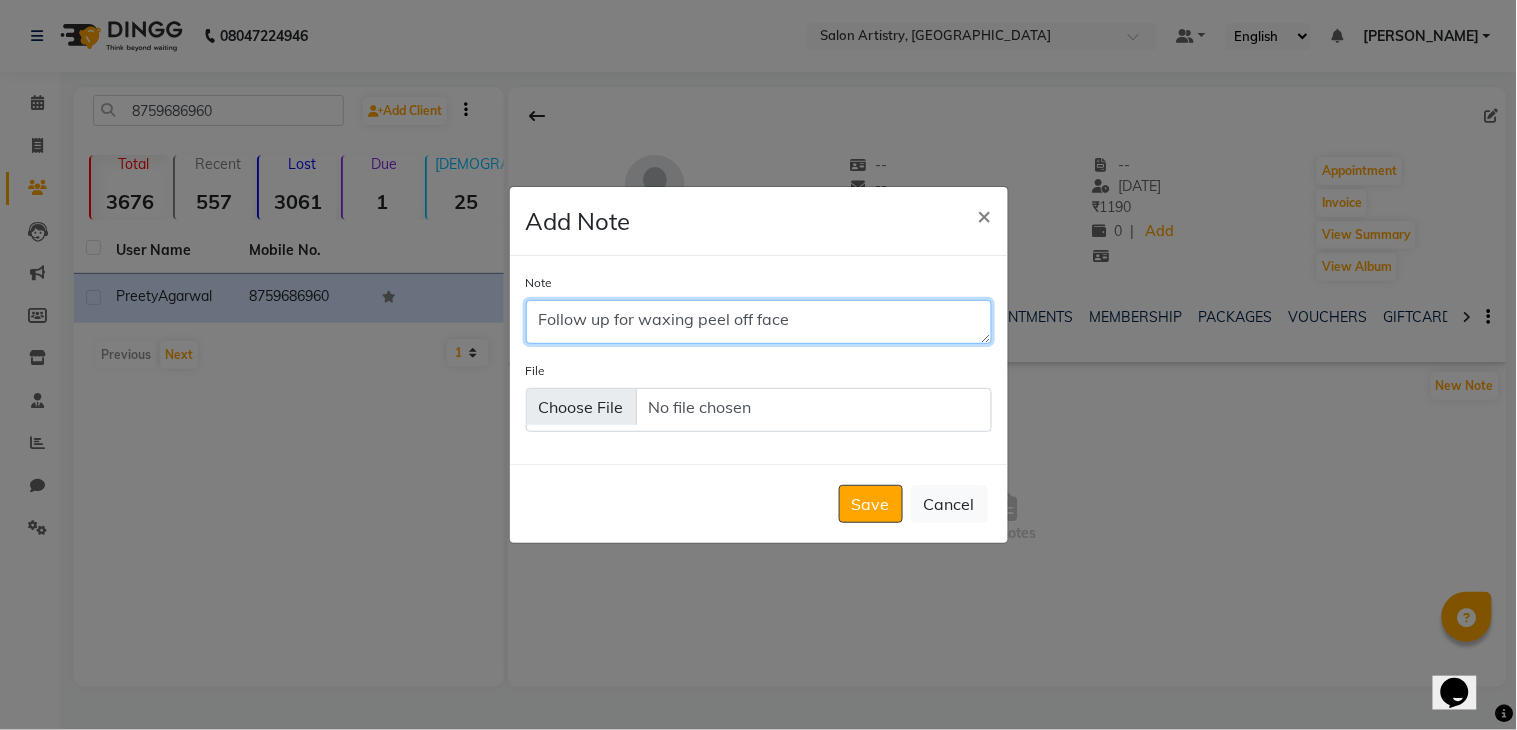 scroll, scrollTop: 10, scrollLeft: 0, axis: vertical 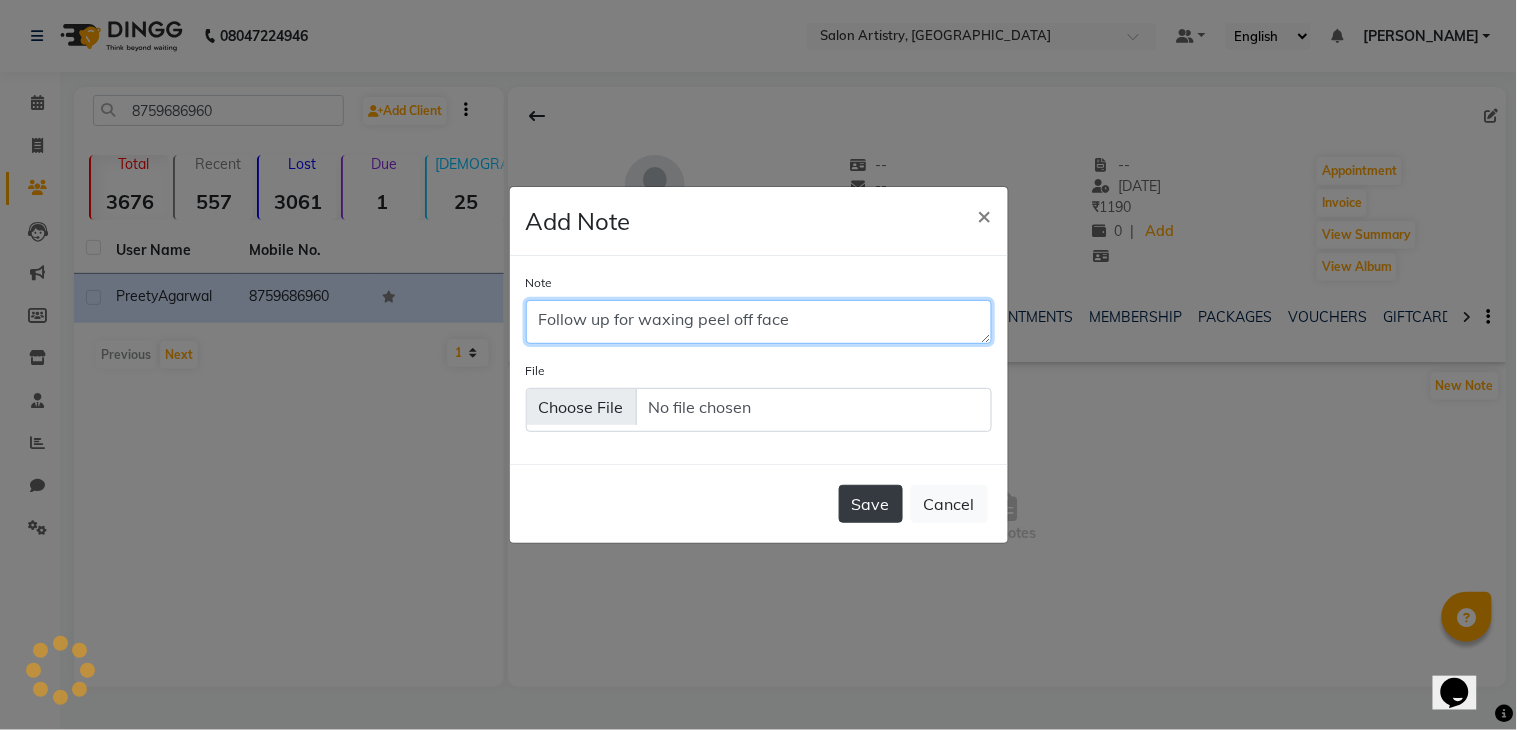 type on "Follow up for waxing peel off face" 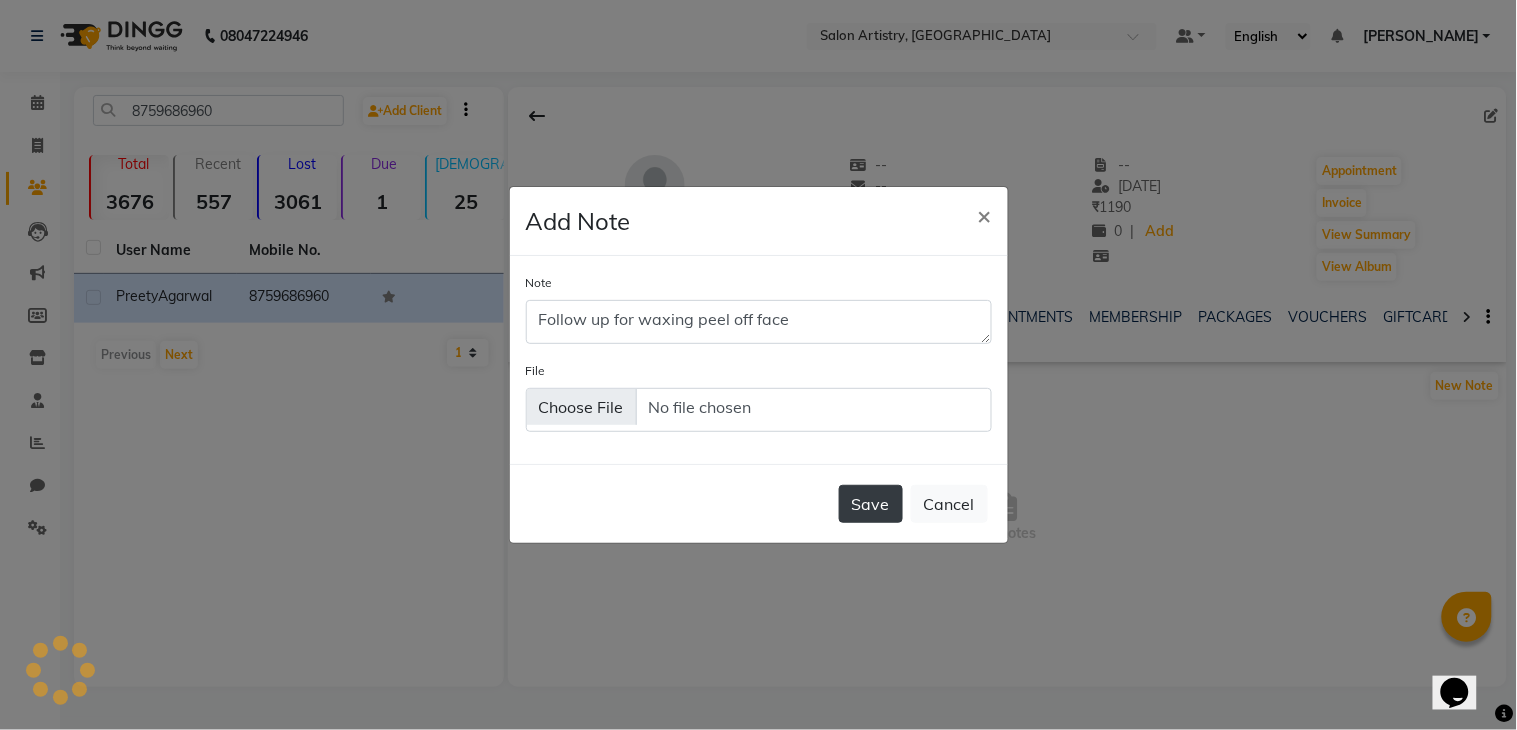click on "Save" 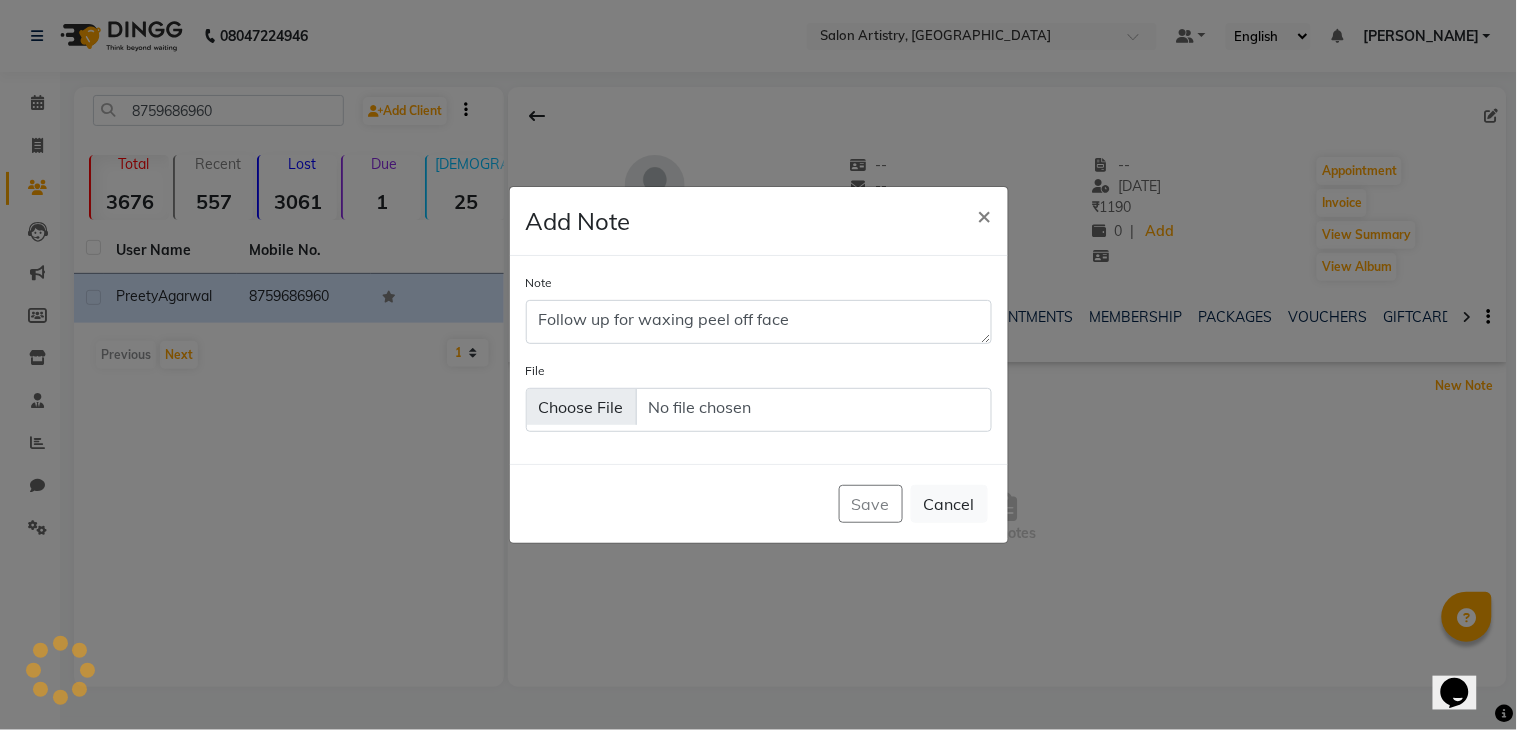 type 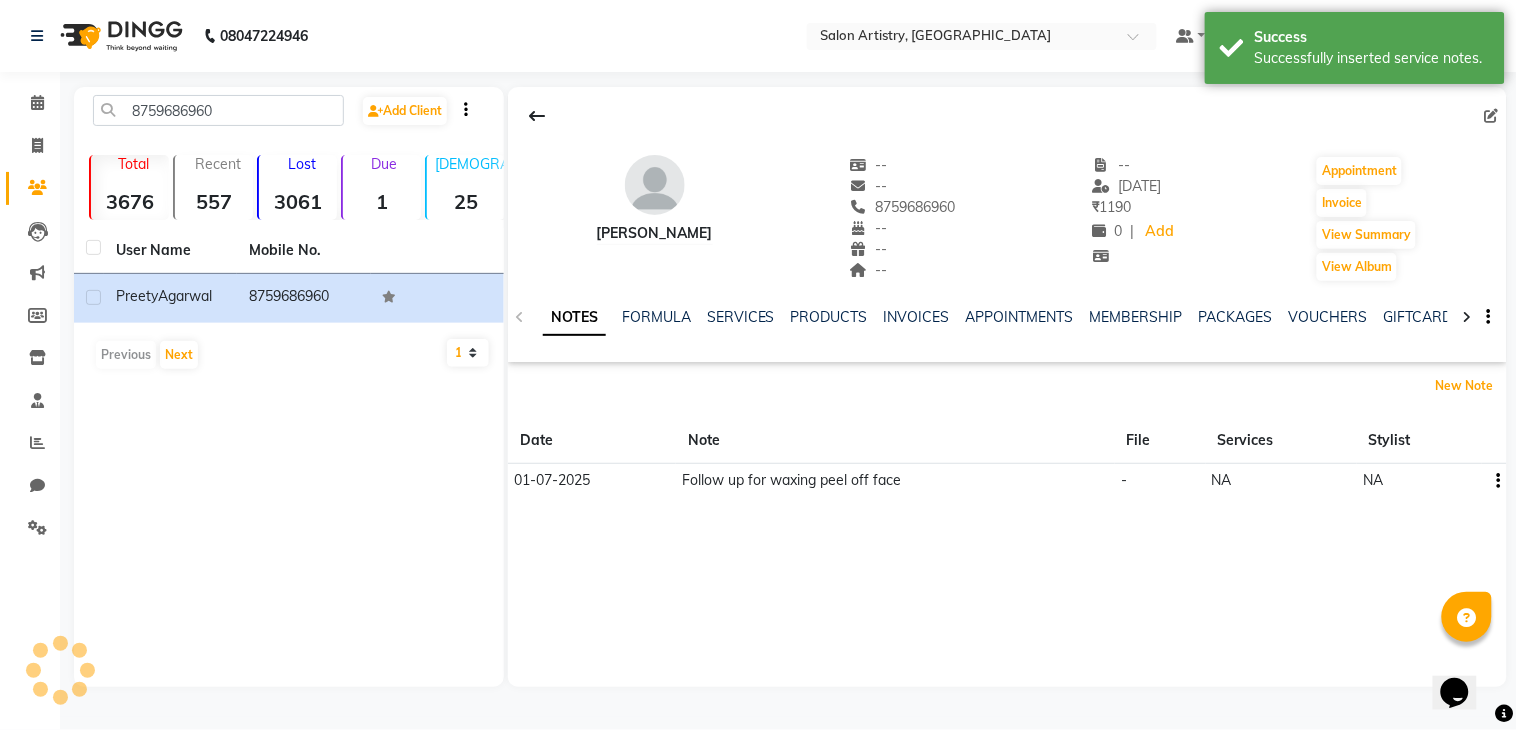 scroll, scrollTop: 0, scrollLeft: 0, axis: both 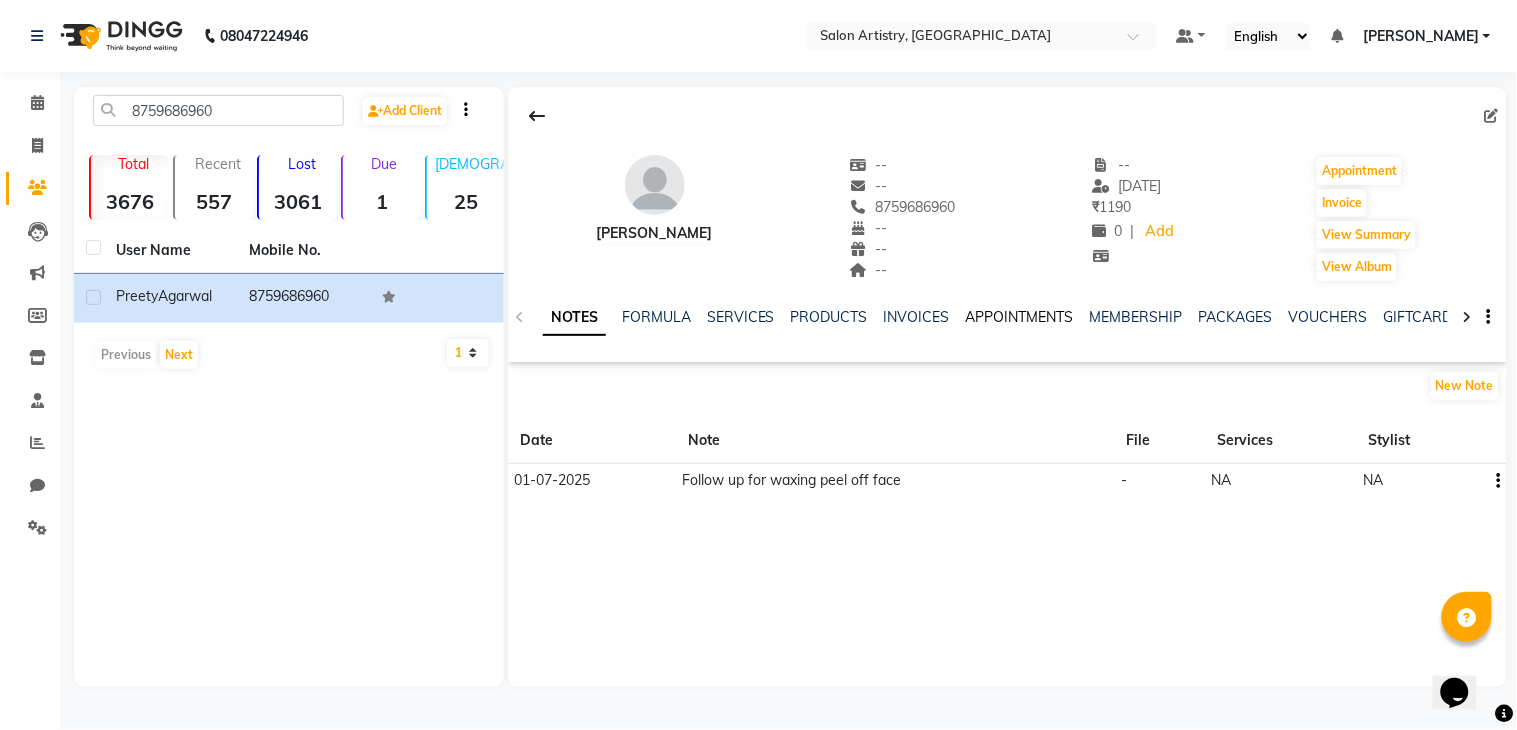 click on "APPOINTMENTS" 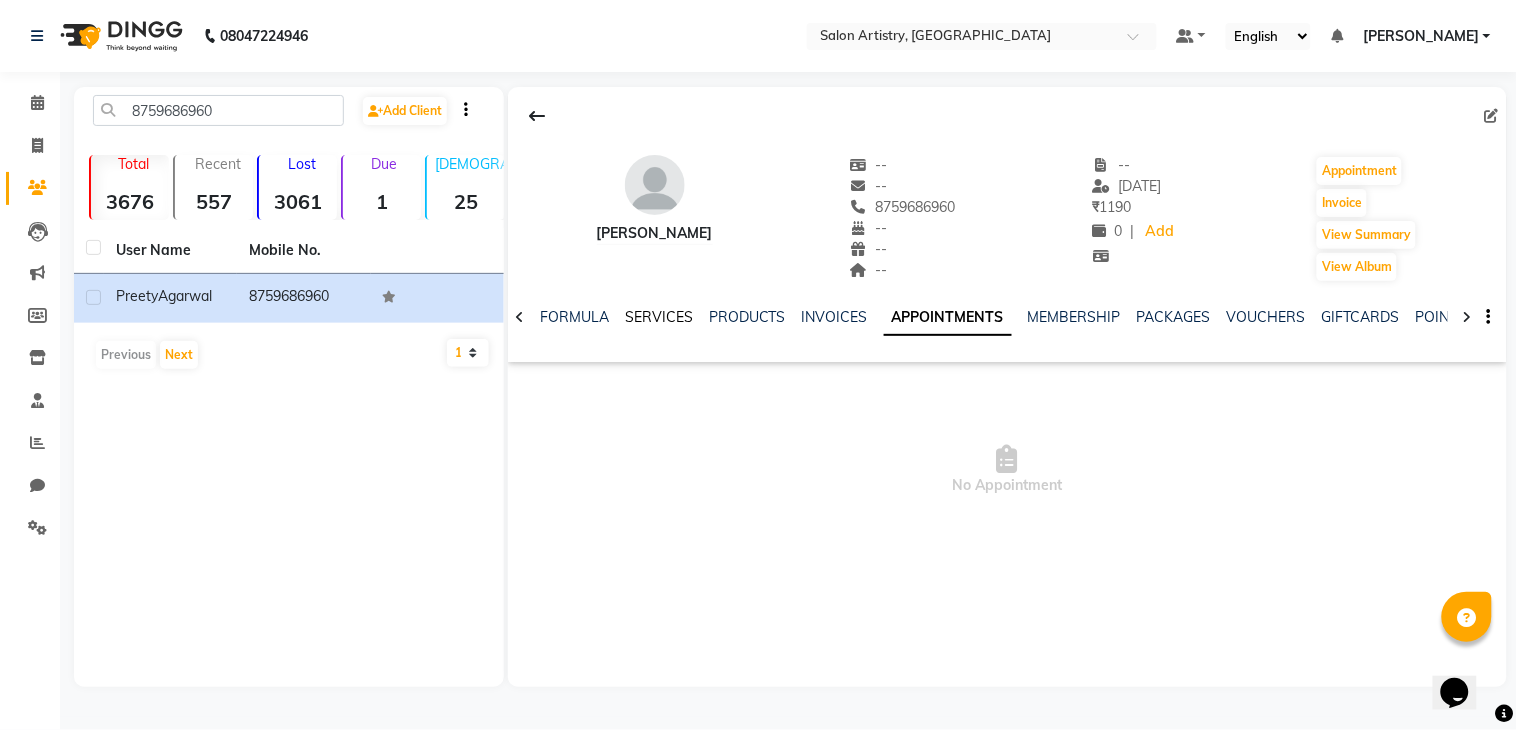 click on "SERVICES" 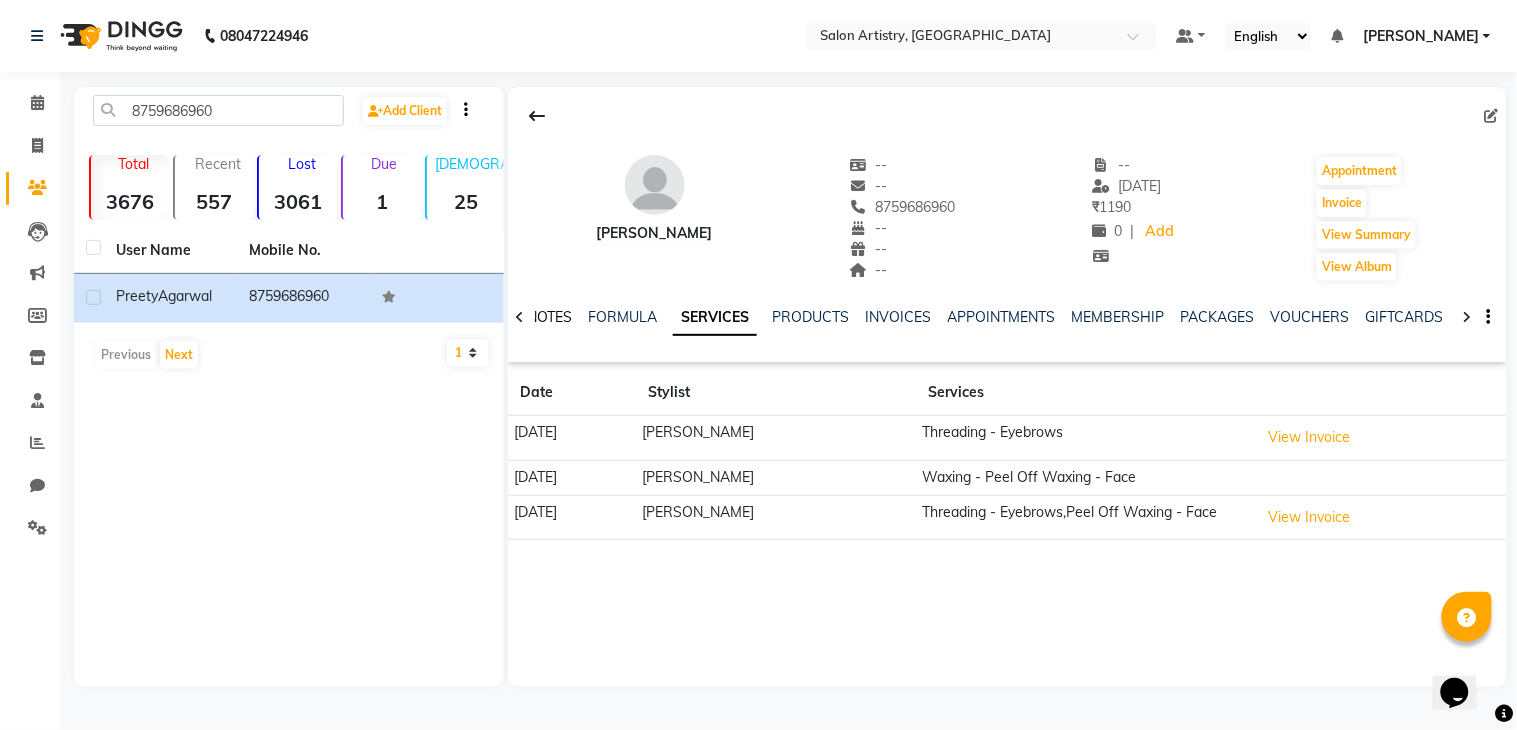 click on "NOTES" 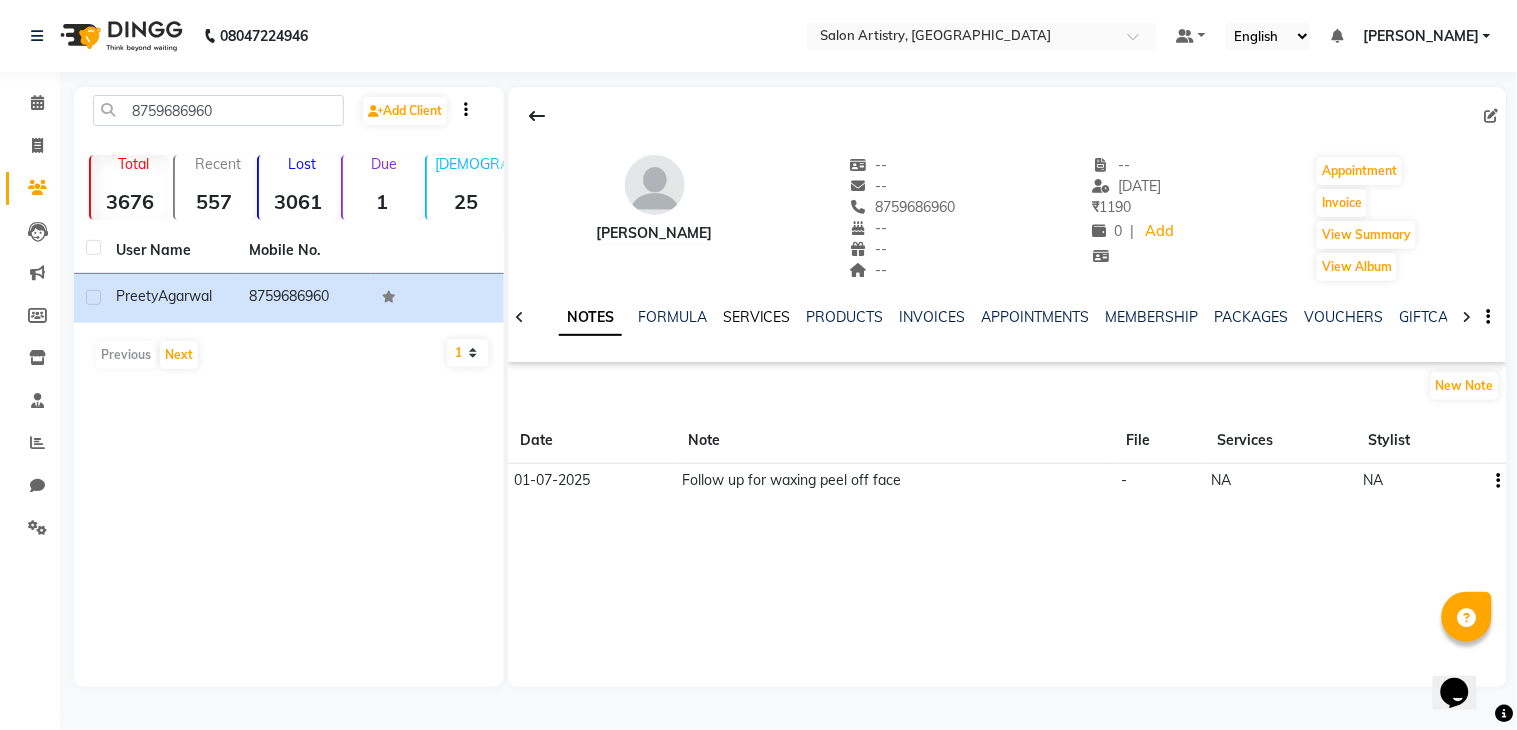 click on "SERVICES" 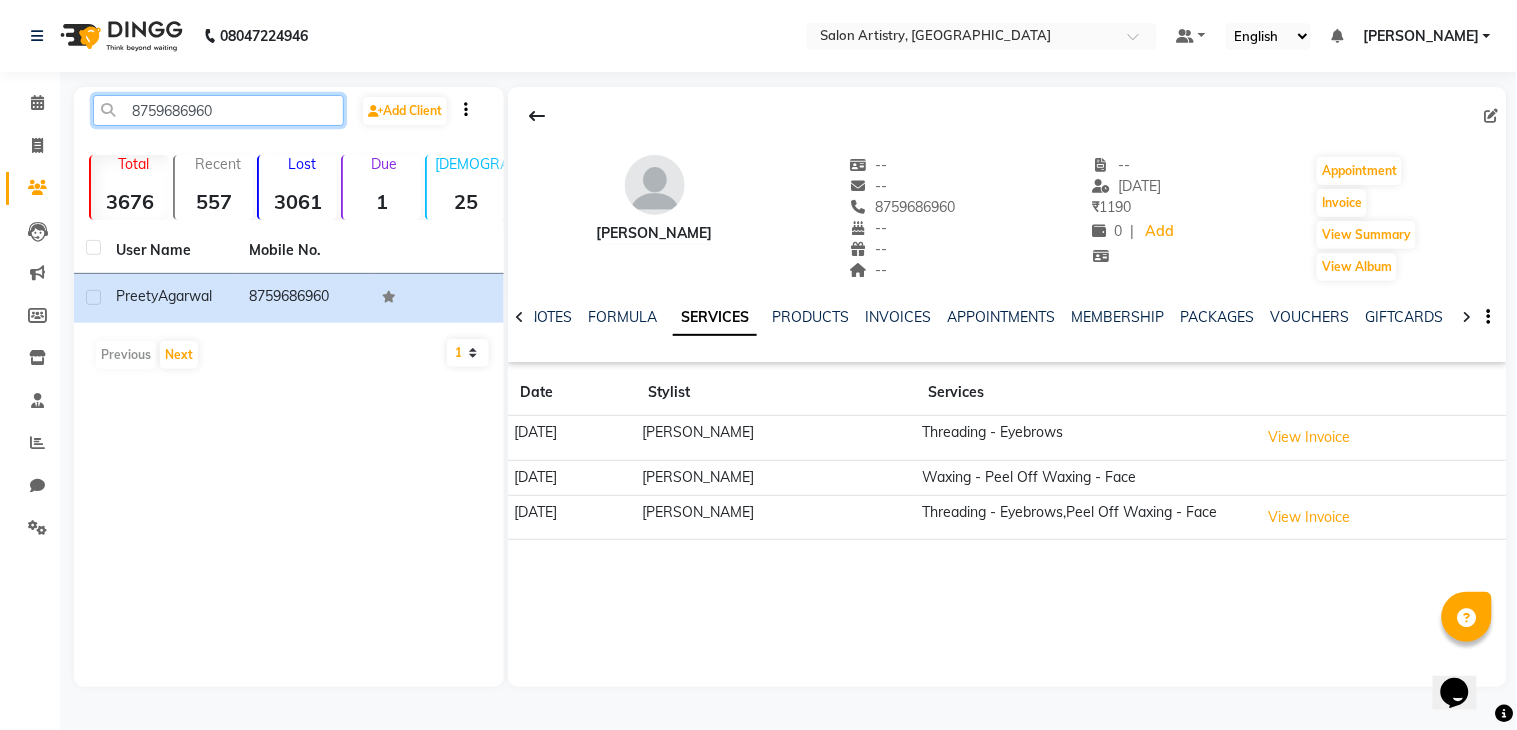 click on "8759686960" 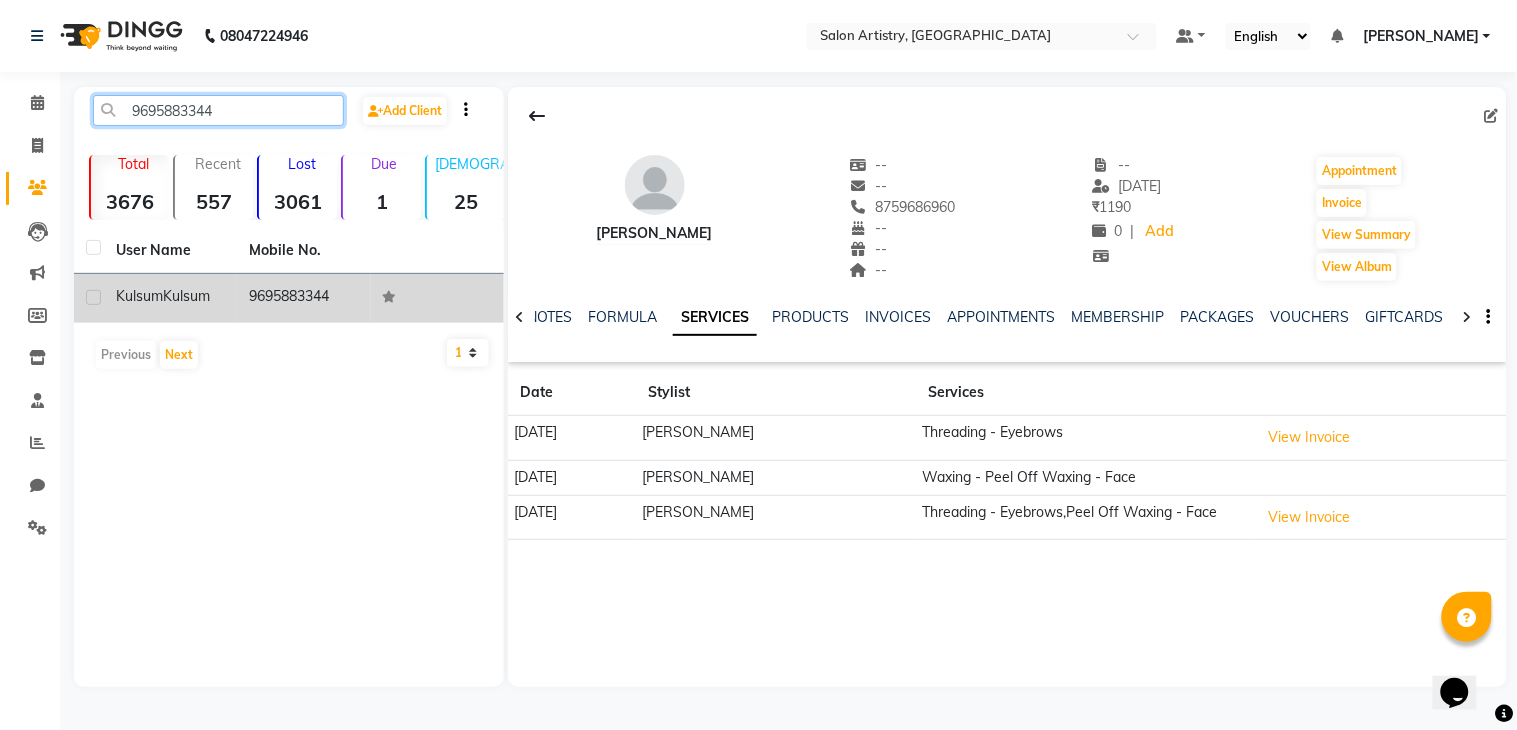 type on "9695883344" 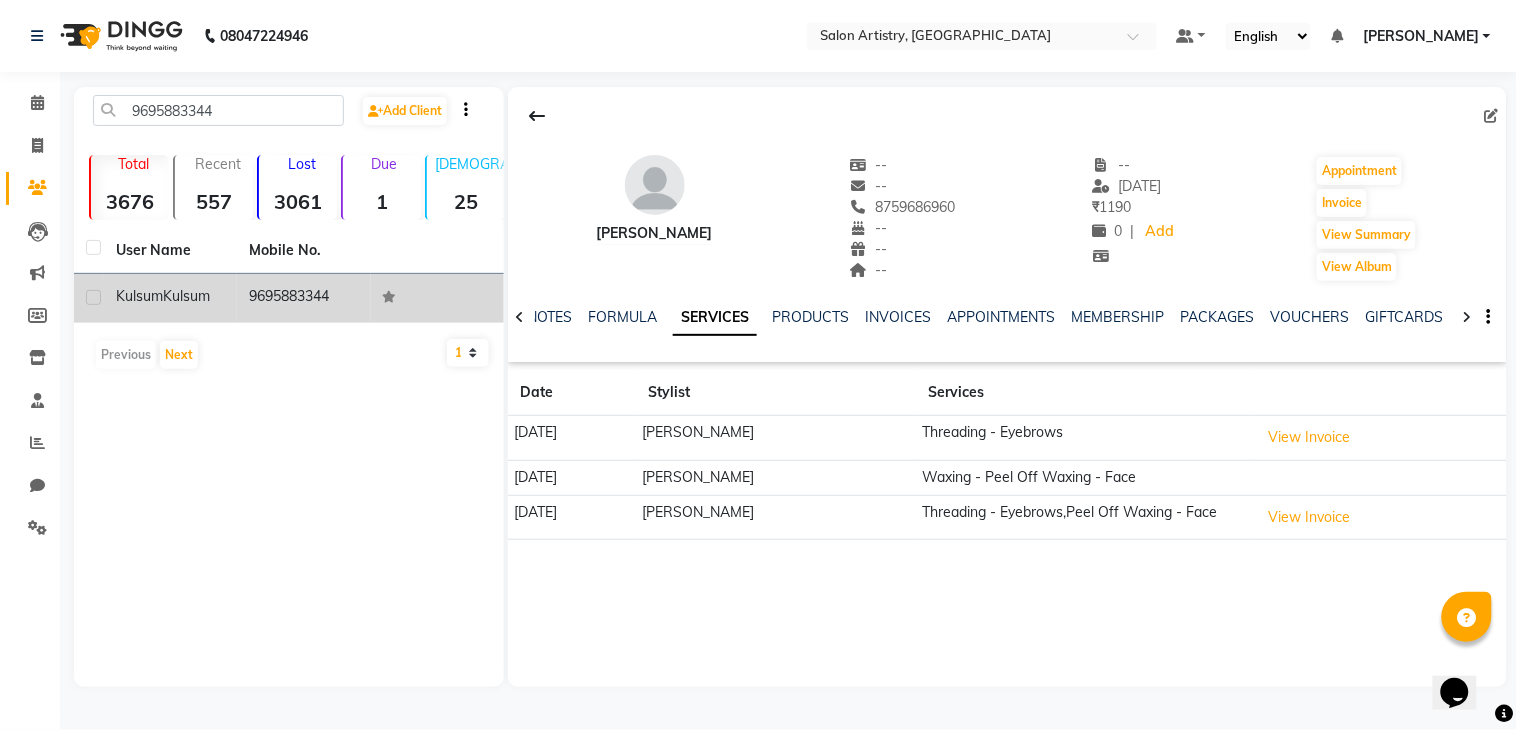 click on "Kulsum" 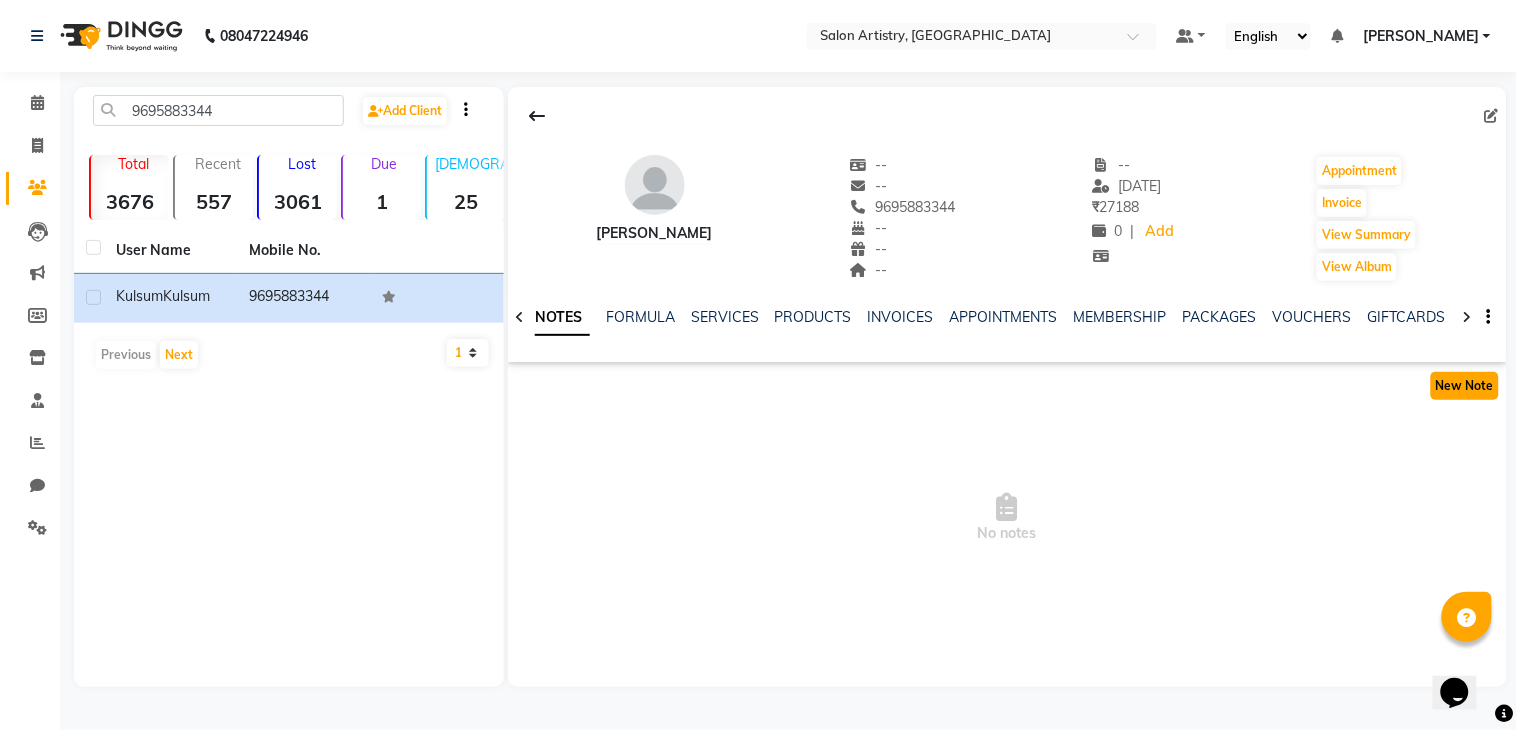 click on "New Note" 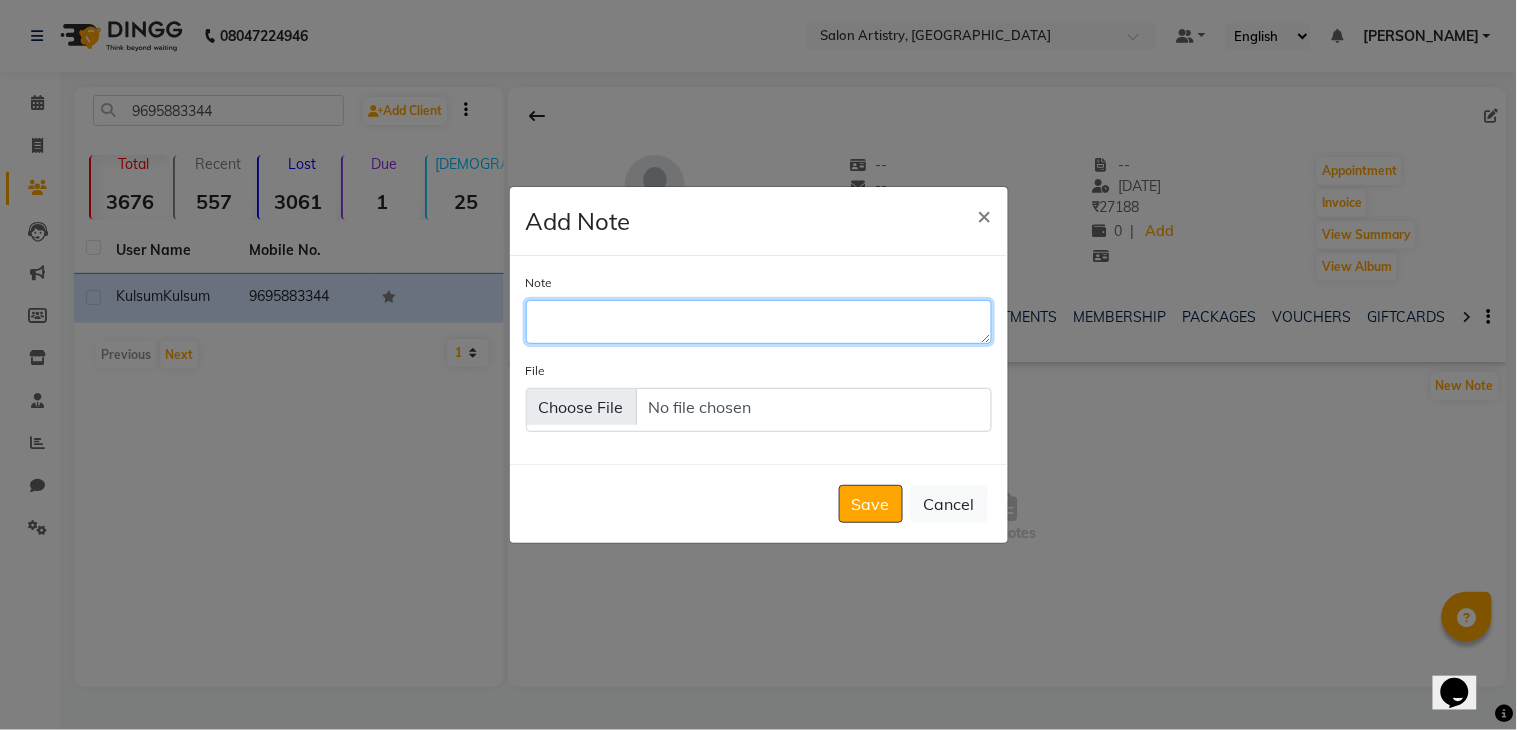 click on "Note" at bounding box center [759, 322] 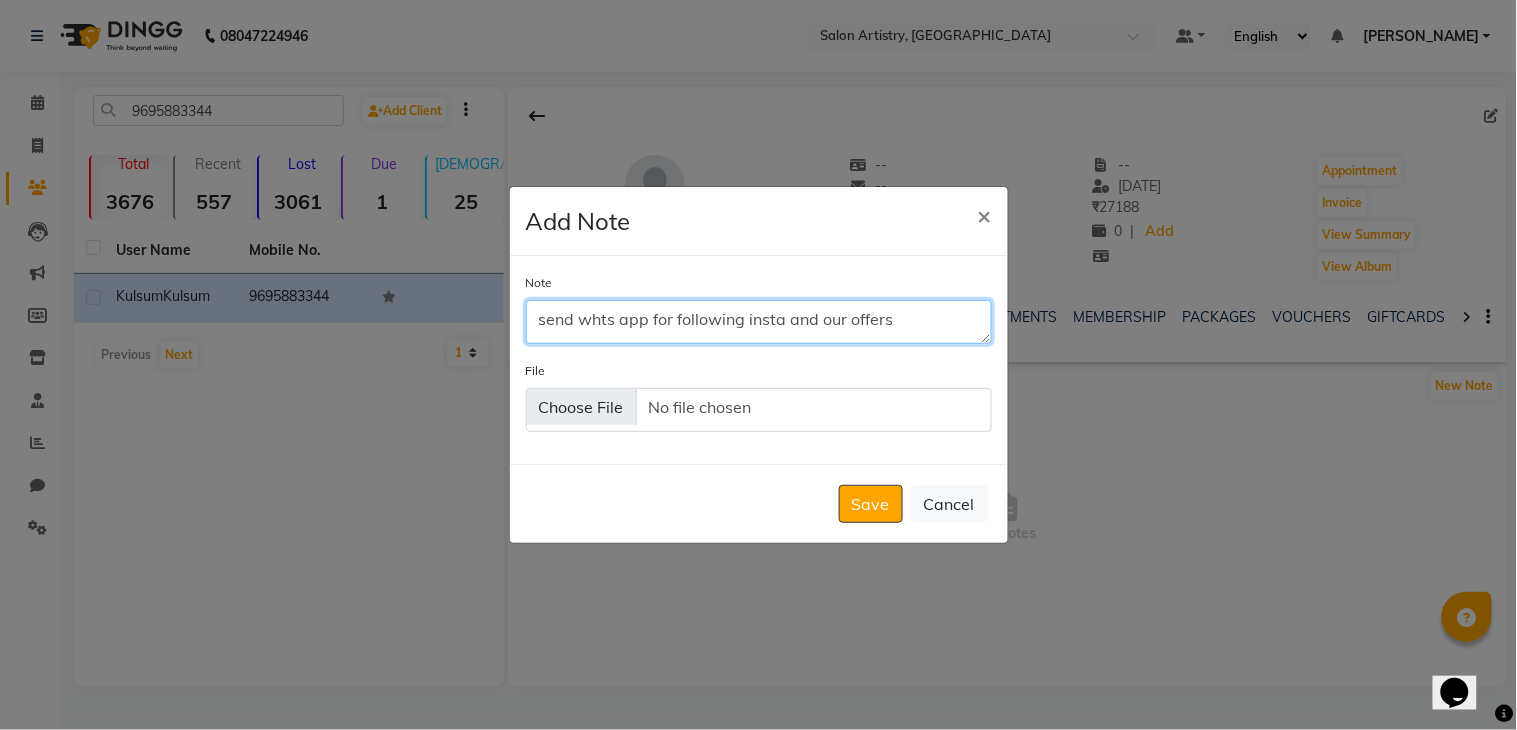 scroll, scrollTop: 10, scrollLeft: 0, axis: vertical 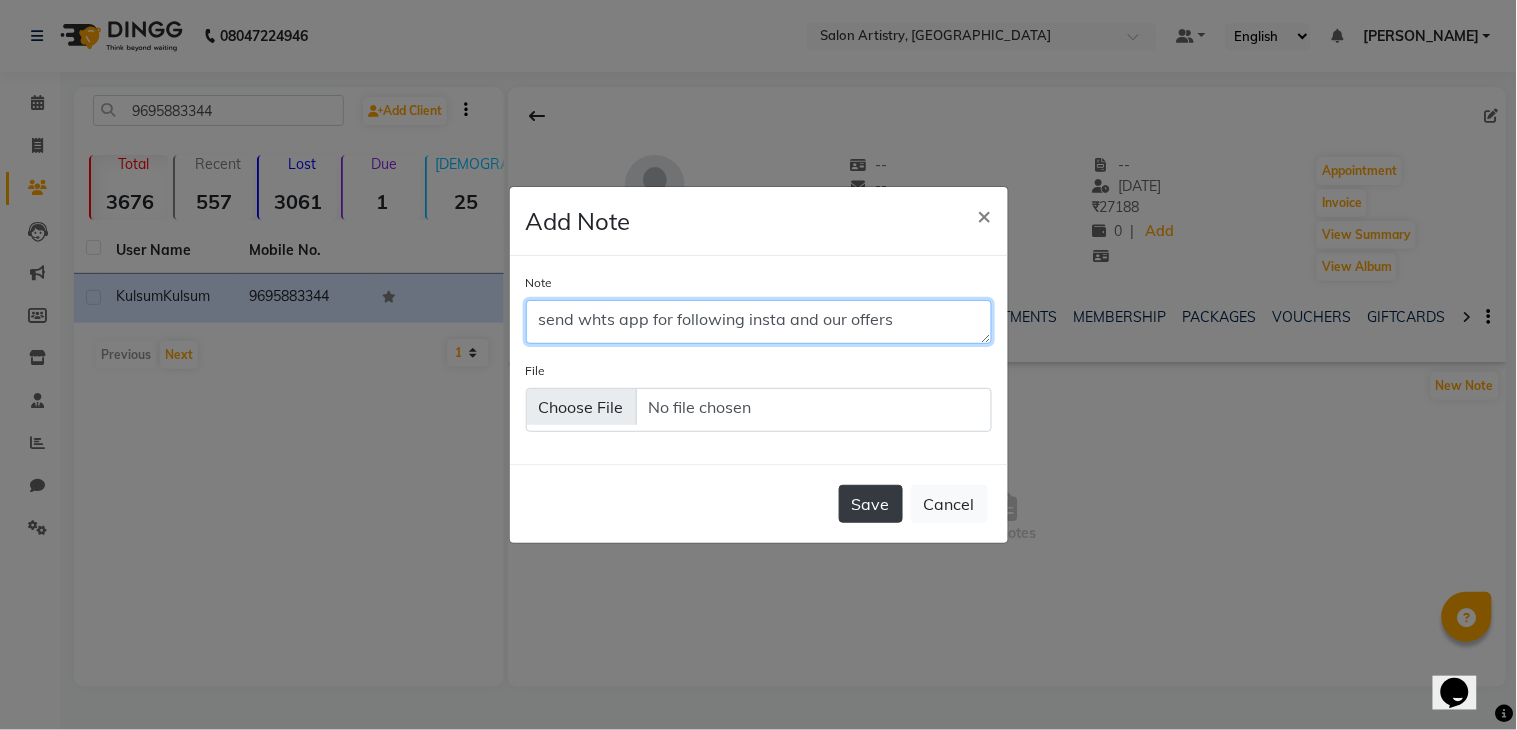 type on "send whts app for following insta and our offers" 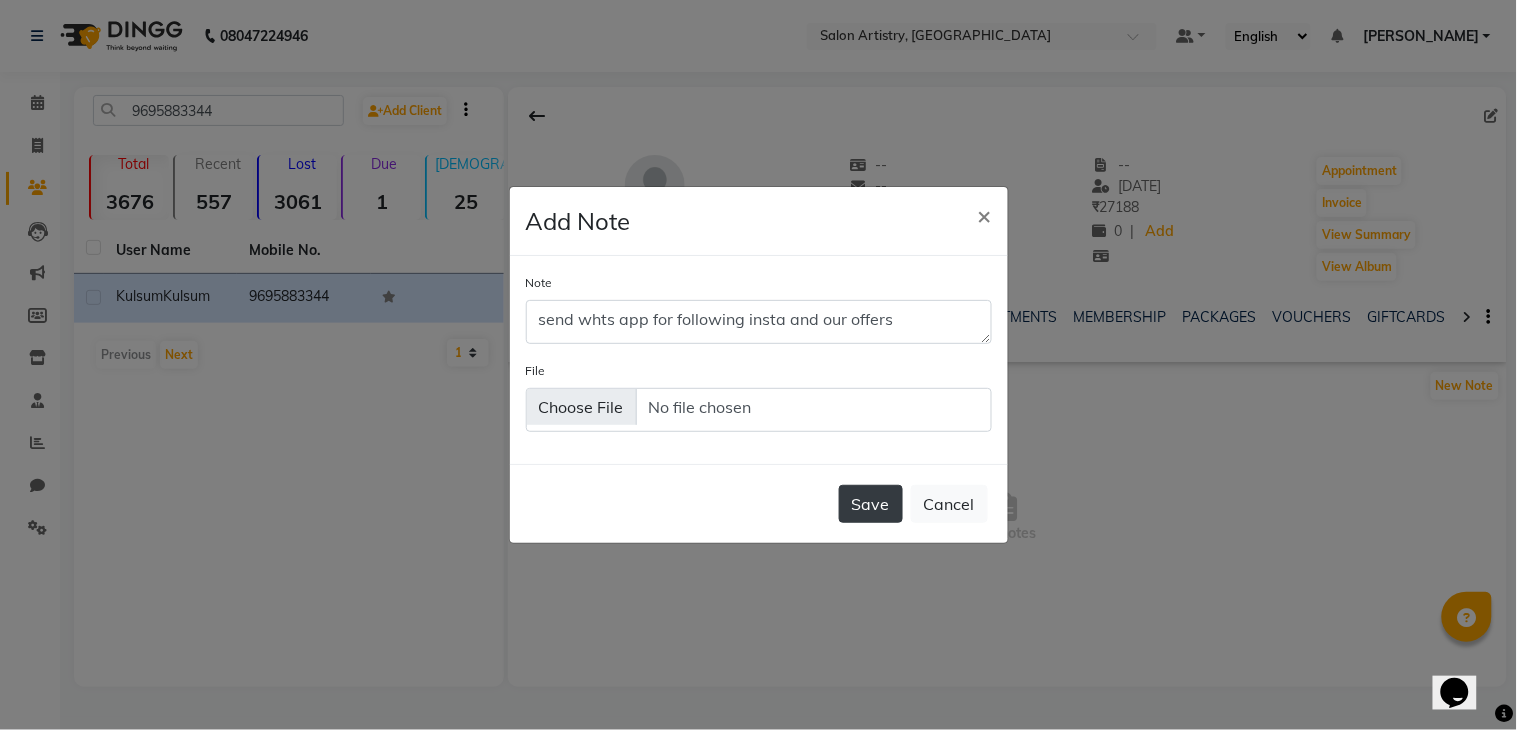 click on "Save" 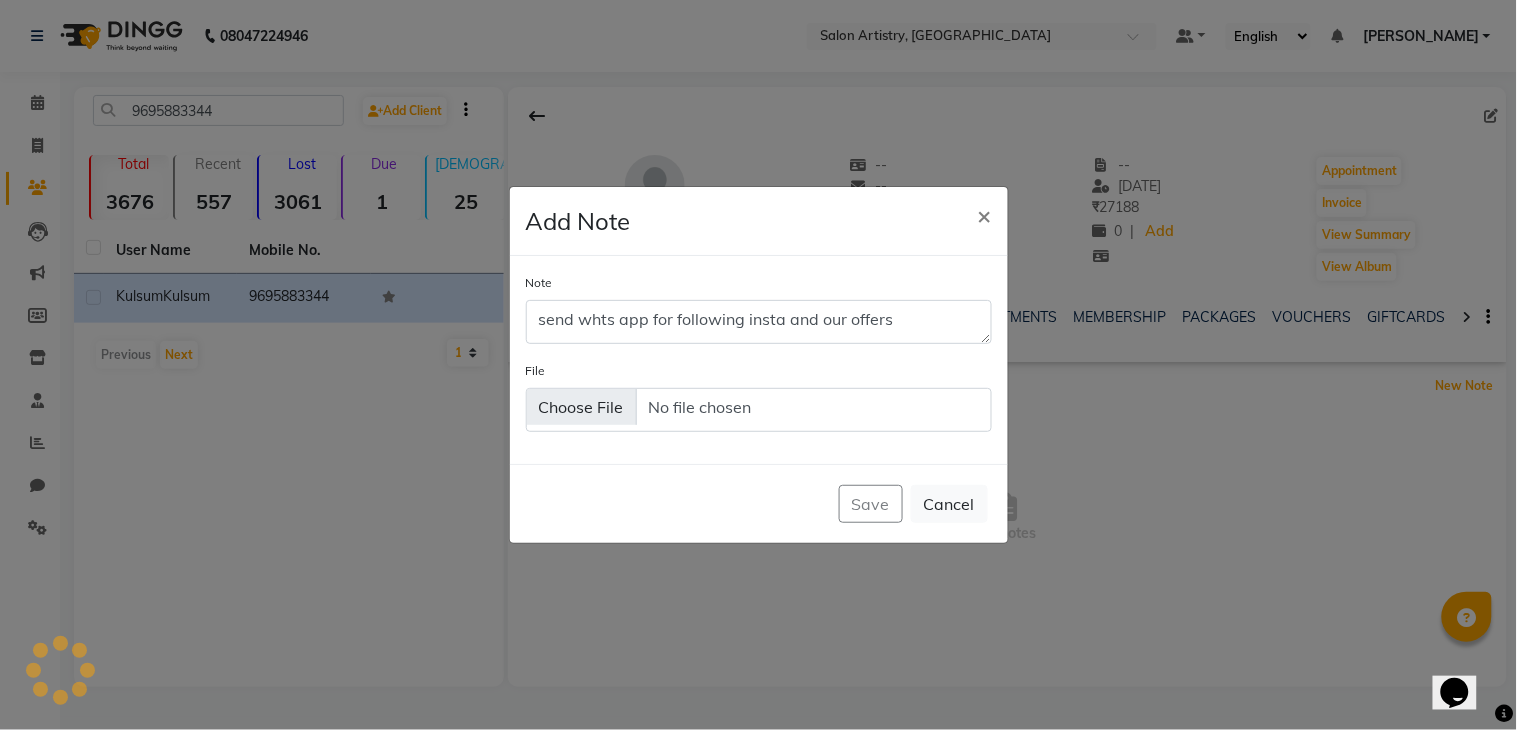 type 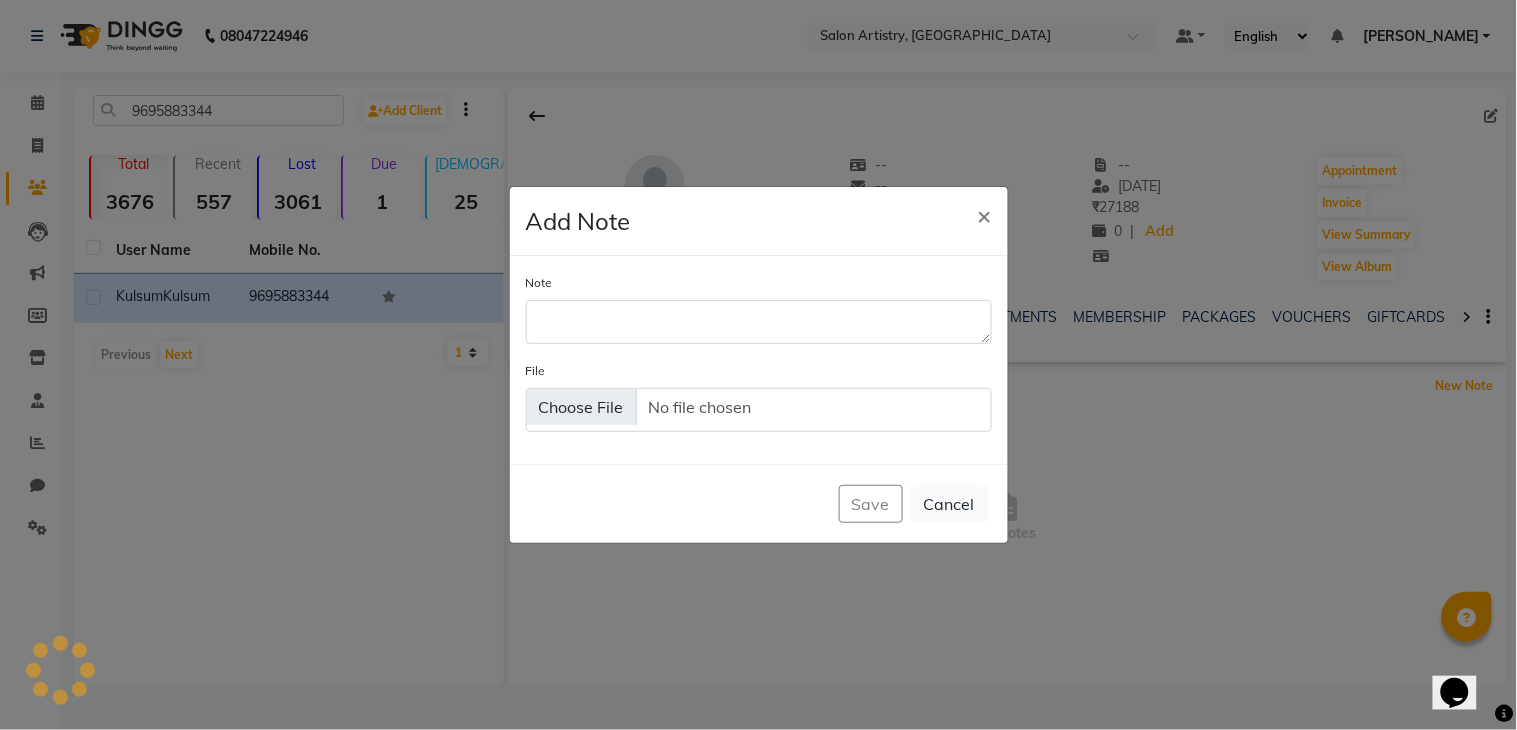 scroll, scrollTop: 0, scrollLeft: 0, axis: both 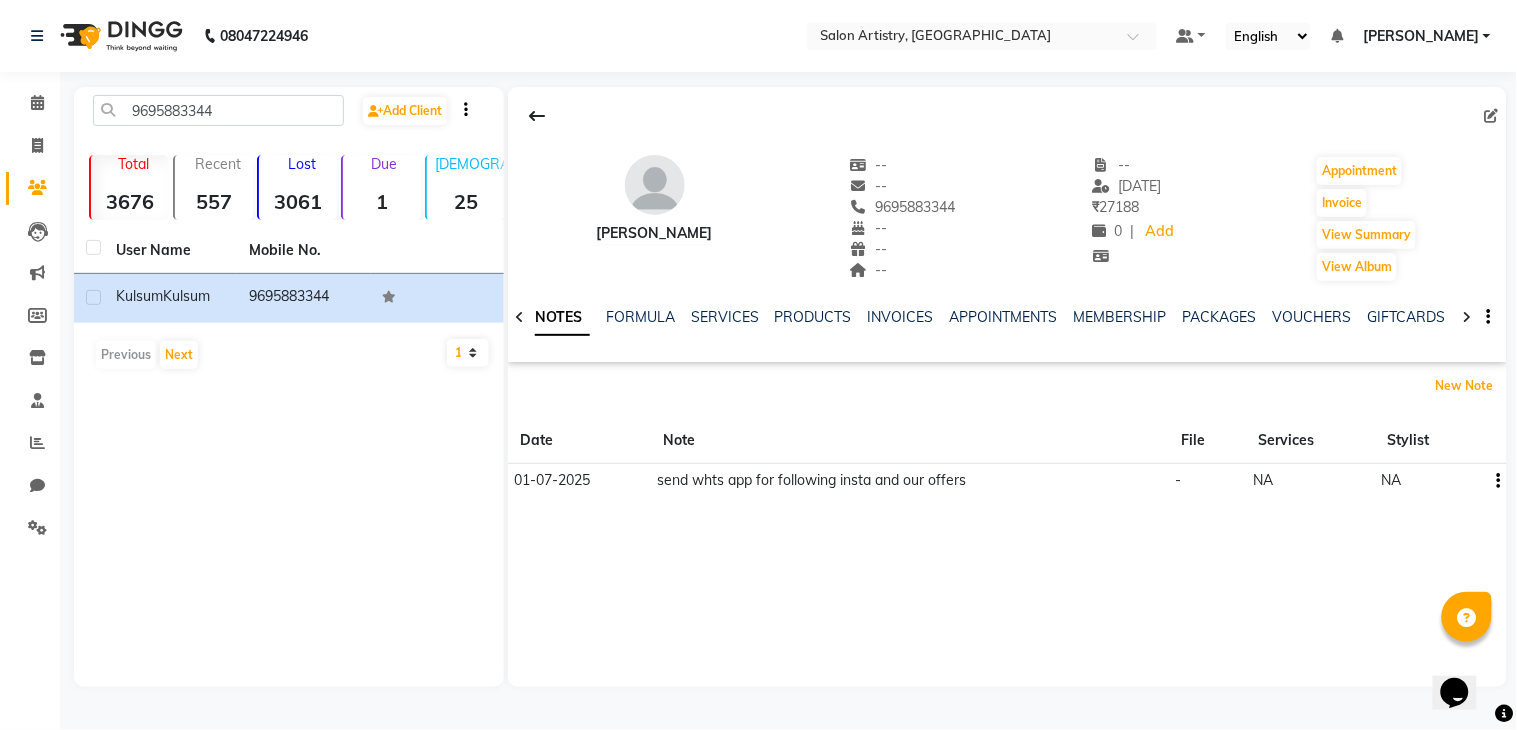 type 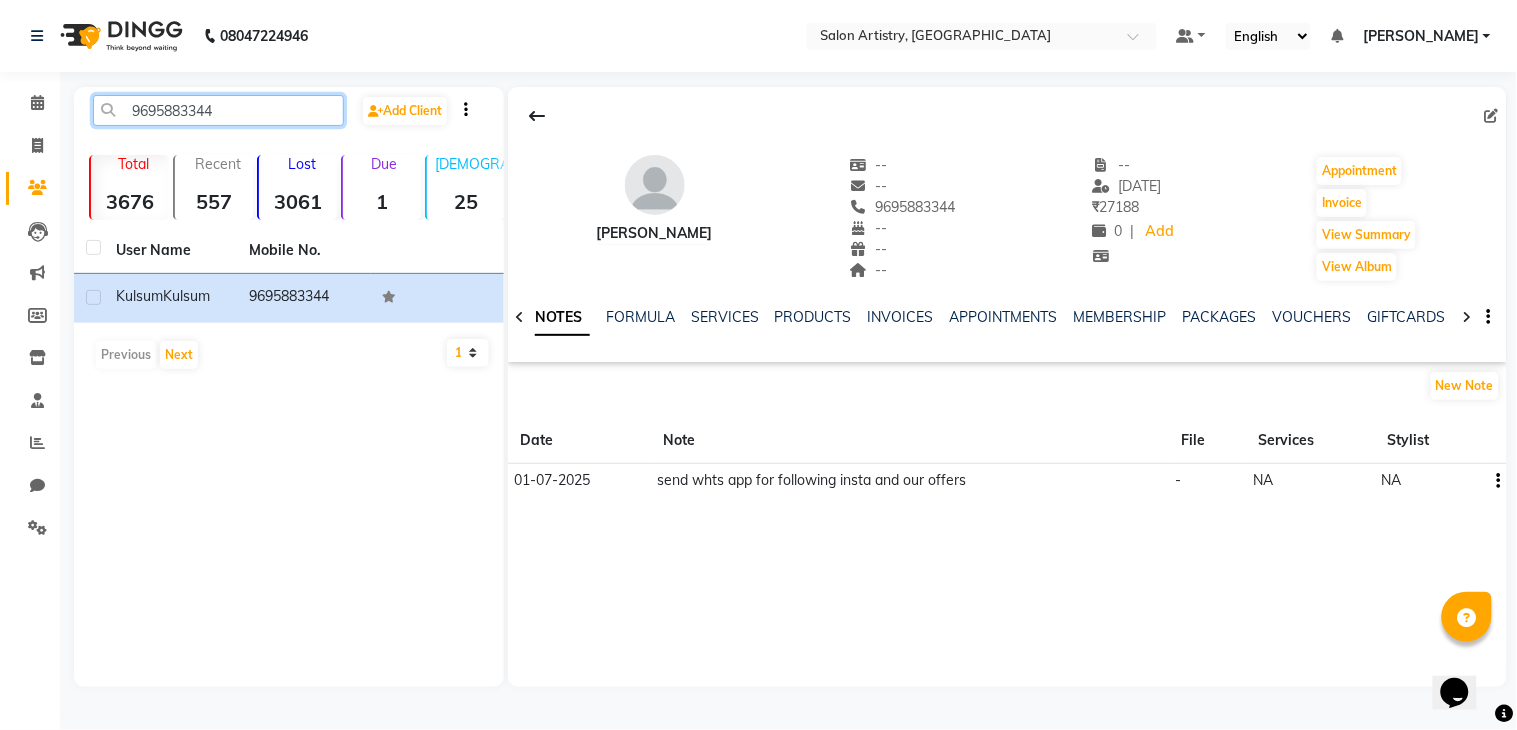 click on "9695883344" 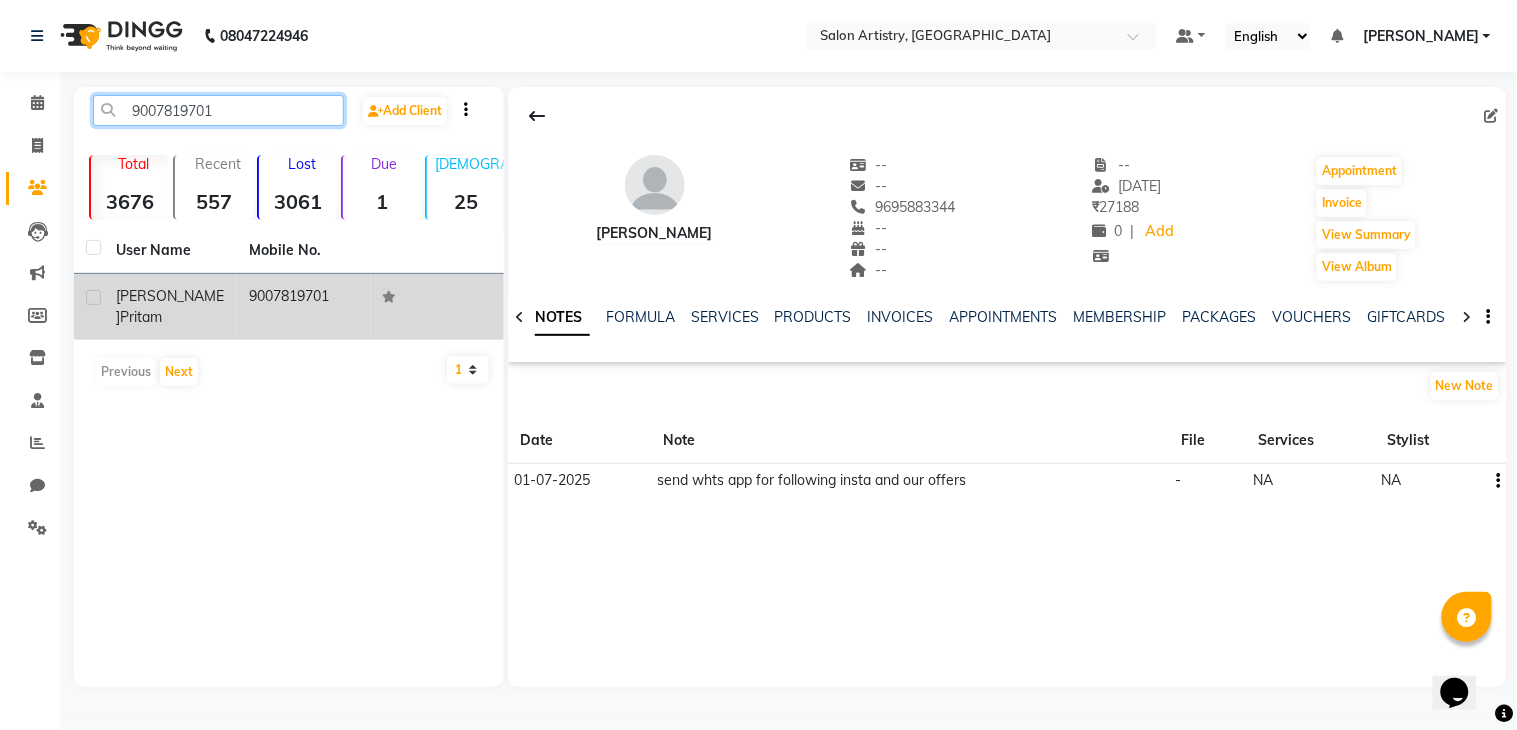 type on "9007819701" 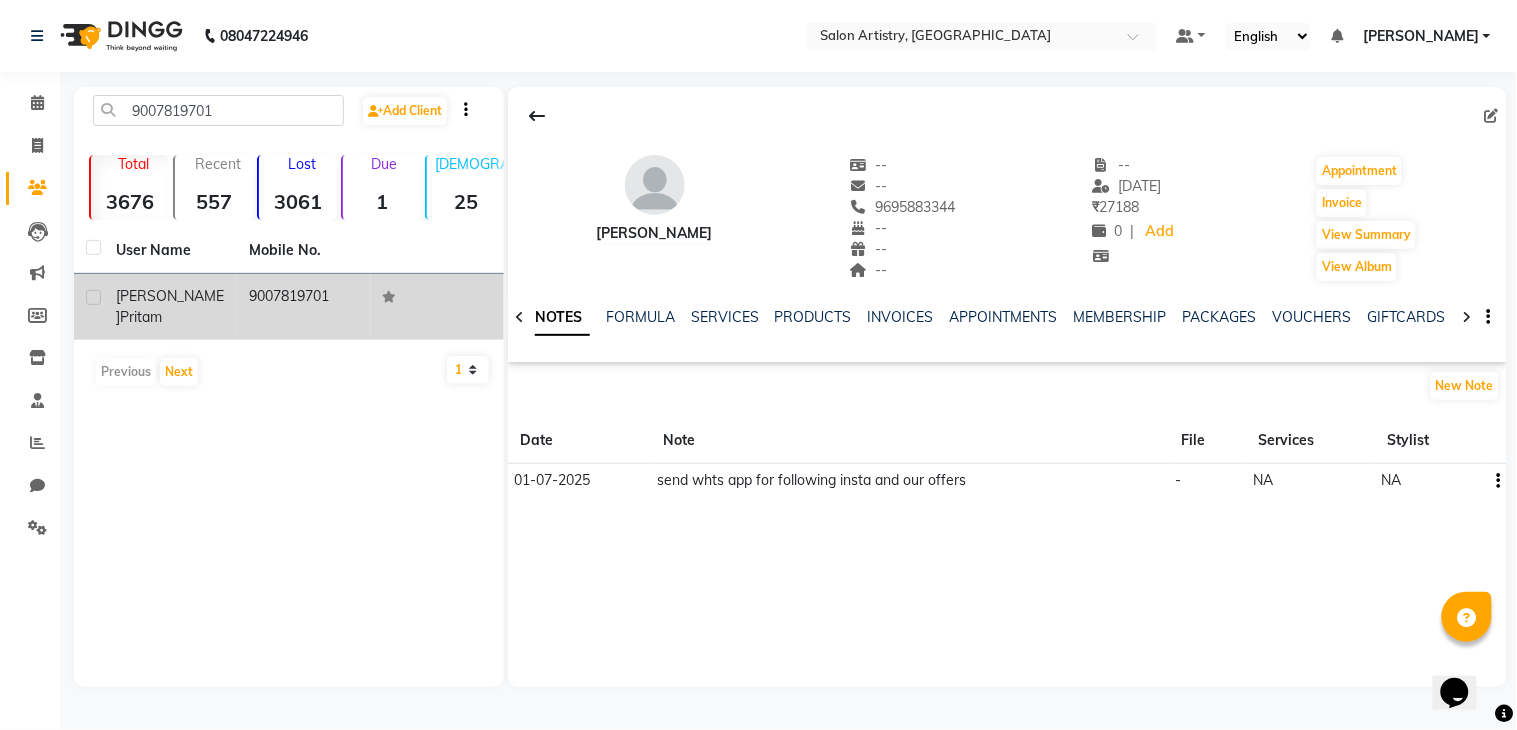 click on "[PERSON_NAME]  Pritam" 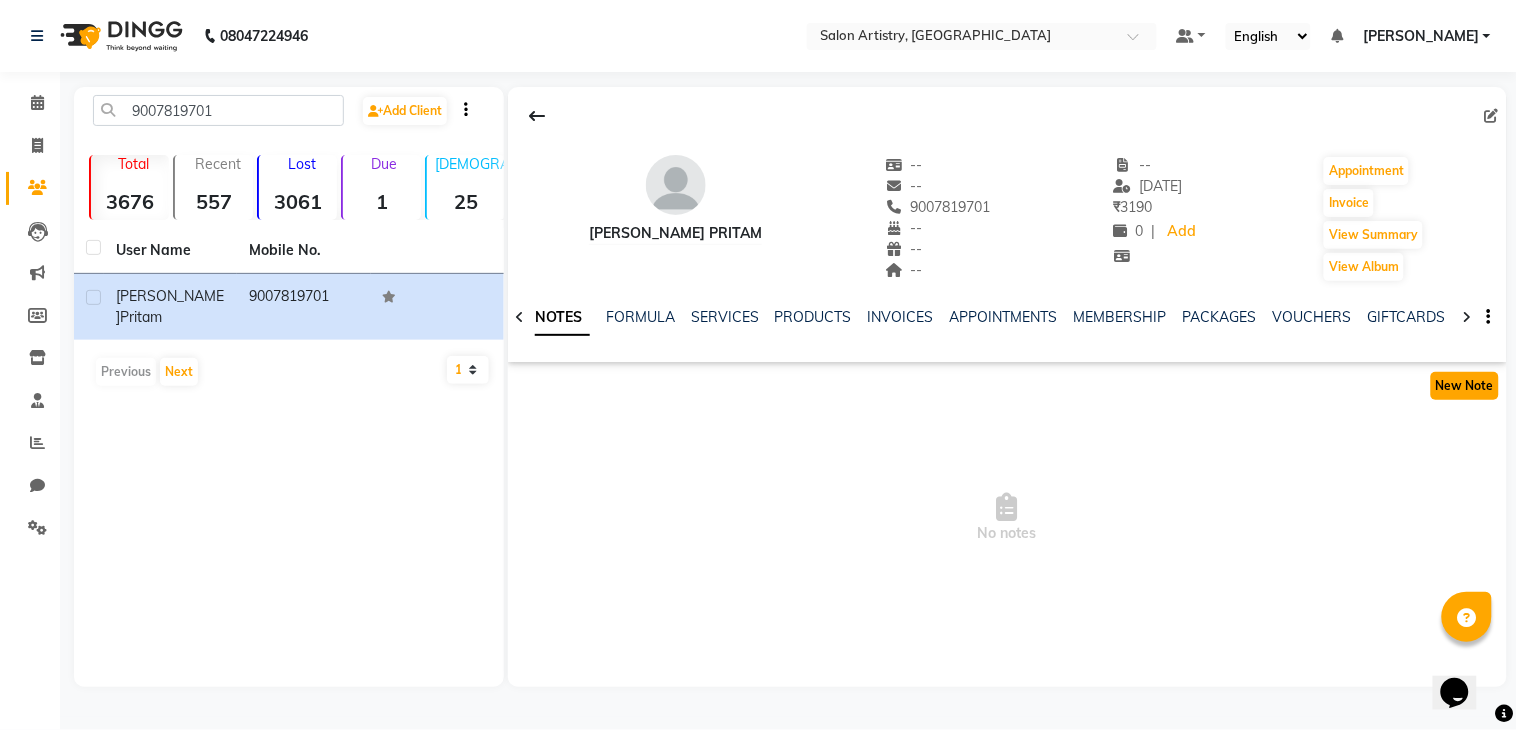 click on "New Note" 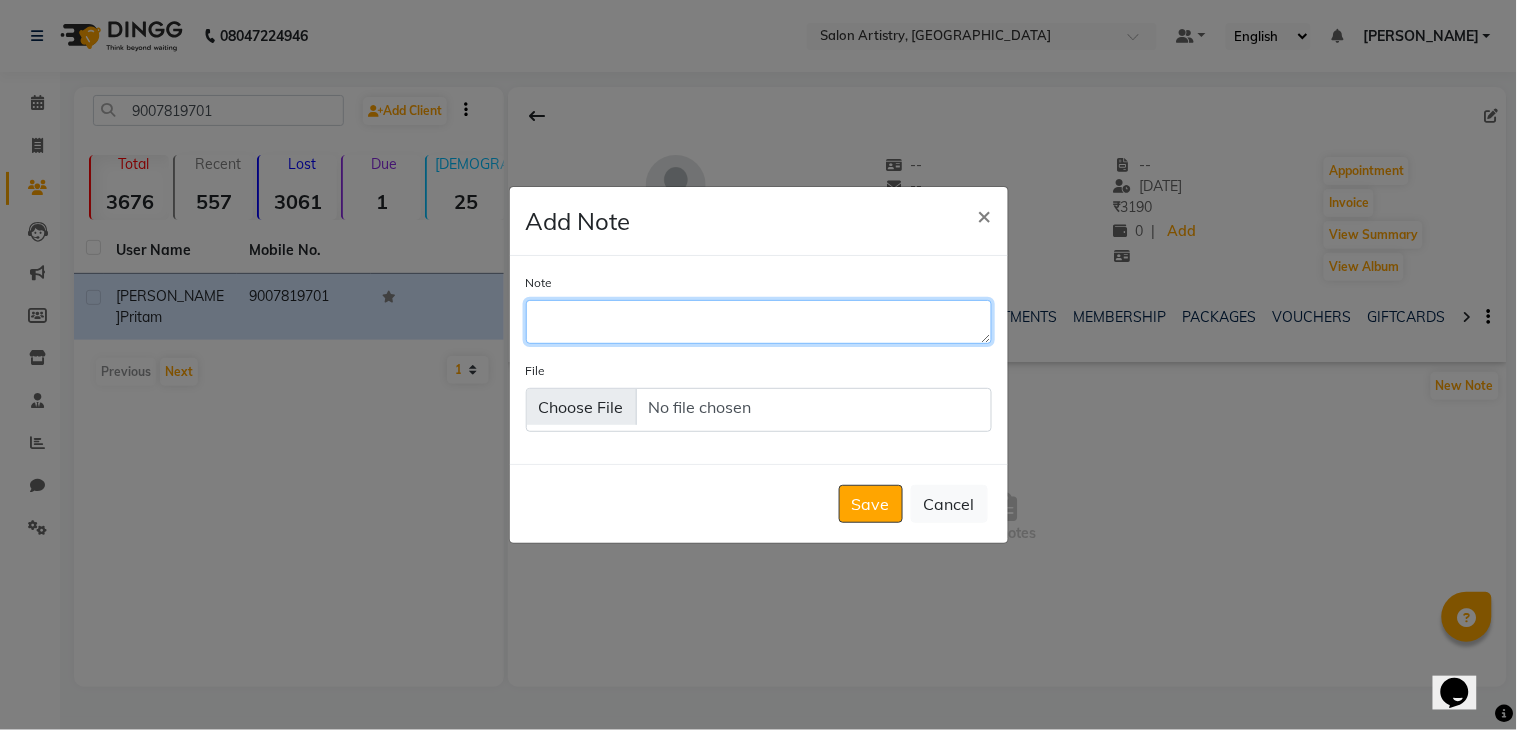 click on "Note" at bounding box center (759, 322) 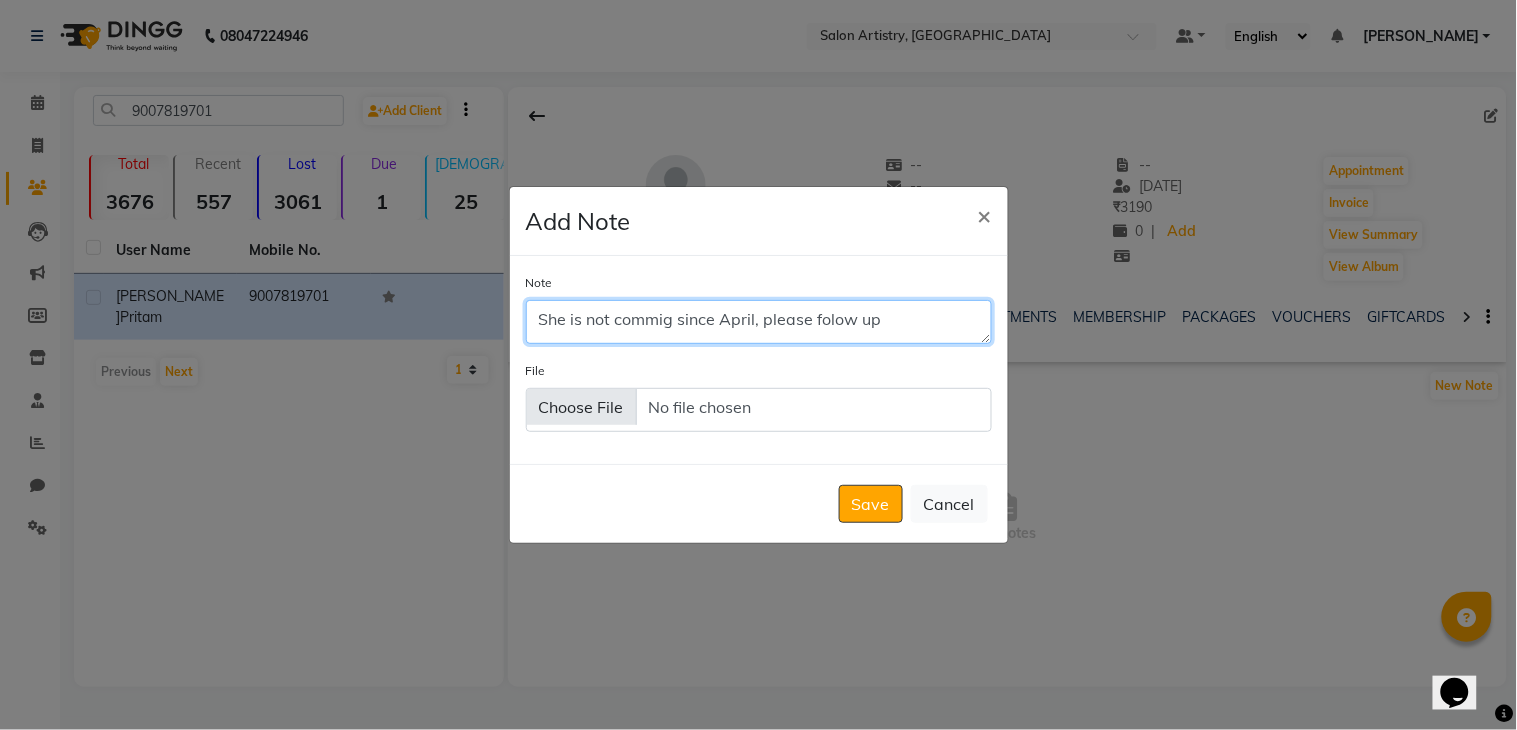 scroll, scrollTop: 10, scrollLeft: 0, axis: vertical 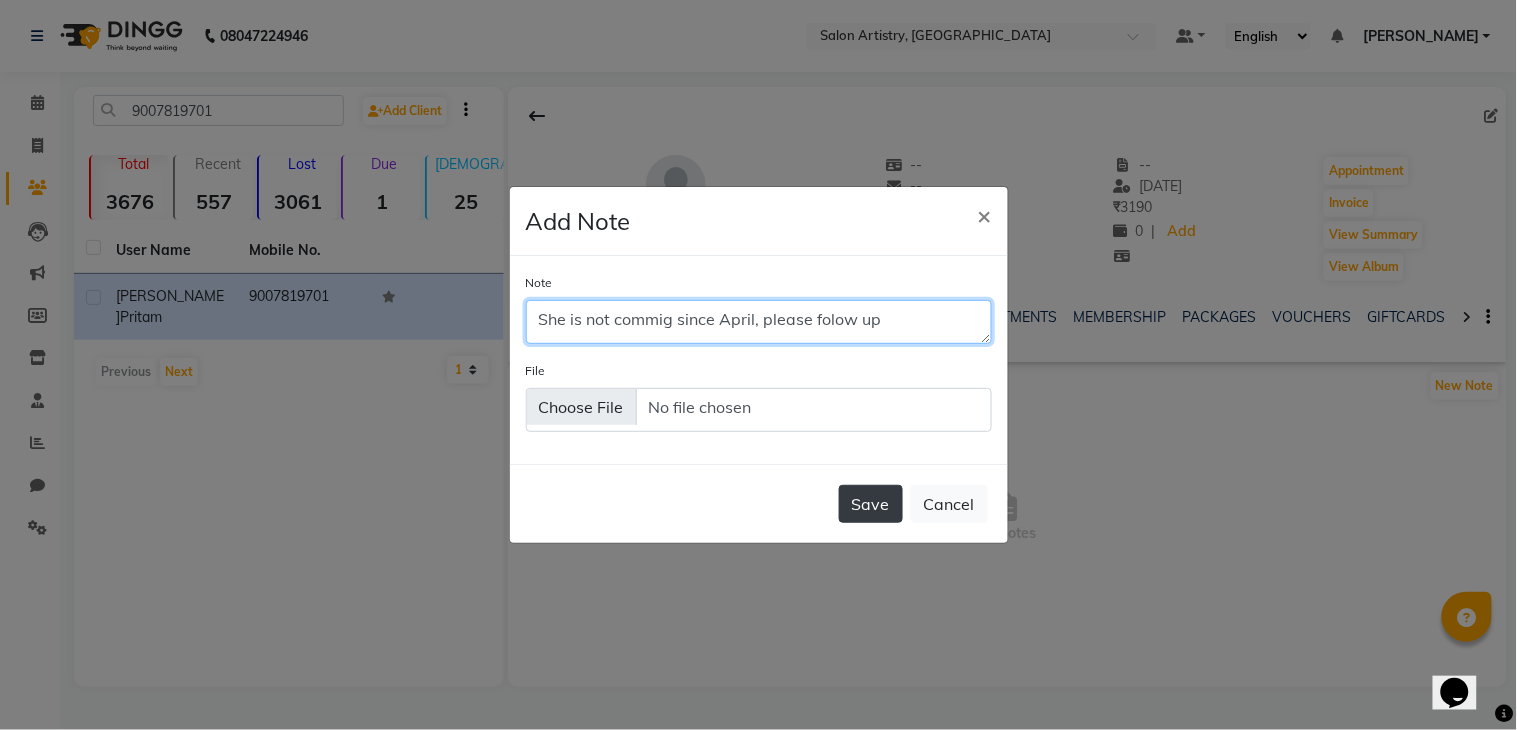 type on "She is not commig since April, please folow up" 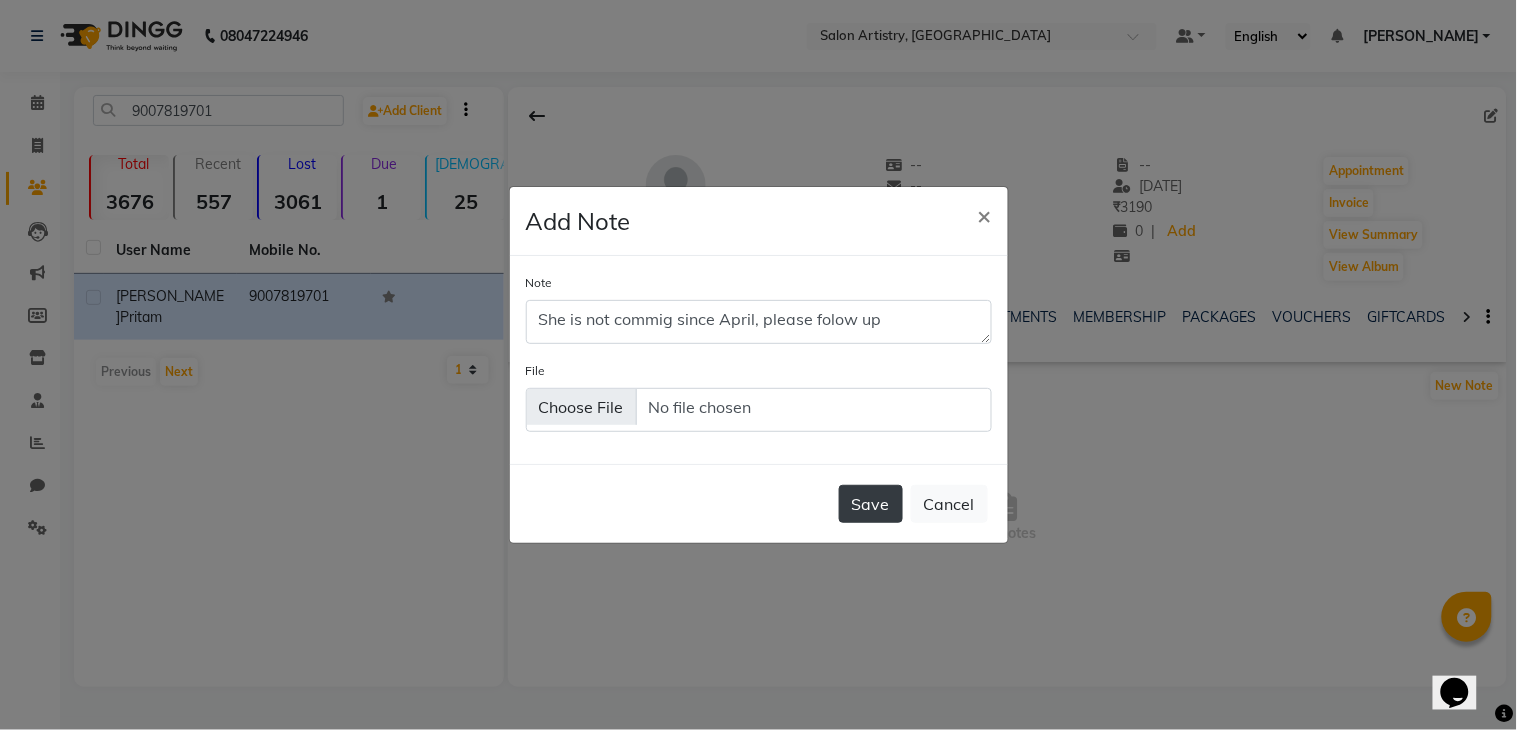 click on "Save" 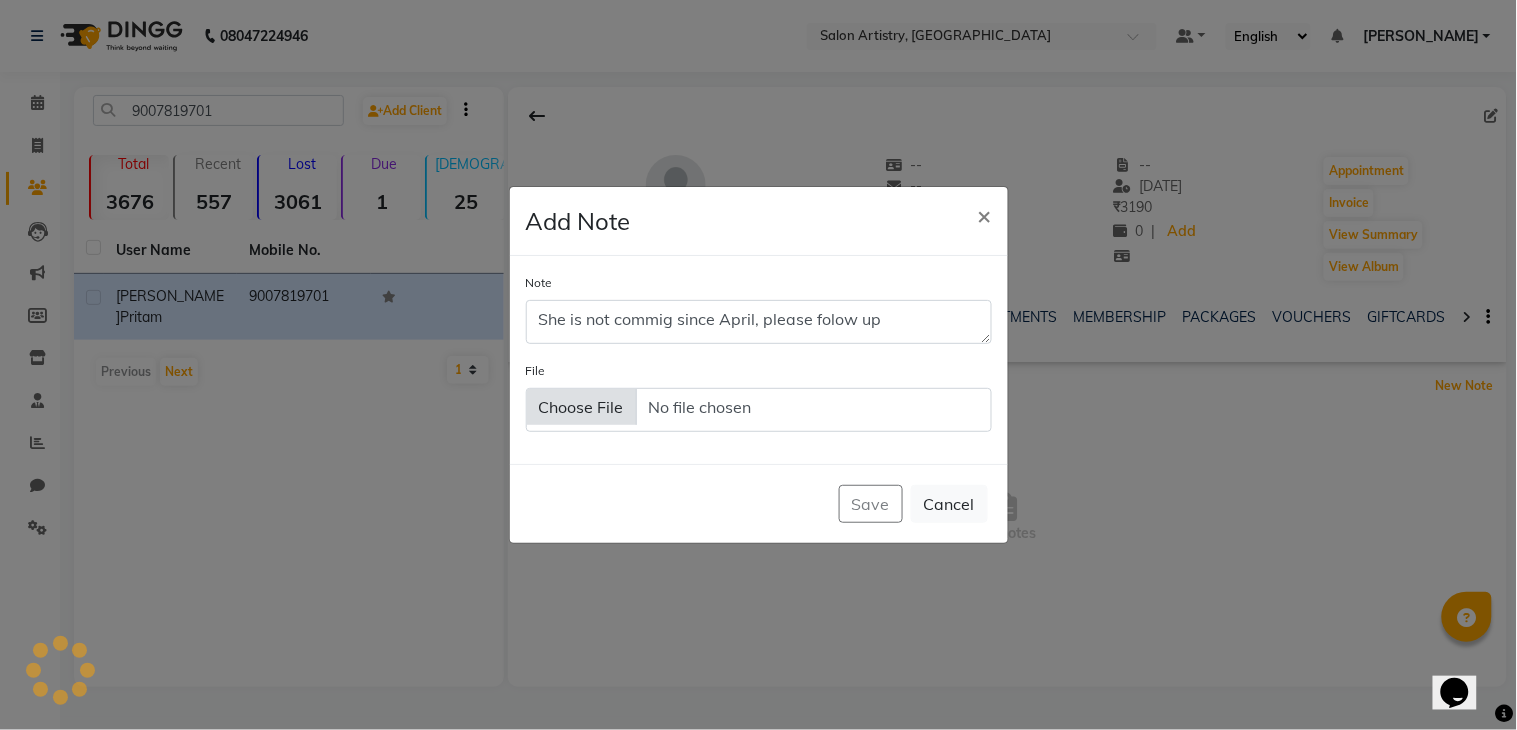 type 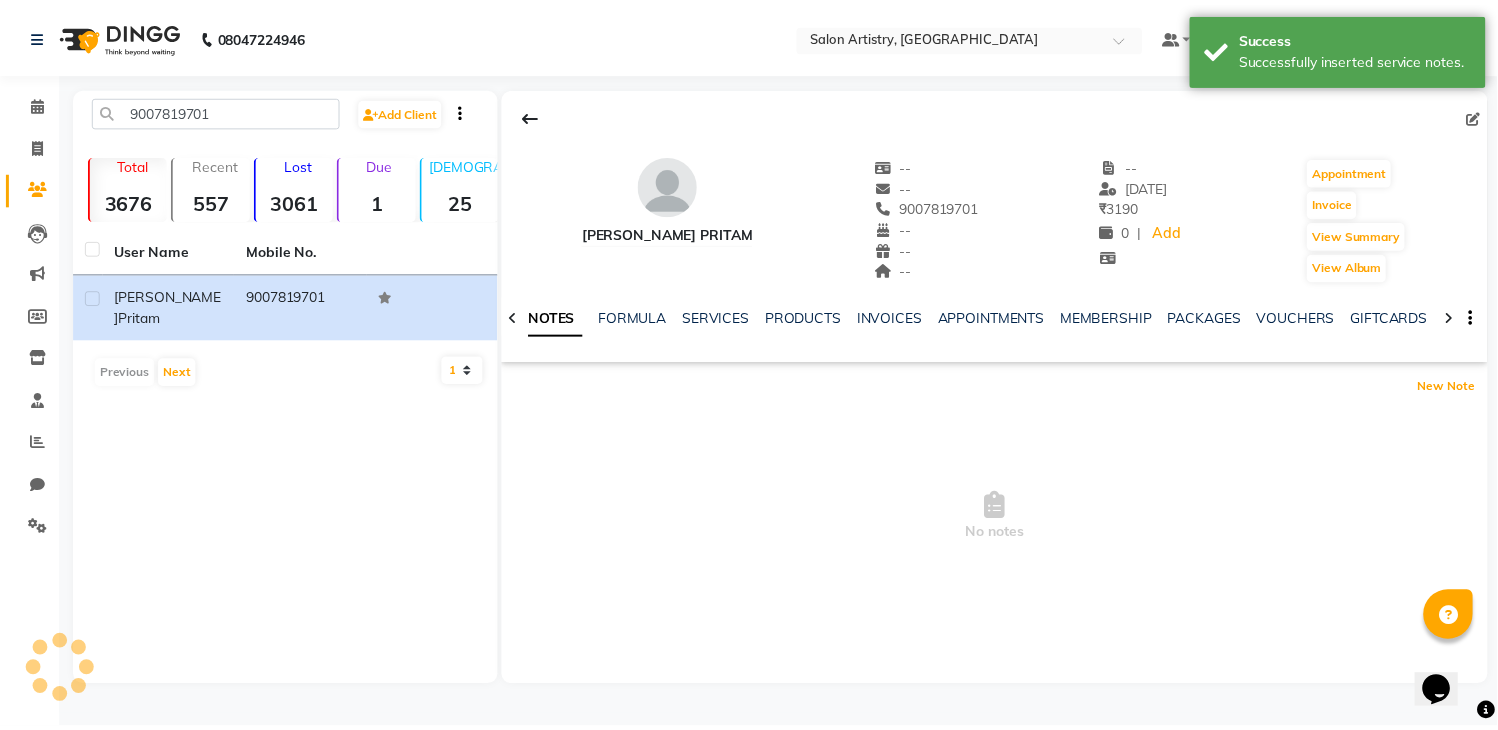 scroll, scrollTop: 0, scrollLeft: 0, axis: both 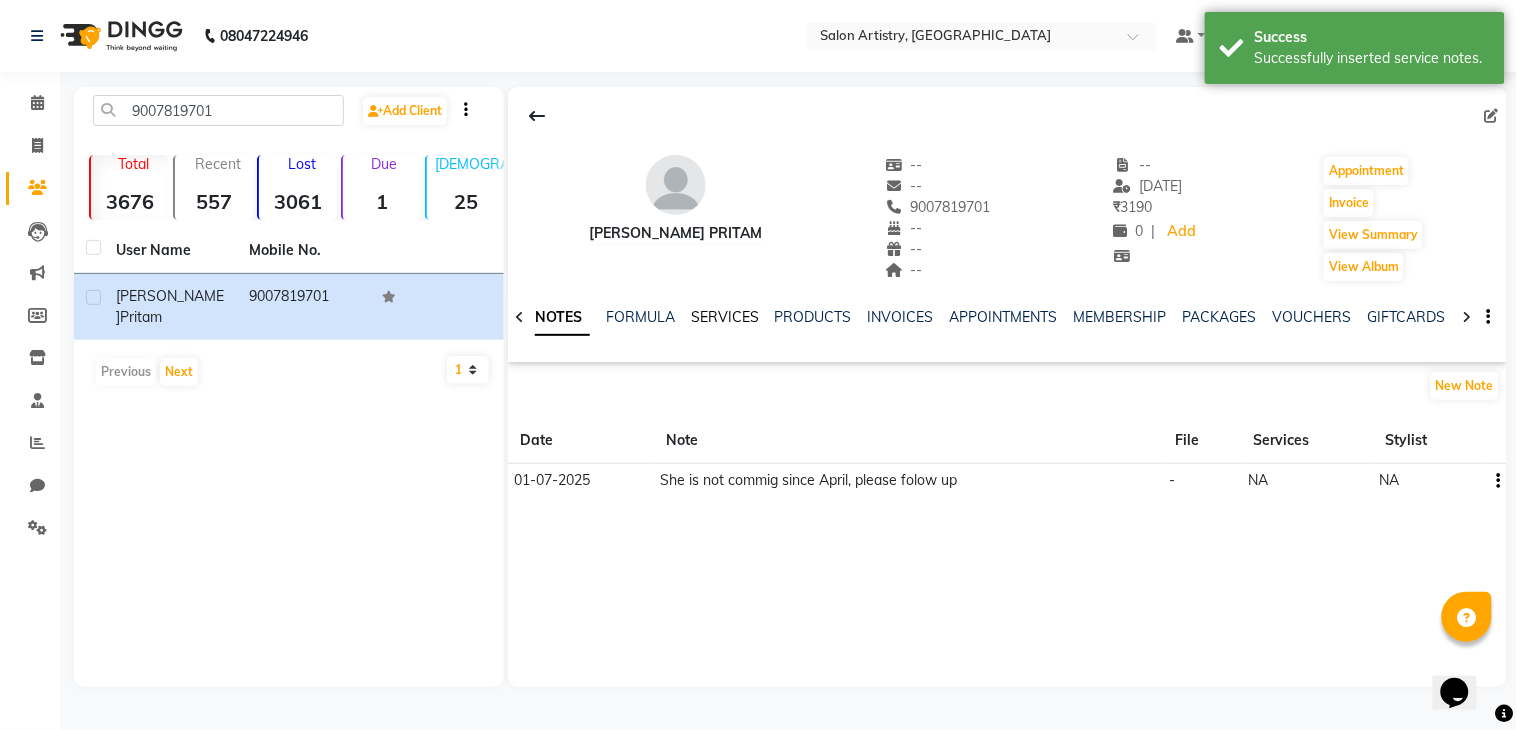 click on "SERVICES" 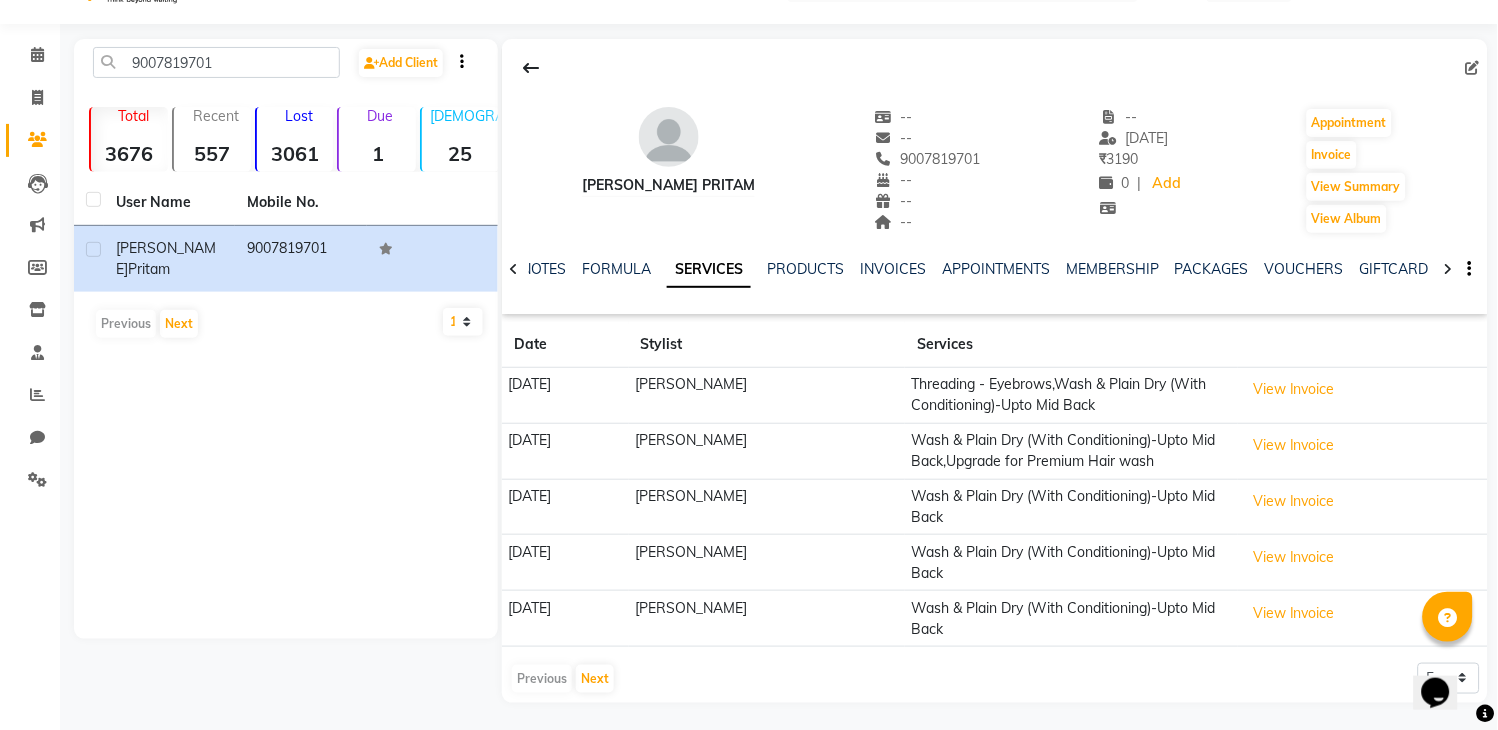 scroll, scrollTop: 51, scrollLeft: 0, axis: vertical 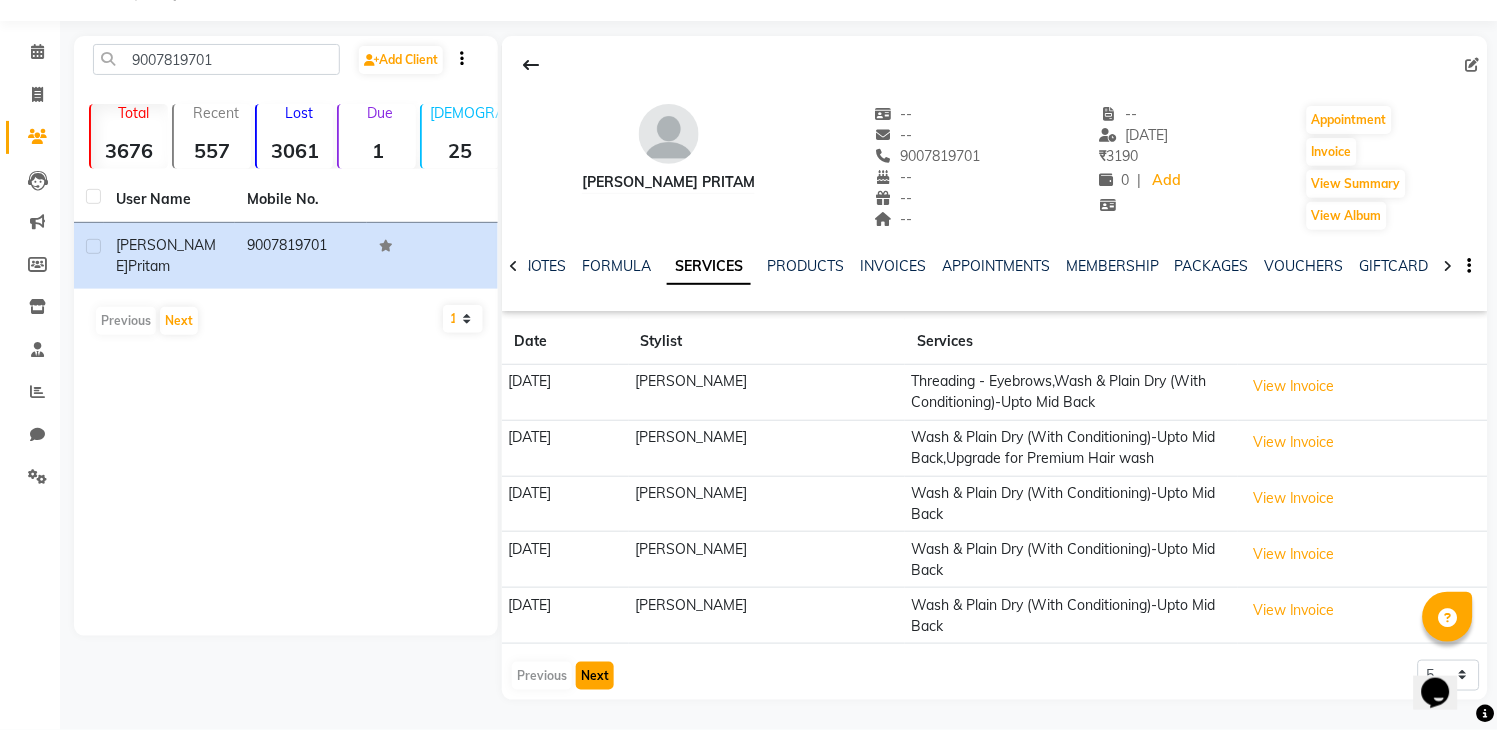 click on "Next" 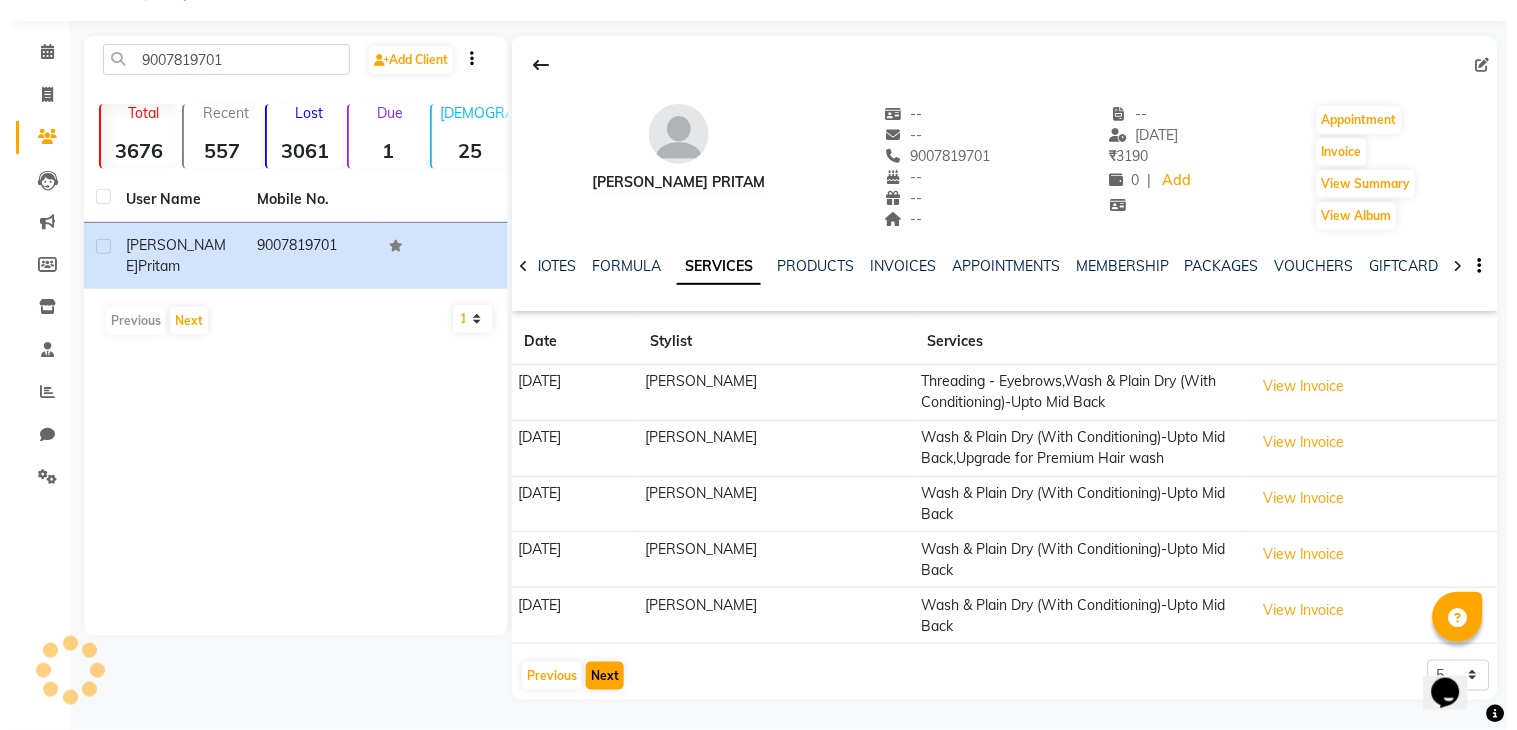 scroll, scrollTop: 0, scrollLeft: 0, axis: both 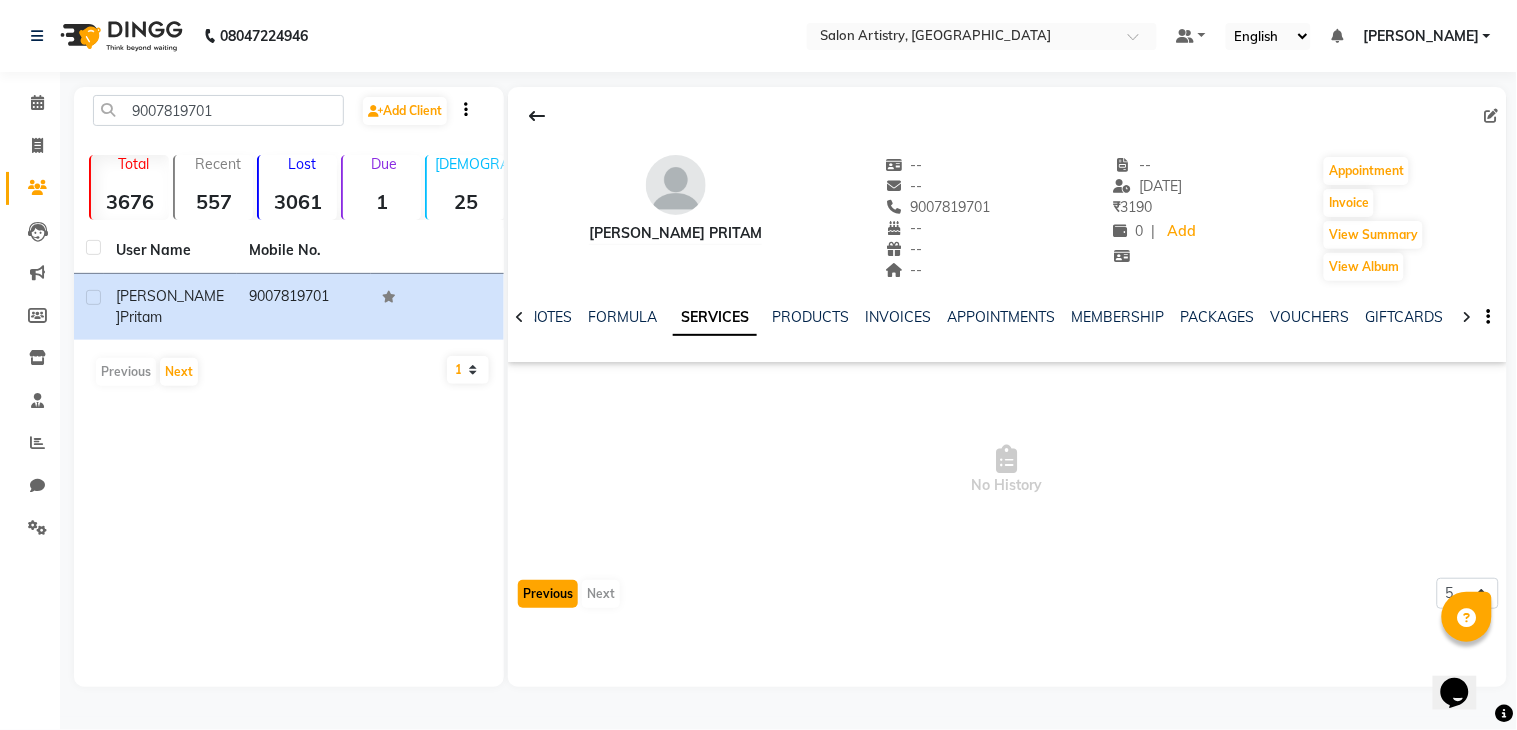click on "Previous" 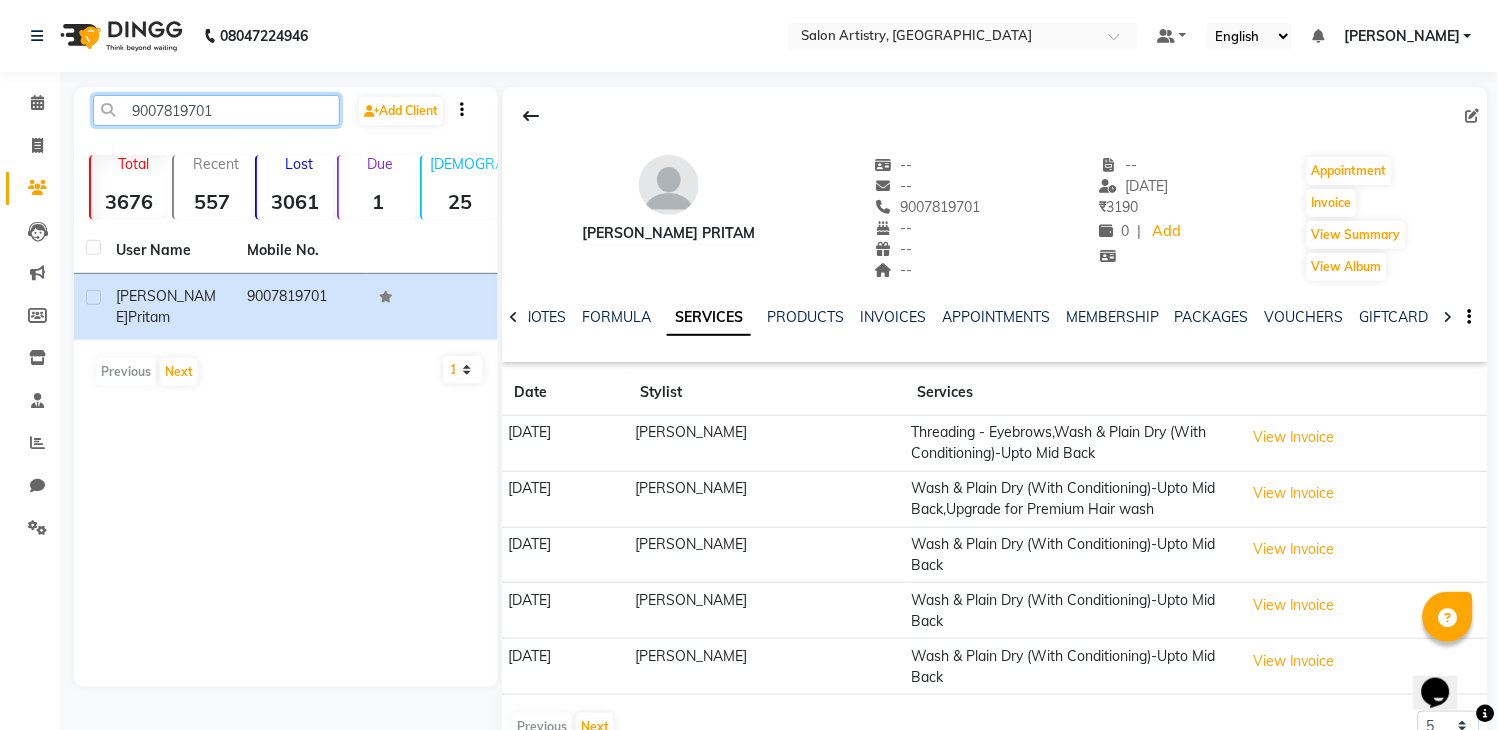 click on "9007819701" 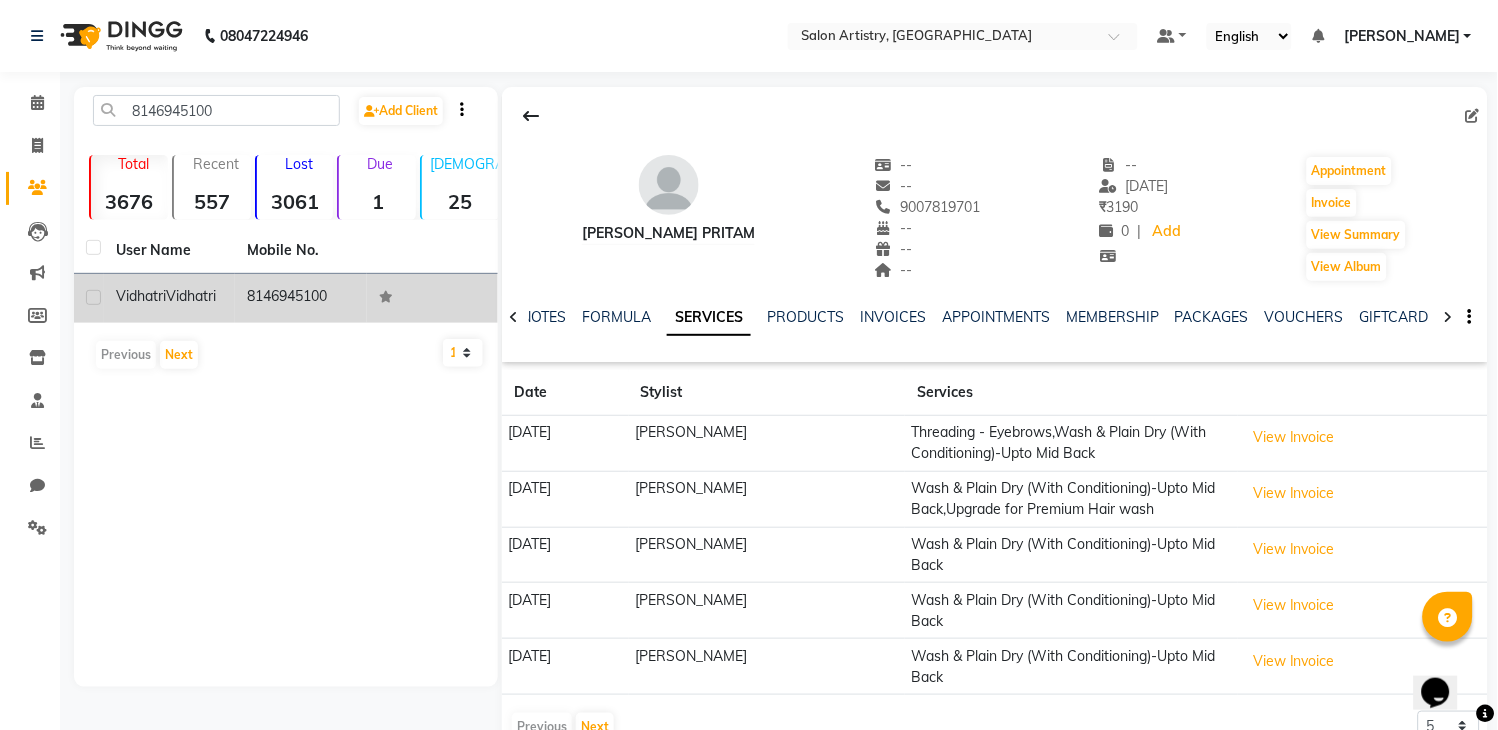 click on "Vidhatri" 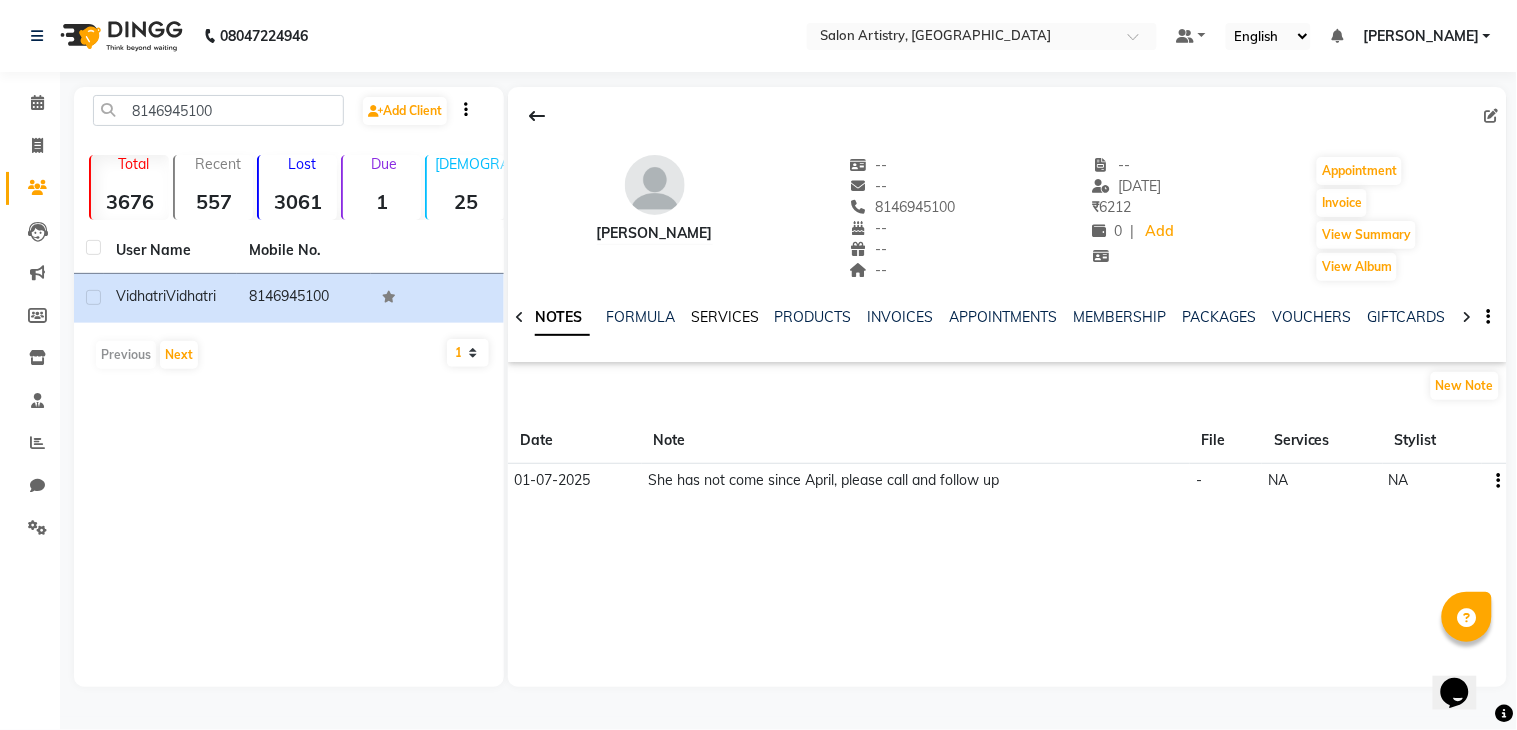 click on "SERVICES" 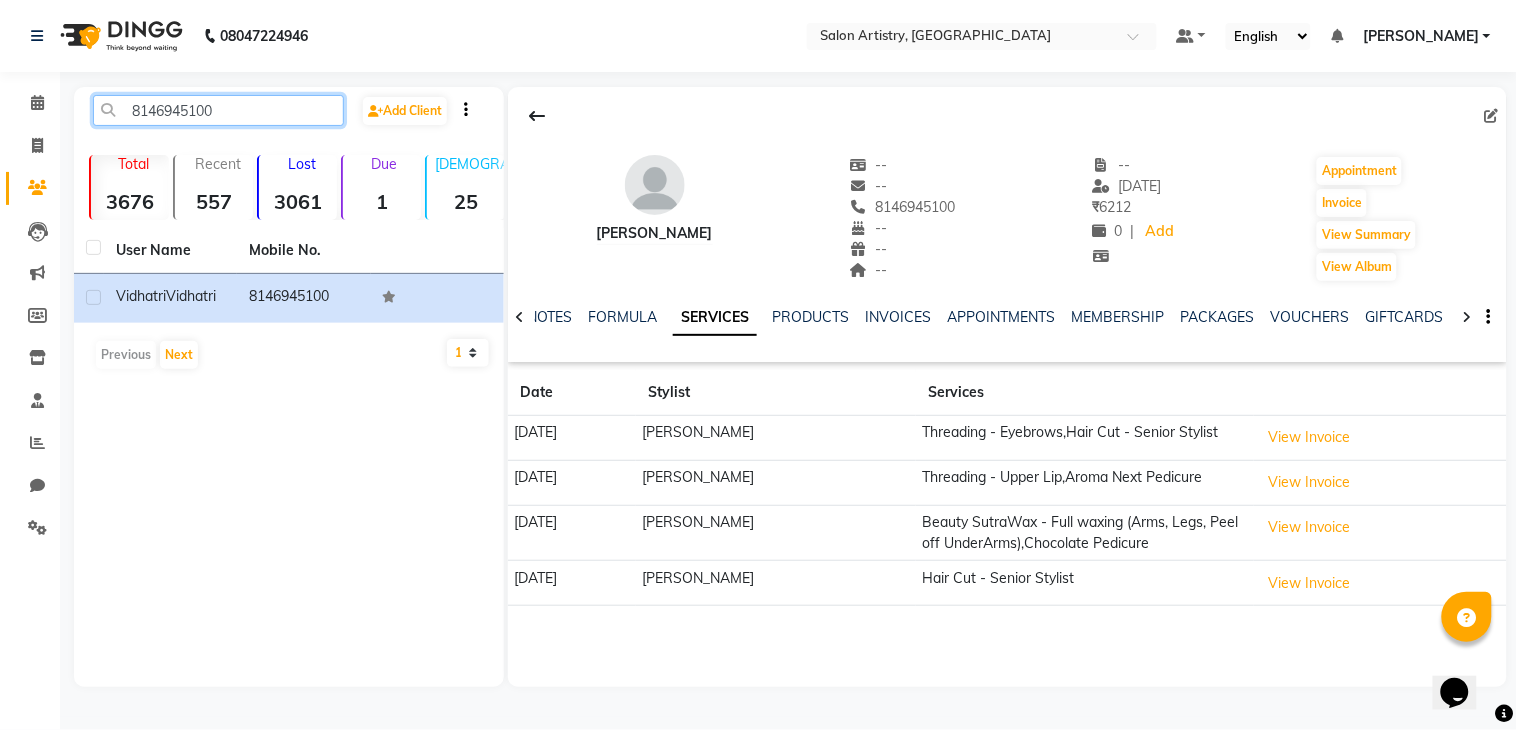 click on "8146945100" 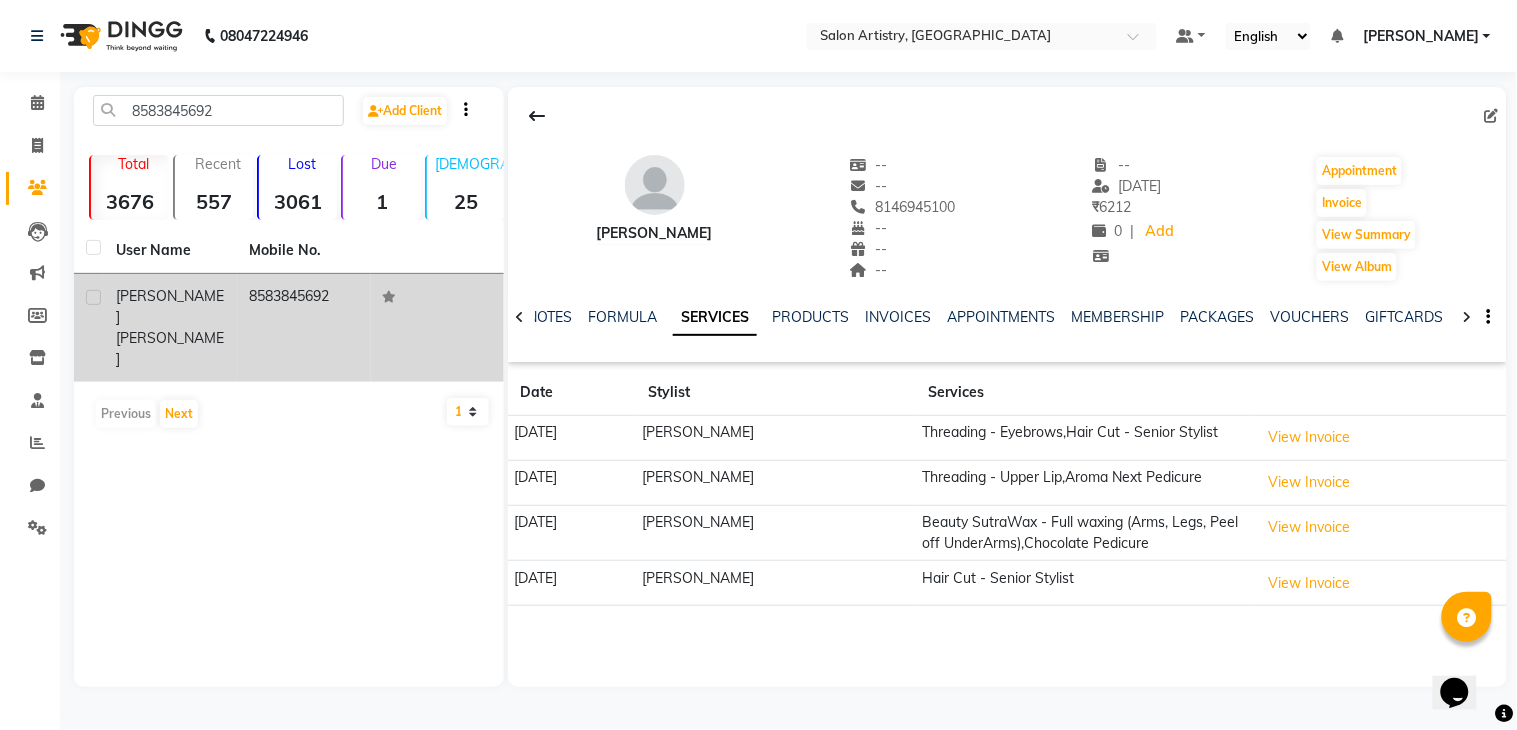 click on "8583845692" 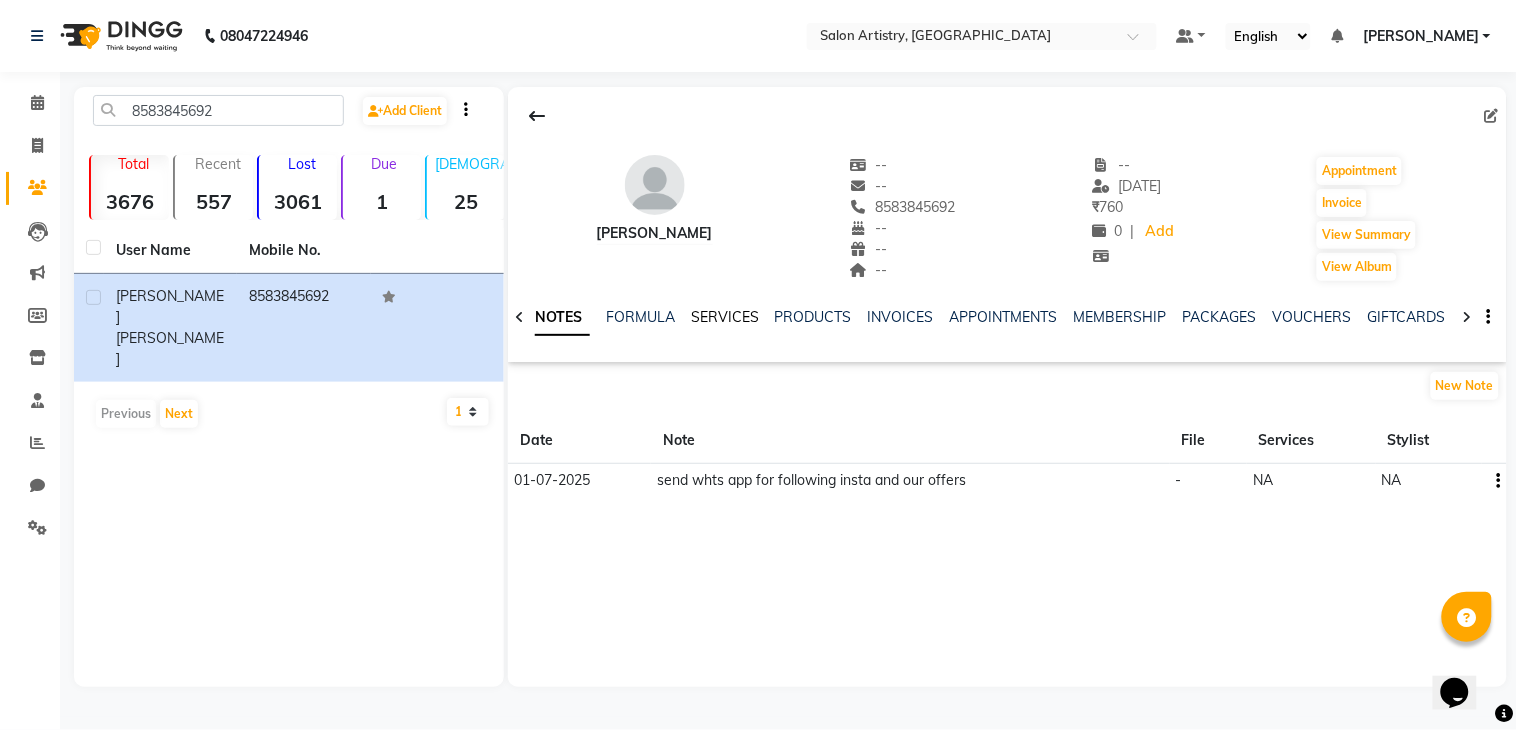 click on "SERVICES" 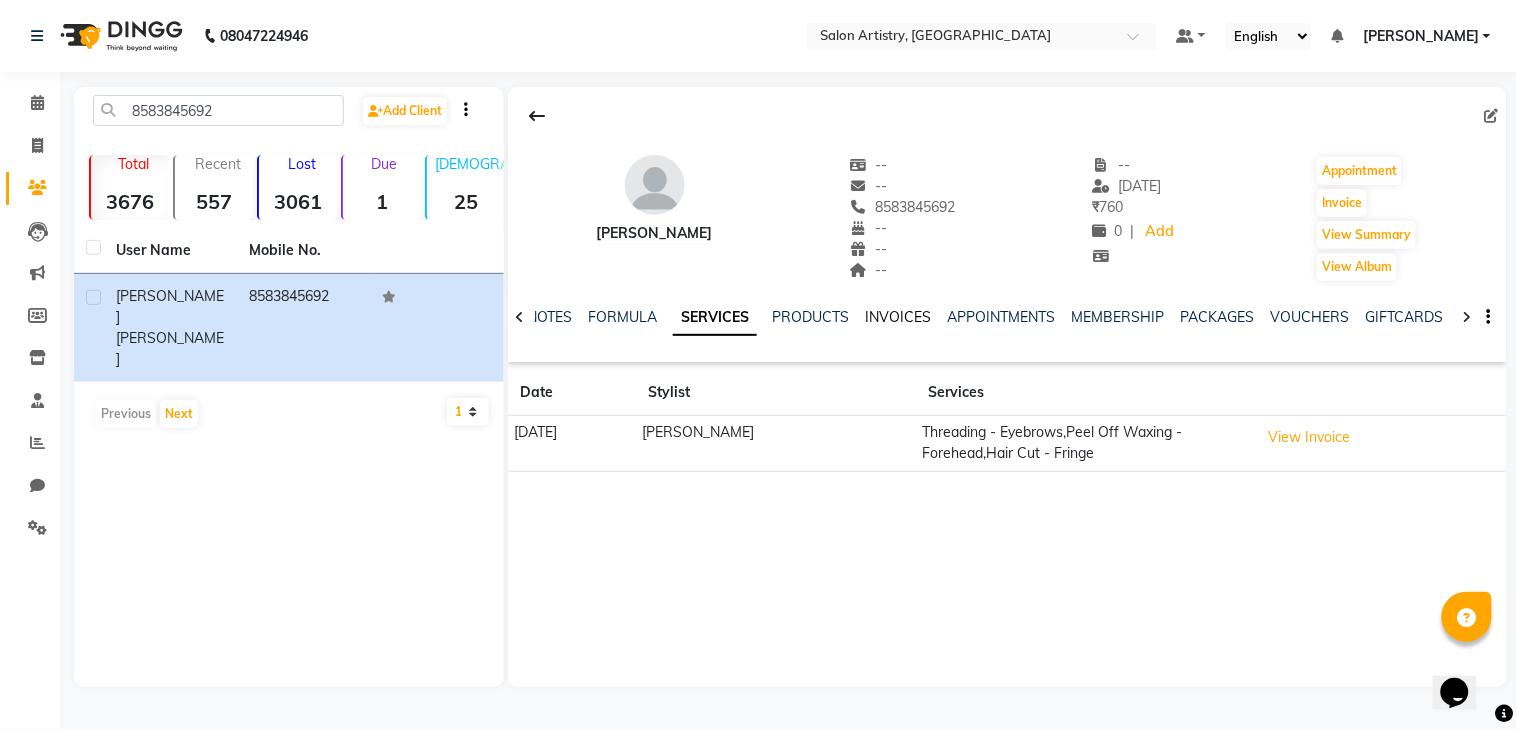 click on "INVOICES" 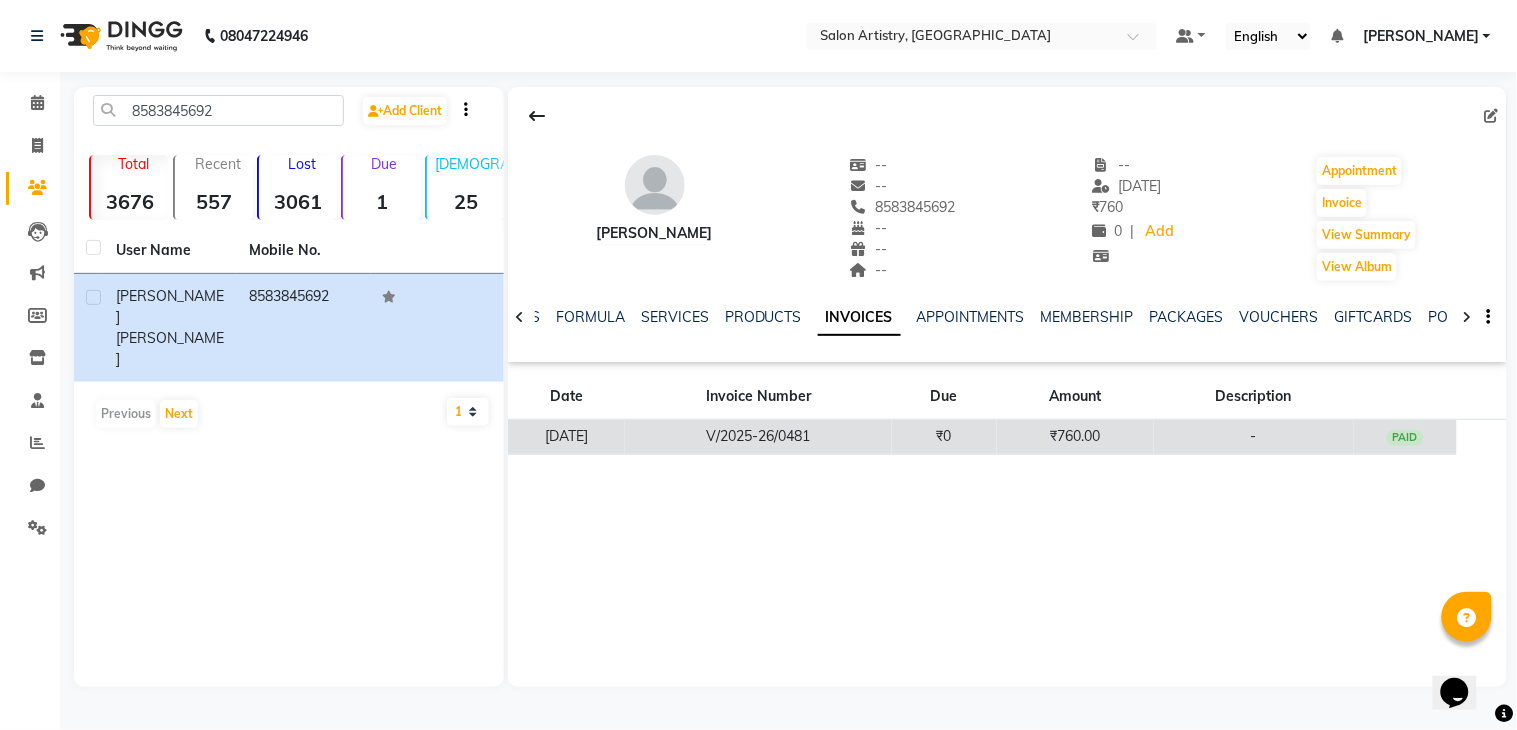 click on "[DATE]" 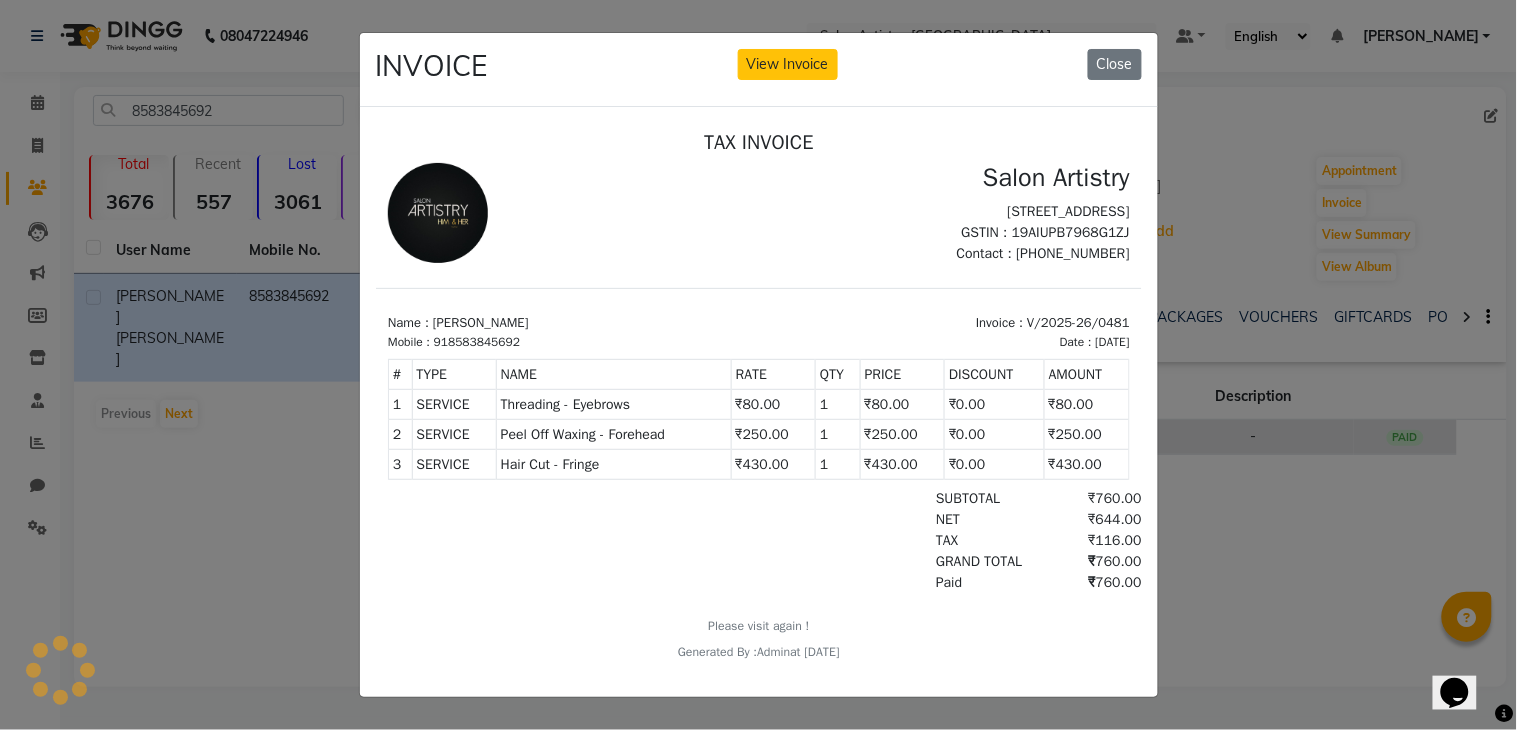 scroll, scrollTop: 0, scrollLeft: 0, axis: both 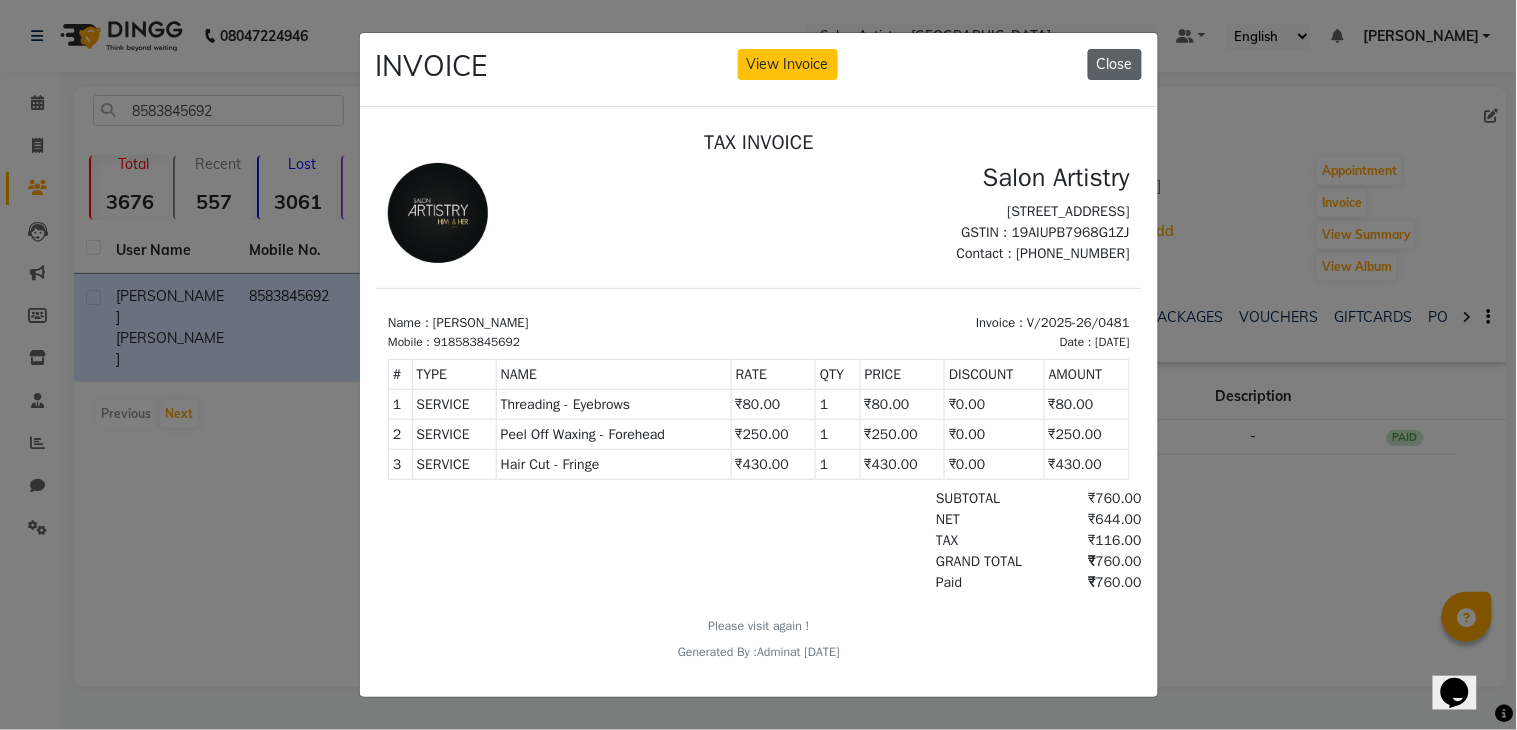 click on "Close" 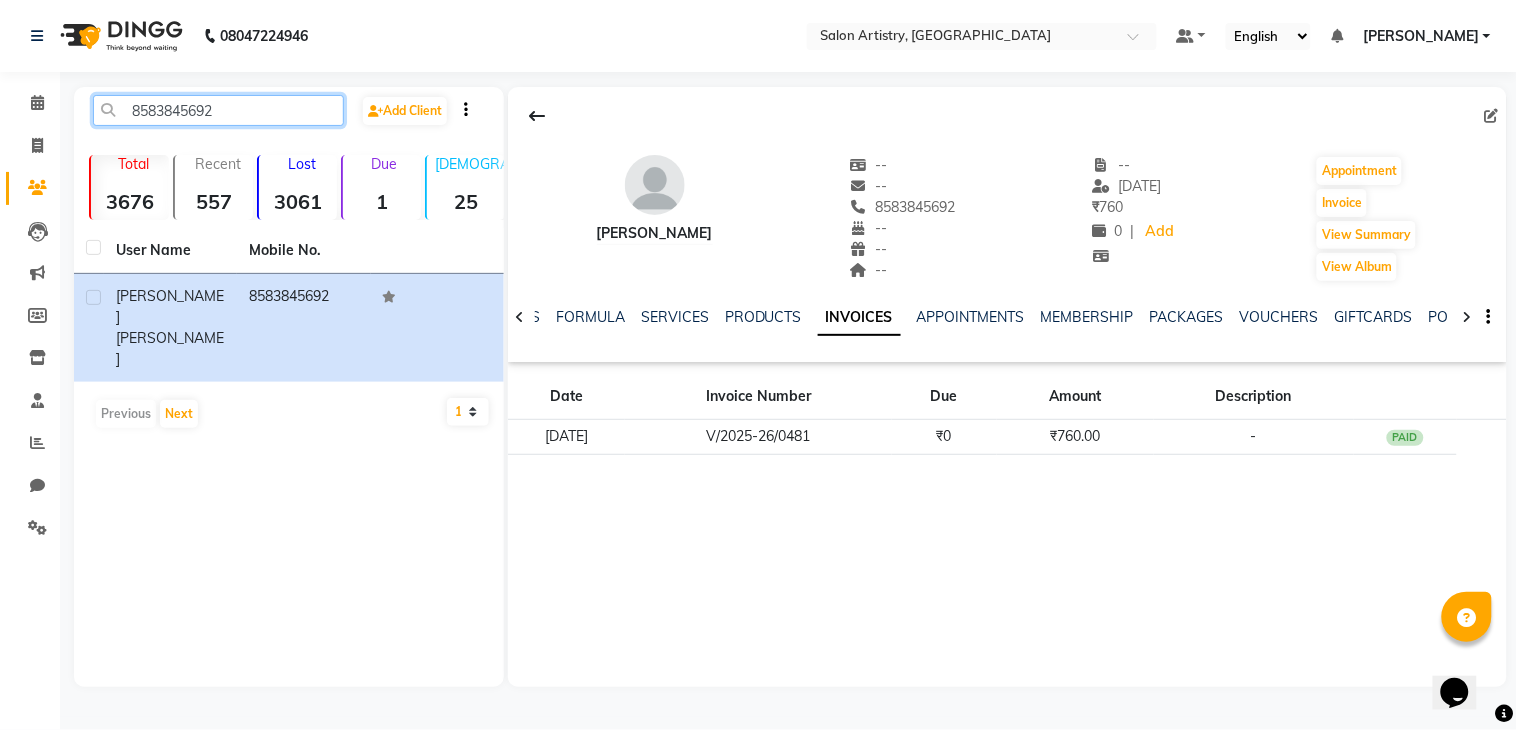 click on "8583845692" 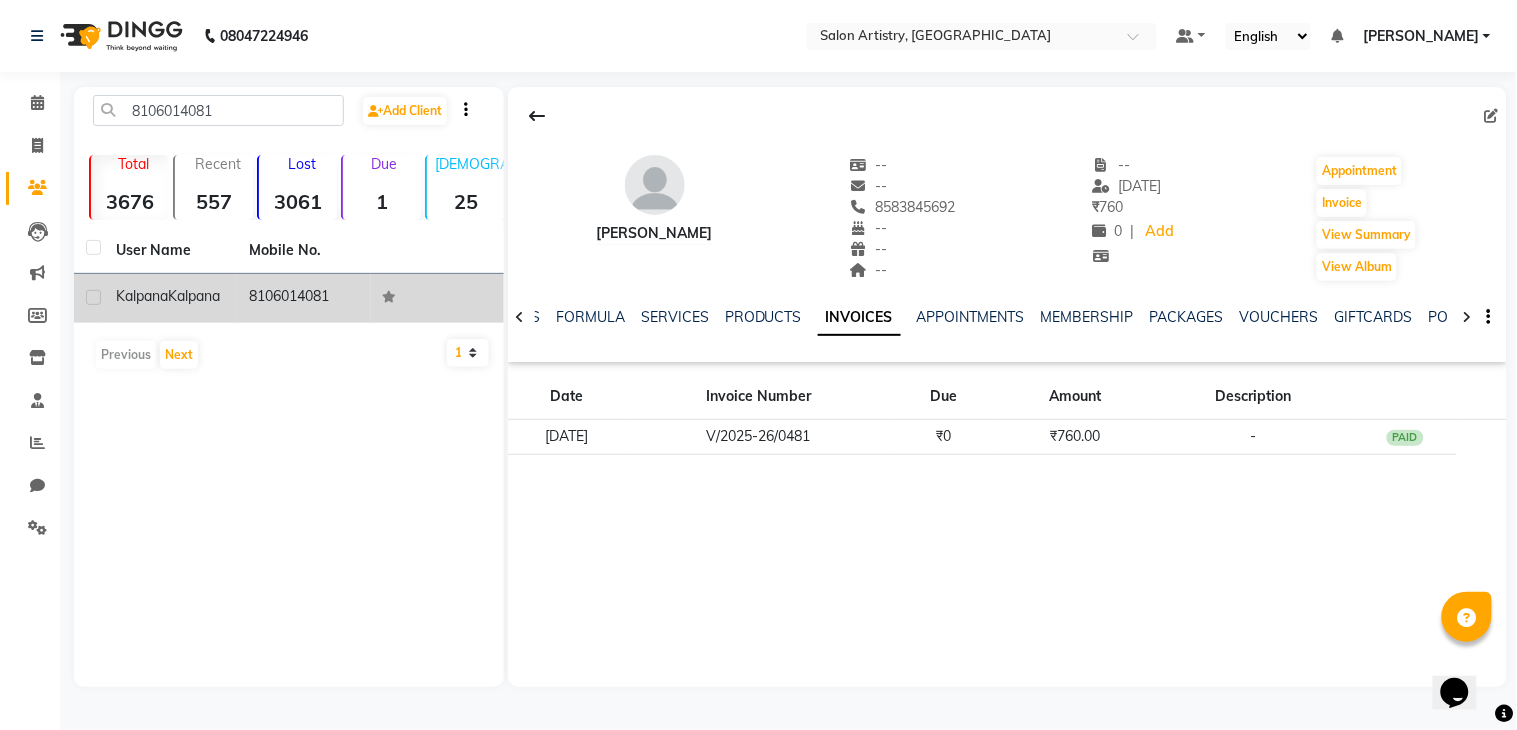 click on "8106014081" 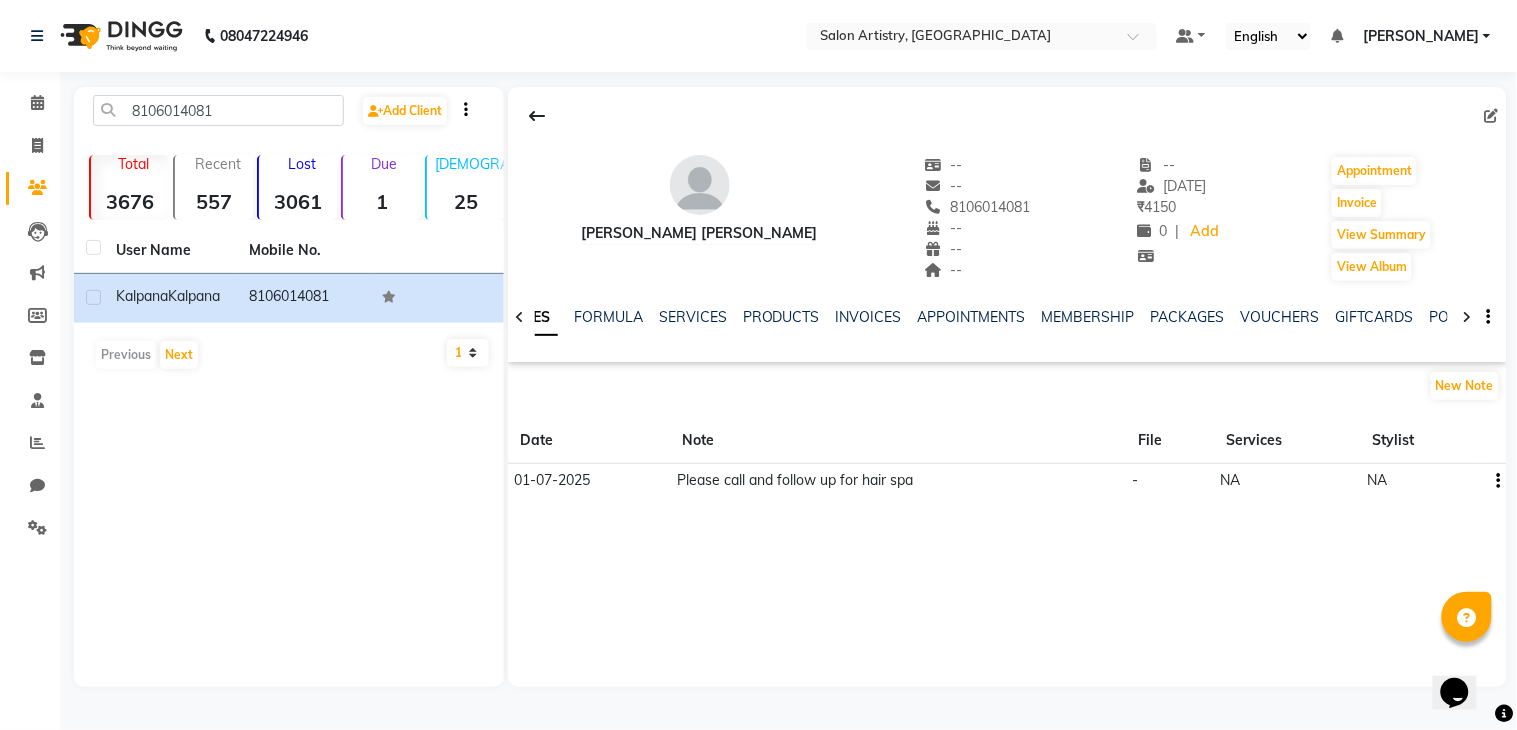 click on "[PERSON_NAME] [PERSON_NAME]   --   --   8106014081  --  --  --  -- [DATE] ₹    4150 0 |  Add   Appointment   Invoice  View Summary  View Album  NOTES FORMULA SERVICES PRODUCTS INVOICES APPOINTMENTS MEMBERSHIP PACKAGES VOUCHERS GIFTCARDS POINTS FORMS FAMILY CARDS WALLET New Note Date Note File Services Stylist [DATE]  Please call and follow up for hair spa  -  NA   NA" 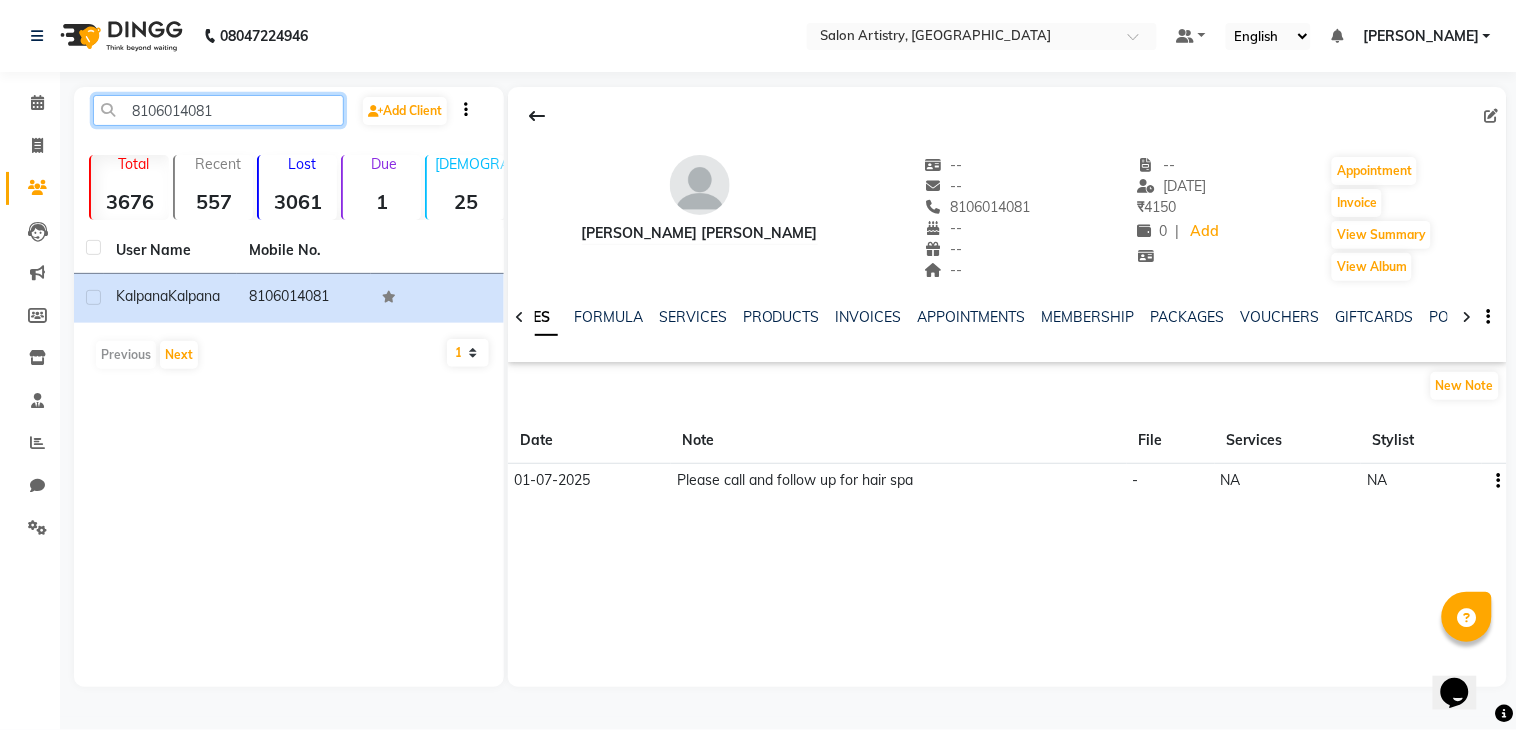 click on "8106014081" 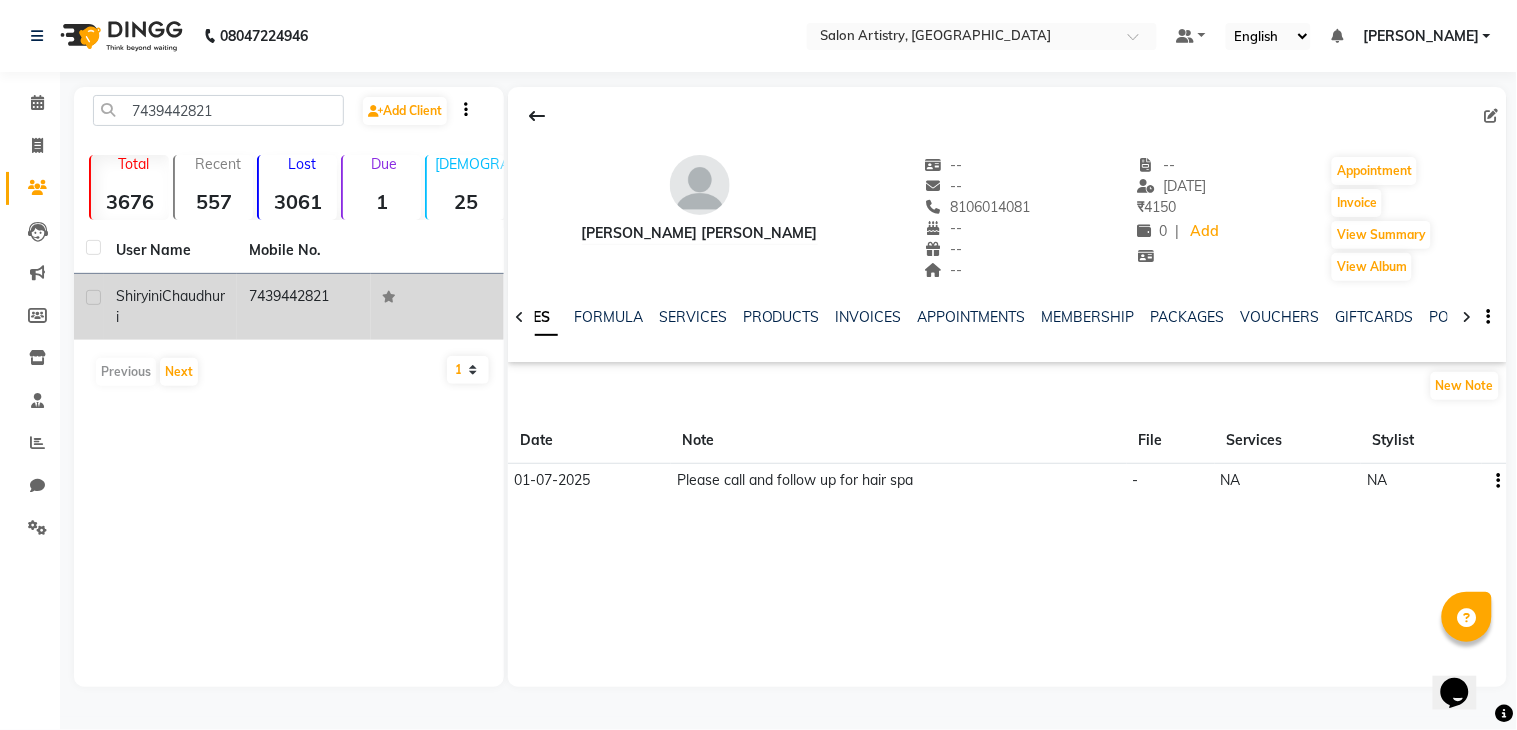 click on "Chaudhuri" 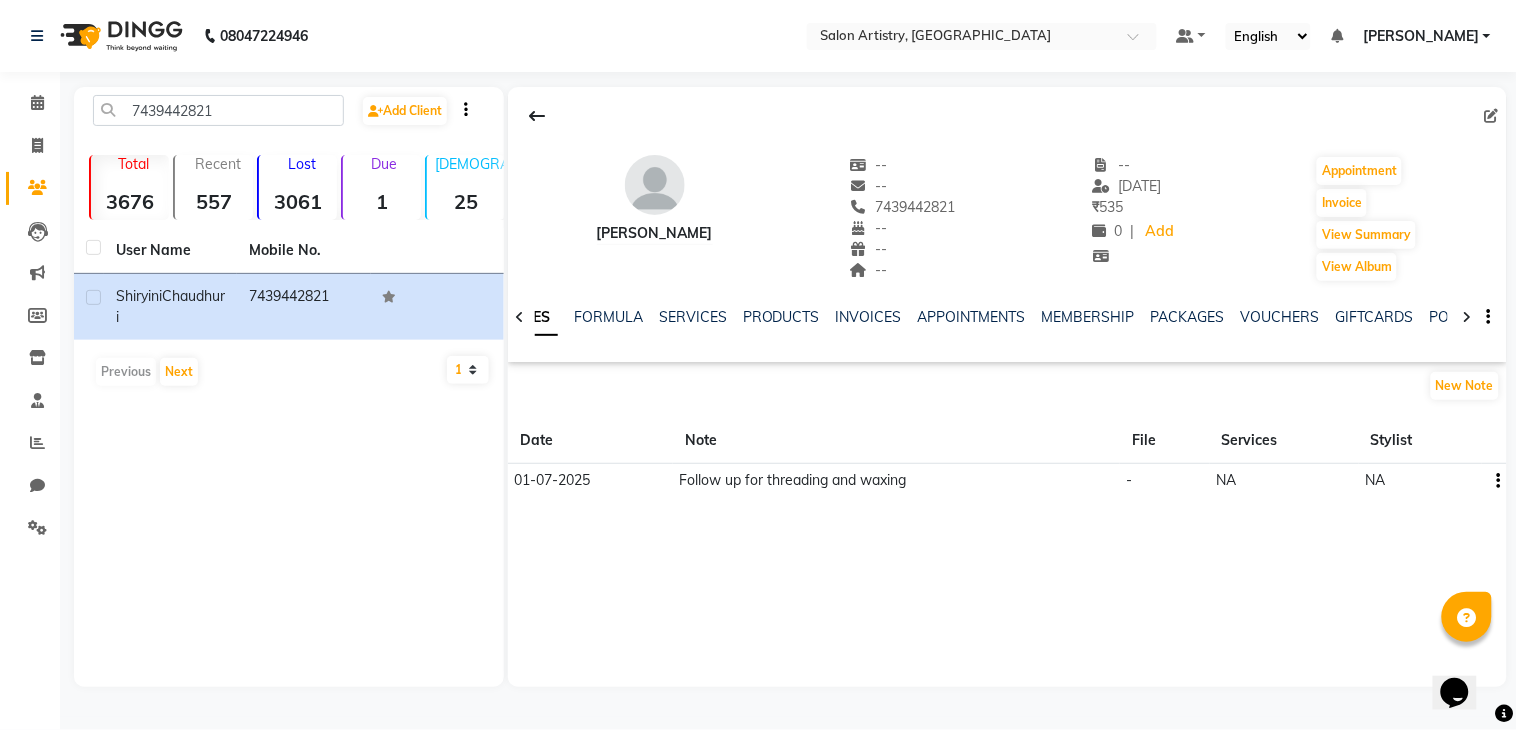 click on "[PERSON_NAME]   --   --   7439442821  --  --  --  -- [DATE] ₹    535 0 |  Add   Appointment   Invoice  View Summary  View Album  NOTES FORMULA SERVICES PRODUCTS INVOICES APPOINTMENTS MEMBERSHIP PACKAGES VOUCHERS GIFTCARDS POINTS FORMS FAMILY CARDS WALLET New Note Date Note File Services Stylist [DATE]  Follow up for threading and waxing  -  NA   NA" 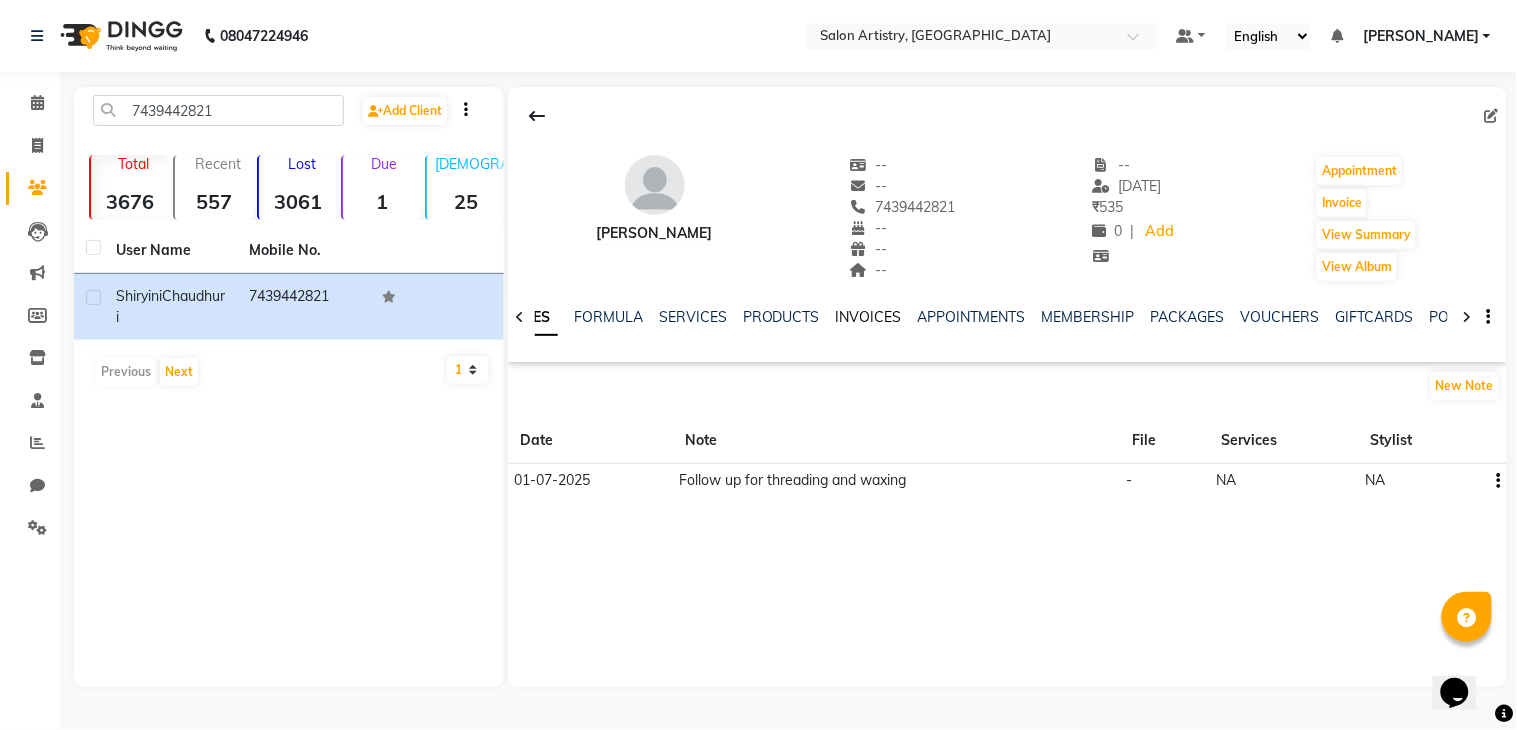 click on "INVOICES" 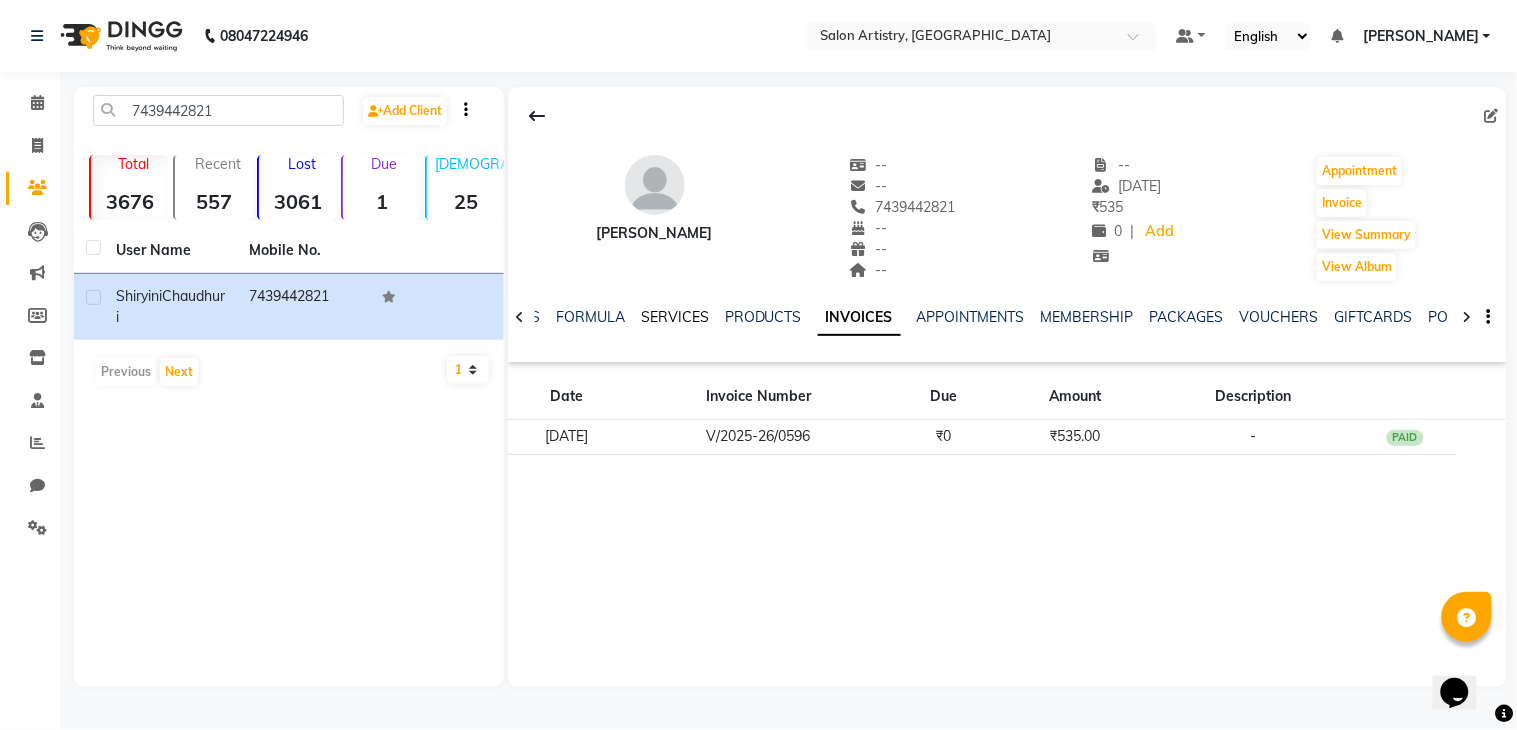 click on "SERVICES" 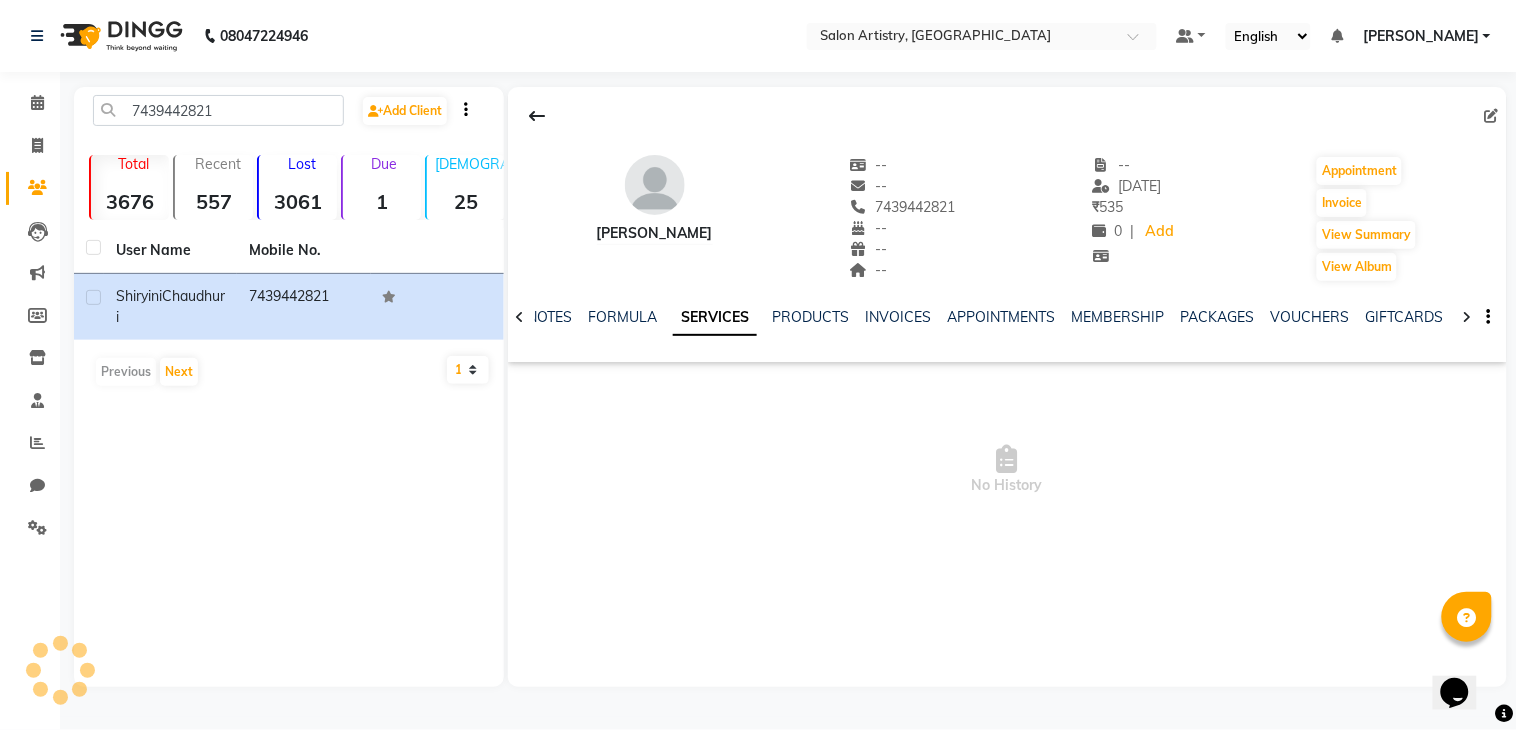 click on "SERVICES" 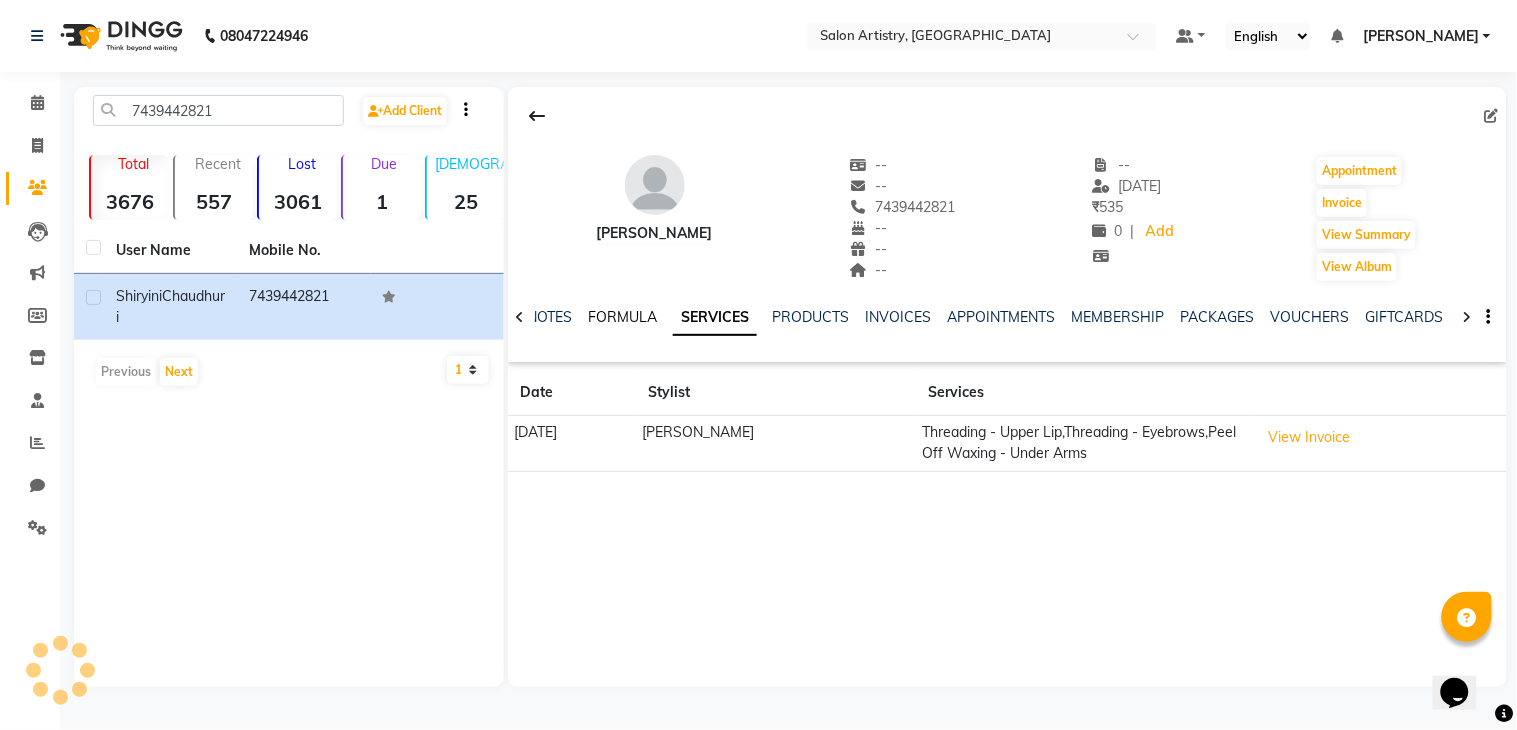 click on "FORMULA" 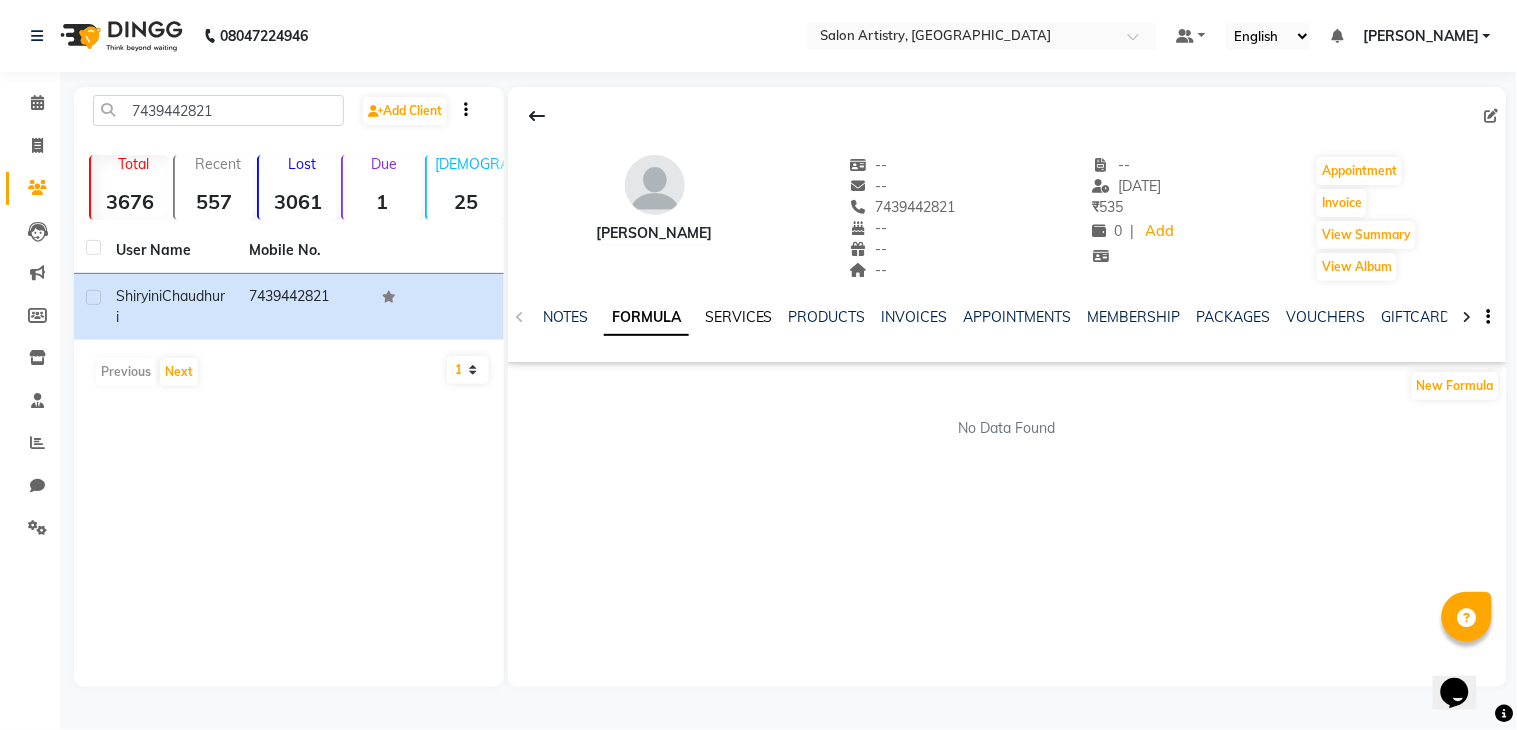 click on "SERVICES" 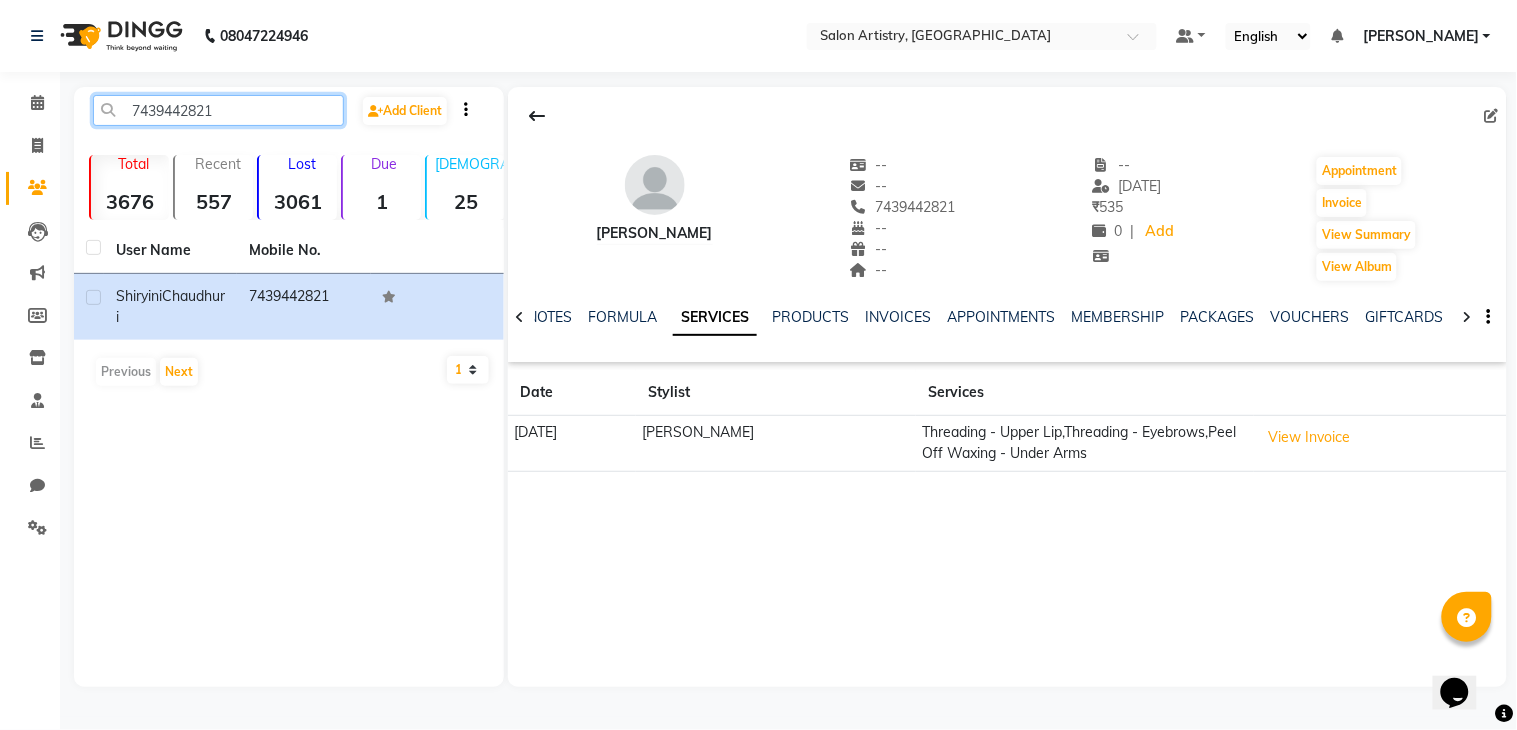 click on "7439442821" 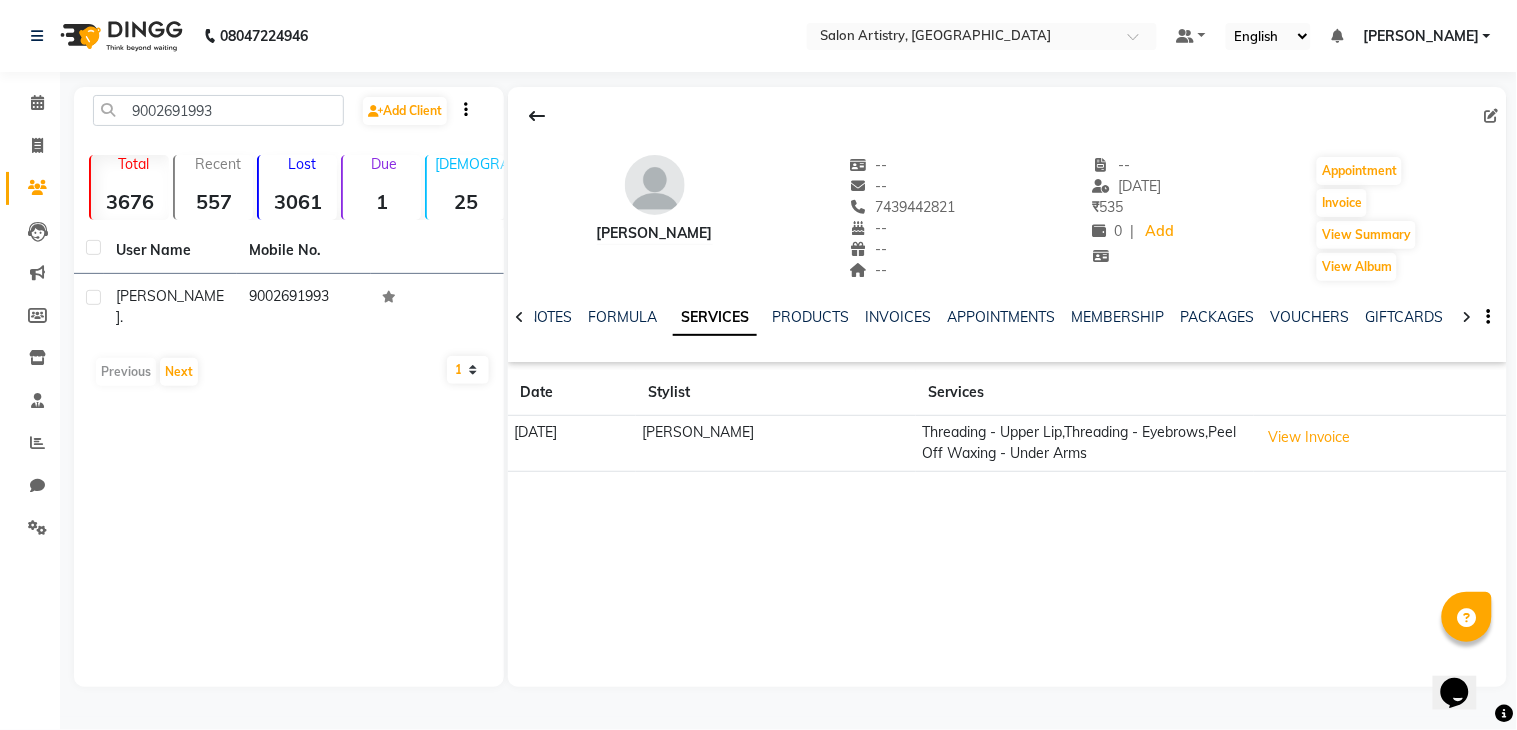 click on "Shiryini Chaudhuri   --   --   7439442821  --  --  --  -- [DATE] ₹    535 0 |  Add   Appointment   Invoice  View Summary  View Album  NOTES FORMULA SERVICES PRODUCTS INVOICES APPOINTMENTS MEMBERSHIP PACKAGES VOUCHERS GIFTCARDS POINTS FORMS FAMILY CARDS WALLET Date Stylist Services [DATE] [PERSON_NAME] Threading - Upper Lip,Threading - Eyebrows,Peel Off Waxing - Under Arms  View Invoice" 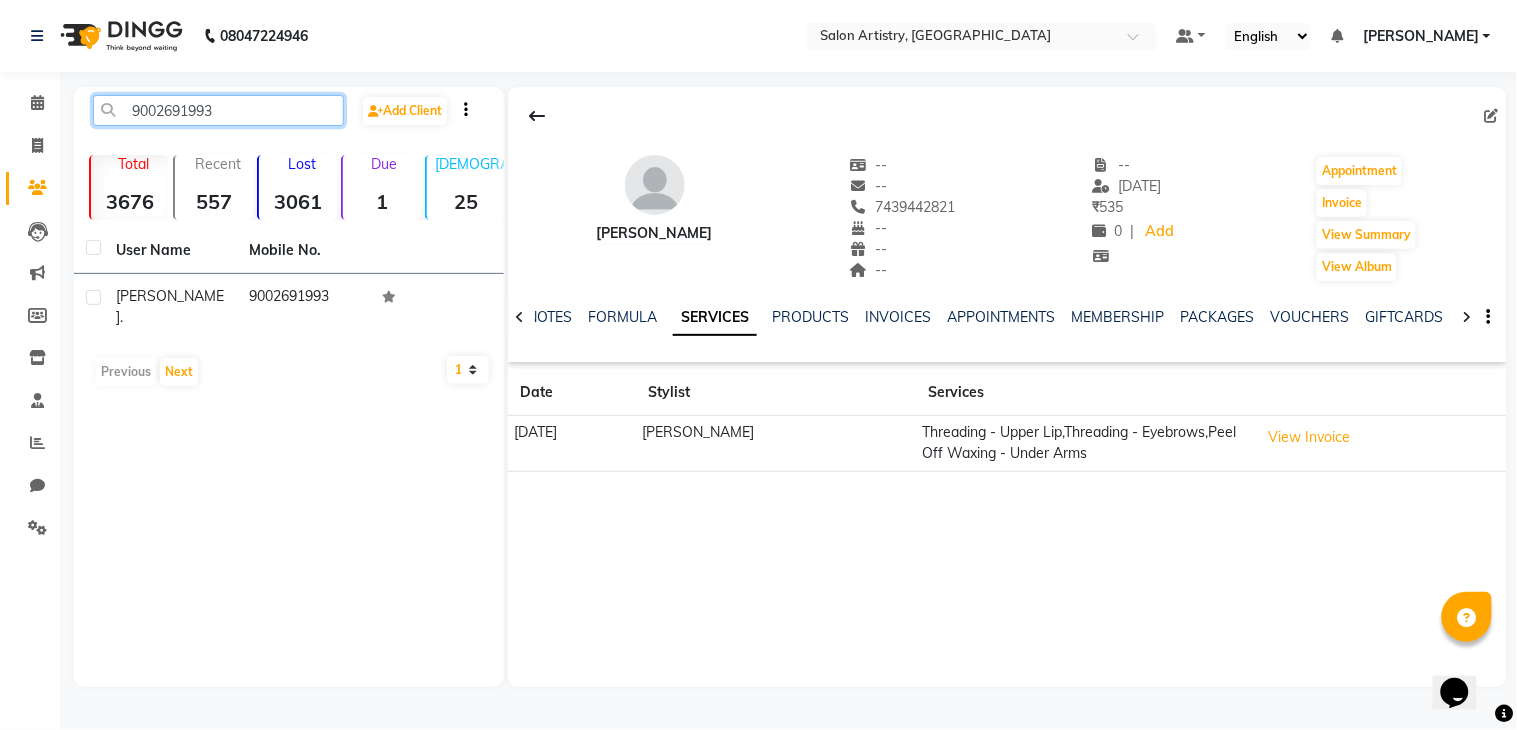 click on "9002691993" 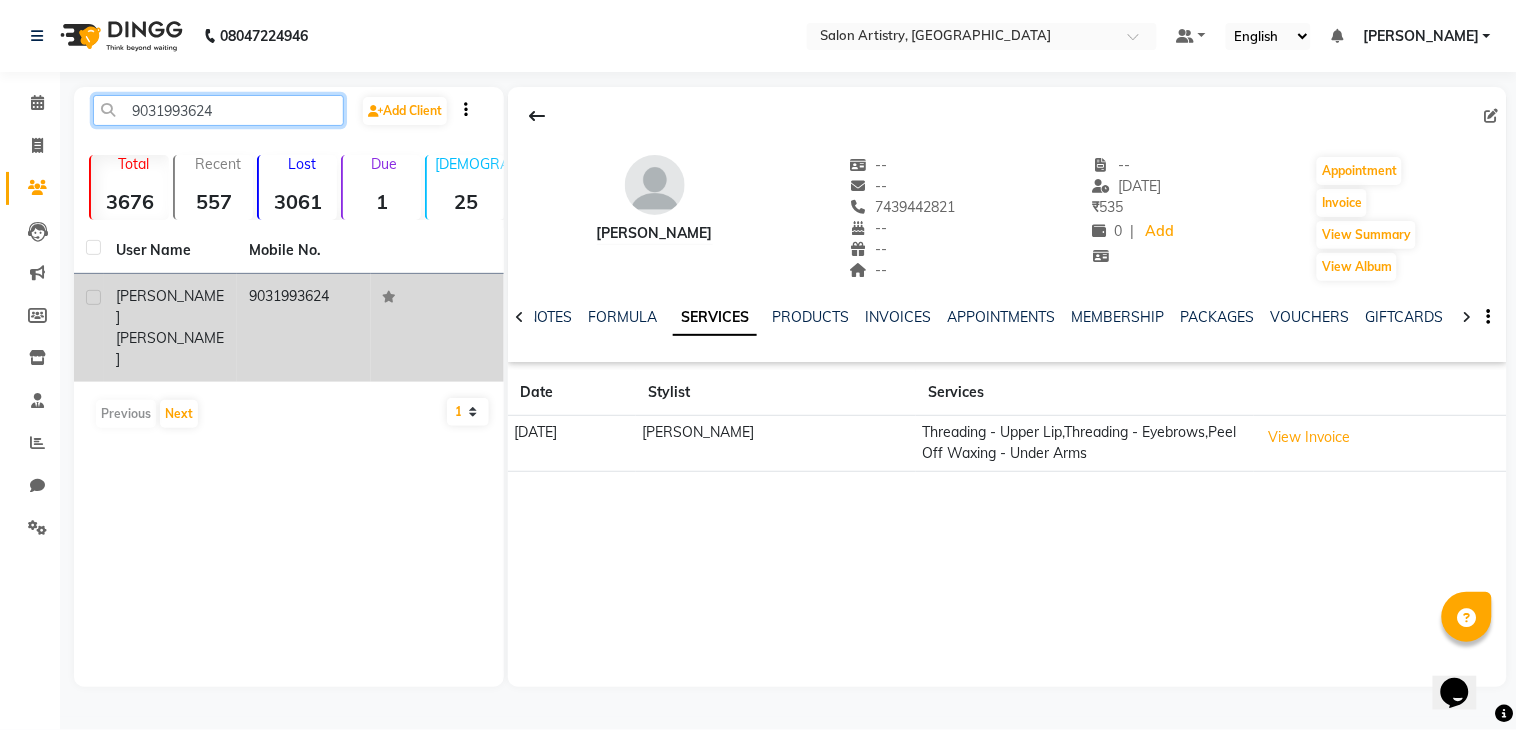 type on "9031993624" 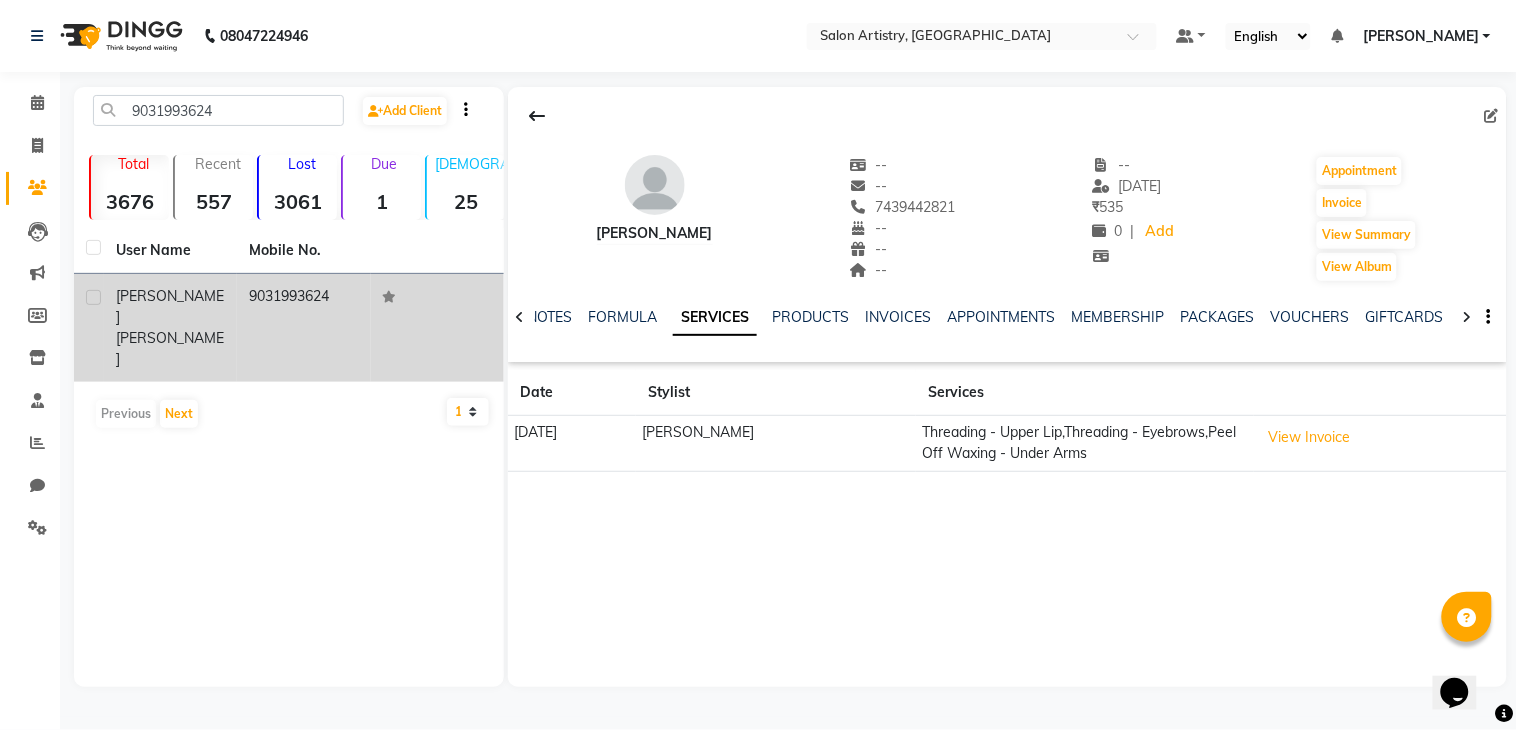 click on "9031993624" 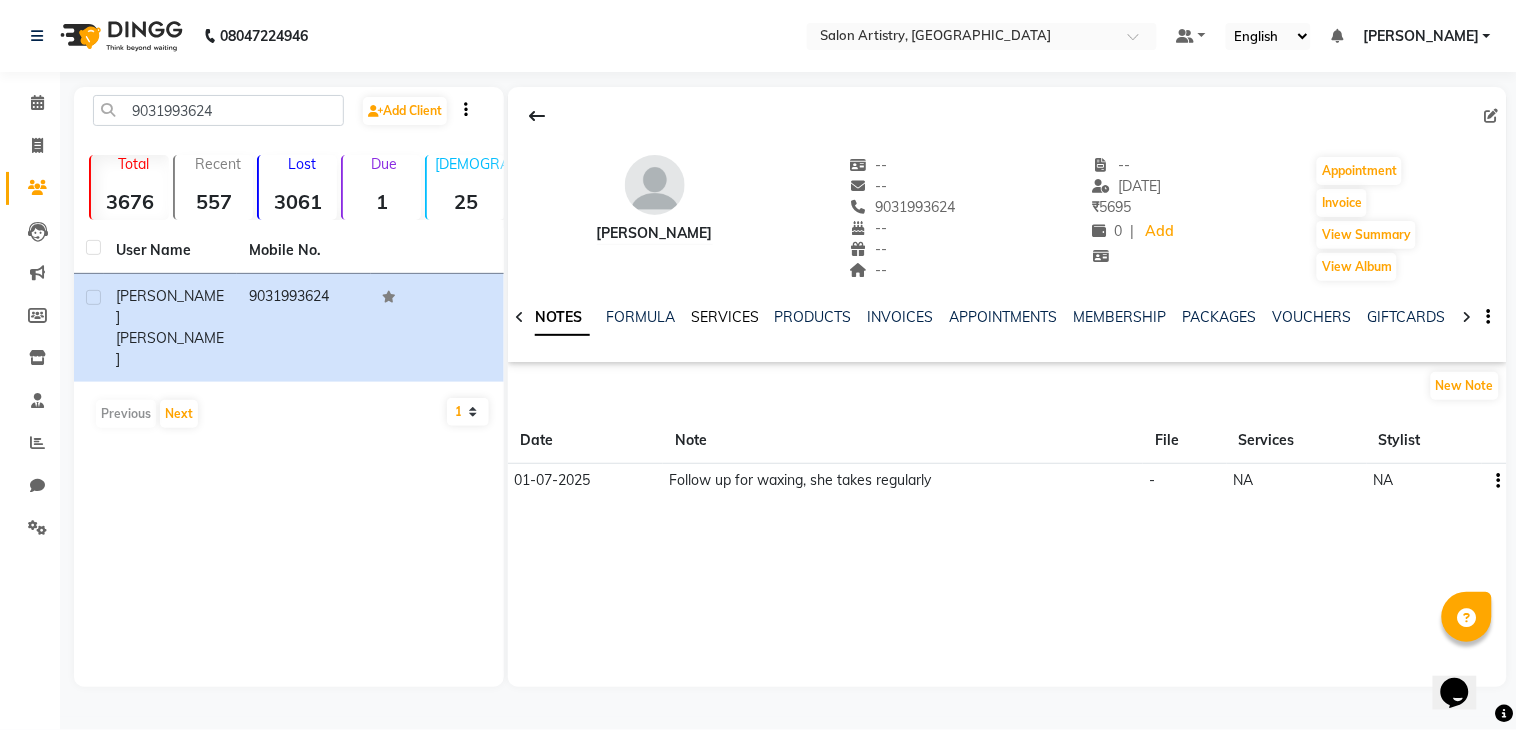 click on "SERVICES" 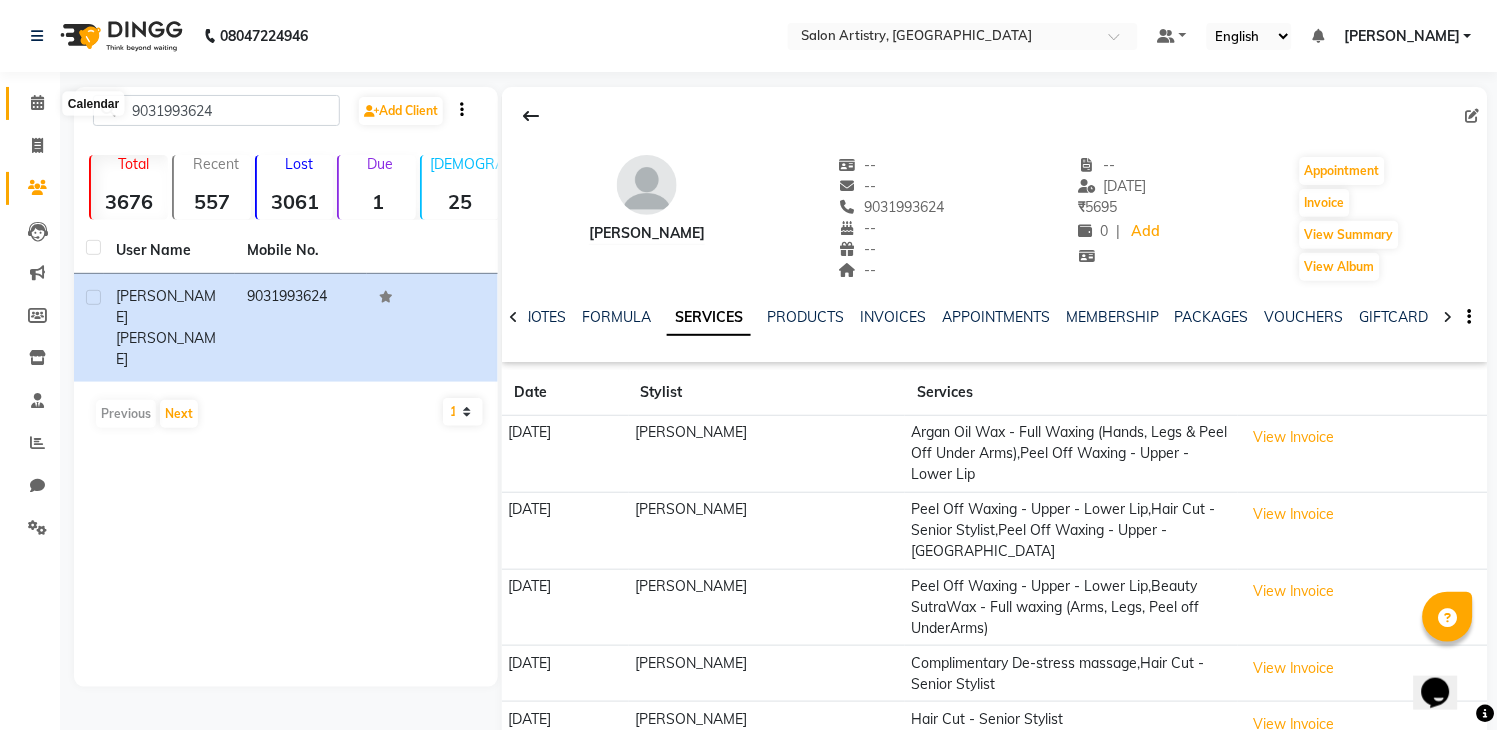 click 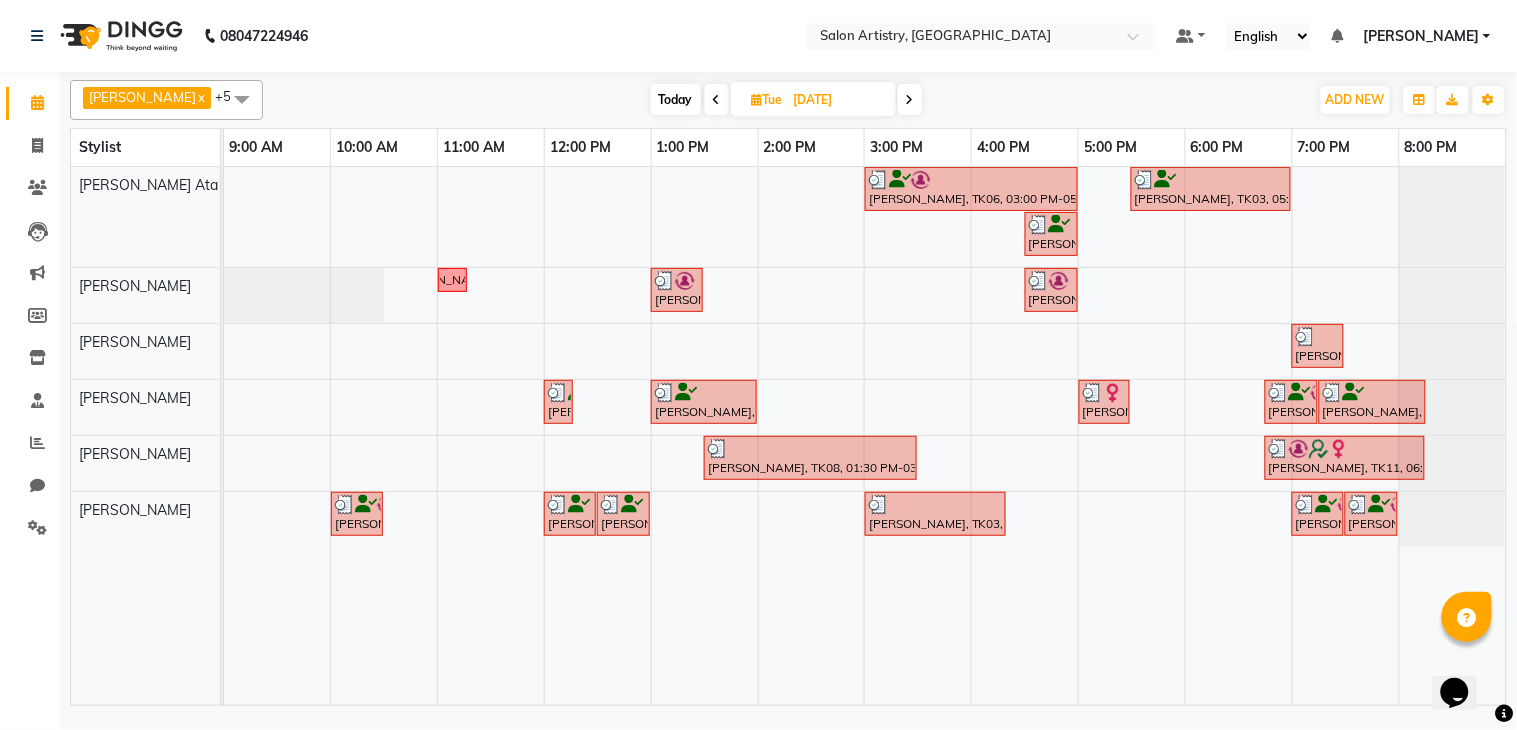 click on "[DATE]" at bounding box center [838, 100] 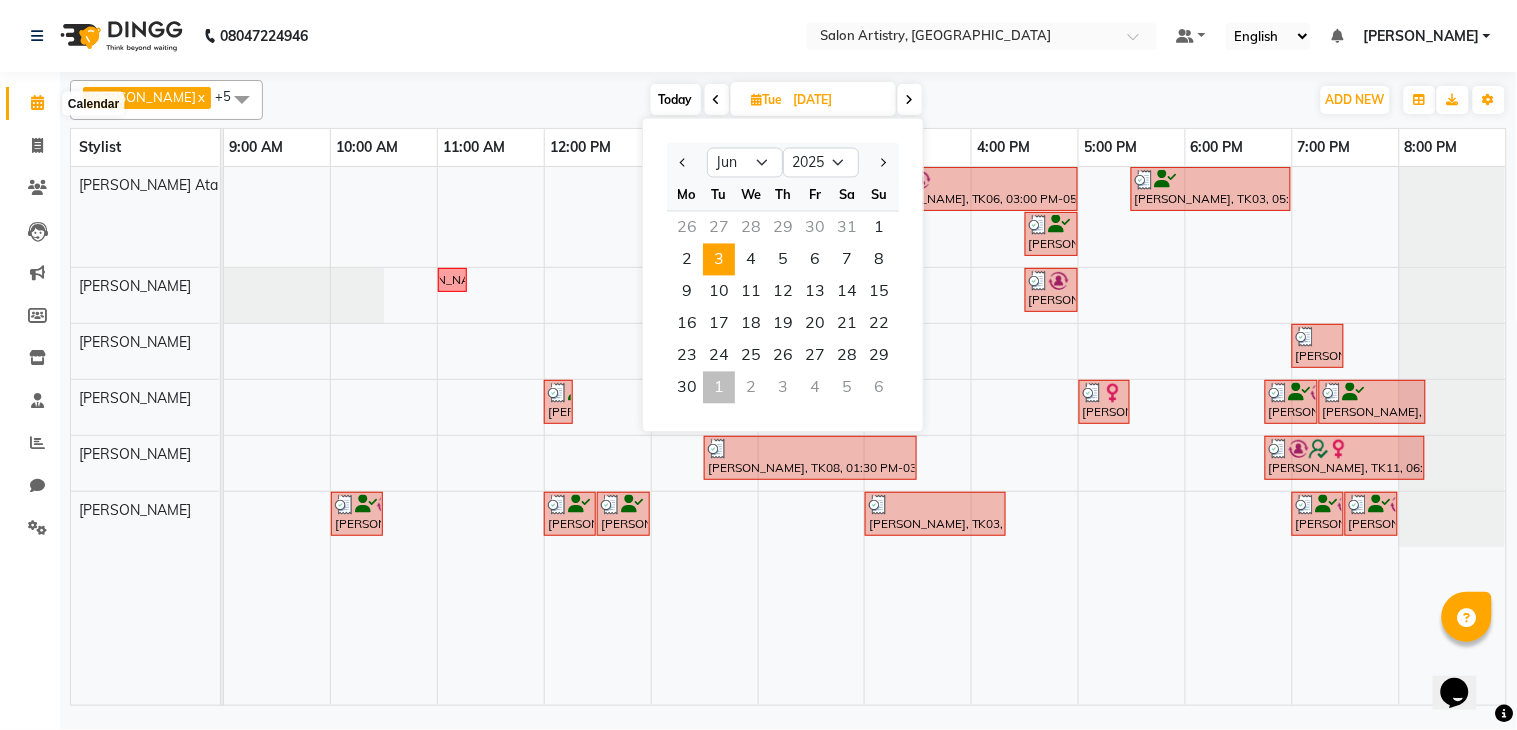 click 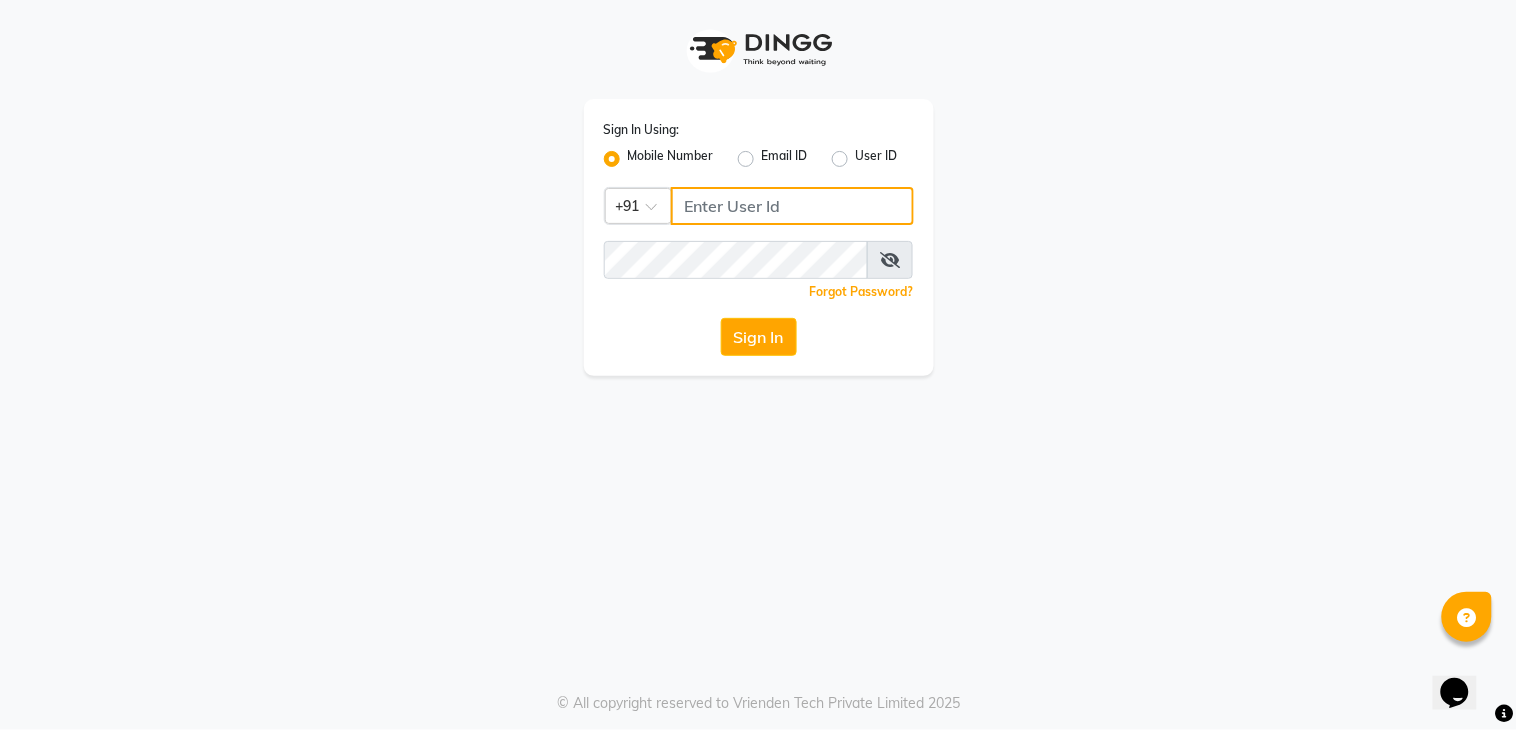 type on "7278274131" 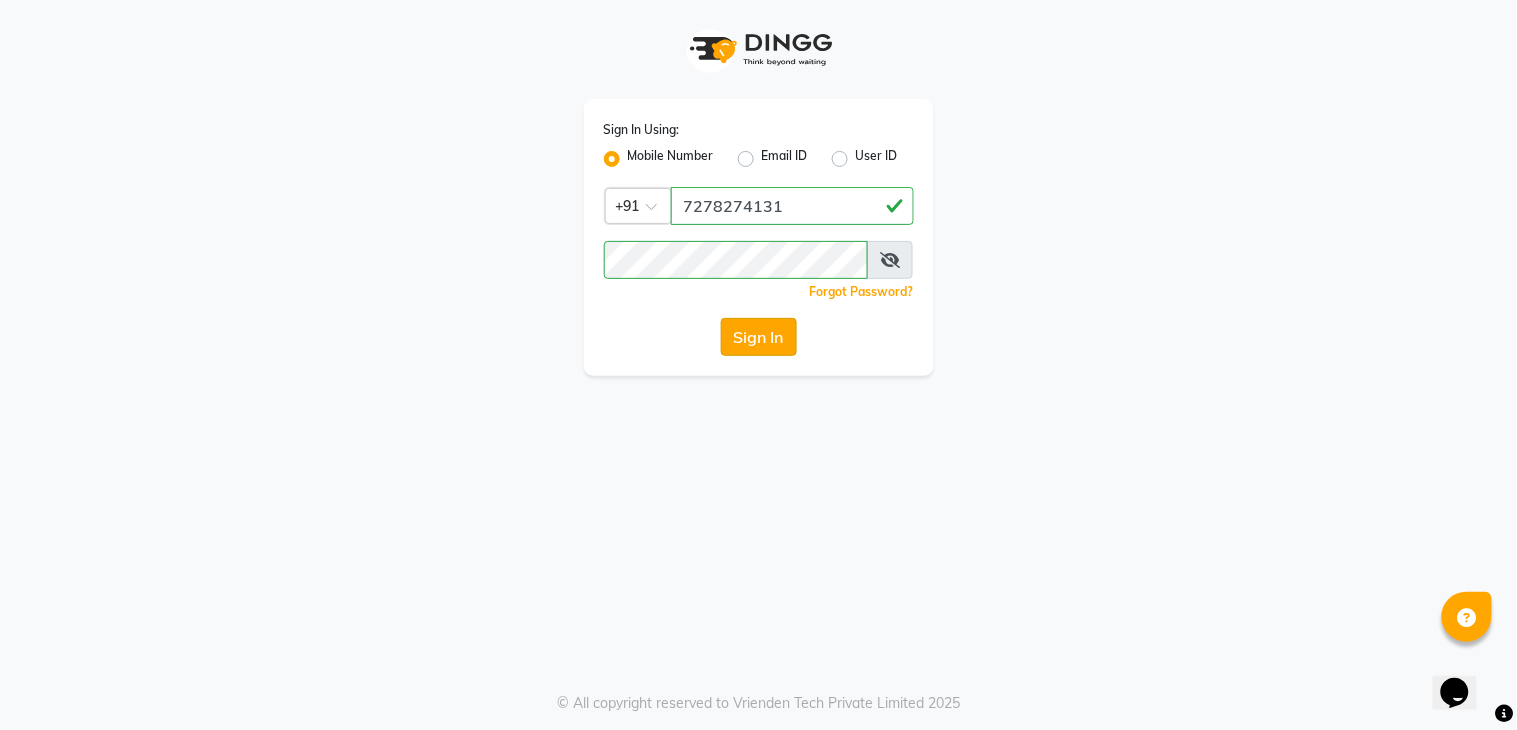 click on "Sign In" 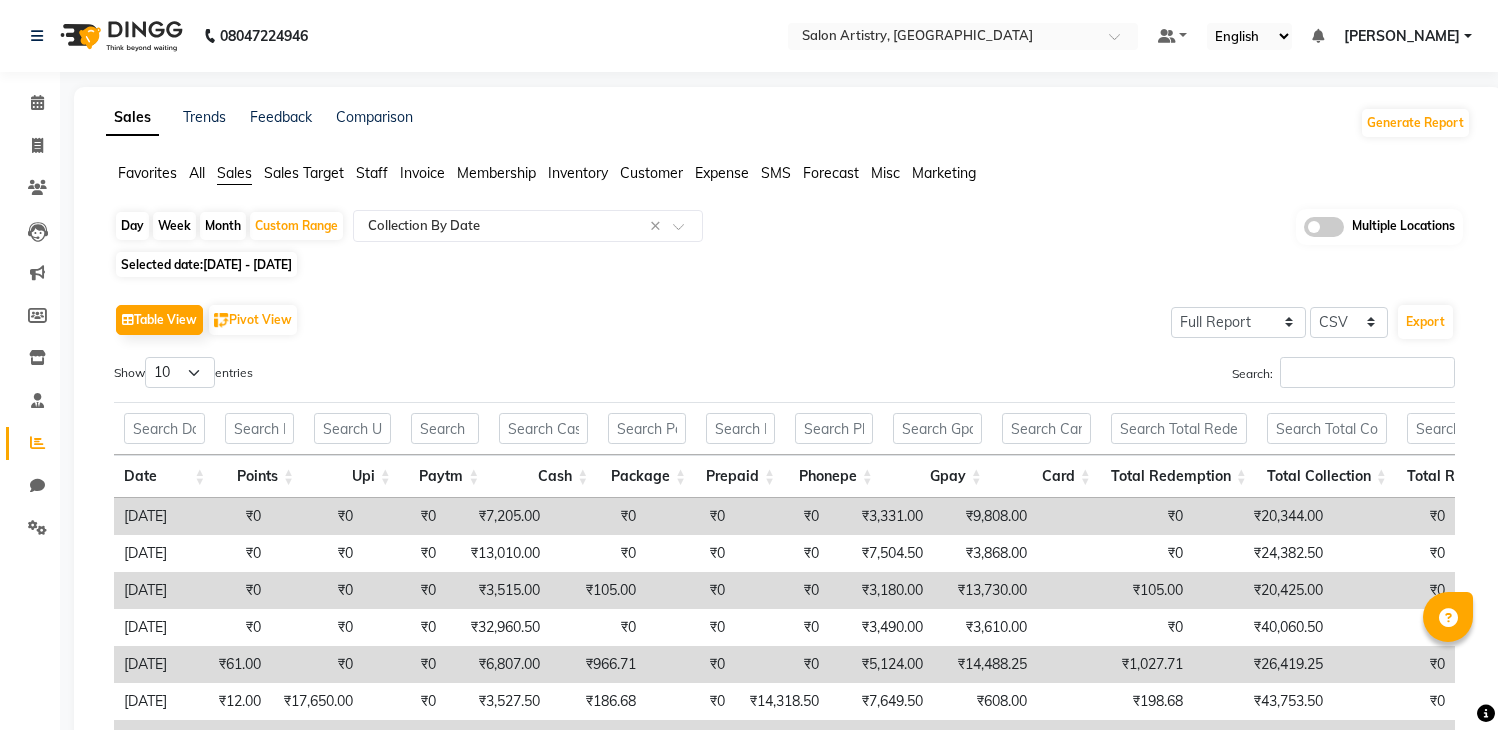 select on "full_report" 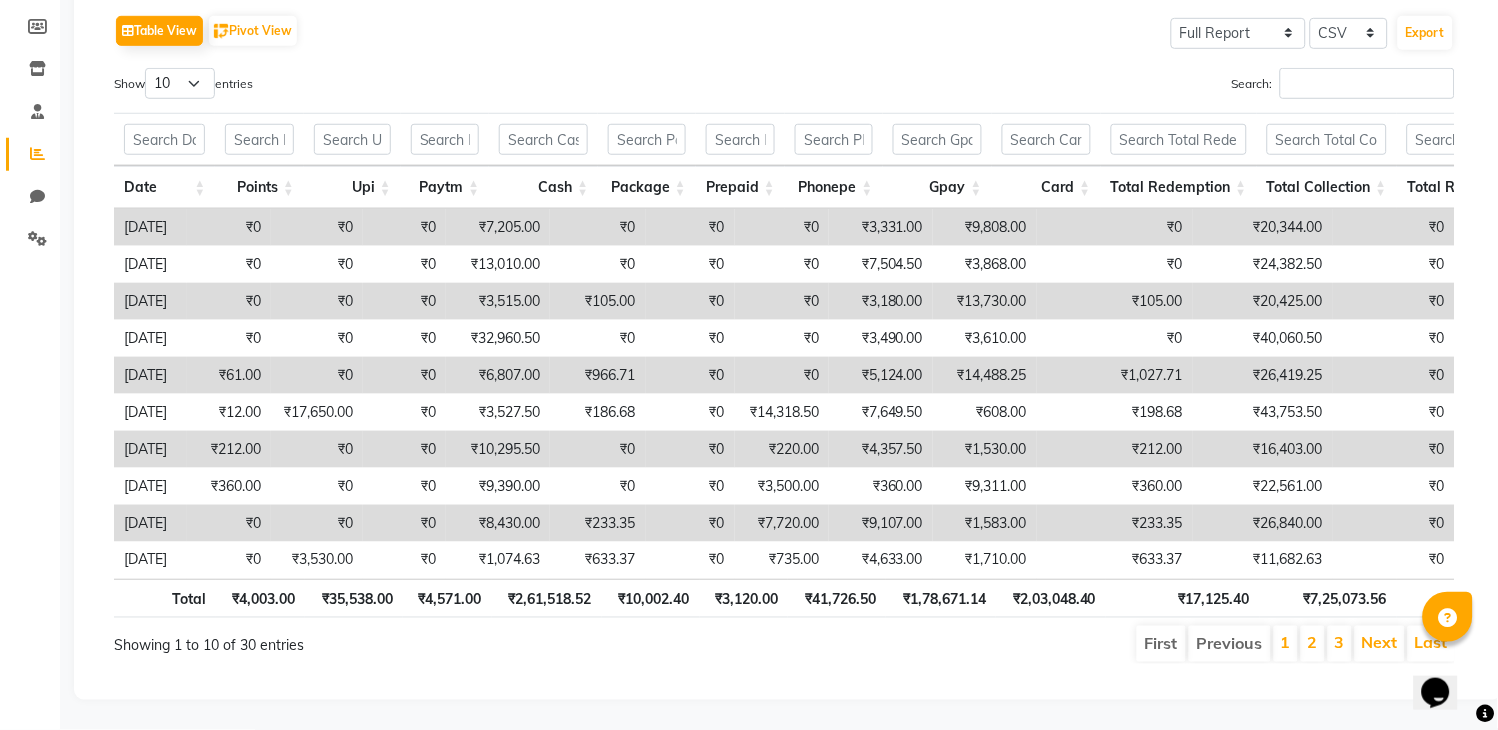 scroll, scrollTop: 0, scrollLeft: 0, axis: both 